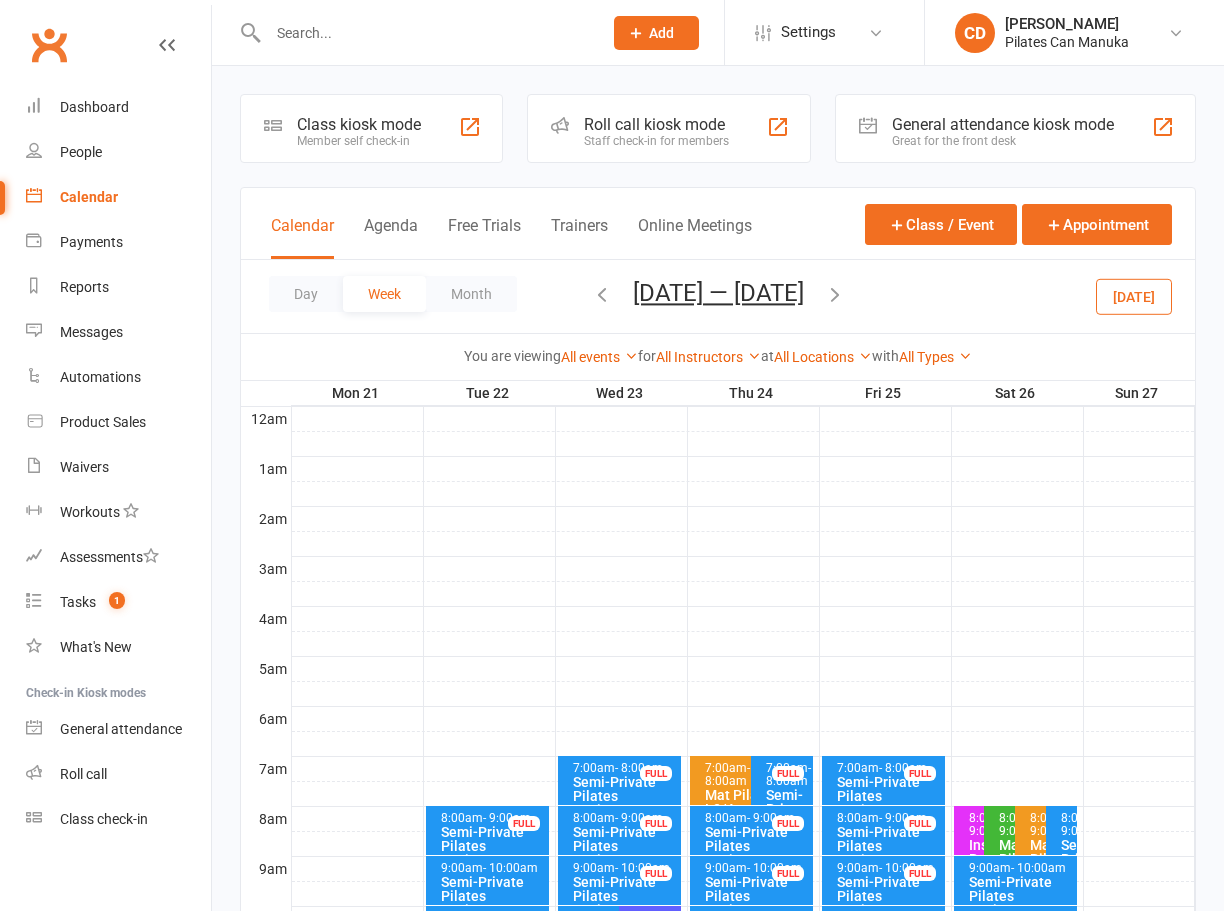 scroll, scrollTop: 600, scrollLeft: 0, axis: vertical 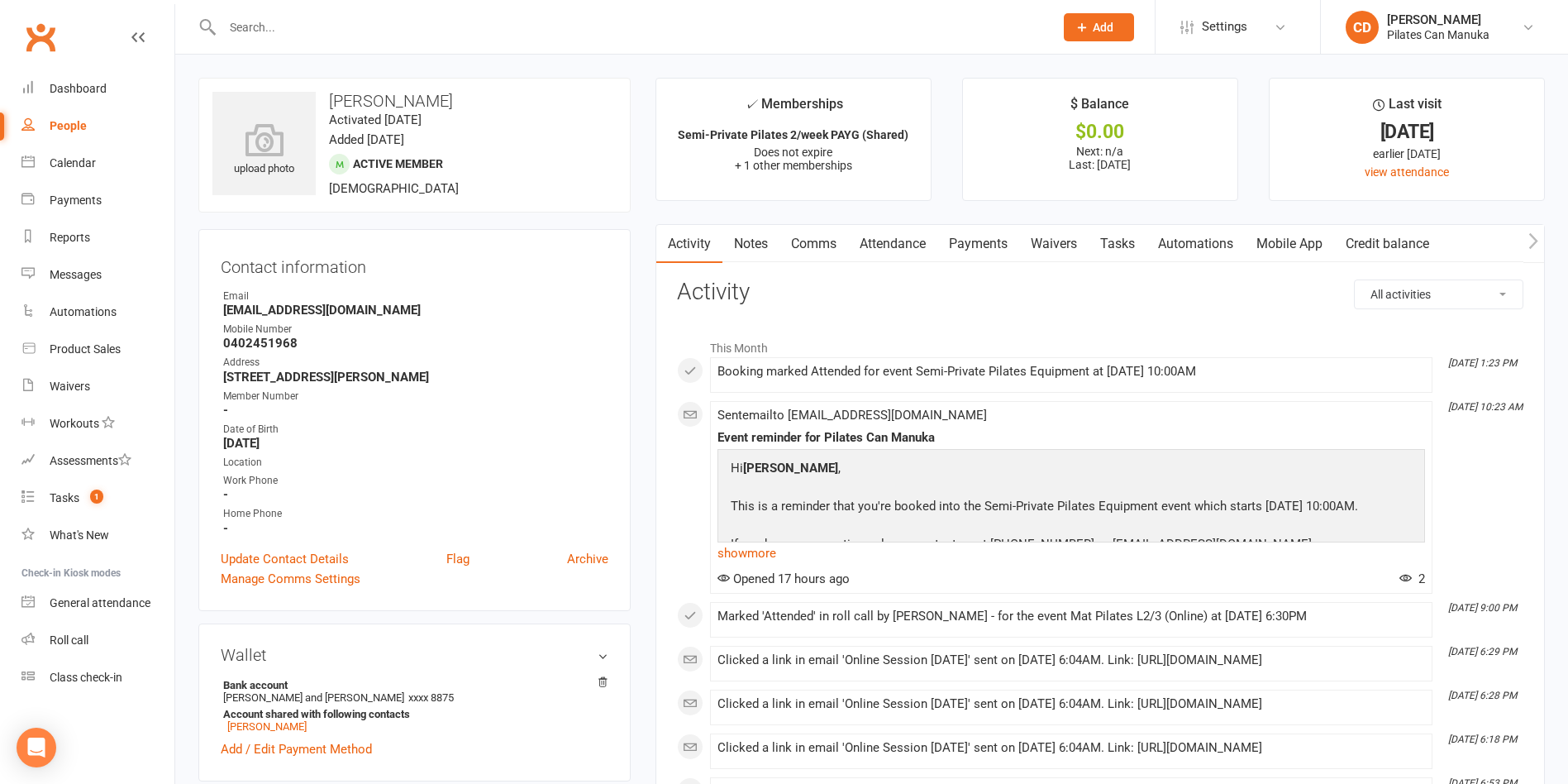 click at bounding box center (630, 27) 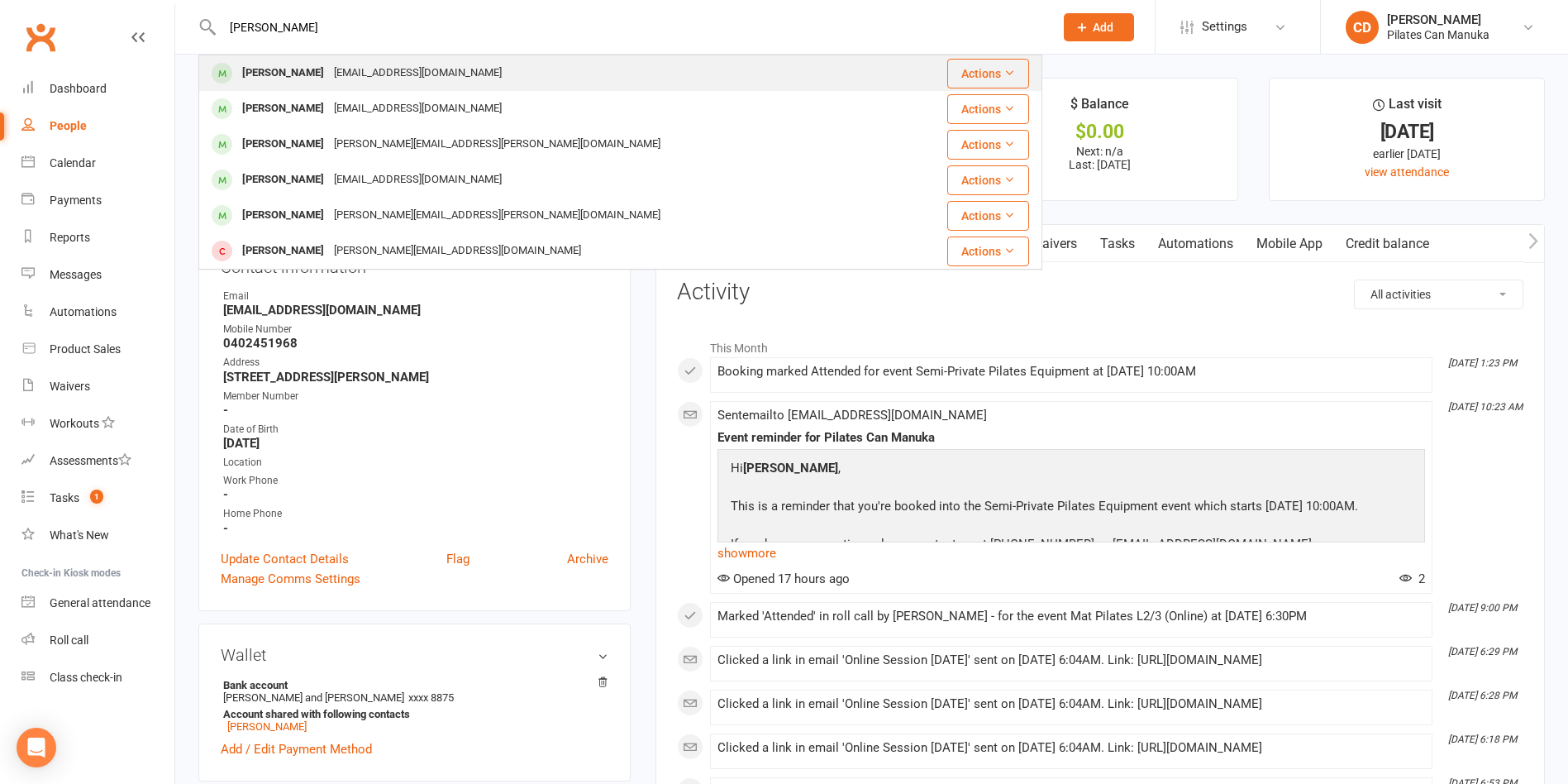 type on "Ashley Kelaita" 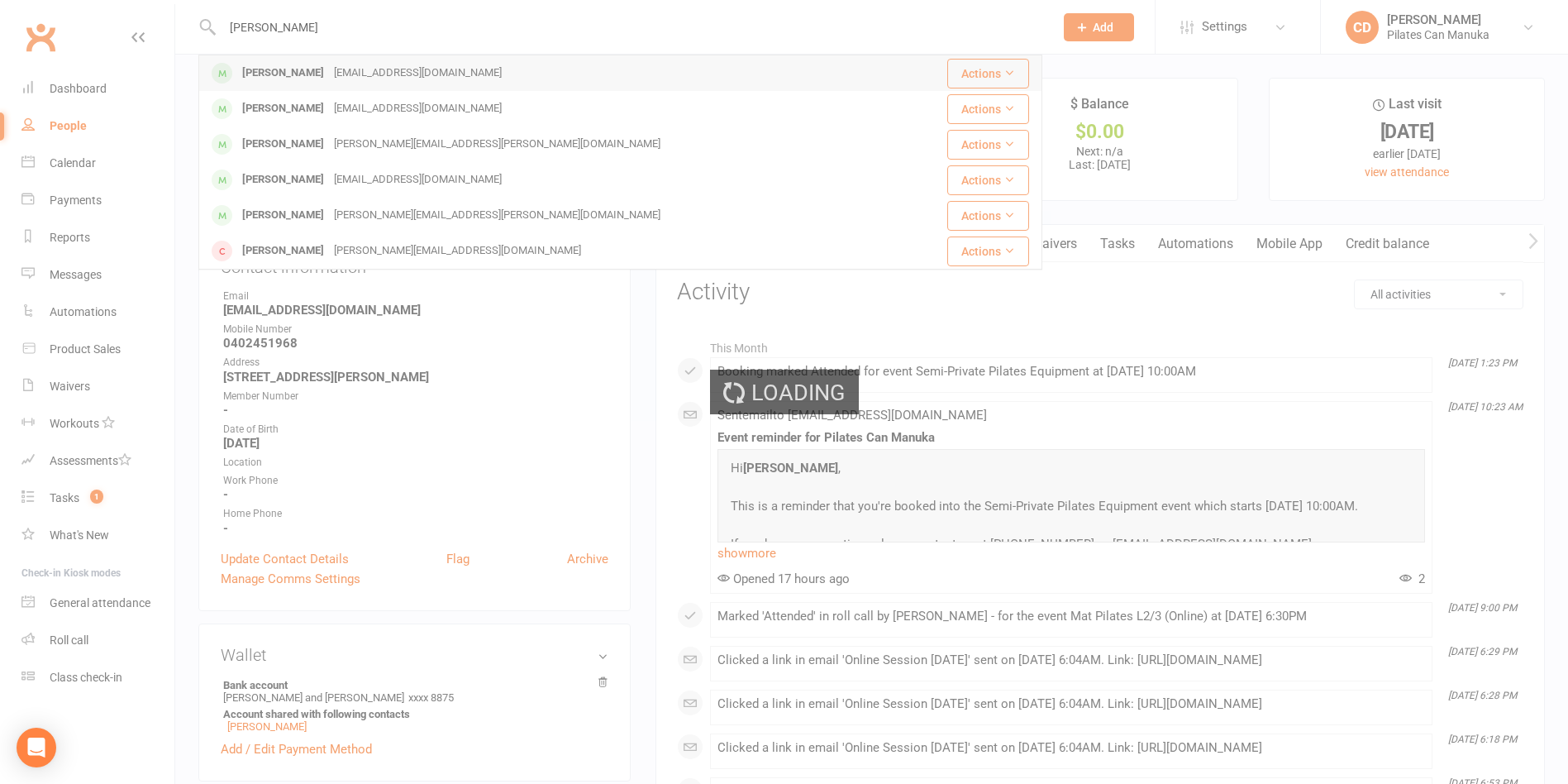 type 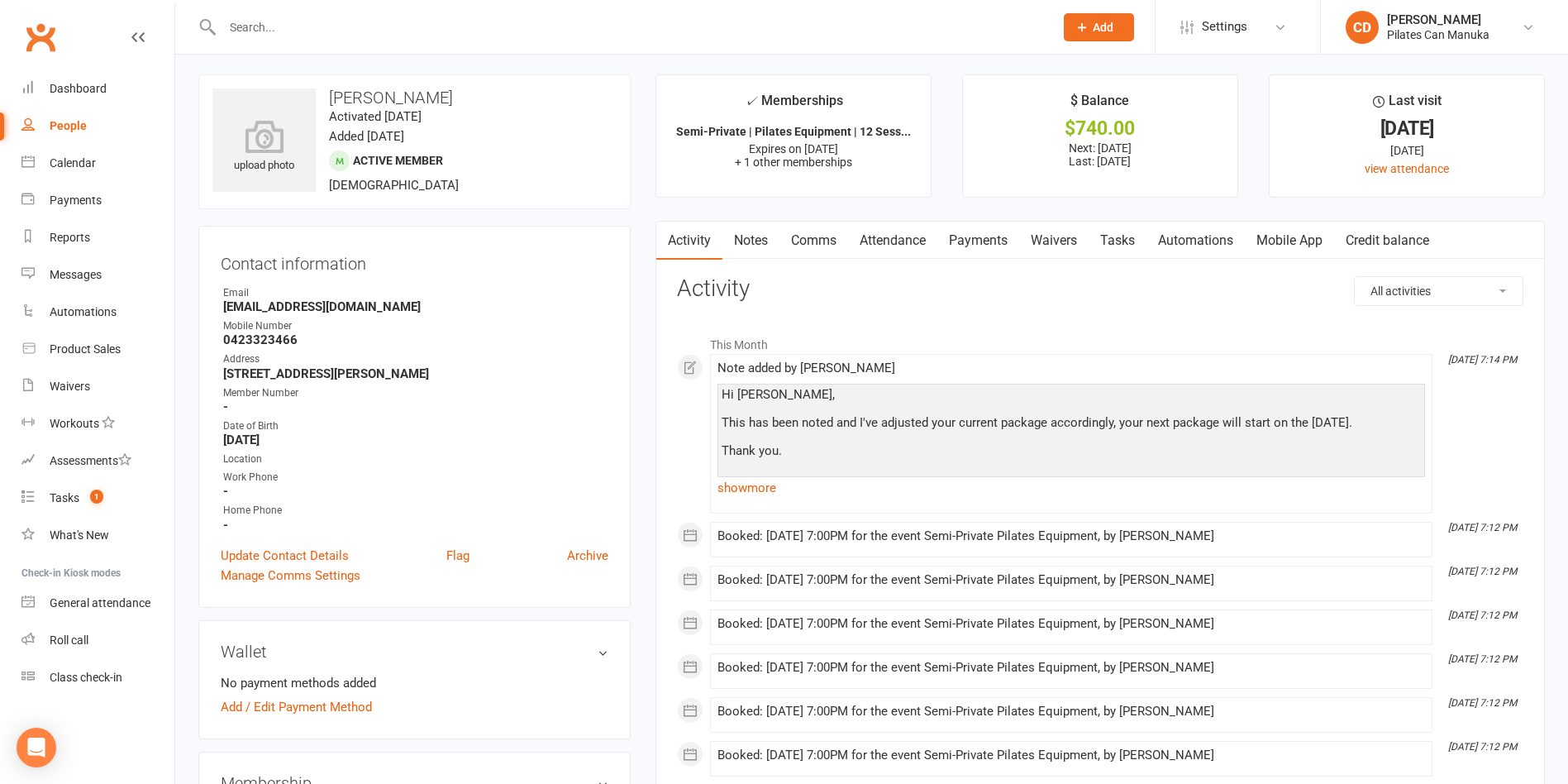 scroll, scrollTop: 0, scrollLeft: 0, axis: both 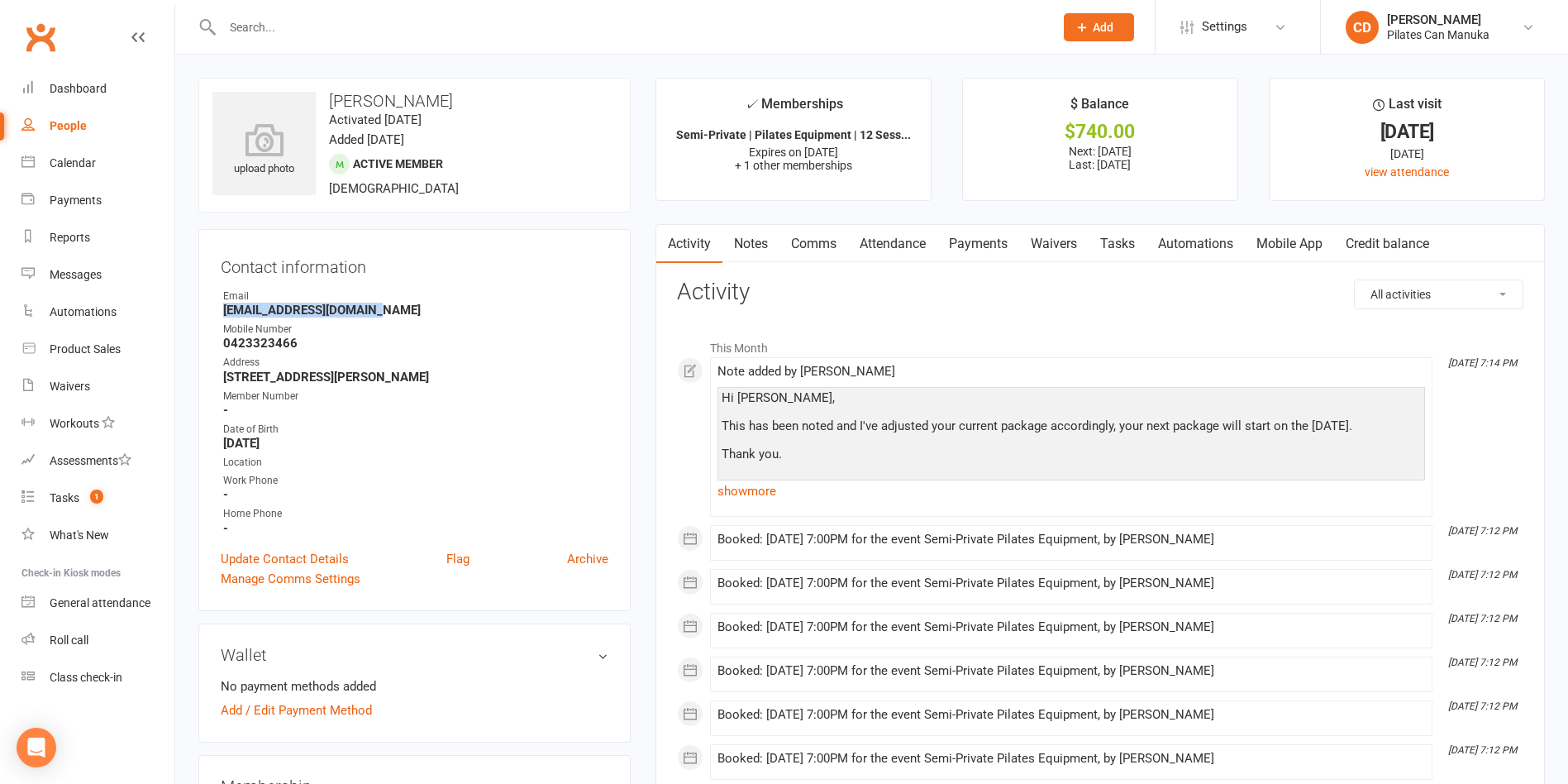 drag, startPoint x: 378, startPoint y: 307, endPoint x: 212, endPoint y: 315, distance: 166.19266 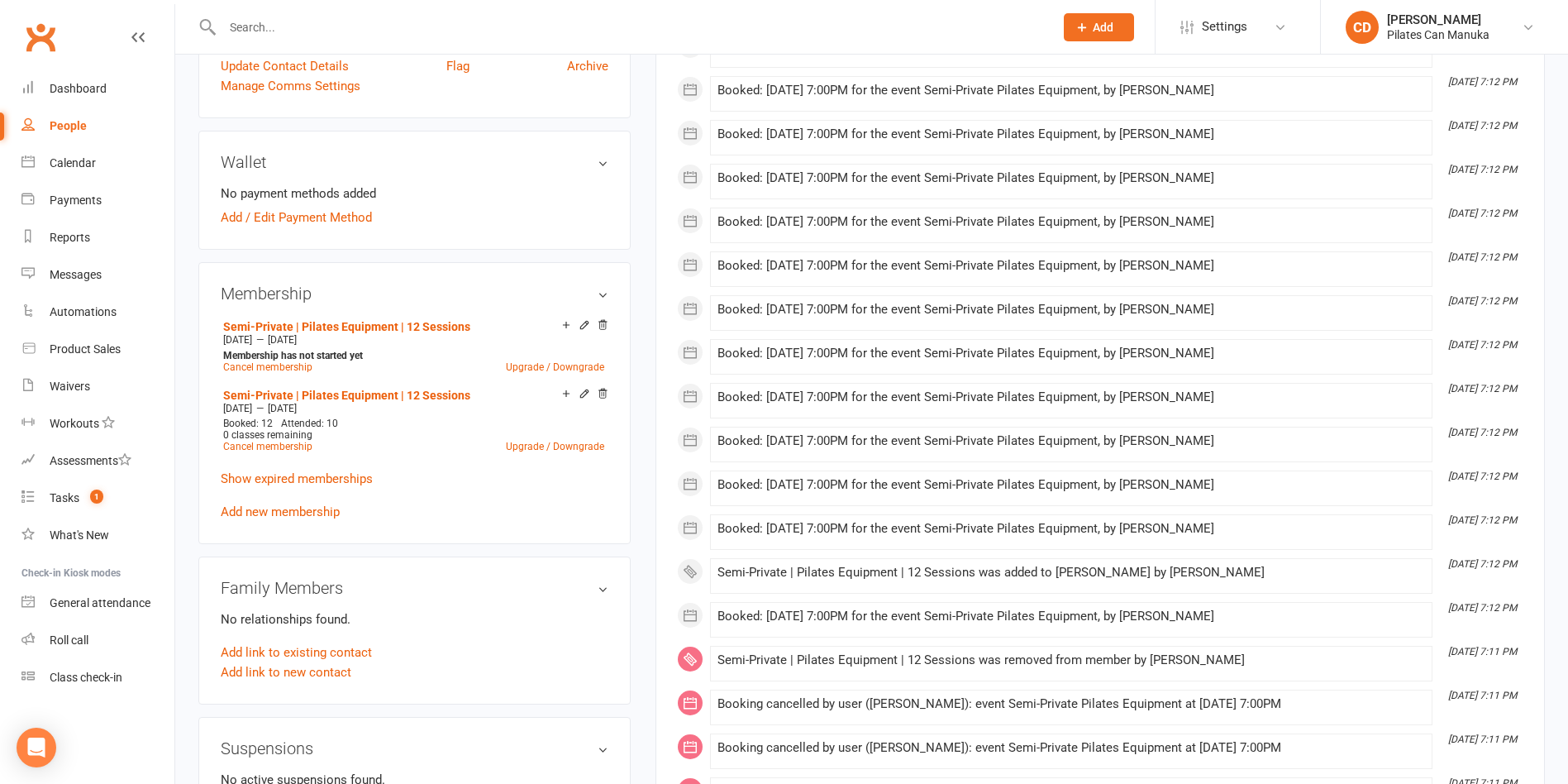 scroll, scrollTop: 496, scrollLeft: 0, axis: vertical 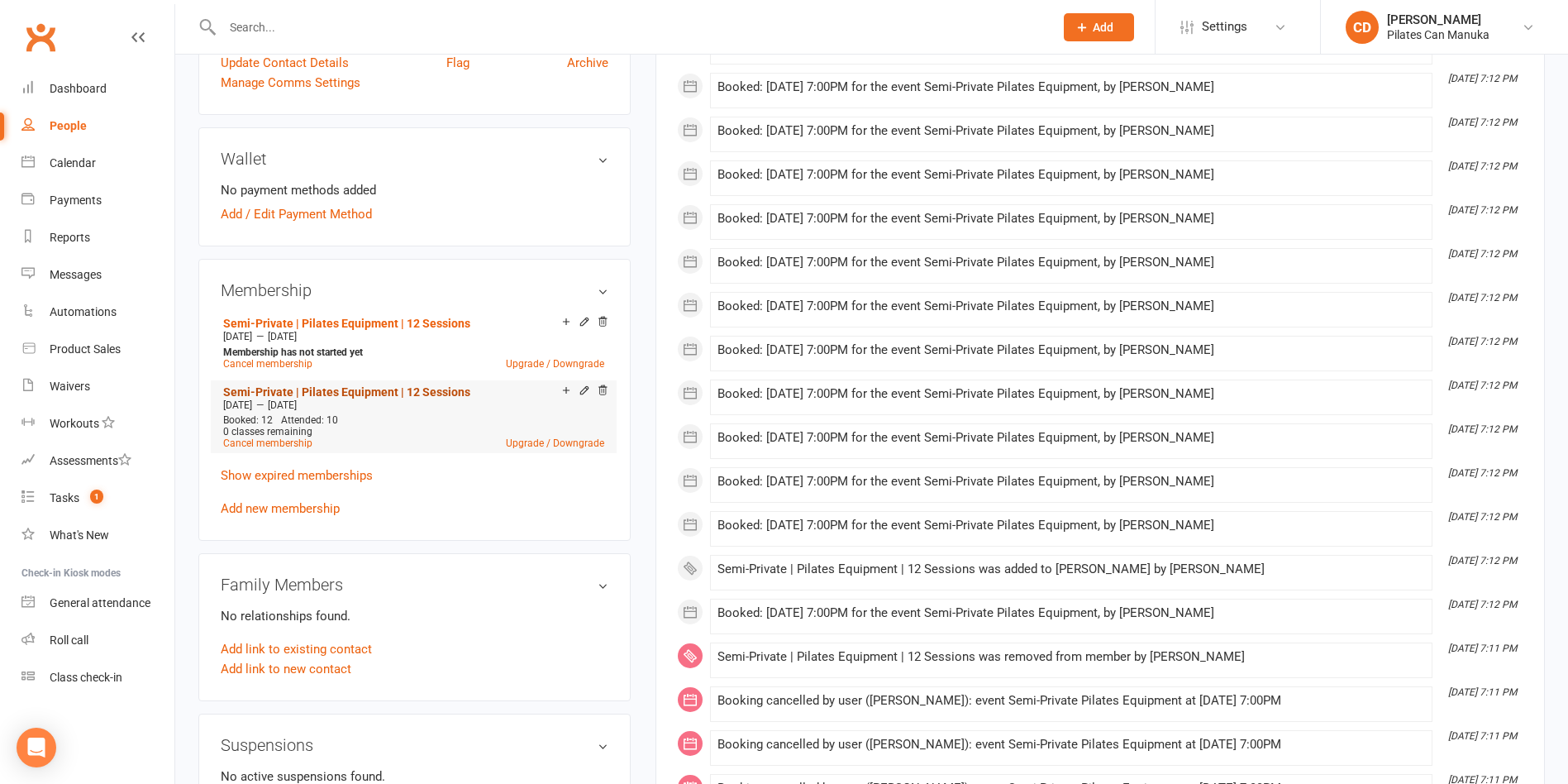 click on "Semi-Private | Pilates Equipment | 12 Sessions" at bounding box center [346, 392] 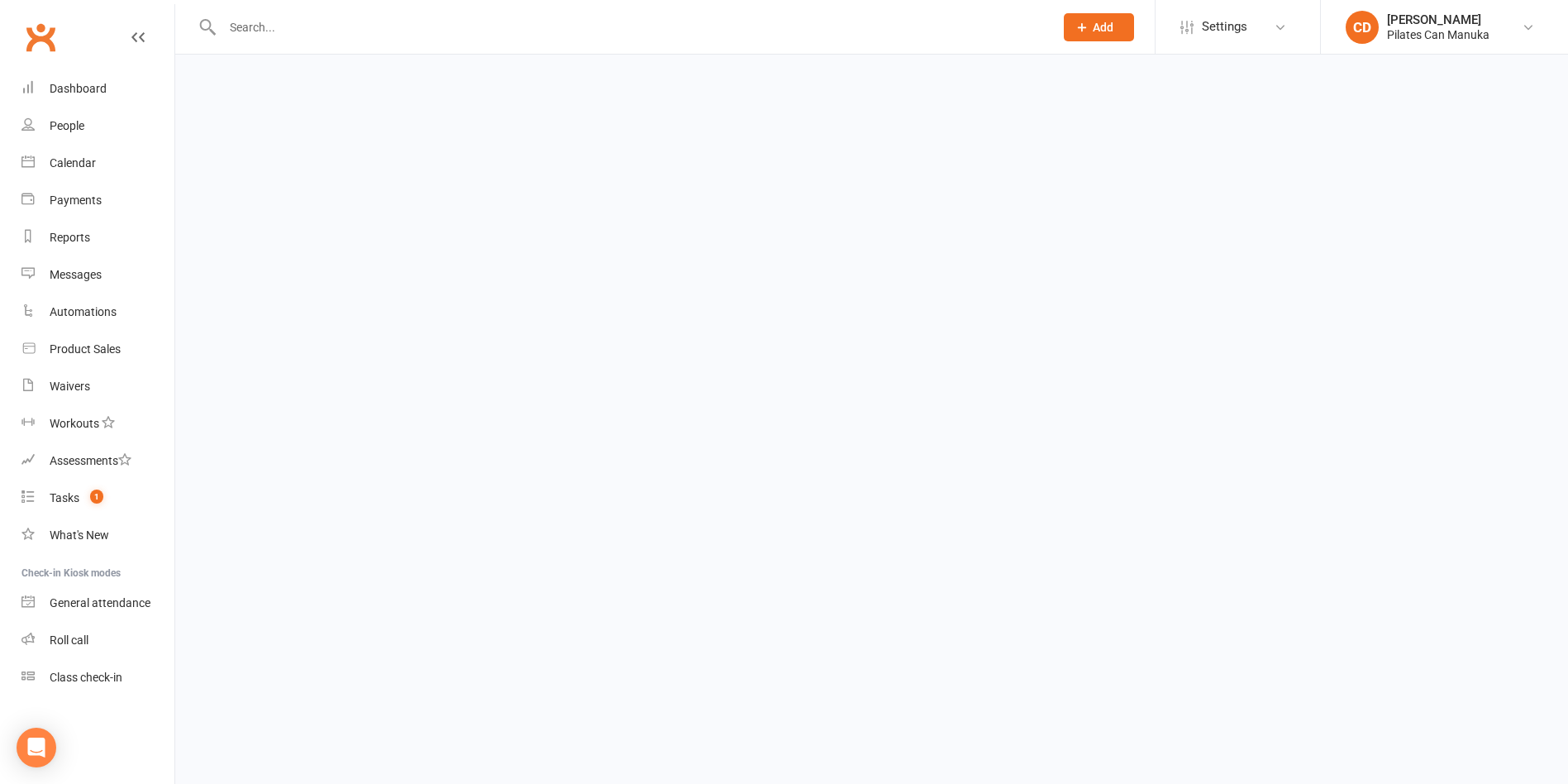 scroll, scrollTop: 0, scrollLeft: 0, axis: both 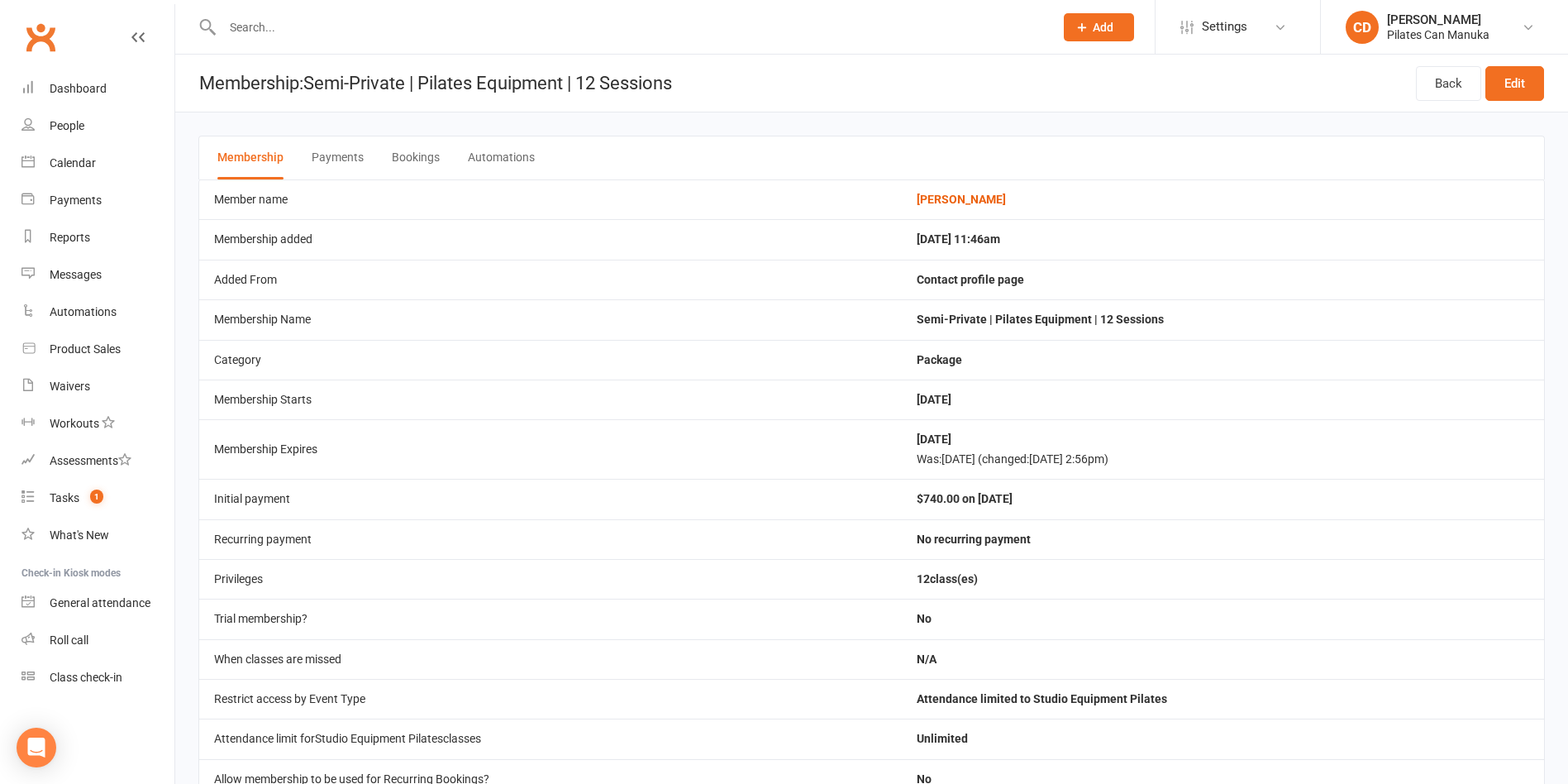 click on "Bookings" at bounding box center [416, 158] 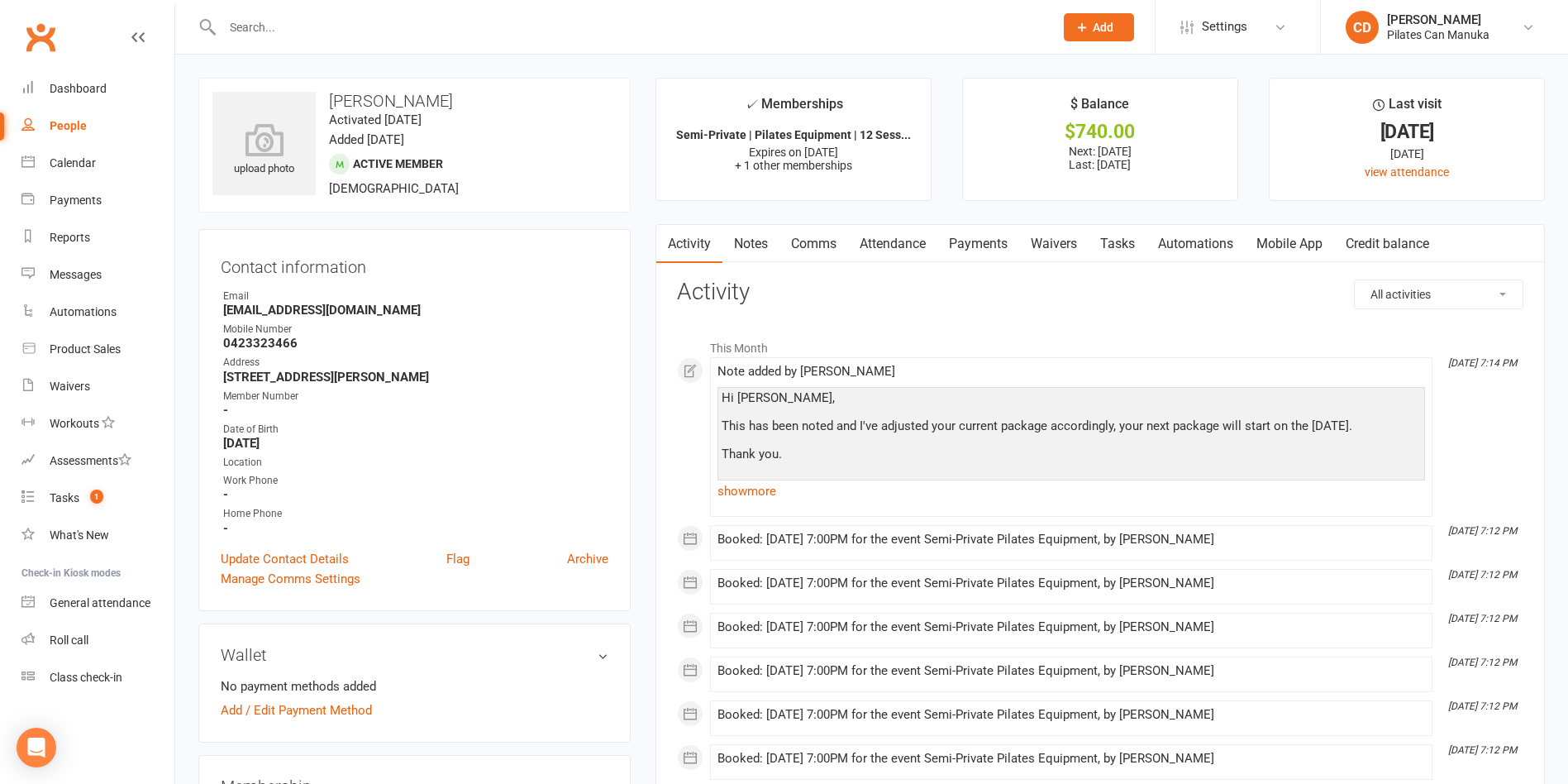 drag, startPoint x: 446, startPoint y: 106, endPoint x: 319, endPoint y: 103, distance: 127.03543 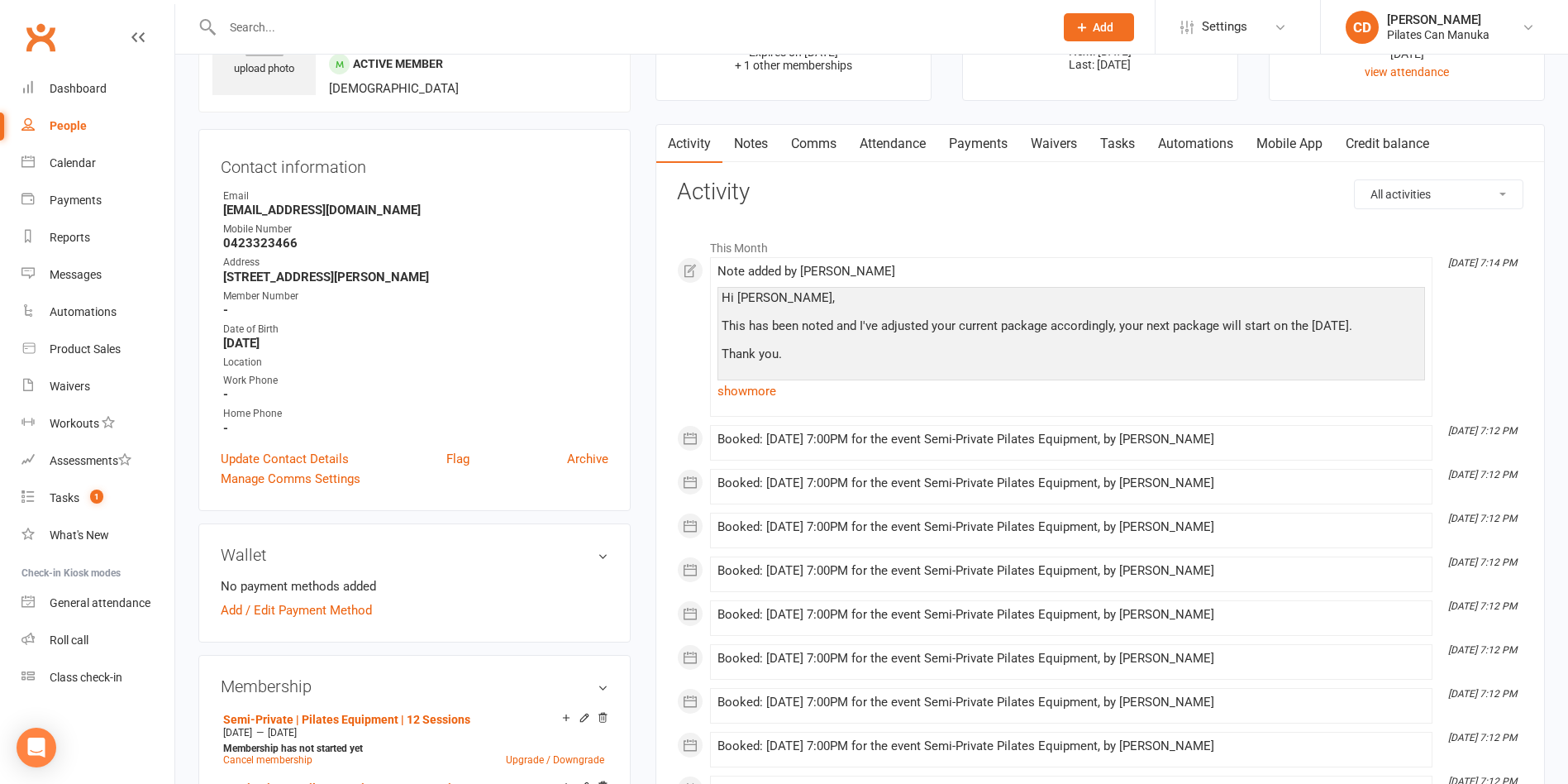 scroll, scrollTop: 248, scrollLeft: 0, axis: vertical 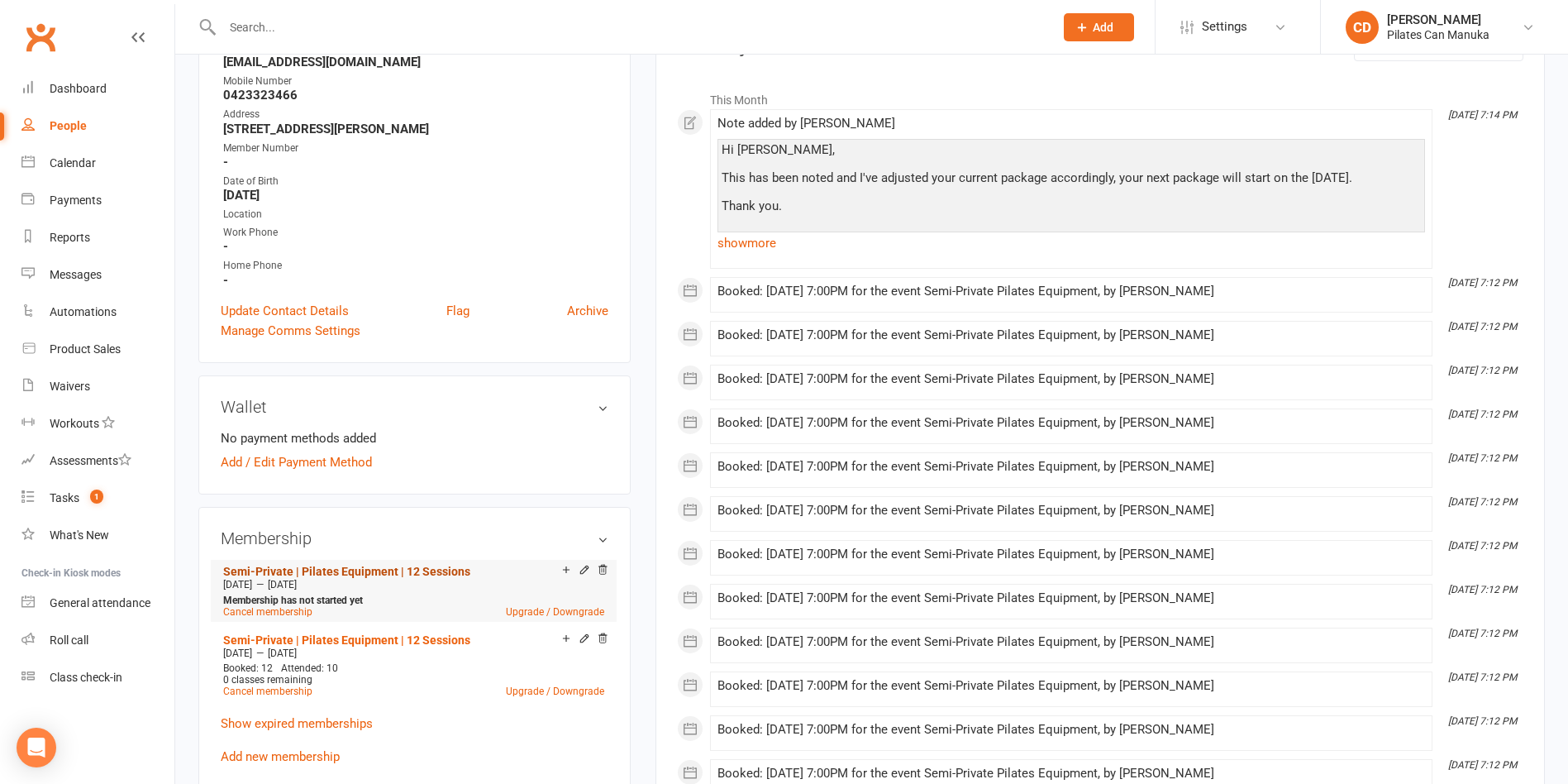 click on "Semi-Private | Pilates Equipment | 12 Sessions" at bounding box center [346, 571] 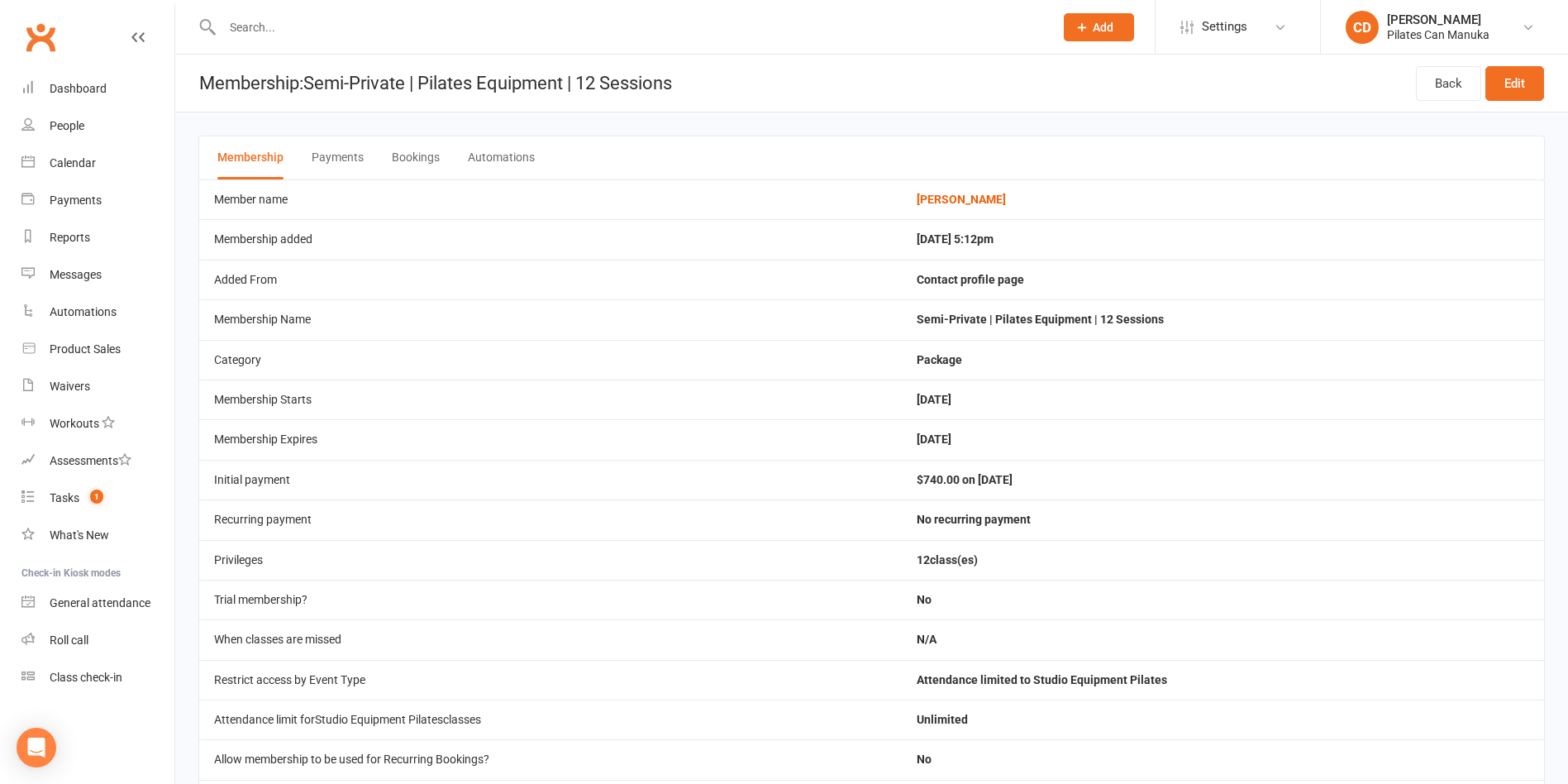 click on "Bookings" at bounding box center (416, 158) 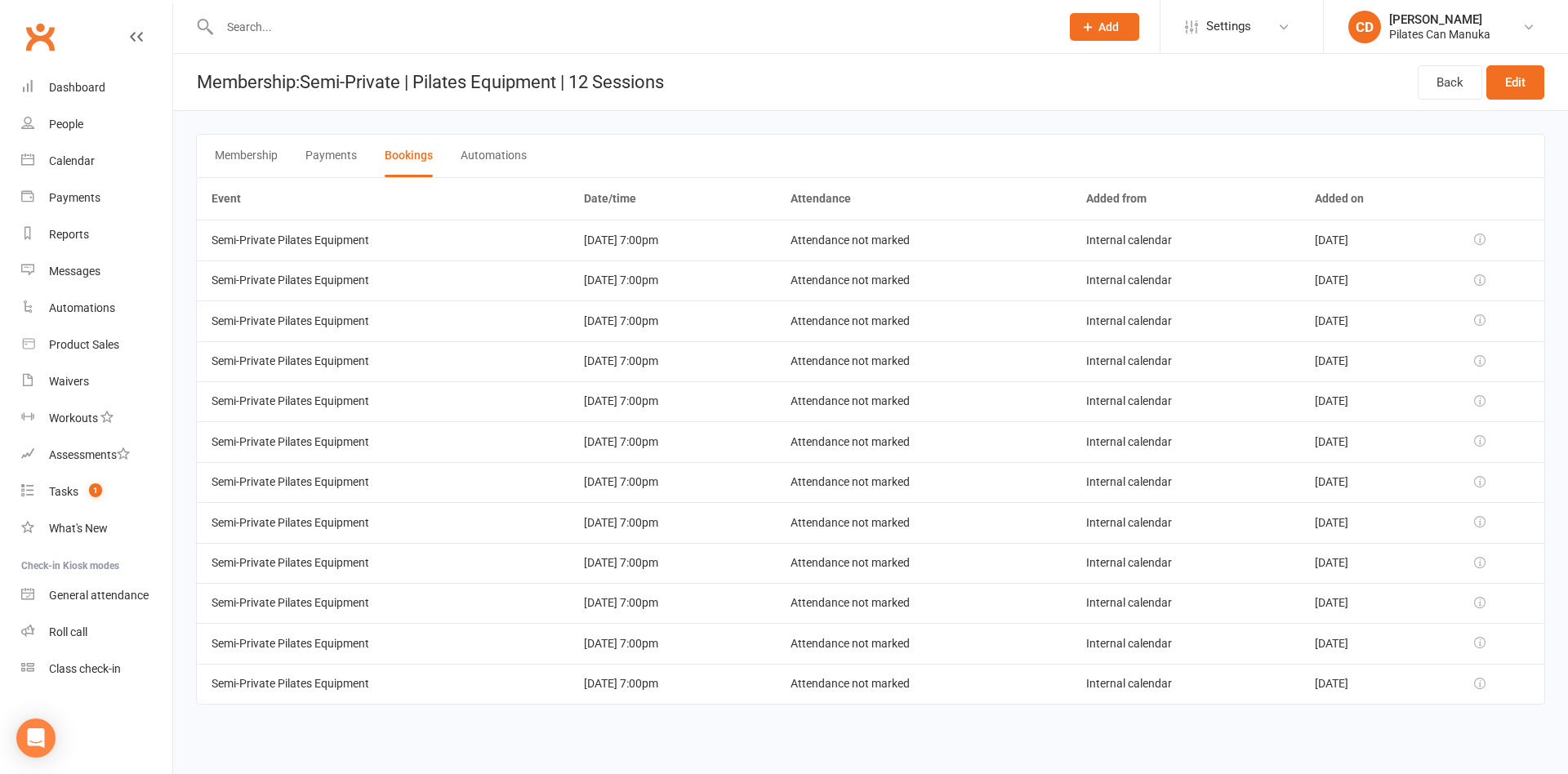type 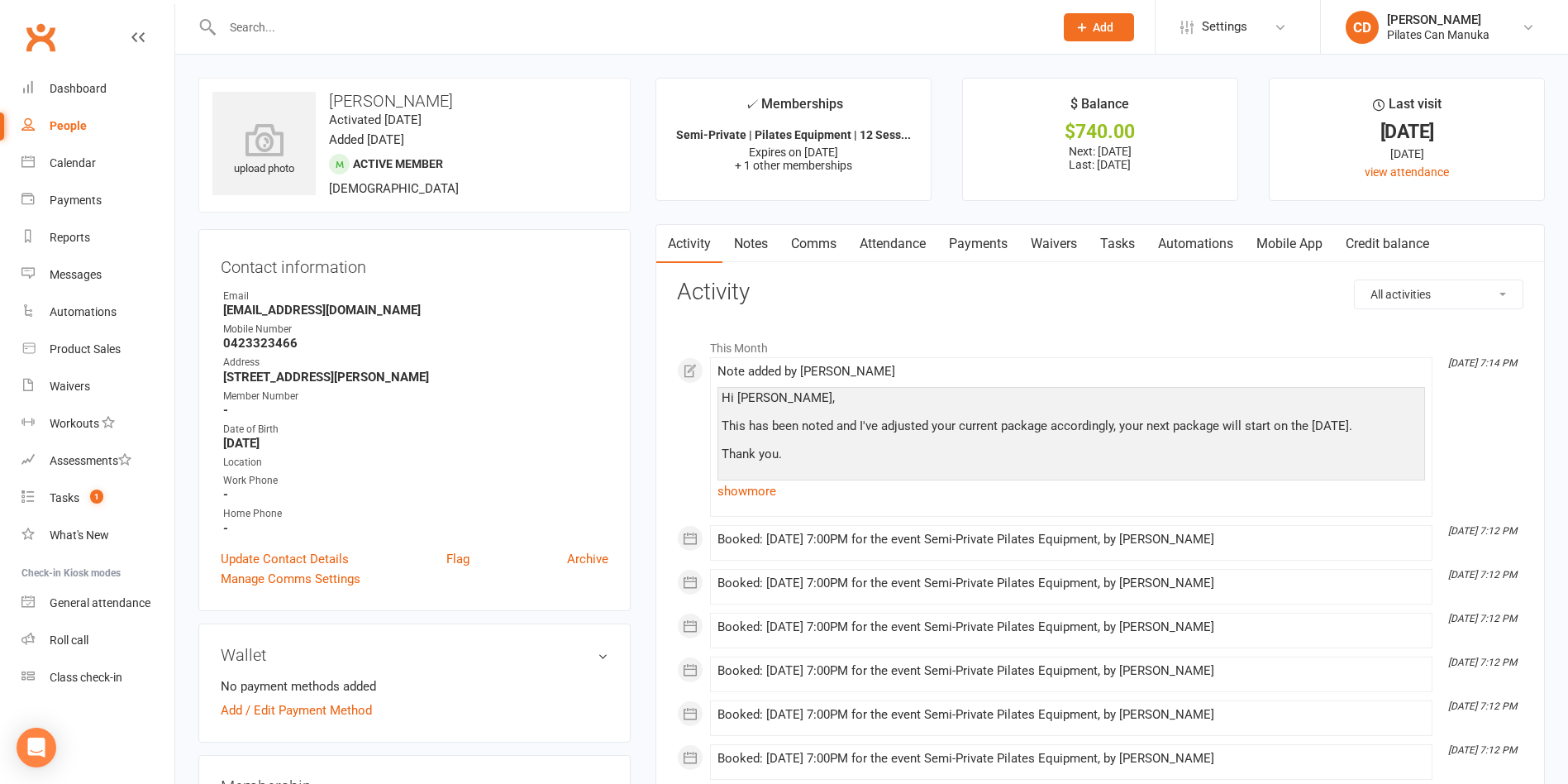 drag, startPoint x: 457, startPoint y: 100, endPoint x: 331, endPoint y: 108, distance: 126.25371 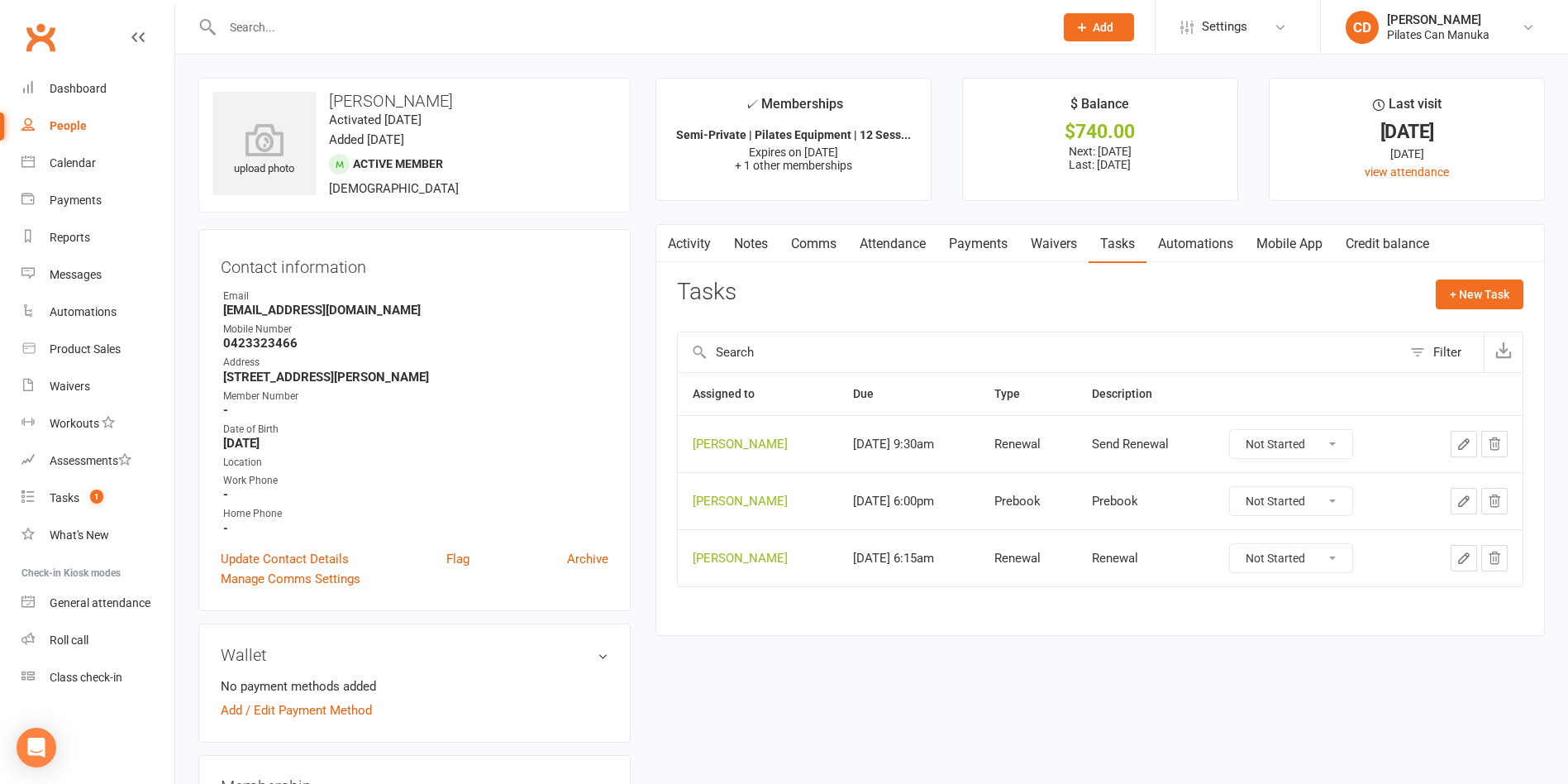 click on "Not Started In Progress Waiting Complete" at bounding box center (1291, 444) 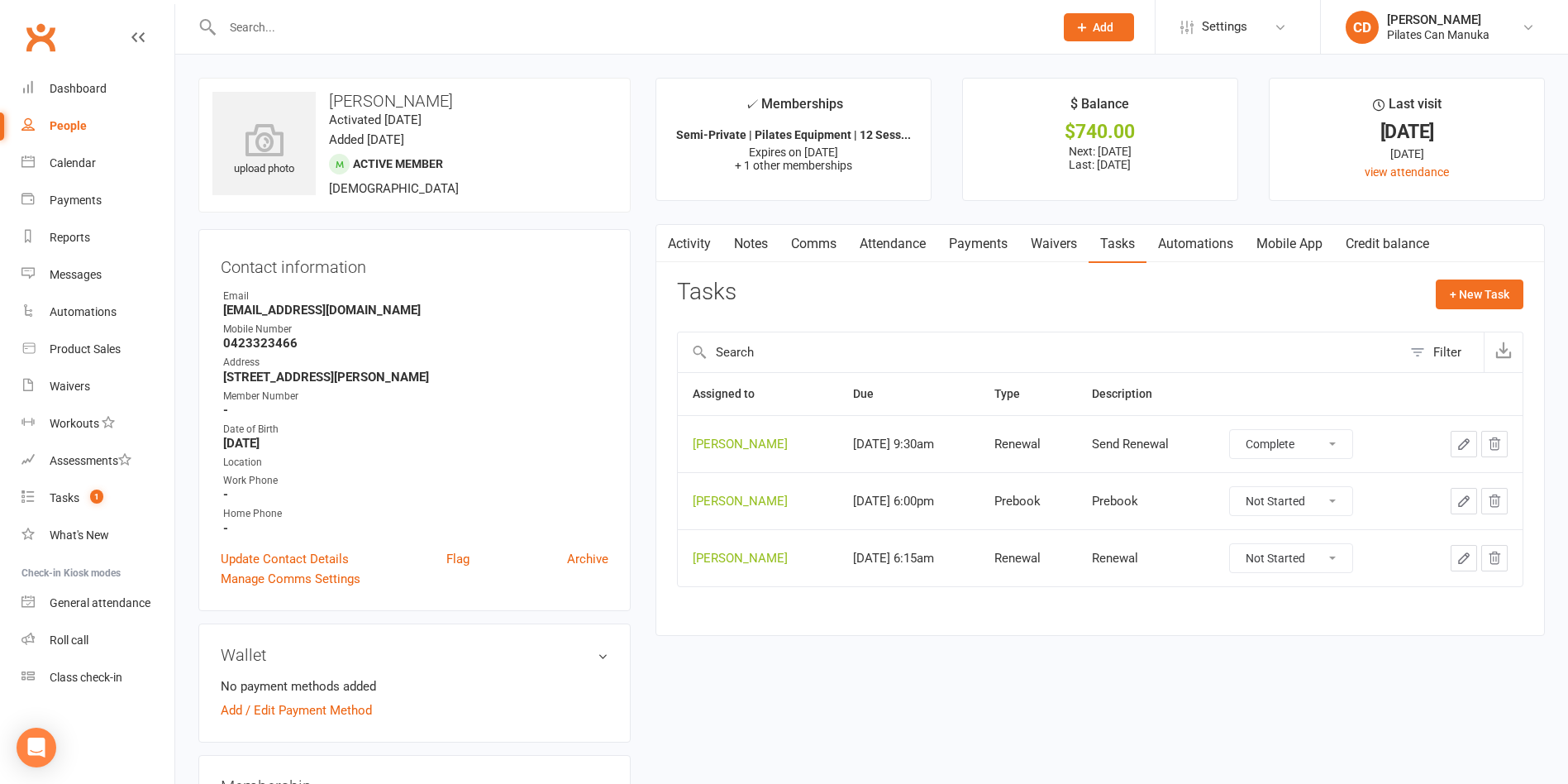 click on "Not Started In Progress Waiting Complete" at bounding box center (1291, 444) 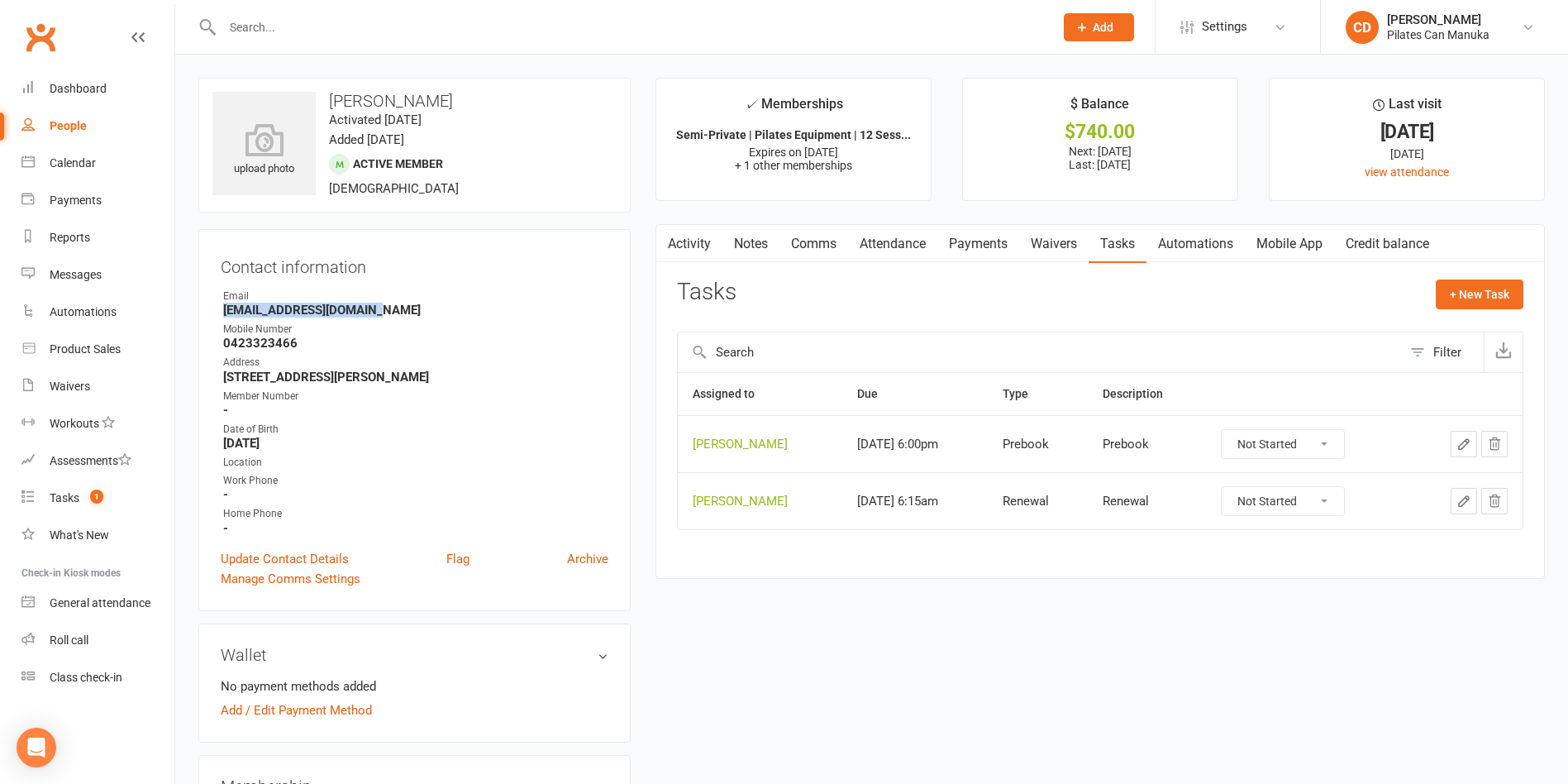 drag, startPoint x: 367, startPoint y: 307, endPoint x: 217, endPoint y: 308, distance: 150.00333 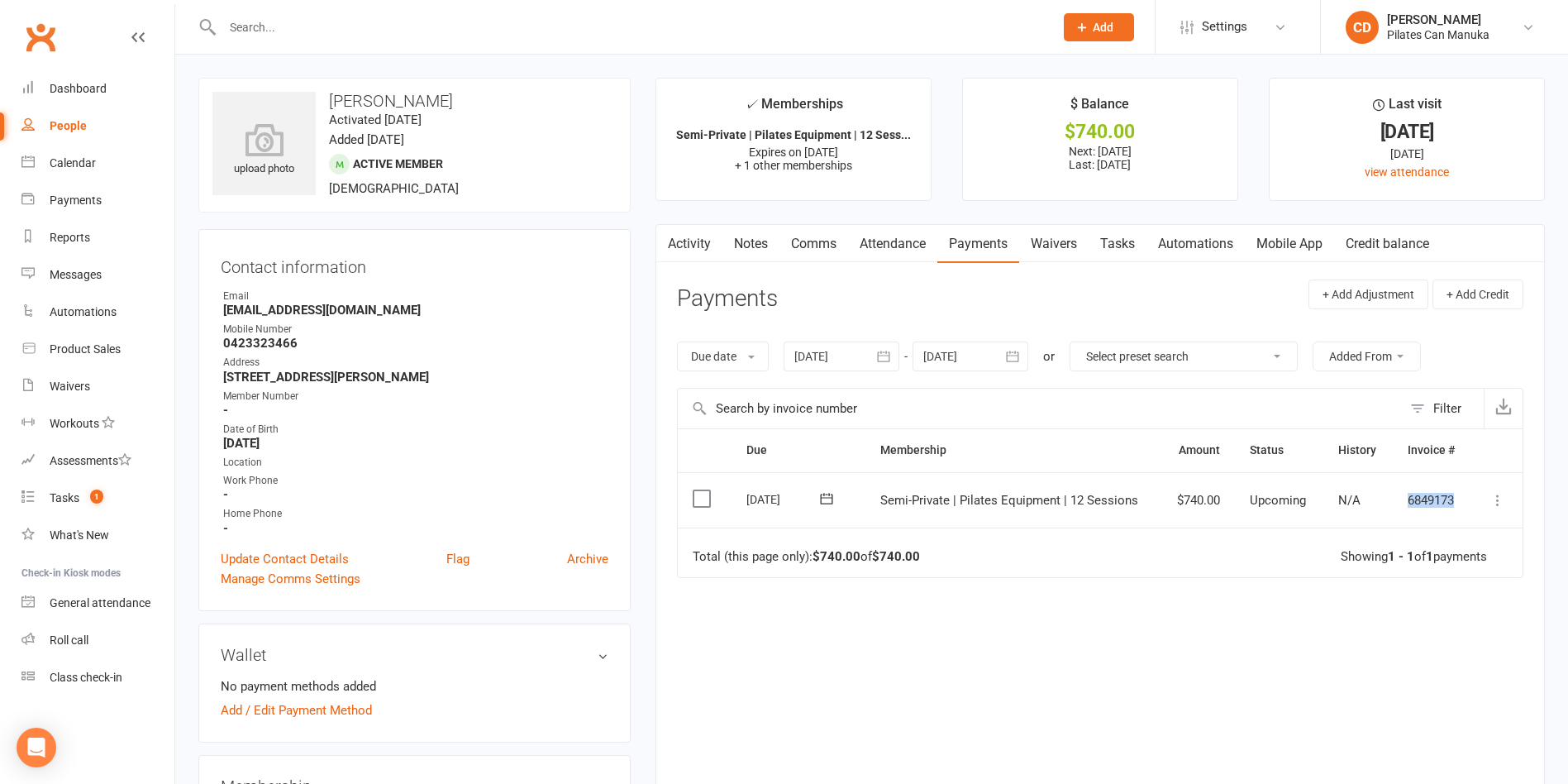 drag, startPoint x: 1457, startPoint y: 497, endPoint x: 1403, endPoint y: 509, distance: 55.31727 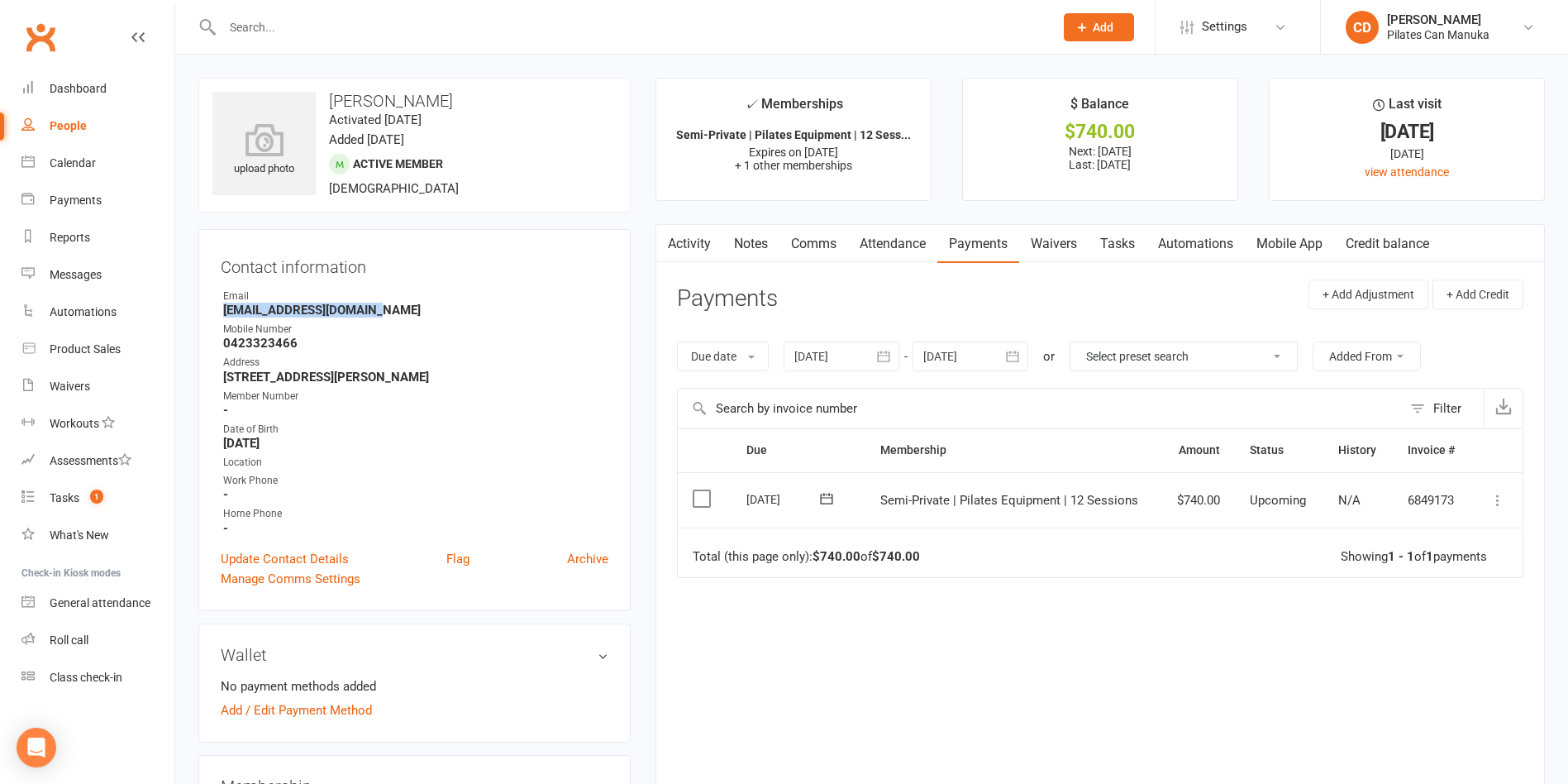 drag, startPoint x: 383, startPoint y: 309, endPoint x: 205, endPoint y: 308, distance: 178.00281 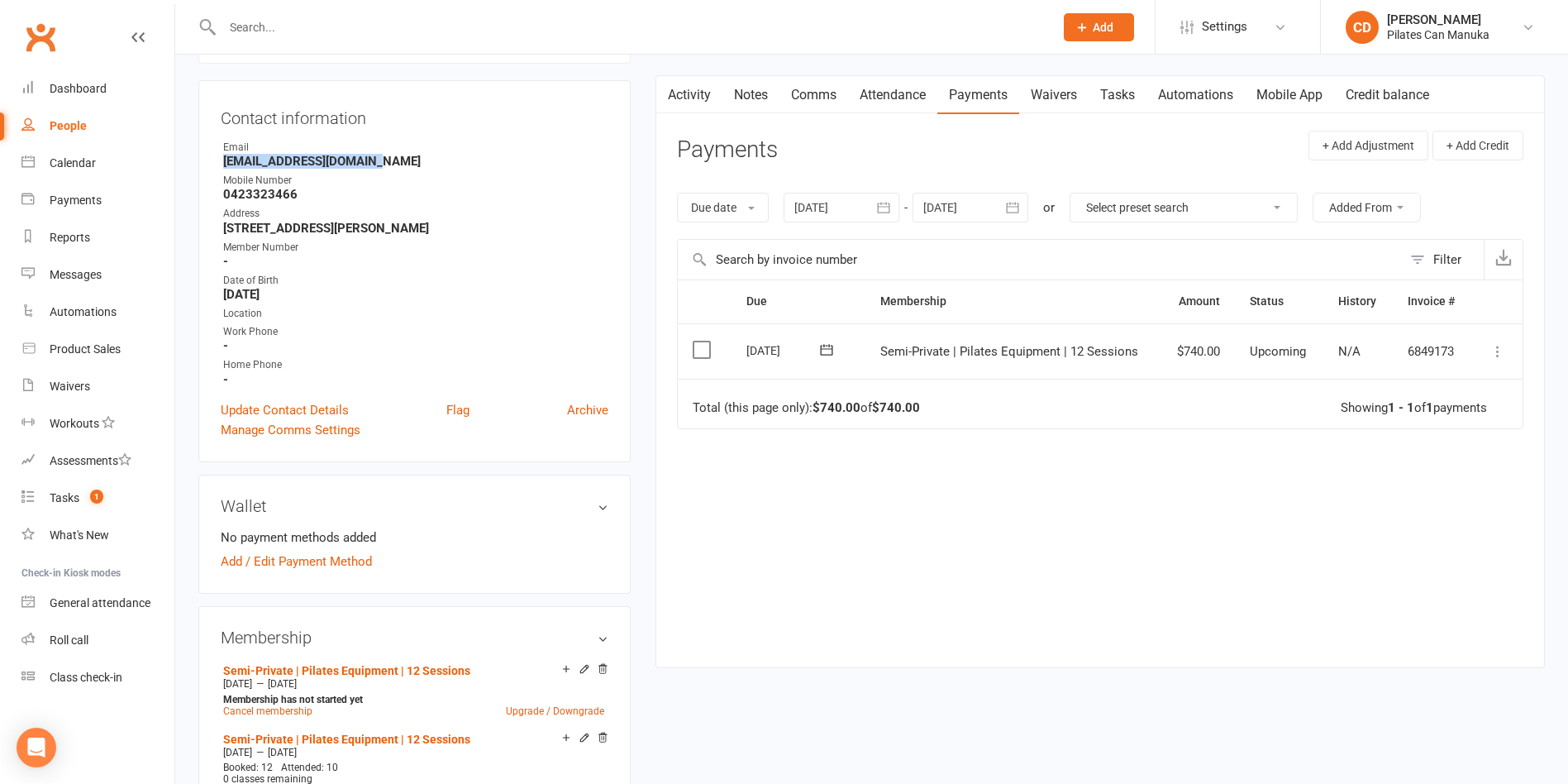 scroll, scrollTop: 0, scrollLeft: 0, axis: both 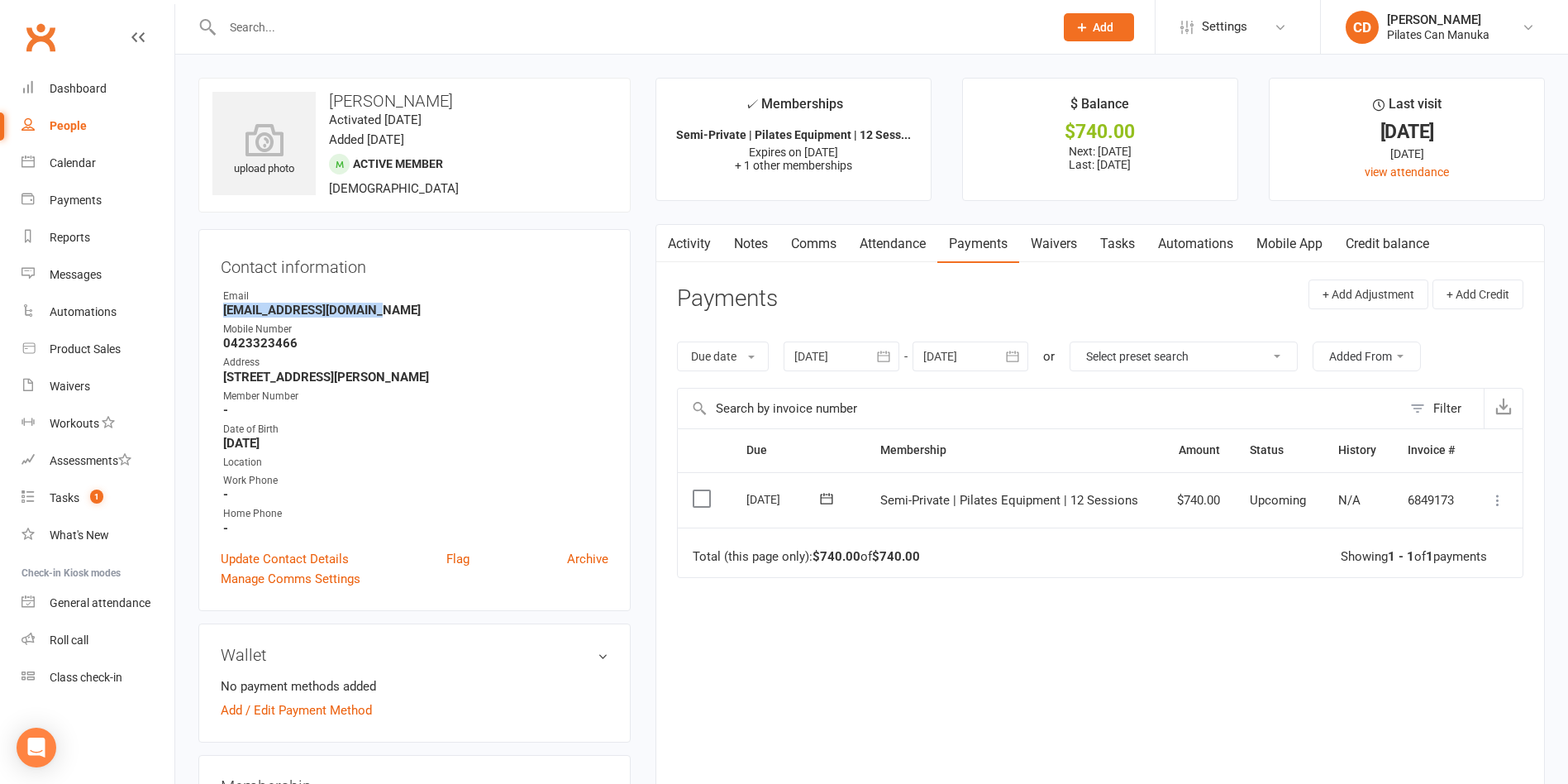 click on "Notes" at bounding box center (751, 244) 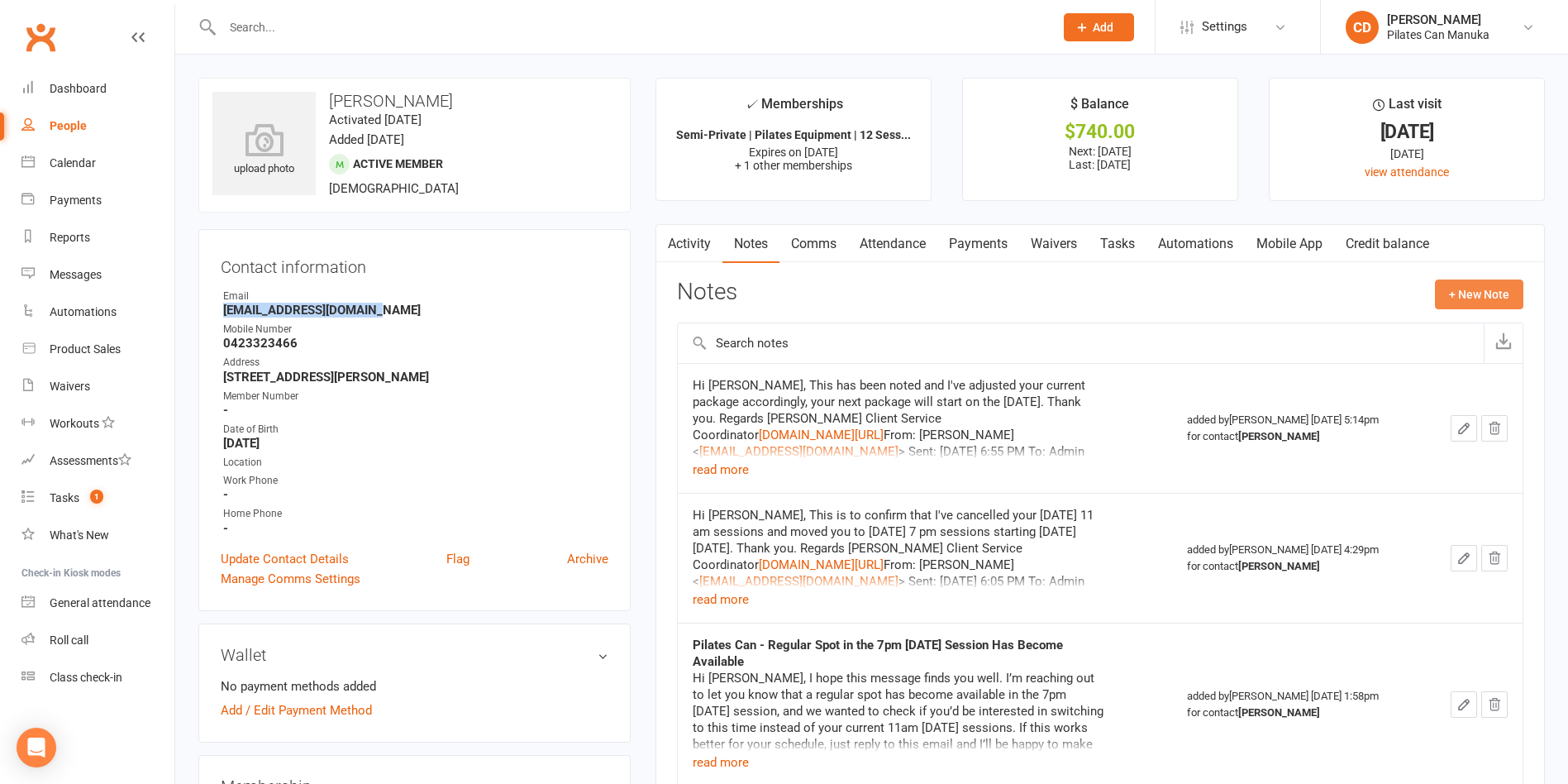 click on "+ New Note" 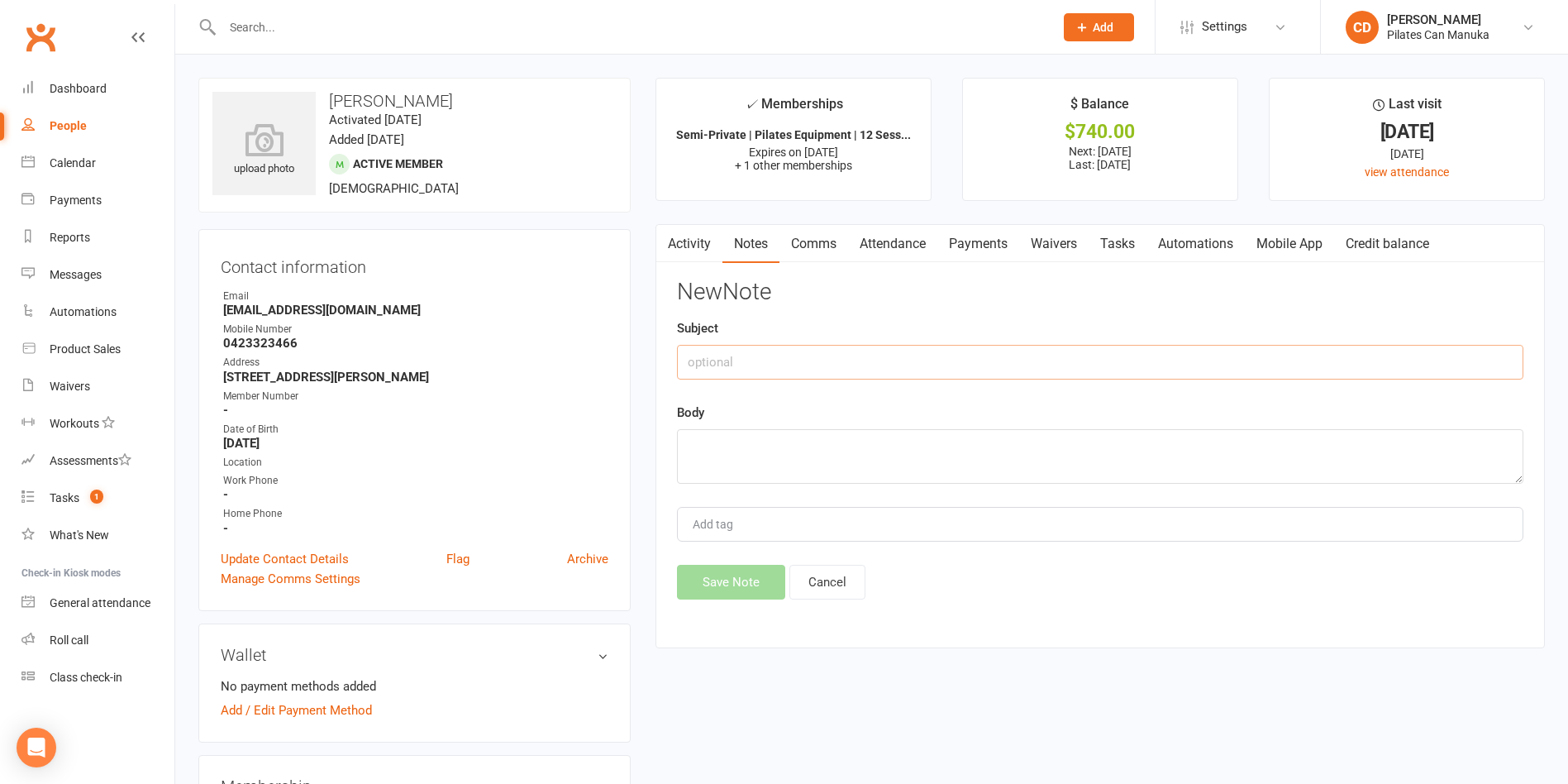 click 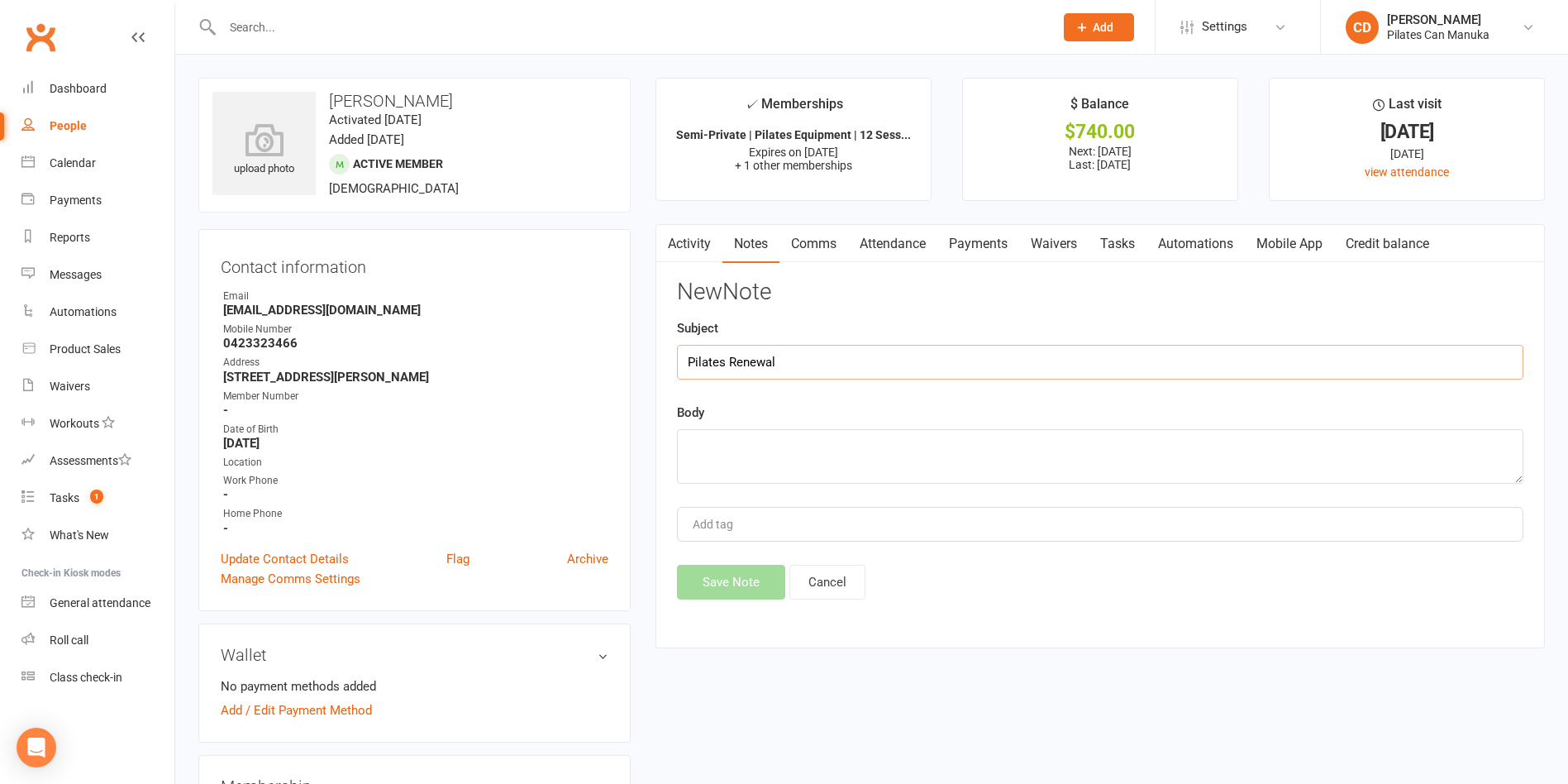 type on "Pilates Renewal" 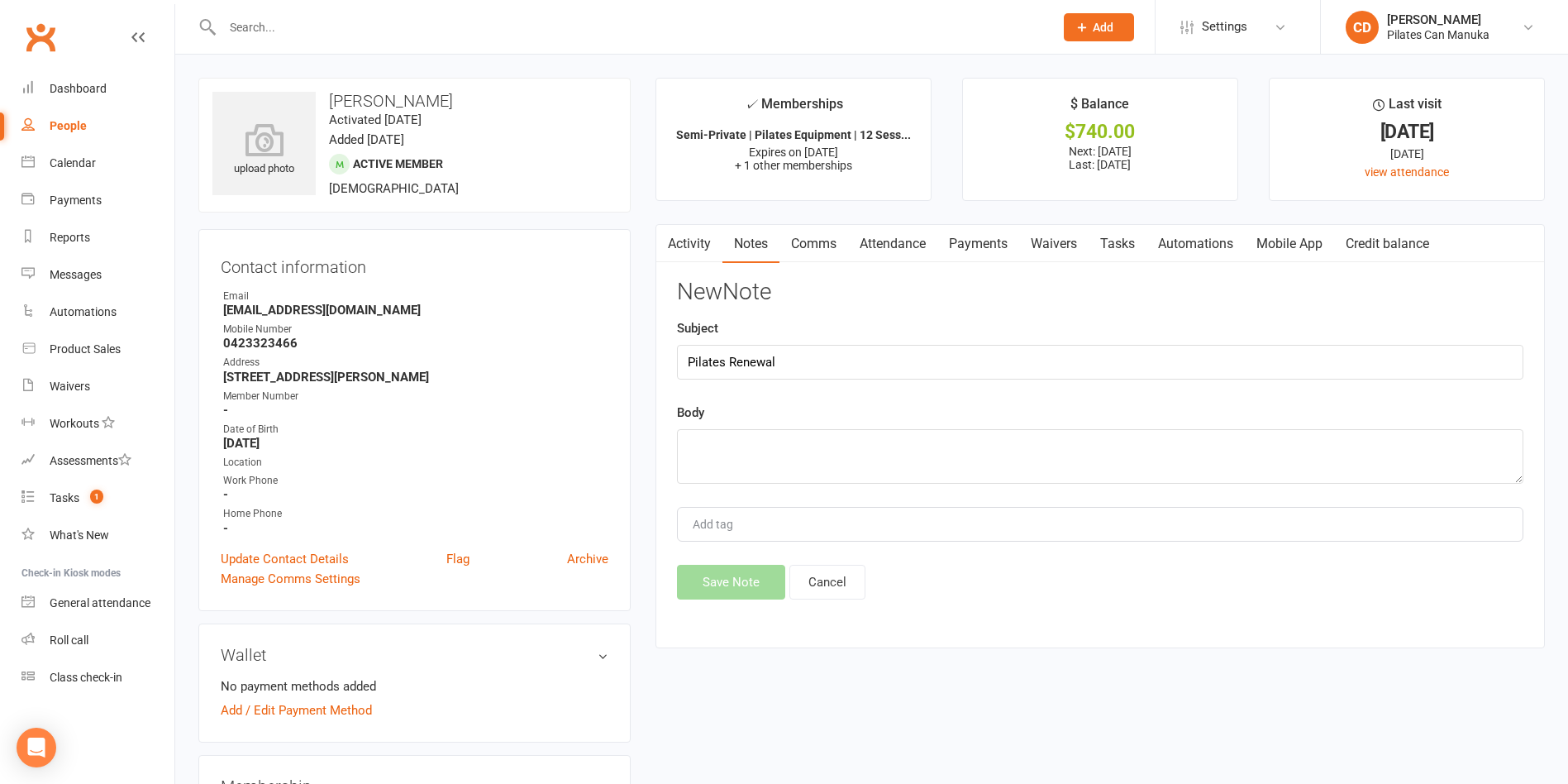 click on "Body" 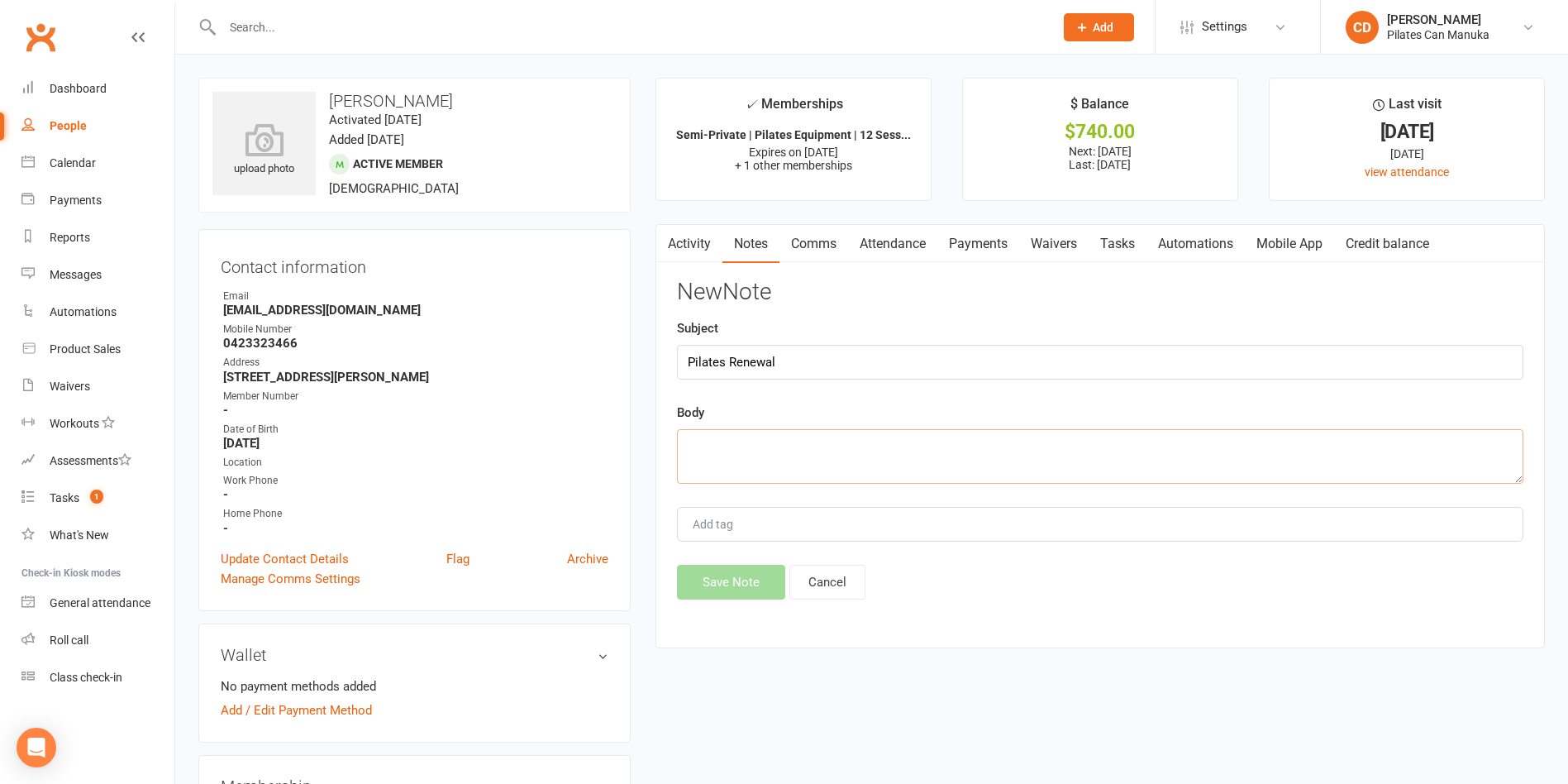 click 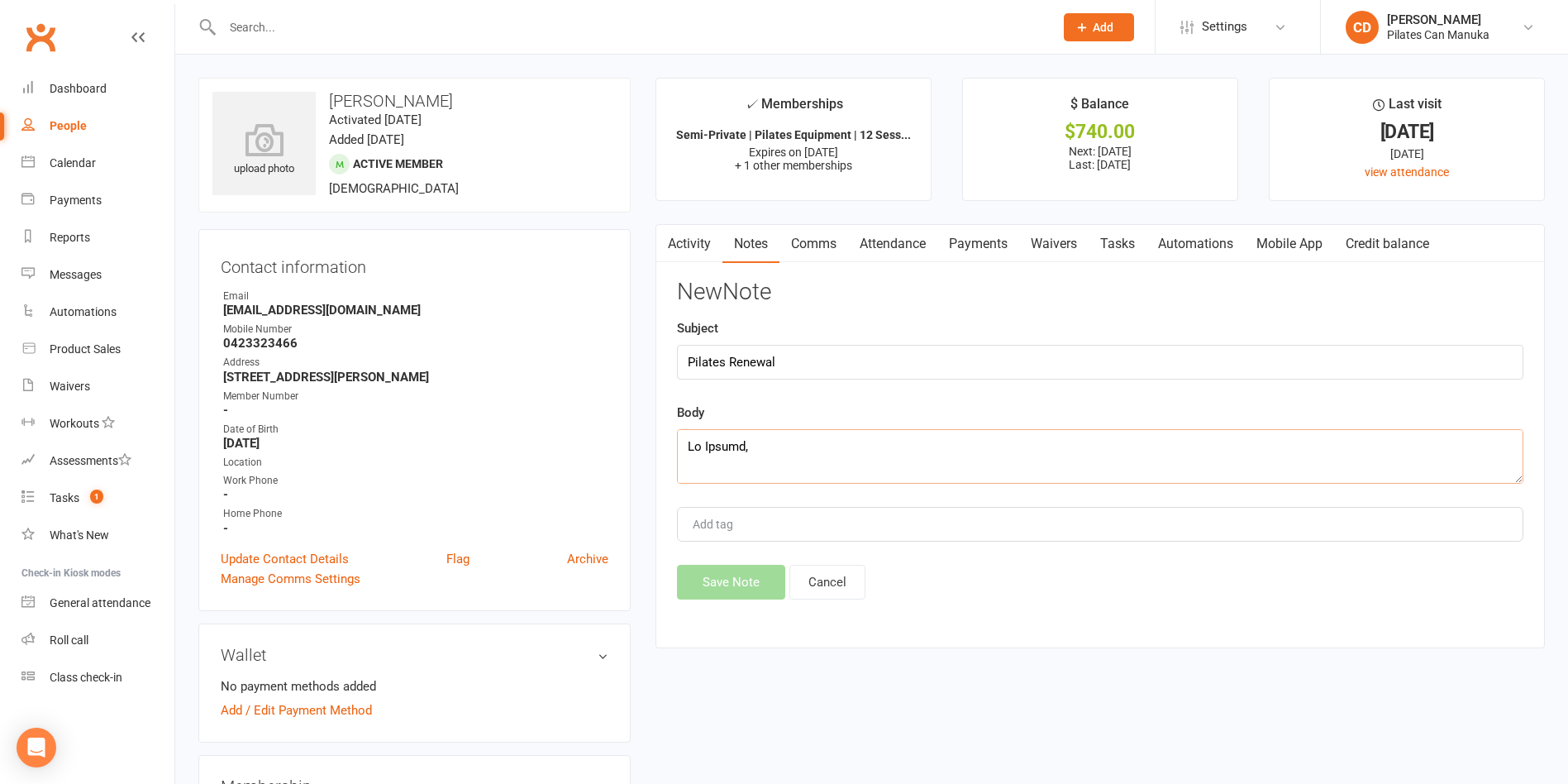 scroll, scrollTop: 844, scrollLeft: 0, axis: vertical 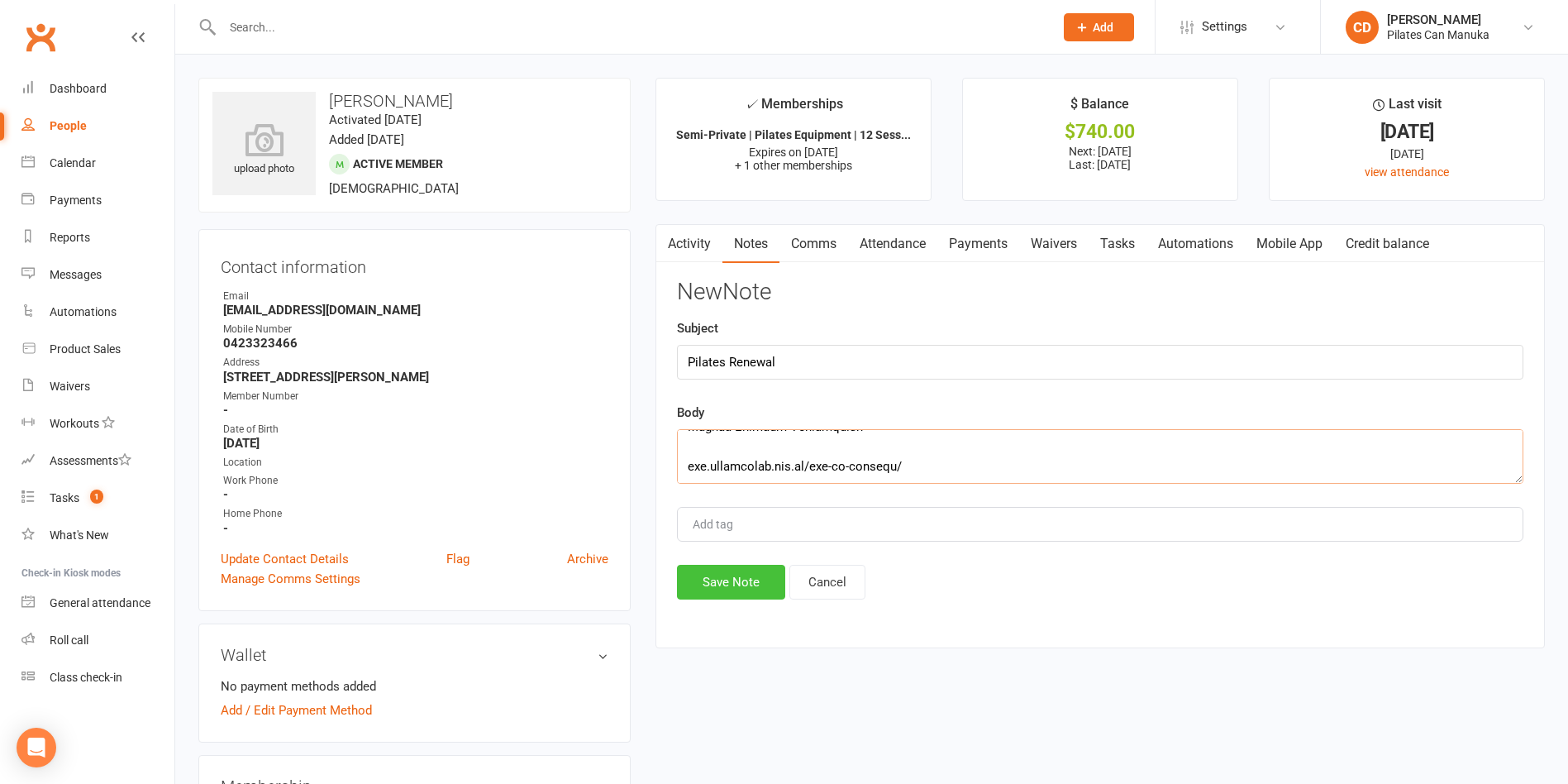 type on "Hi Ashley,
I hope this email finds you well, and you have been enjoying your Pilates sessions!
Your current semi private Pilates package is almost completed, with the last session booked for Thursday 24th July. I have created a new pack of 12 semi classes for you, commencing Thursday 31st July, booked into the 7 pm session time. I have attached a copy of your invoice and a list of your booked sessions. You’re welcome to manage your session bookings or make any changes at your convenience through the Clubworx Mobile App.
Our preferred method for paying that invoice is via bank transfer. I have listed our bank details below:
BSB: 012 984
Acc No: 4564 97596
Acc Name: Pilates Can Pty Ltd
Please make sure to forward us a copy of the transfer receipt, so we can mark your account as paid. We also have a few other options for payment, which you can find here.
All the best Ashley, and if you have any questions please let me know.
Best Regards,
Catherine Danta
Client Service Coord..." 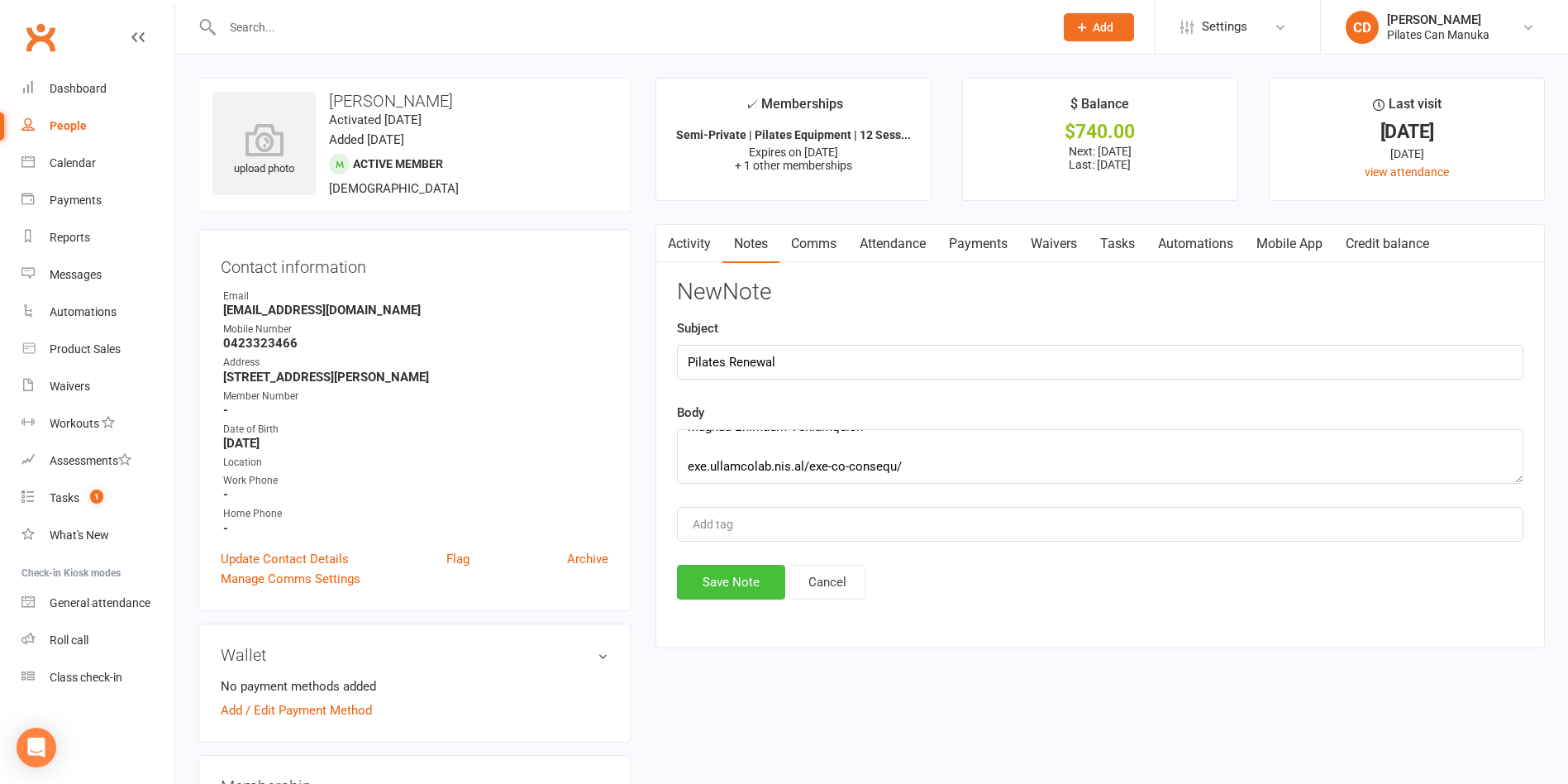 click on "Save Note" 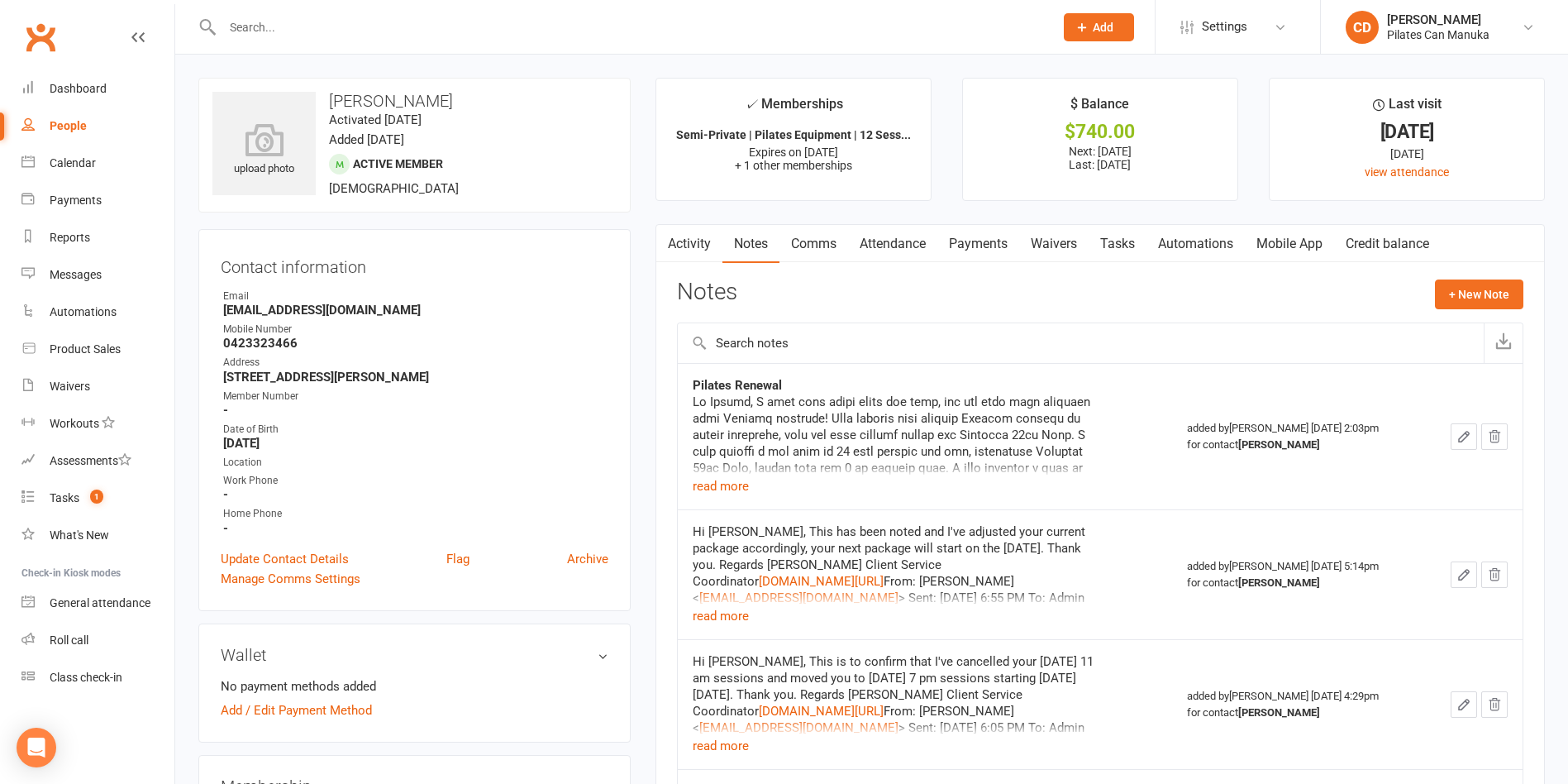 click at bounding box center [630, 27] 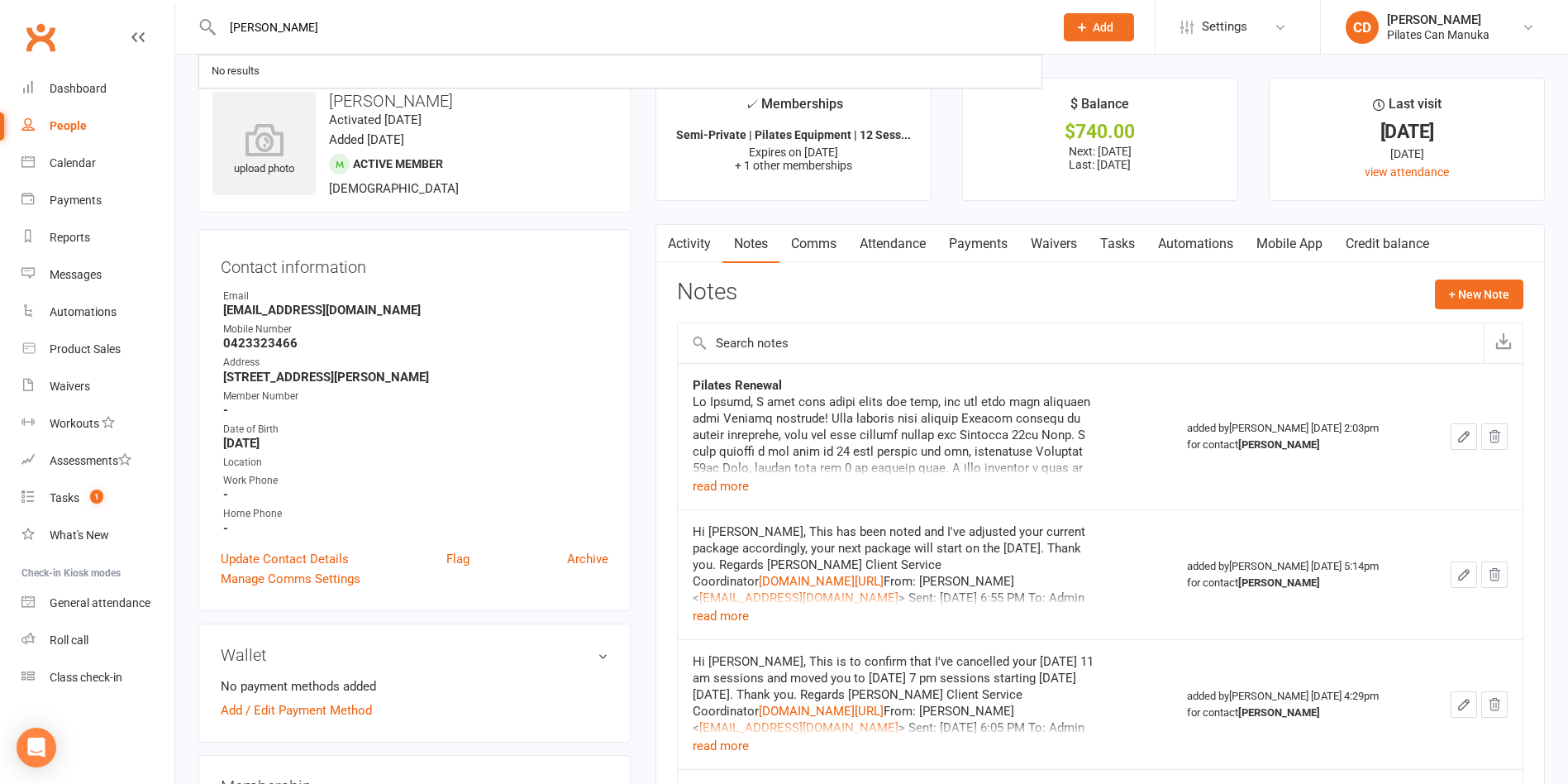 type on "Colleen reeks" 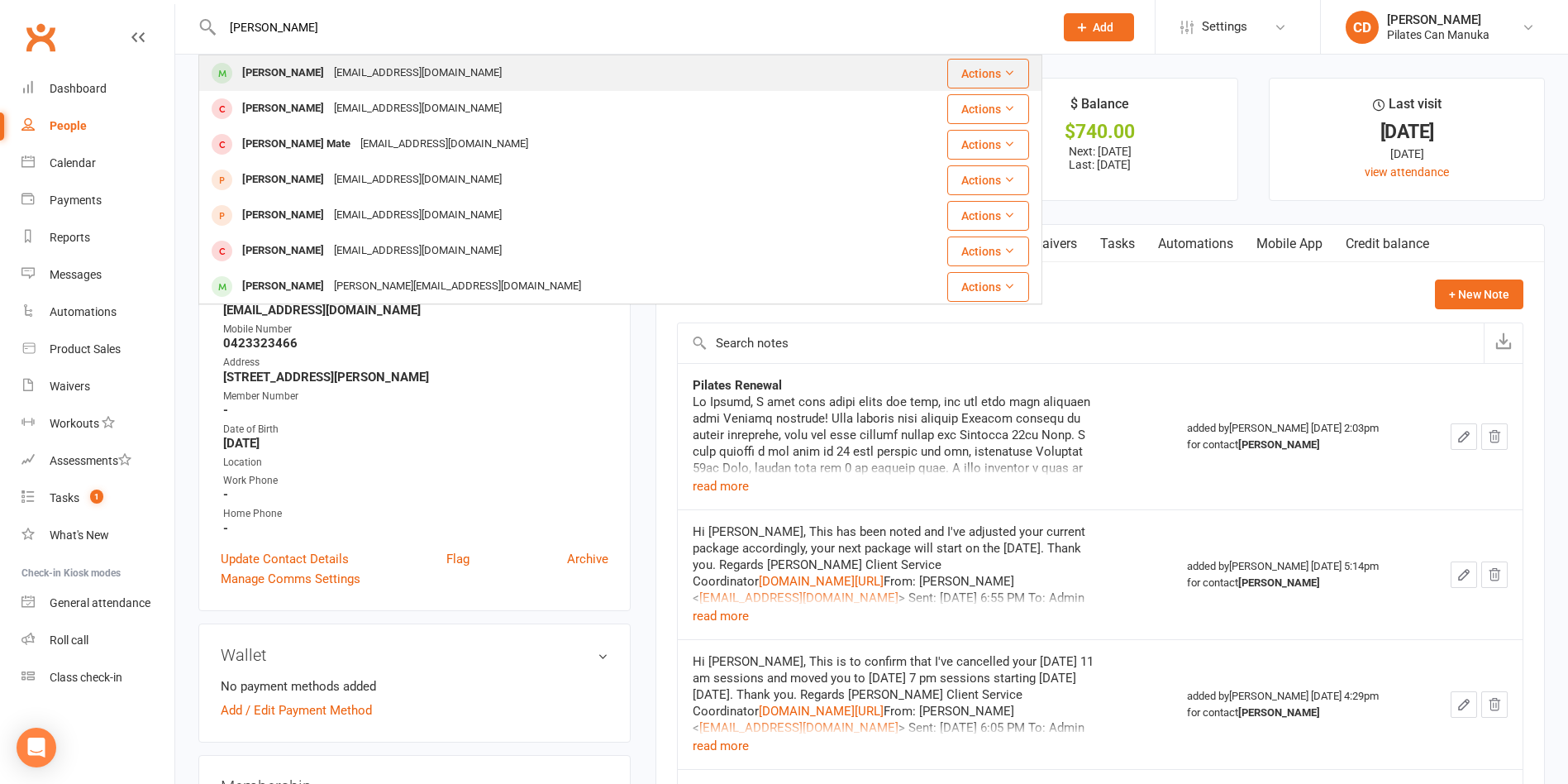 click on "colleenmreeks@yahoo.com.au" at bounding box center [417, 73] 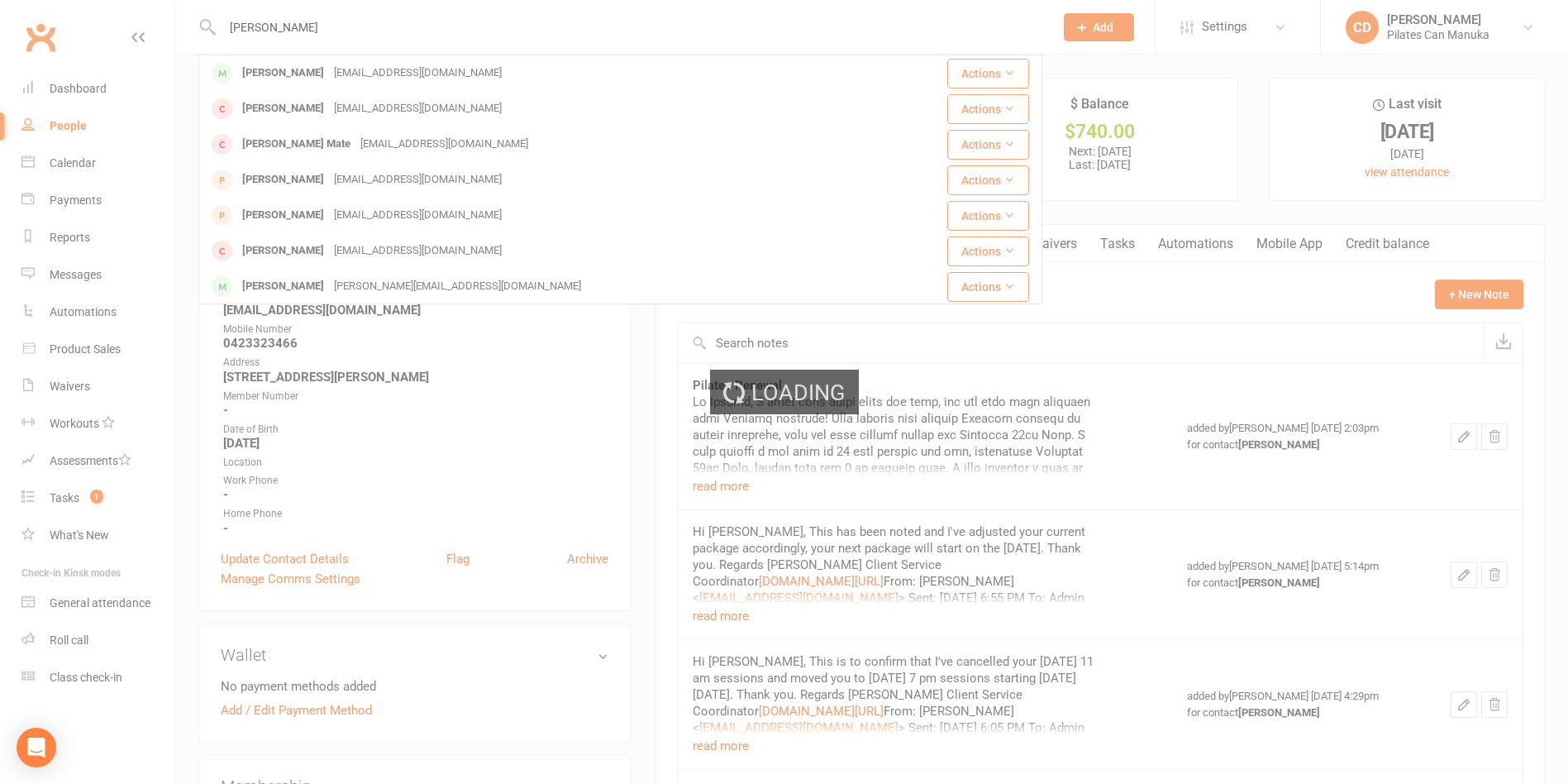 type 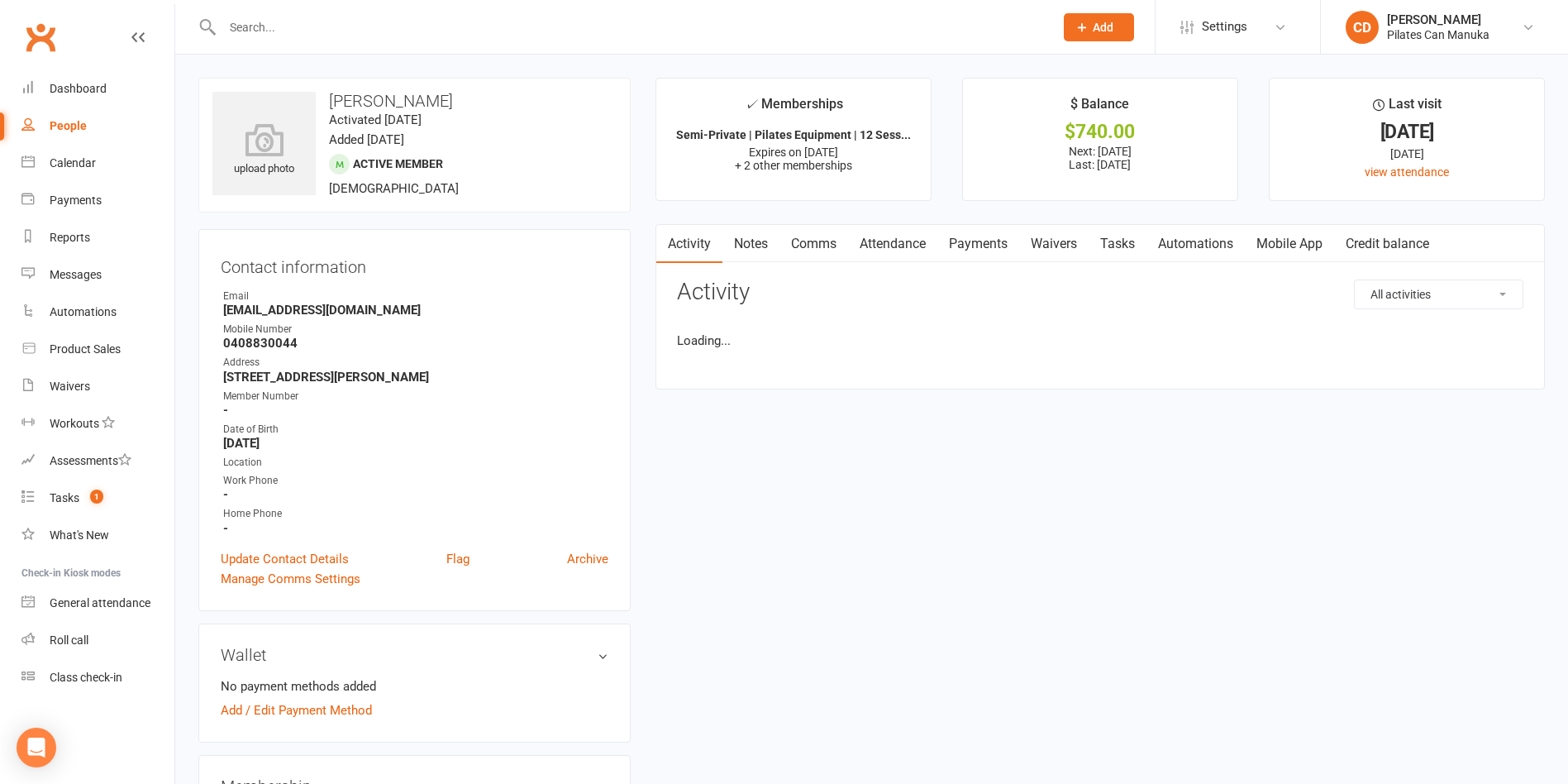 click on "Tasks" at bounding box center (1118, 244) 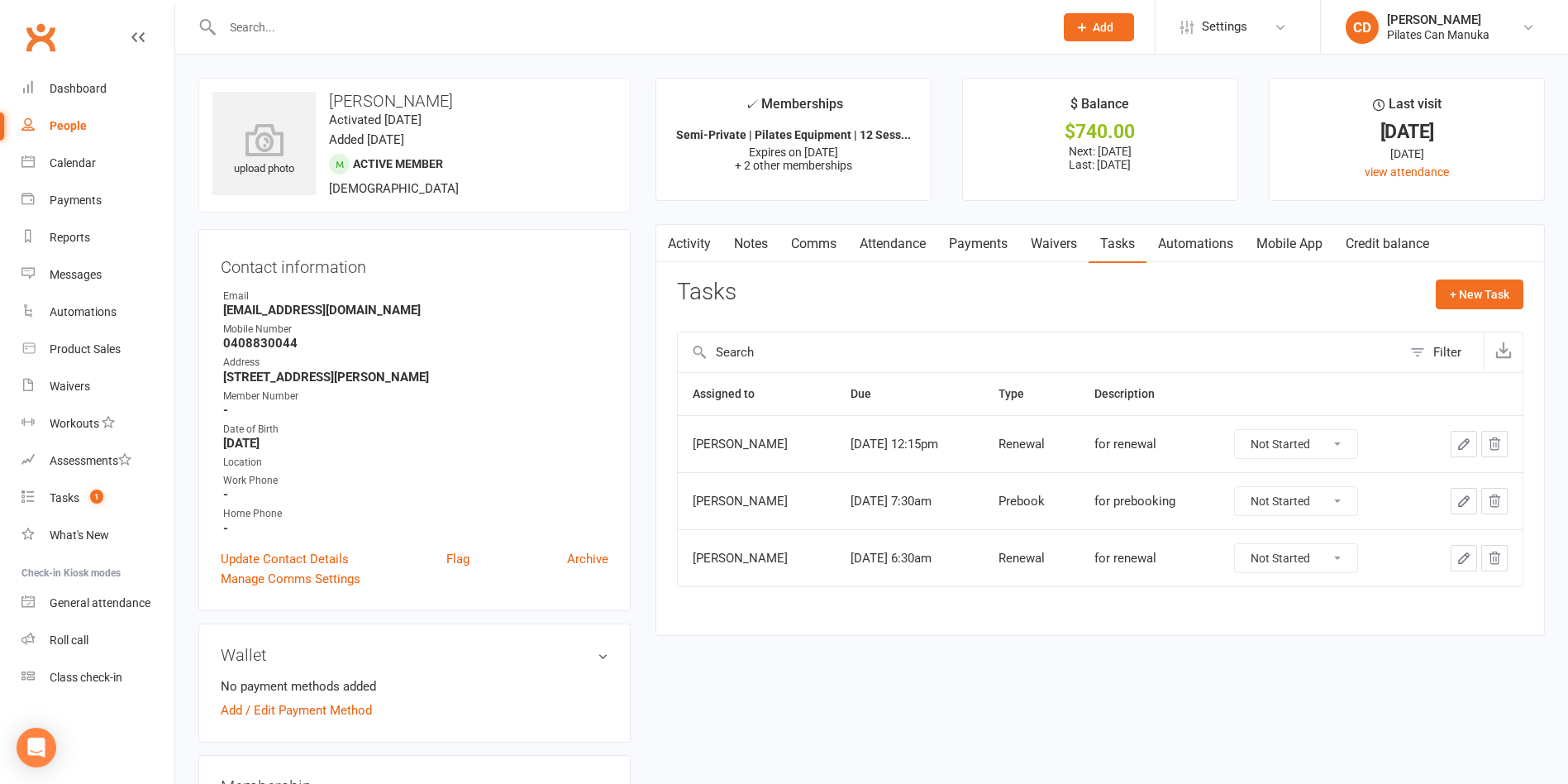 click 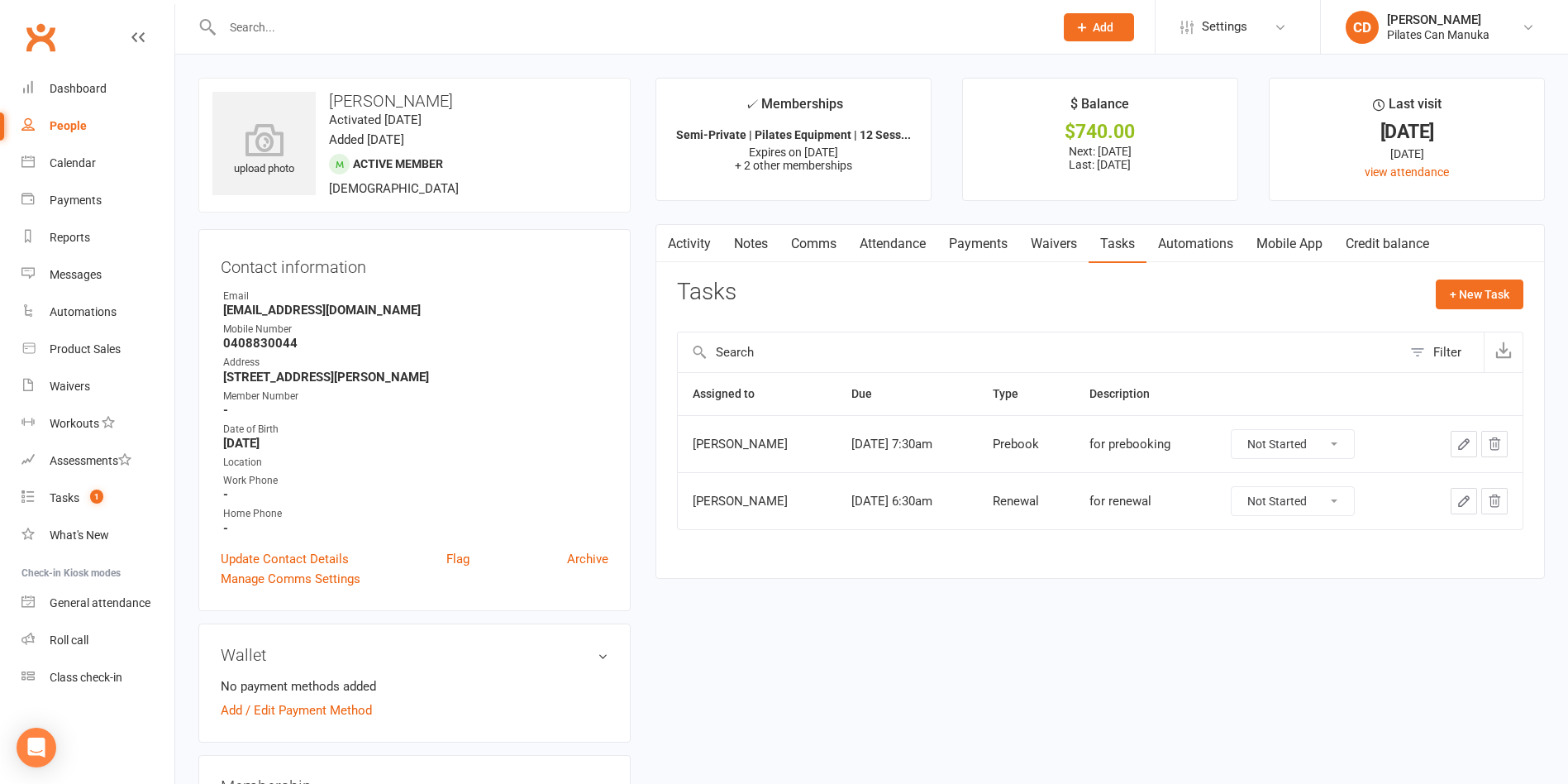 click 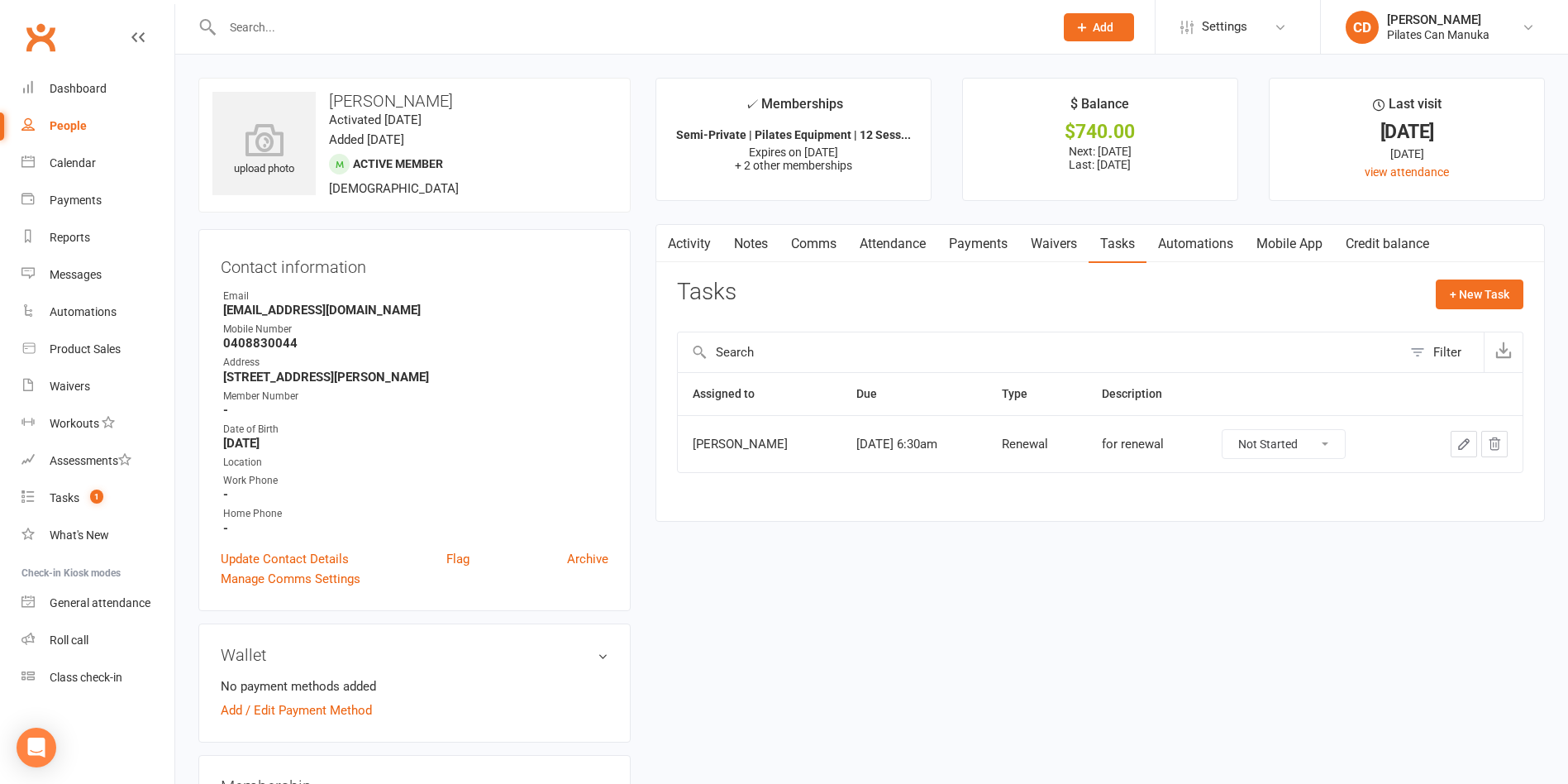 click 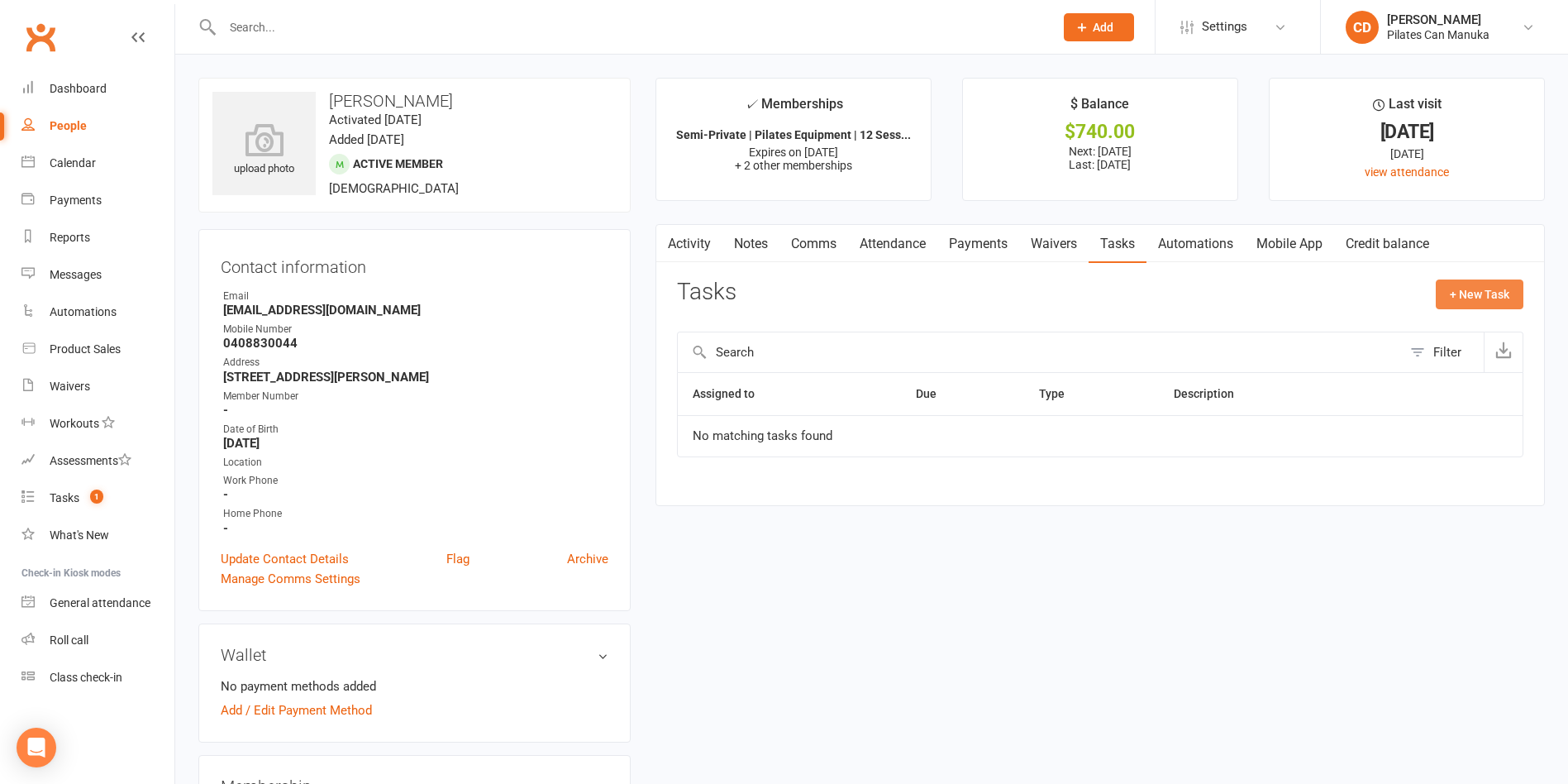 click on "+ New Task" at bounding box center (1480, 294) 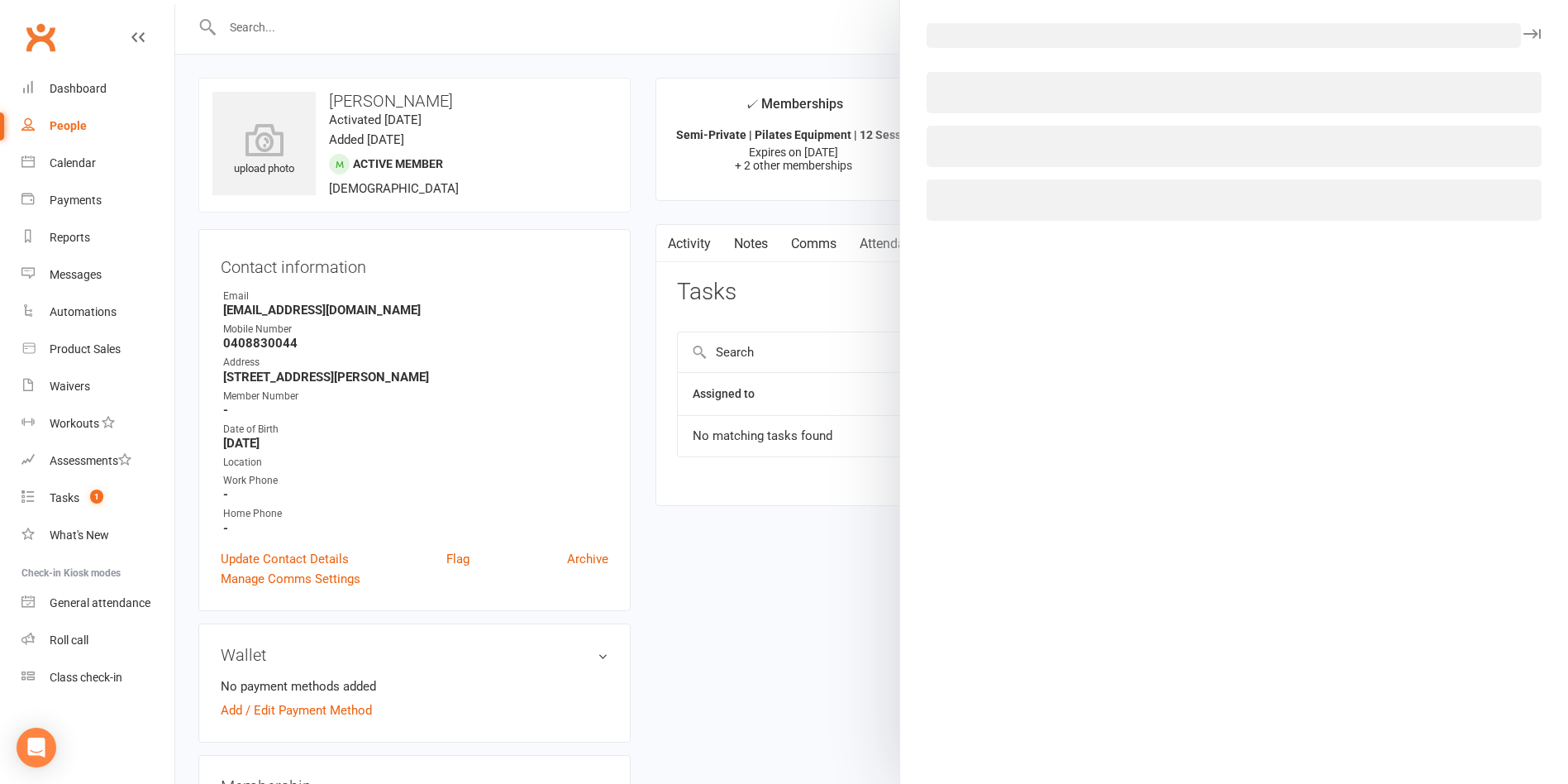 select on "49925" 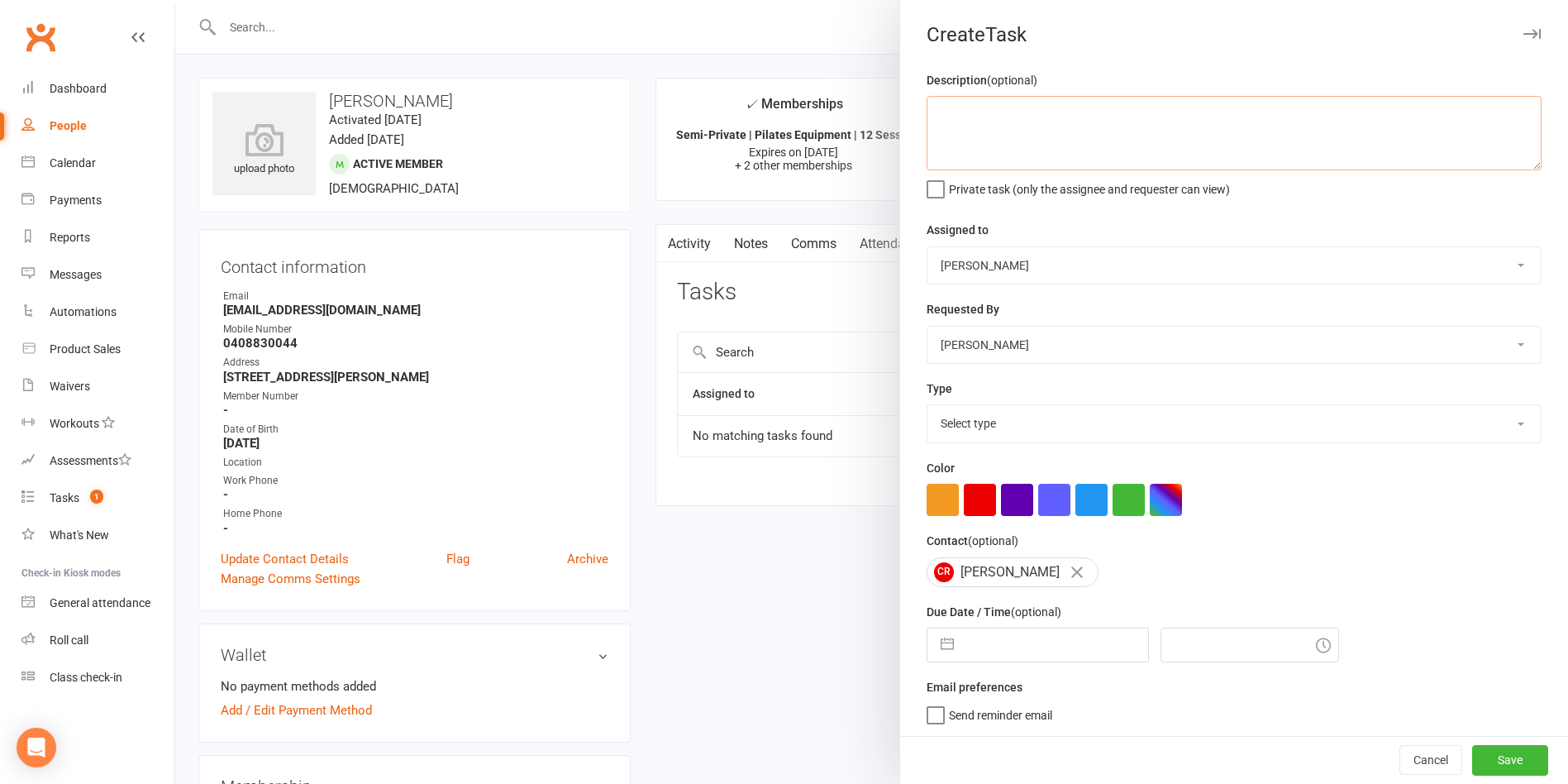 click at bounding box center [1234, 133] 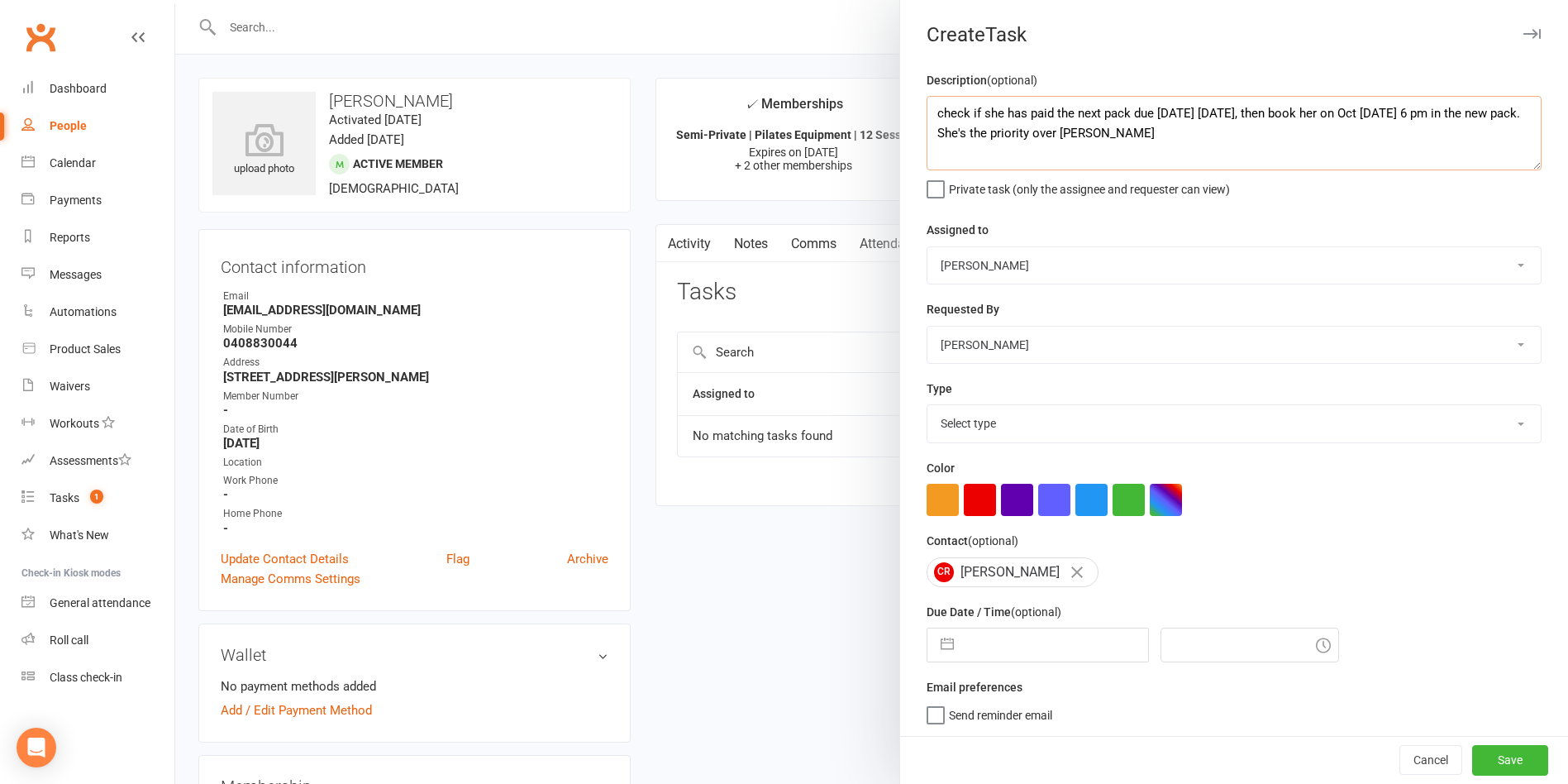 type on "check if she has paid the next pack due today 30th July, then book her on Oct tuesday 6 pm in the new pack. She's the priority over Ray Lindsay" 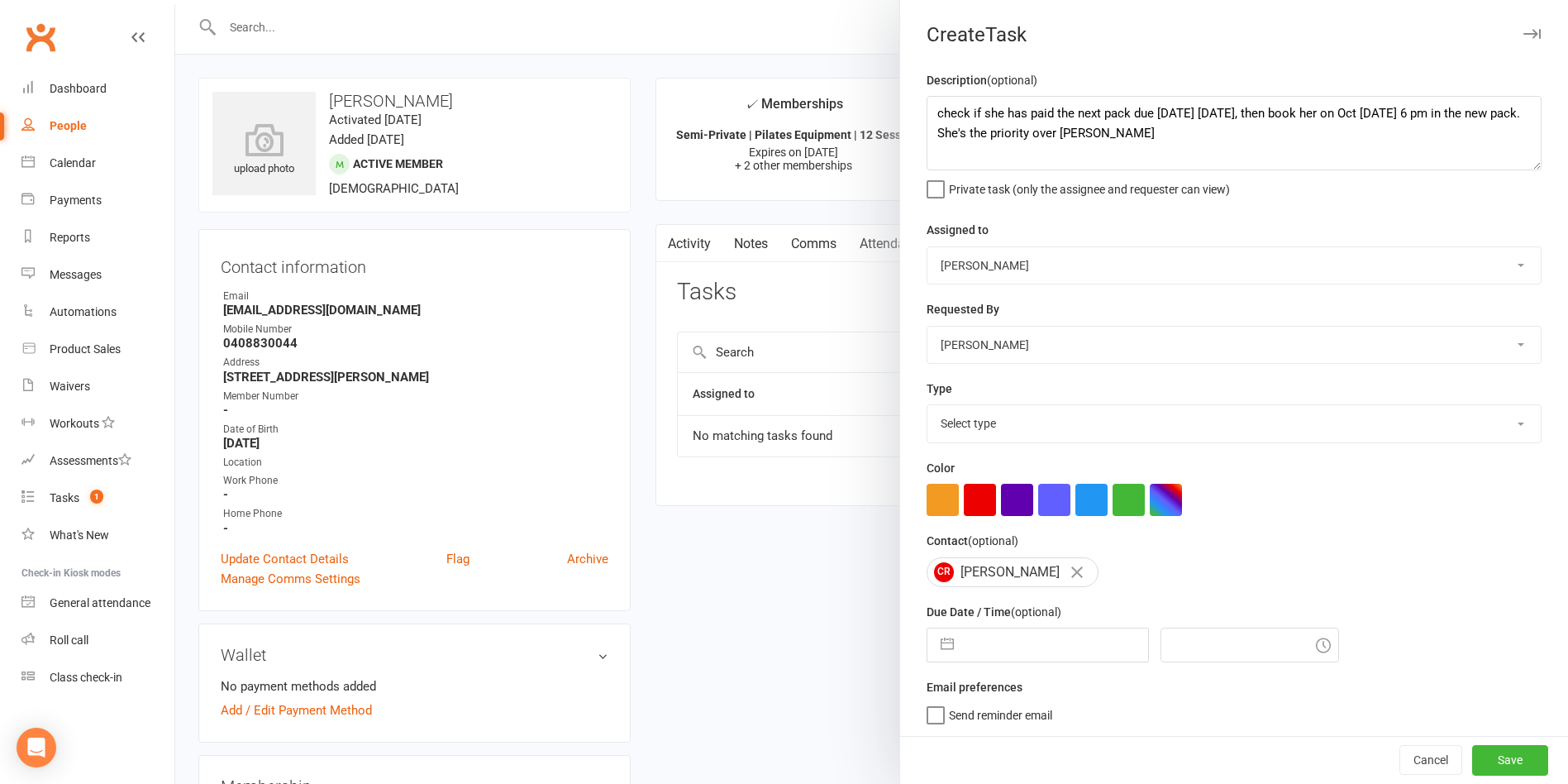 click at bounding box center (1055, 645) 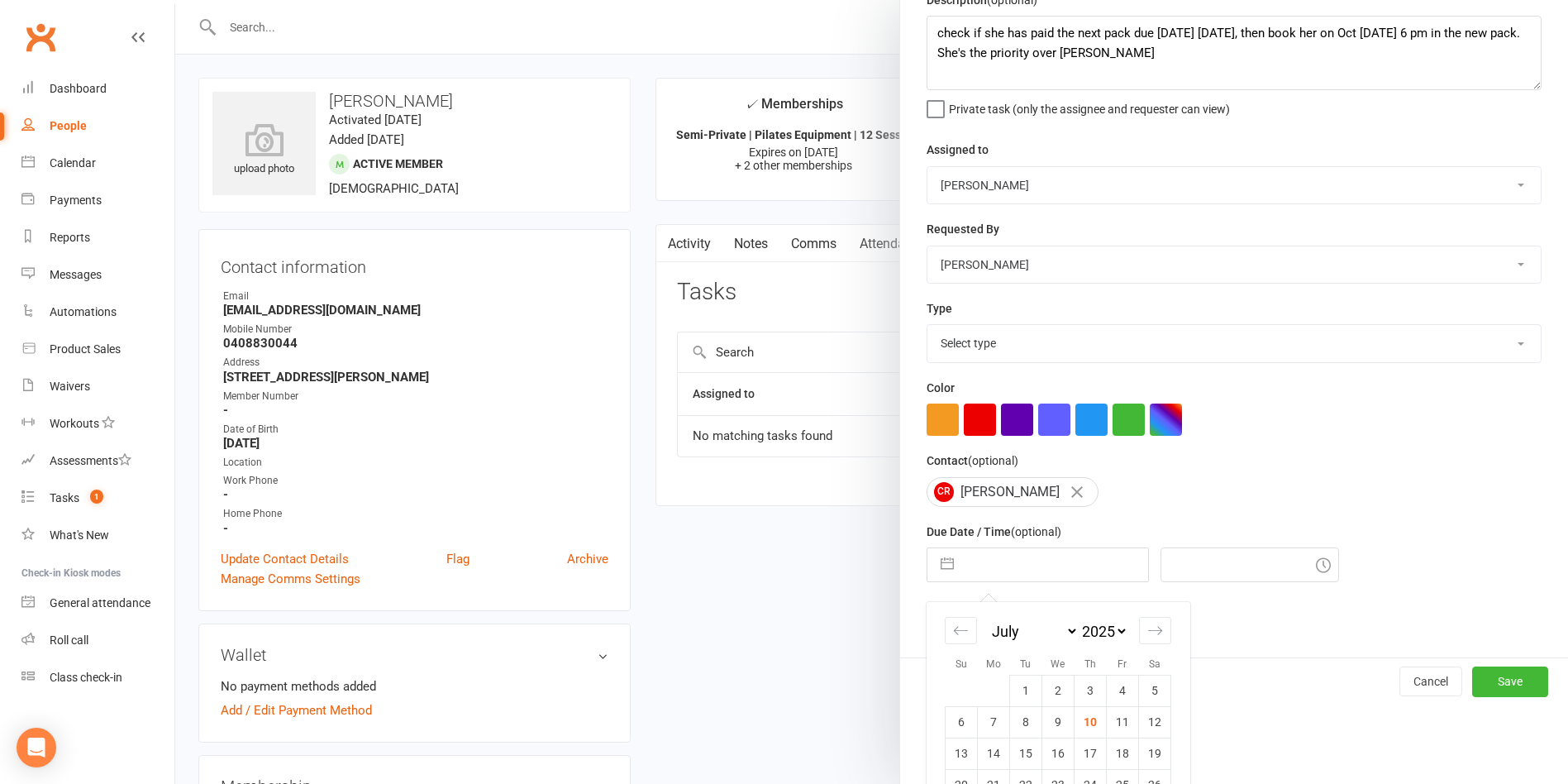 scroll, scrollTop: 154, scrollLeft: 0, axis: vertical 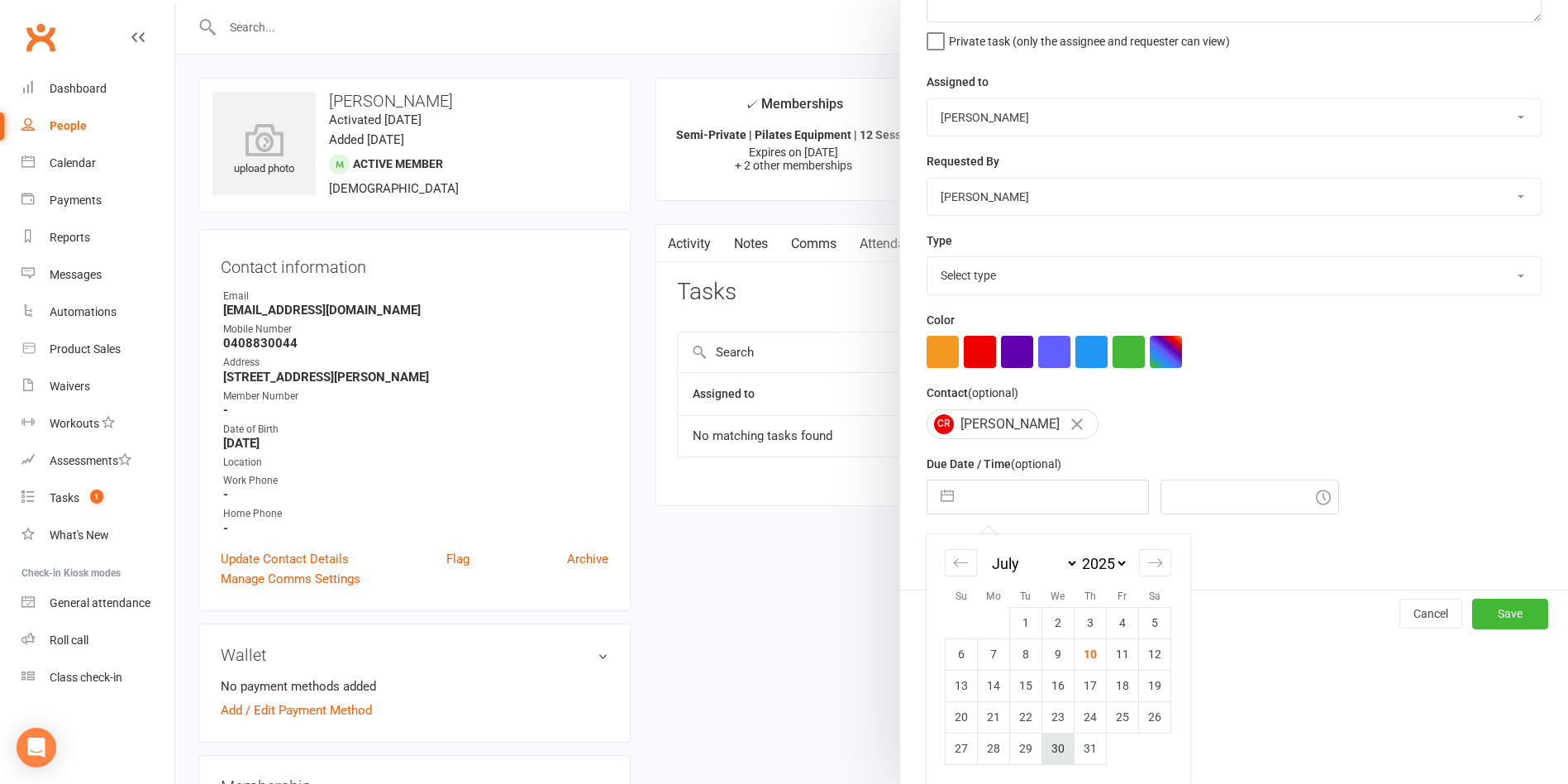 click on "30" at bounding box center (1058, 748) 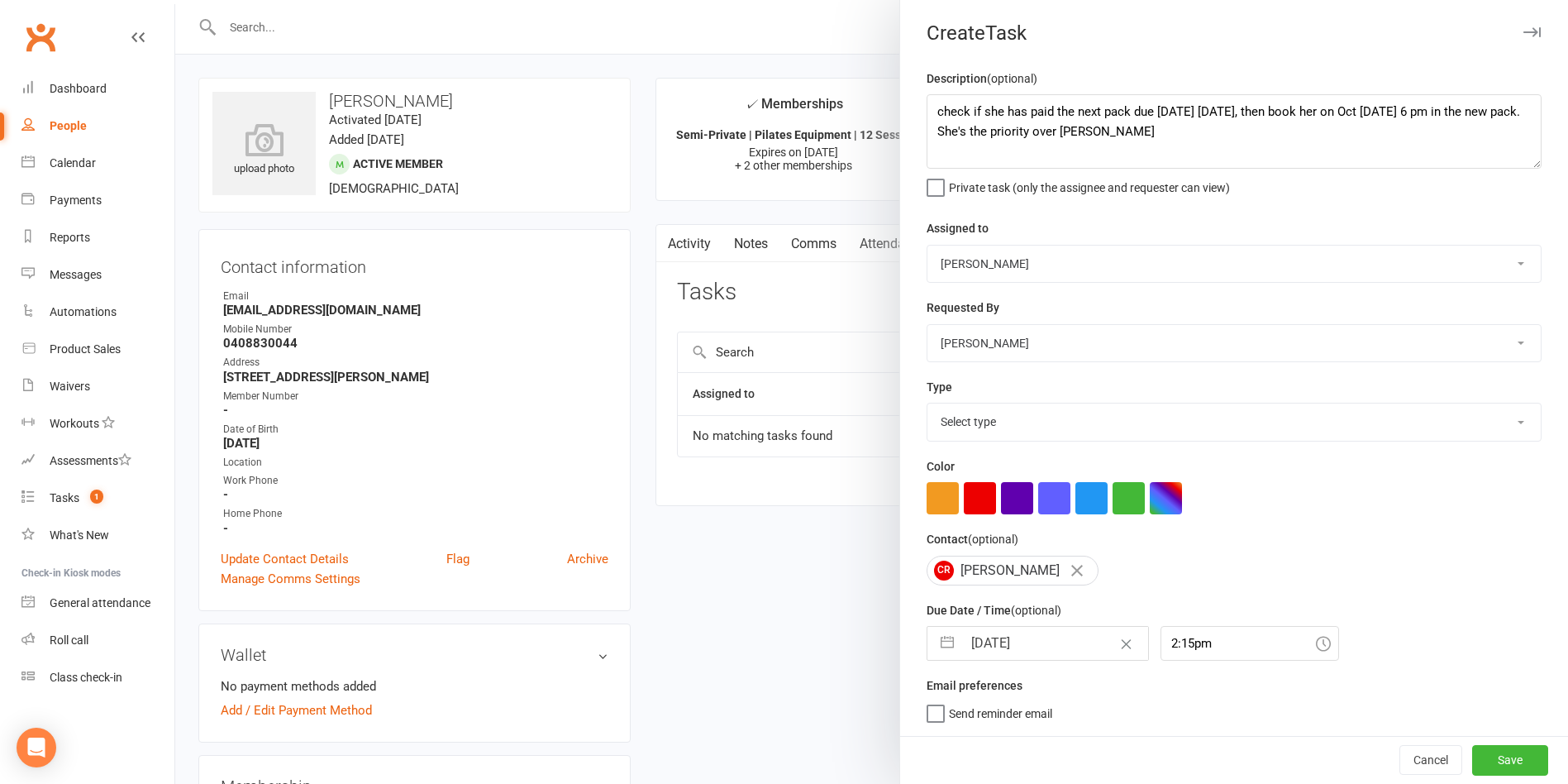 scroll, scrollTop: 8, scrollLeft: 0, axis: vertical 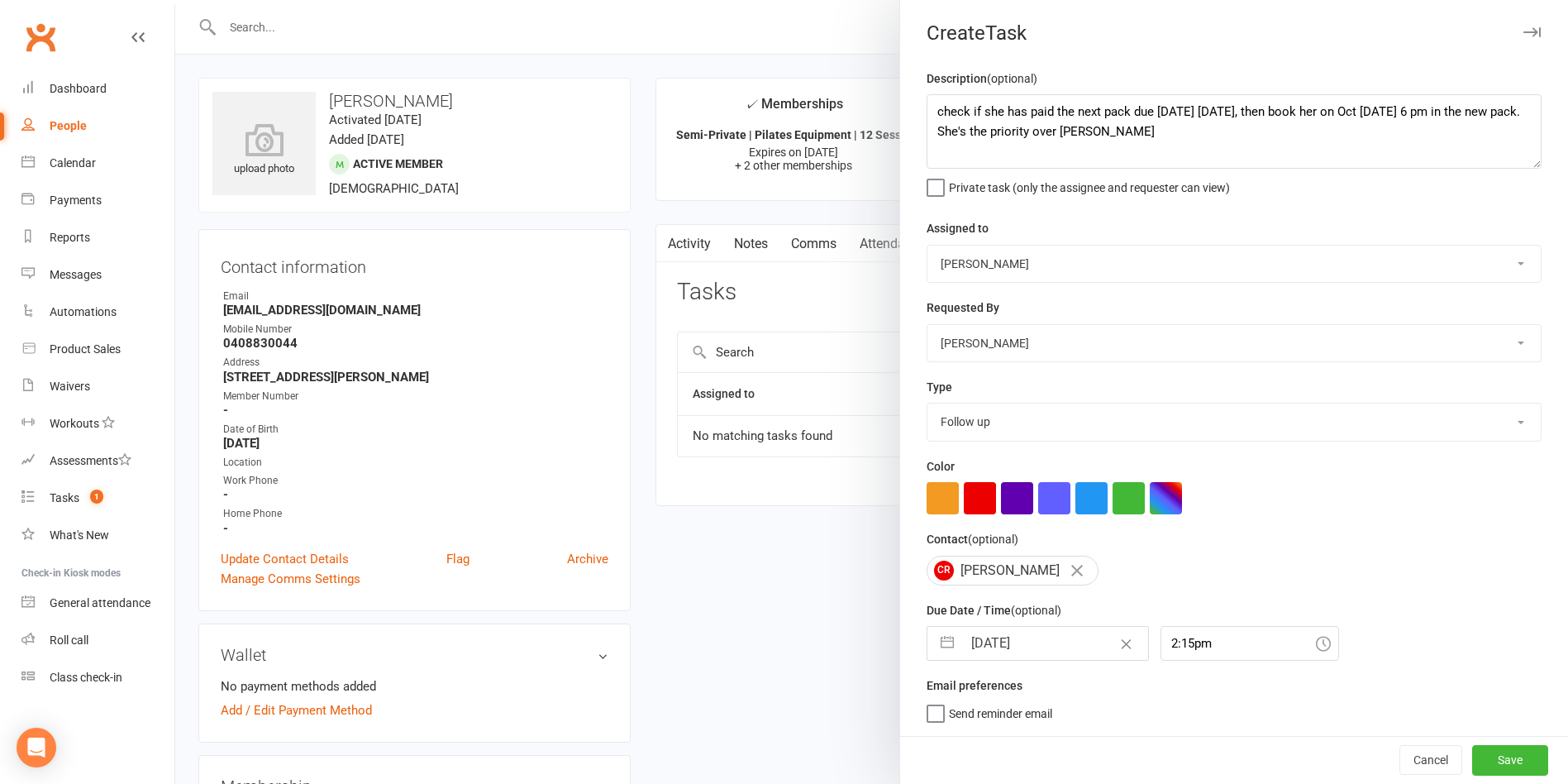 click on "Select type Available sessions for continuing semis Bulk session change Catch-up session Delete auto-generated catch-up Downgrade Education E-mail Follow up Follow up: unpaid invoice Health screening forms Make-up session Meeting Membership cancellation Membership downgrade Membership upgrade Nc Onboarding Package adjustment Package extension Payment follow up Phone call Prebook Renewal Reprocess payment Session cancellation Suspension Text message Upgrade Vip session changes Add new task type" at bounding box center [1234, 422] 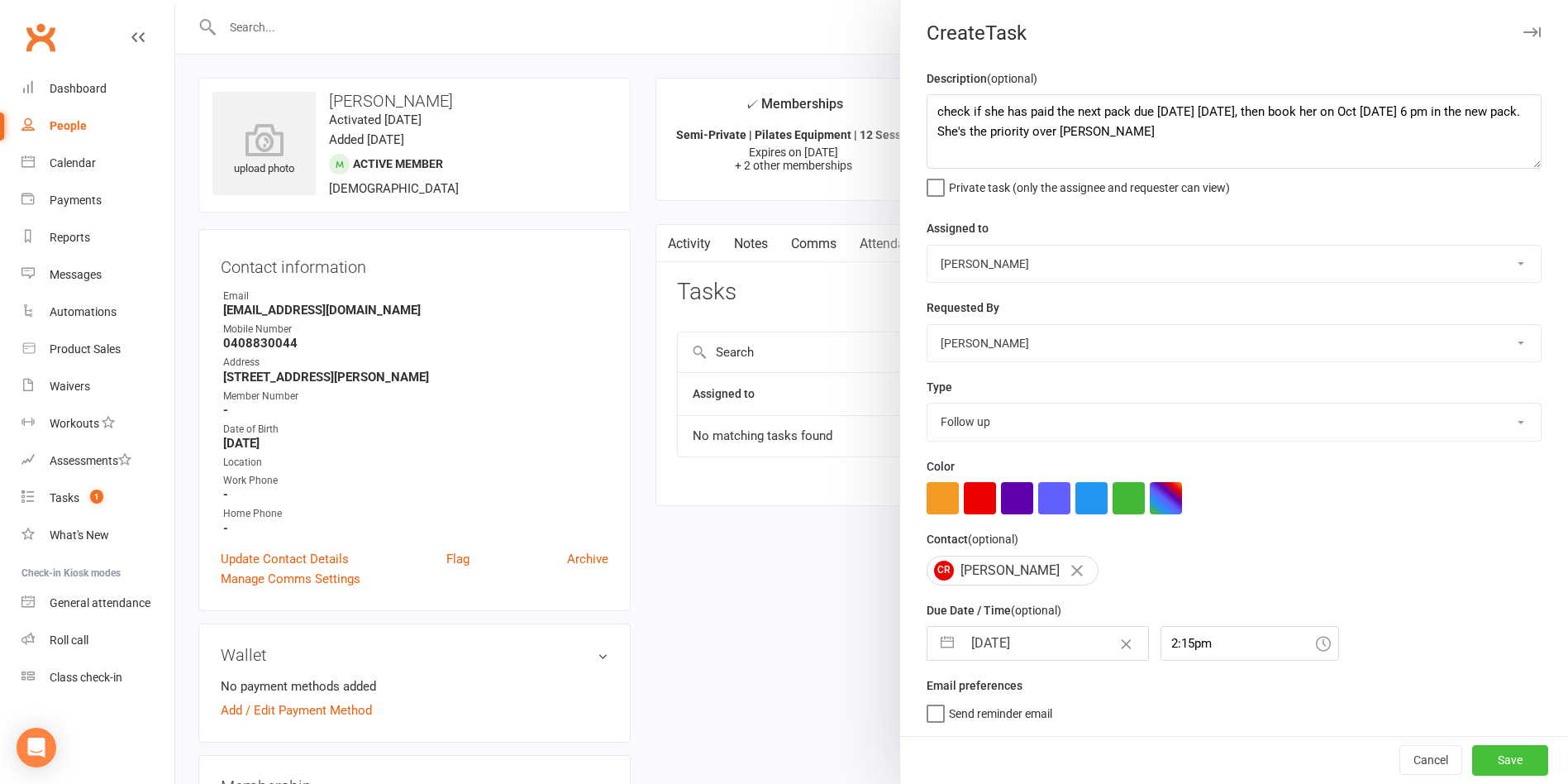 click on "Save" at bounding box center [1510, 760] 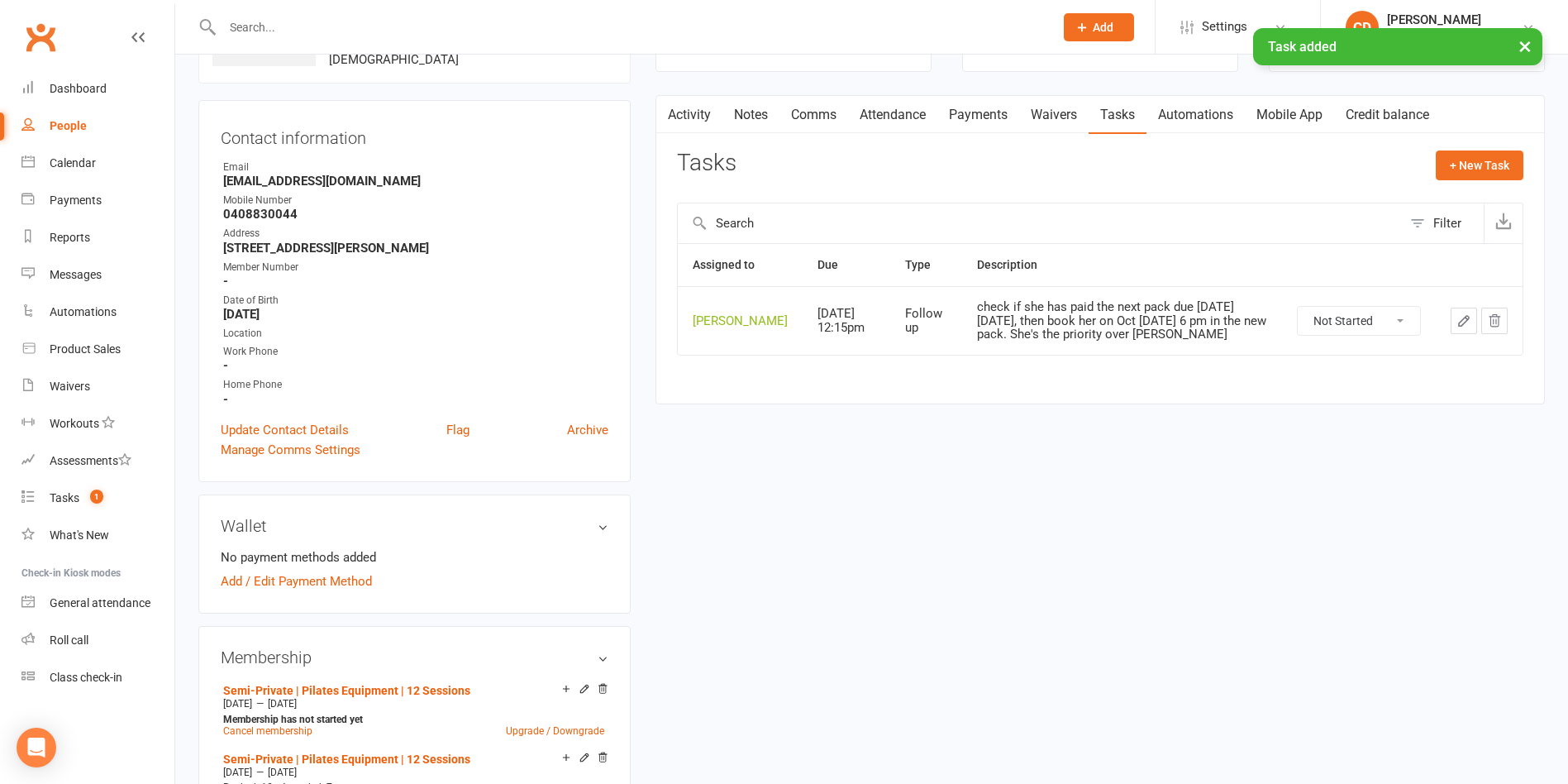 scroll, scrollTop: 248, scrollLeft: 0, axis: vertical 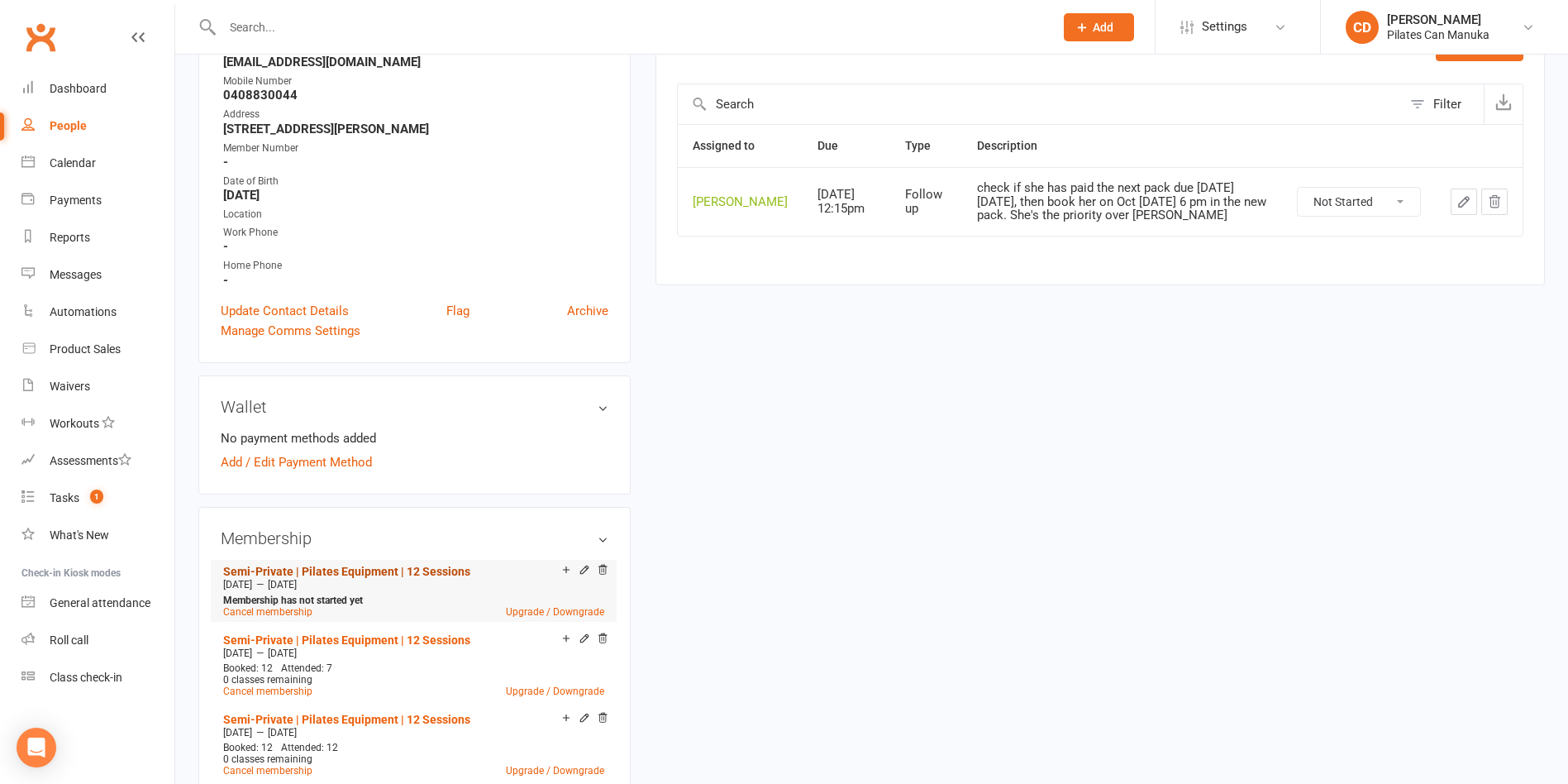 click on "Semi-Private | Pilates Equipment | 12 Sessions" at bounding box center [346, 571] 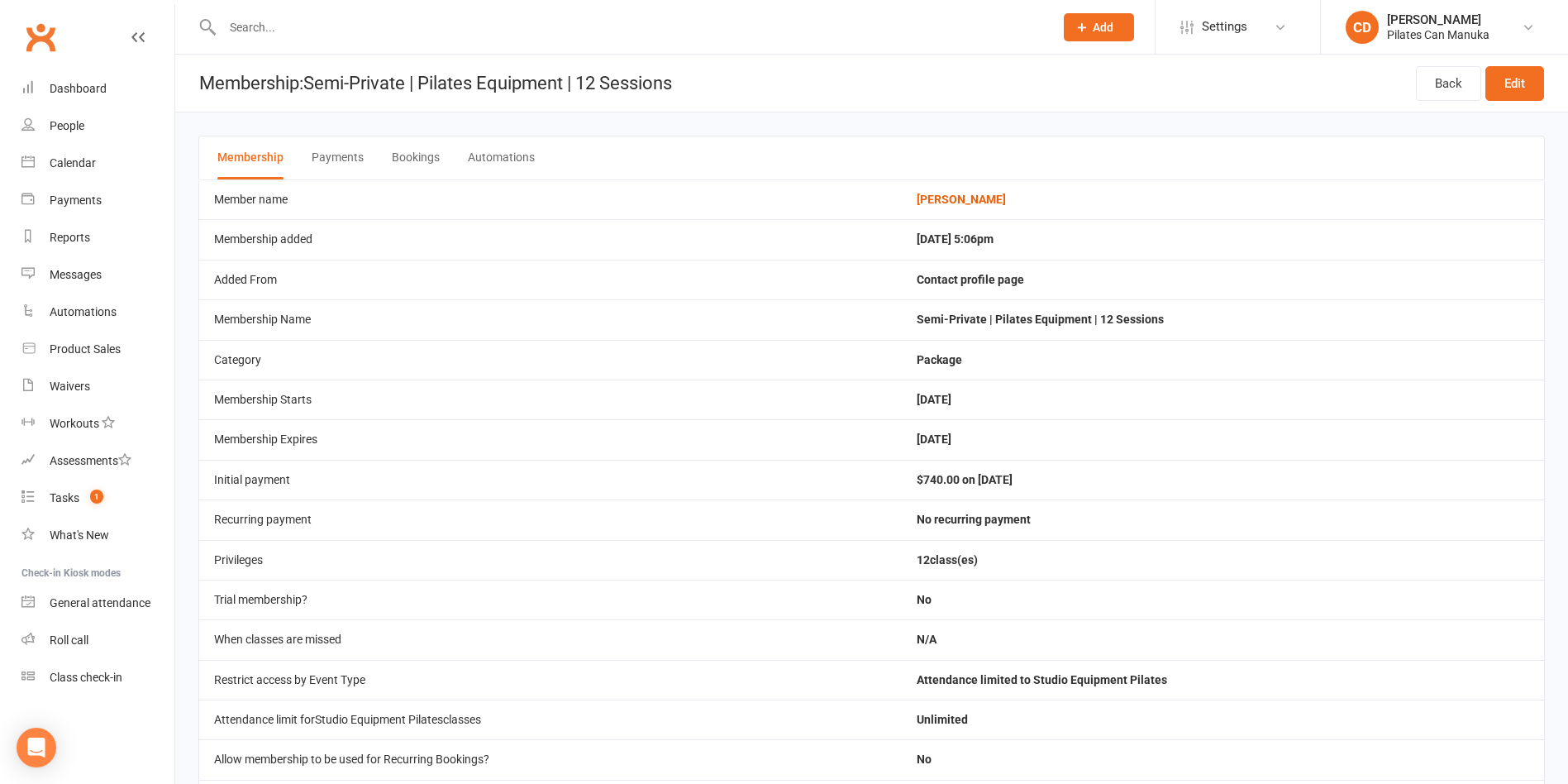 click on "Bookings" at bounding box center (416, 158) 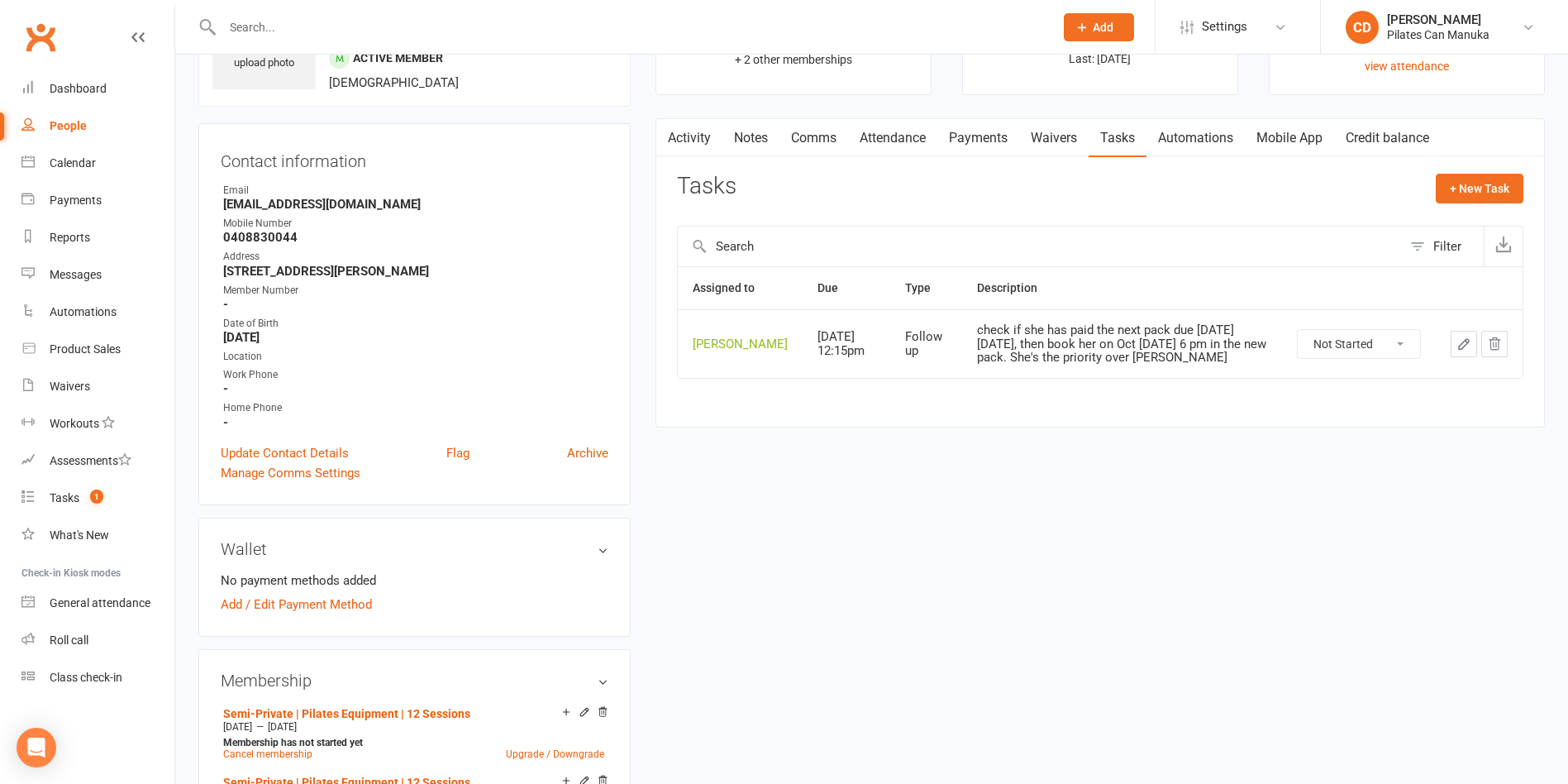 scroll, scrollTop: 0, scrollLeft: 0, axis: both 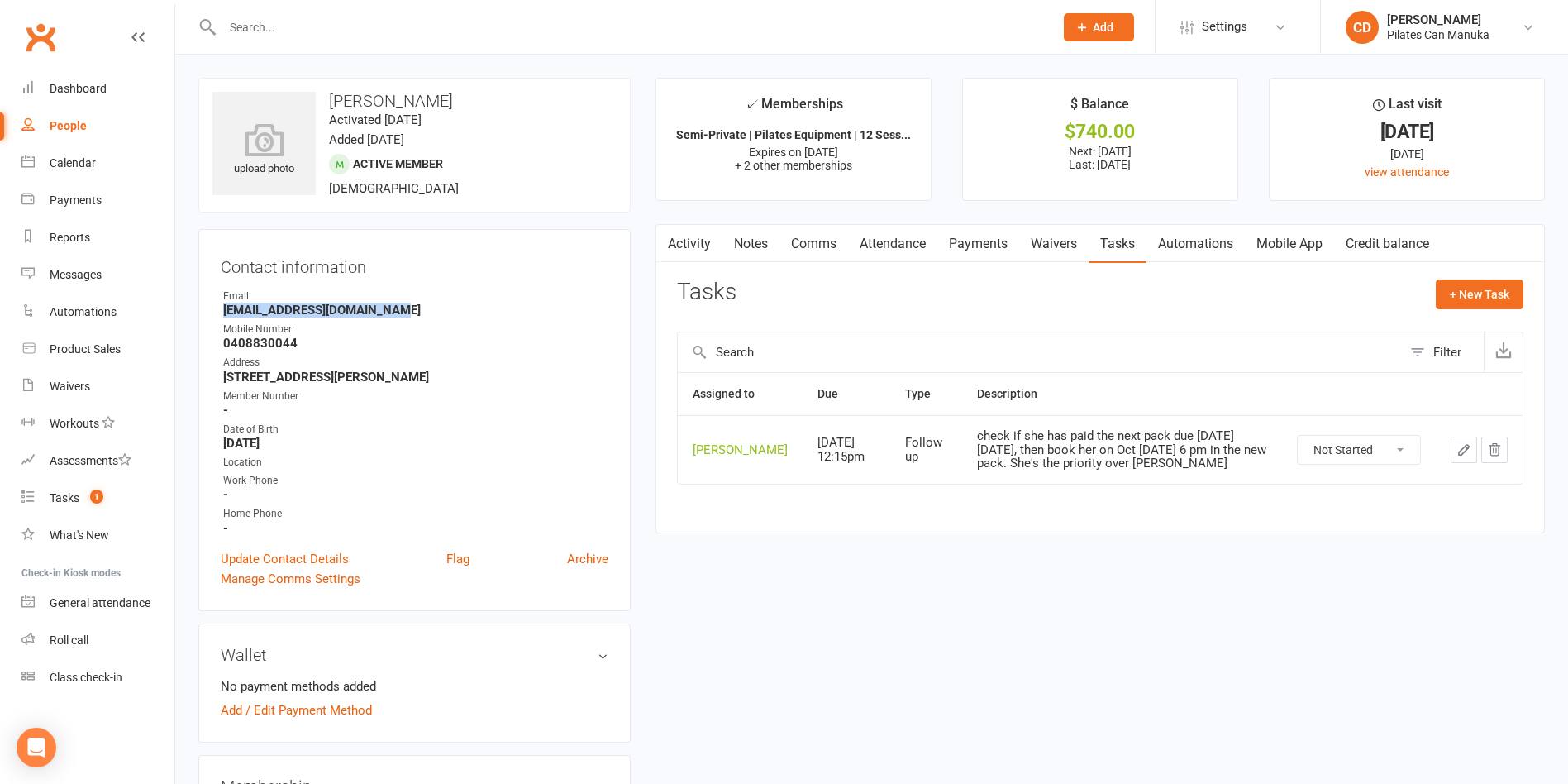 drag, startPoint x: 398, startPoint y: 312, endPoint x: 224, endPoint y: 304, distance: 174.18381 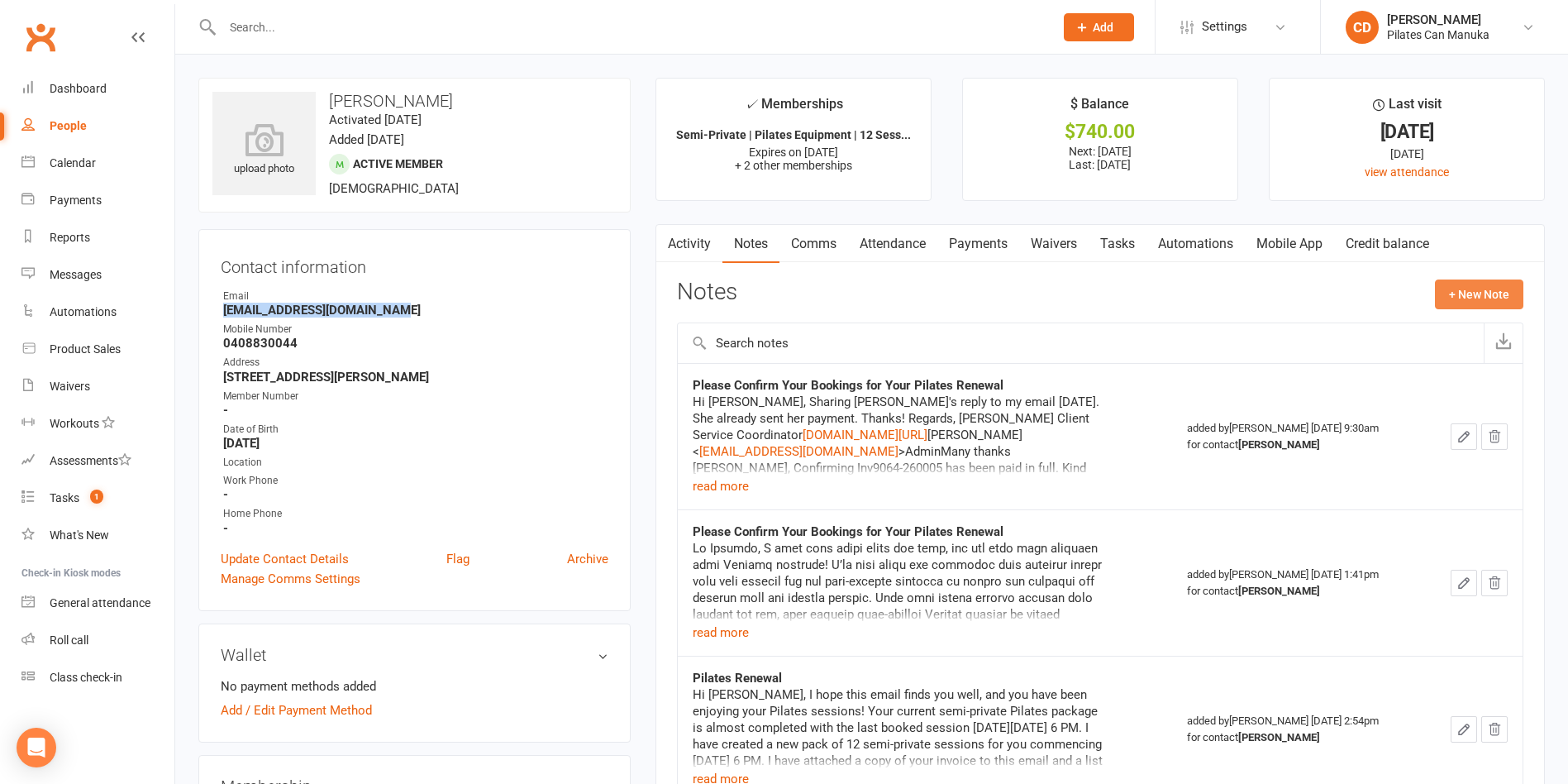 click on "+ New Note" at bounding box center (1479, 294) 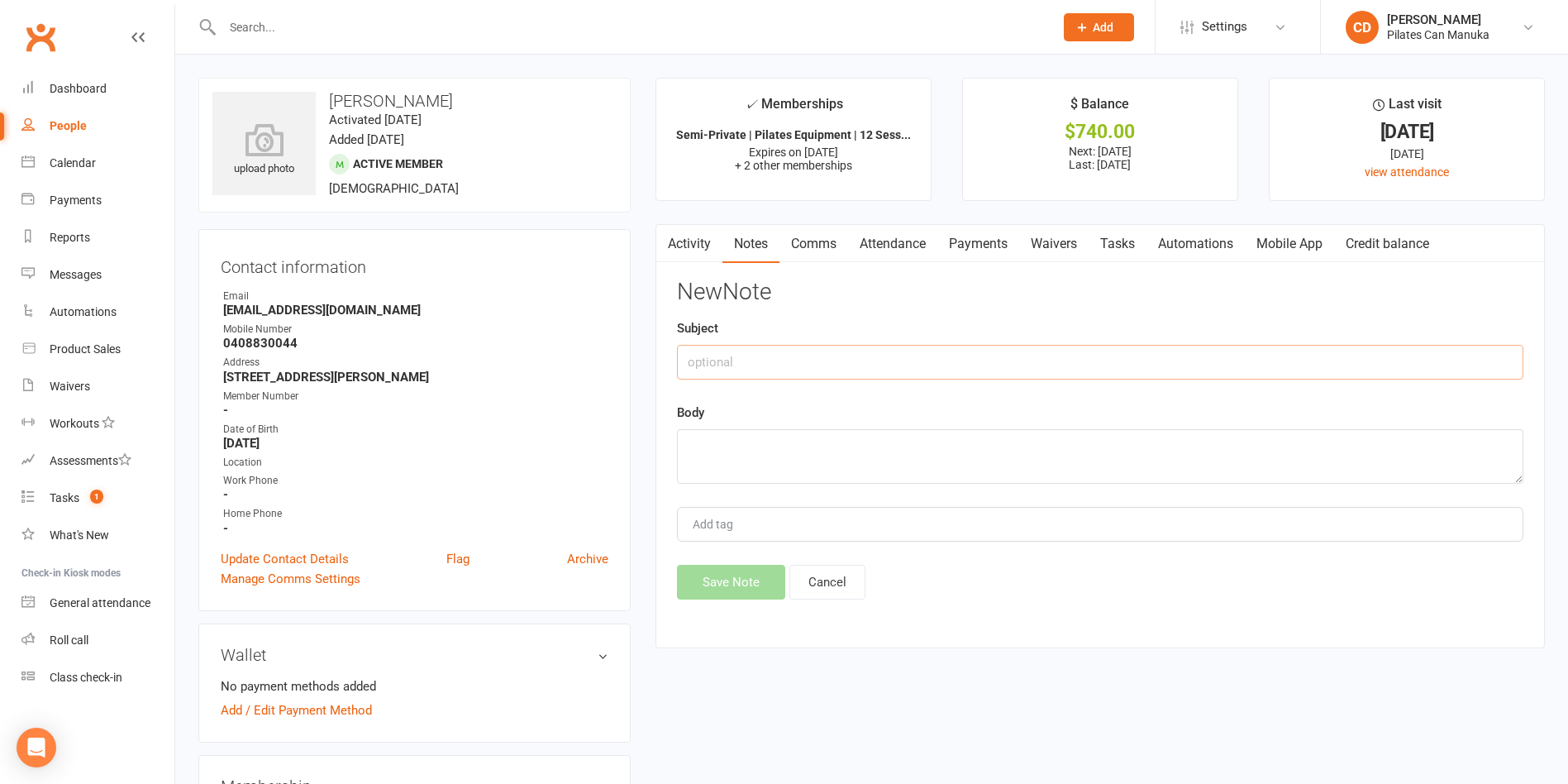 click at bounding box center [1100, 362] 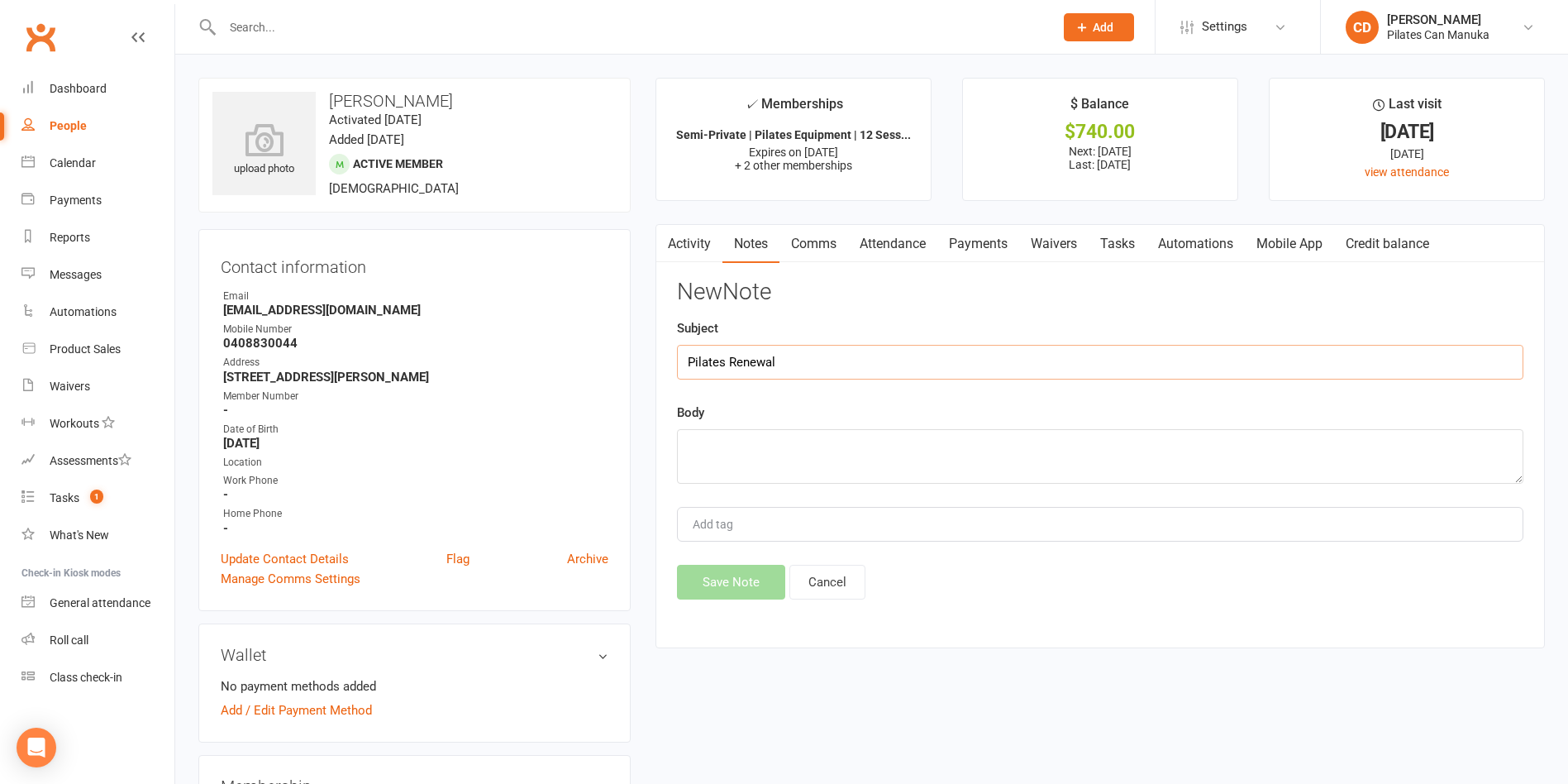 type on "Pilates Renewal" 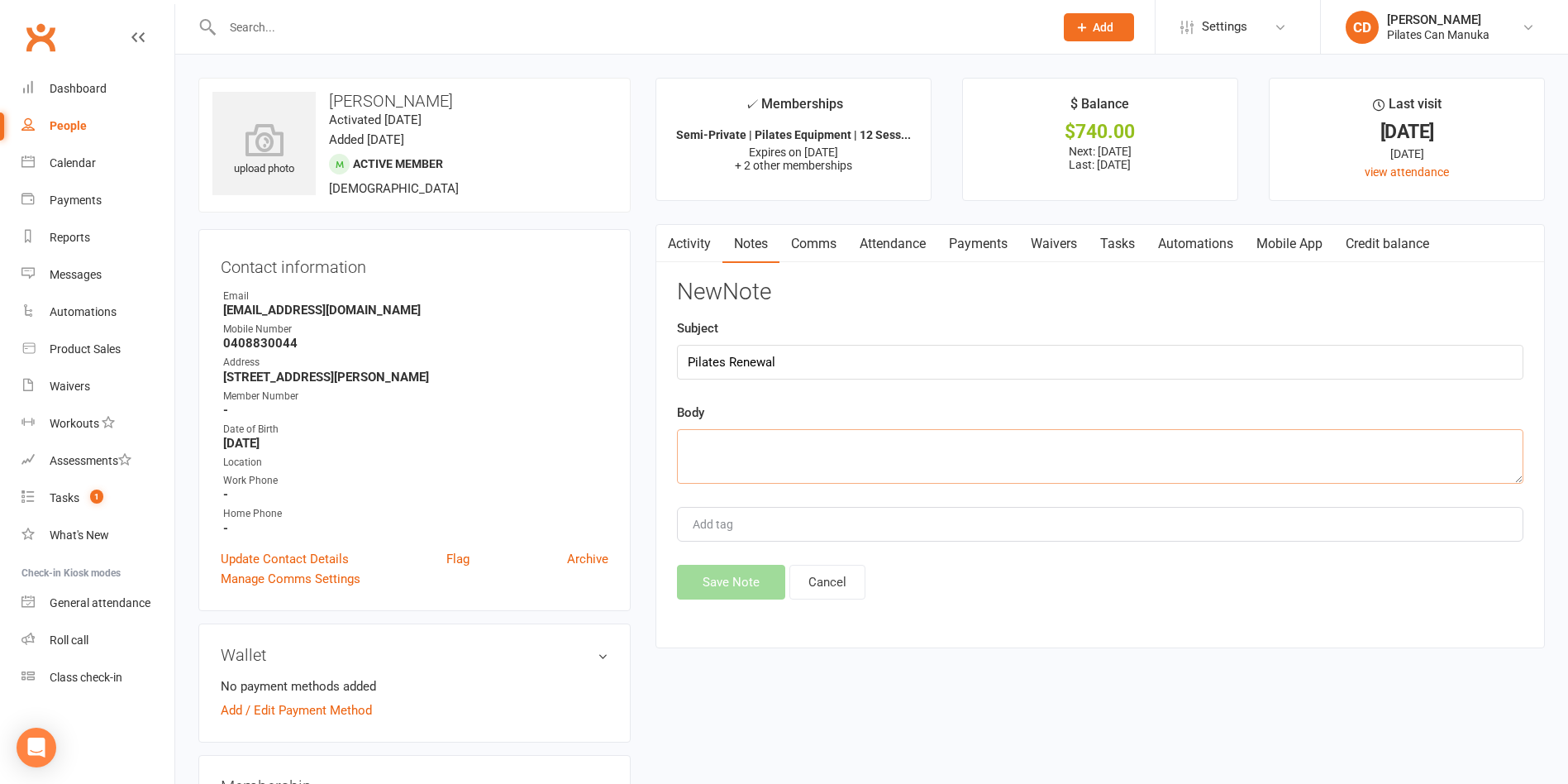 click at bounding box center [1100, 457] 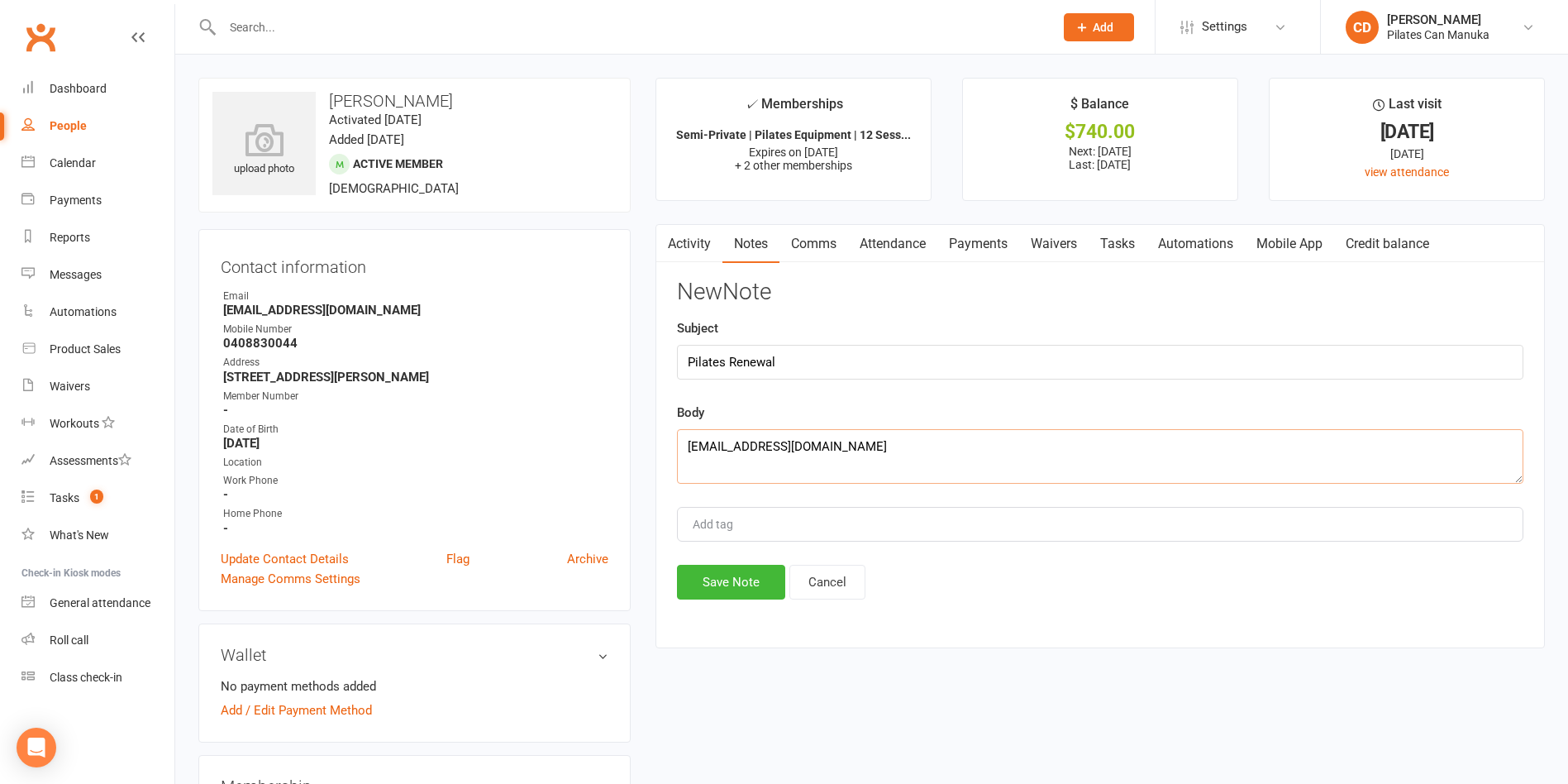 drag, startPoint x: 867, startPoint y: 452, endPoint x: 633, endPoint y: 422, distance: 235.91524 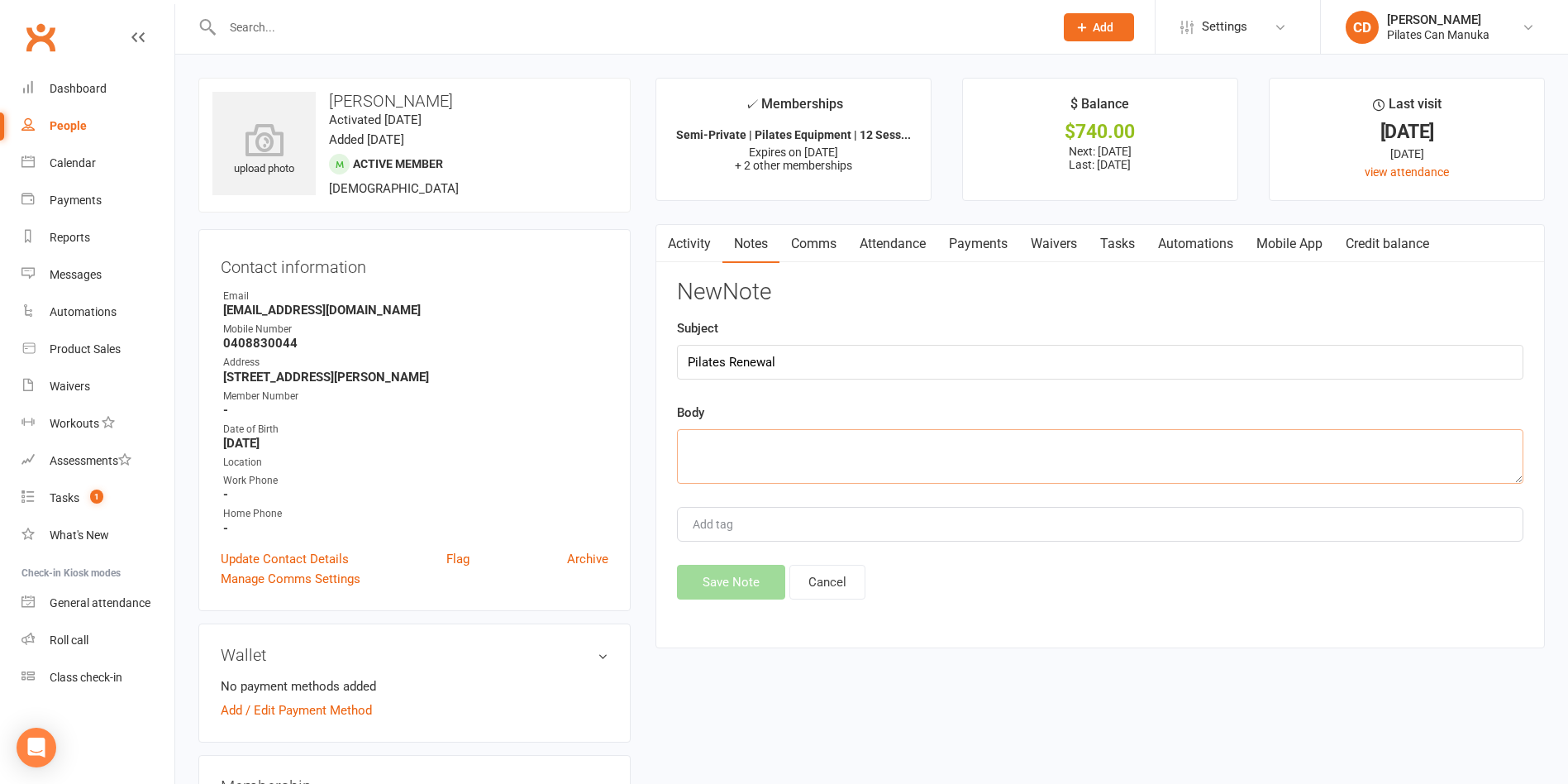 click at bounding box center (1100, 457) 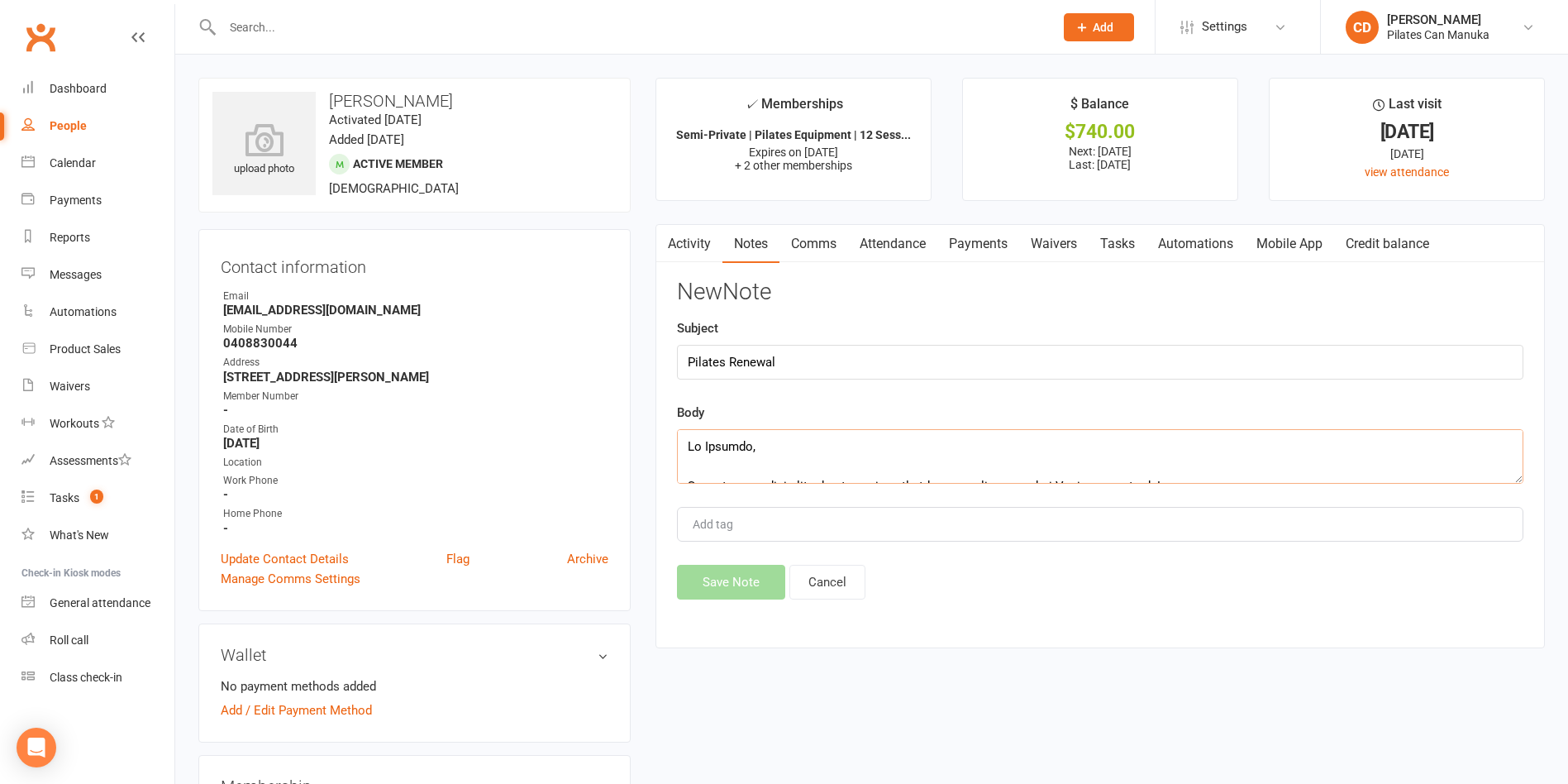 scroll, scrollTop: 428, scrollLeft: 0, axis: vertical 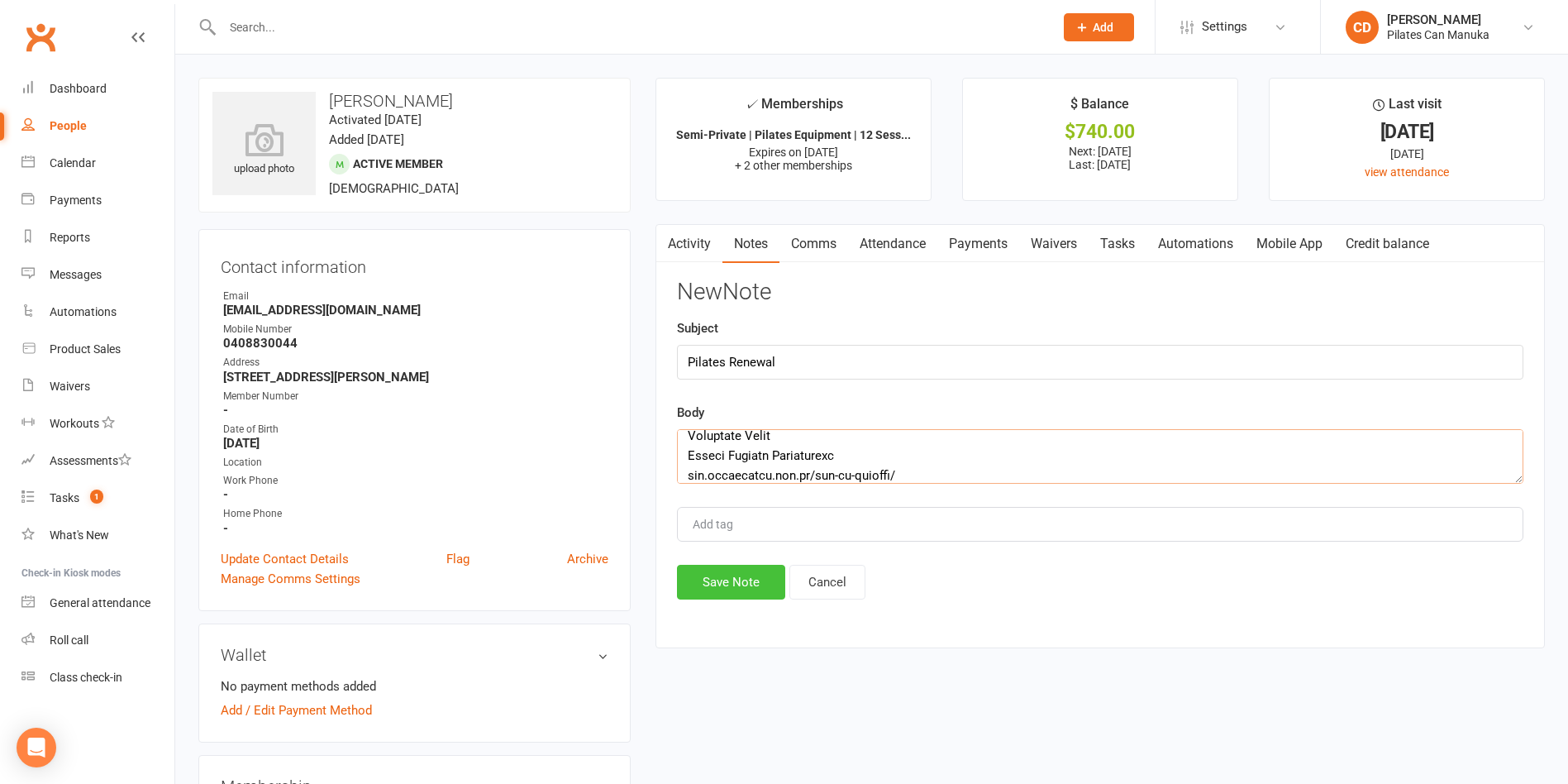type on "Hi Colleen,
I hope this email finds you well, and you have been enjoying your Pilates sessions!
Your current semi-private Pilates package is almost complete, with the last booked session on Tuesday, 29 July. I’ve created a new pack of 12 semi-private sessions for you, commencing on Wednesday, 30 July at 6 pm. A copy of your invoice is attached to this email.
We can reserve the Tuesday 6 pm spot in October once this invoice has been paid, and we will send you the list of bookings for the new pack at that time. You’re welcome to manage your session bookings or make any changes at your convenience through the Clubworx Mobile App.
Our preferred method for paying that invoice is via bank transfer. I have listed our bank details below:
BSB: 012 984
Acc No: 4564 97596
Acc Name: Pilates Can Pty Ltd
Please make sure to forward us a copy of the transfer receipt, so we can mark your account as paid. We also have a few other options for payment, which you can find here.
All the best, Colleen, and if you have an..." 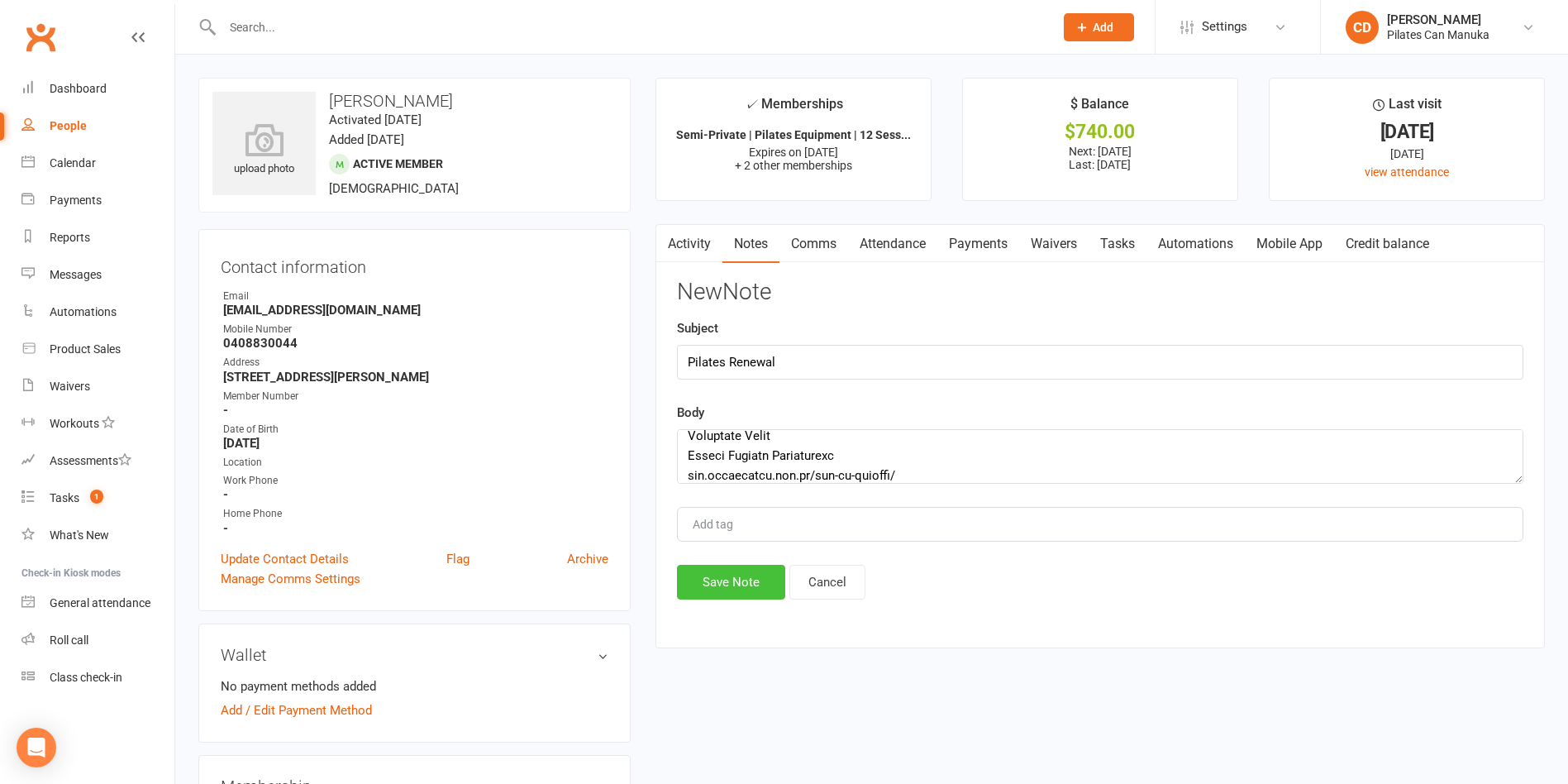 click on "Save Note" at bounding box center (731, 582) 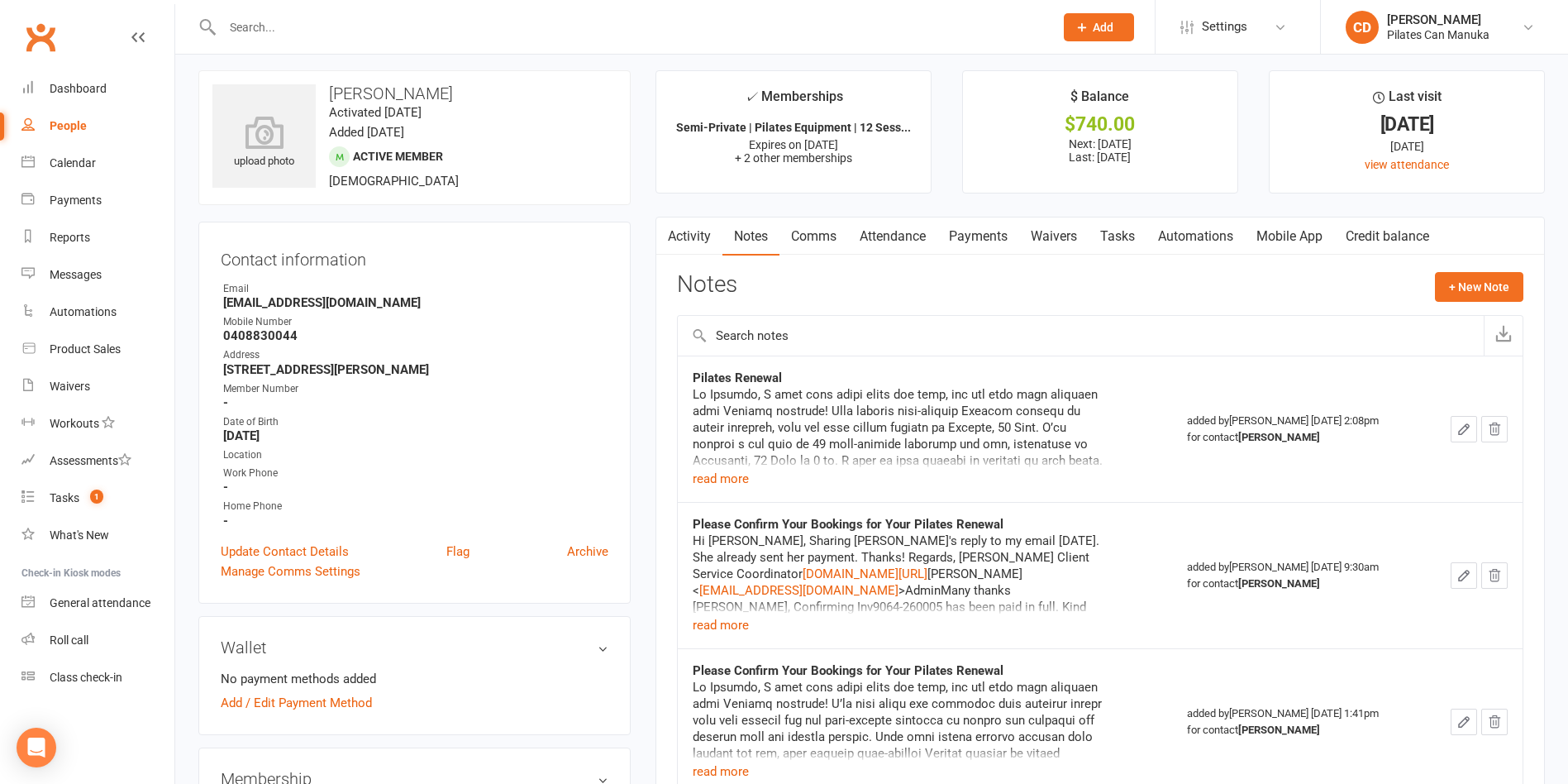 scroll, scrollTop: 372, scrollLeft: 0, axis: vertical 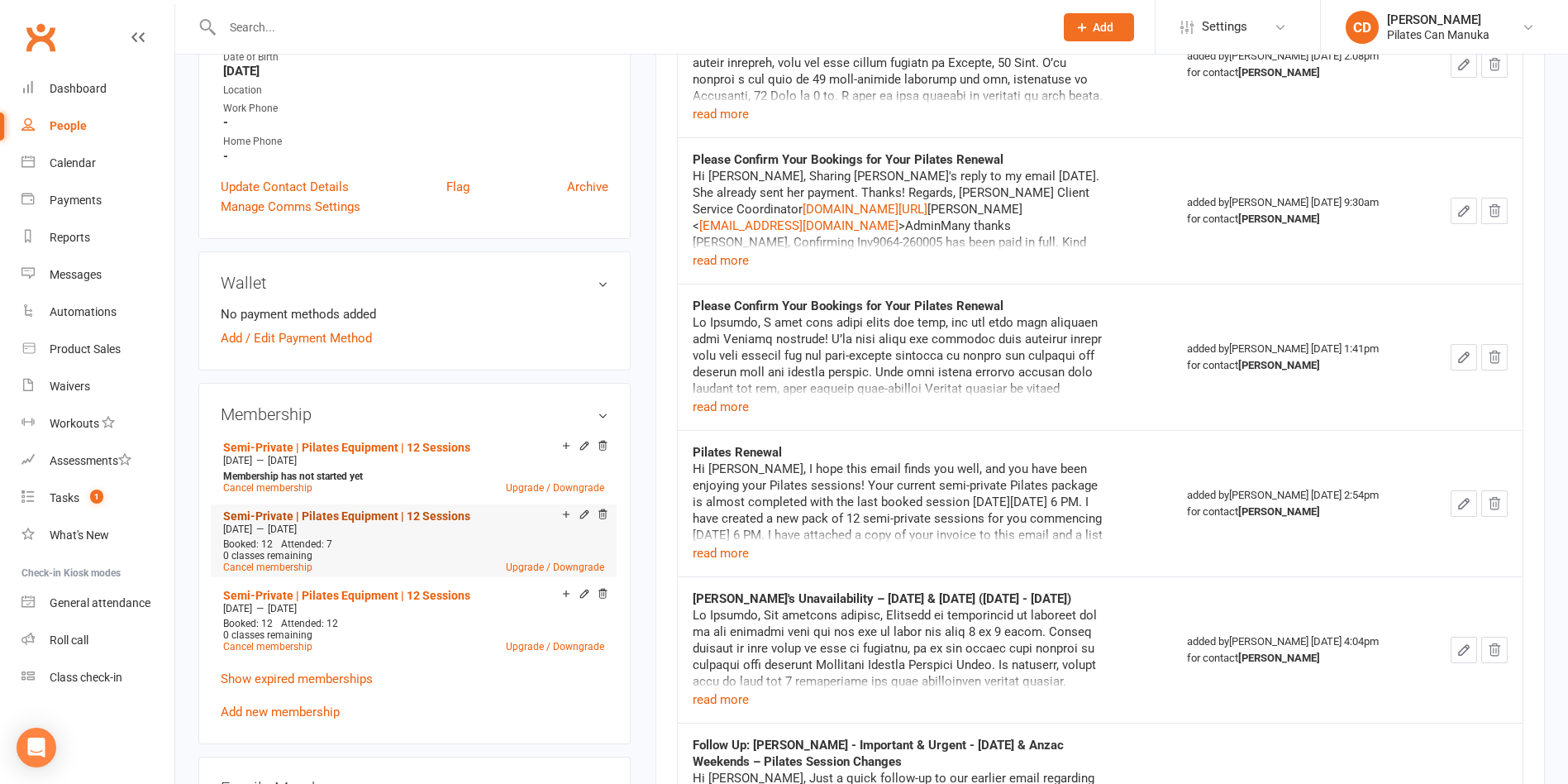 click on "Semi-Private | Pilates Equipment | 12 Sessions" at bounding box center [346, 516] 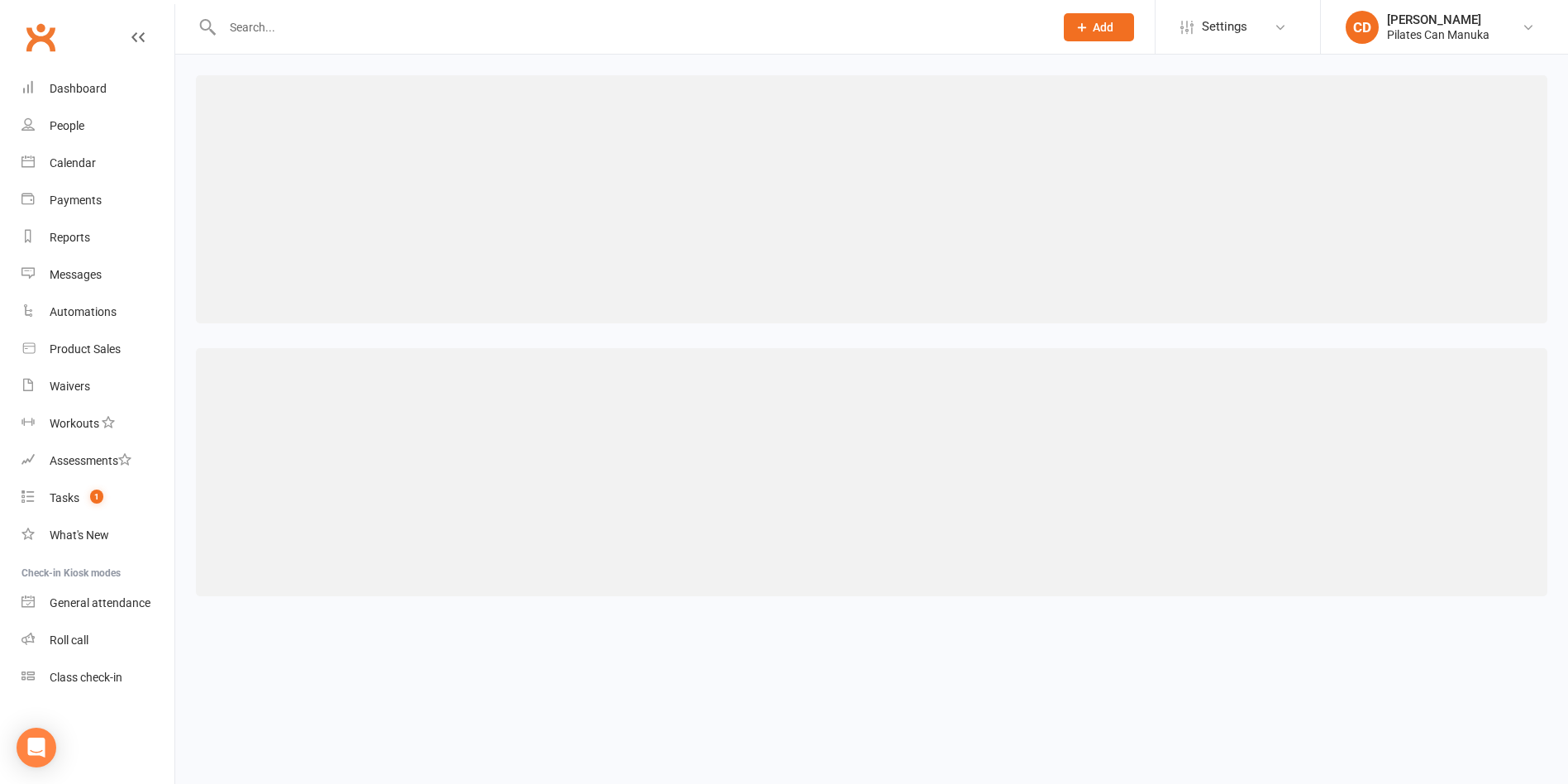scroll, scrollTop: 0, scrollLeft: 0, axis: both 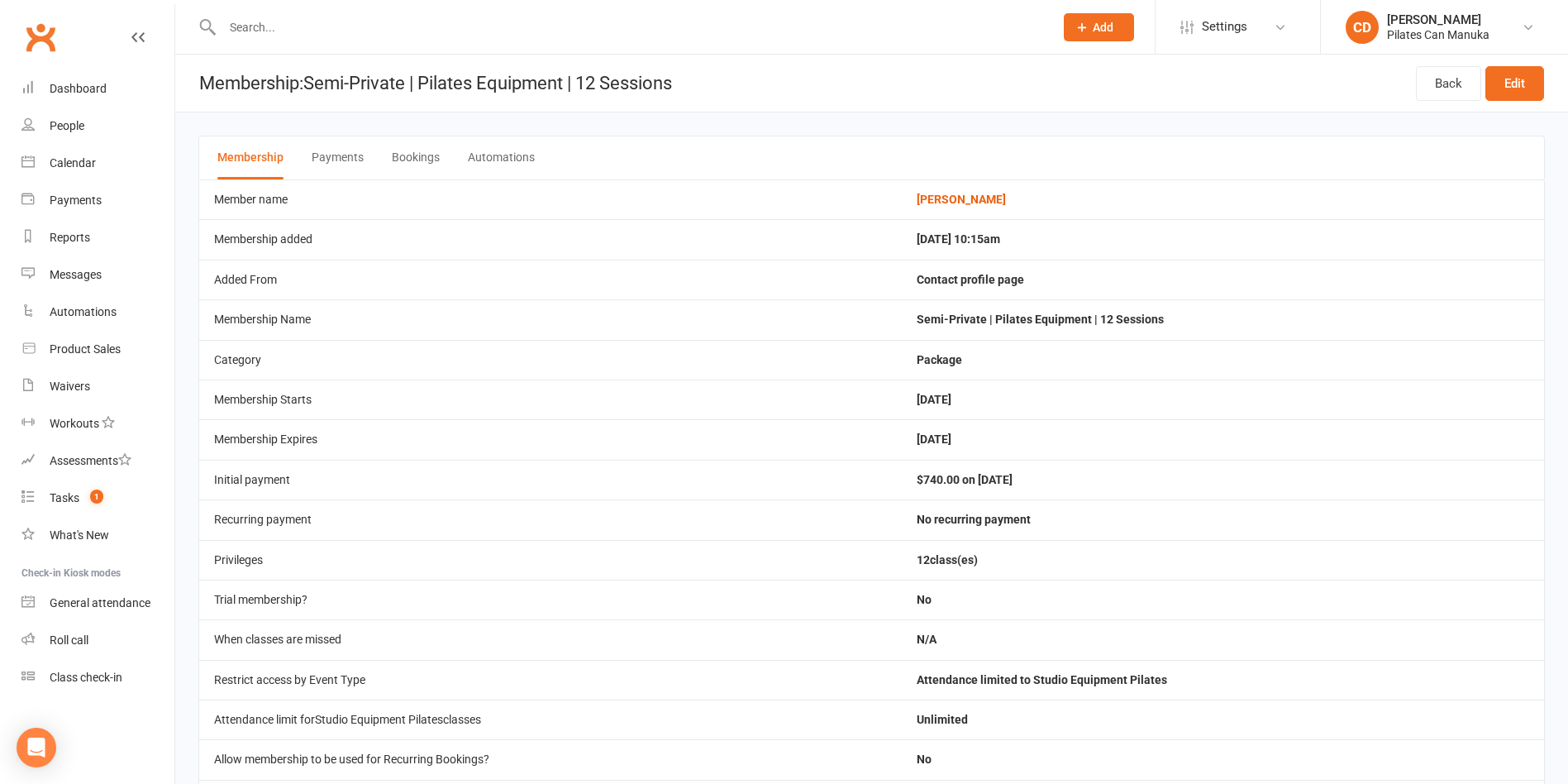 click on "Membership Payments Bookings Automations" at bounding box center [871, 157] 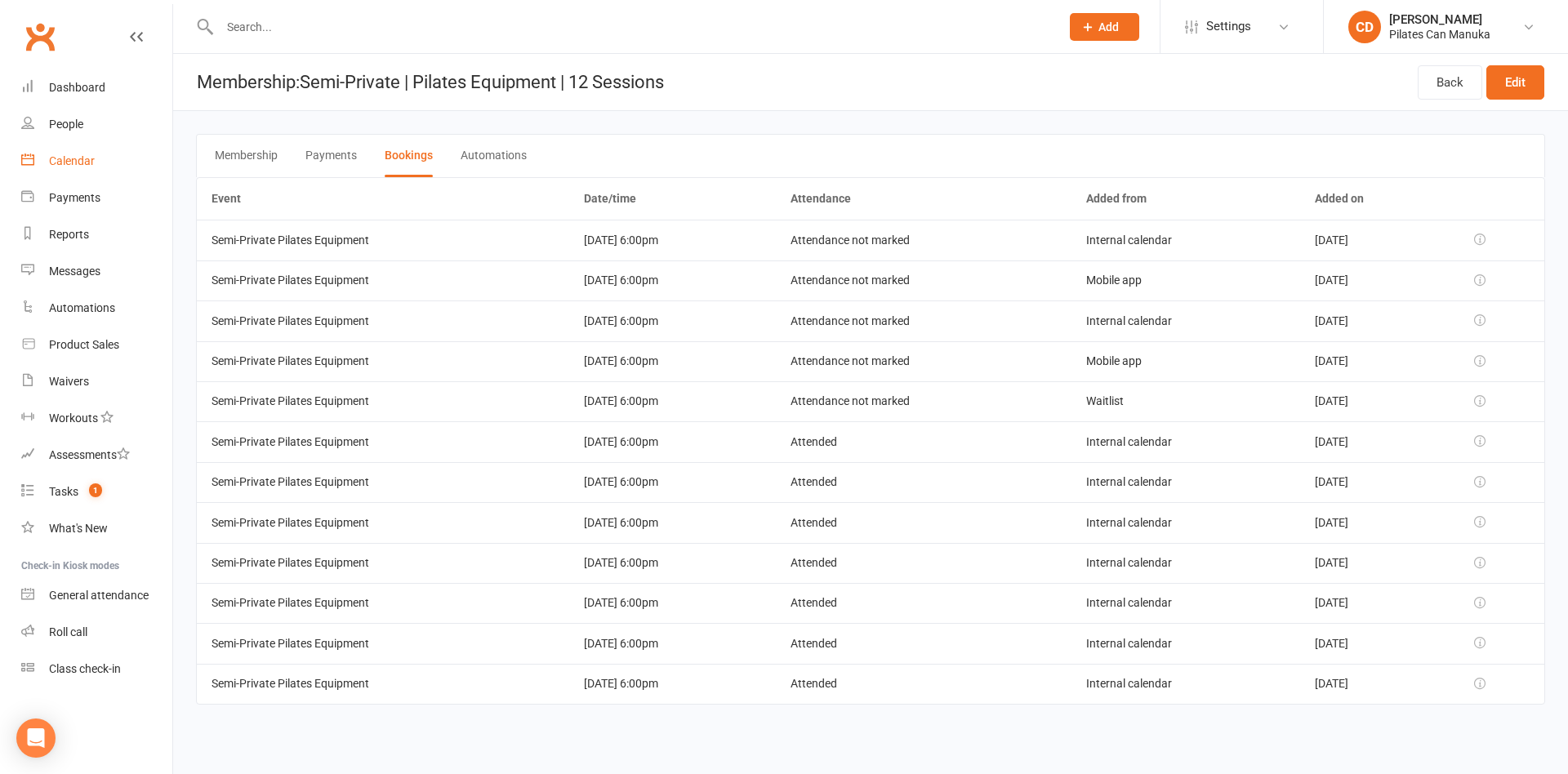 click on "Calendar" at bounding box center (72, 161) 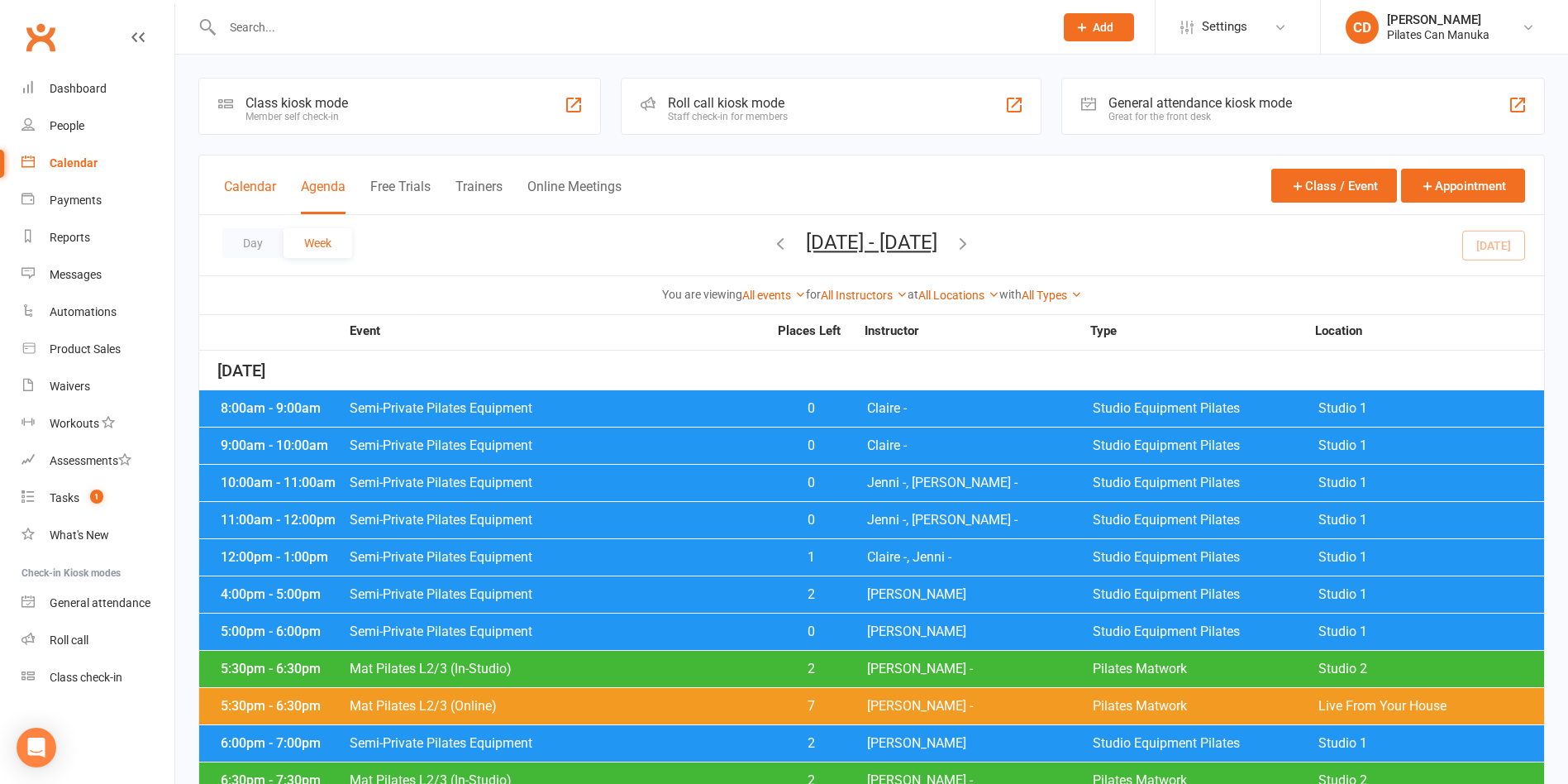click on "Calendar Agenda Free Trials Trainers Online Meetings" at bounding box center (422, 195) 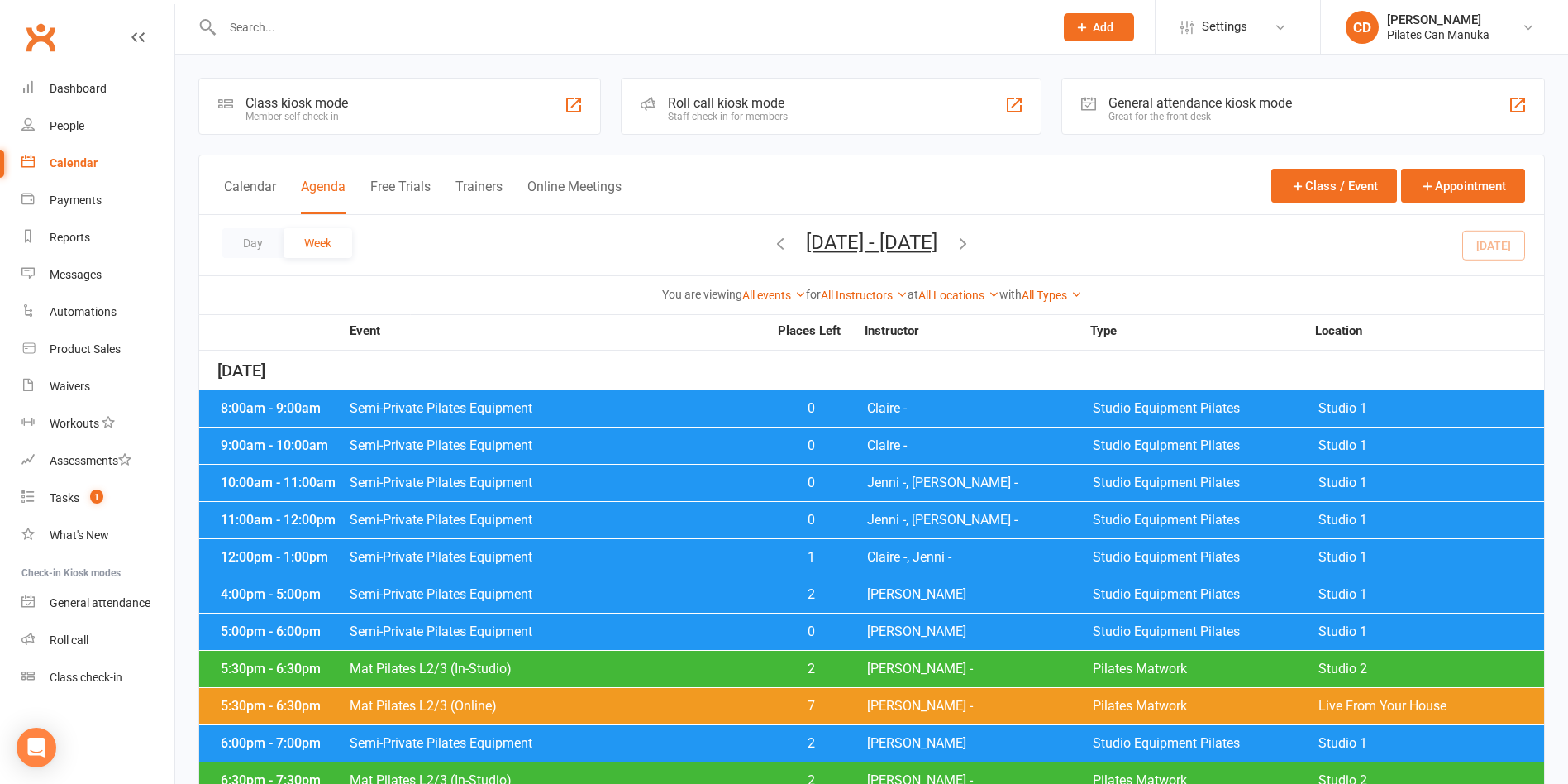 click on "Jul 7, 2025 - Jul 13, 2025" at bounding box center [871, 242] 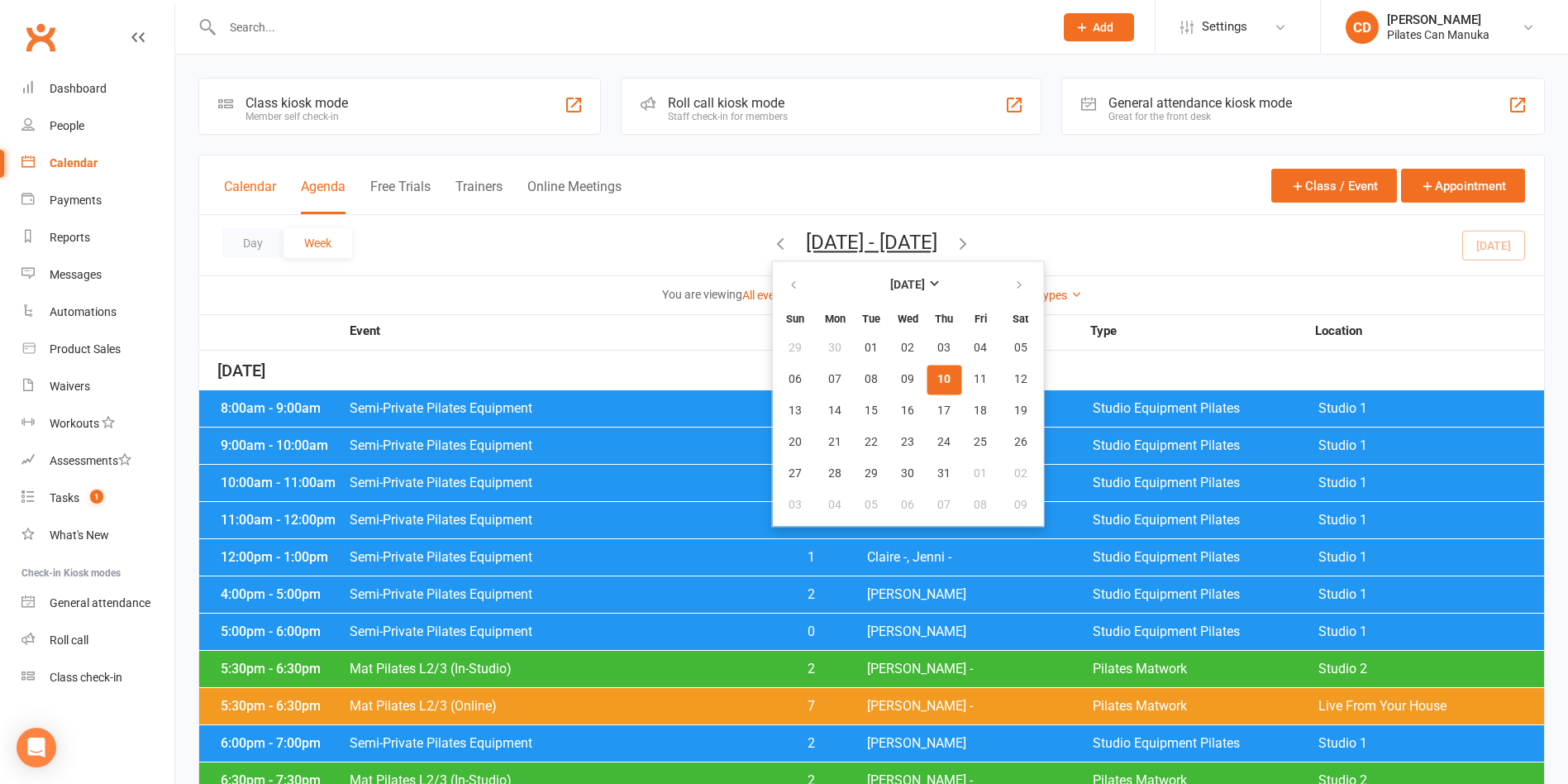 click on "Calendar" at bounding box center [250, 196] 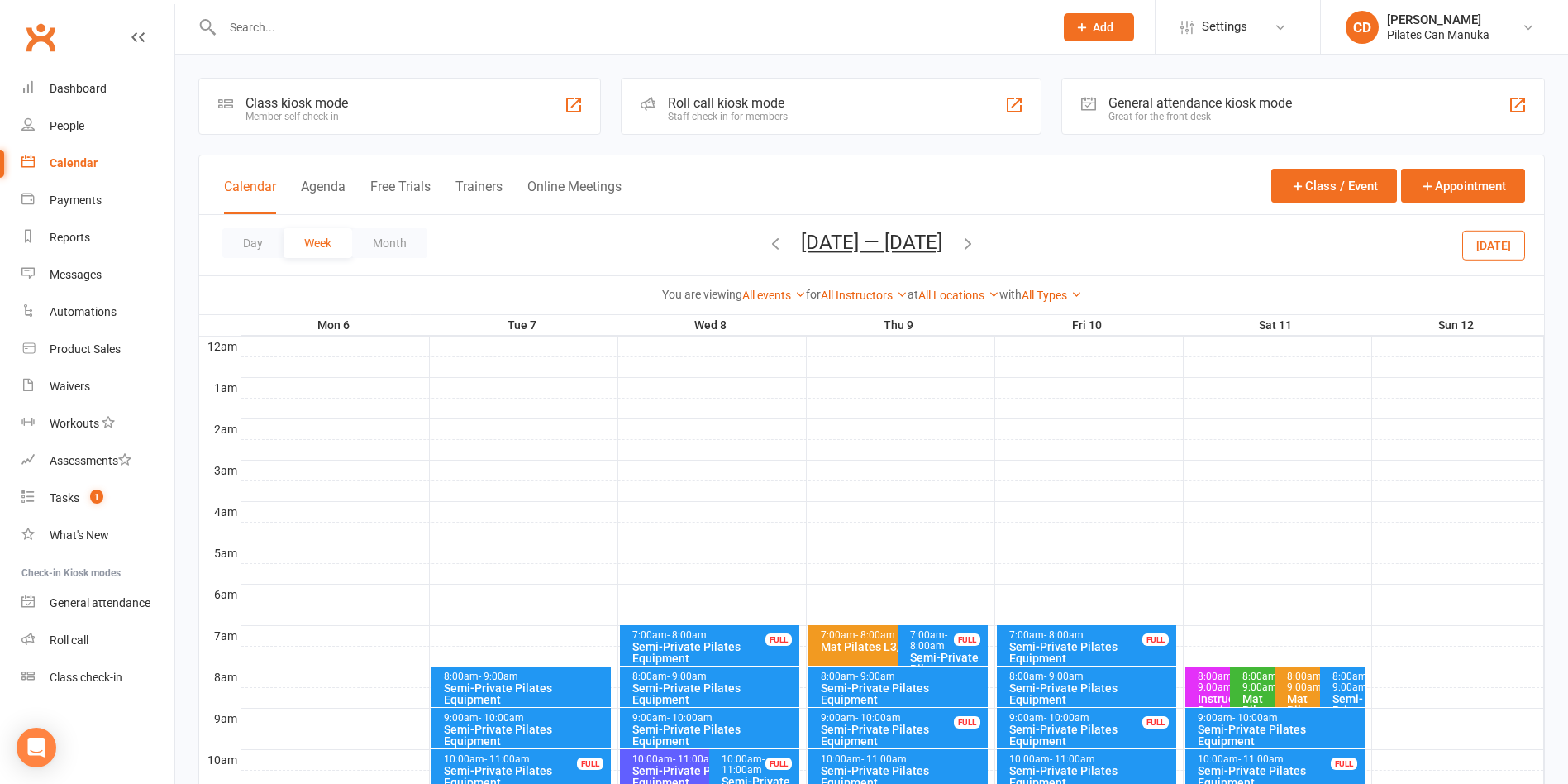 click on "Week" at bounding box center (317, 243) 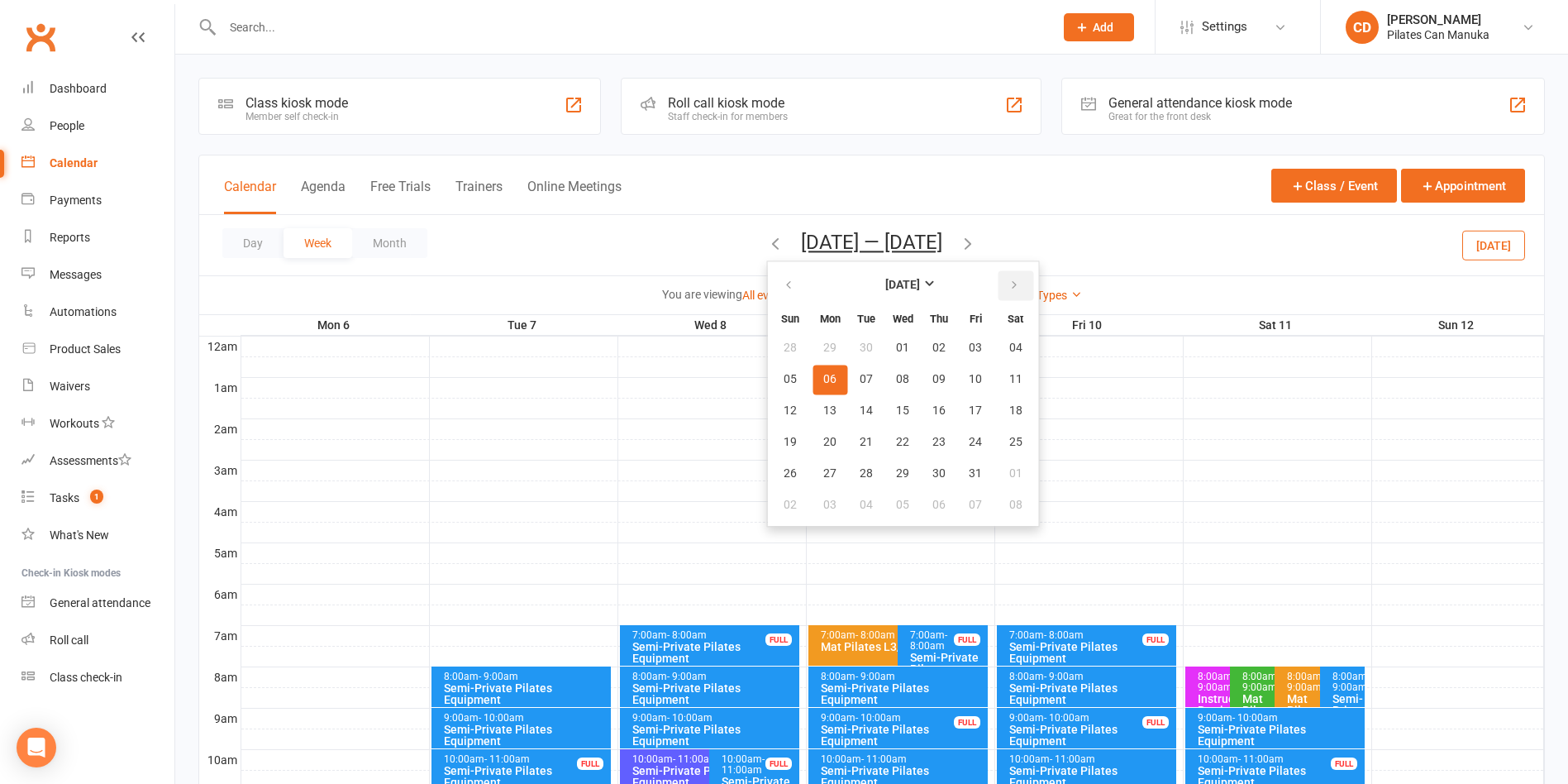 click at bounding box center (1014, 285) 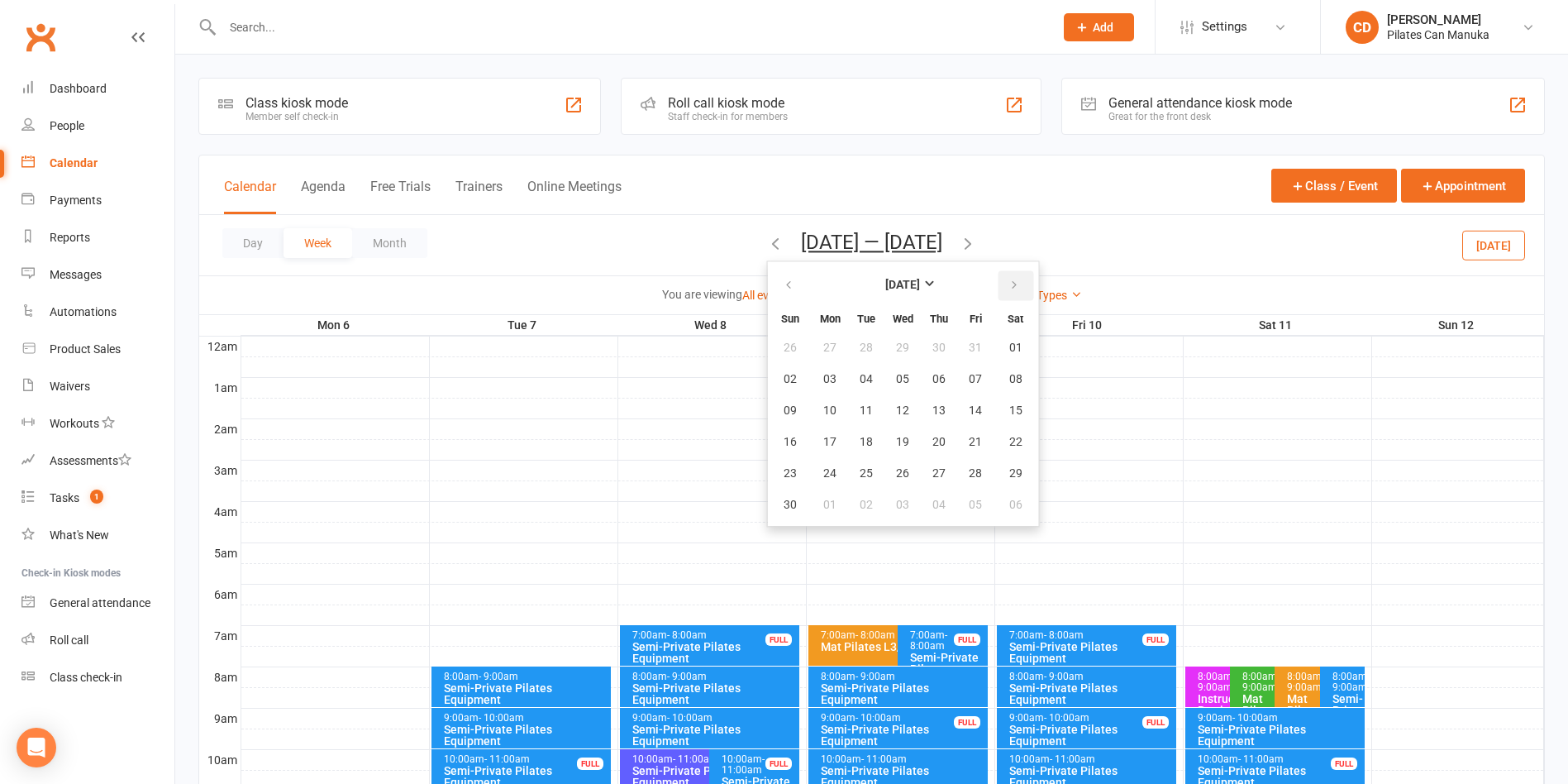 click at bounding box center [1014, 285] 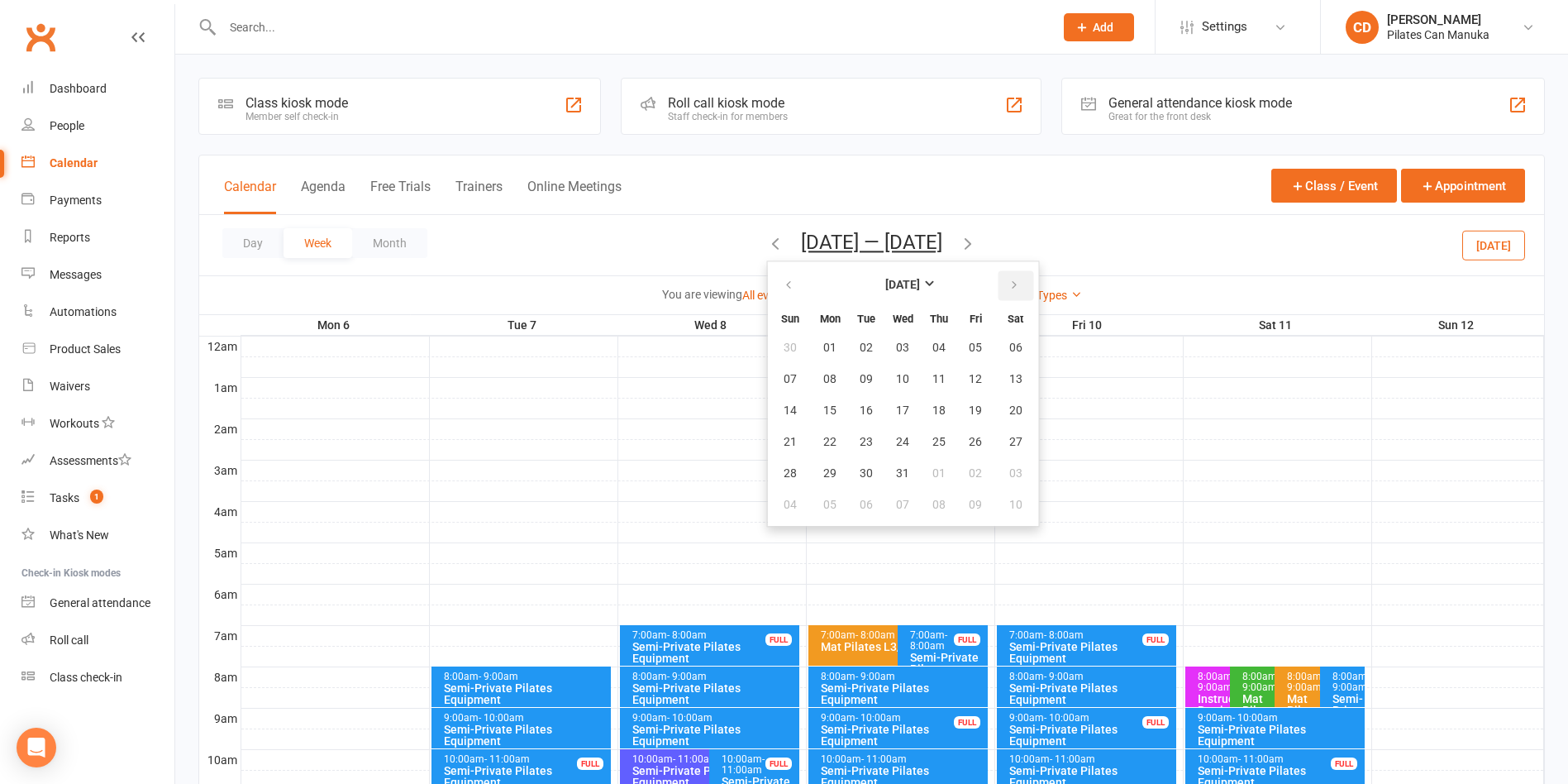 click at bounding box center (1014, 285) 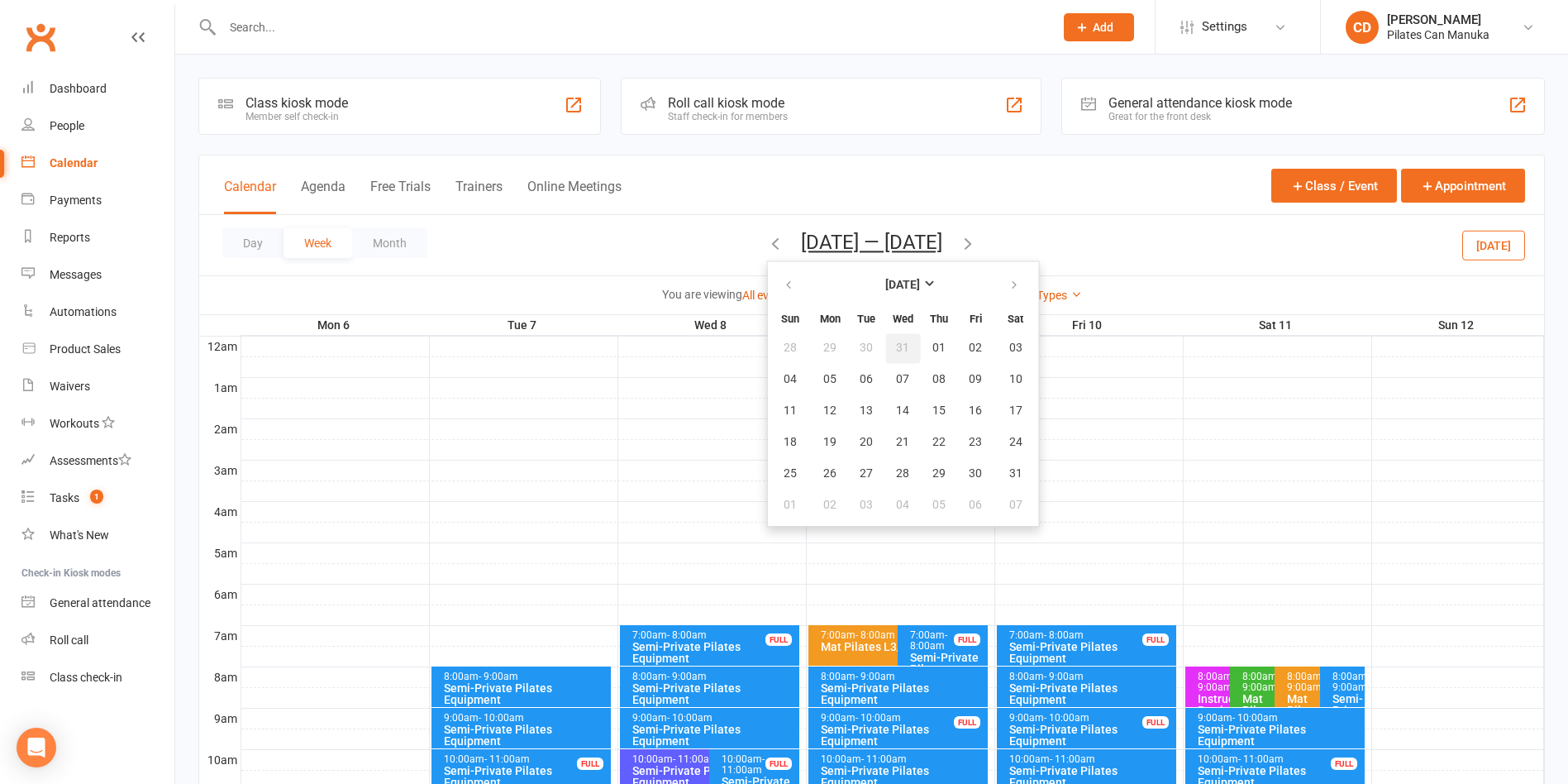 click on "31" at bounding box center (903, 348) 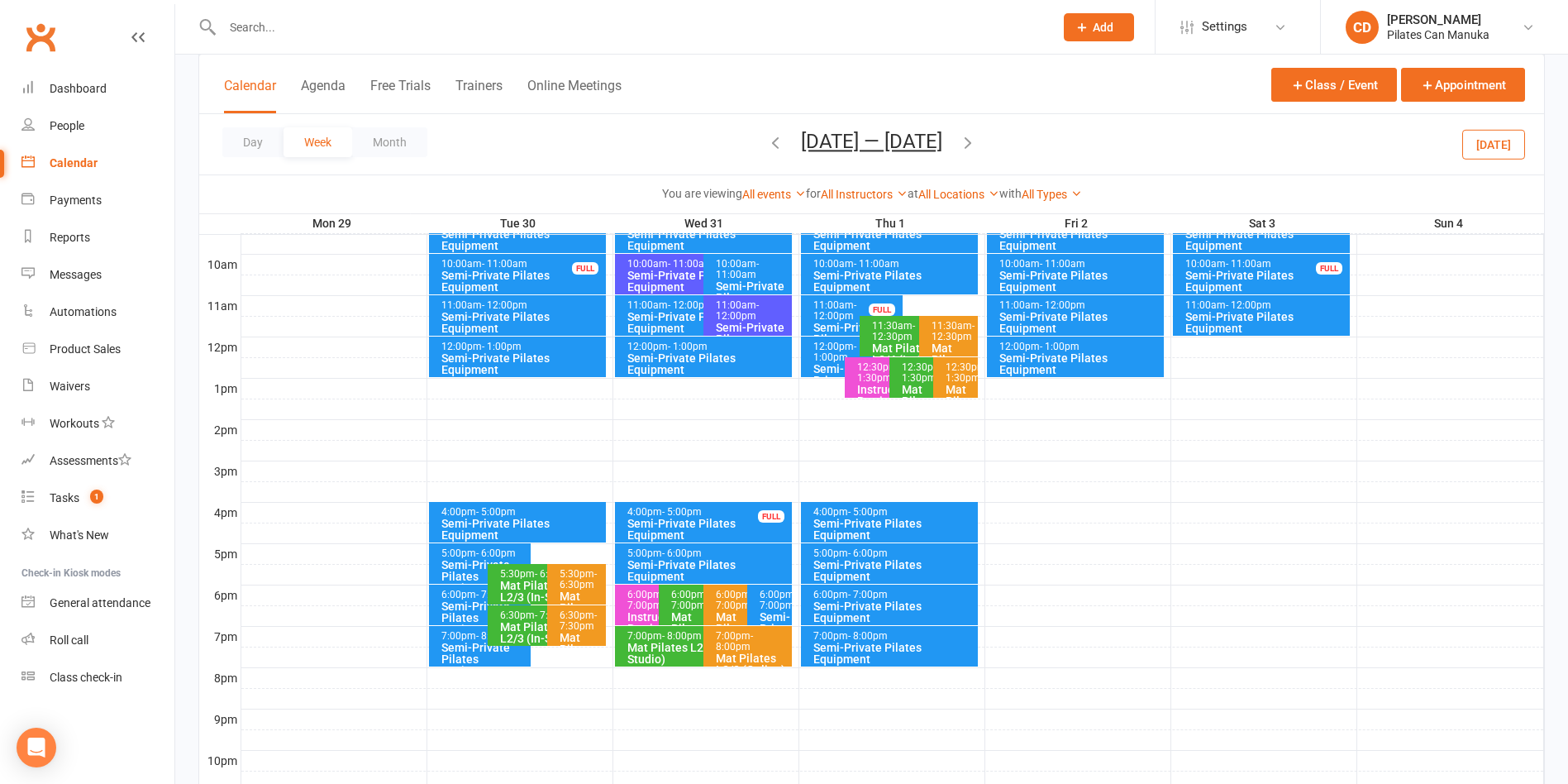 scroll, scrollTop: 496, scrollLeft: 0, axis: vertical 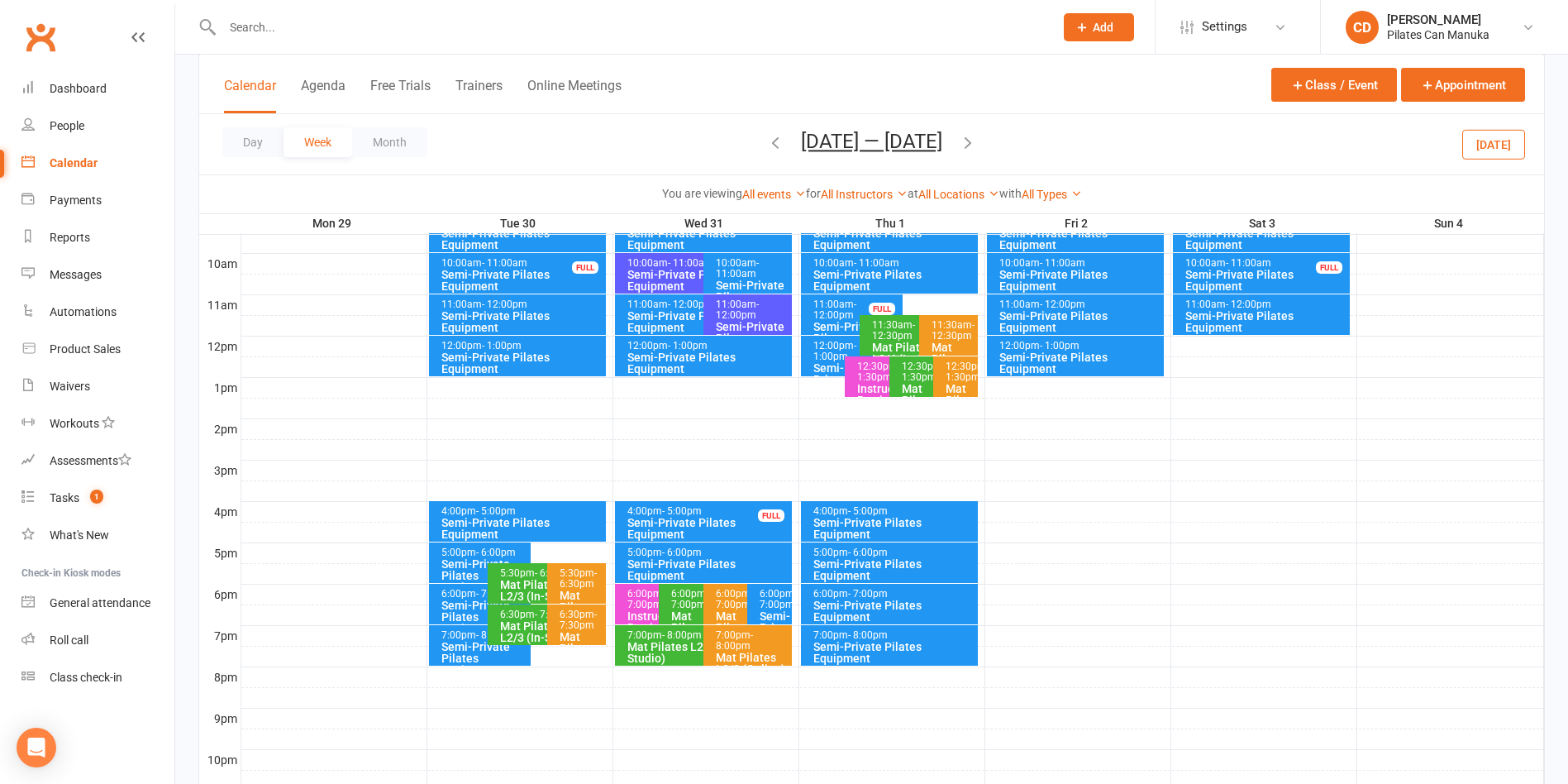click on "6:00pm  - 7:00pm" at bounding box center (774, 600) 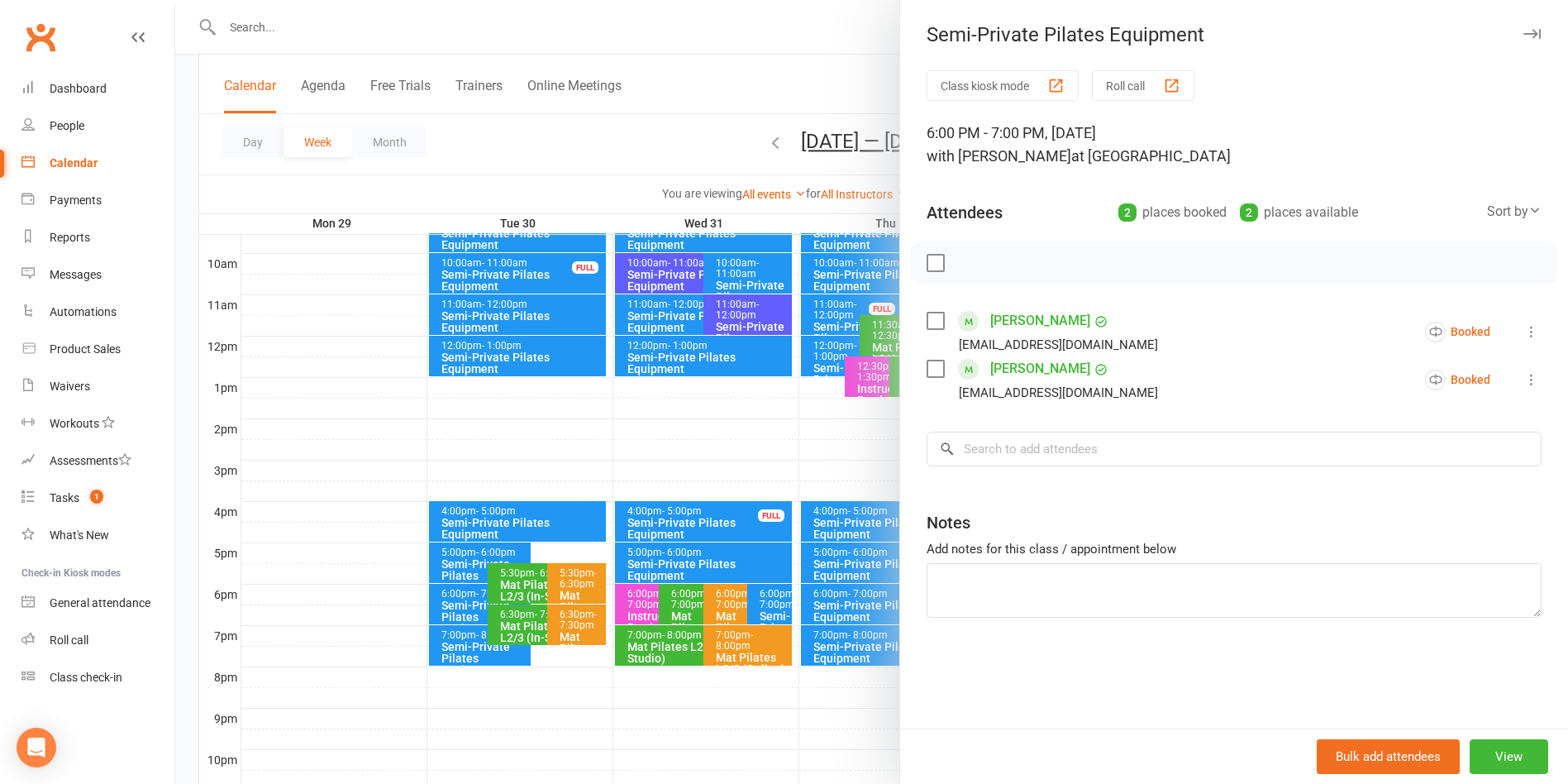 click at bounding box center [871, 392] 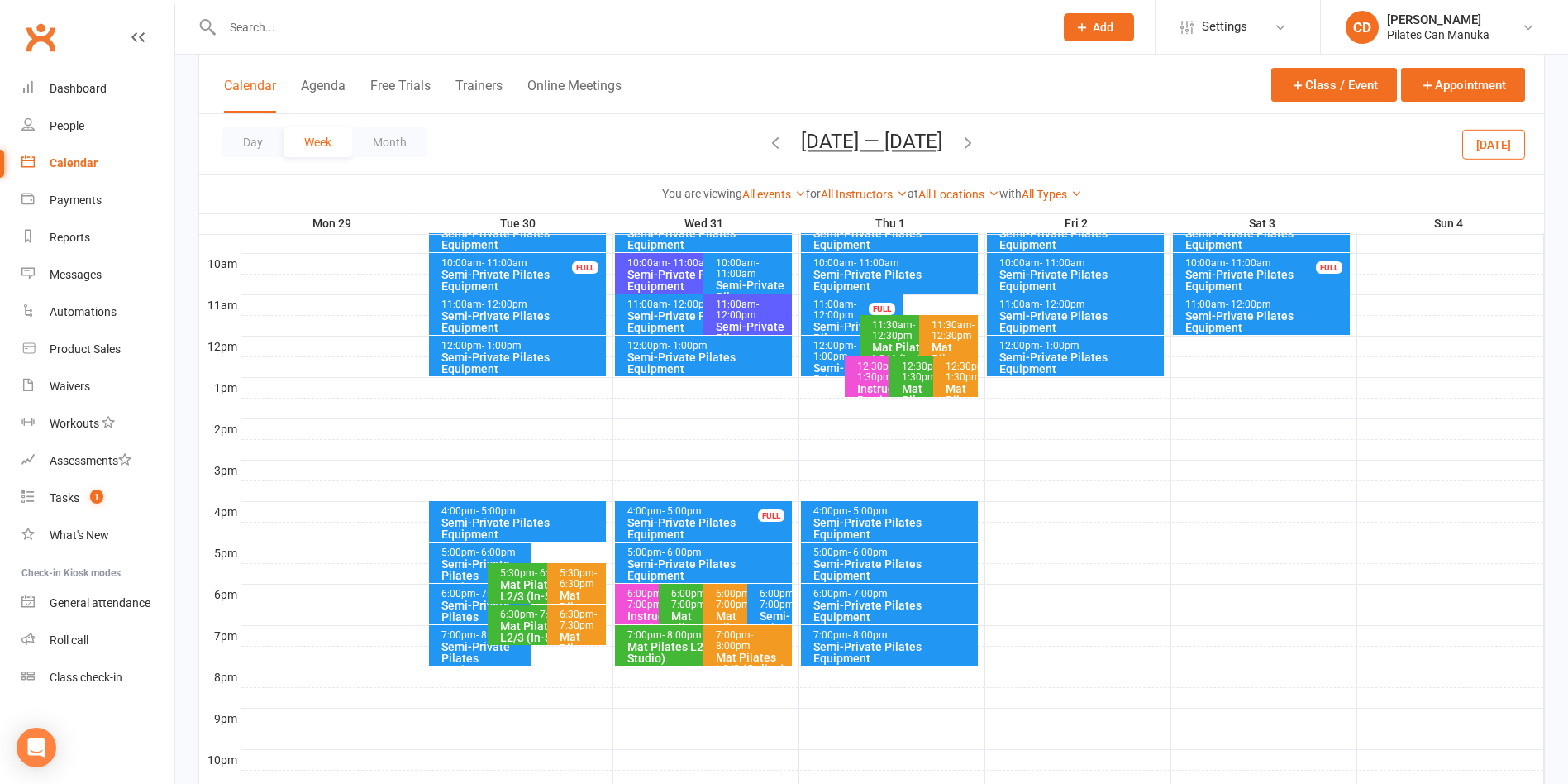 click at bounding box center (775, 142) 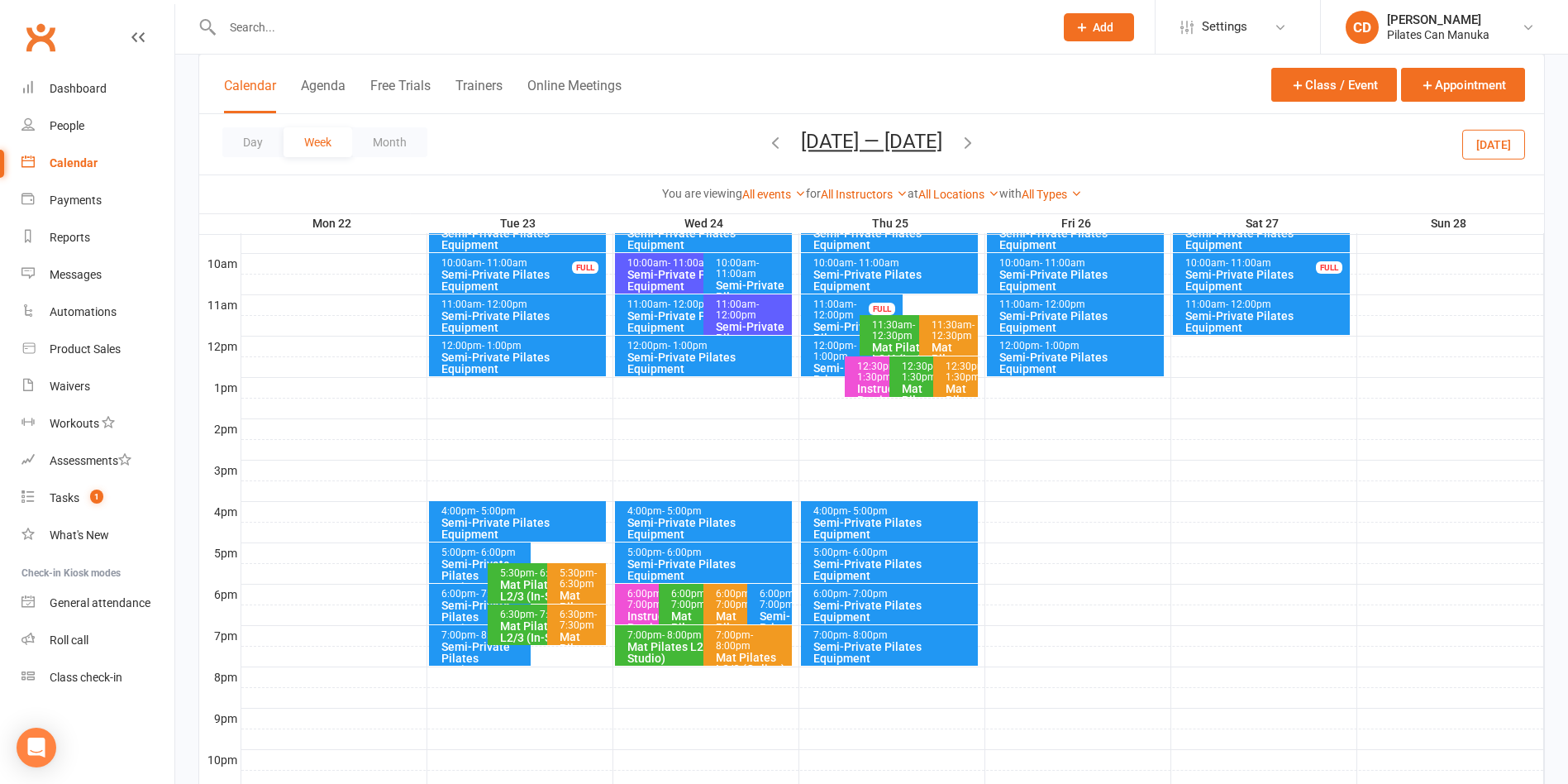 click on "6:00pm  - 7:00pm" at bounding box center (774, 600) 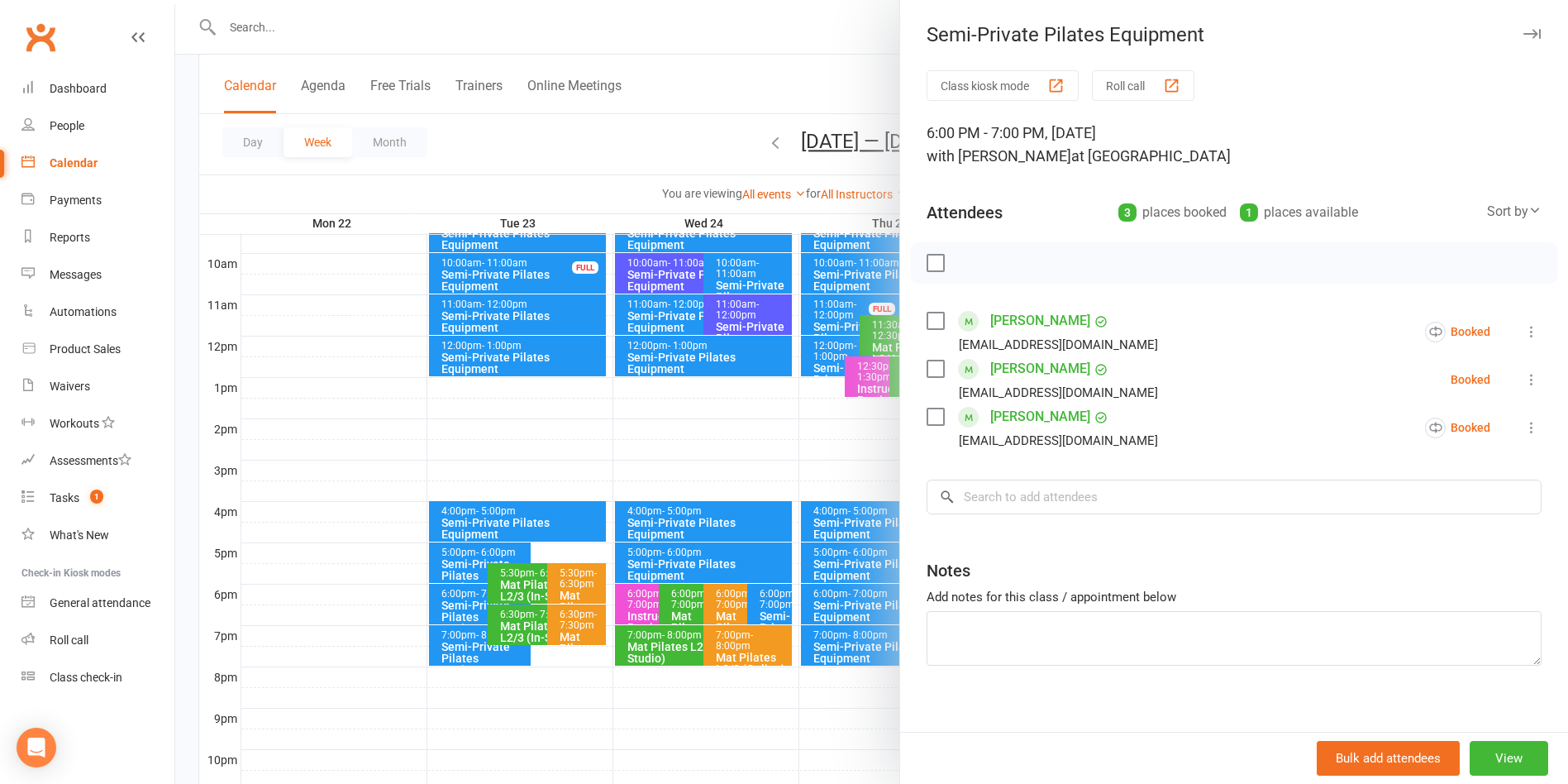 click at bounding box center [871, 392] 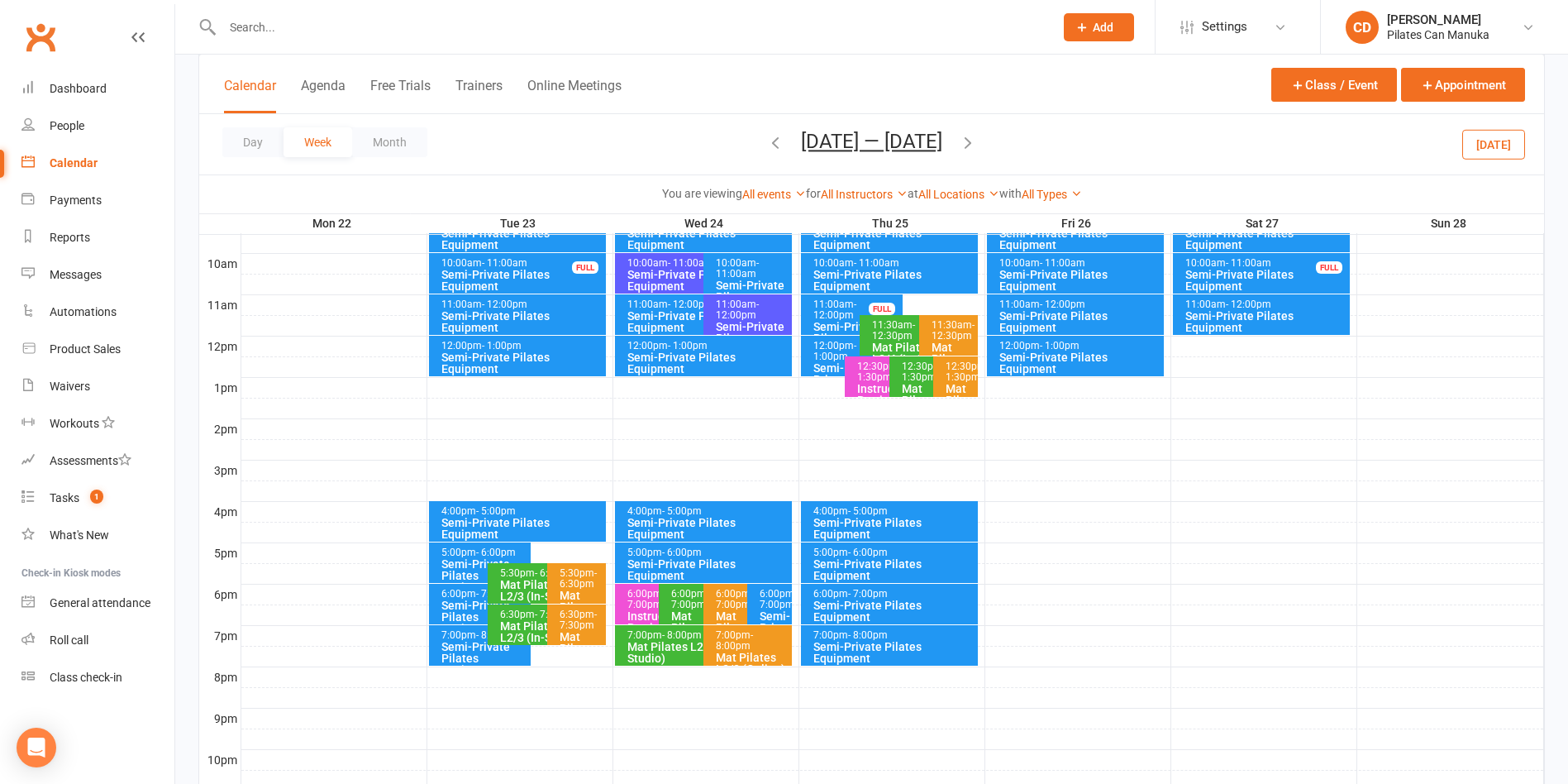 click on "Dec 22 — 28 2025
December 2025
Sun Mon Tue Wed Thu Fri Sat
30
01
02
03
04
05
06
07
08
09
10
11
12
13
14
15
16
17
18
19
20
21
22
23
24
25
26
27
28
29
30
31
01
02
03
04 05" at bounding box center [871, 144] 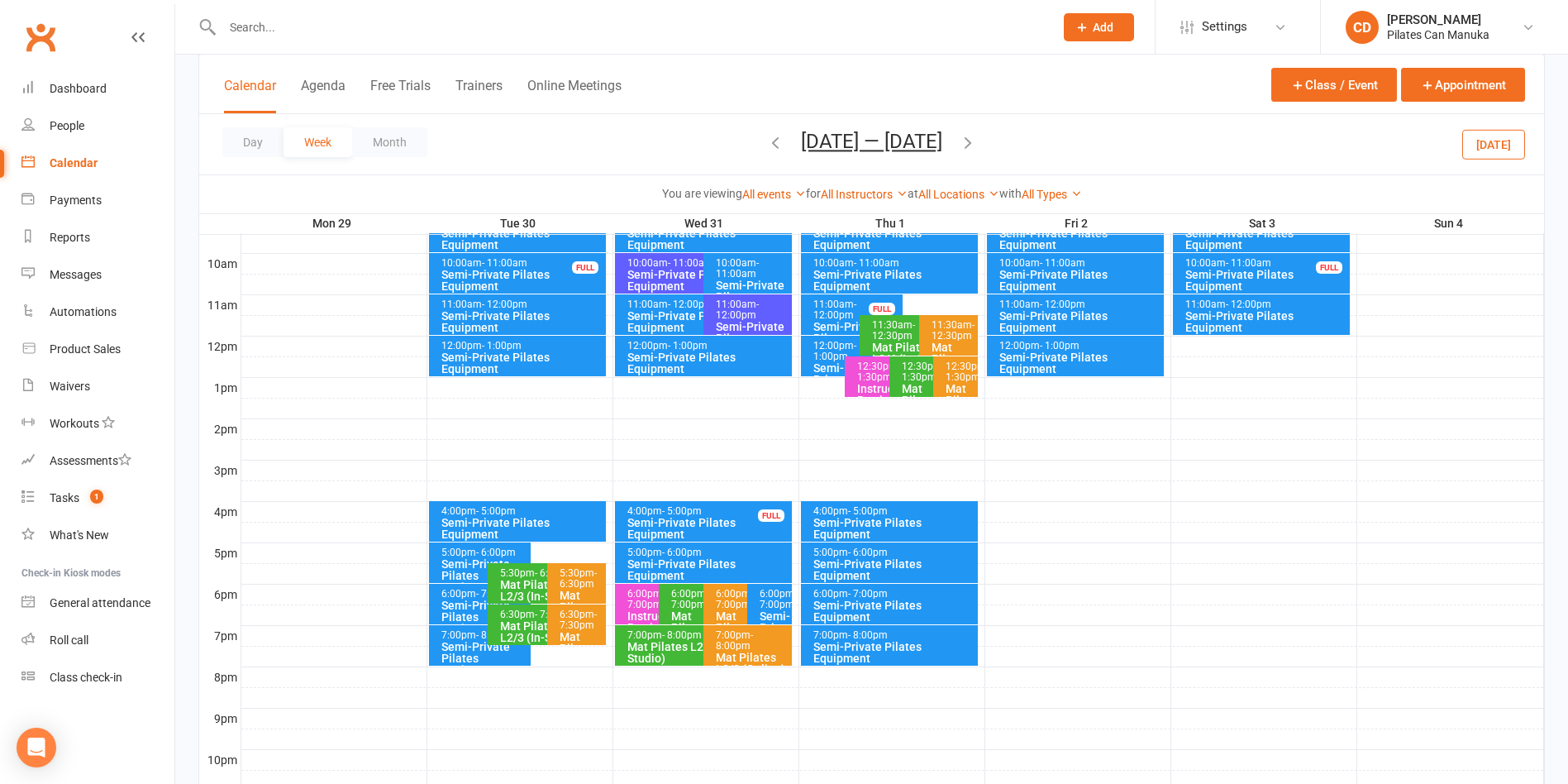 click on "6:00pm  - 7:00pm" at bounding box center [774, 600] 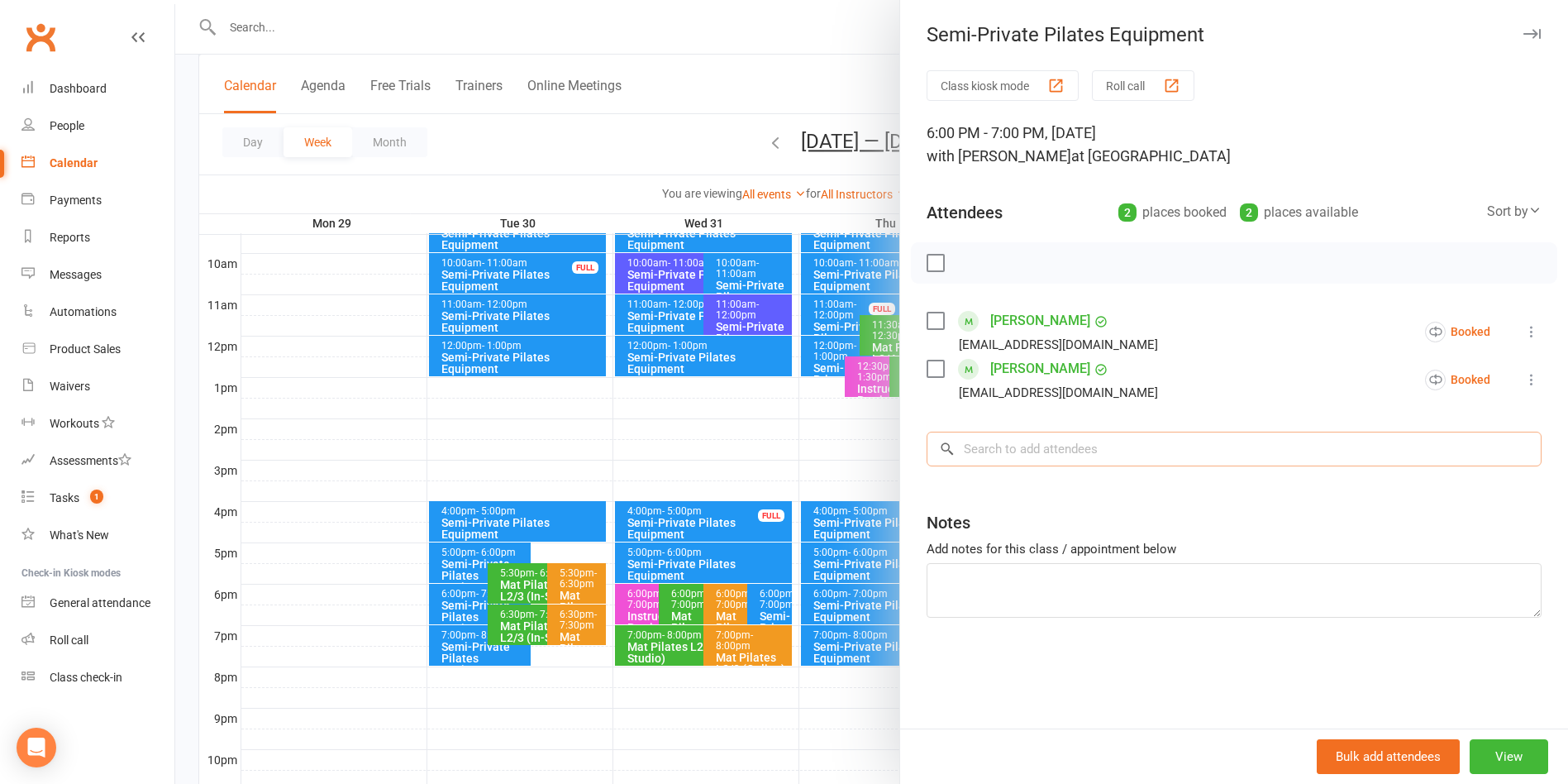 click at bounding box center [1234, 449] 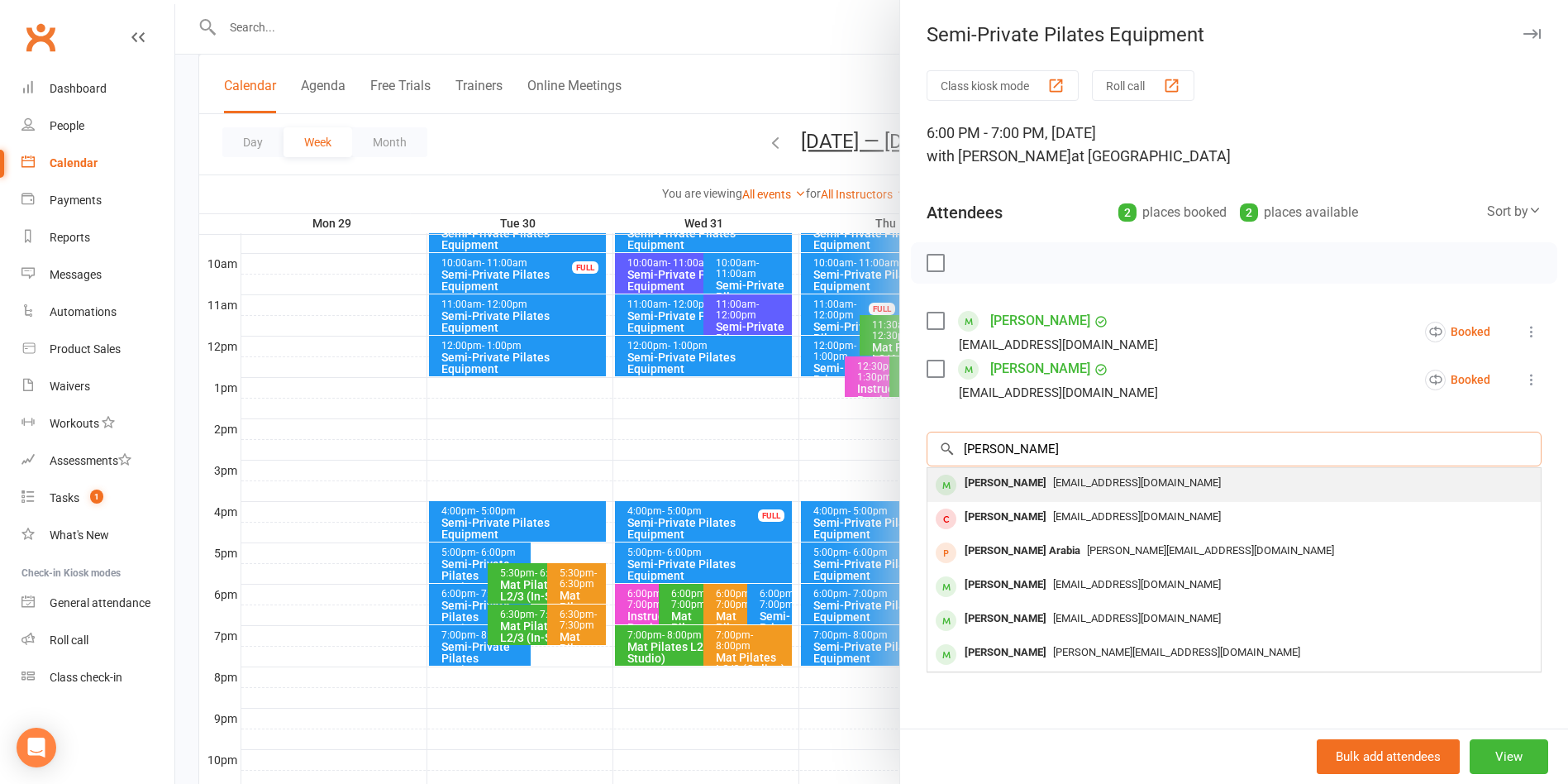 type on "Anna hughes" 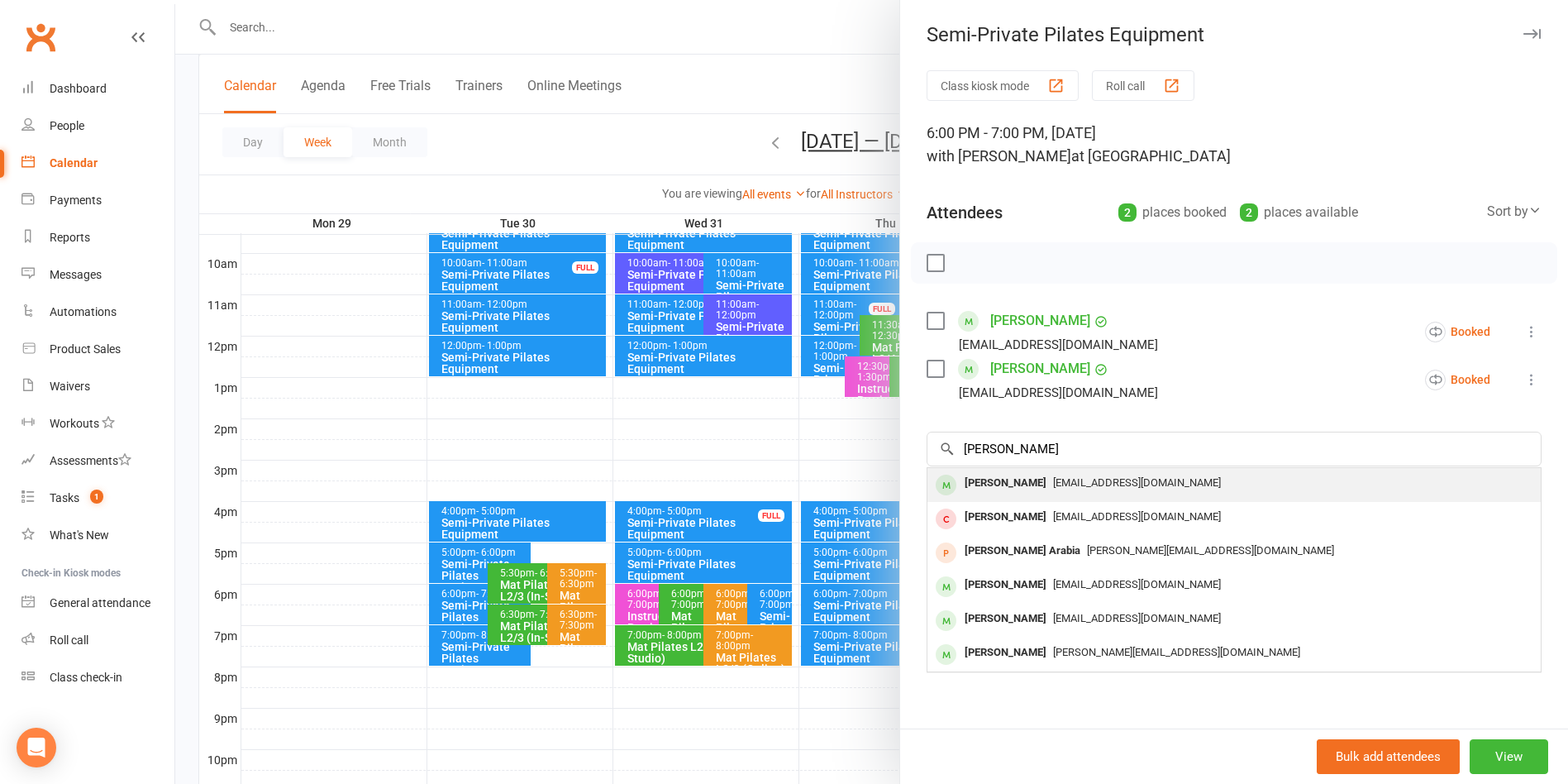 click on "msannahughes@gmail.com" at bounding box center (1137, 482) 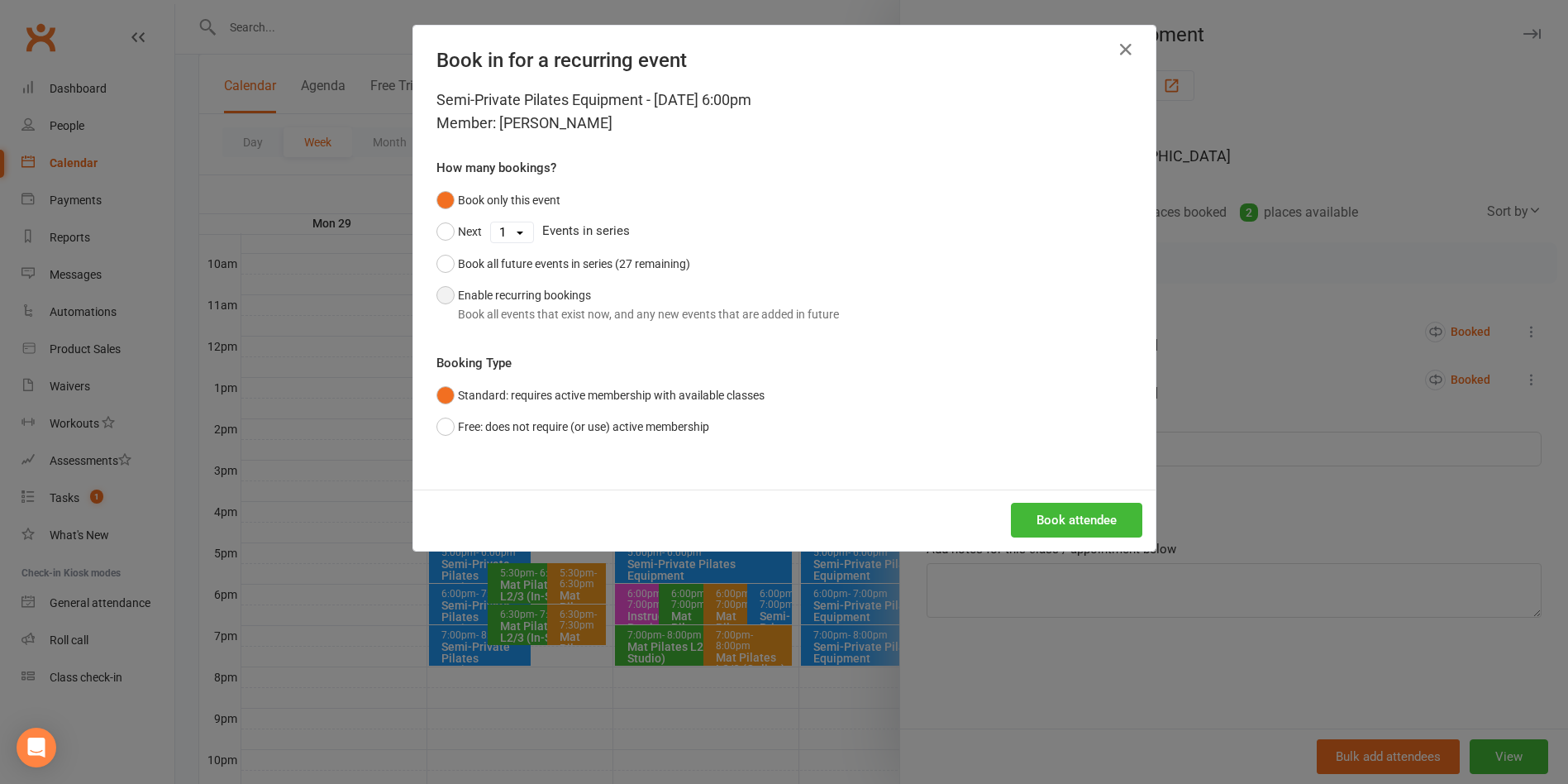 click on "Enable recurring bookings Book all events that exist now, and any new events that are added in future" at bounding box center [637, 304] 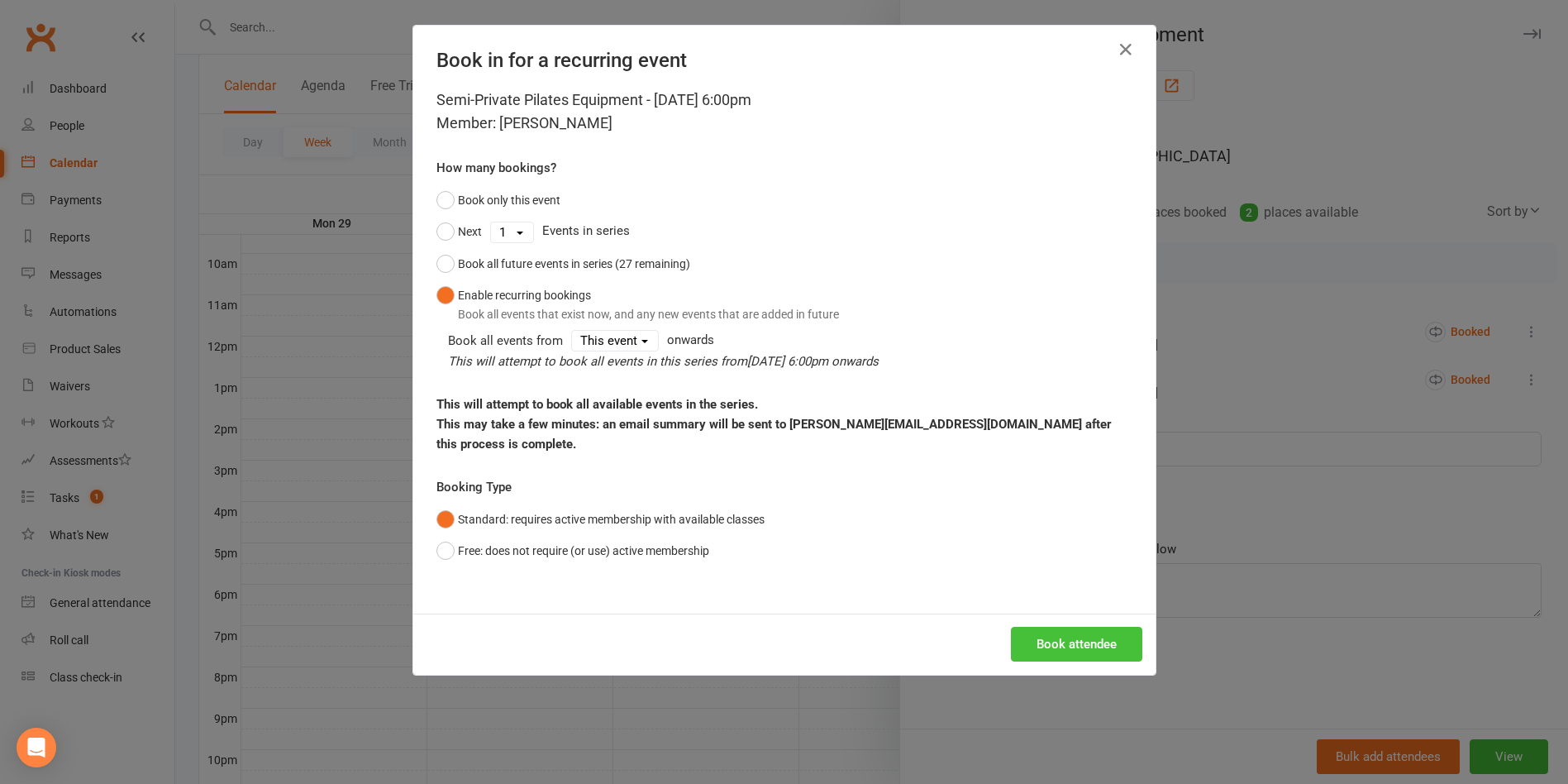 click on "Book attendee" at bounding box center (1076, 644) 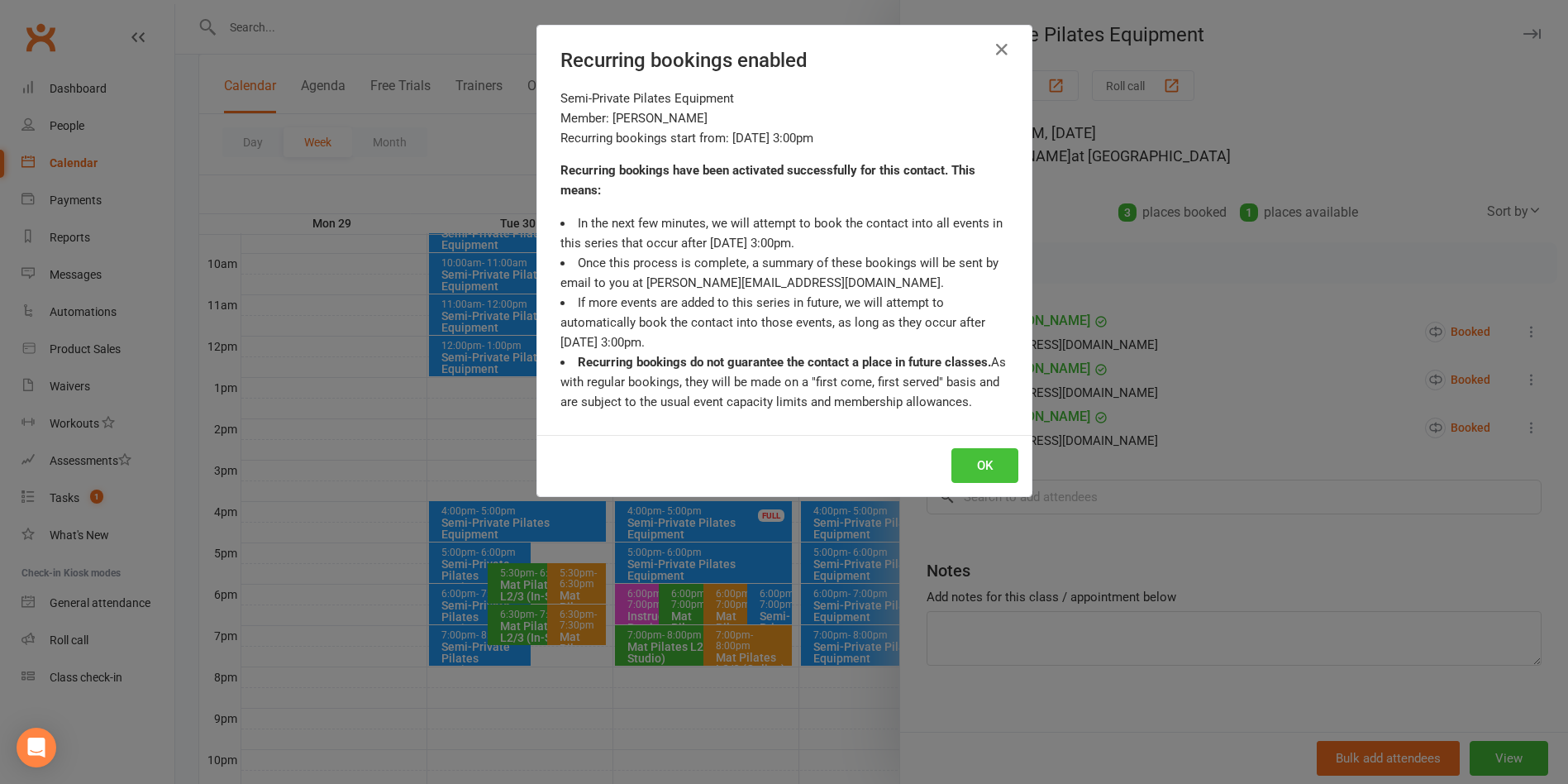 click on "OK" at bounding box center [984, 466] 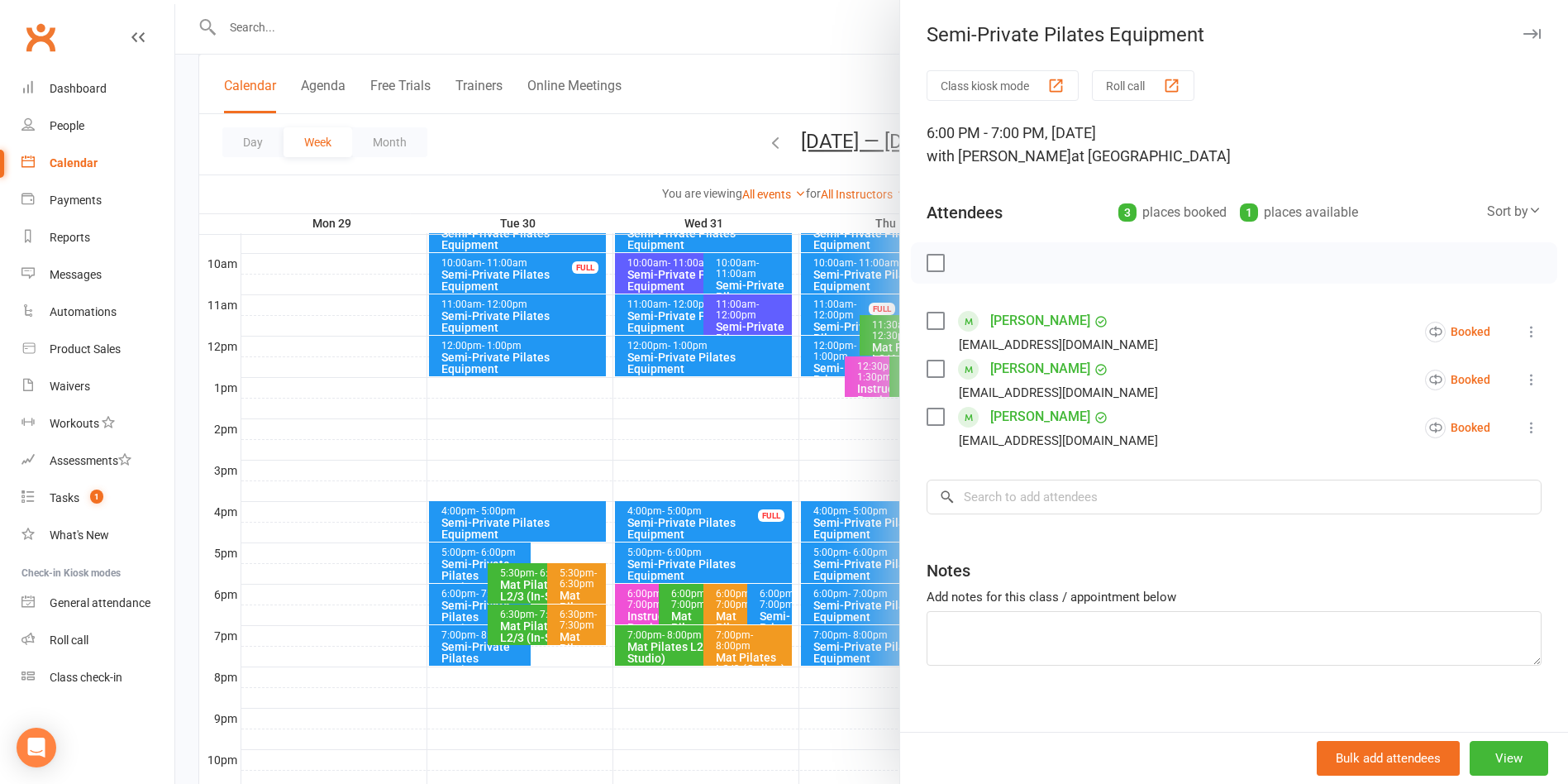 click at bounding box center [871, 392] 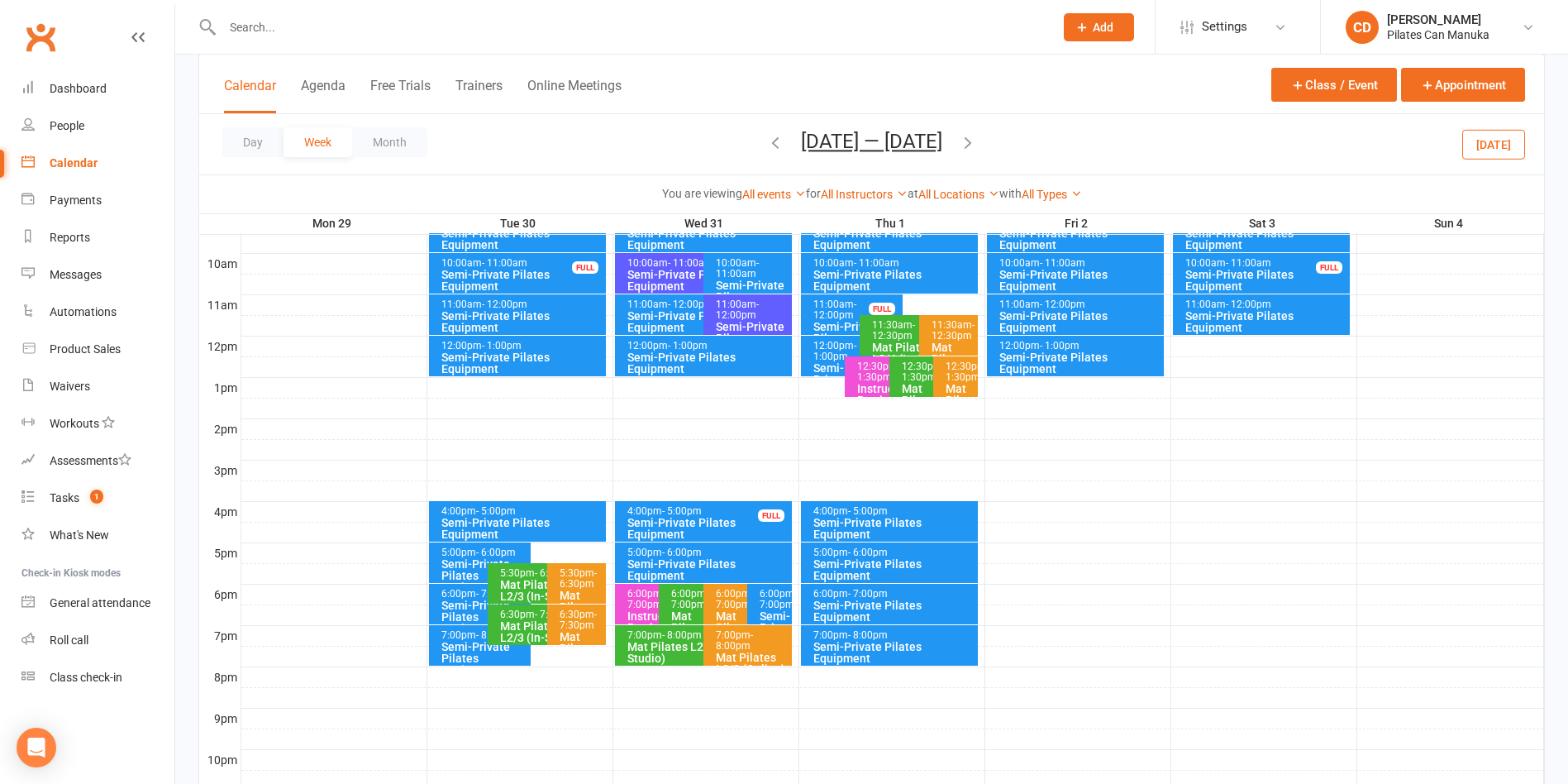 click at bounding box center (968, 142) 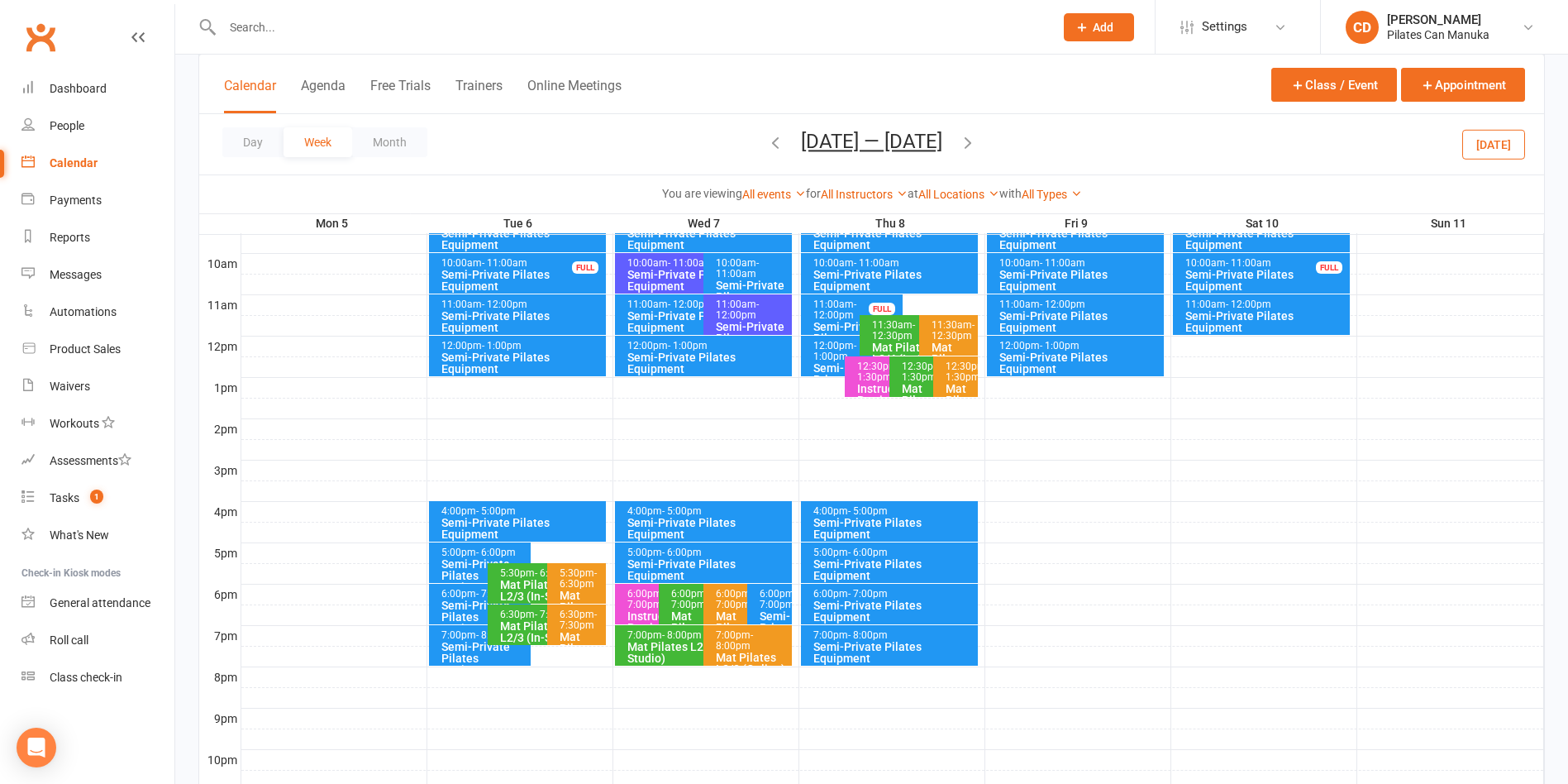 click on "6:00pm  - 7:00pm" at bounding box center [774, 600] 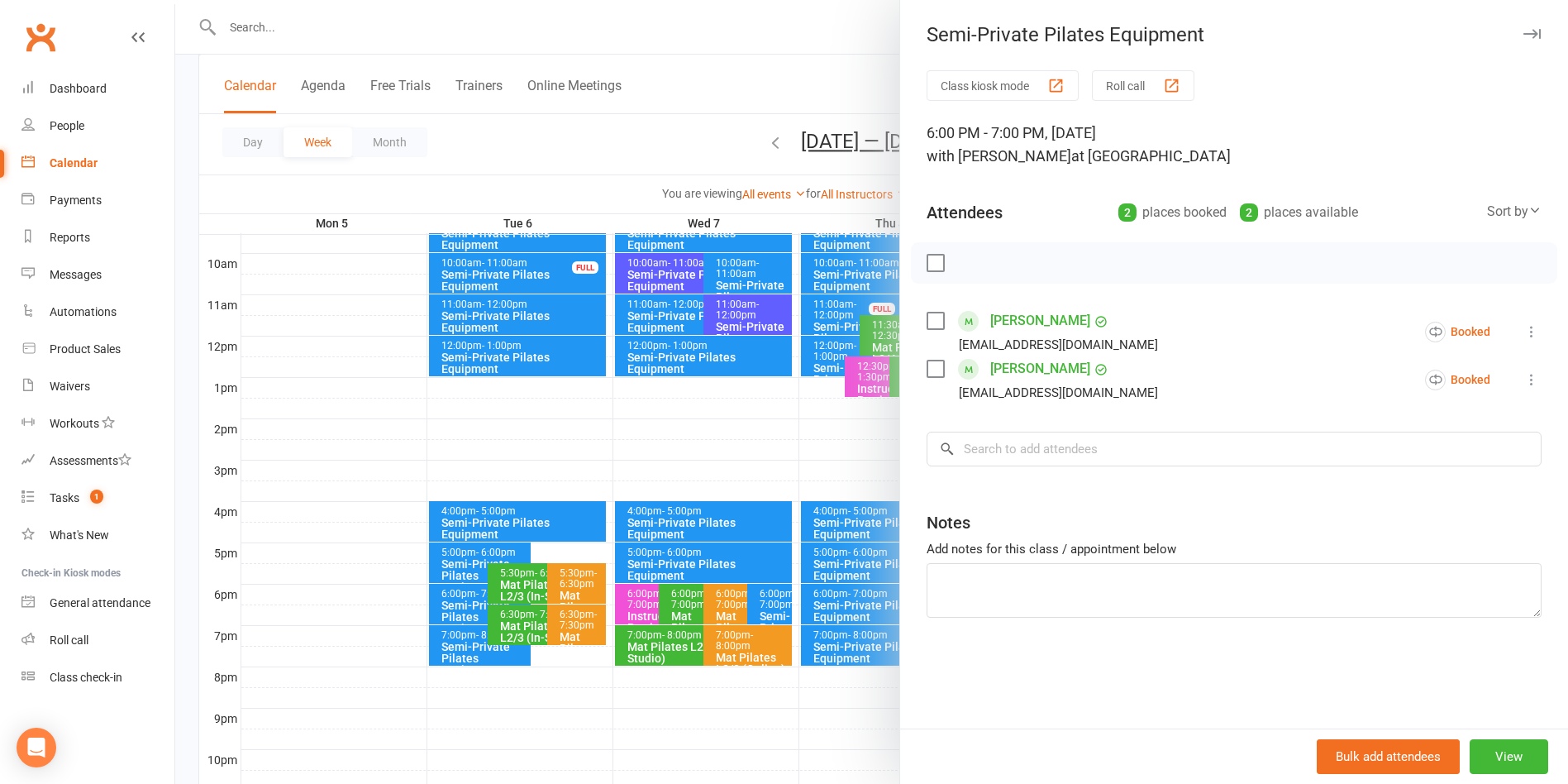 click at bounding box center [871, 392] 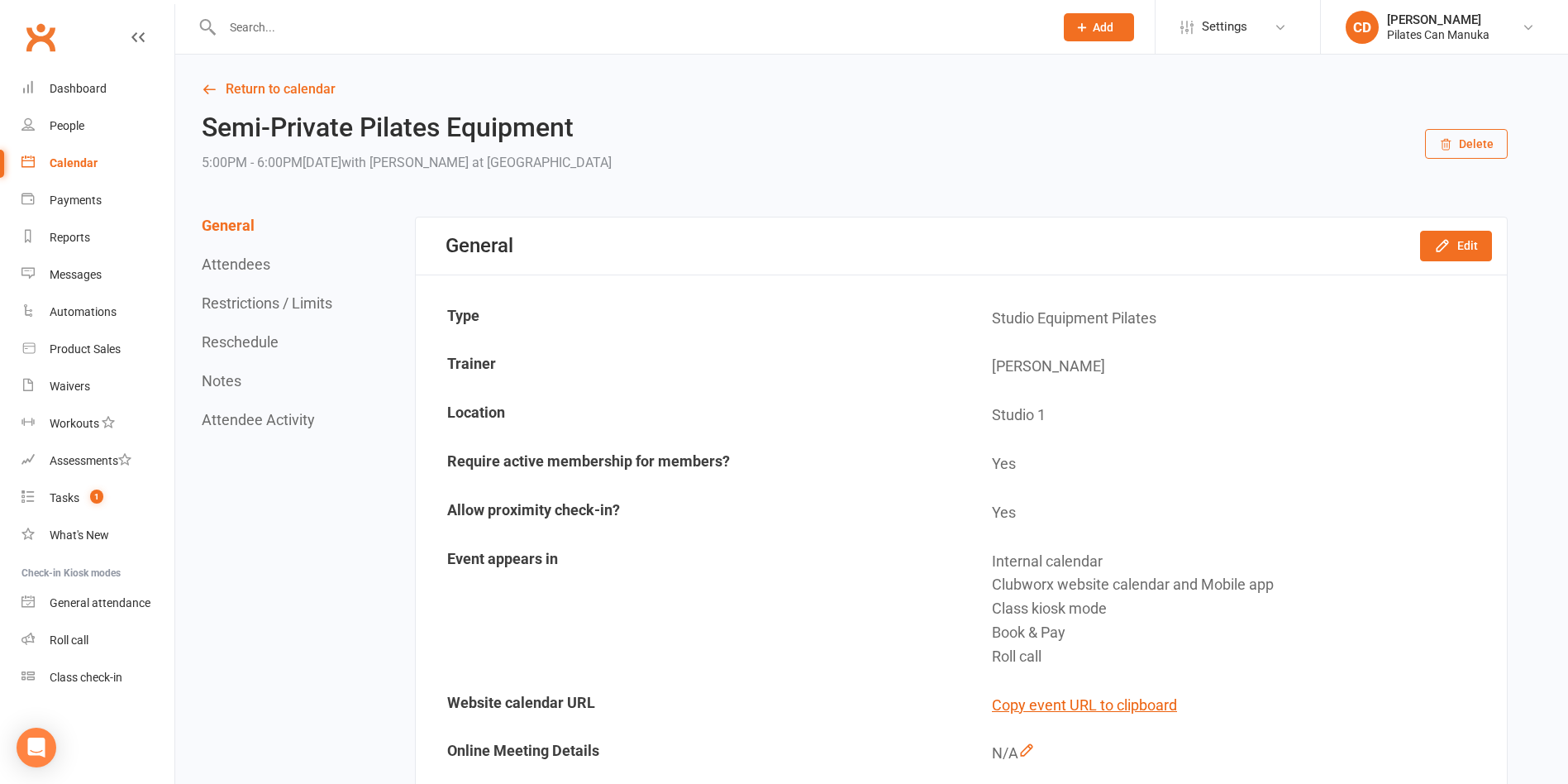 scroll, scrollTop: 0, scrollLeft: 0, axis: both 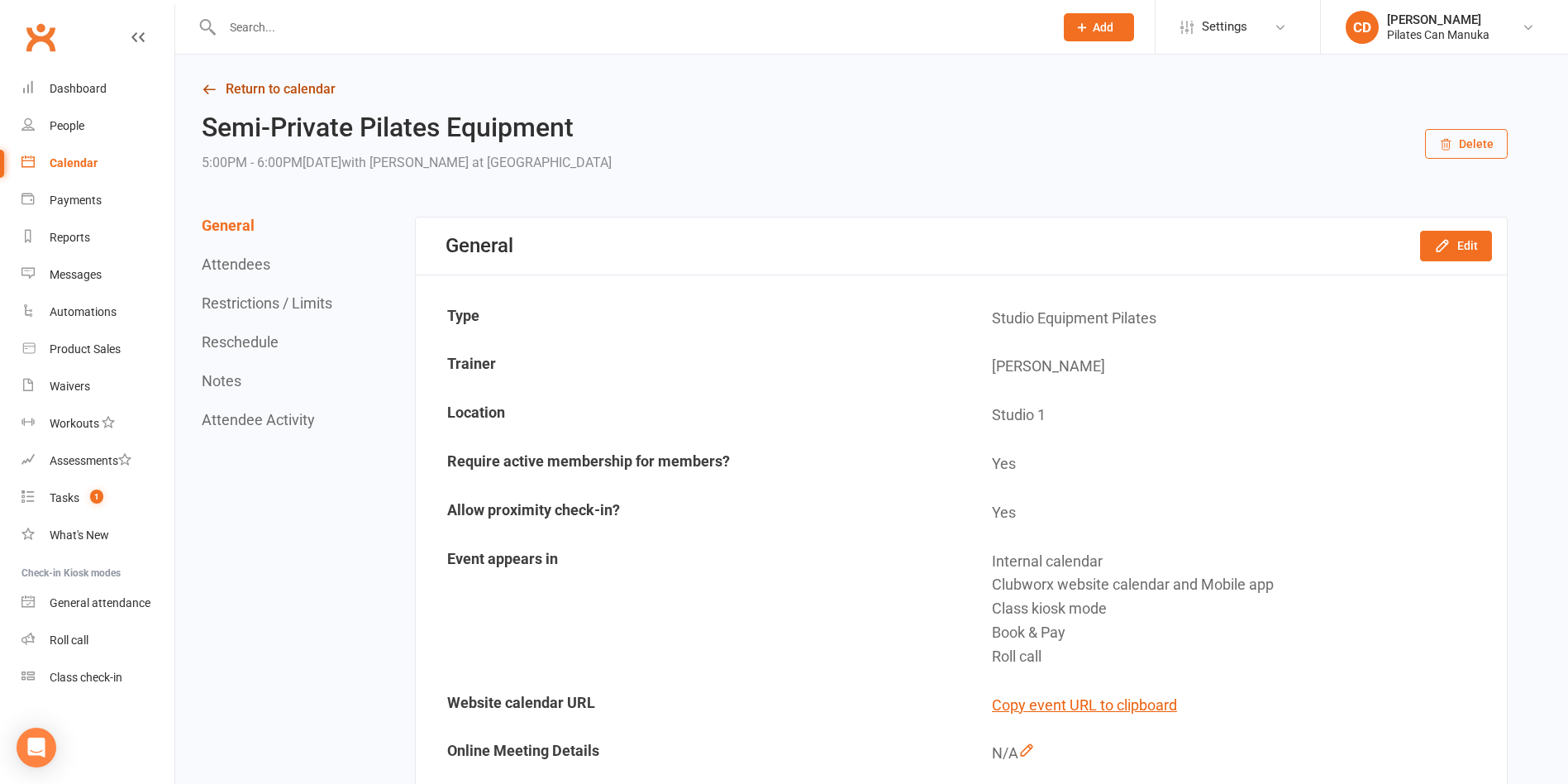 click at bounding box center [209, 89] 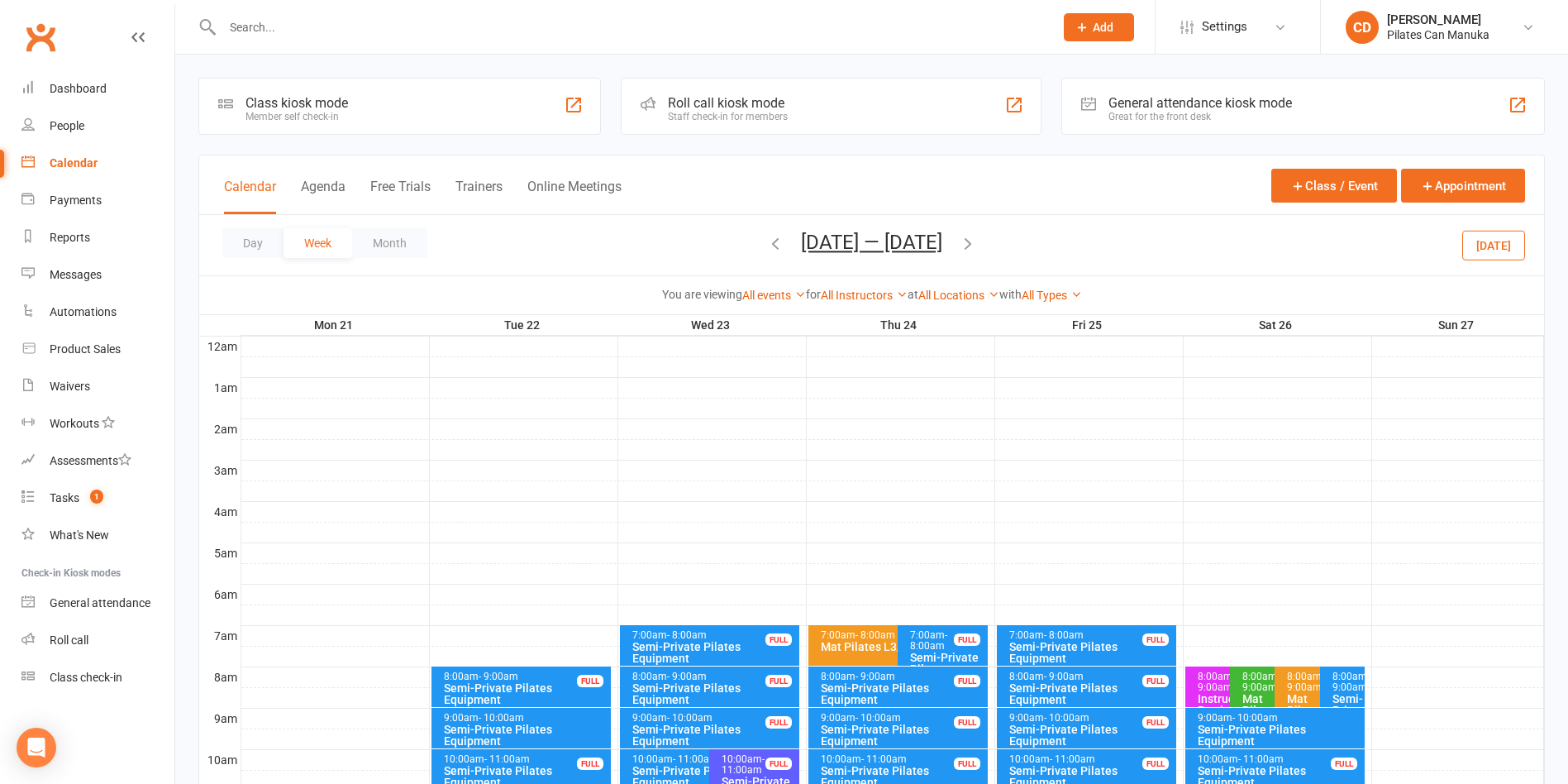 click on "Jul 21 — 27 2025" at bounding box center [871, 242] 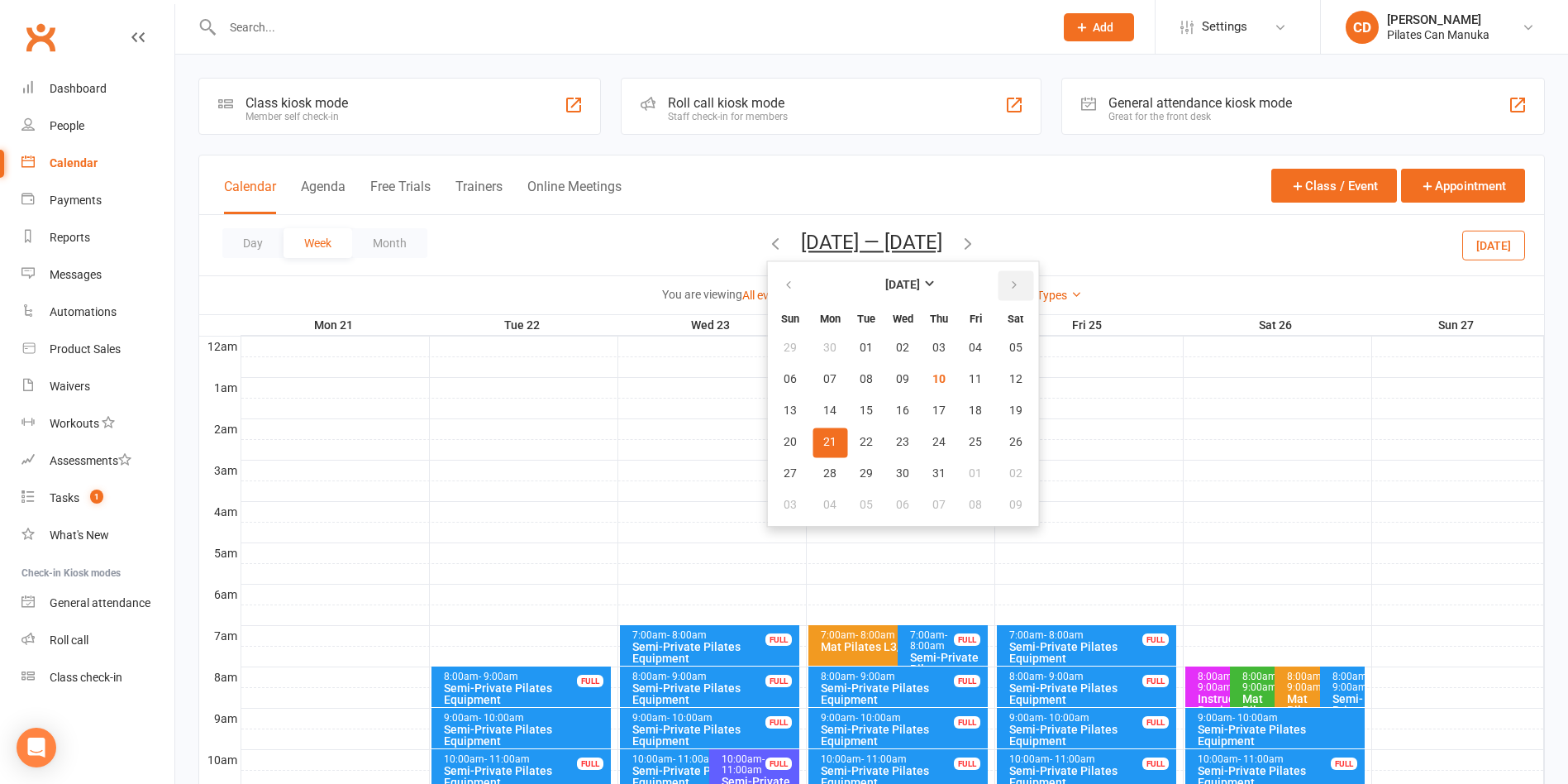 click at bounding box center [1014, 285] 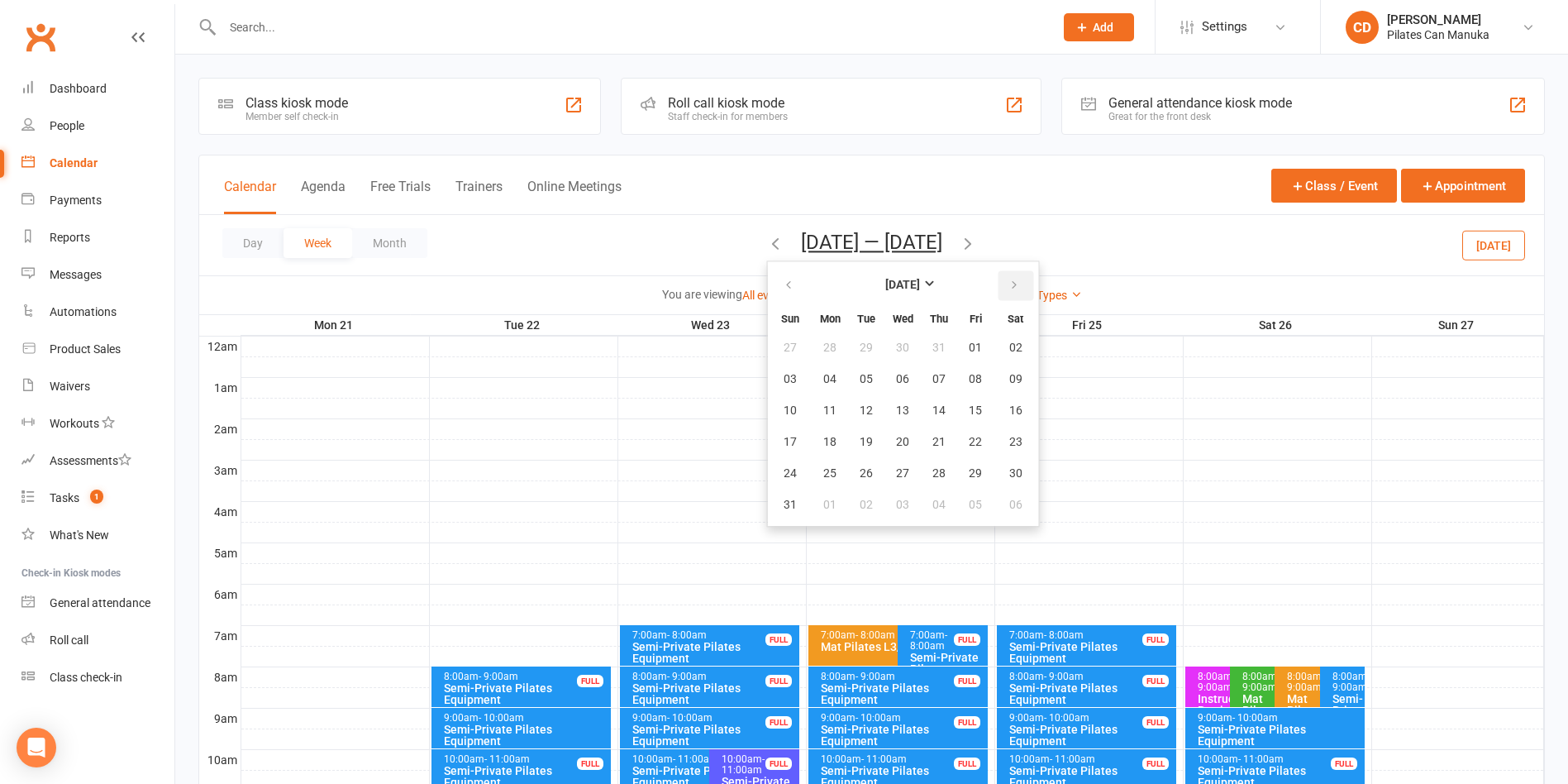 click at bounding box center [1014, 285] 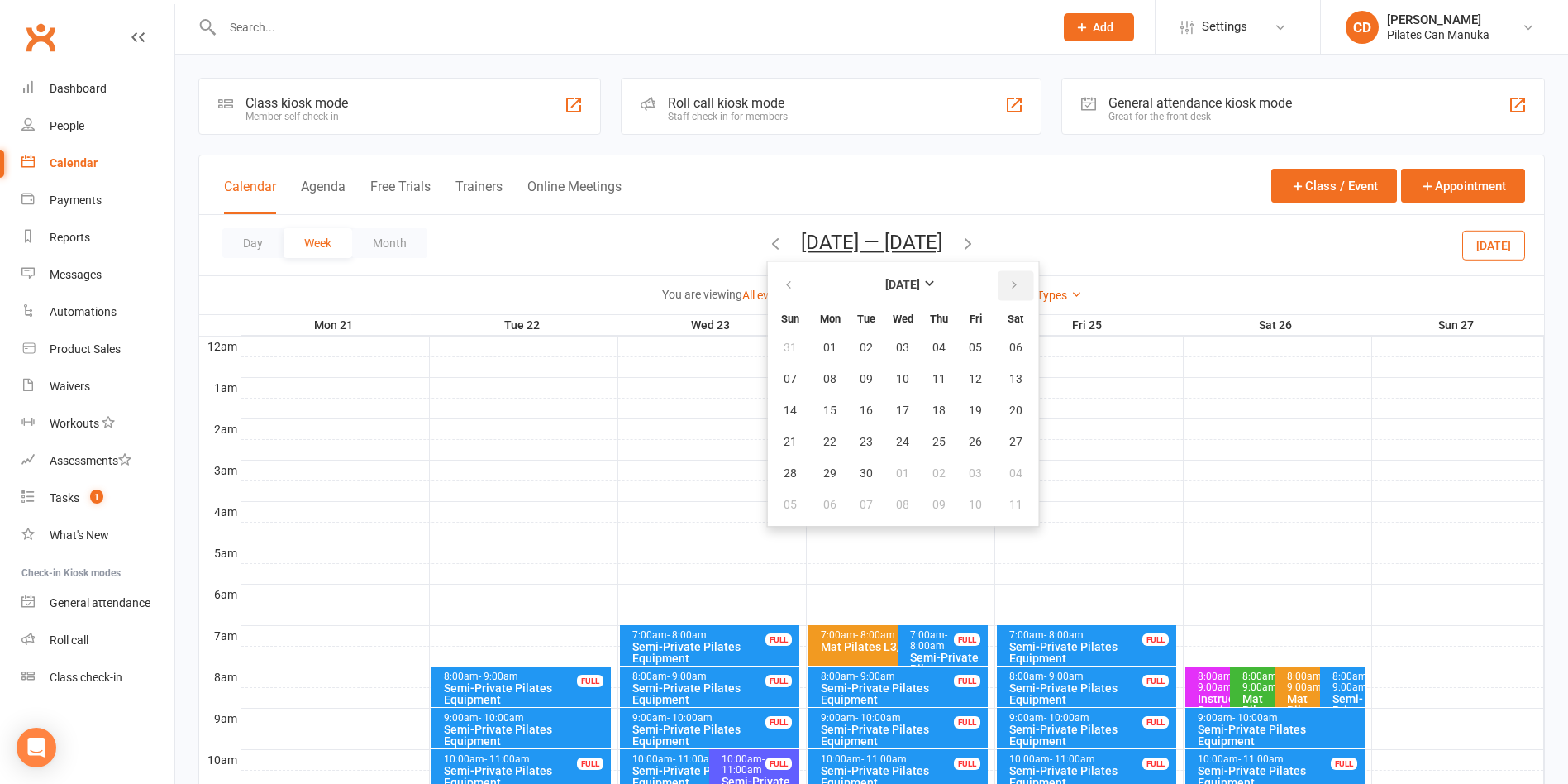 click at bounding box center (1014, 285) 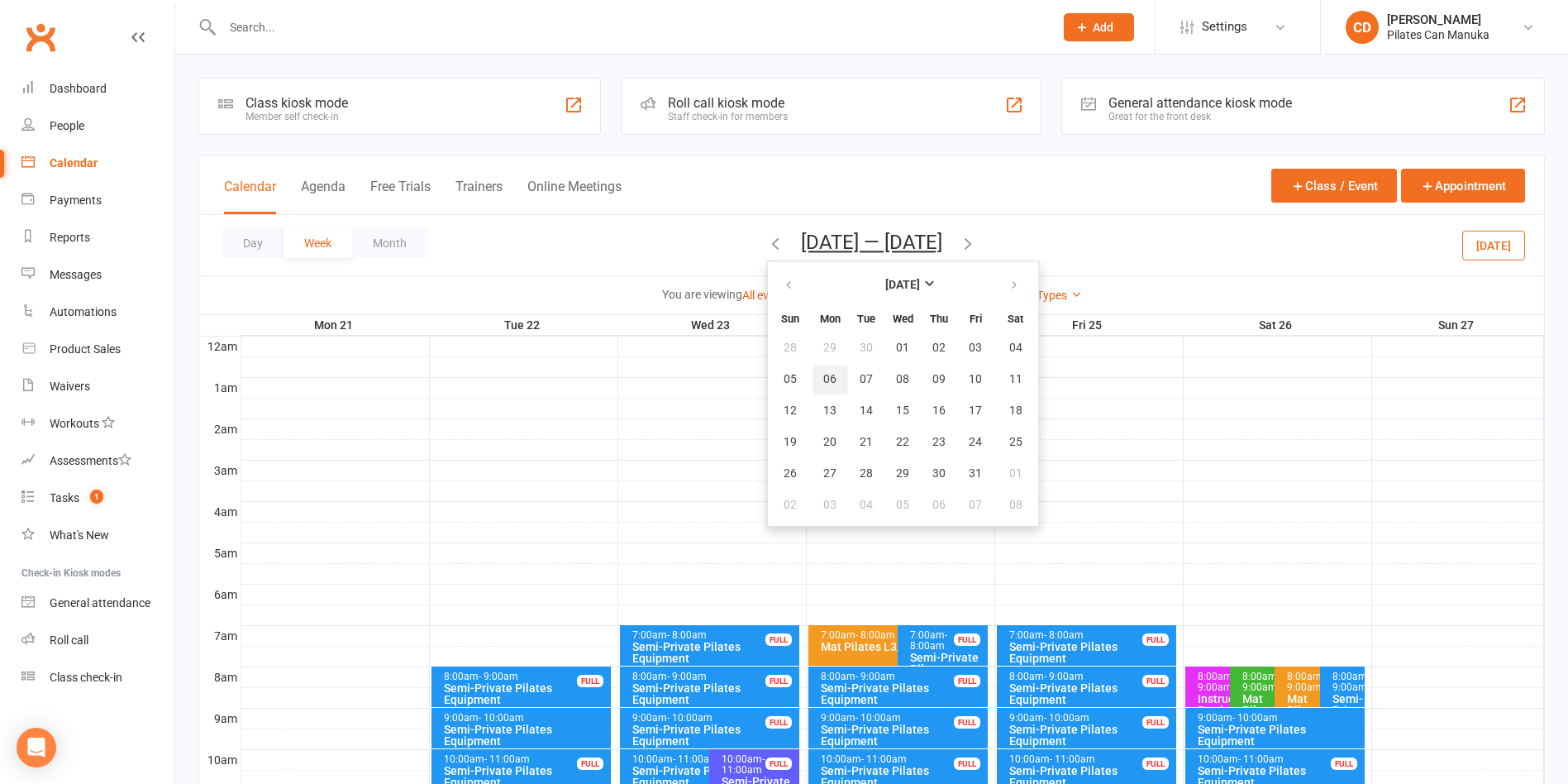 click on "06" at bounding box center (830, 380) 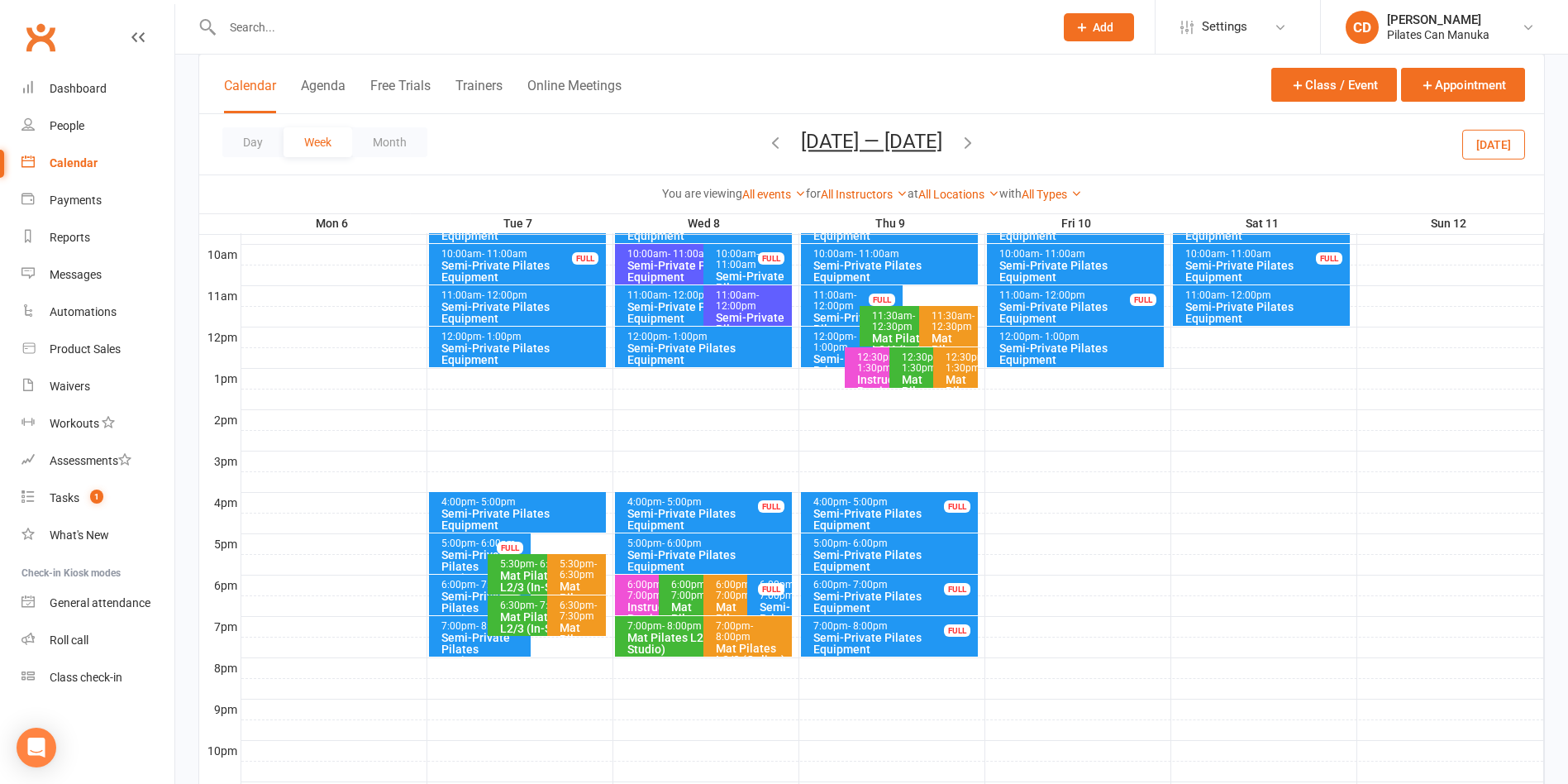 scroll, scrollTop: 592, scrollLeft: 0, axis: vertical 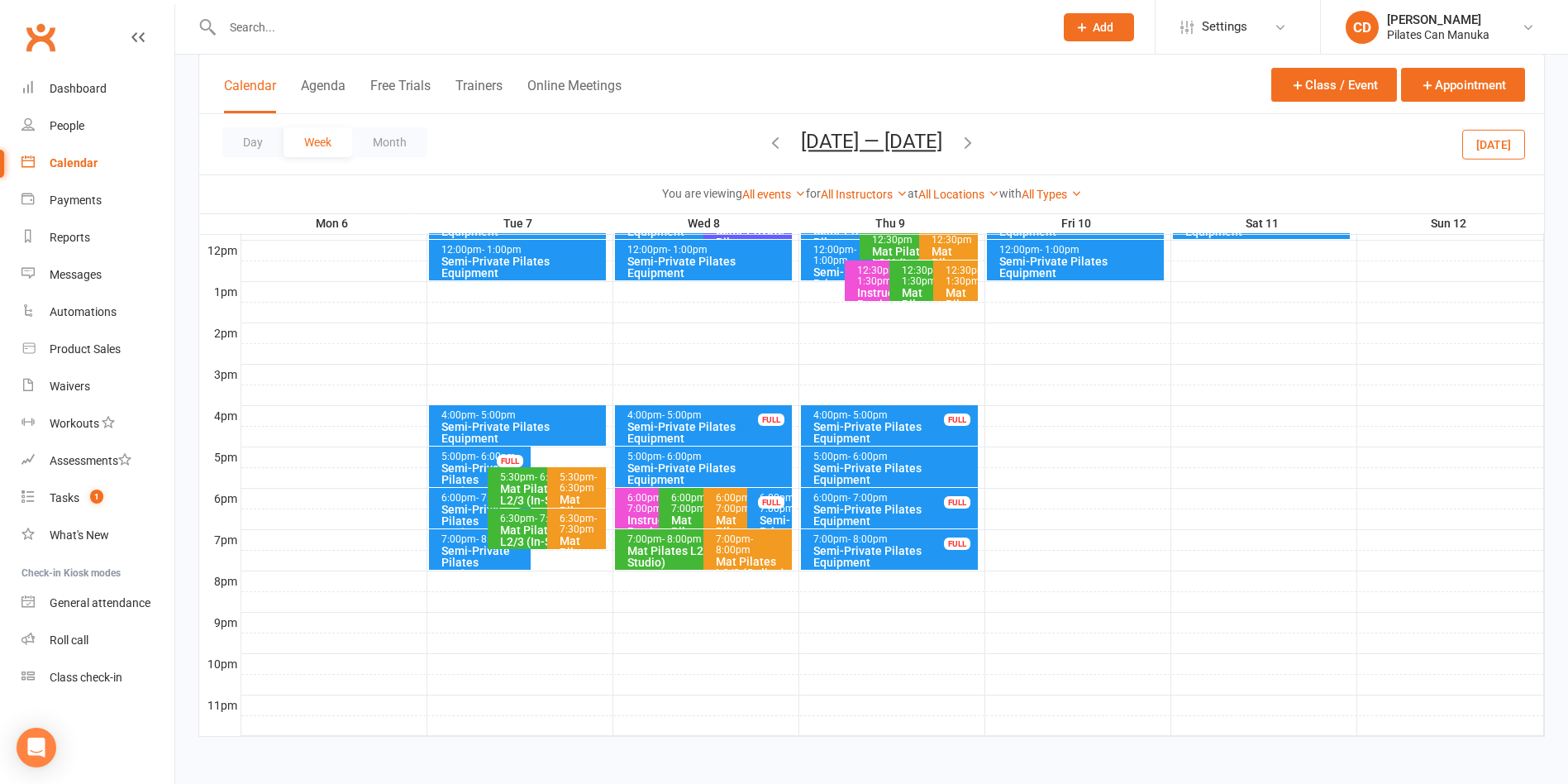 click on "Semi-Private Pilates Equipment" at bounding box center [484, 521] 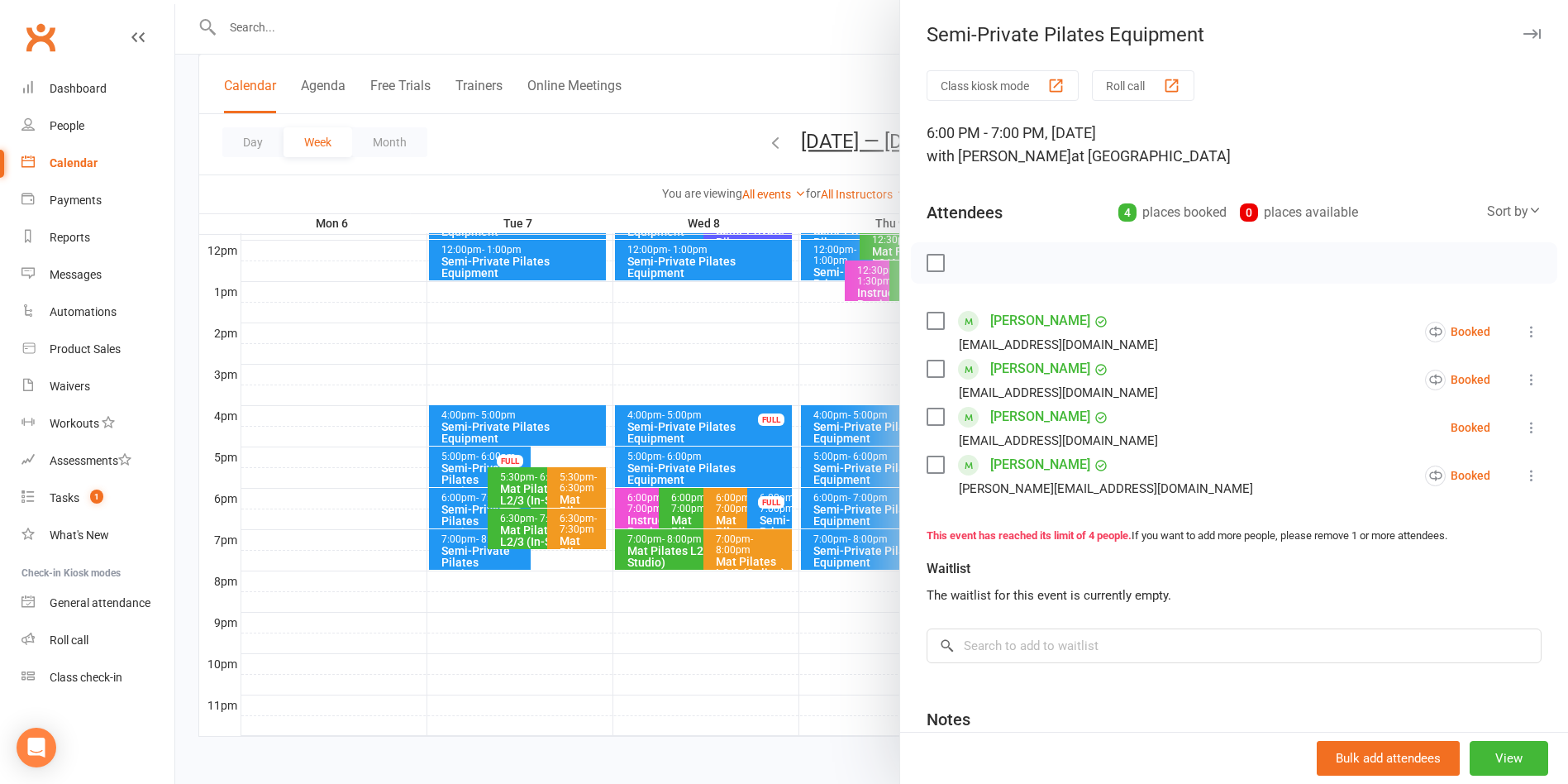 click at bounding box center [871, 392] 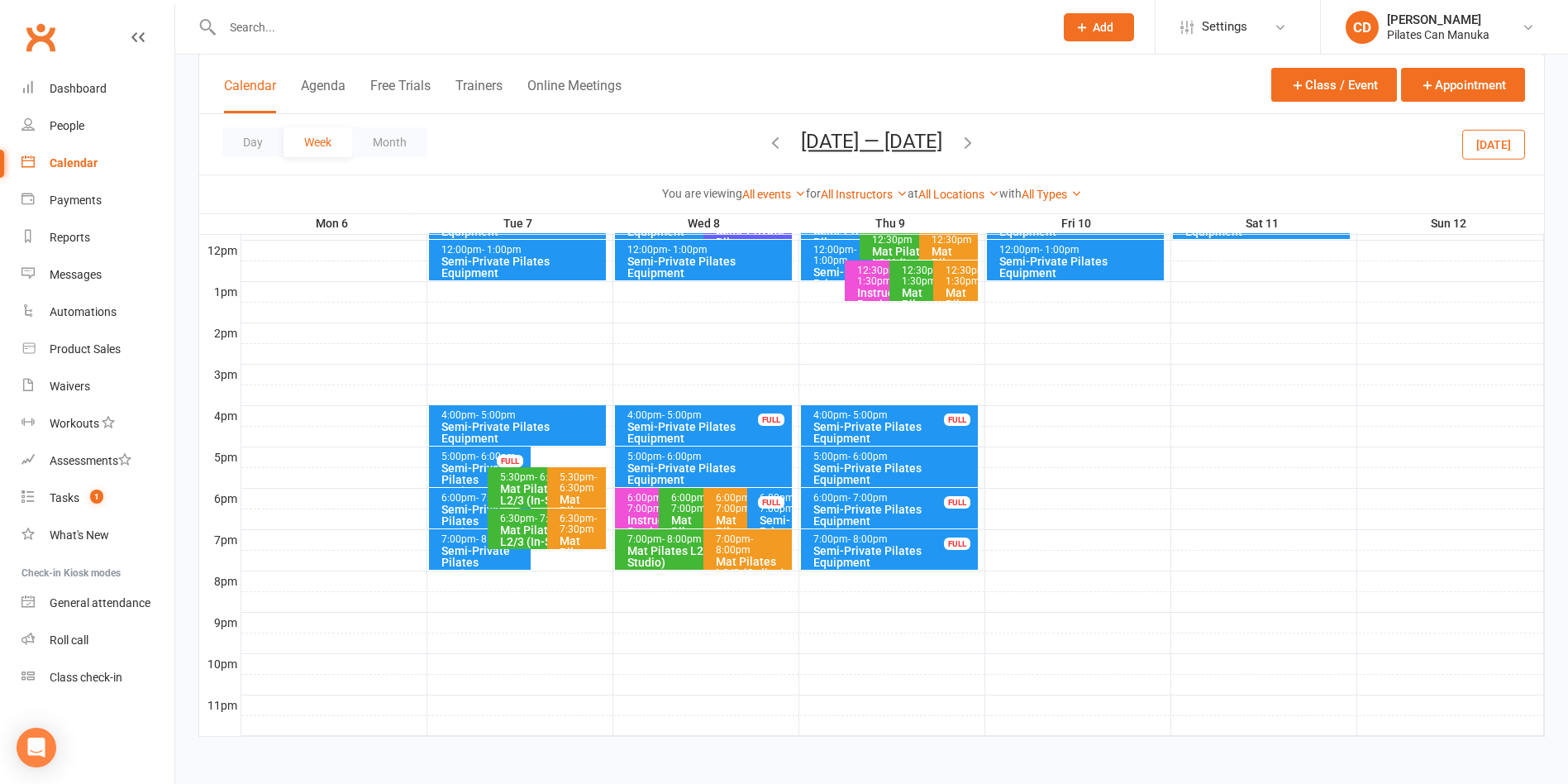 click at bounding box center (630, 27) 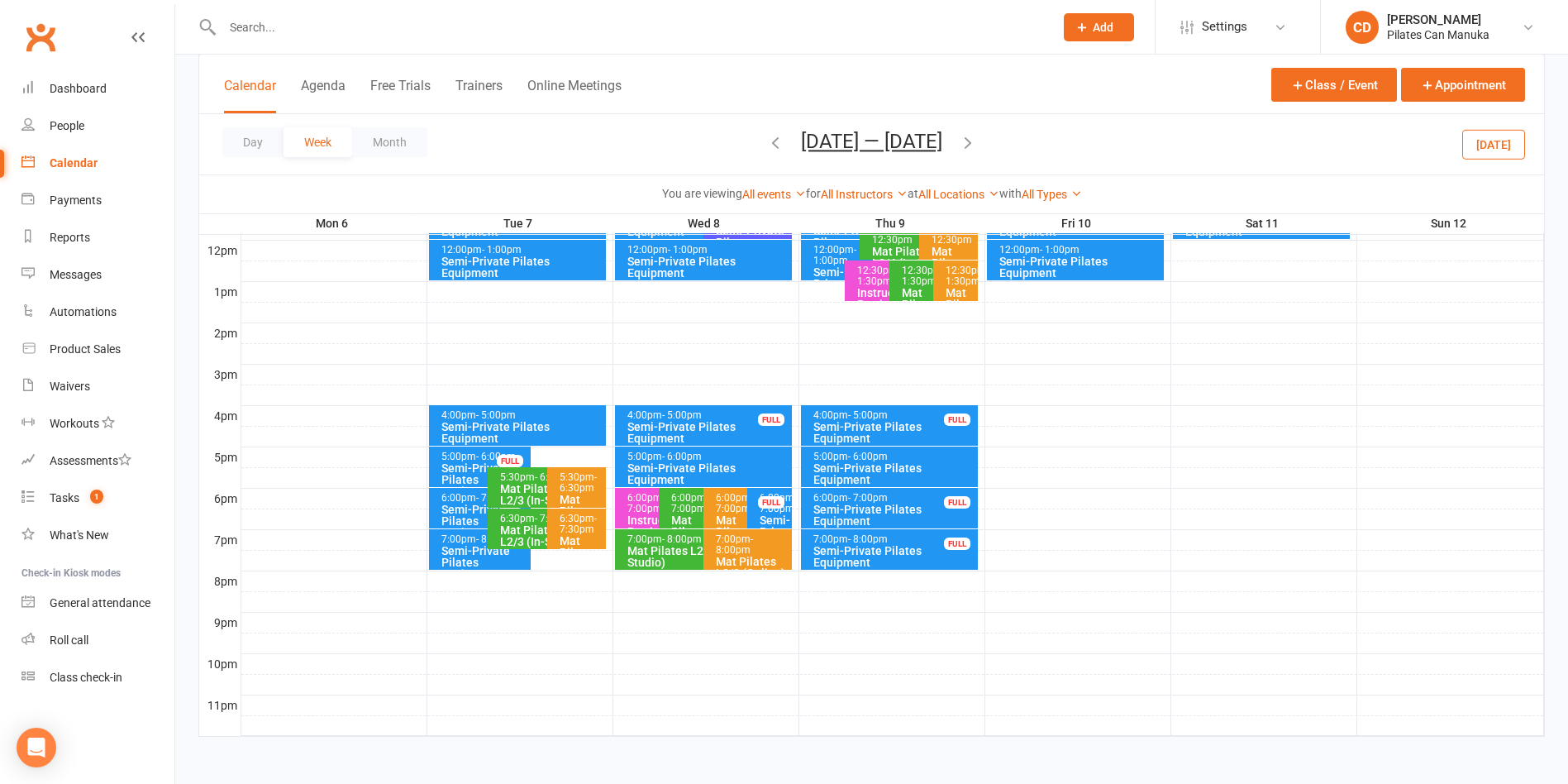 click at bounding box center (630, 27) 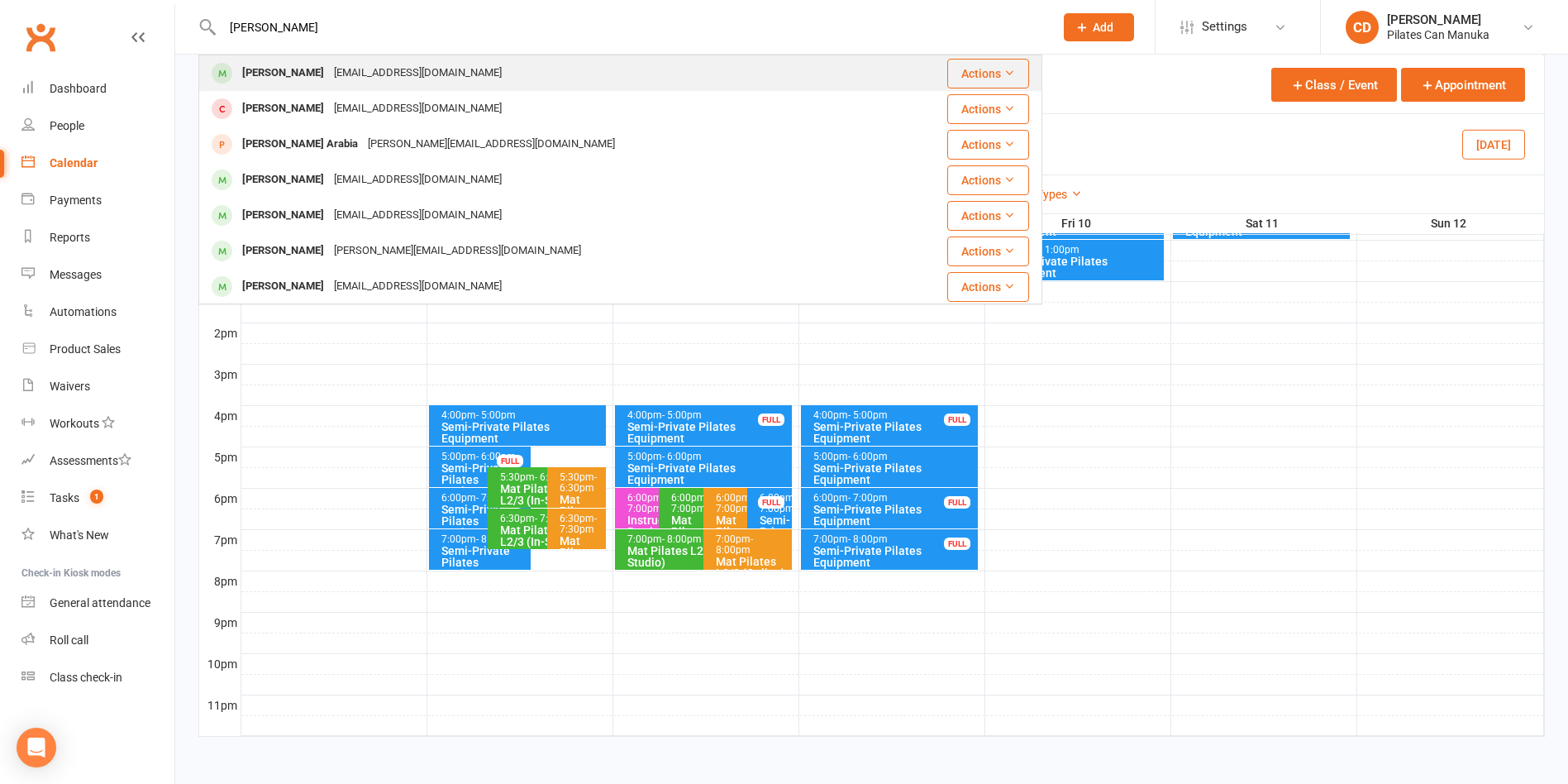 type on "Anna hughes" 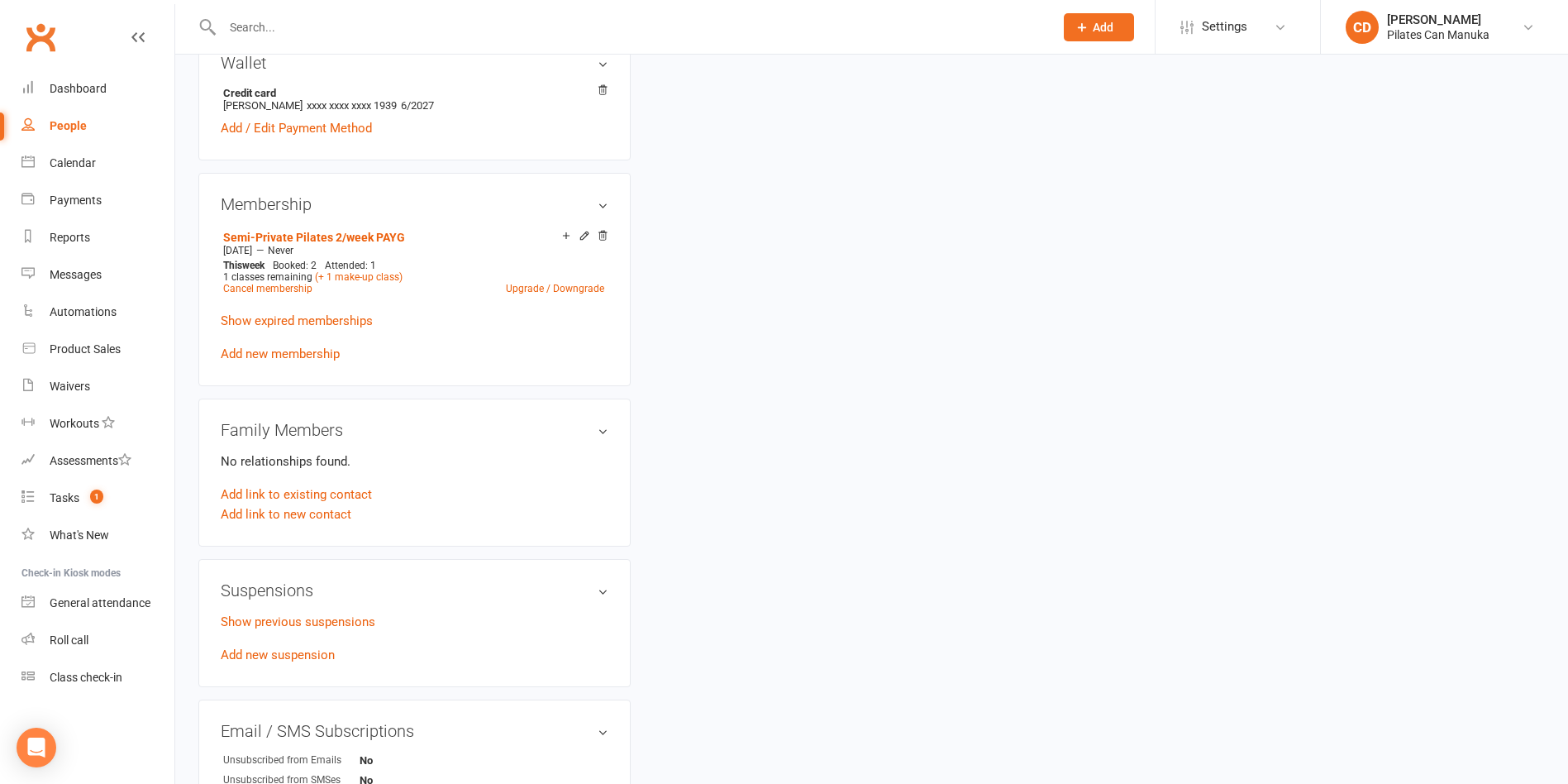 scroll, scrollTop: 0, scrollLeft: 0, axis: both 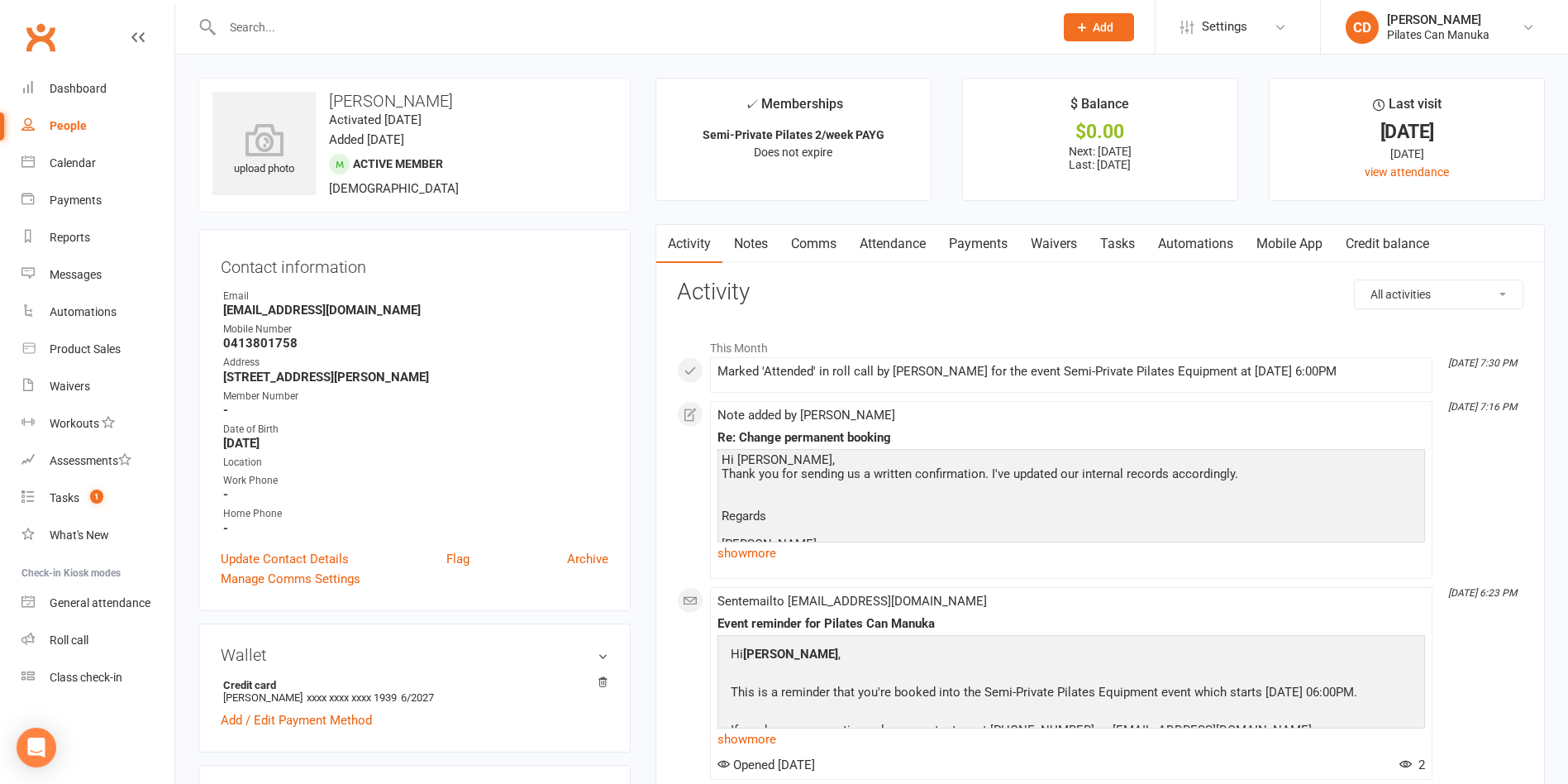 click on "Attendance" at bounding box center [893, 244] 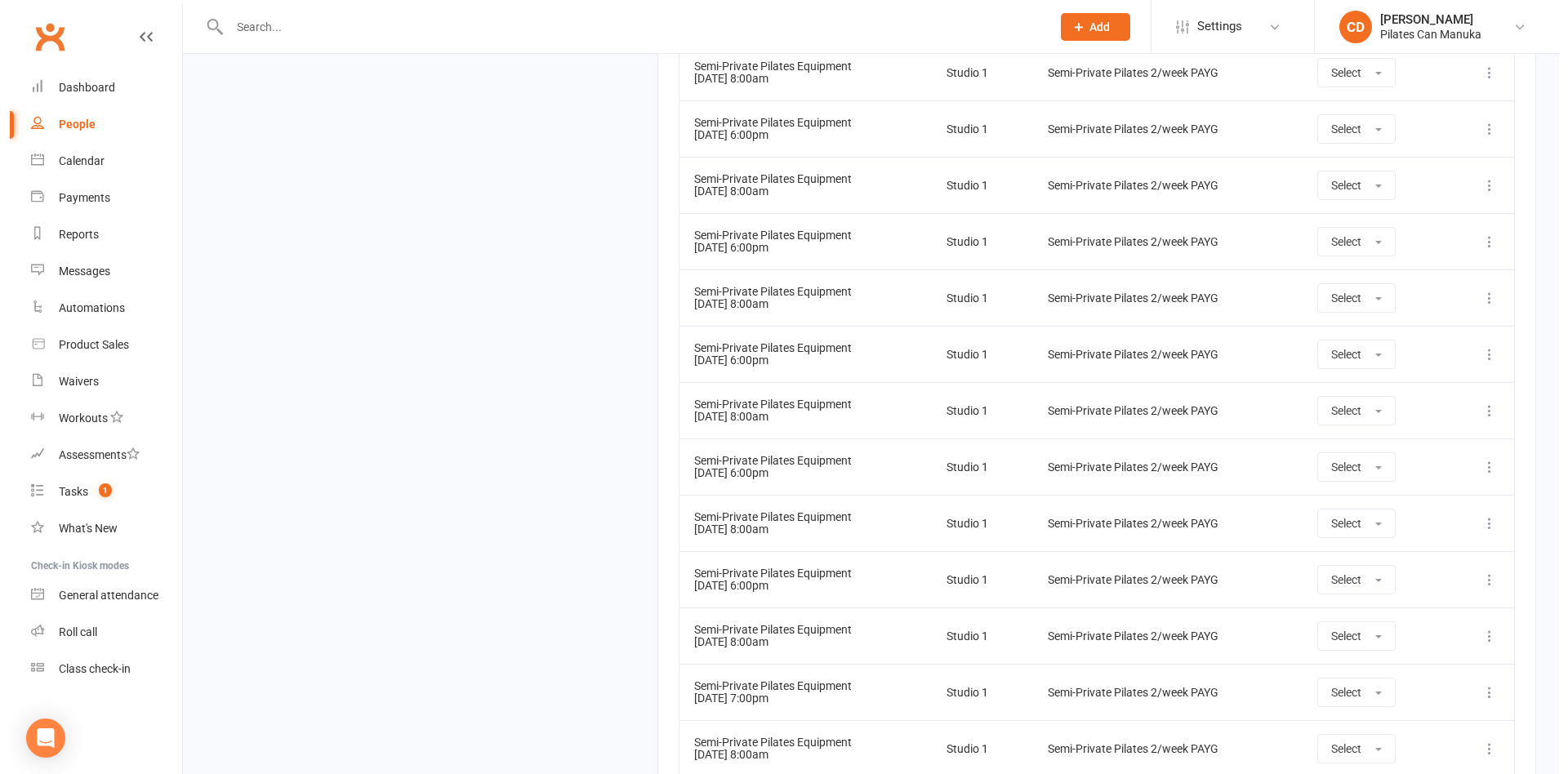 scroll, scrollTop: 3142, scrollLeft: 0, axis: vertical 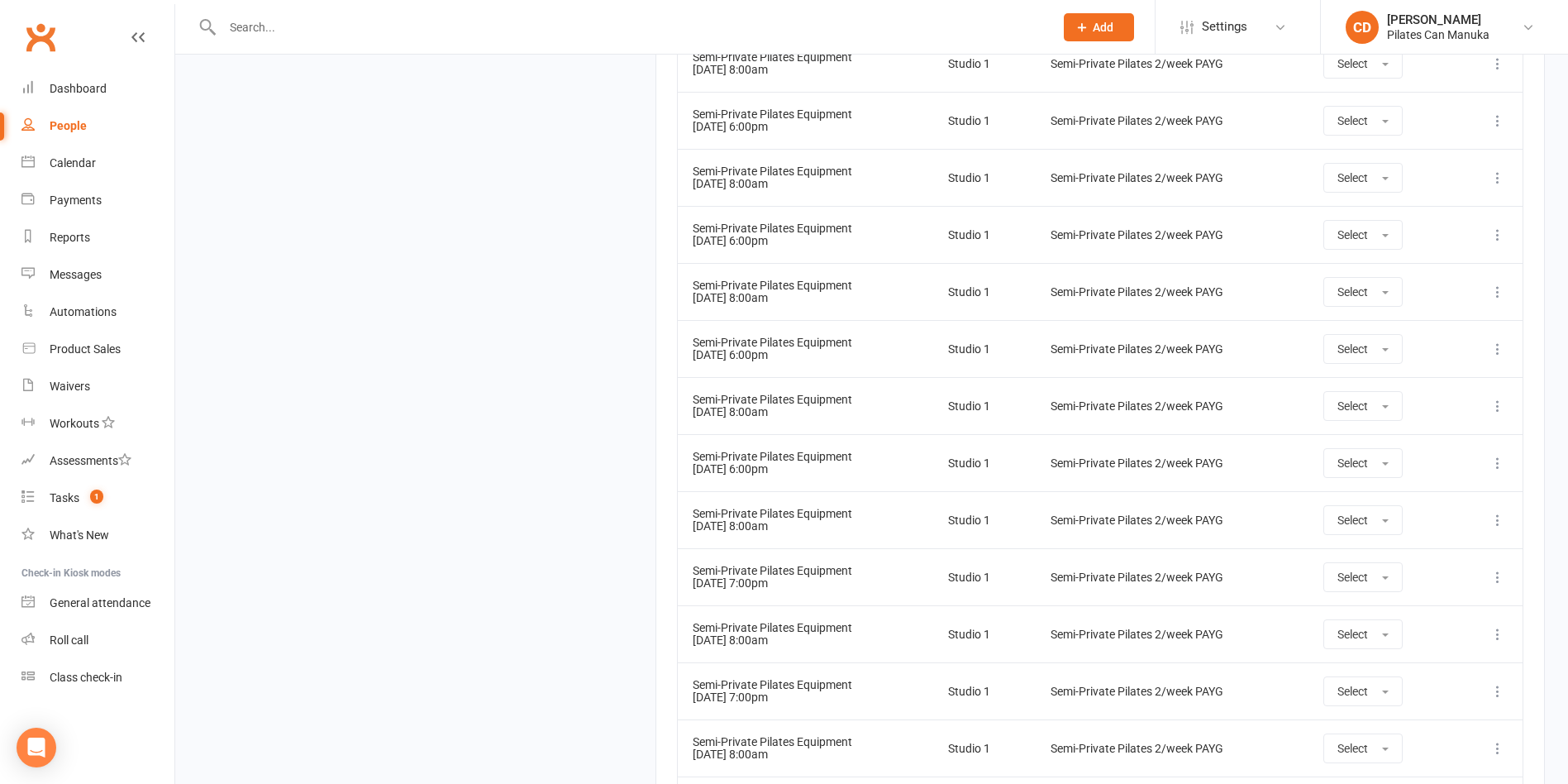 click at bounding box center (1498, 577) 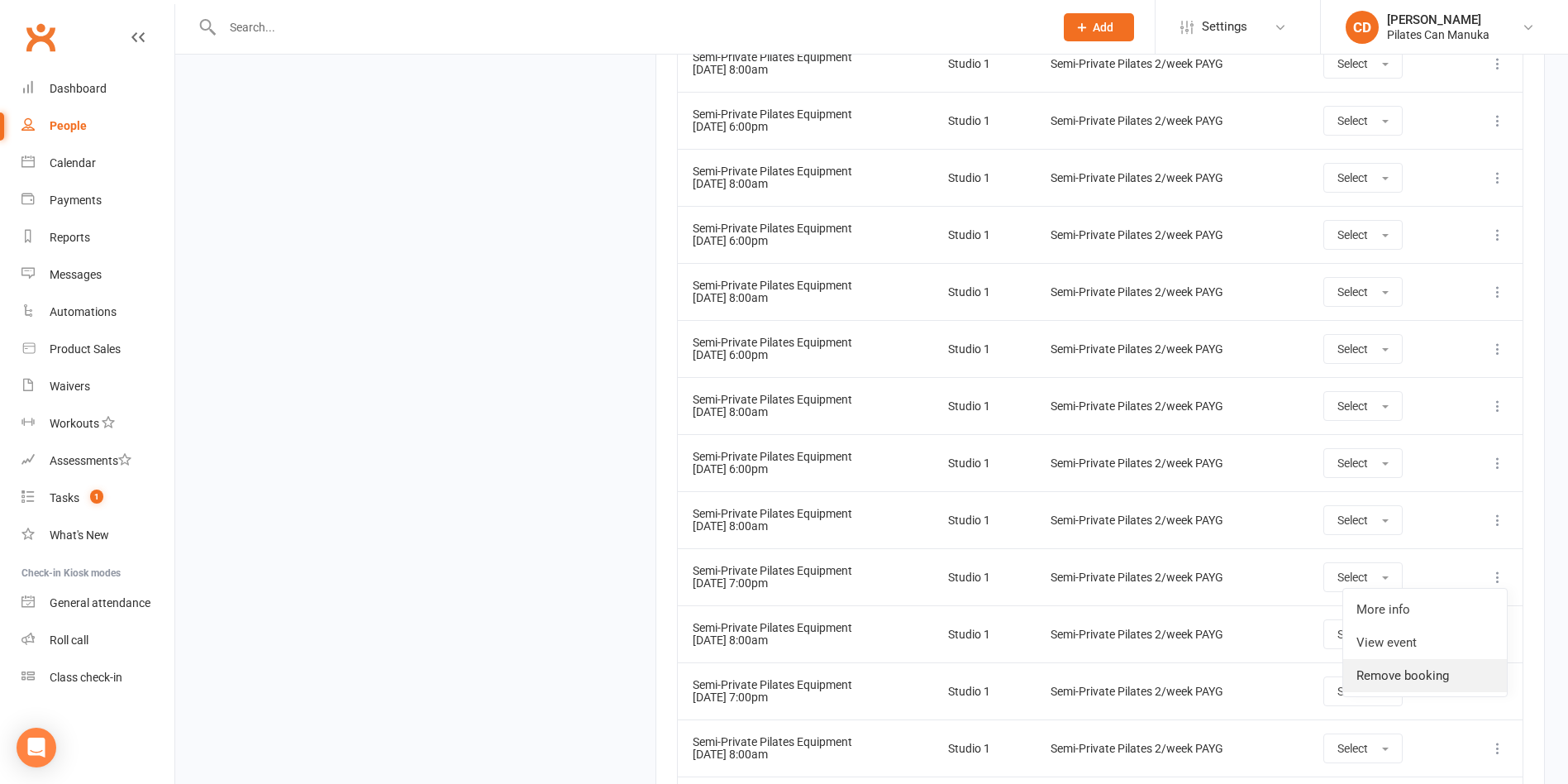 click on "Remove booking" at bounding box center [1425, 676] 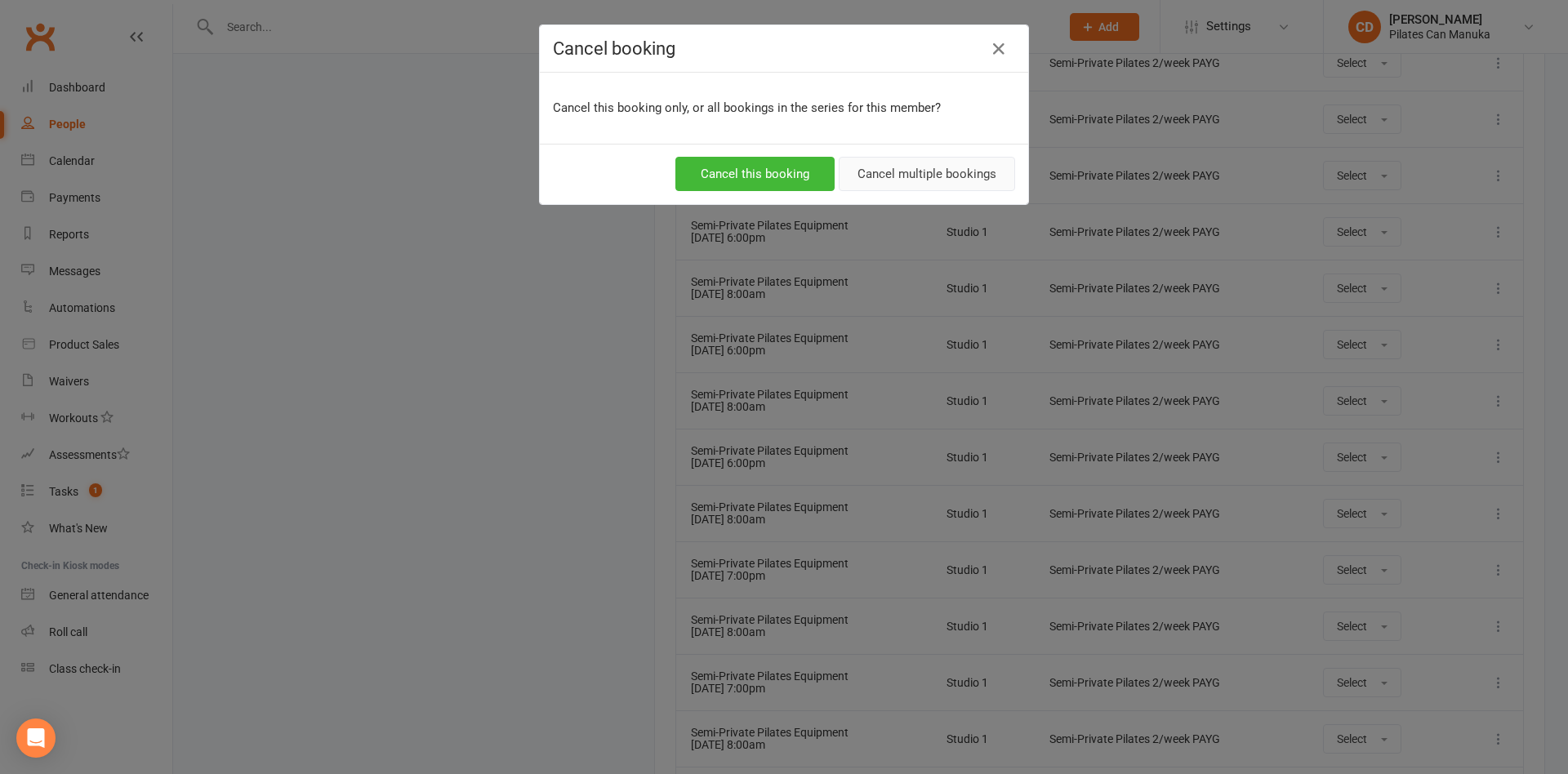 click on "Cancel multiple bookings" at bounding box center (927, 174) 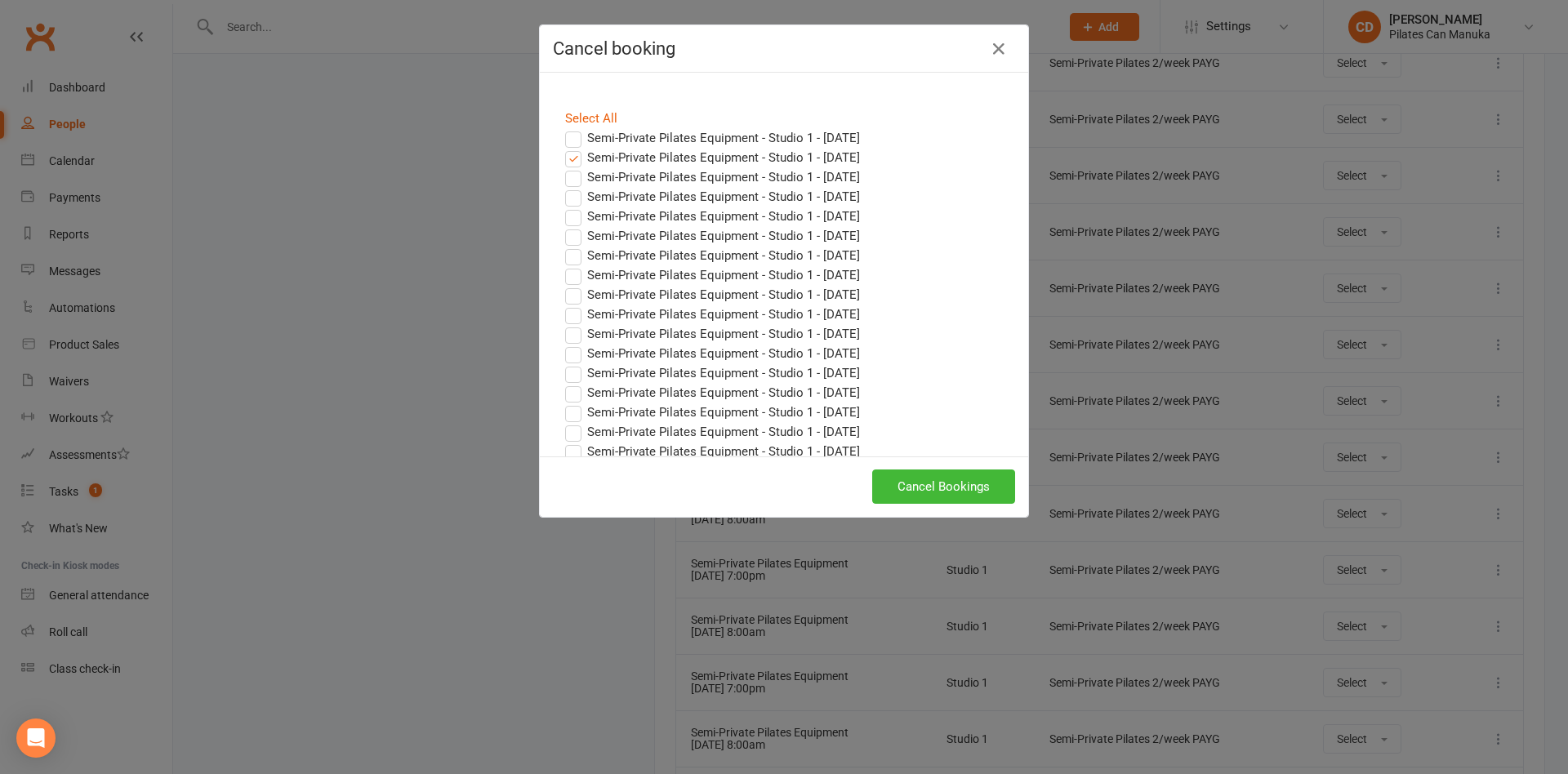 click on "Semi-Private Pilates Equipment - Studio 1 - [DATE]" at bounding box center [712, 158] 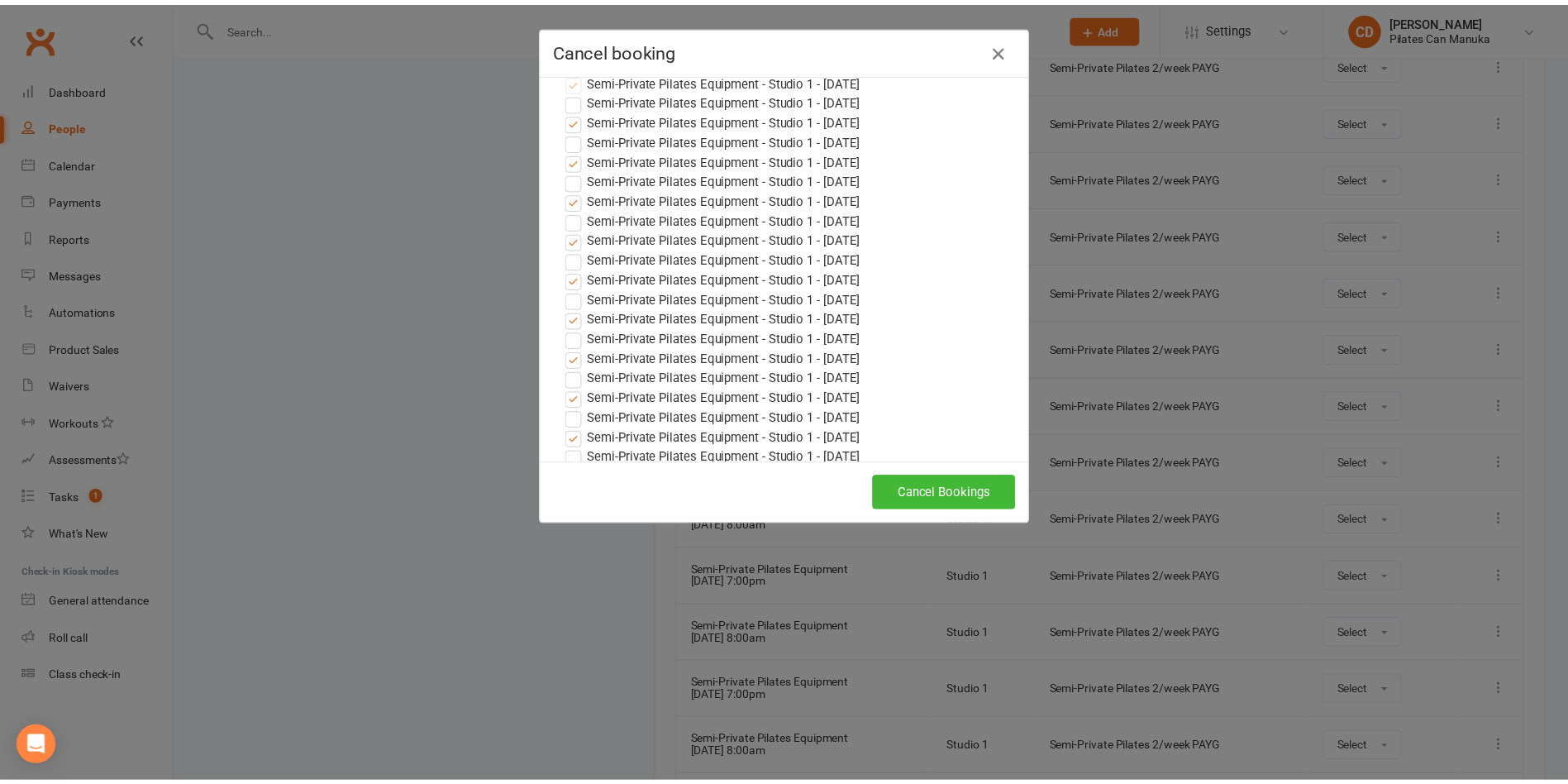 scroll, scrollTop: 992, scrollLeft: 0, axis: vertical 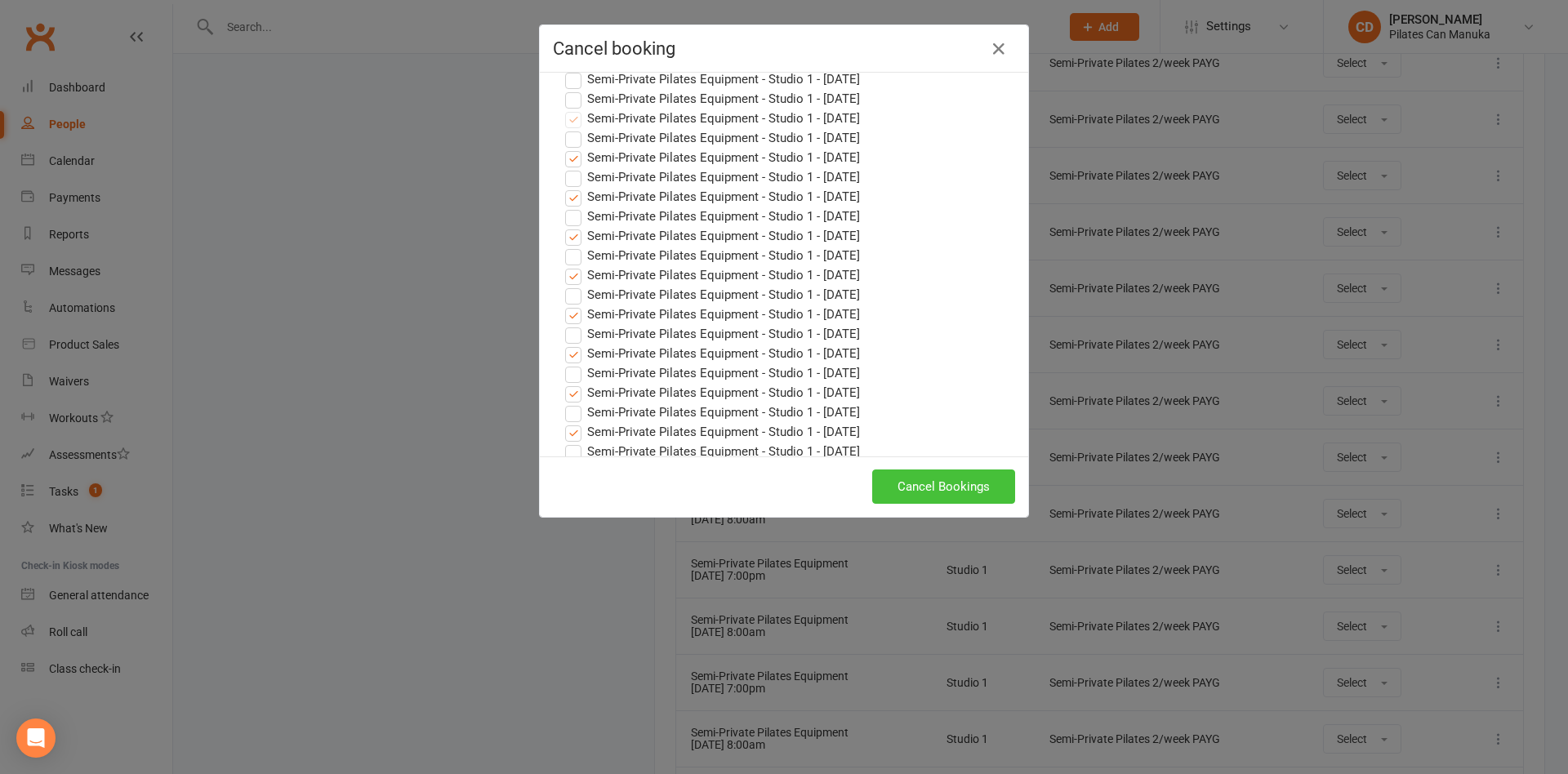 click on "Cancel Bookings" at bounding box center [943, 487] 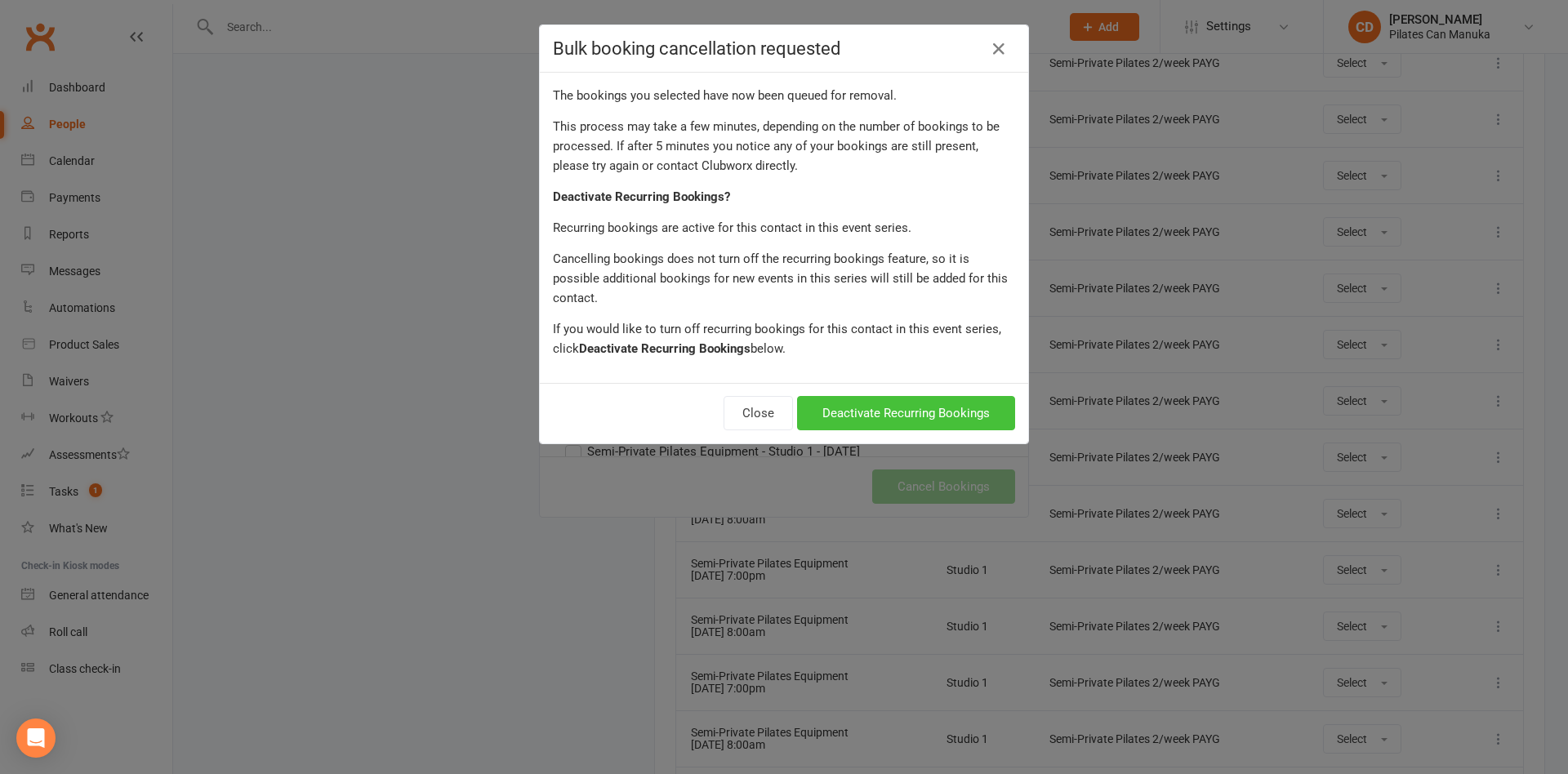click on "Deactivate Recurring Bookings" at bounding box center [906, 413] 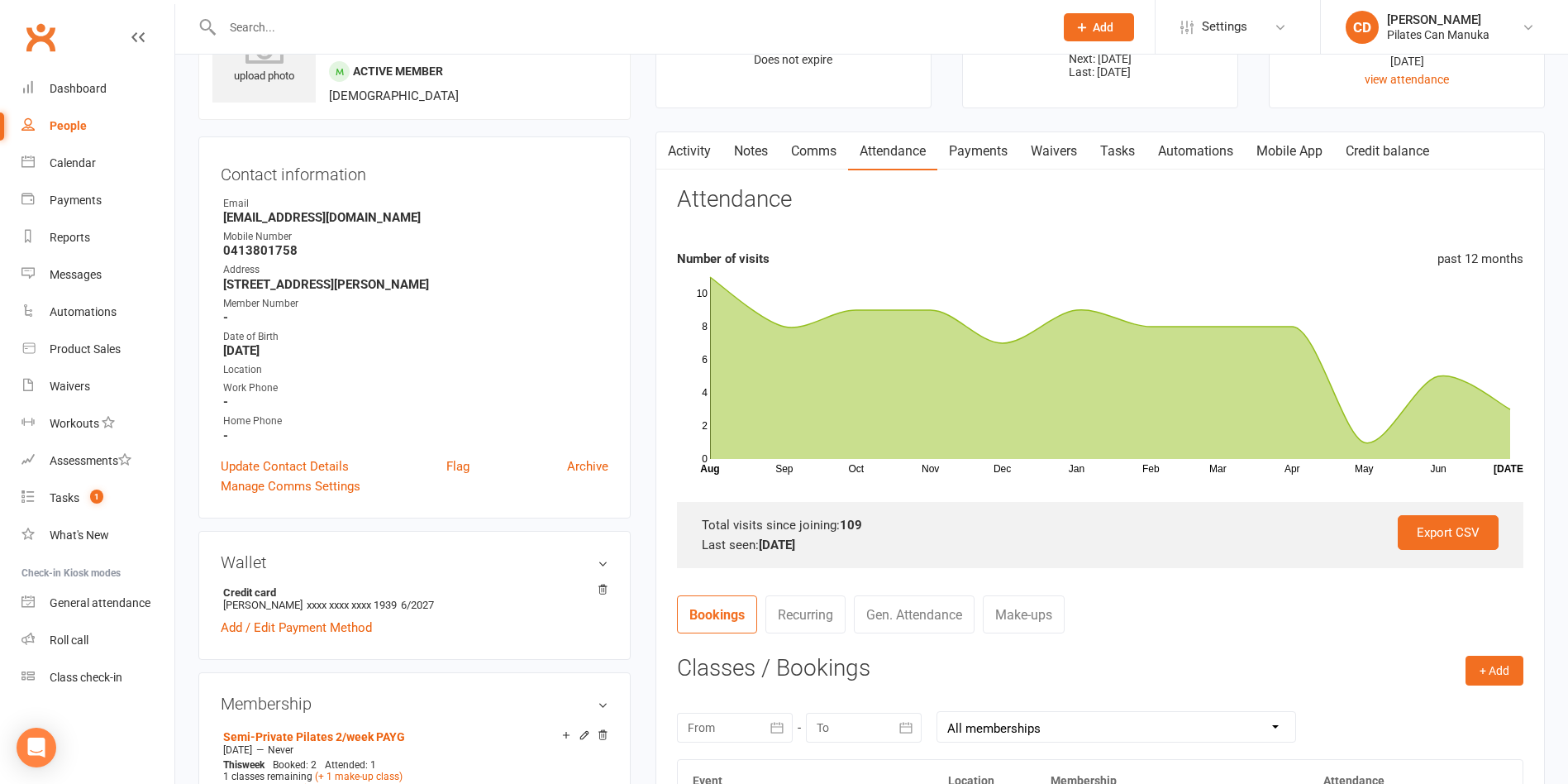 scroll, scrollTop: 0, scrollLeft: 0, axis: both 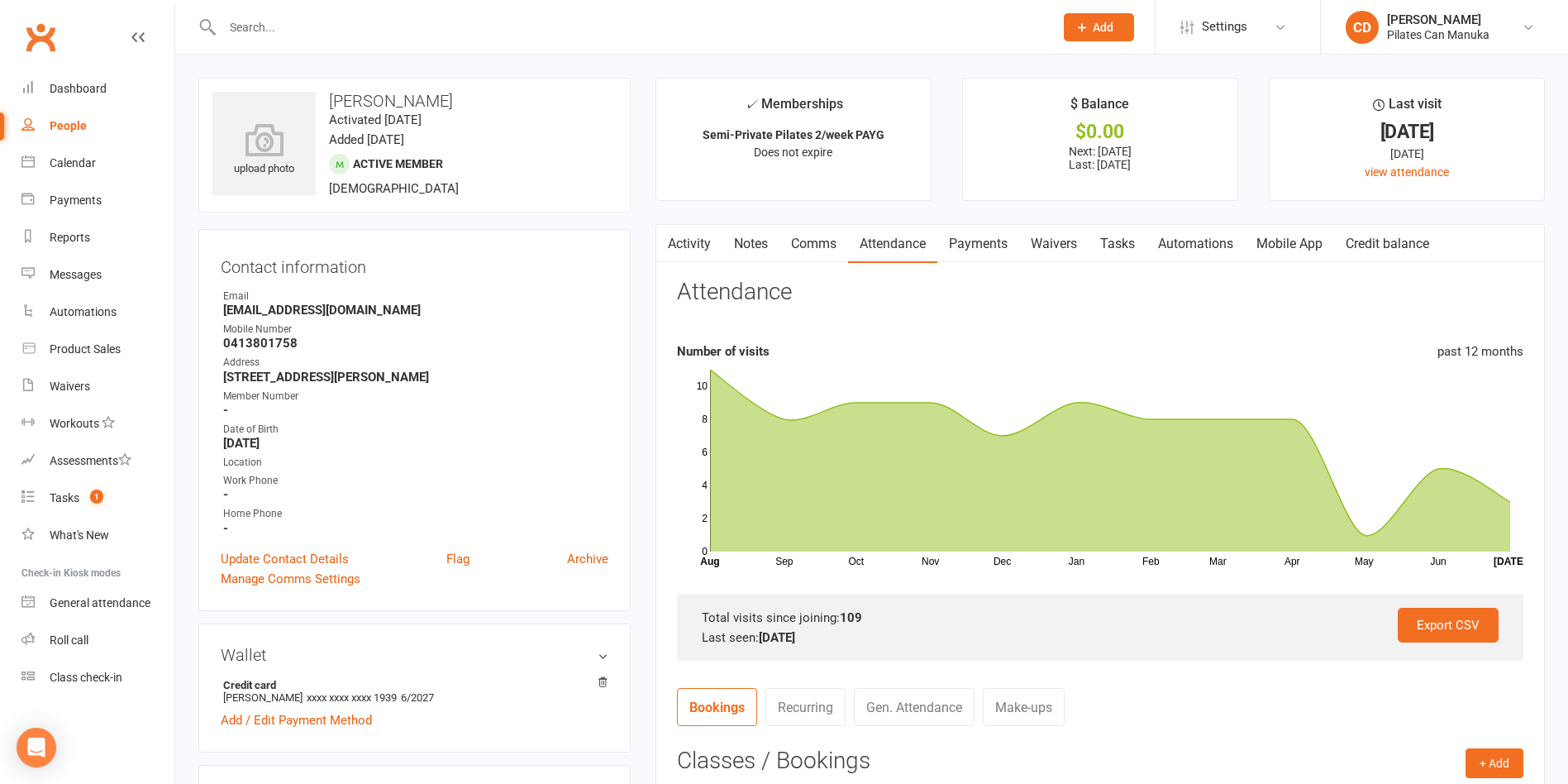 click at bounding box center (630, 27) 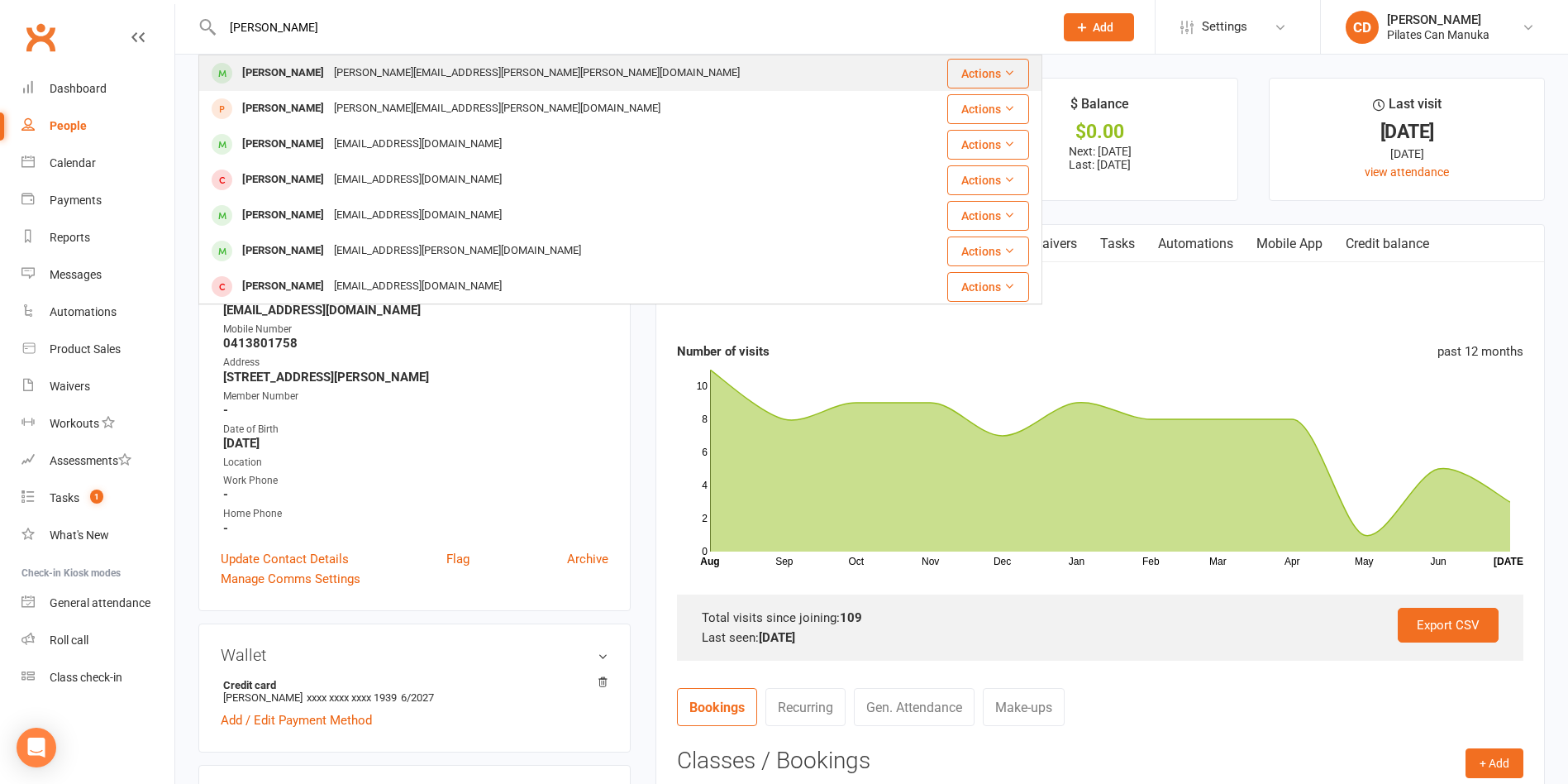 type on "Janet bradly" 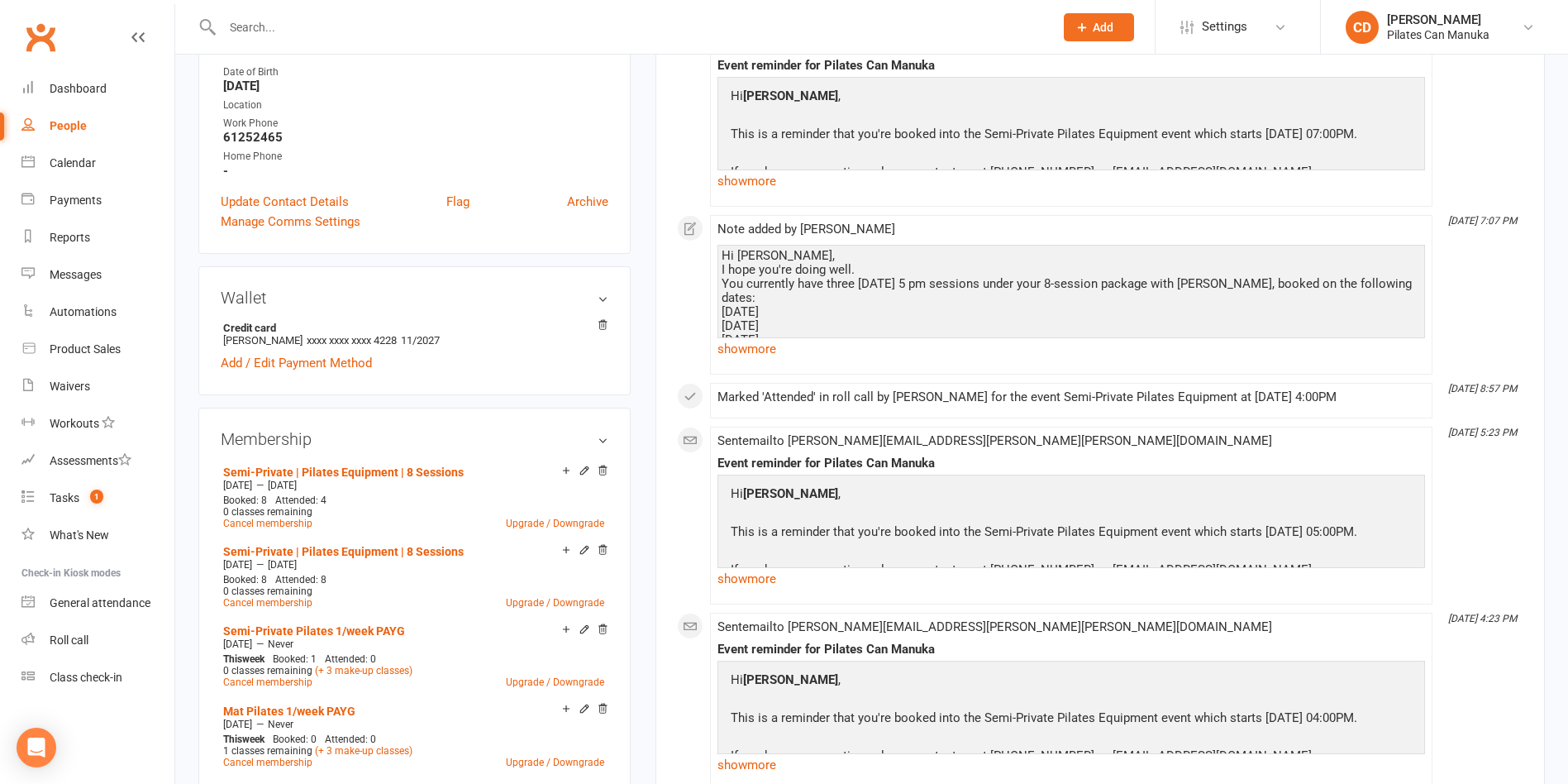 scroll, scrollTop: 0, scrollLeft: 0, axis: both 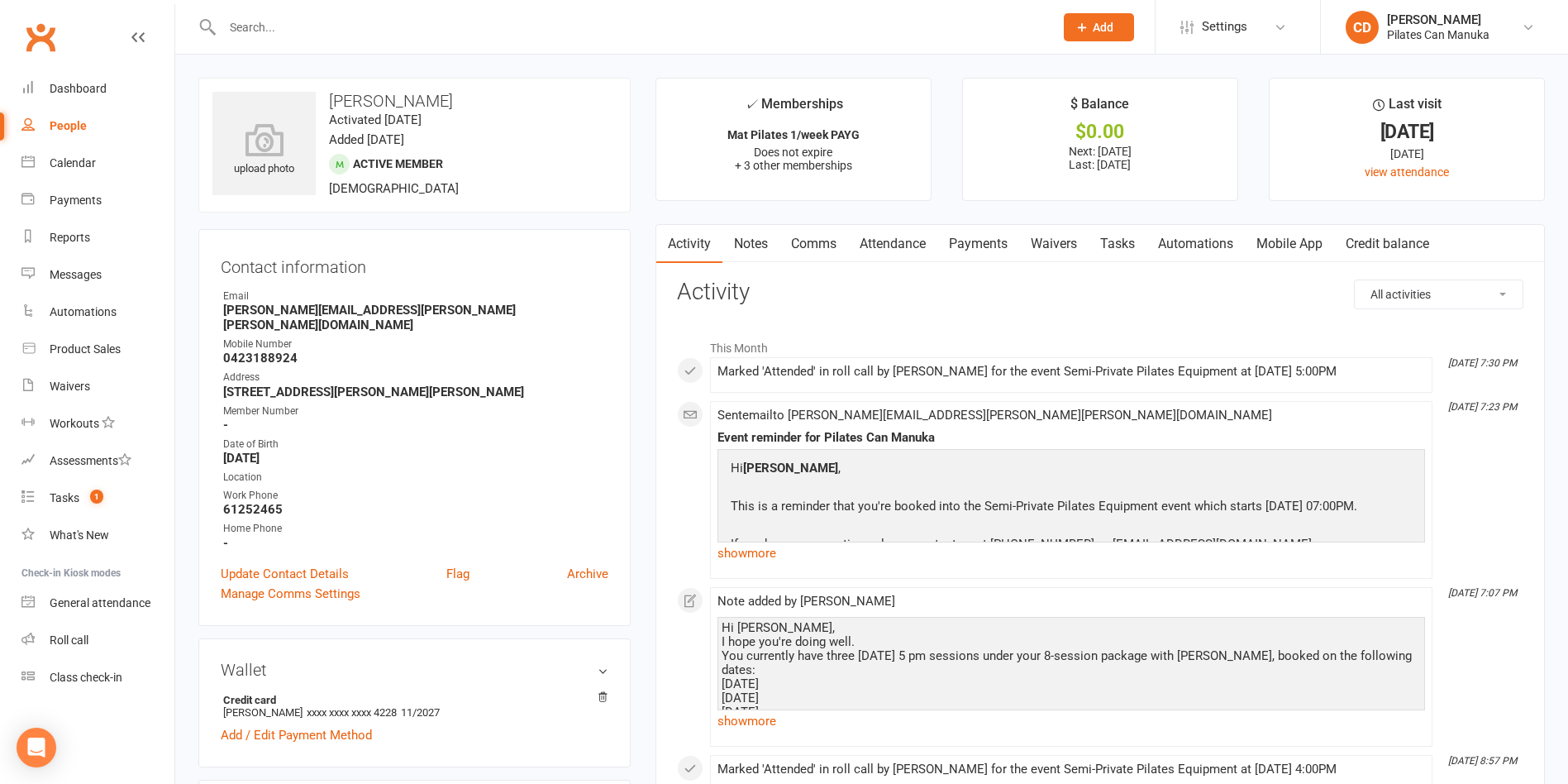 click on "Attendance" at bounding box center [893, 244] 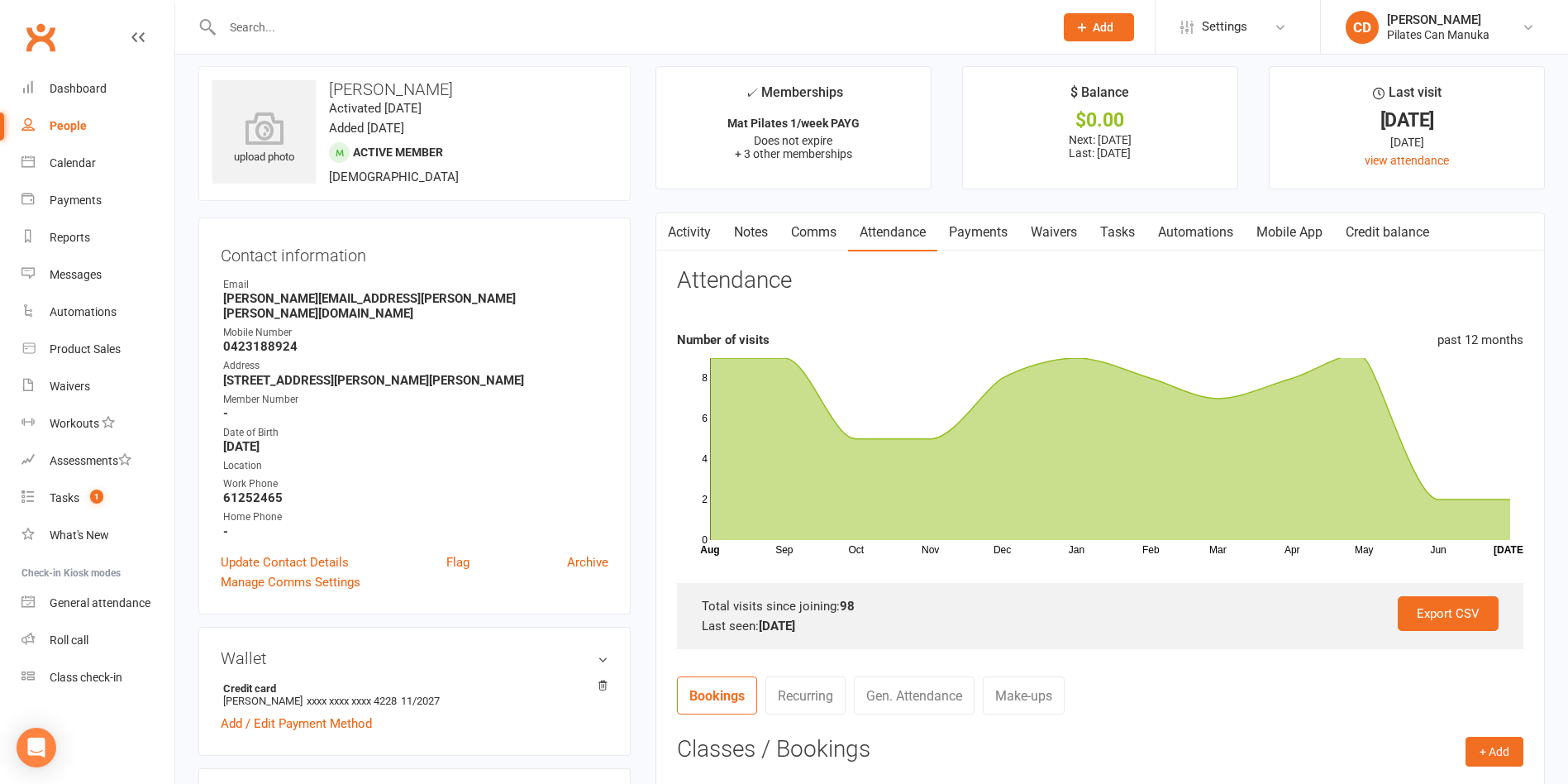 scroll, scrollTop: 0, scrollLeft: 0, axis: both 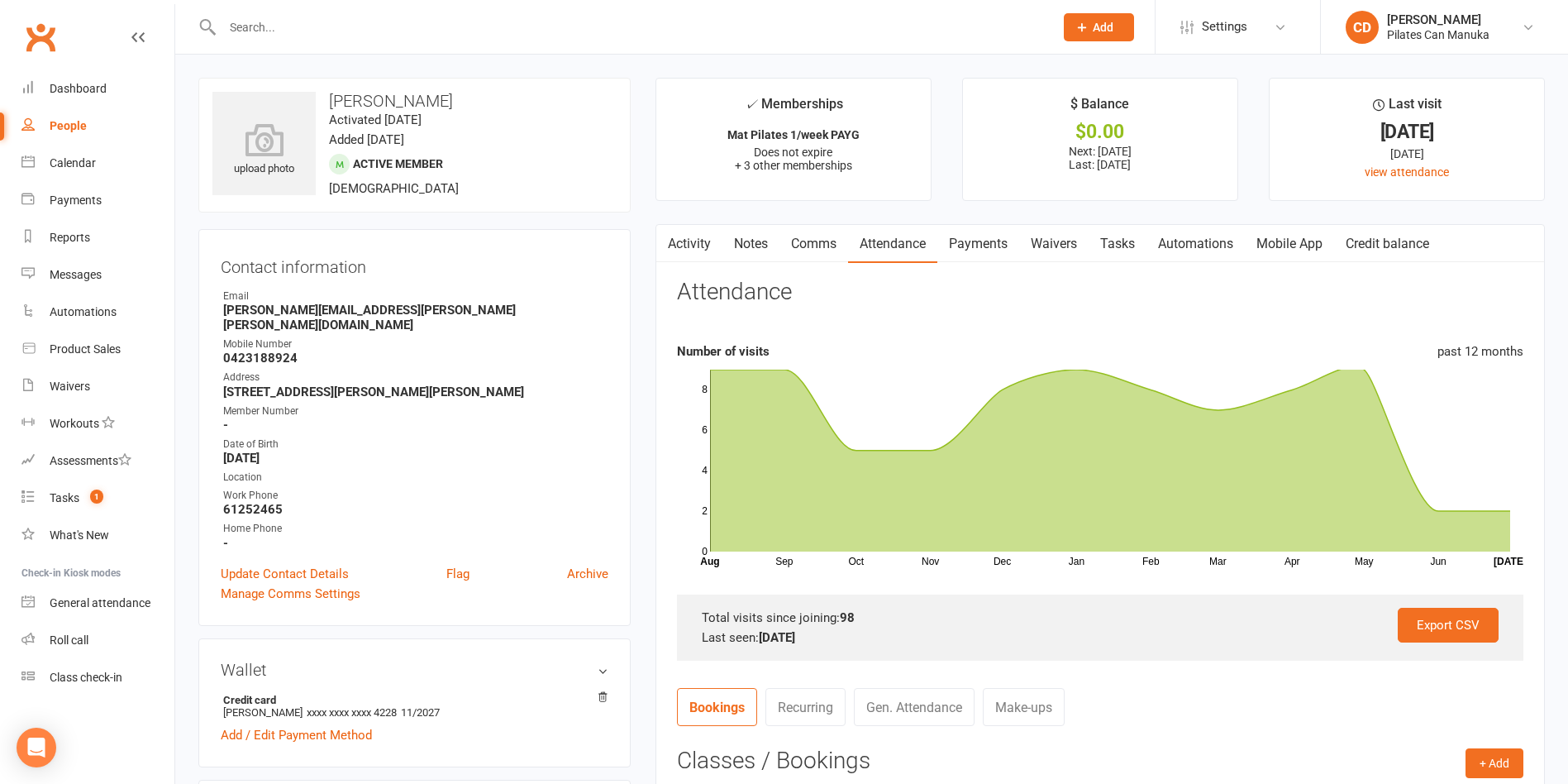click on "Notes" at bounding box center [751, 244] 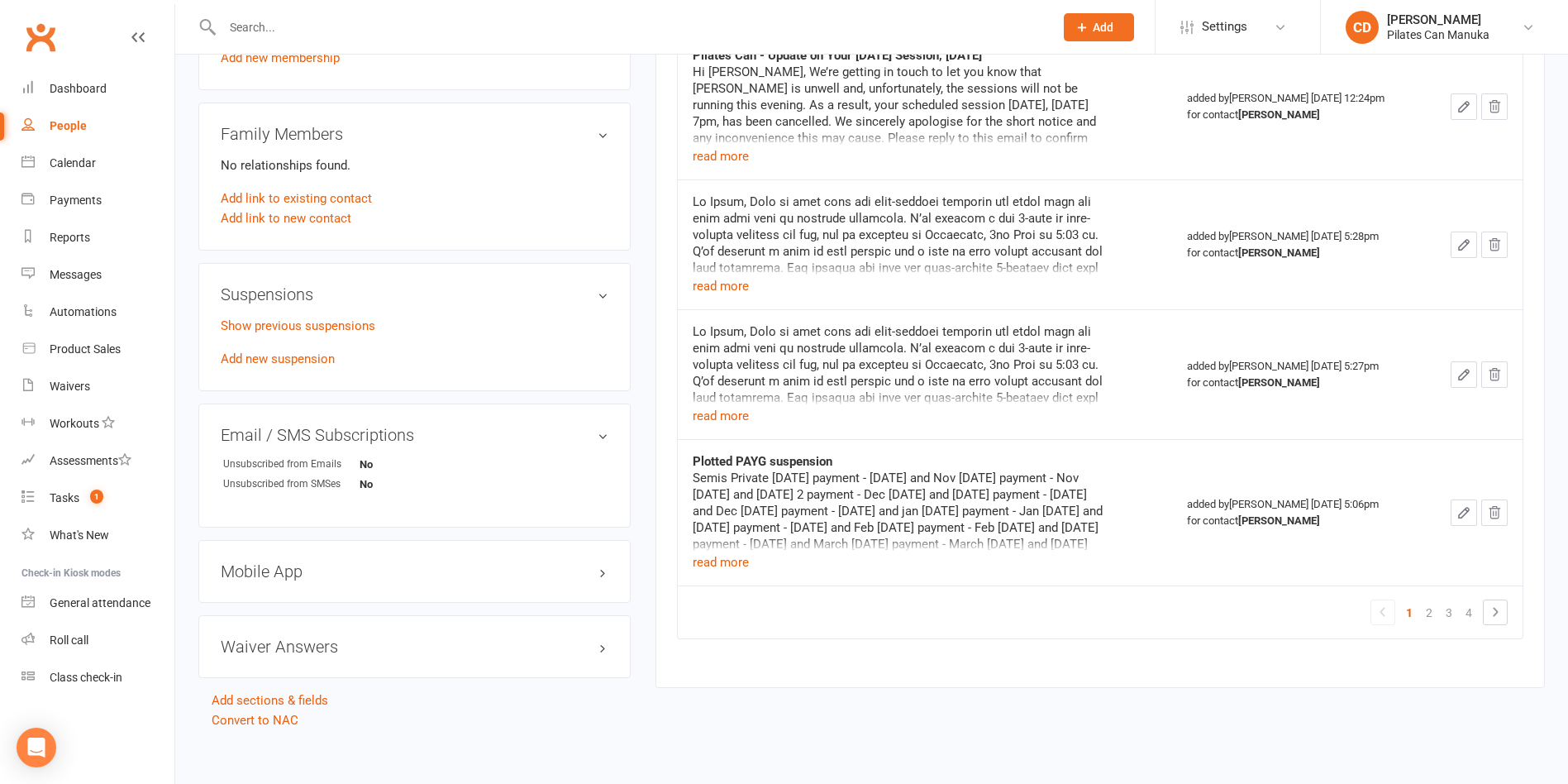 scroll, scrollTop: 1151, scrollLeft: 0, axis: vertical 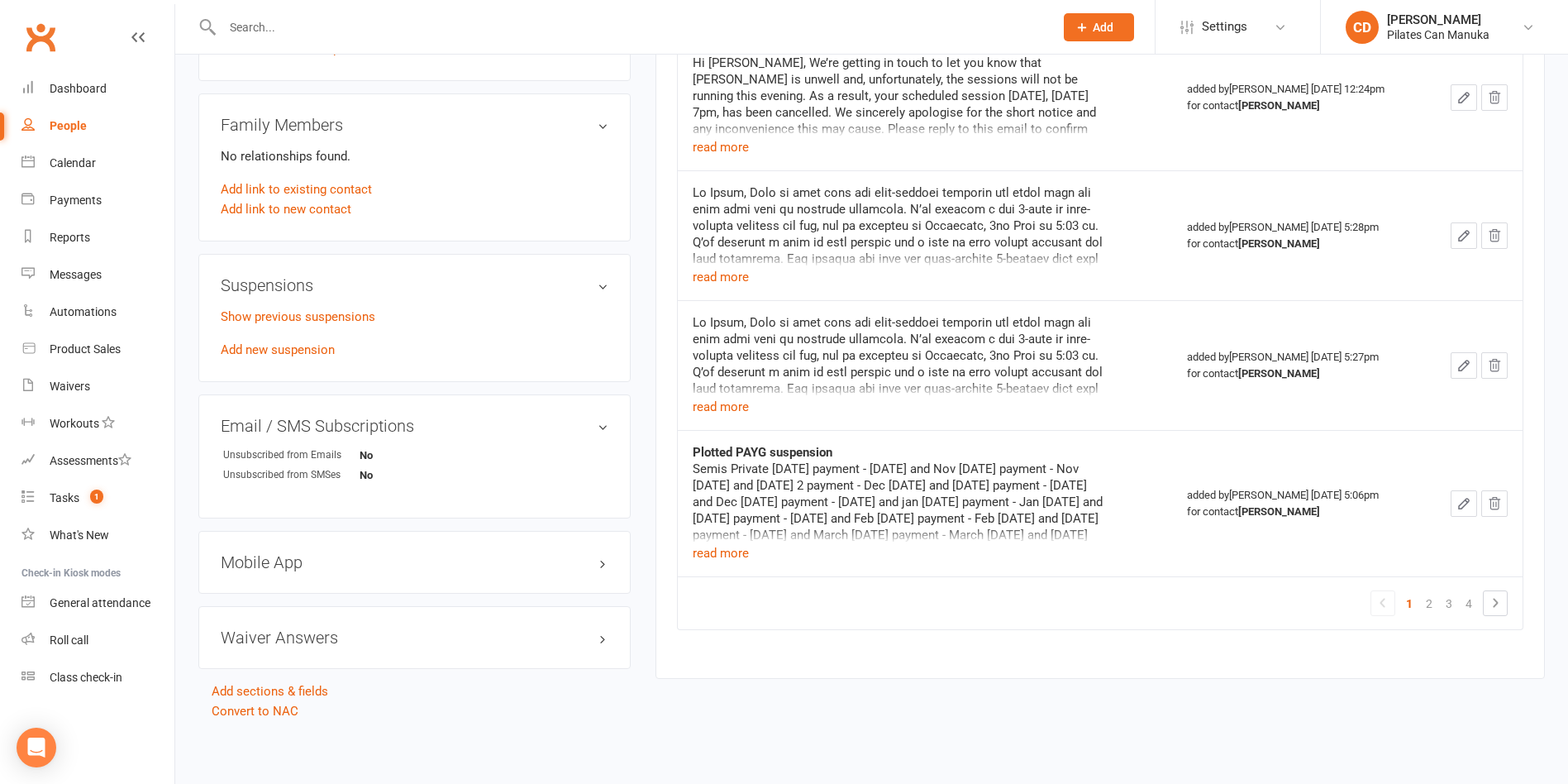 click 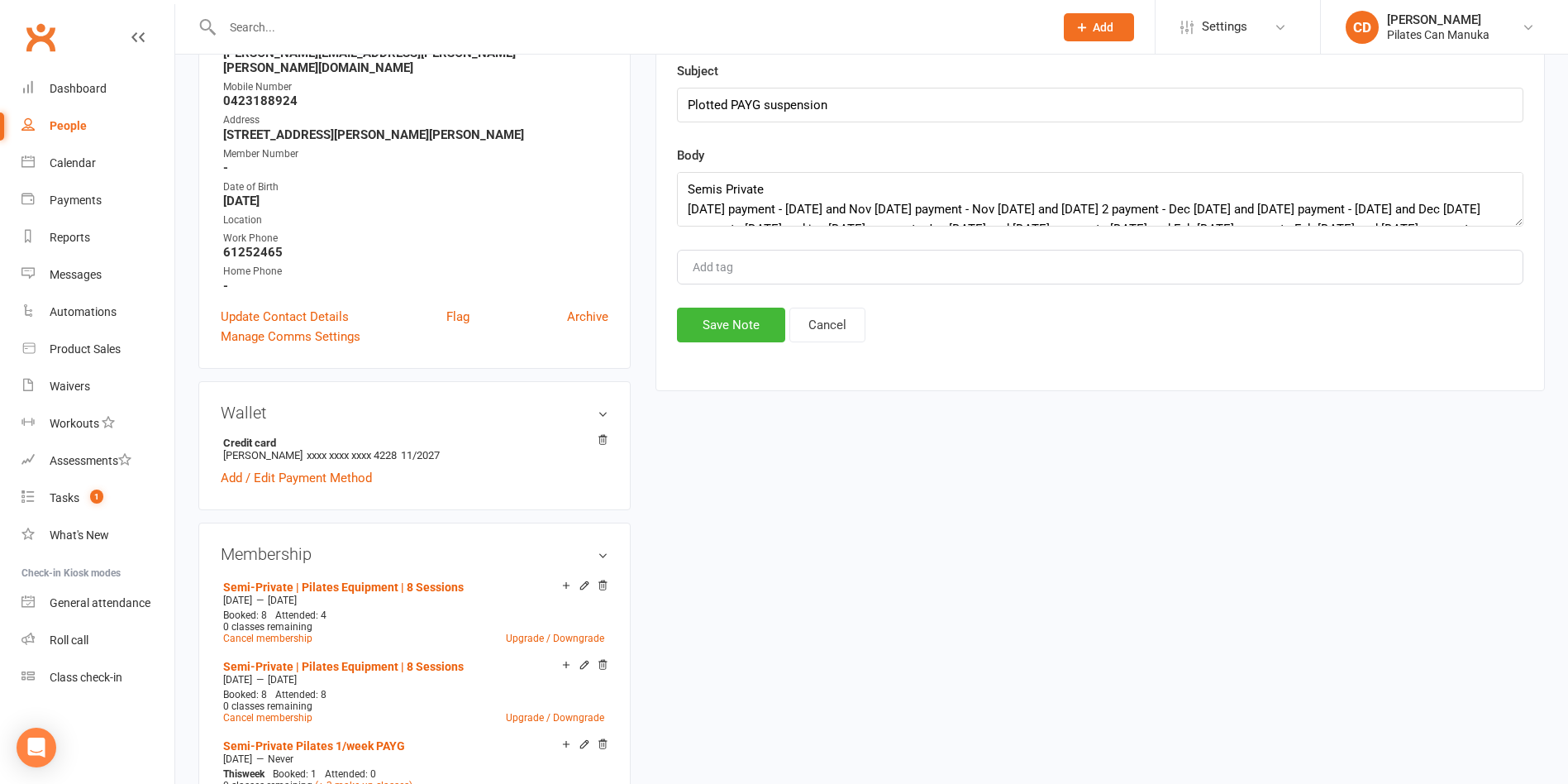 scroll, scrollTop: 19, scrollLeft: 0, axis: vertical 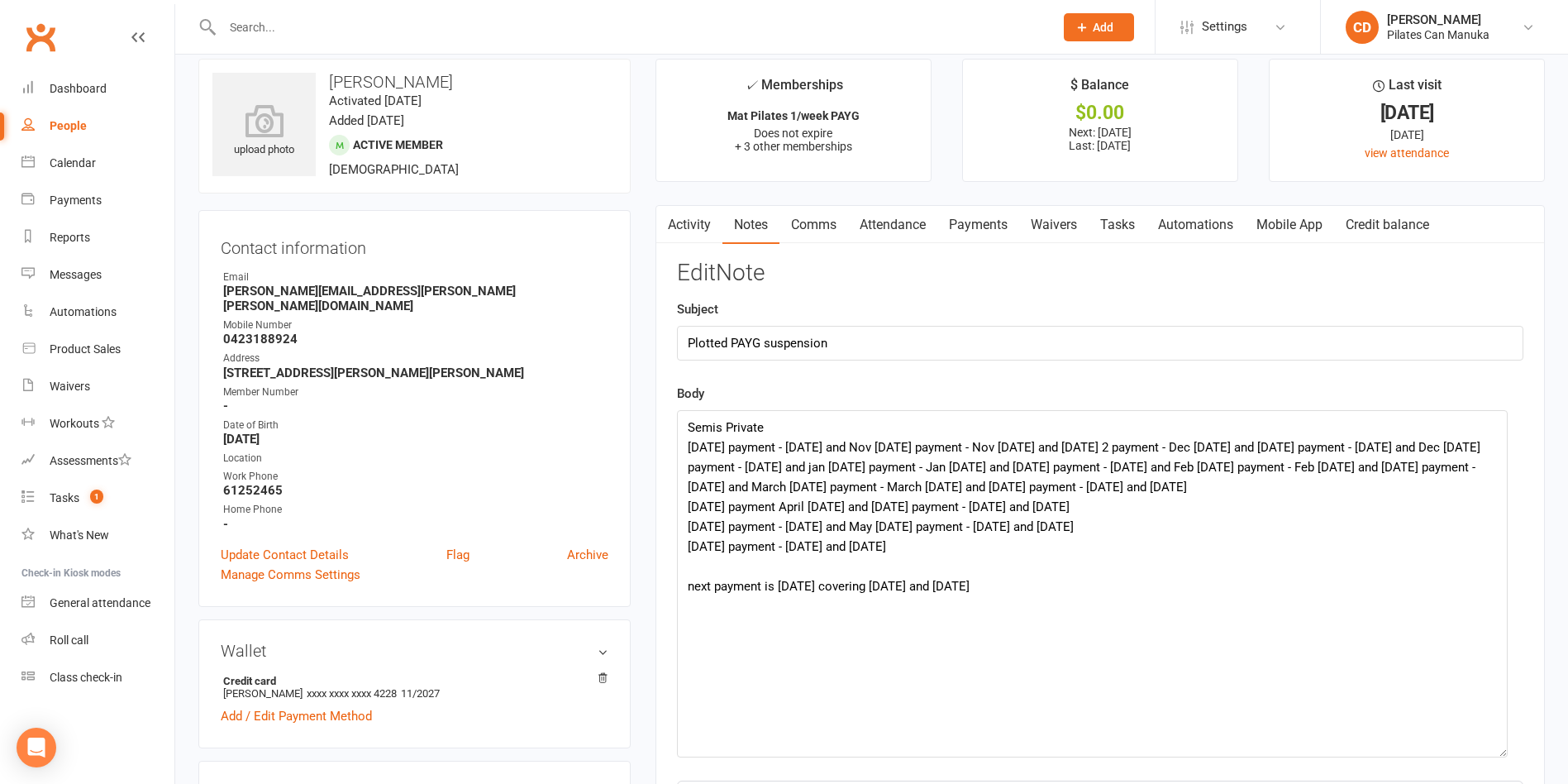 drag, startPoint x: 1510, startPoint y: 456, endPoint x: 1494, endPoint y: 749, distance: 293.4365 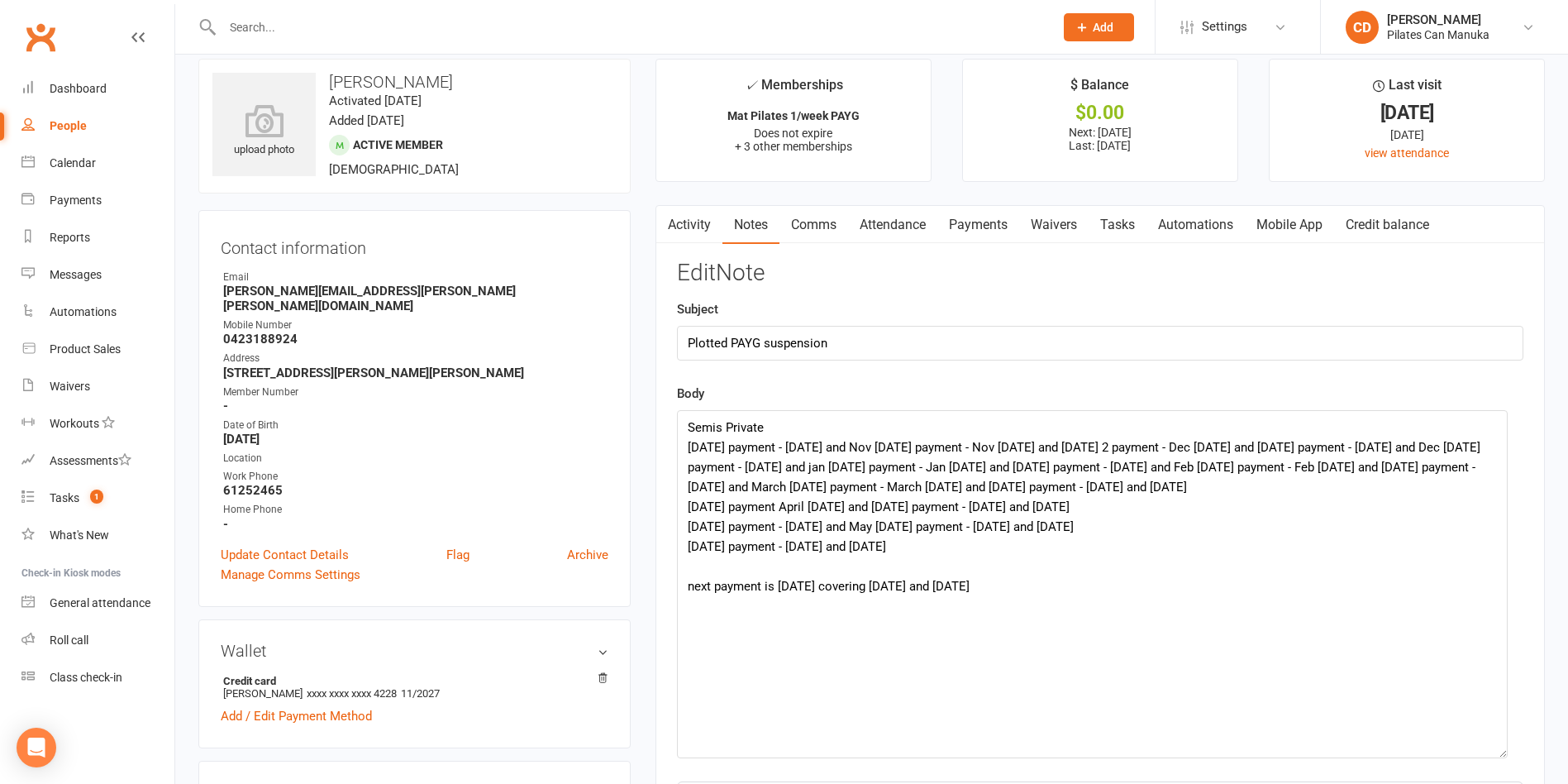 scroll, scrollTop: 84, scrollLeft: 0, axis: vertical 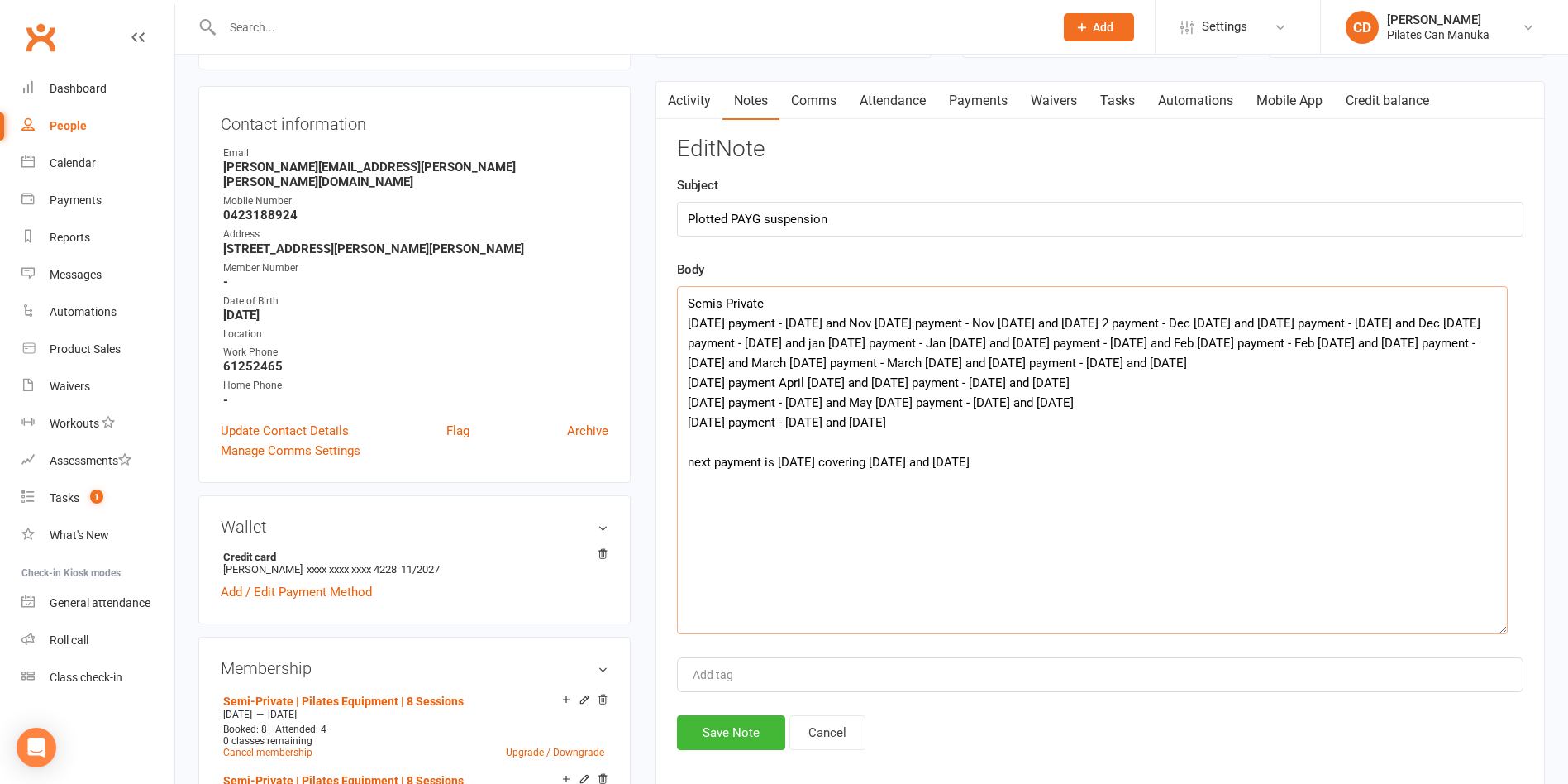 click on "Semis Private
Nov 7 payment - Nov 7 and Nov 14
Nov 21 payment - Nov Nov 21 and 28
Dec 2 payment - Dec 5 and 18
Dec 16 payment - Dec 19 and Dec 30
Dec 30 payment - Jan 2 and jan 9
Jan 13 payment - Jan 16 and 23
Jan 27 payment - Jan 30 and Feb 6
Feb 10 payment - Feb 13 and 20
Feb 21 payment - Feb 27 and March 6
March 10 payment - March 13 and 20
March 24 payment - March 27 and April 3
April 7 payment April 10 and 17
April 21 payment - April 24 and may 1
May 5 payment - May 8 and May 15
May 19 payment - May 22 and June 5
June 2 payment - June 12 and July 10
next payment is July 17 covering July 17 and 24" at bounding box center [1092, 460] 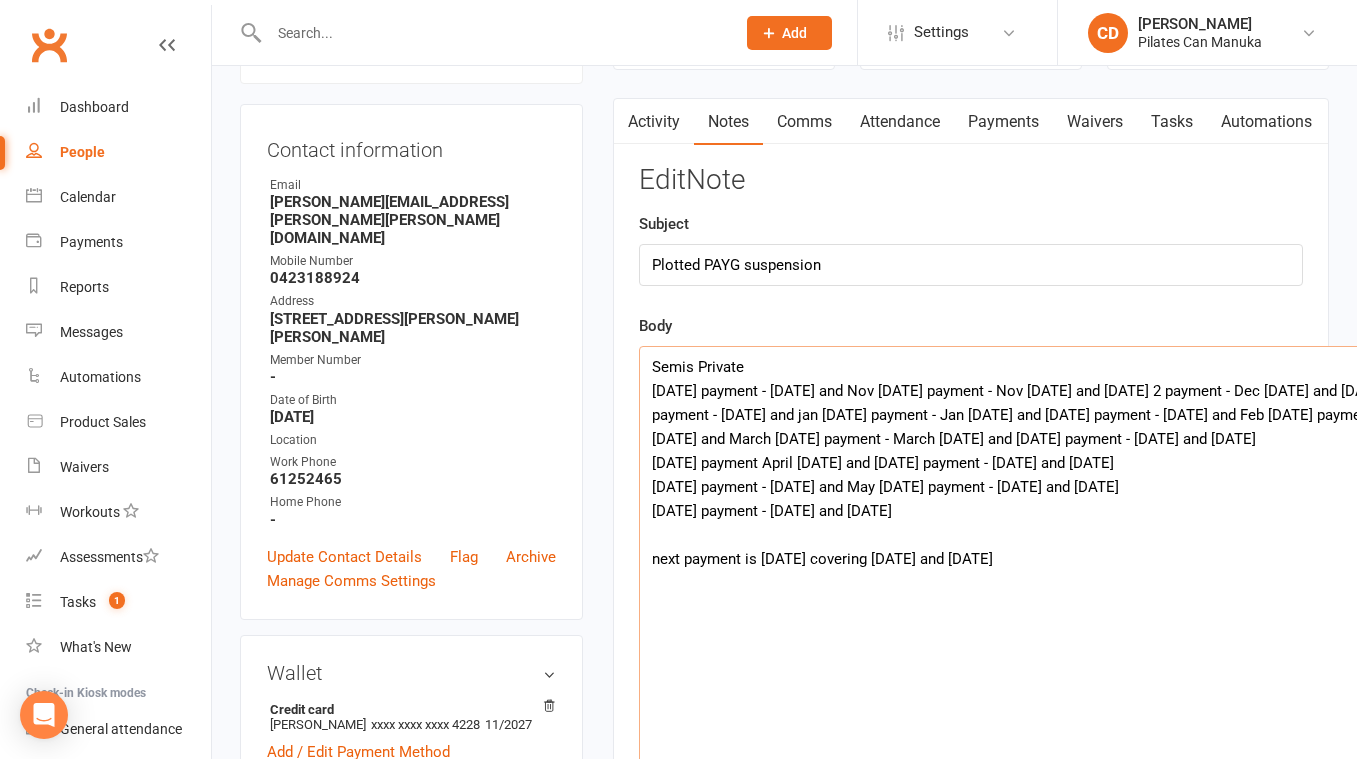 click on "Semis Private
Nov 7 payment - Nov 7 and Nov 14
Nov 21 payment - Nov Nov 21 and 28
Dec 2 payment - Dec 5 and 18
Dec 16 payment - Dec 19 and Dec 30
Dec 30 payment - Jan 2 and jan 9
Jan 13 payment - Jan 16 and 23
Jan 27 payment - Jan 30 and Feb 6
Feb 10 payment - Feb 13 and 20
Feb 21 payment - Feb 27 and March 6
March 10 payment - March 13 and 20
March 24 payment - March 27 and April 3
April 7 payment April 10 and 17
April 21 payment - April 24 and may 1
May 5 payment - May 8 and May 15
May 19 payment - May 22 and June 5
June 2 payment - June 12 and July 10
next payment is July 17 covering July 17 and 24" at bounding box center [1141, 556] 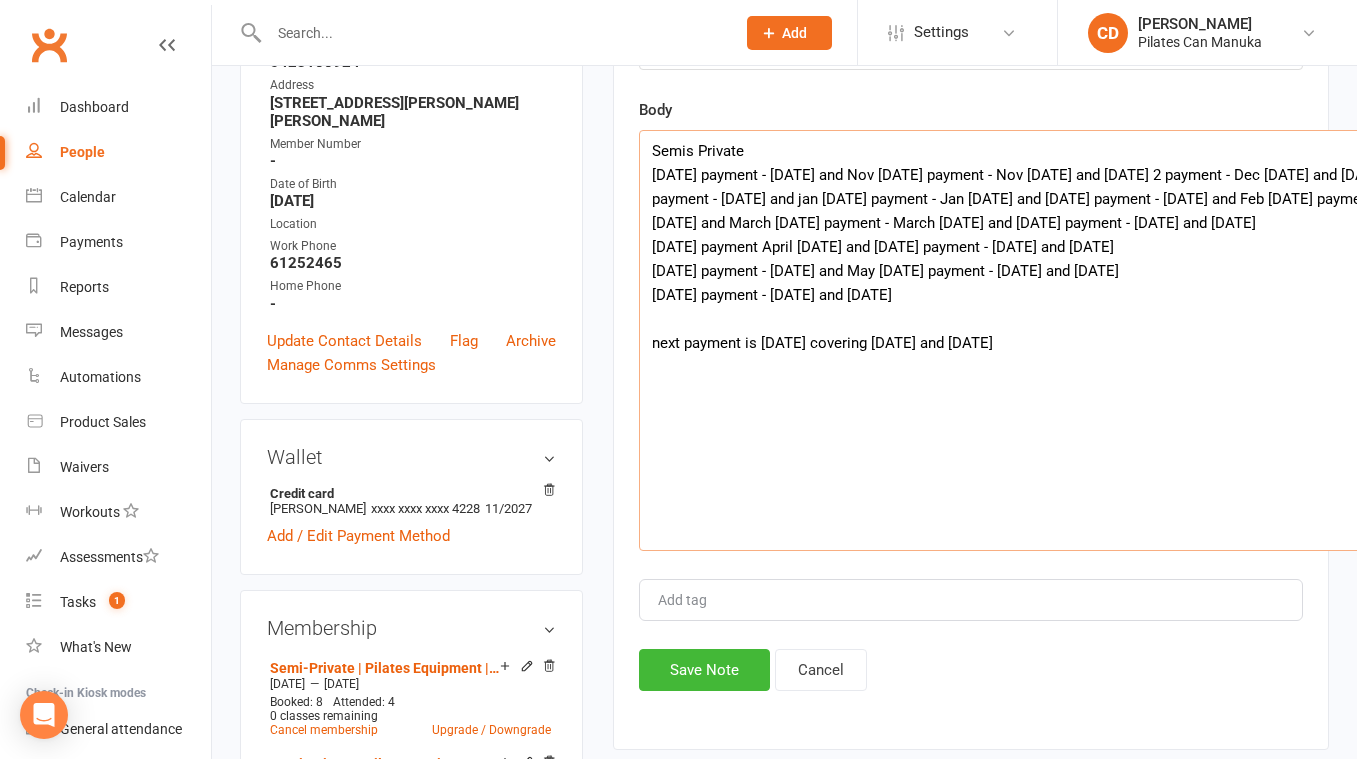 scroll, scrollTop: 473, scrollLeft: 0, axis: vertical 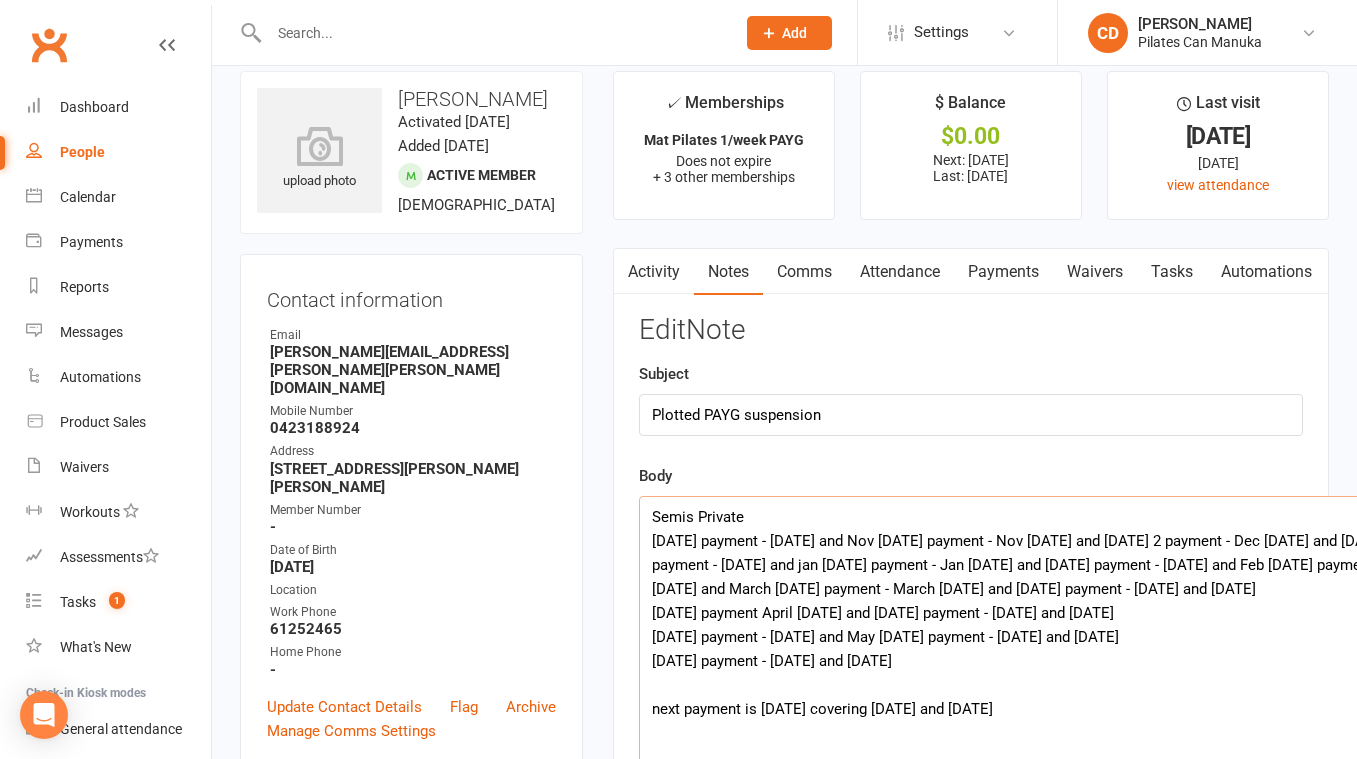 drag, startPoint x: 1058, startPoint y: 395, endPoint x: 605, endPoint y: 486, distance: 462.04977 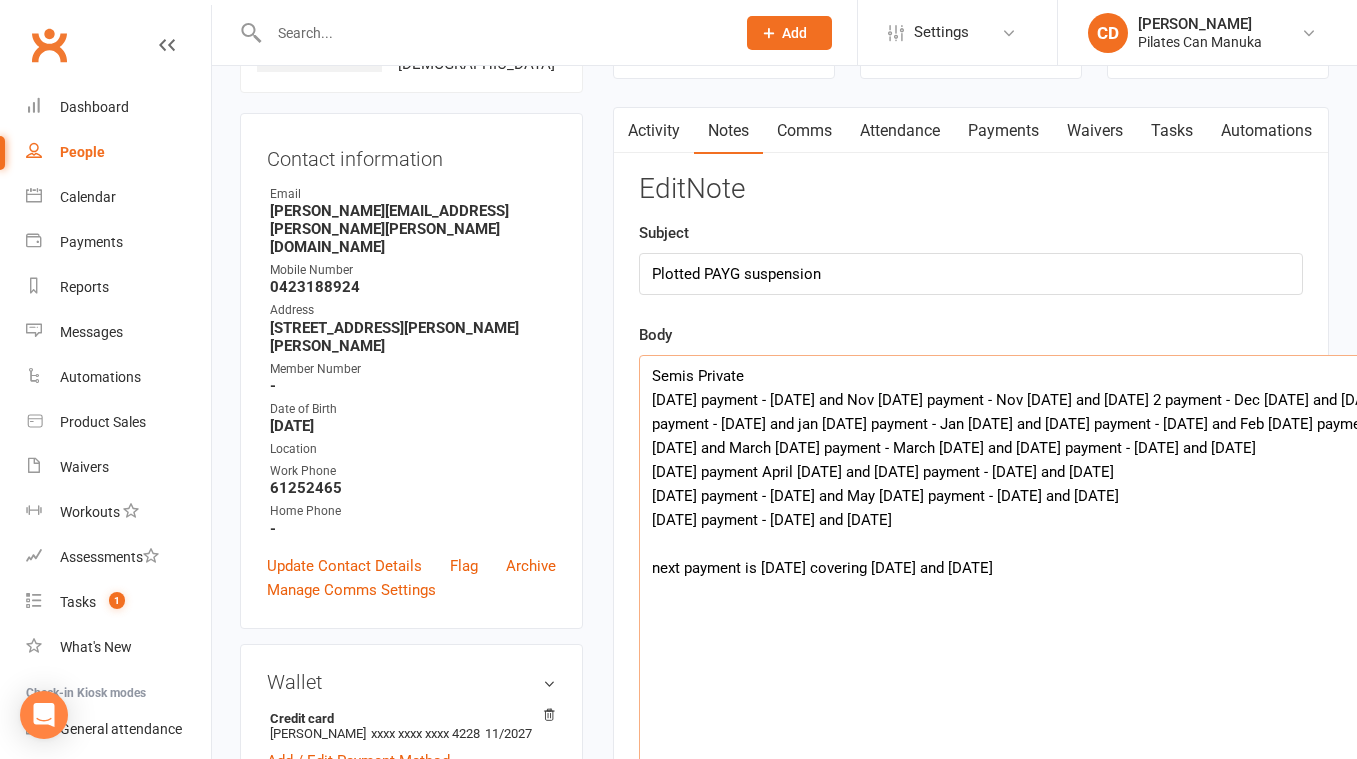 scroll, scrollTop: 323, scrollLeft: 0, axis: vertical 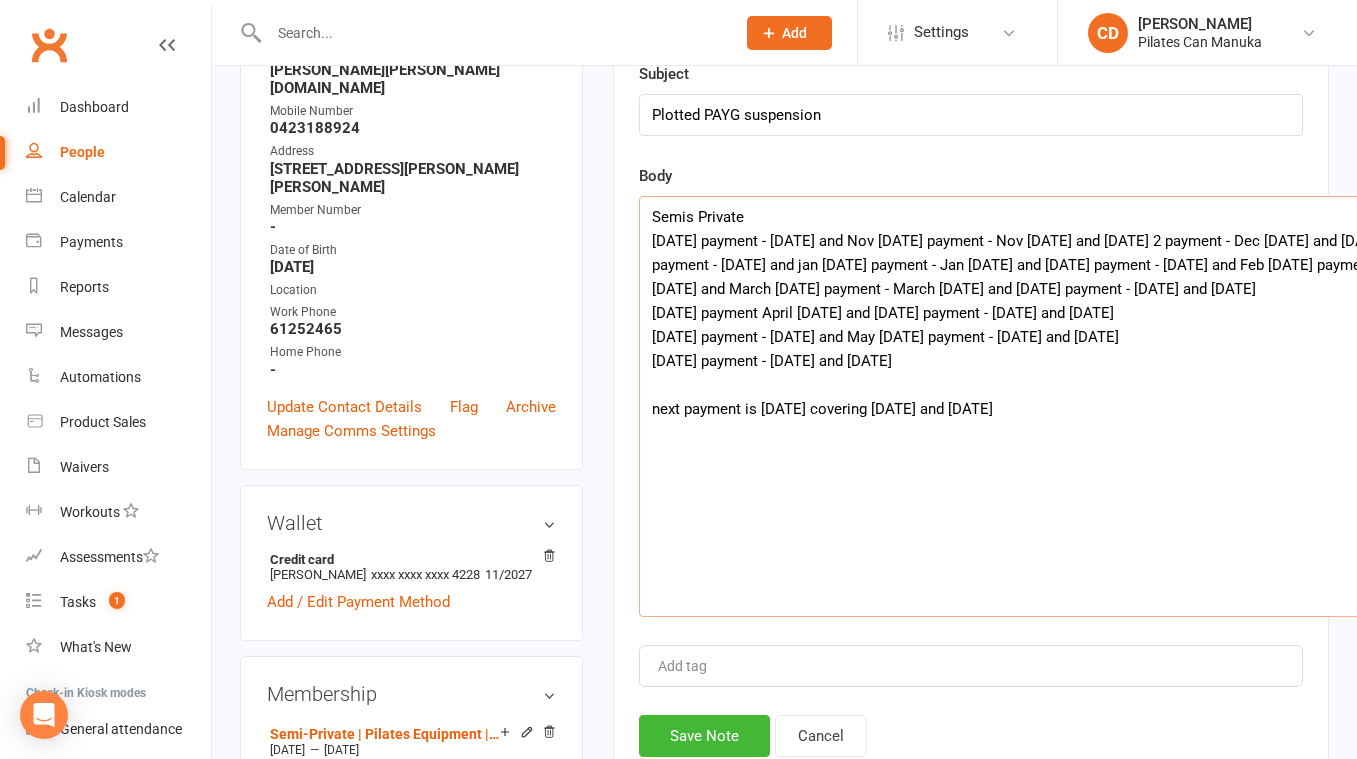 click on "Semis Private
Nov 7 payment - Nov 7 and Nov 14
Nov 21 payment - Nov Nov 21 and 28
Dec 2 payment - Dec 5 and 18
Dec 16 payment - Dec 19 and Dec 30
Dec 30 payment - Jan 2 and jan 9
Jan 13 payment - Jan 16 and 23
Jan 27 payment - Jan 30 and Feb 6
Feb 10 payment - Feb 13 and 20
Feb 21 payment - Feb 27 and March 6
March 10 payment - March 13 and 20
March 24 payment - March 27 and April 3
April 7 payment April 10 and 17
April 21 payment - April 24 and may 1
May 5 payment - May 8 and May 15
May 19 payment - May 22 and June 5
June 2 payment - June 12 and July 10
next payment is July 17 covering July 17 and 24" at bounding box center [1141, 406] 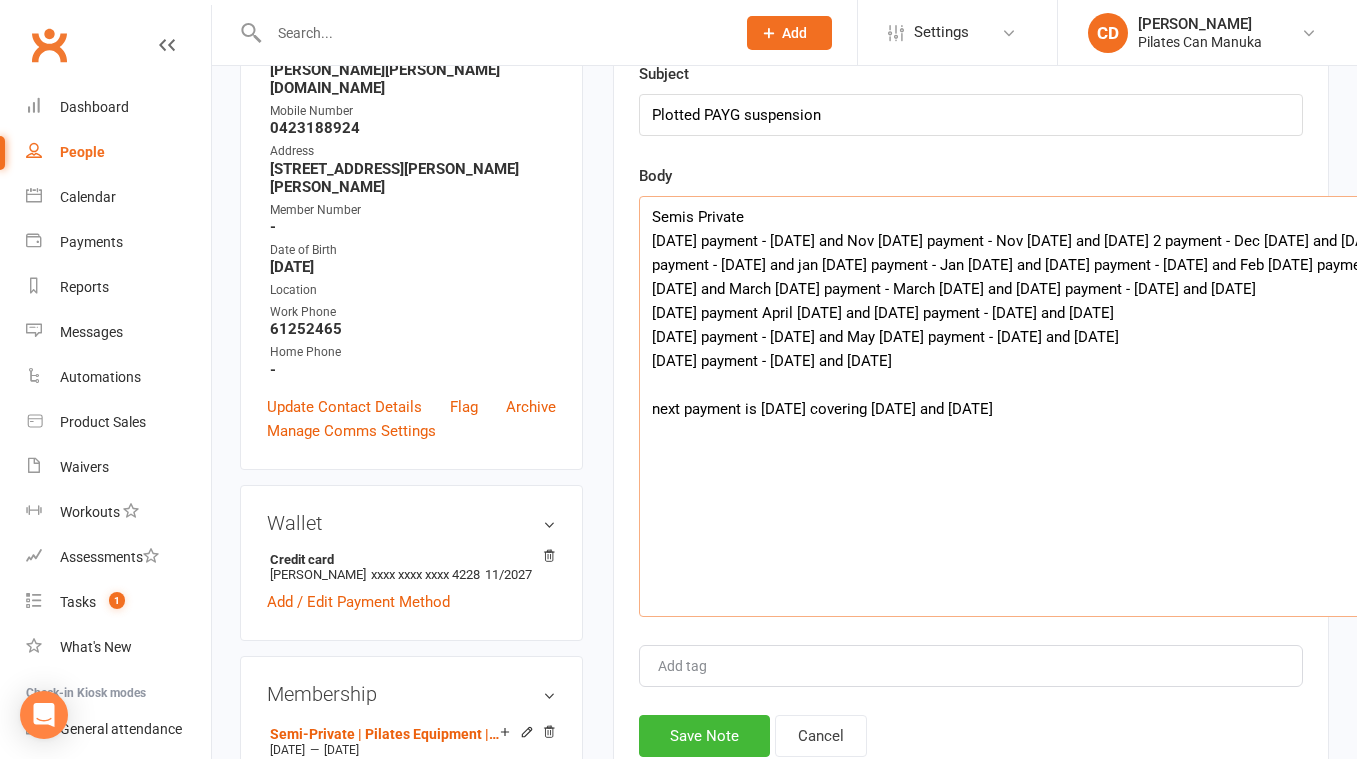scroll, scrollTop: 0, scrollLeft: 0, axis: both 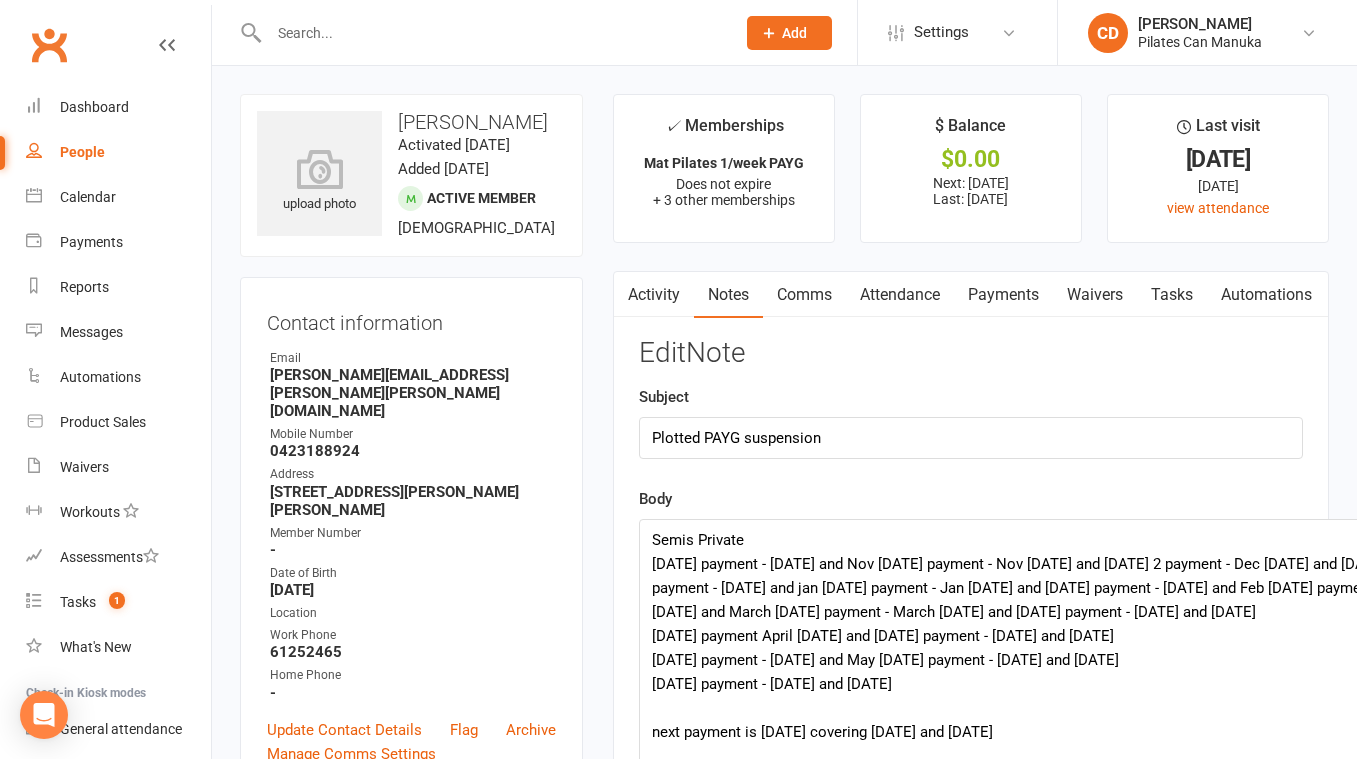 click at bounding box center (480, 32) 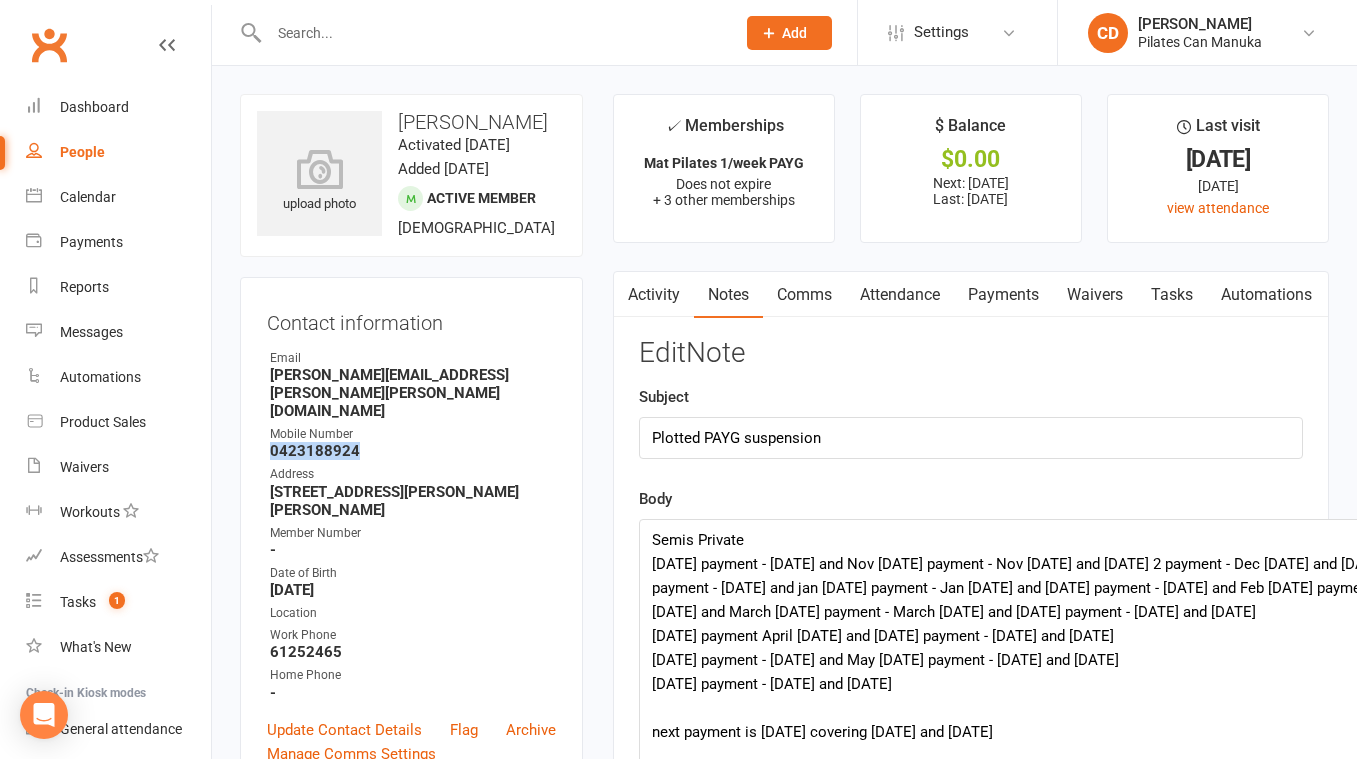 drag, startPoint x: 422, startPoint y: 406, endPoint x: 262, endPoint y: 411, distance: 160.07811 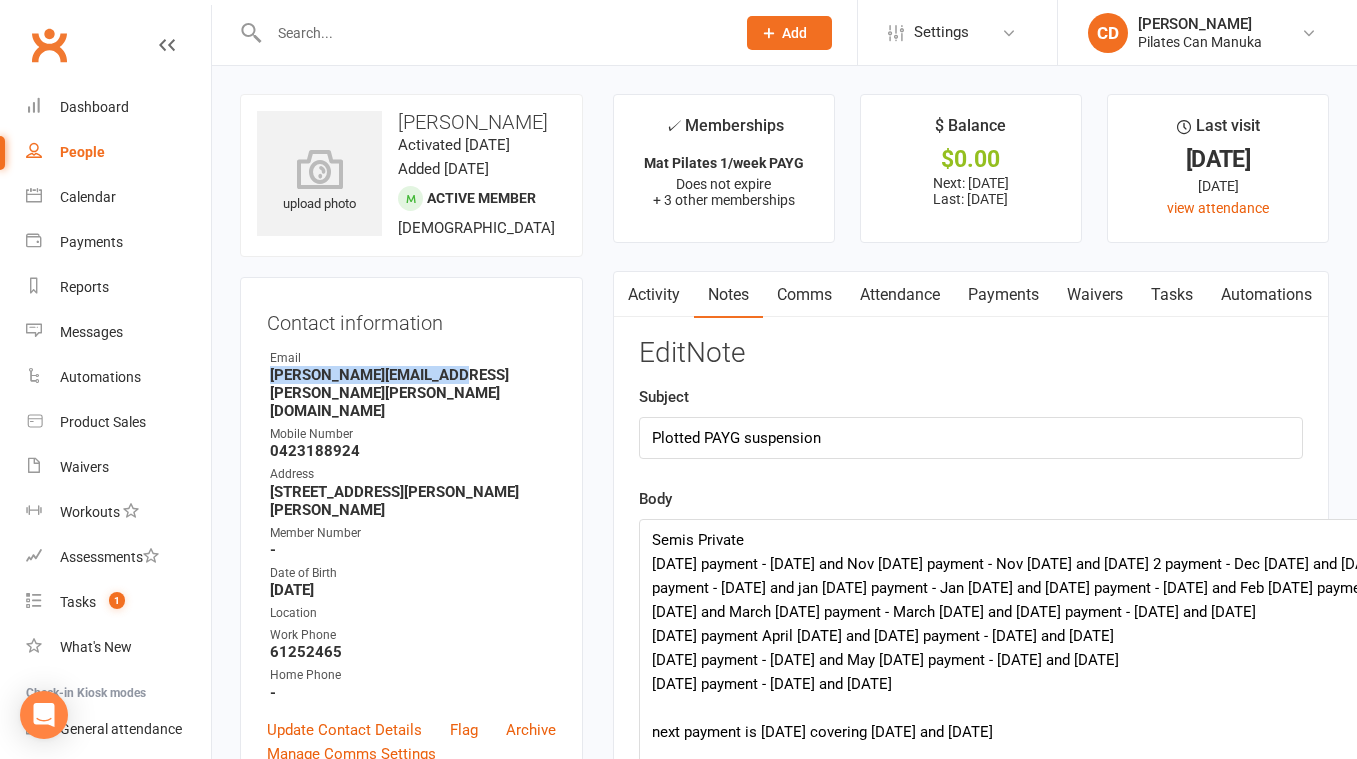 drag, startPoint x: 449, startPoint y: 376, endPoint x: 263, endPoint y: 382, distance: 186.09676 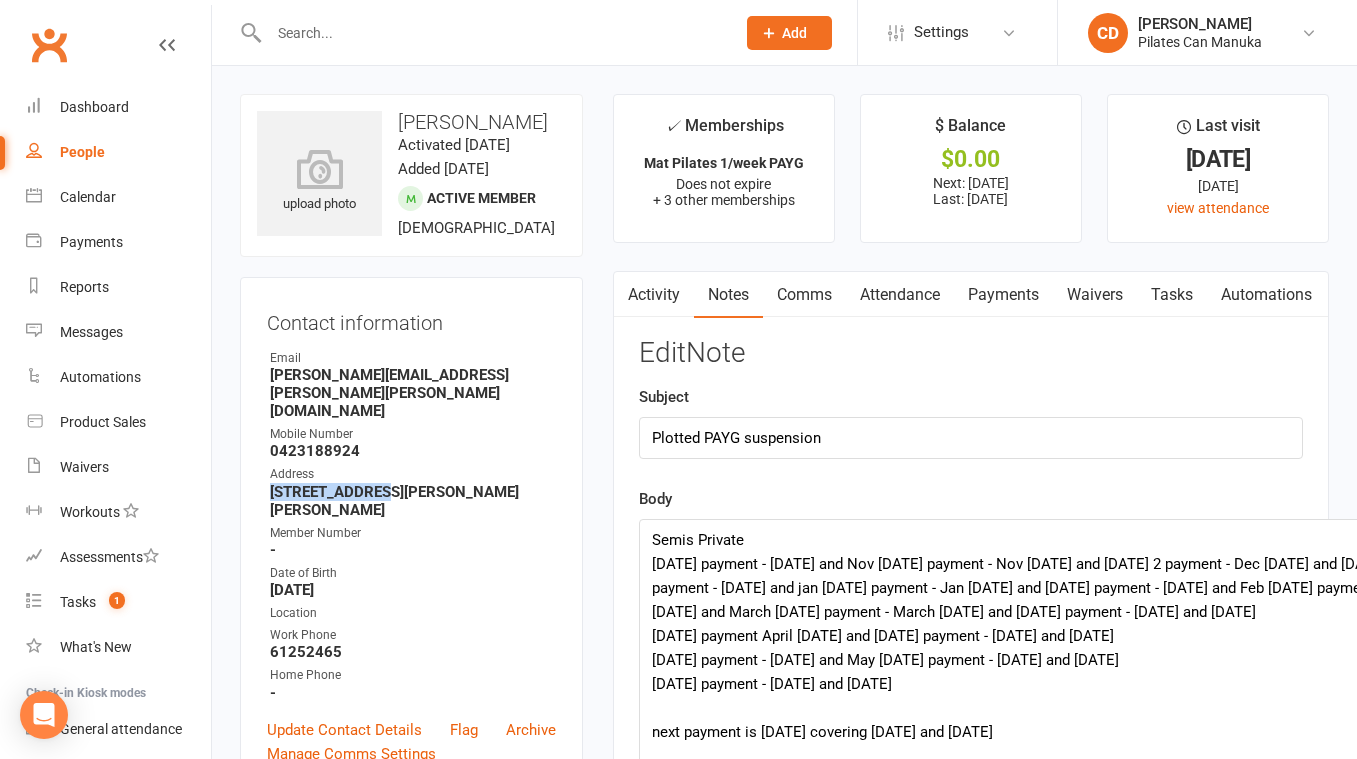 drag, startPoint x: 377, startPoint y: 459, endPoint x: 253, endPoint y: 462, distance: 124.036285 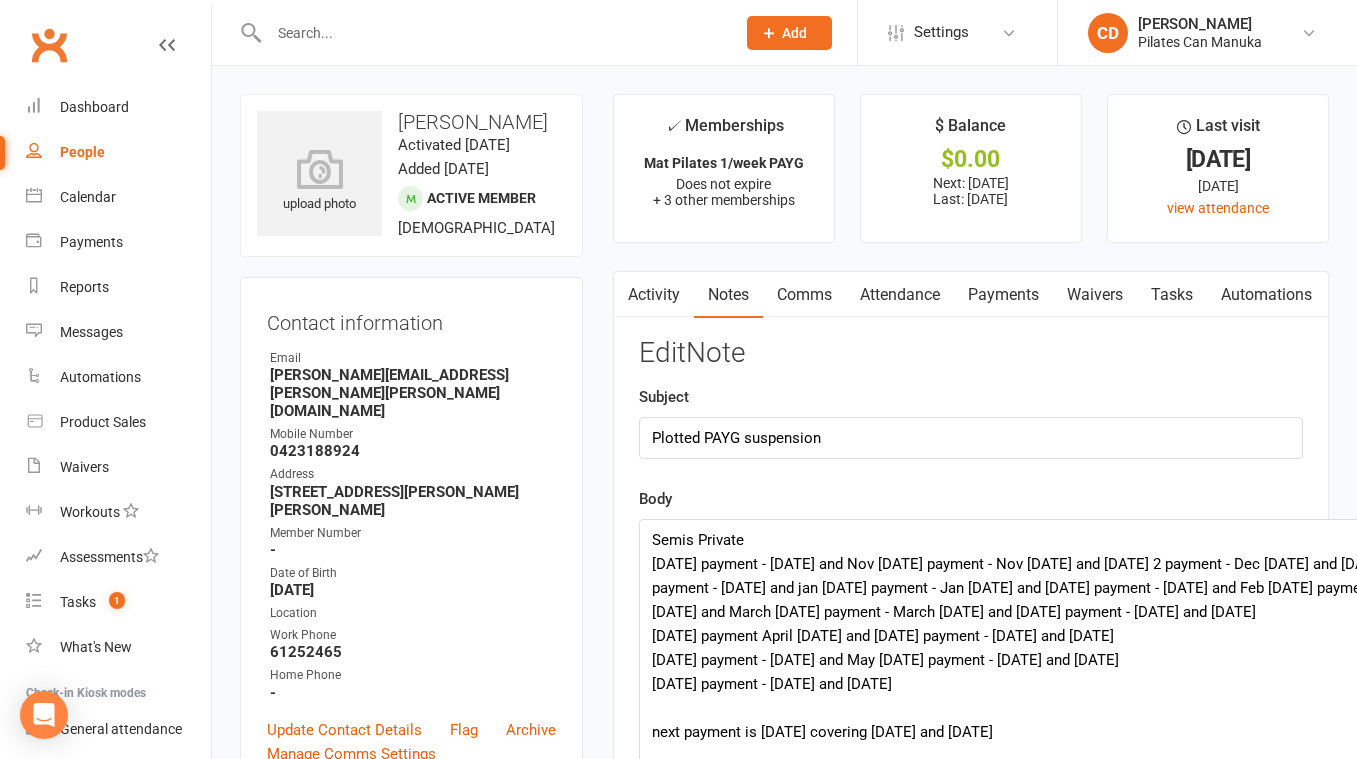click on "[STREET_ADDRESS][PERSON_NAME][PERSON_NAME]" at bounding box center (413, 501) 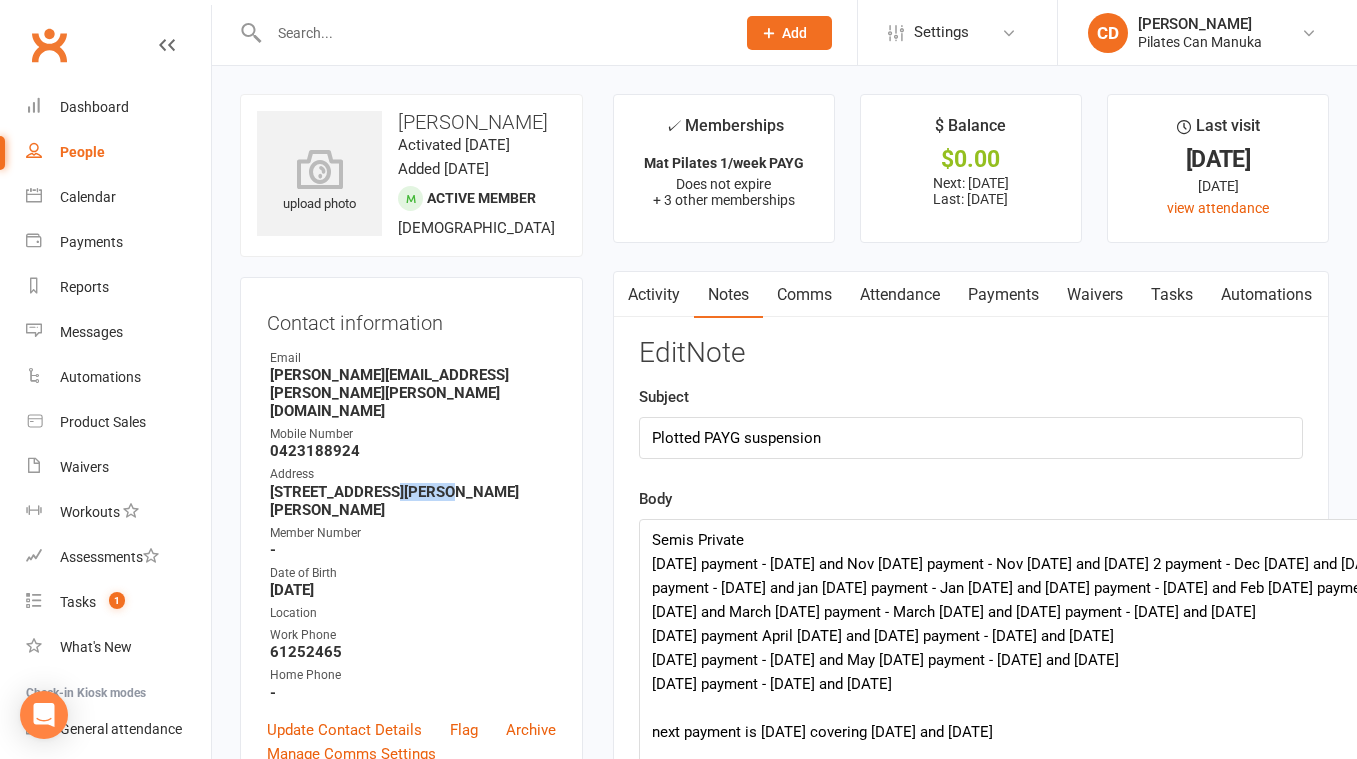 drag, startPoint x: 433, startPoint y: 462, endPoint x: 395, endPoint y: 455, distance: 38.63936 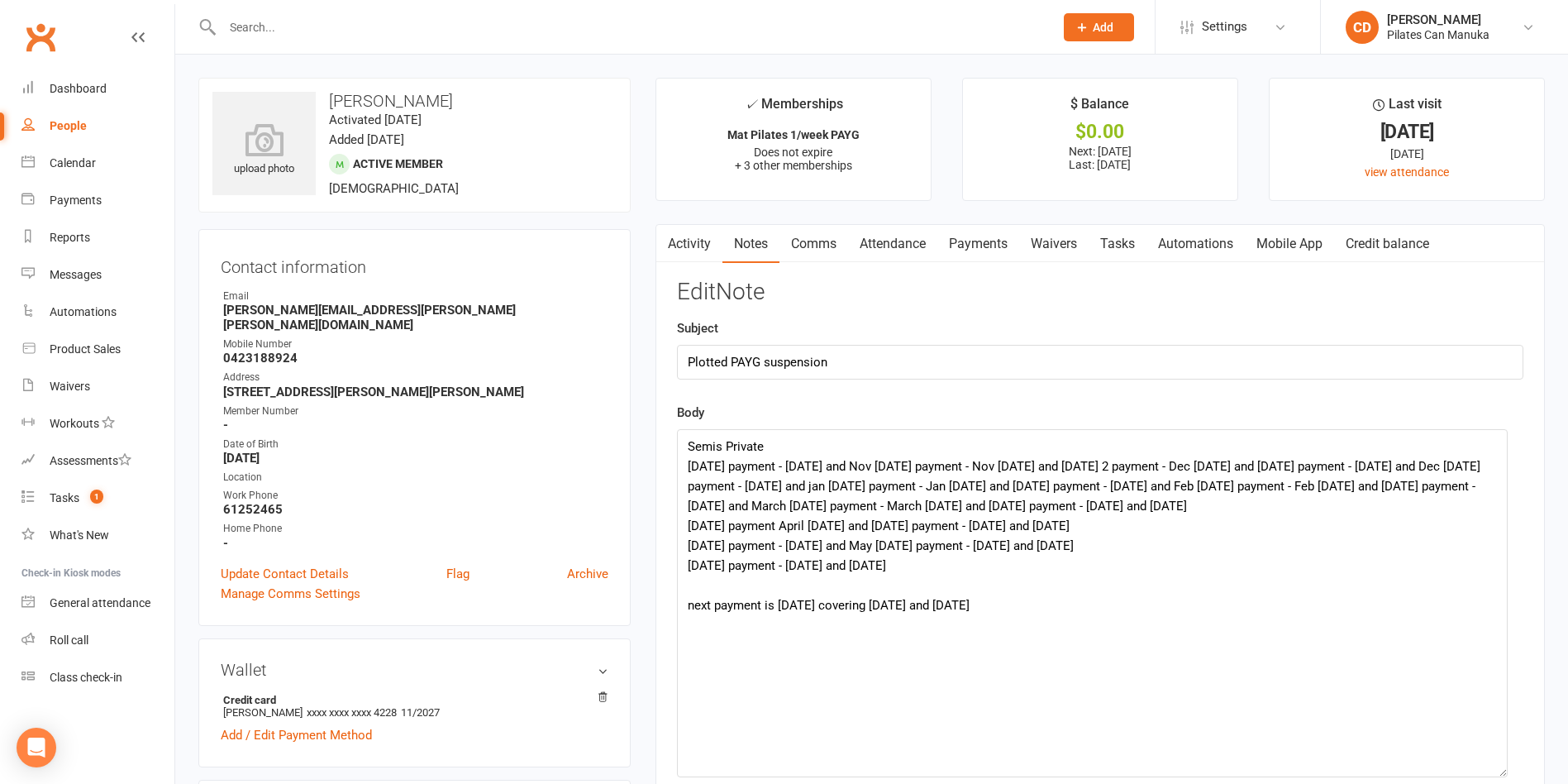 scroll, scrollTop: 84, scrollLeft: 0, axis: vertical 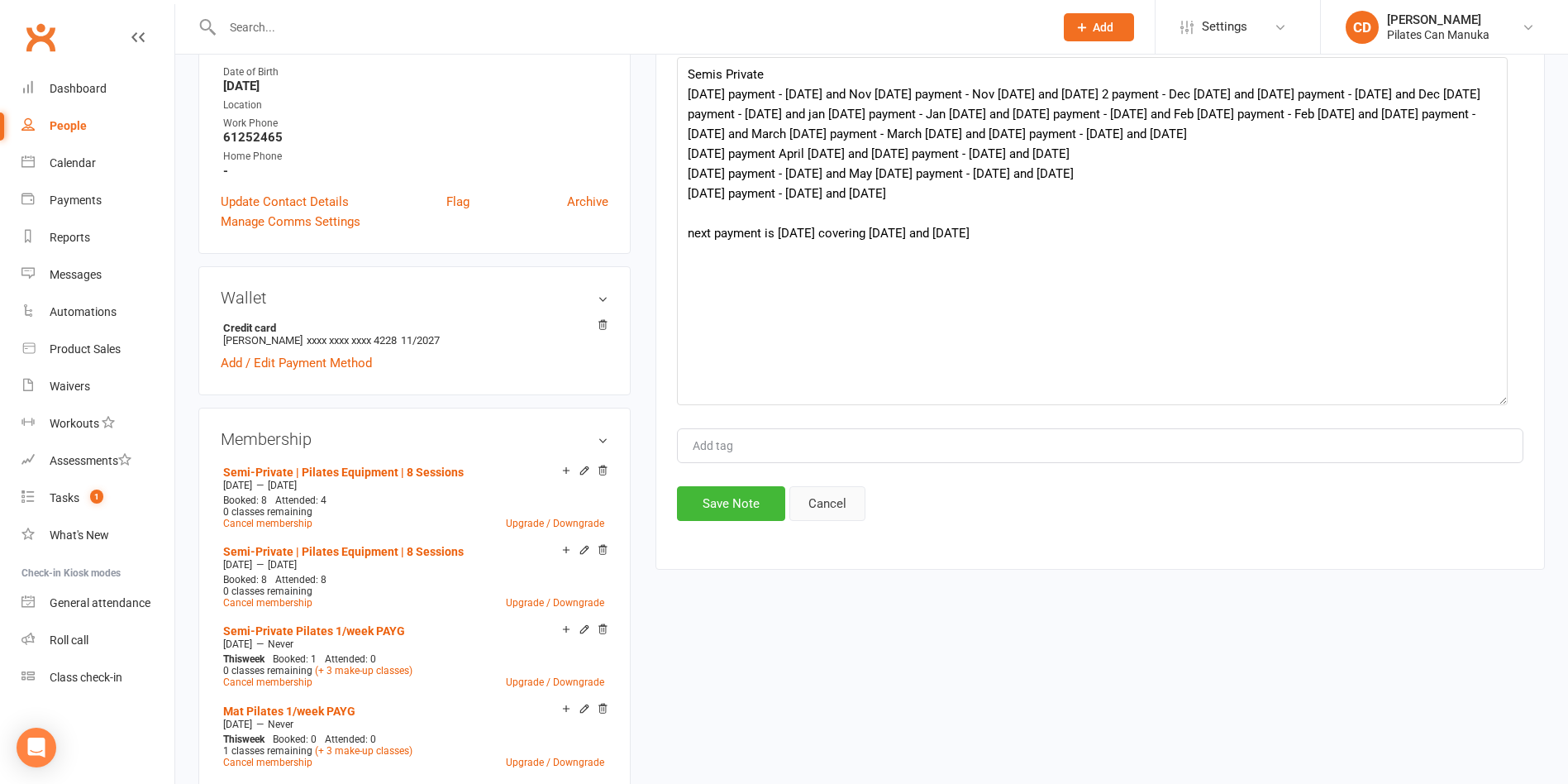 click on "Cancel" at bounding box center [827, 504] 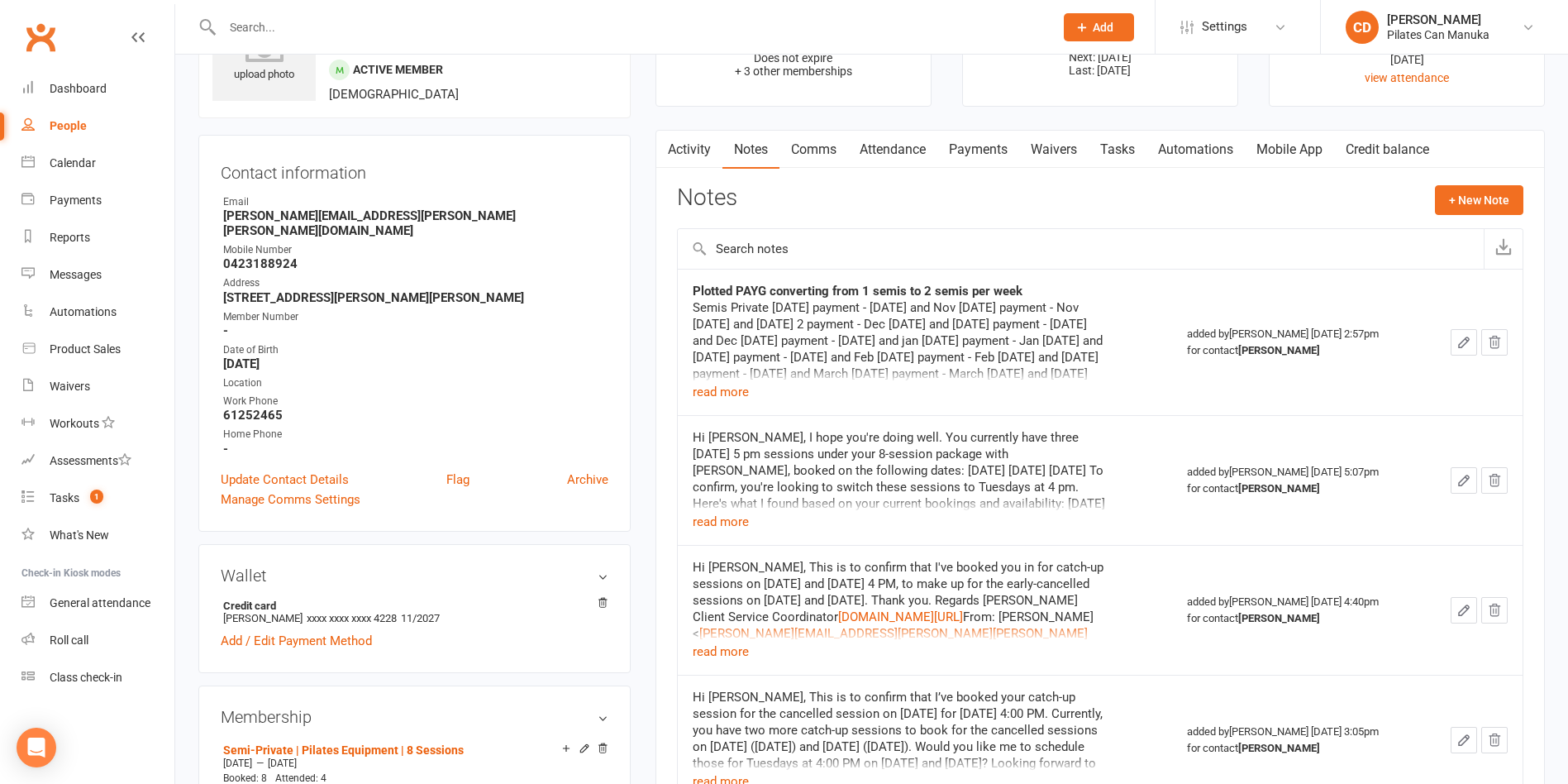 scroll, scrollTop: 0, scrollLeft: 0, axis: both 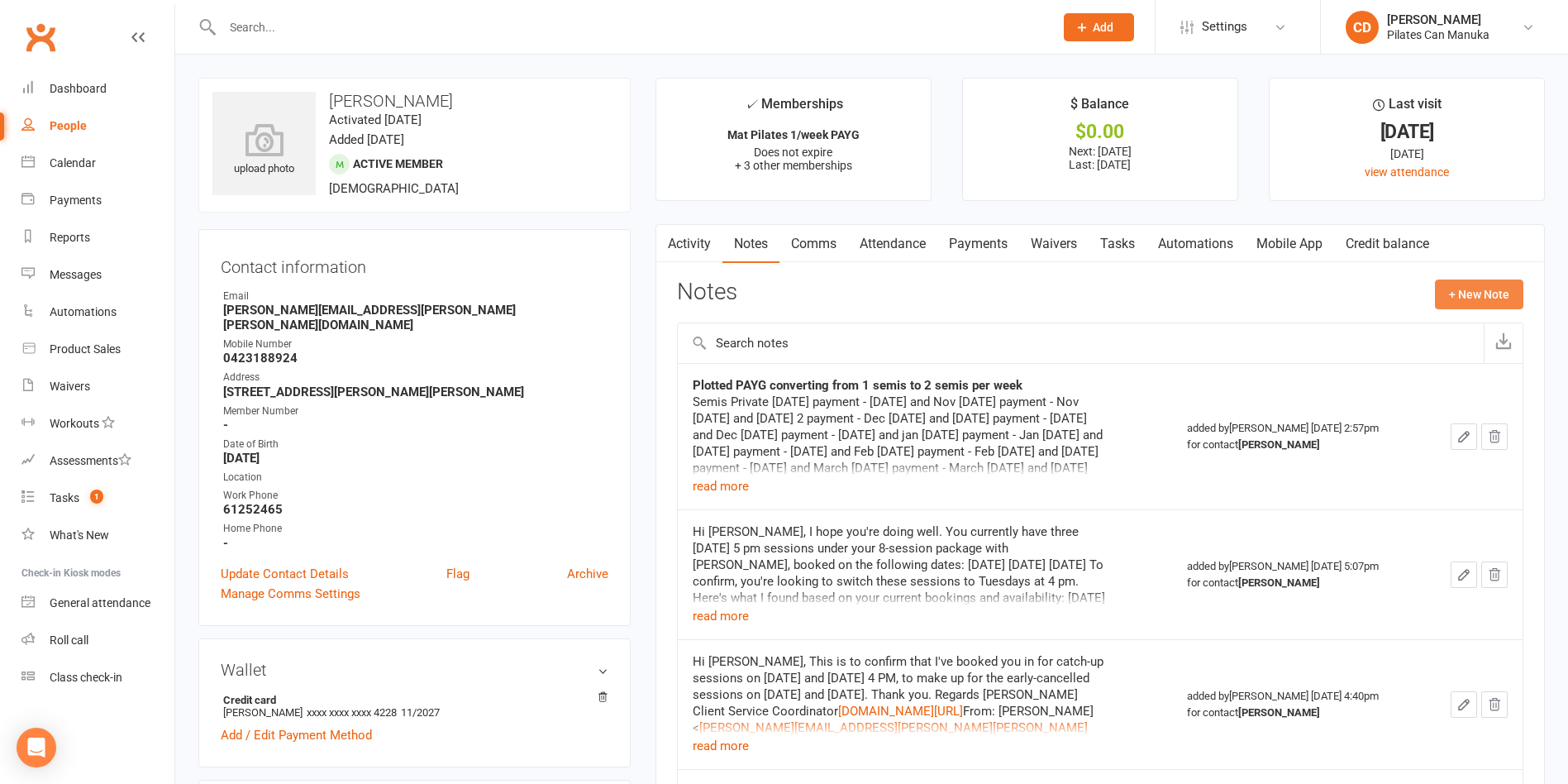 click on "+ New Note" at bounding box center [1479, 294] 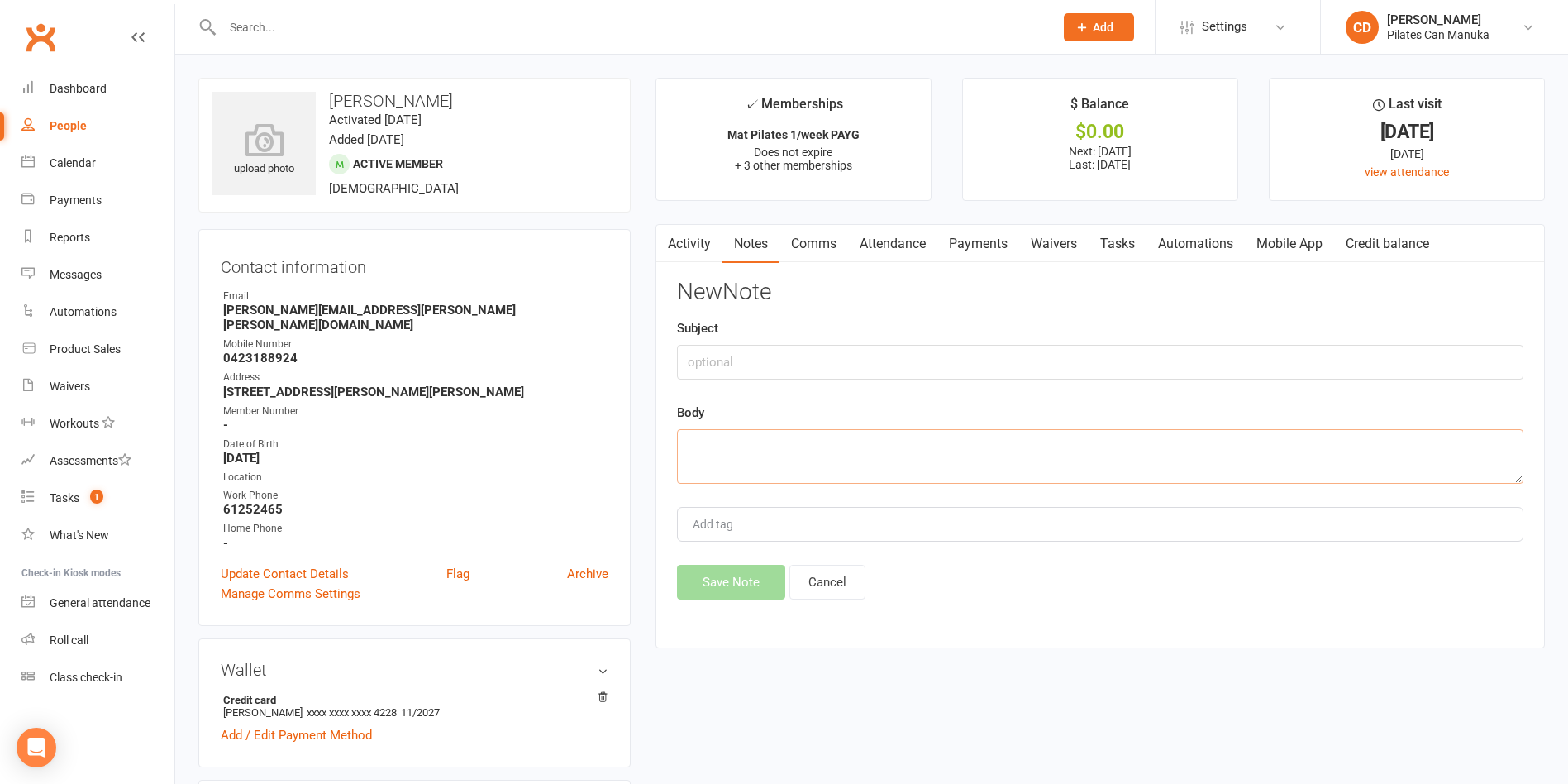 click at bounding box center [1100, 457] 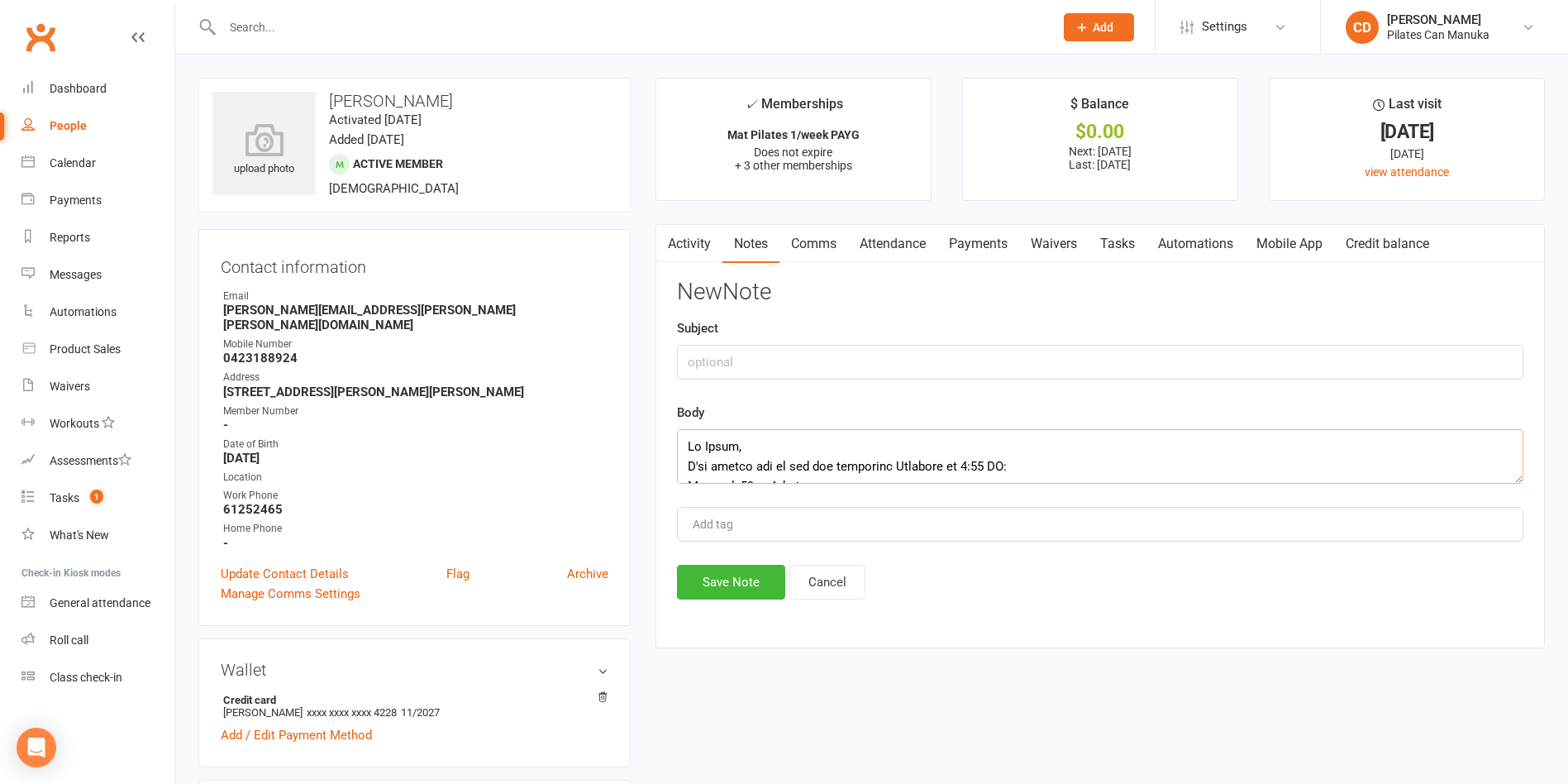 scroll, scrollTop: 1221, scrollLeft: 0, axis: vertical 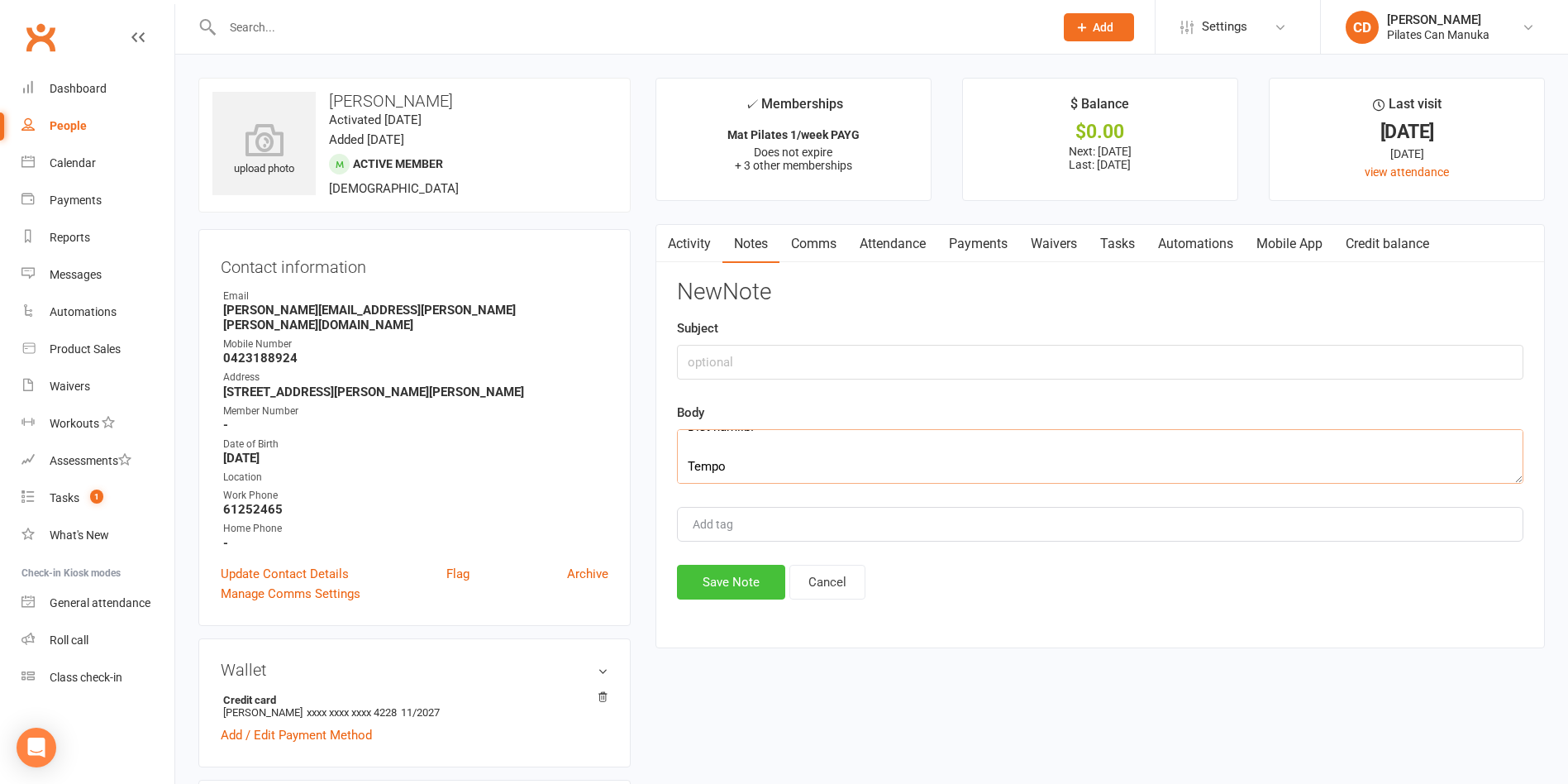 type on "Hi Janet,
I've booked you in for the following Tuesdays at 4:00 PM:
Tuesday, 29th July
Tuesday, 5th August
Attached is the list of your remaining bookings under your 8-session pack. Please note that 5th August will be the final session covered by this package.
Based on your last email, I understand that you'd like to switch to 2 semi-private sessions per week, every Tuesday at 4:00 PM and Thursday at 7:00 PM and that you'll no longer be attending the mat session. This means I’ll cancel your 1x mat session PAYG effective before 11th August.
If this is correct, you’ll need to sign the updated PAYG form to upgrade from 1 semi-private session per week to two. Once the form is signed and returned, I’ll book you in for 2 sessions per week starting 13 August 2025 since the Tuesday 4 pm on 12th August is full.
For the Thursday session, we have the regular 5 pm spot open, let me know if you wish to change from 7 pm to 5 pm with Claire D starting Thursday 17th July.
I’ve attached the updated PAYG form for your revie..." 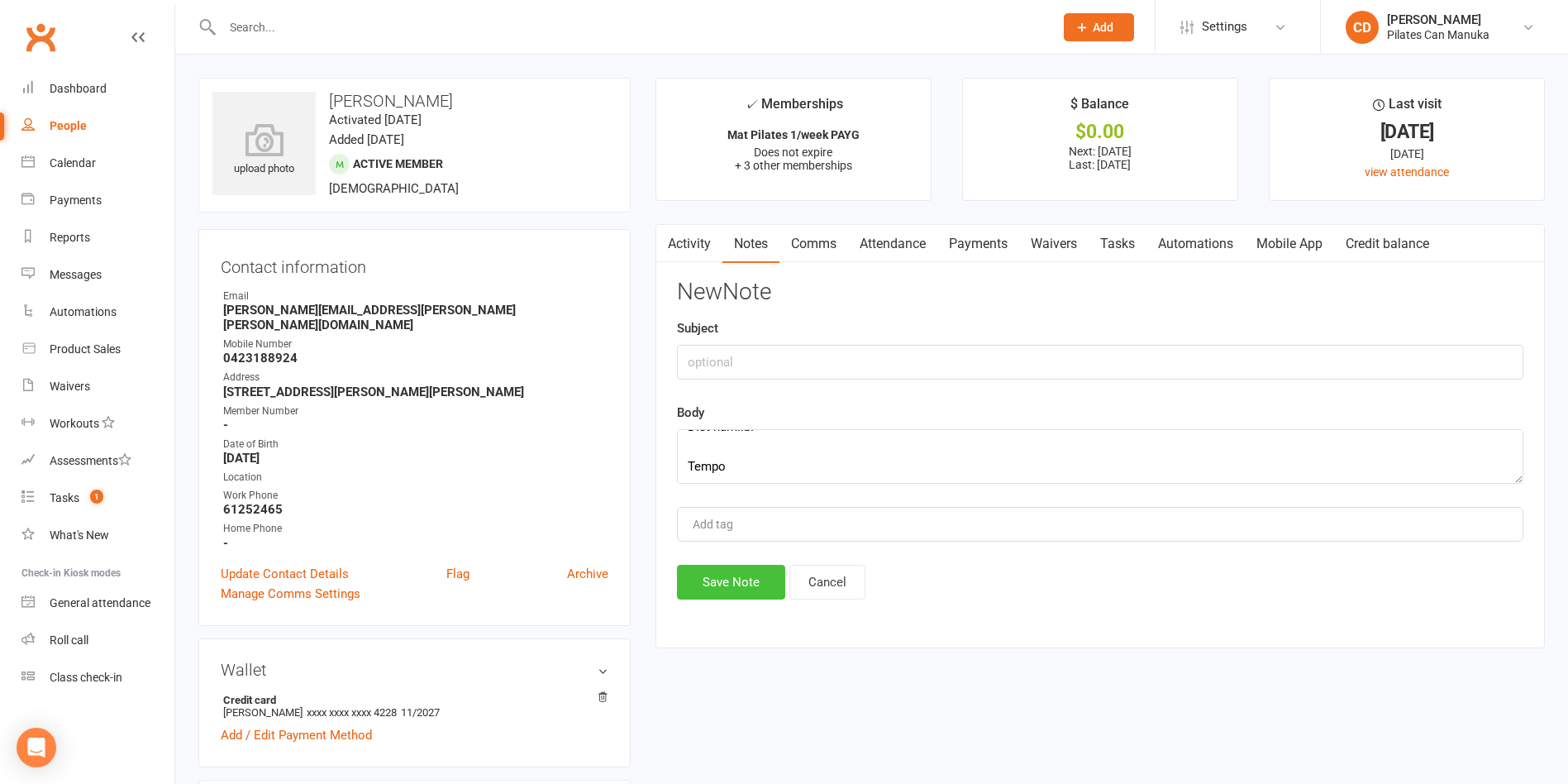click on "Save Note" at bounding box center [731, 582] 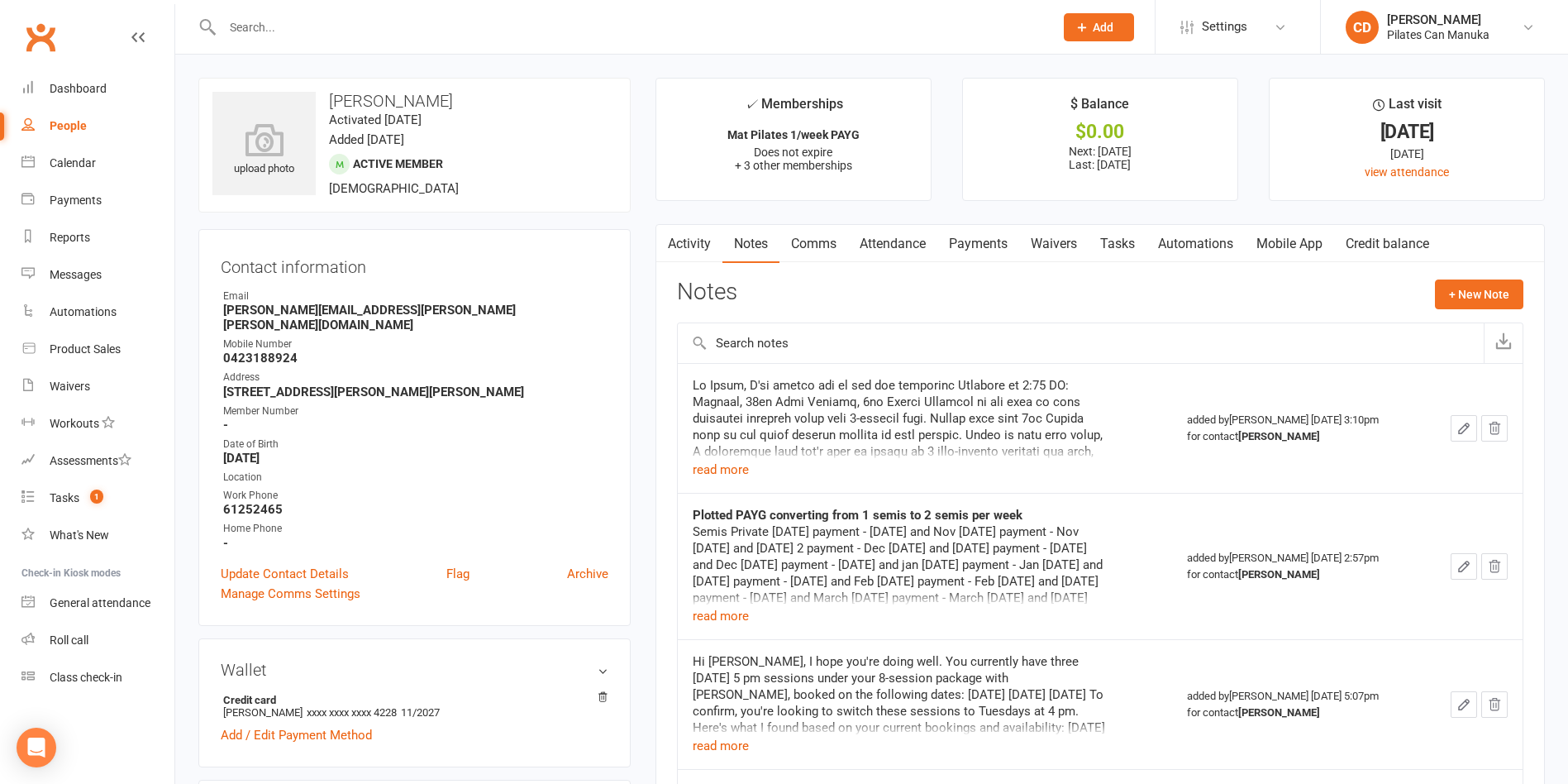 click on "upload photo Janet Bradly Activated 29 April, 2024 Added 22 April, 2024   Active member 58 years old  Contact information Owner   Email  janet.bradly@anu.edu.au
Mobile Number  0423188924
Address  234 Bugden Ave Fadden ACT 2904
Member Number  -
Date of Birth  November 8, 1966
Location
Work Phone  61252465
Home Phone  -
Update Contact Details Flag Archive Manage Comms Settings
Wallet Credit card Janet Bradly  xxxx xxxx xxxx 4228  11/2027
Add / Edit Payment Method
Membership      Semi-Private | Pilates Equipment | 8 Sessions Jun 4 2025 — Oct 3 2025 Booked: 8 Attended: 4 0 classes remaining    Cancel membership Upgrade / Downgrade     Semi-Private | Pilates Equipment | 8 Sessions Apr 8 2025 — Aug 7 2025 Booked: 8 Attended: 8 0 classes remaining    Cancel membership Upgrade / Downgrade     Semi-Private Pilates 1/week PAYG May 9 2024 — Never This  week Booked: 1 Attended: 0 0 classes remaining    (+ 3 make-up classes) Cancel membership Upgrade / Downgrade     Mat Pilates 1/week PAYG —" at bounding box center (871, 963) 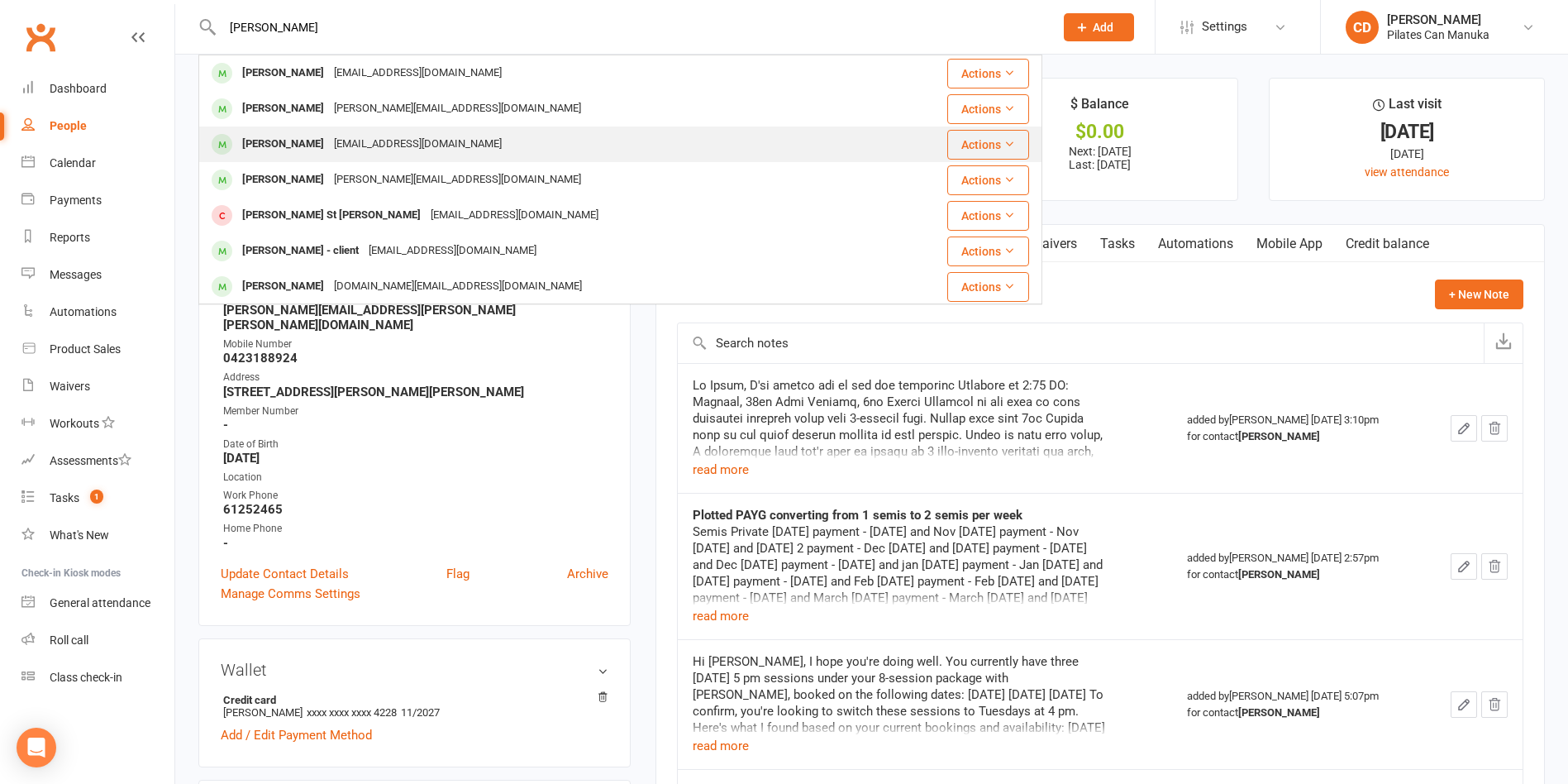 type on "jennie cam" 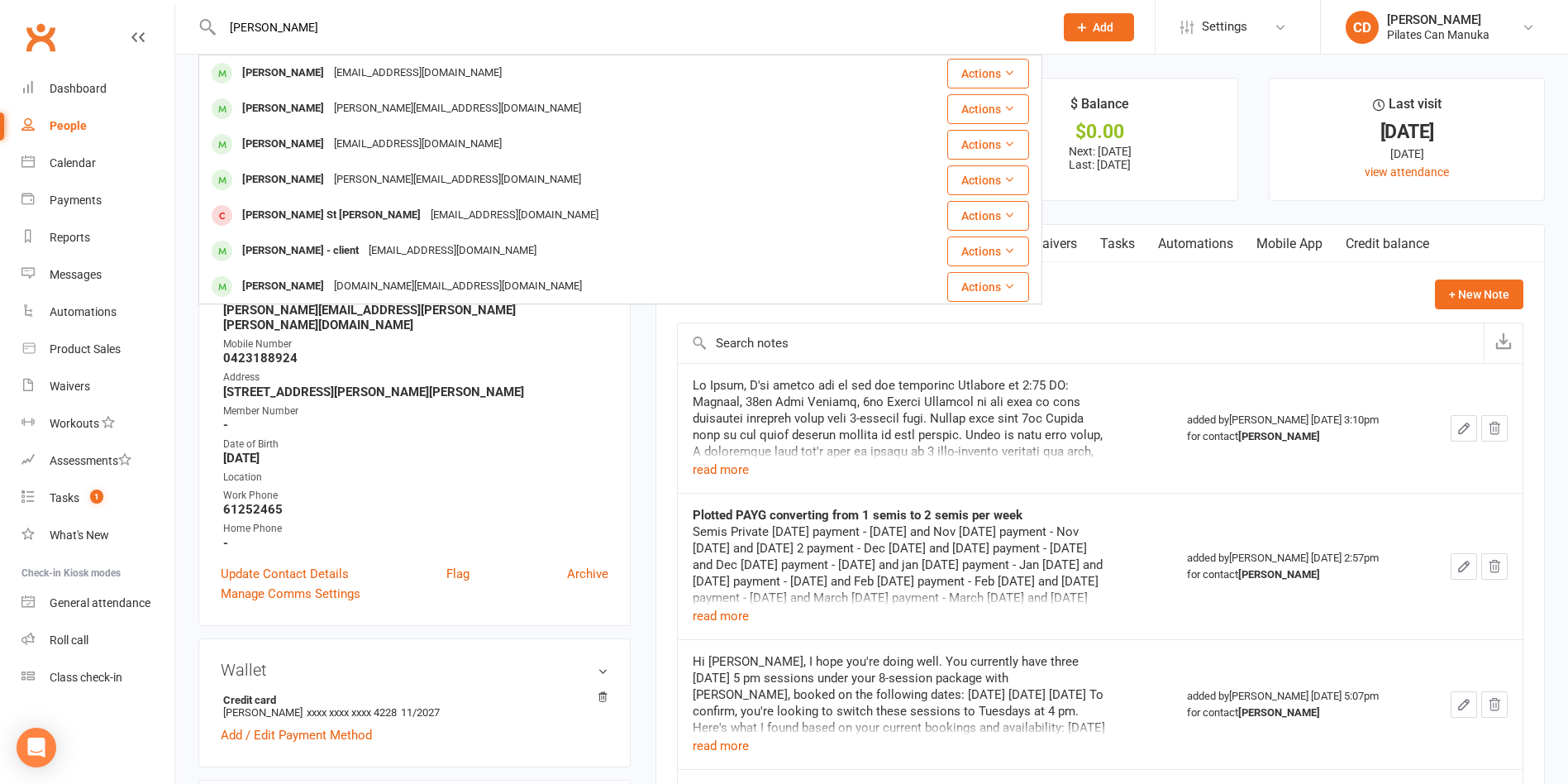 click on "Jen Cameron jcjervos@iinet.net.au" at bounding box center (552, 144) 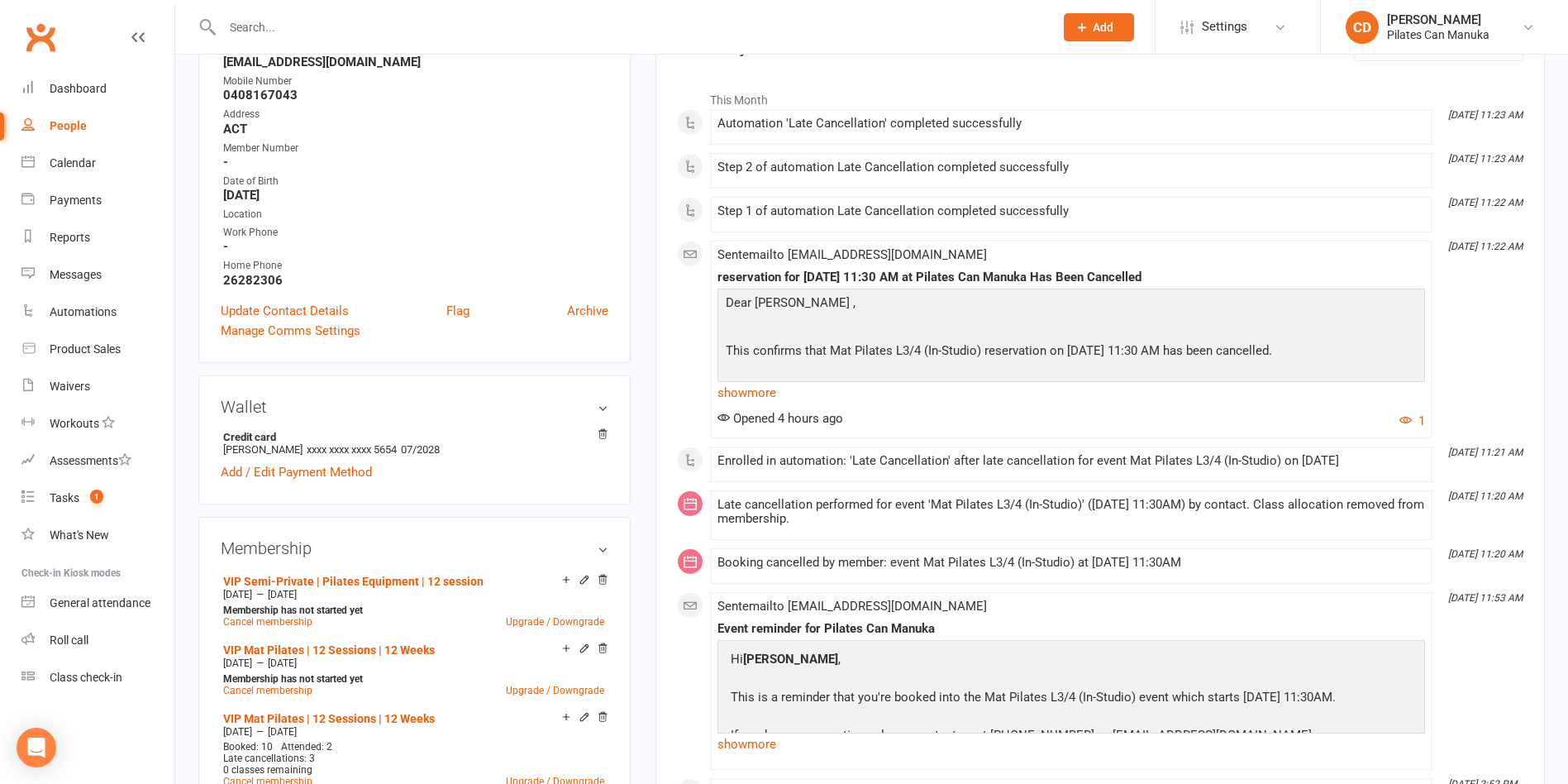 scroll, scrollTop: 0, scrollLeft: 0, axis: both 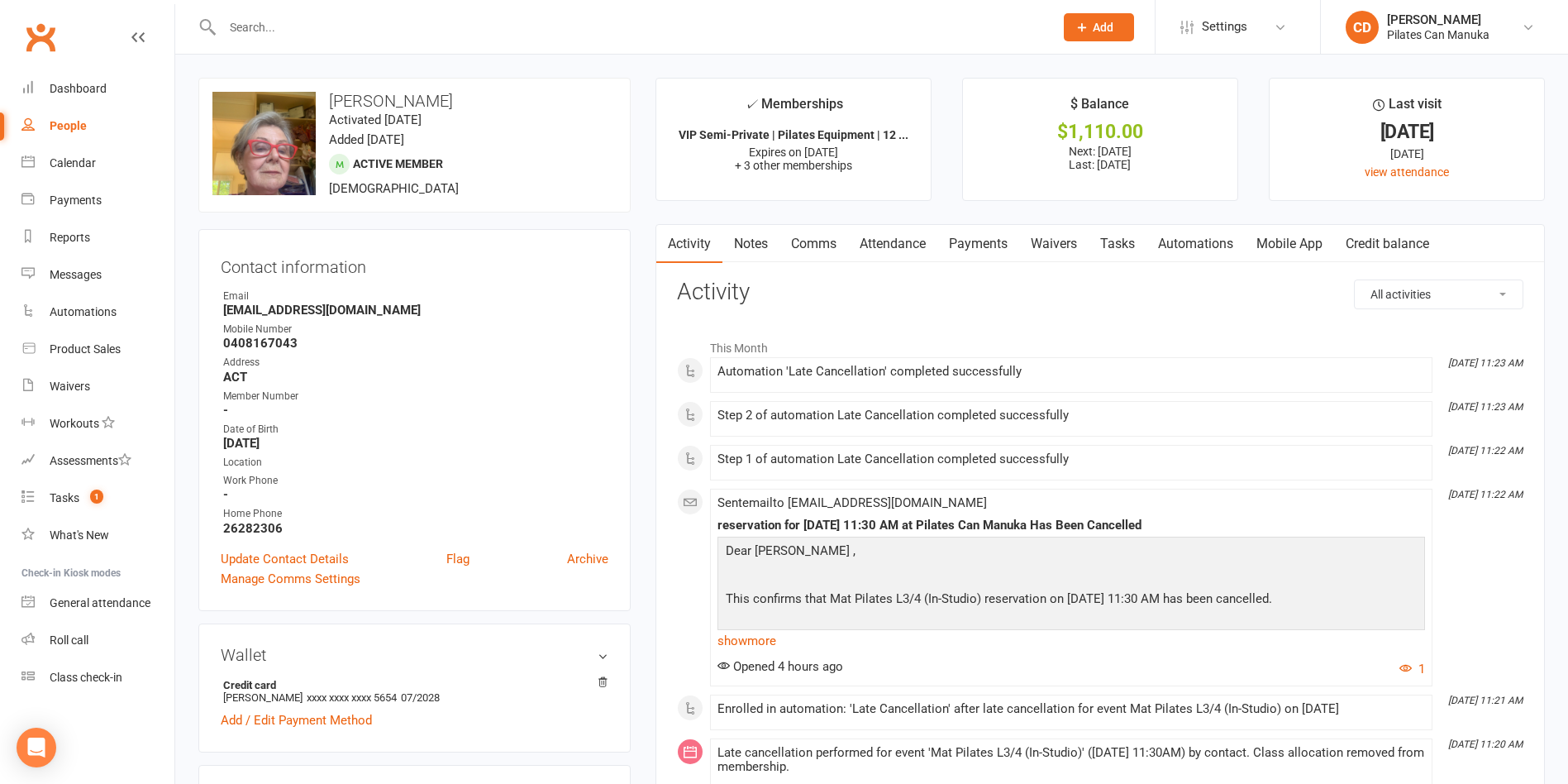 click on "Tasks" at bounding box center (1118, 244) 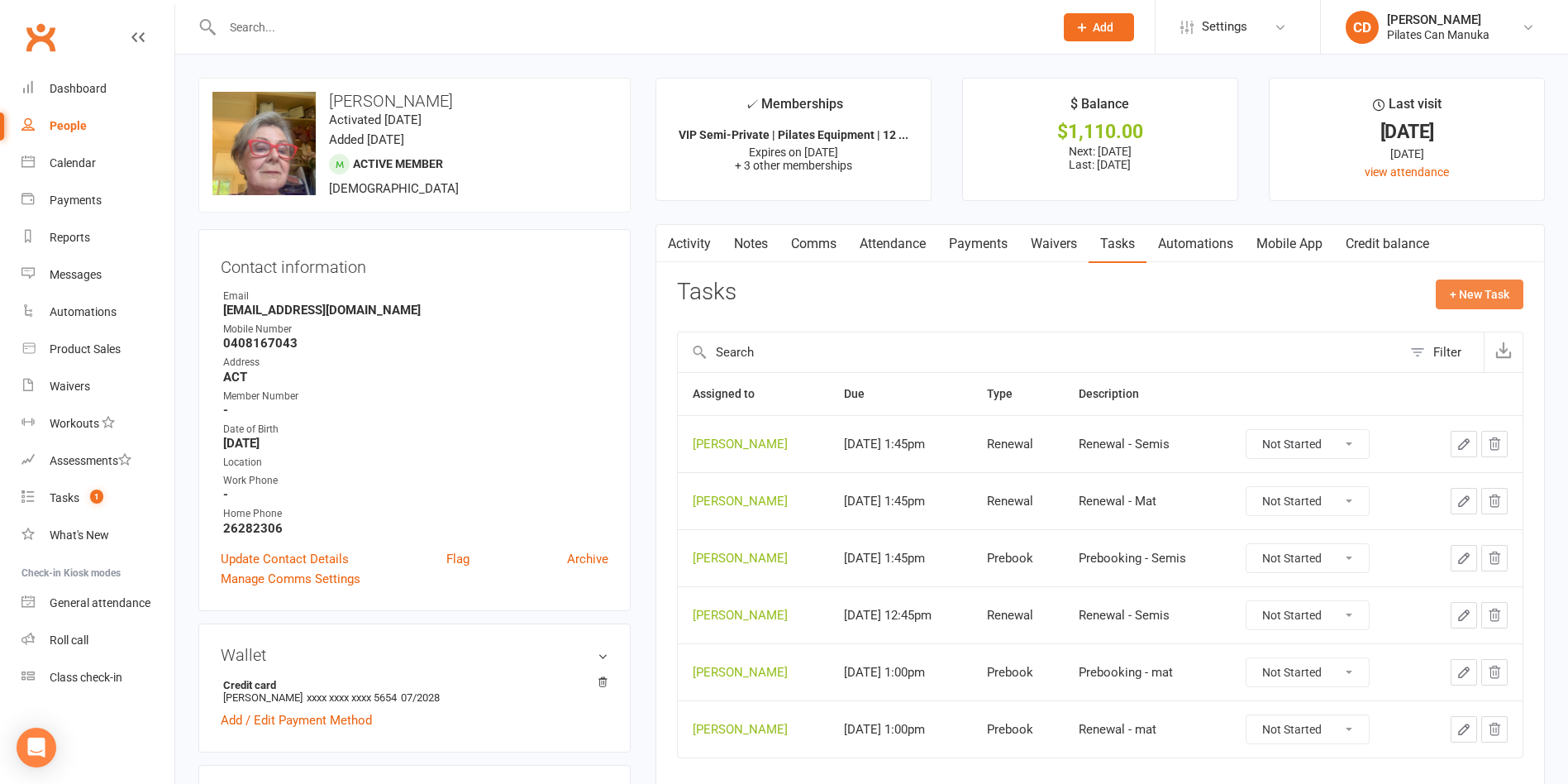 click on "+ New Task" at bounding box center (1480, 294) 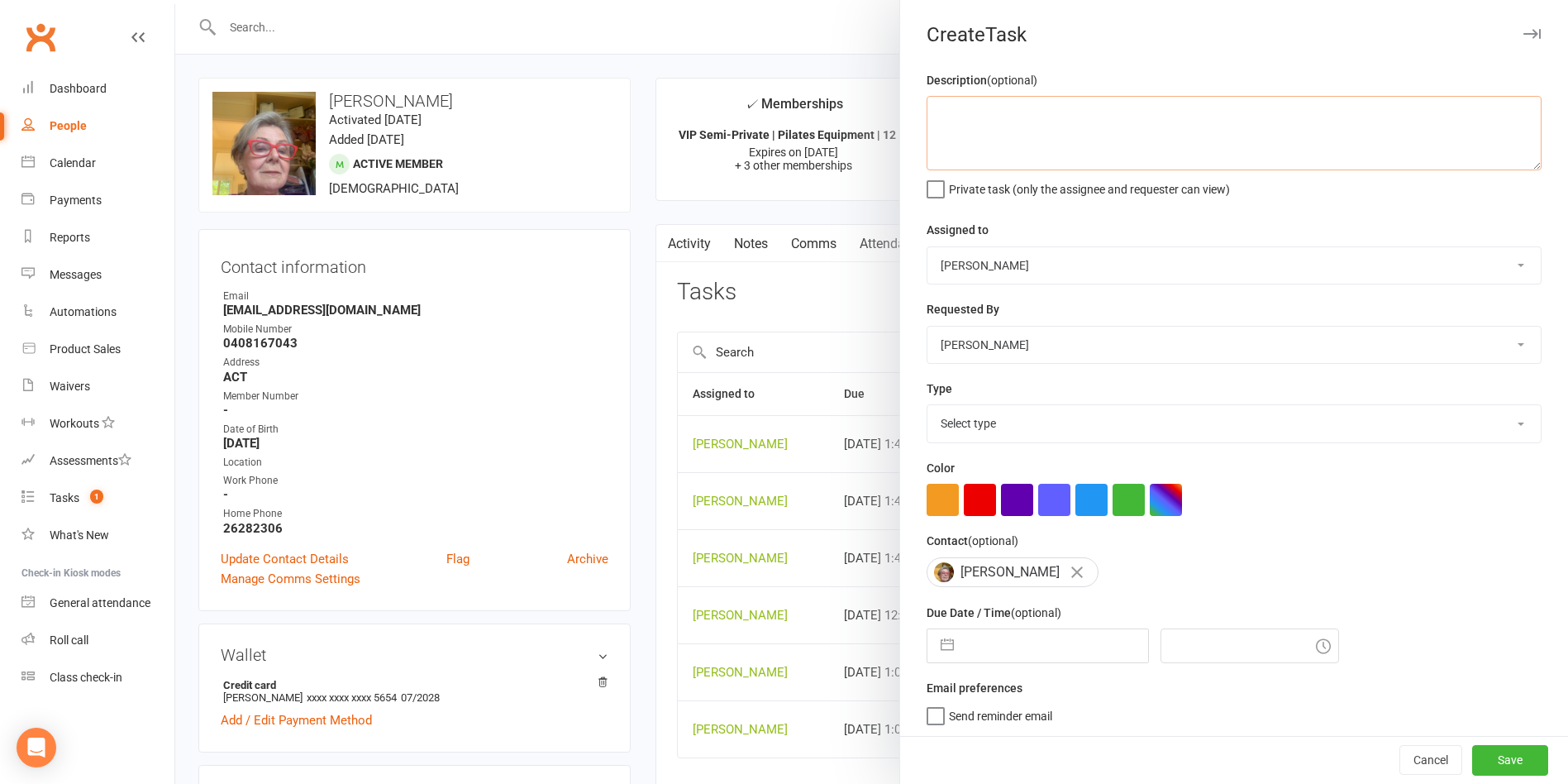 click at bounding box center [1234, 133] 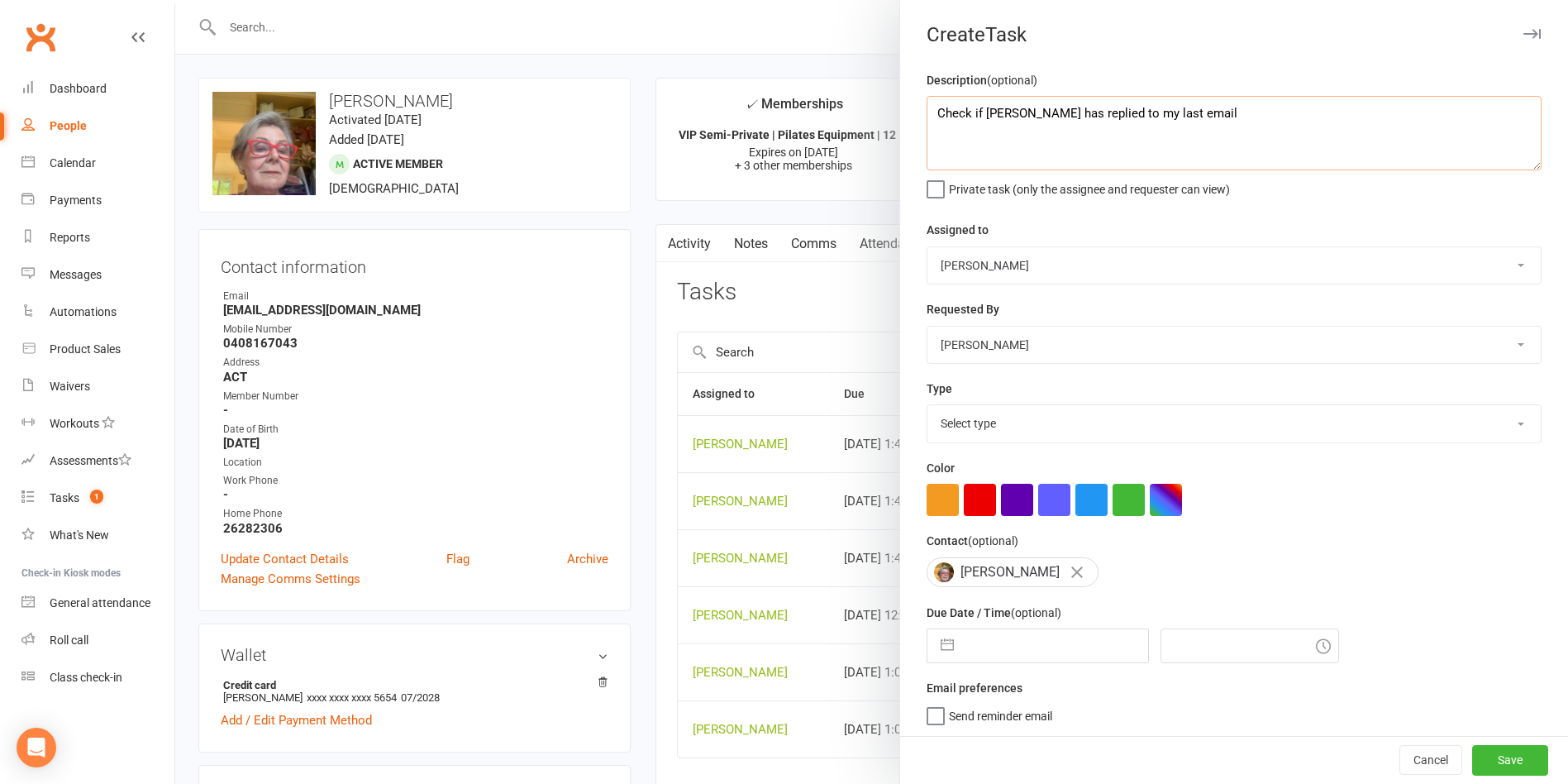 type on "Check if Clair has replied to my last email" 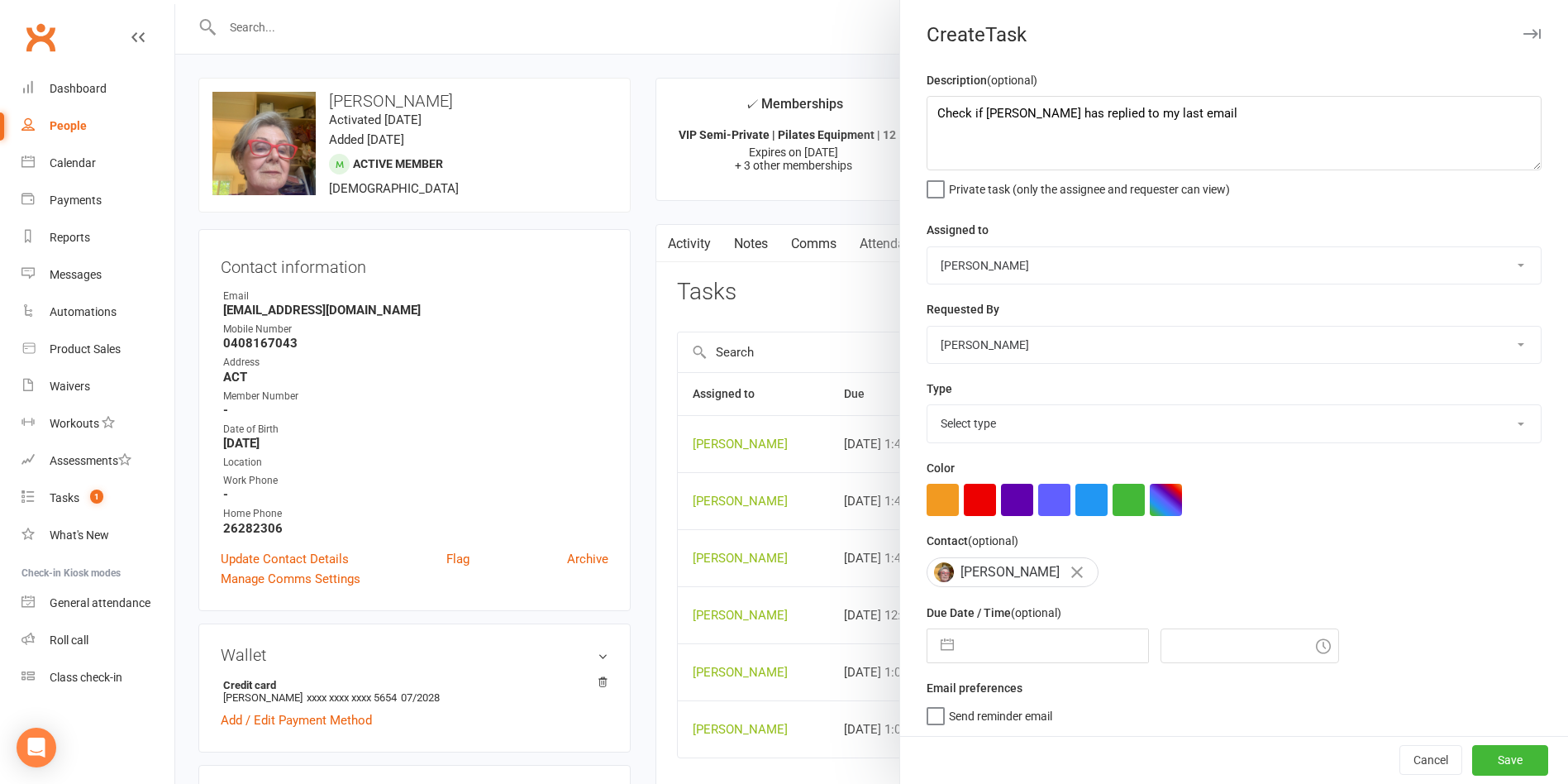 click at bounding box center (1055, 646) 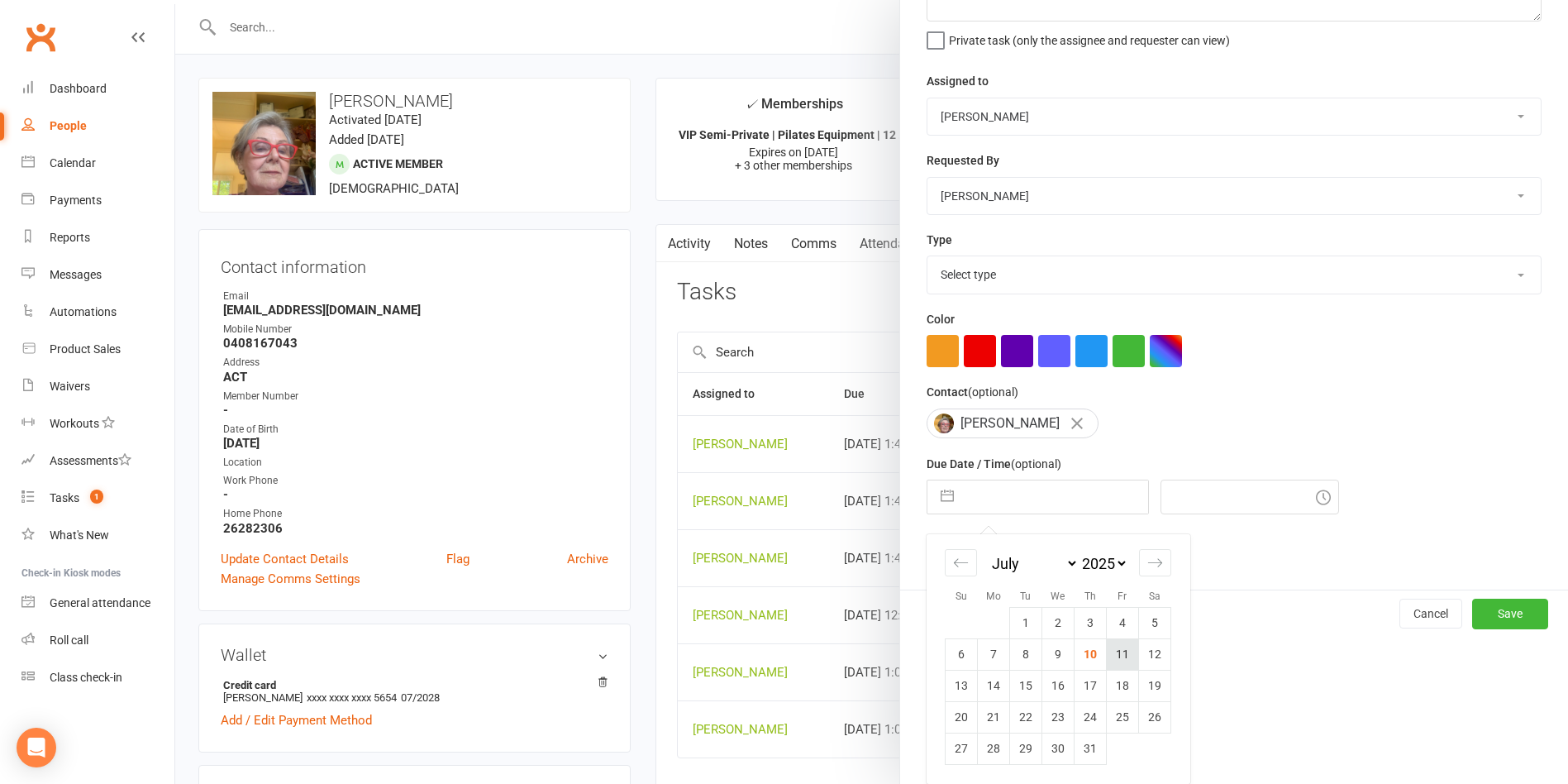 click on "11" at bounding box center [1122, 654] 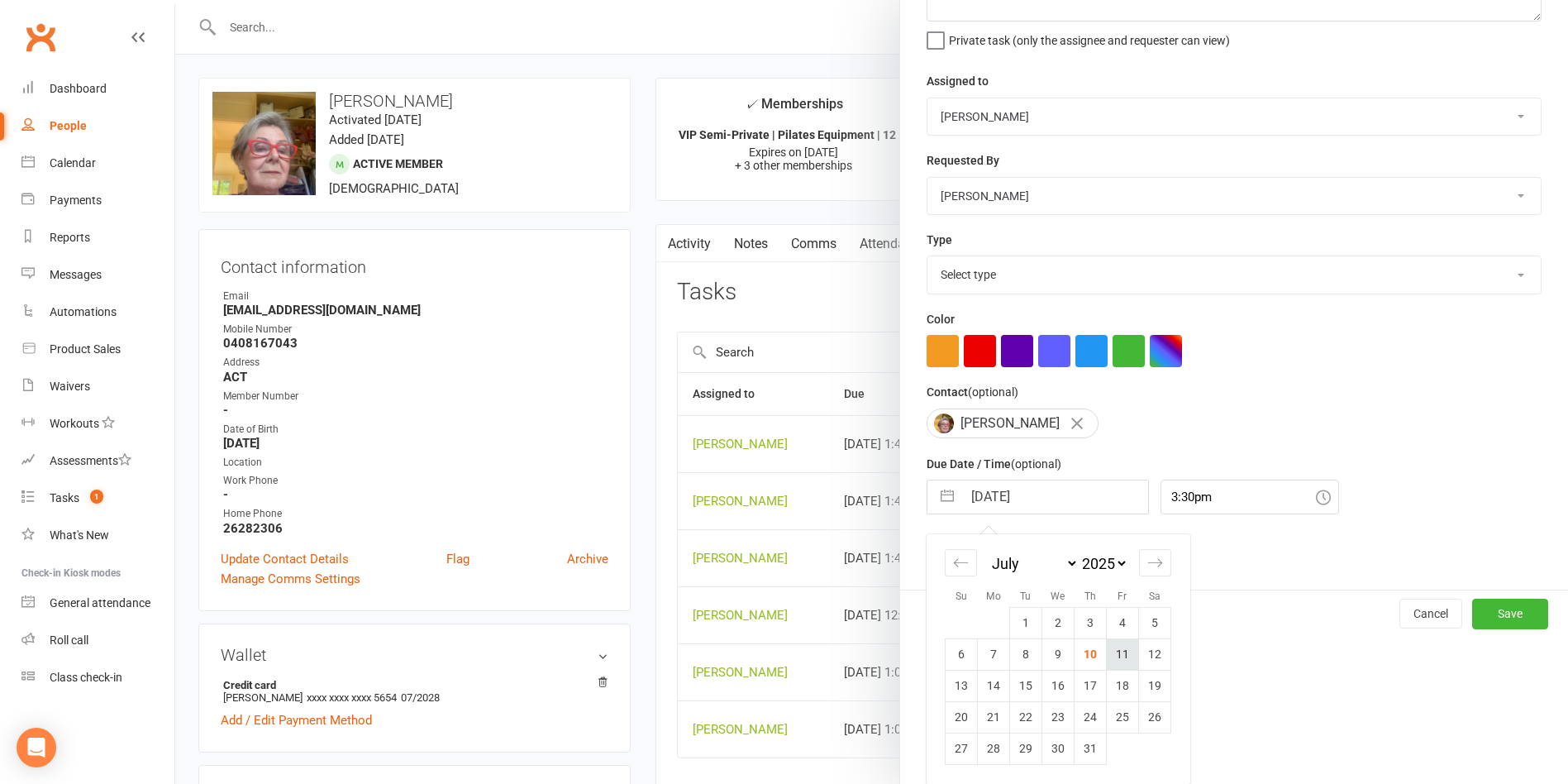 scroll, scrollTop: 9, scrollLeft: 0, axis: vertical 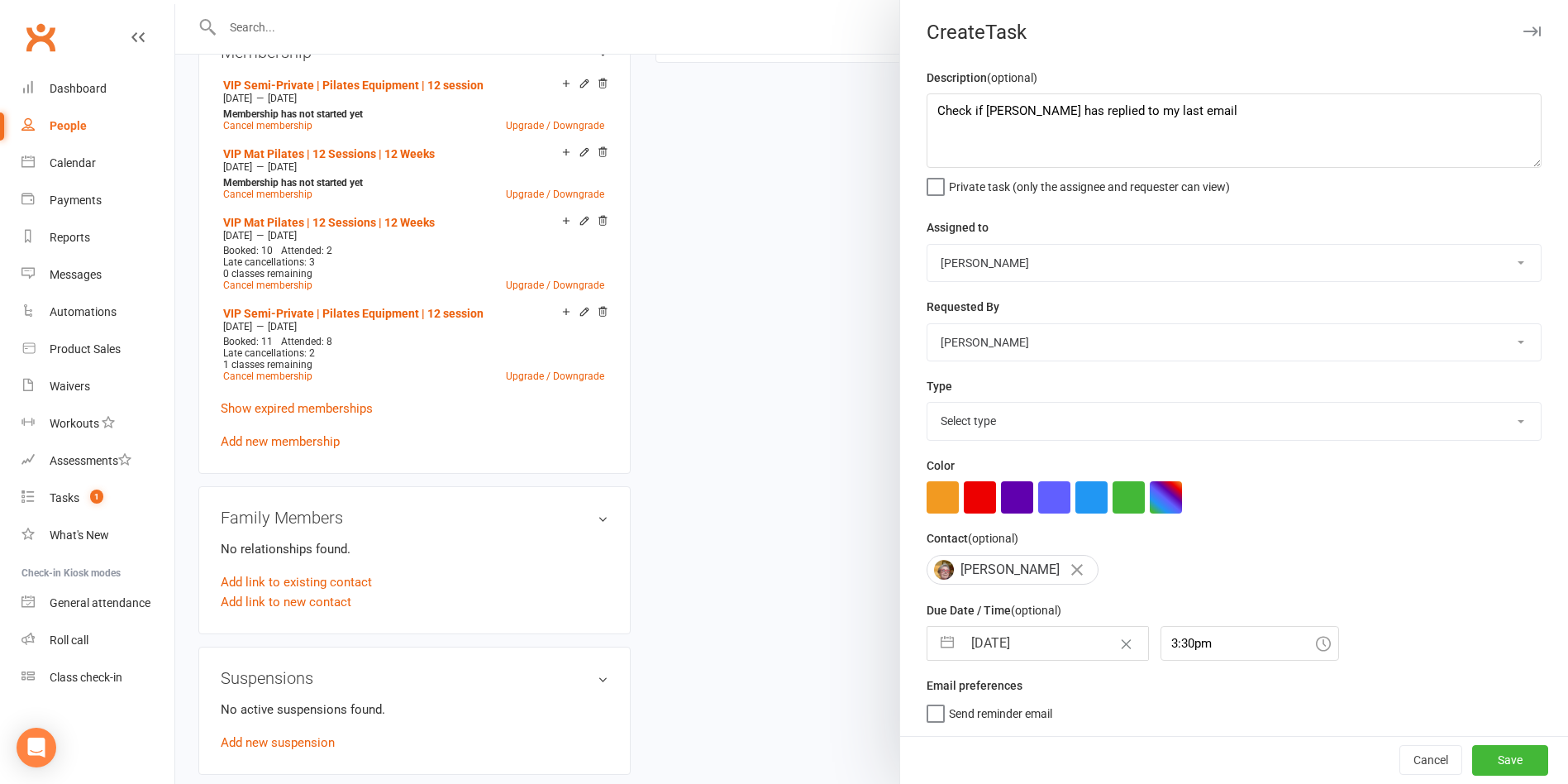 click on "Select type Available sessions for continuing semis Bulk session change Catch-up session Delete auto-generated catch-up Downgrade Education E-mail Follow up Follow up: unpaid invoice Health screening forms Make-up session Meeting Membership cancellation Membership downgrade Membership upgrade Nc Onboarding Package adjustment Package extension Payment follow up Phone call Prebook Renewal Reprocess payment Session cancellation Suspension Text message Upgrade Vip session changes Add new task type" at bounding box center (1234, 421) 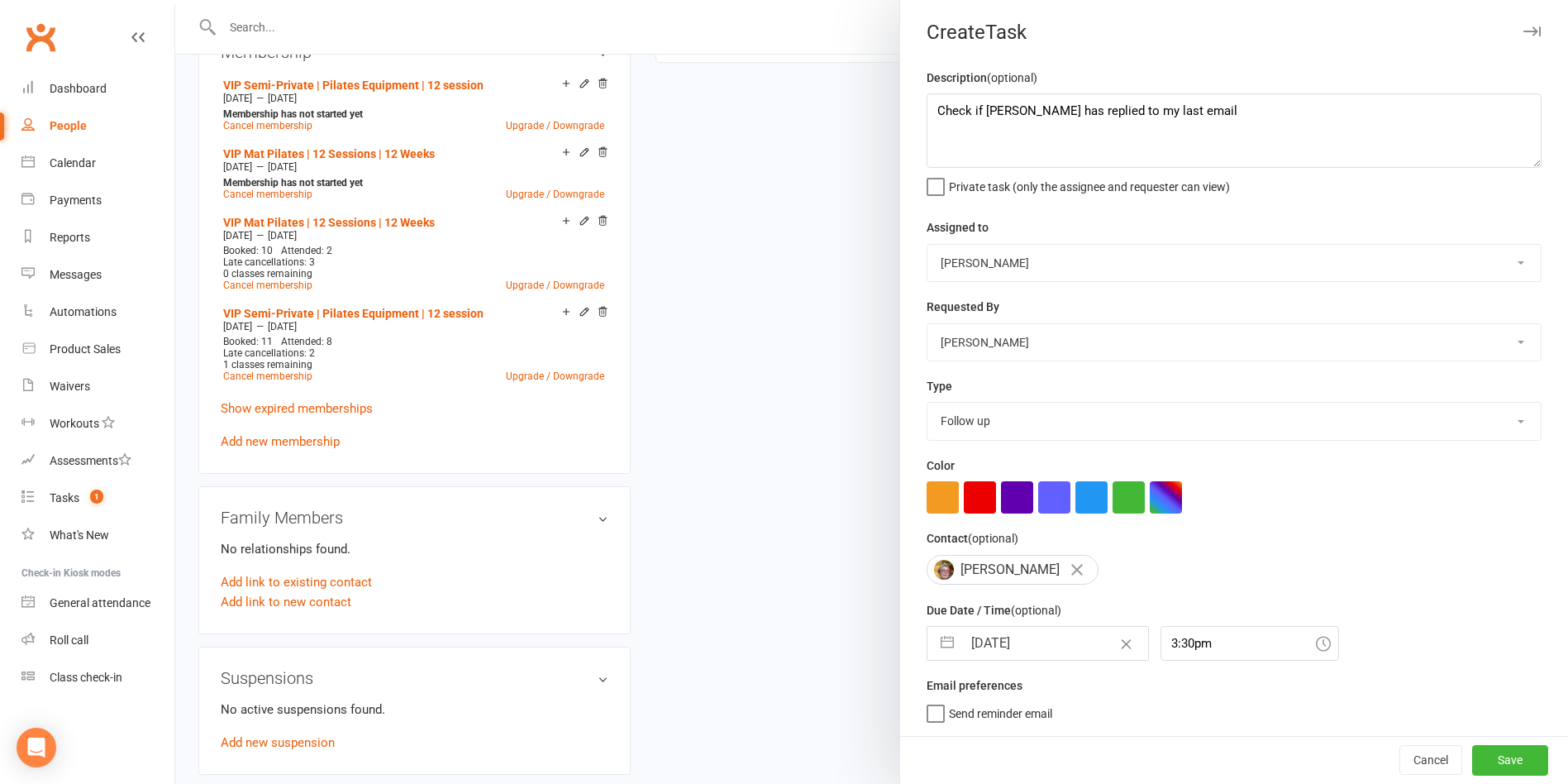 click on "Select type Available sessions for continuing semis Bulk session change Catch-up session Delete auto-generated catch-up Downgrade Education E-mail Follow up Follow up: unpaid invoice Health screening forms Make-up session Meeting Membership cancellation Membership downgrade Membership upgrade Nc Onboarding Package adjustment Package extension Payment follow up Phone call Prebook Renewal Reprocess payment Session cancellation Suspension Text message Upgrade Vip session changes Add new task type" at bounding box center [1234, 421] 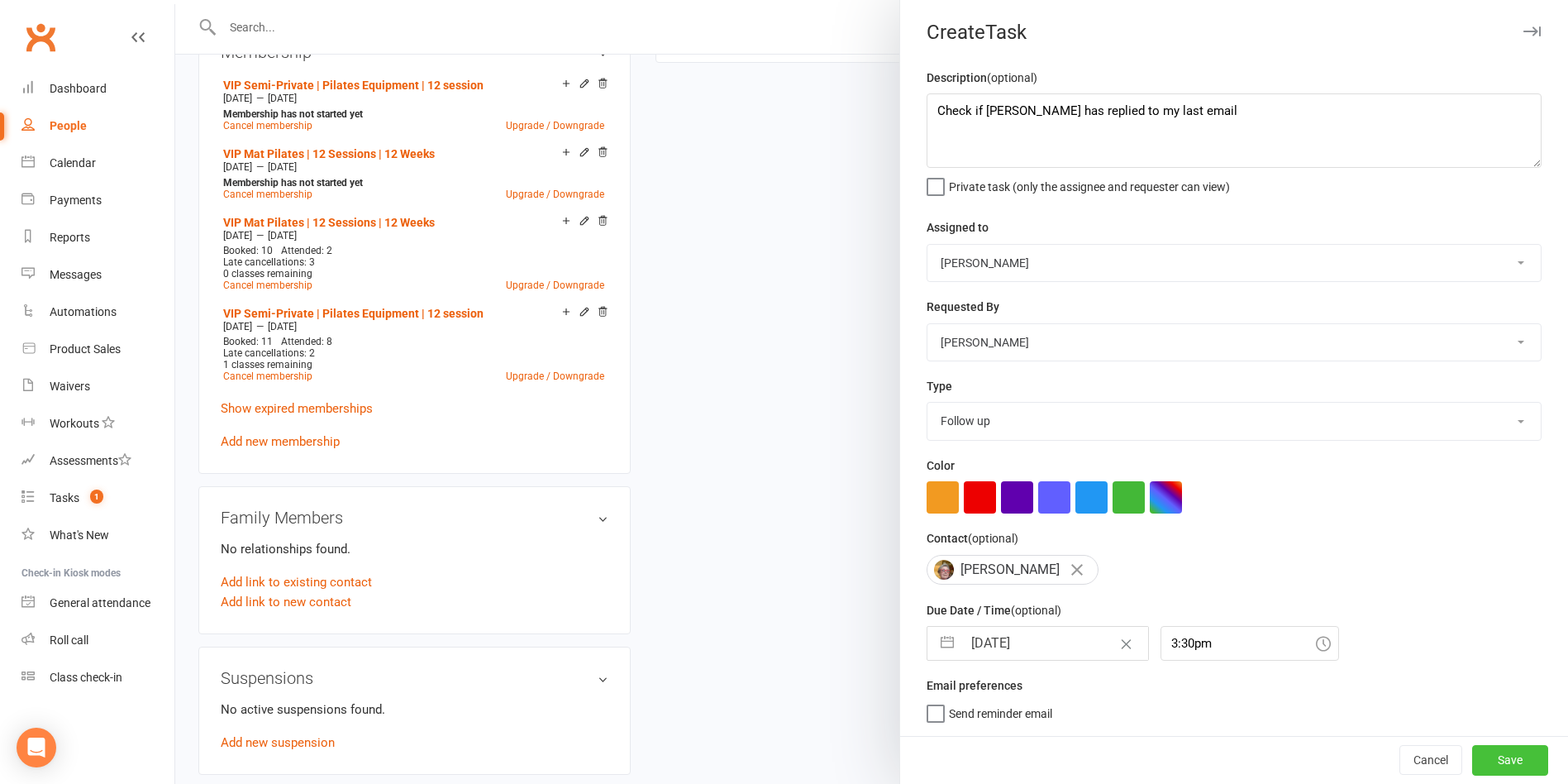 click on "Save" at bounding box center [1510, 760] 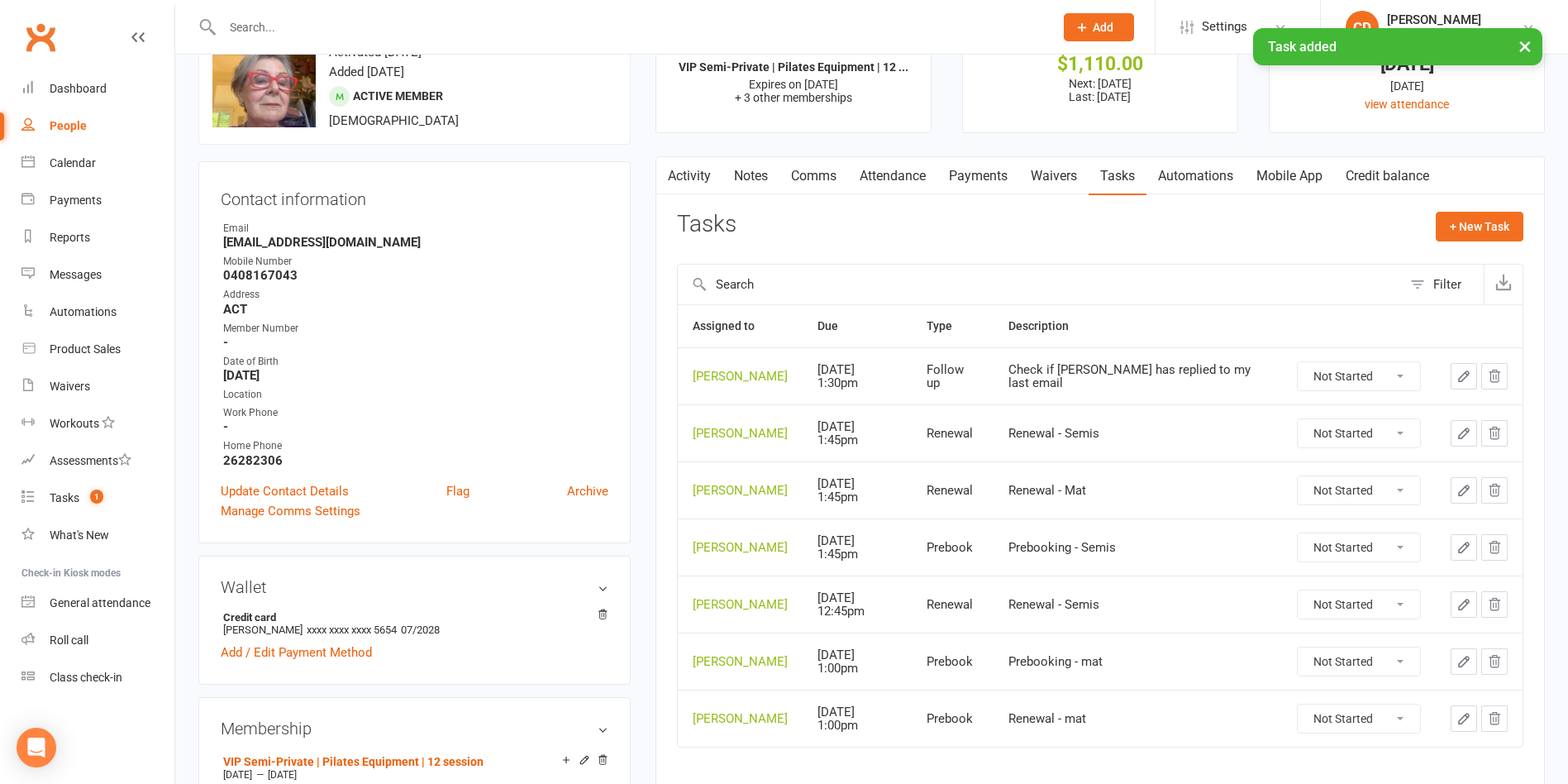 scroll, scrollTop: 0, scrollLeft: 0, axis: both 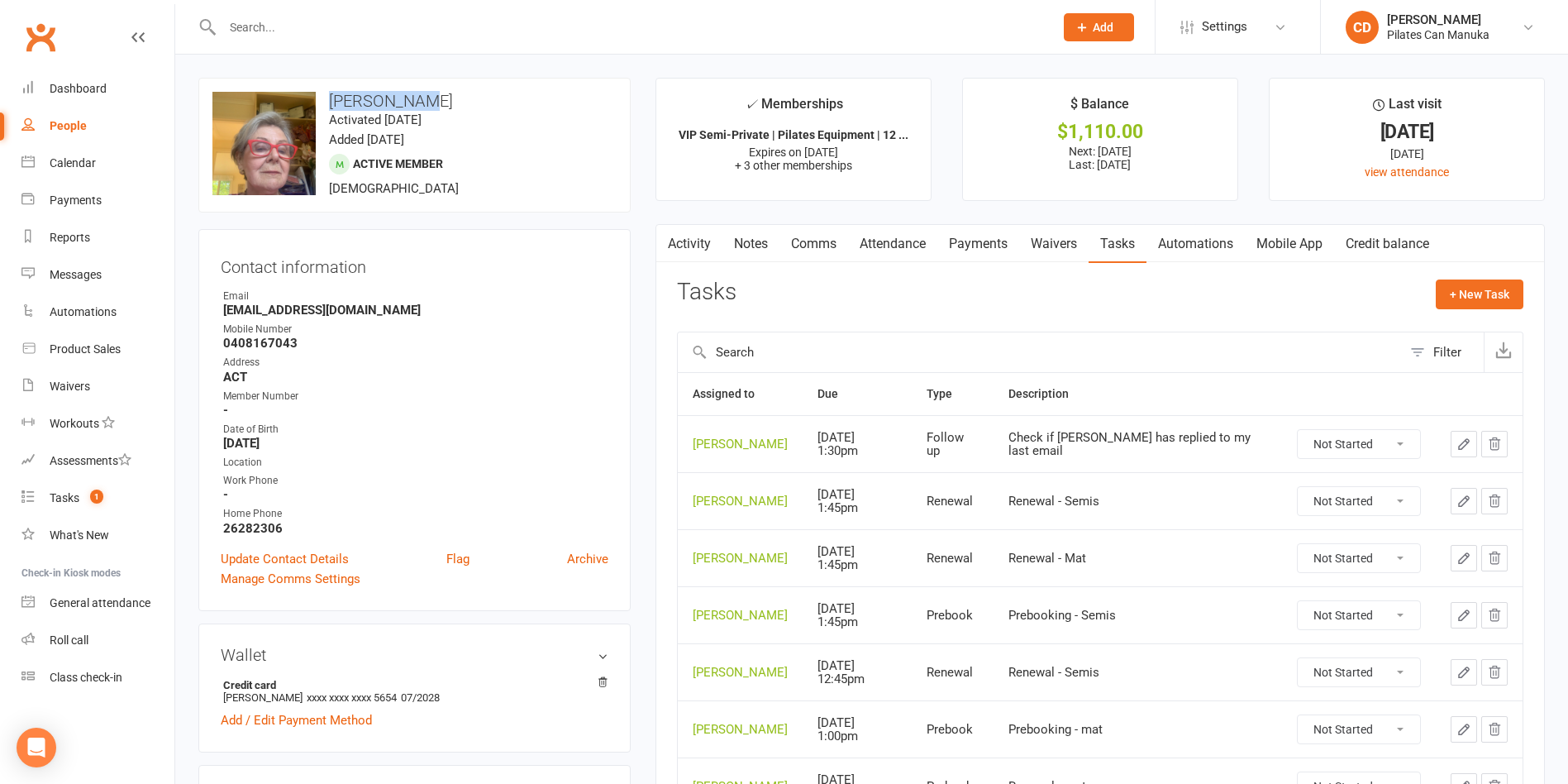 drag, startPoint x: 485, startPoint y: 98, endPoint x: 331, endPoint y: 83, distance: 154.72879 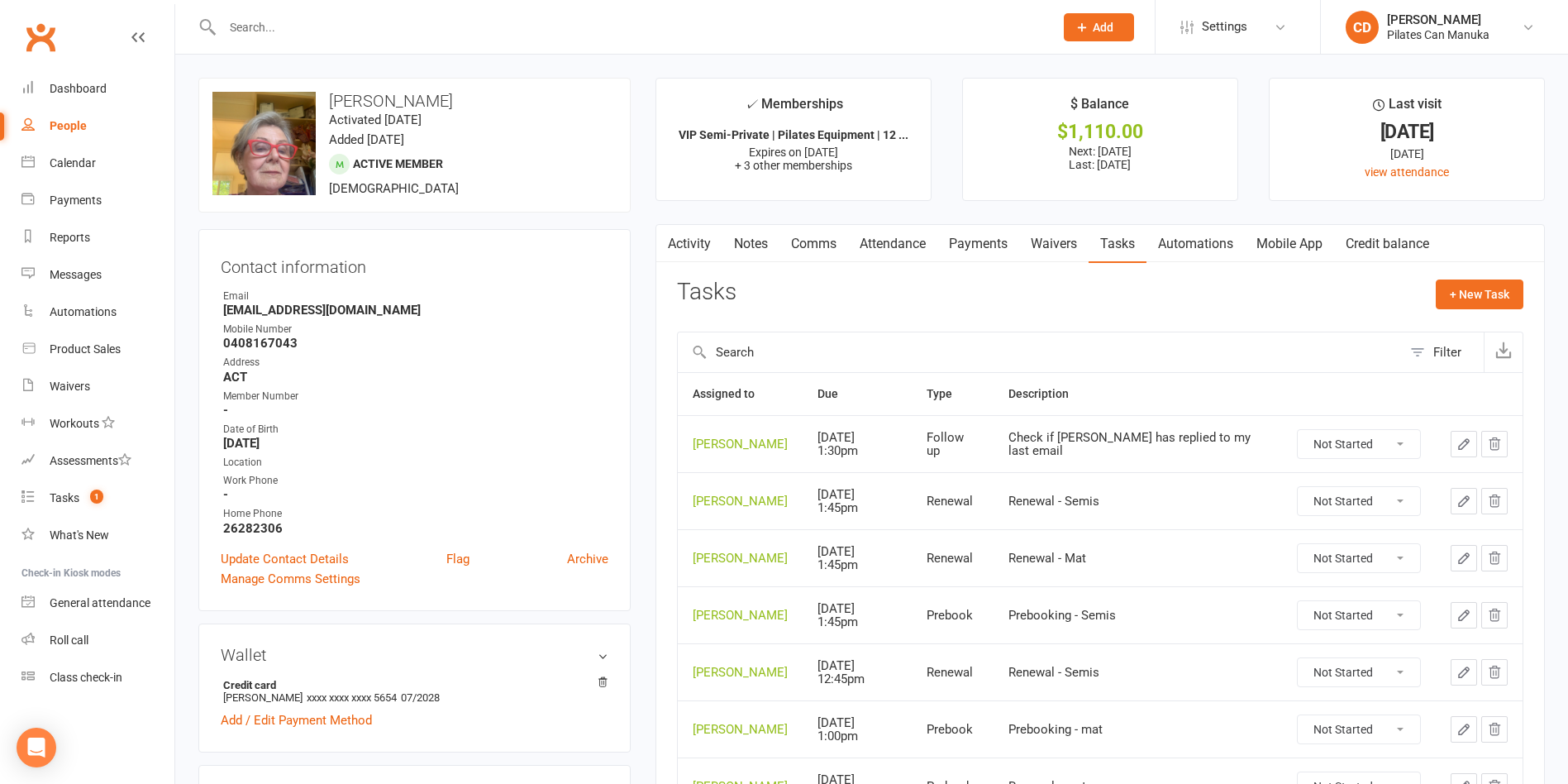 click at bounding box center [630, 27] 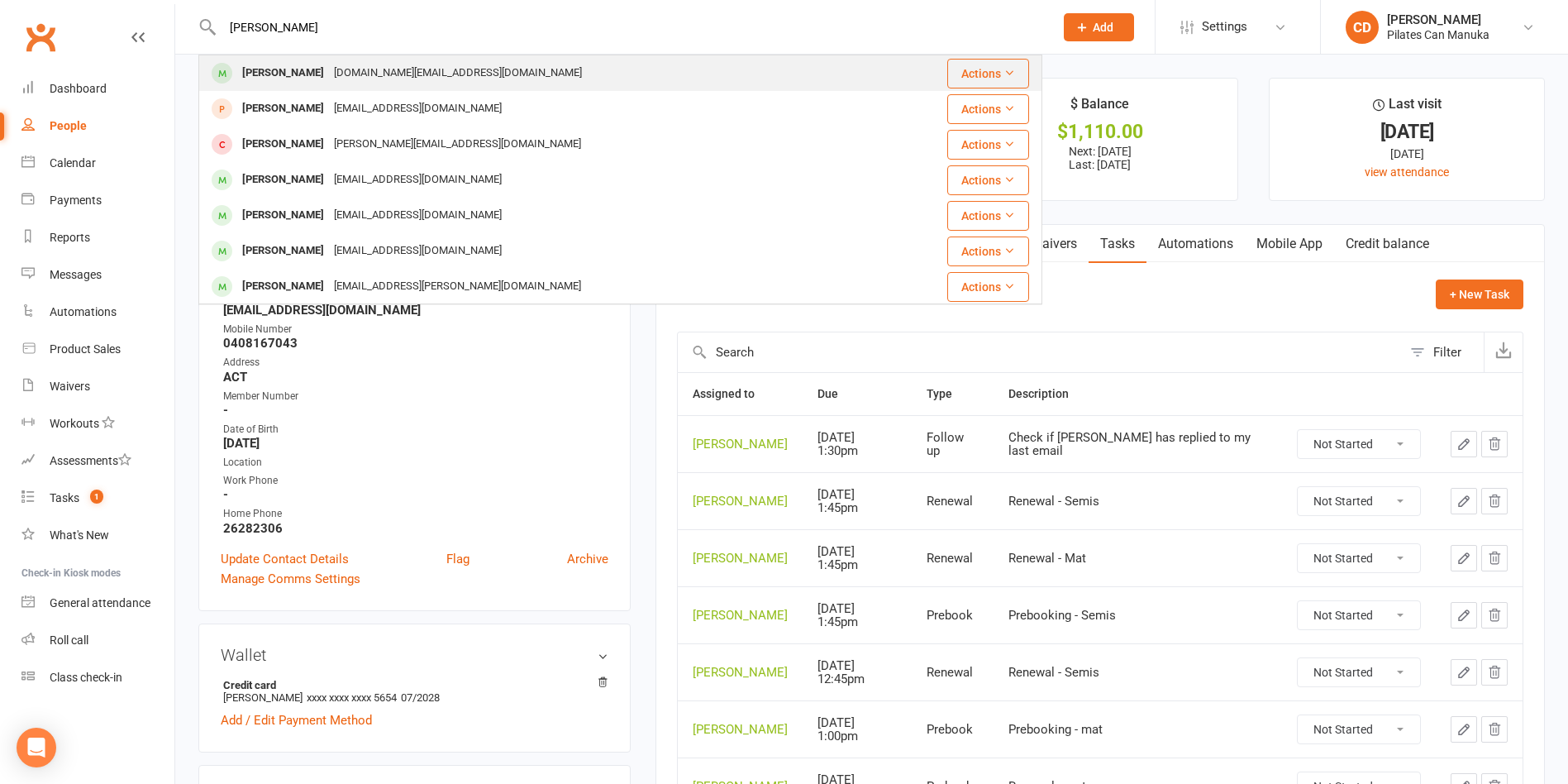 type on "Alexandra Kellar" 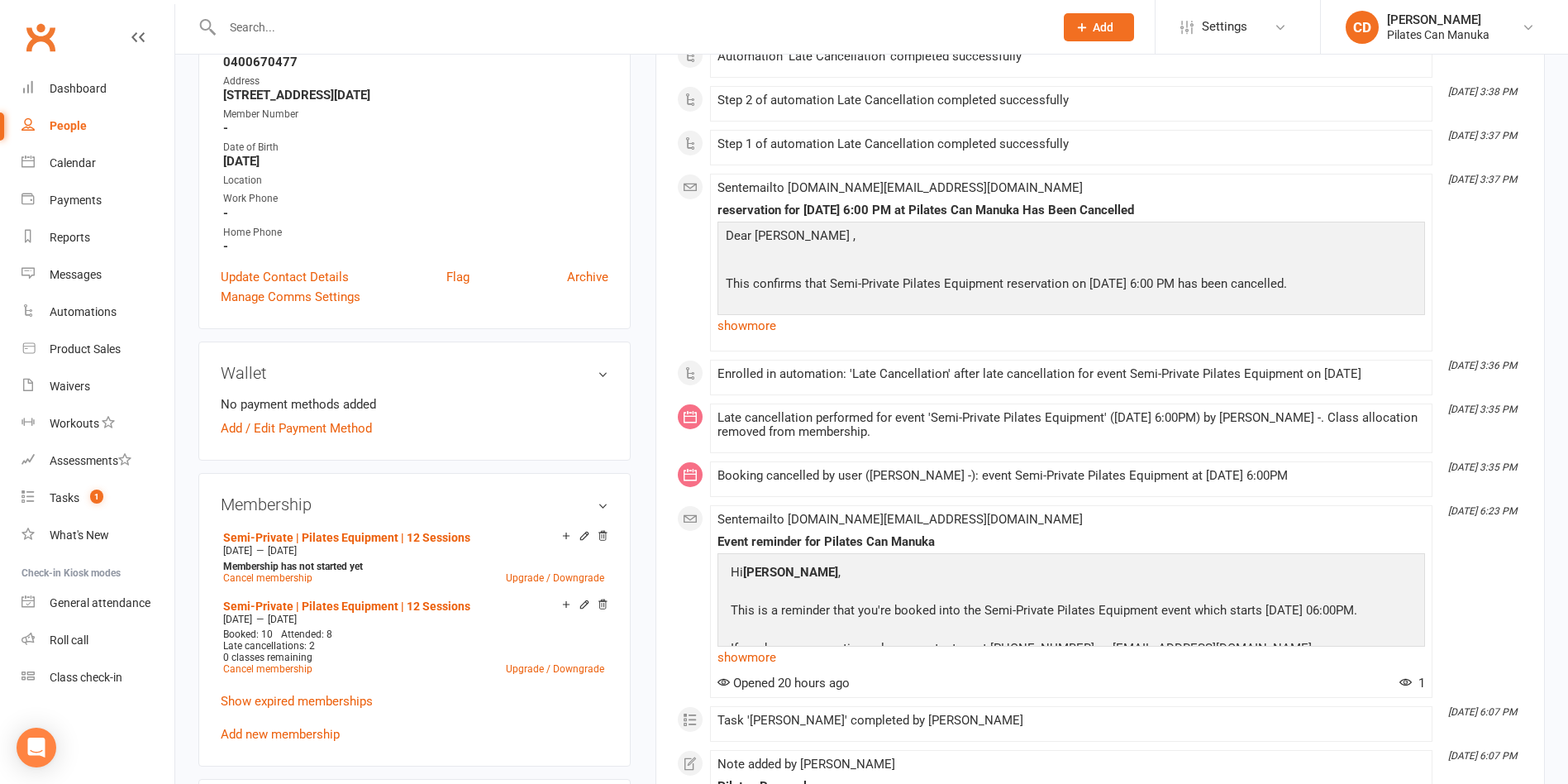 scroll, scrollTop: 496, scrollLeft: 0, axis: vertical 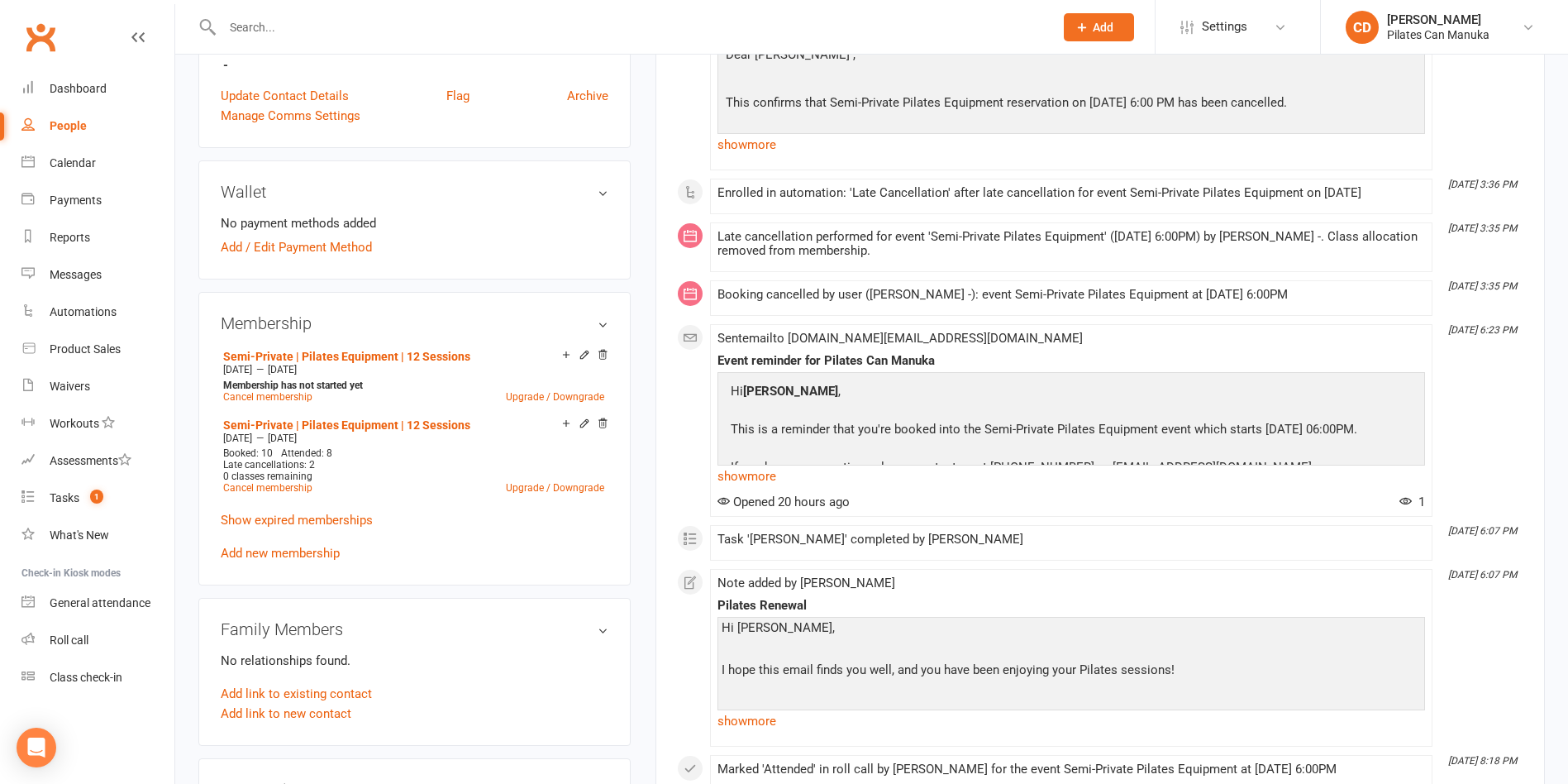 click on "Semi-Private | Pilates Equipment | 12 Sessions Jul 31 2025 — Nov 29 2025 Membership has not started yet     Cancel membership Upgrade / Downgrade     Semi-Private | Pilates Equipment | 12 Sessions Mar 31 2025 — Jul 30 2025 Booked: 10 Attended: 8 Late cancellations: 2 0 classes remaining    Cancel membership Upgrade / Downgrade" at bounding box center (413, 421) 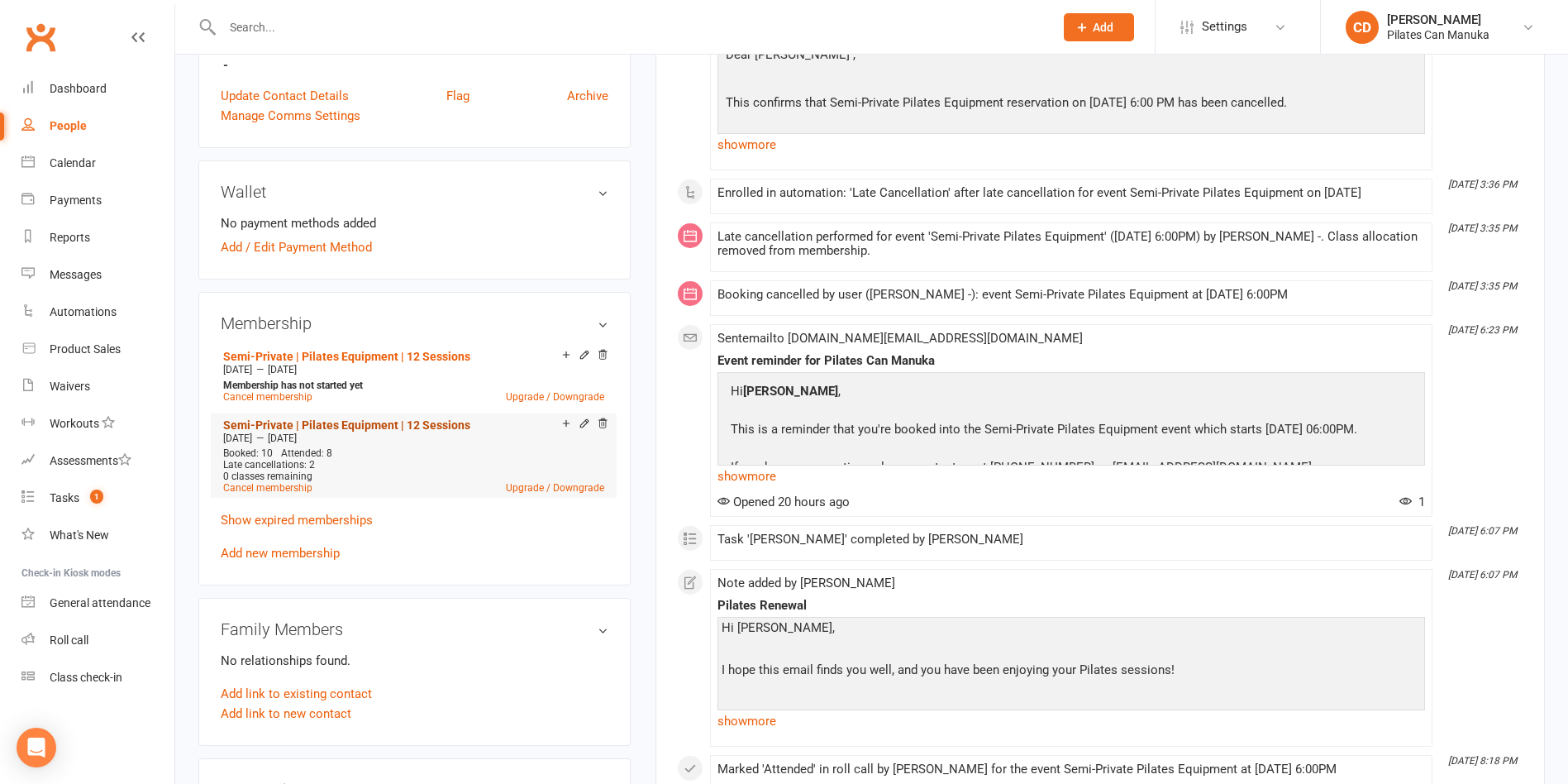 click on "Semi-Private | Pilates Equipment | 12 Sessions" at bounding box center (346, 425) 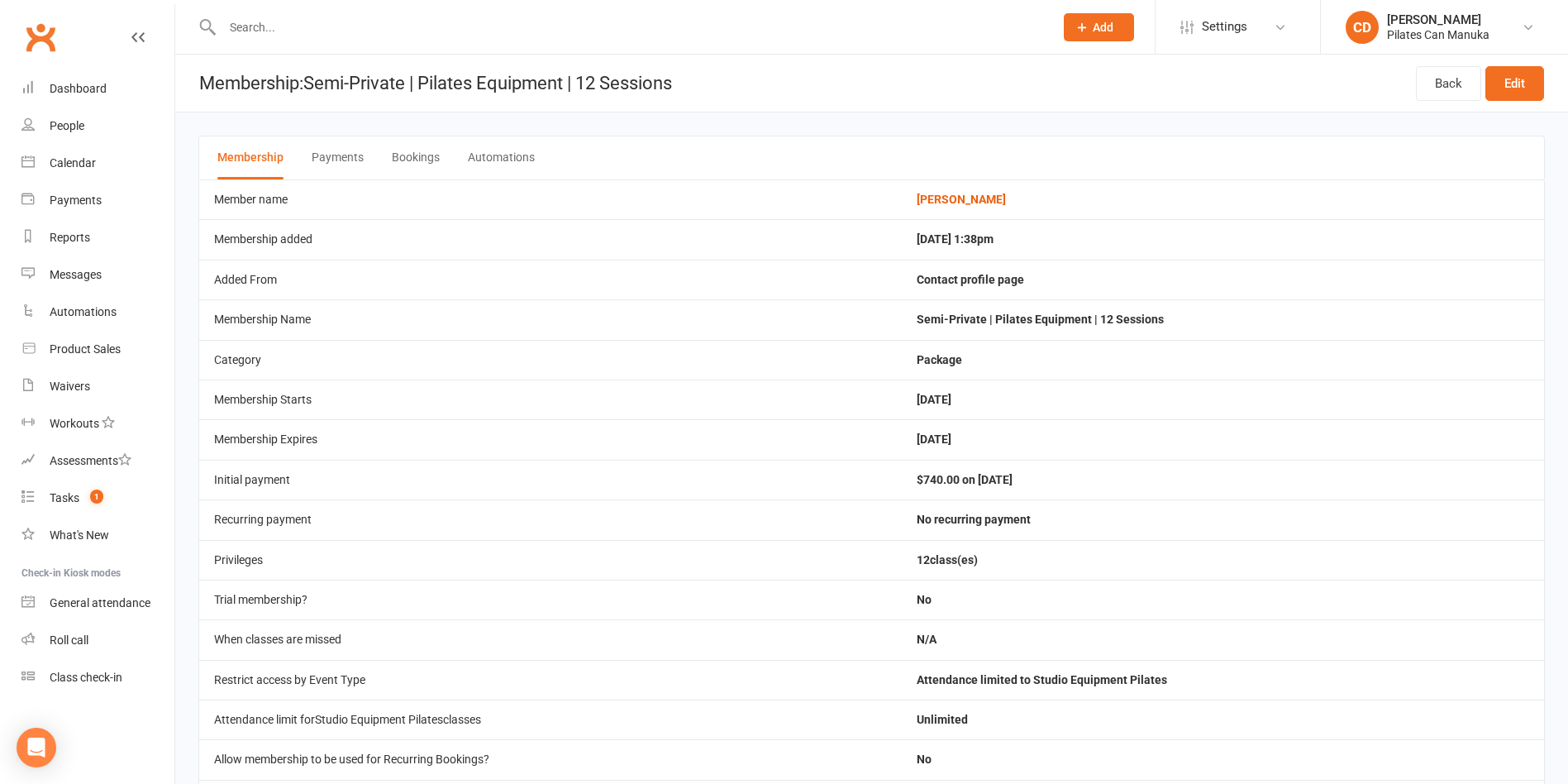 click on "Bookings" at bounding box center (416, 158) 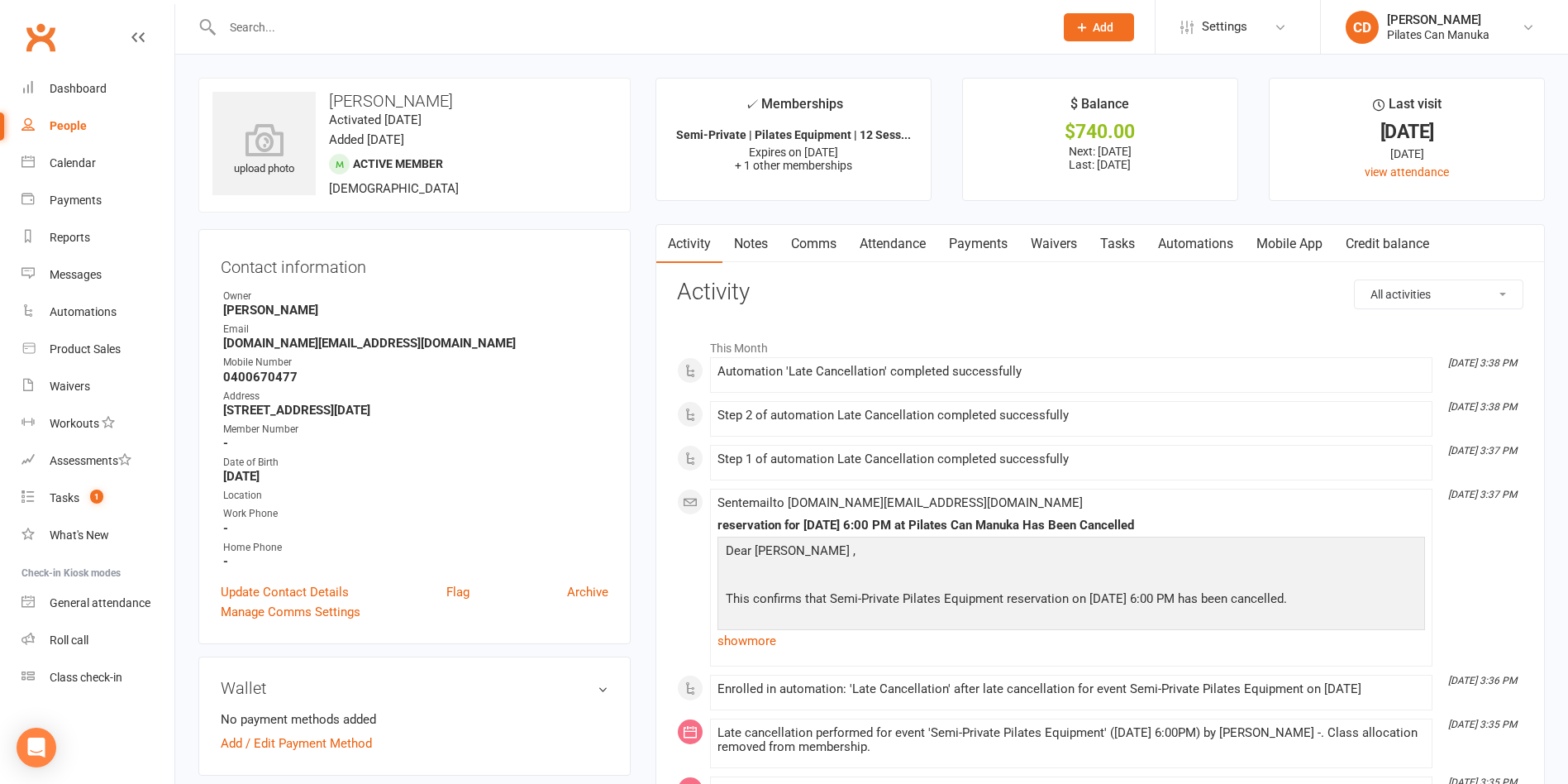 click on "Comms" at bounding box center (813, 244) 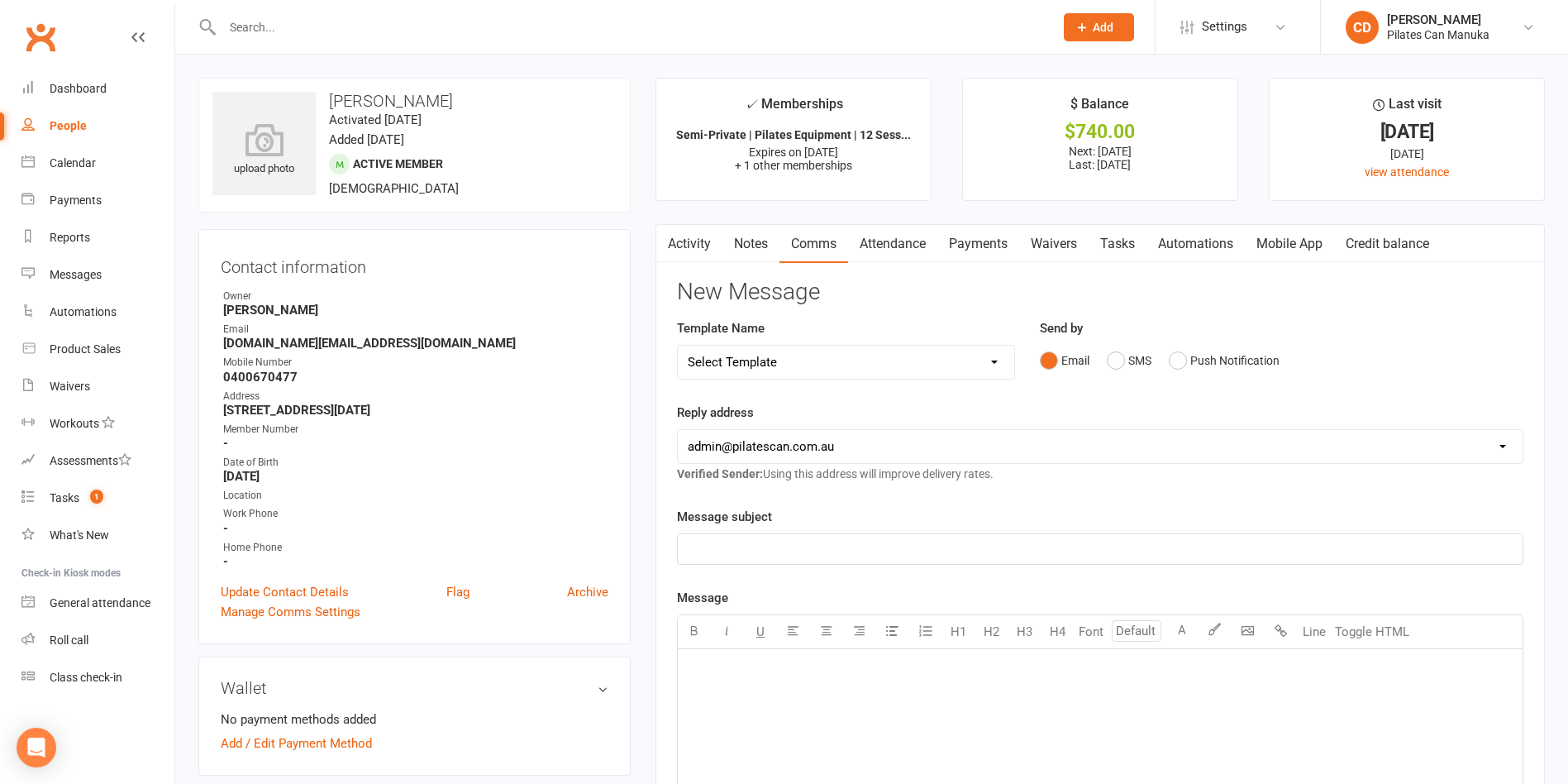 click on "Notes" at bounding box center (751, 244) 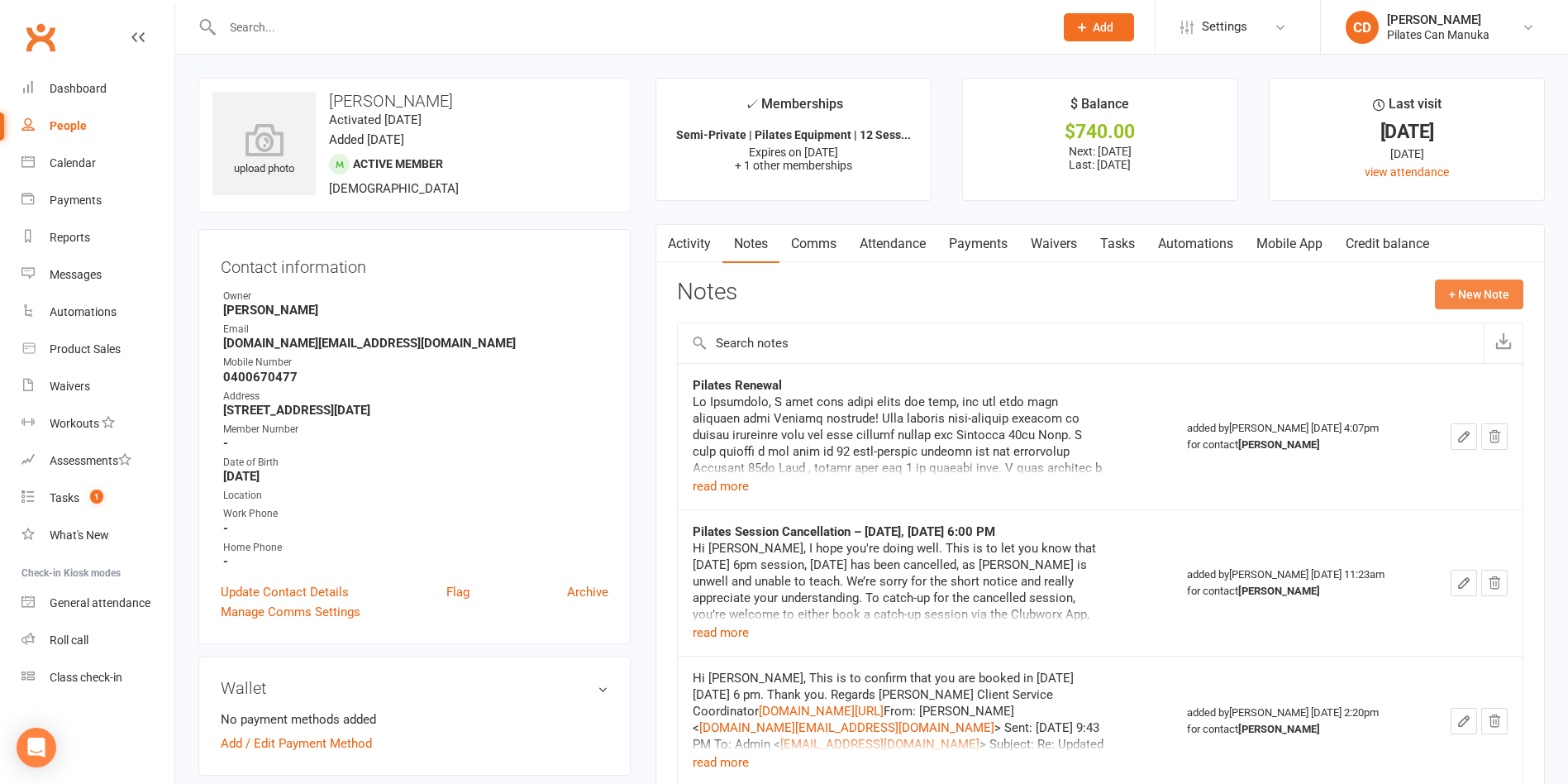 click on "+ New Note" at bounding box center [1479, 294] 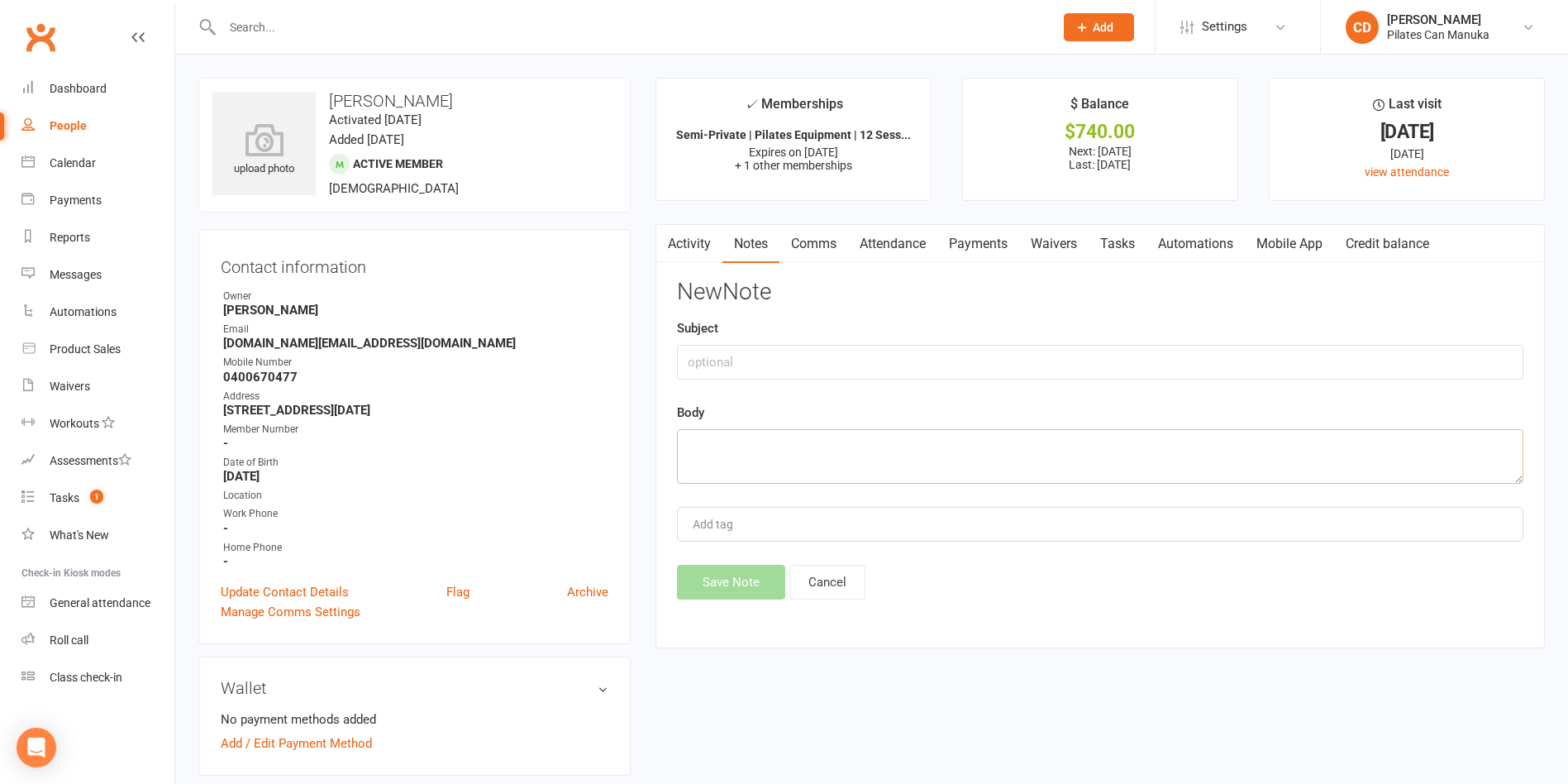 click at bounding box center [1100, 457] 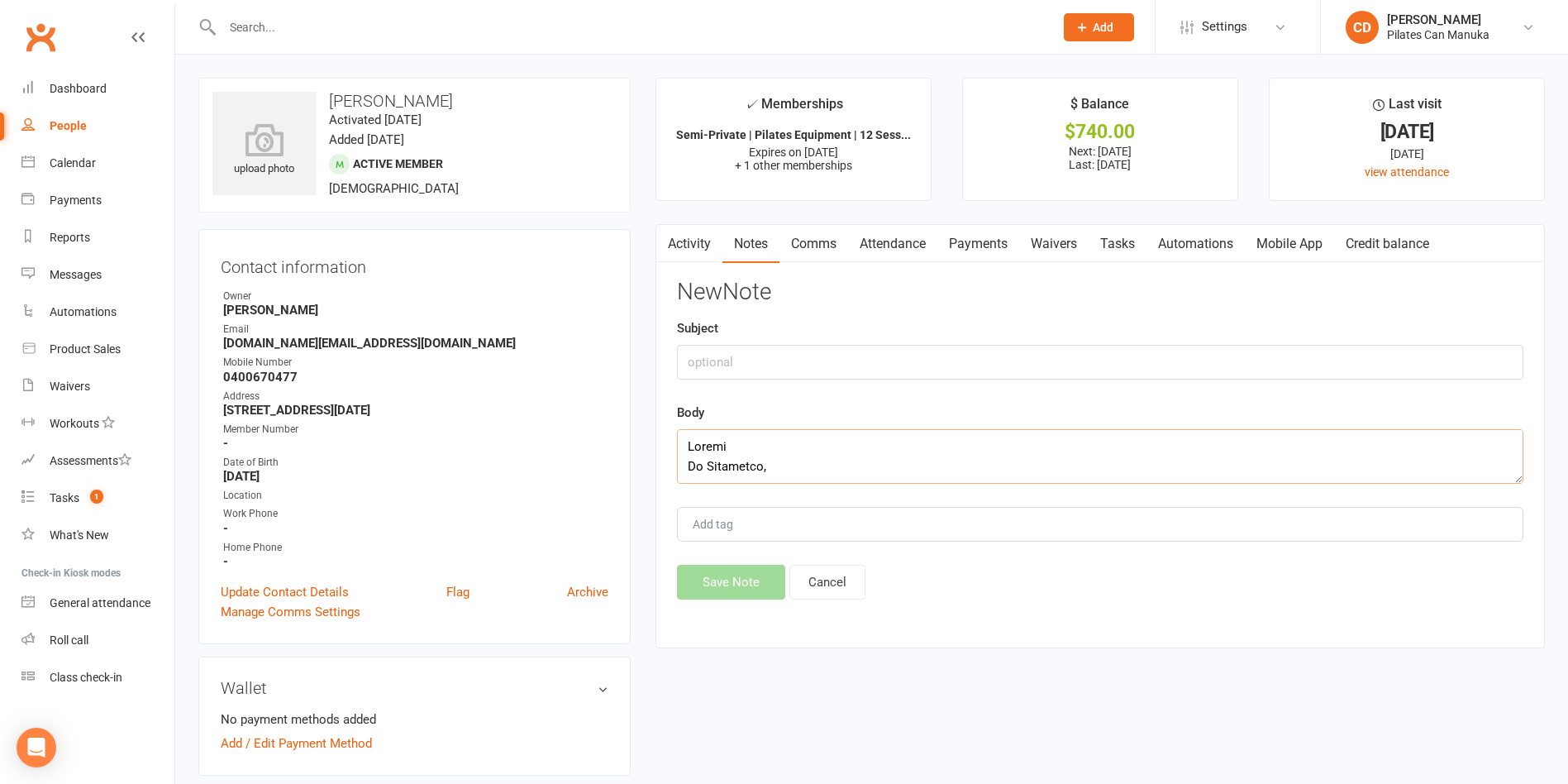 scroll, scrollTop: 1678, scrollLeft: 0, axis: vertical 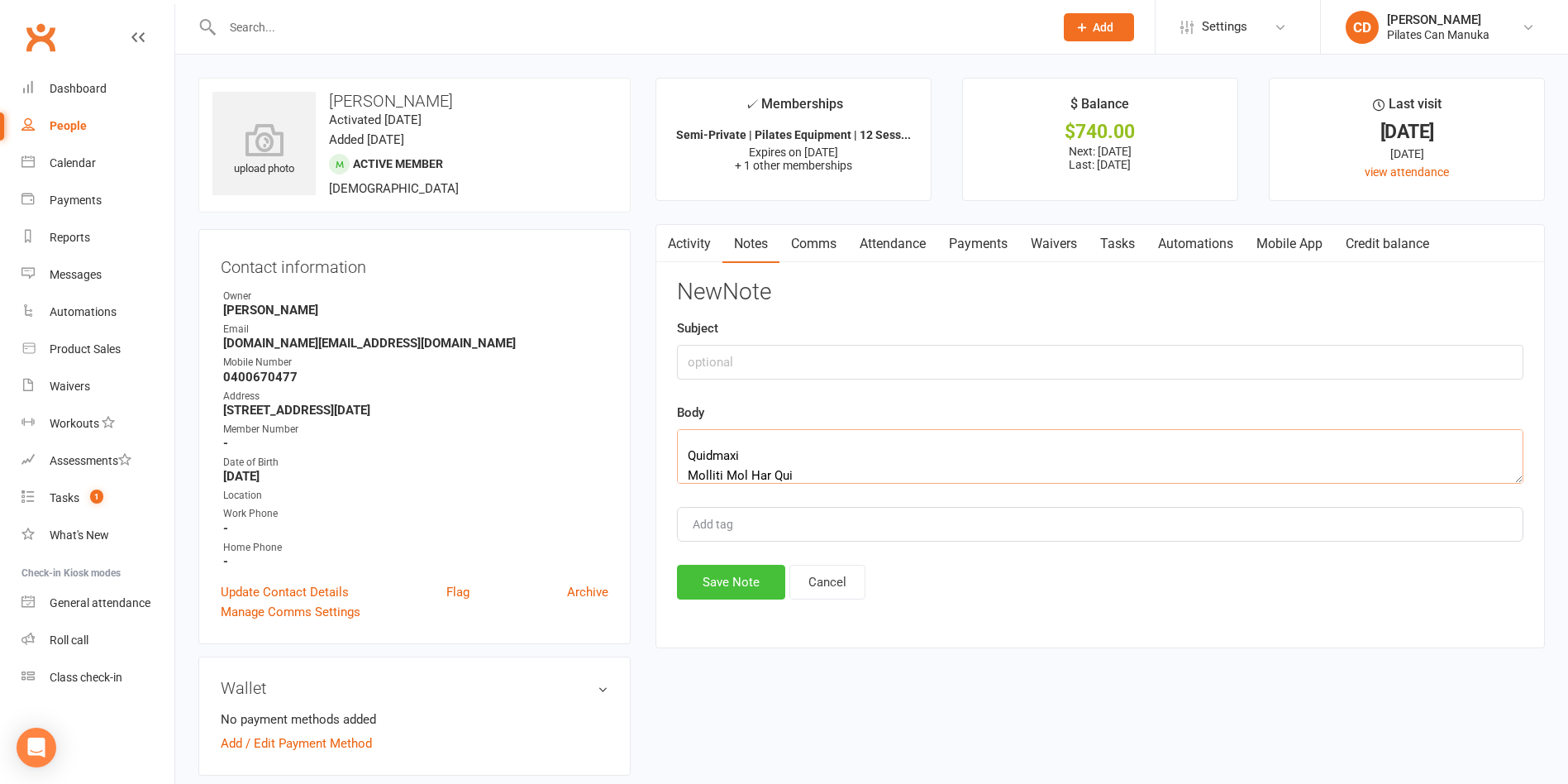 type on "​Claire​
Hi Catherine,
Please see the email below I just sent to Alexandra Kellar, who called me this afternoon.
Please assist Alexandra with those 4 points outlined below including that summary of her current pack.
Please also accommodate her request for makeups with any sessions we still have available from the list below.
Thanks, and warm regards
David Gunther
Director
Pilates Can Pty Ltd
facebook
twitter
linkedin
instagram
https://www.pilatescan.com.au/
From: David
Sent: Thursday, 10 July 2025 4:14 PM
To: Peartopia.food@gmail.com
Subject: Pilates Can for Alexandra Kellar
Hi Alexandra,
Happy Birthday!  We hope that the event tonight is wonderful!
Here below is that email that we send twice a day to our admin team and instructors so we are aware of how we can help our clients find available semi-private times.
I will also forward this to our Admin team and Claire so that they are in the loop and so that our admin team can assist you with the following:
..." 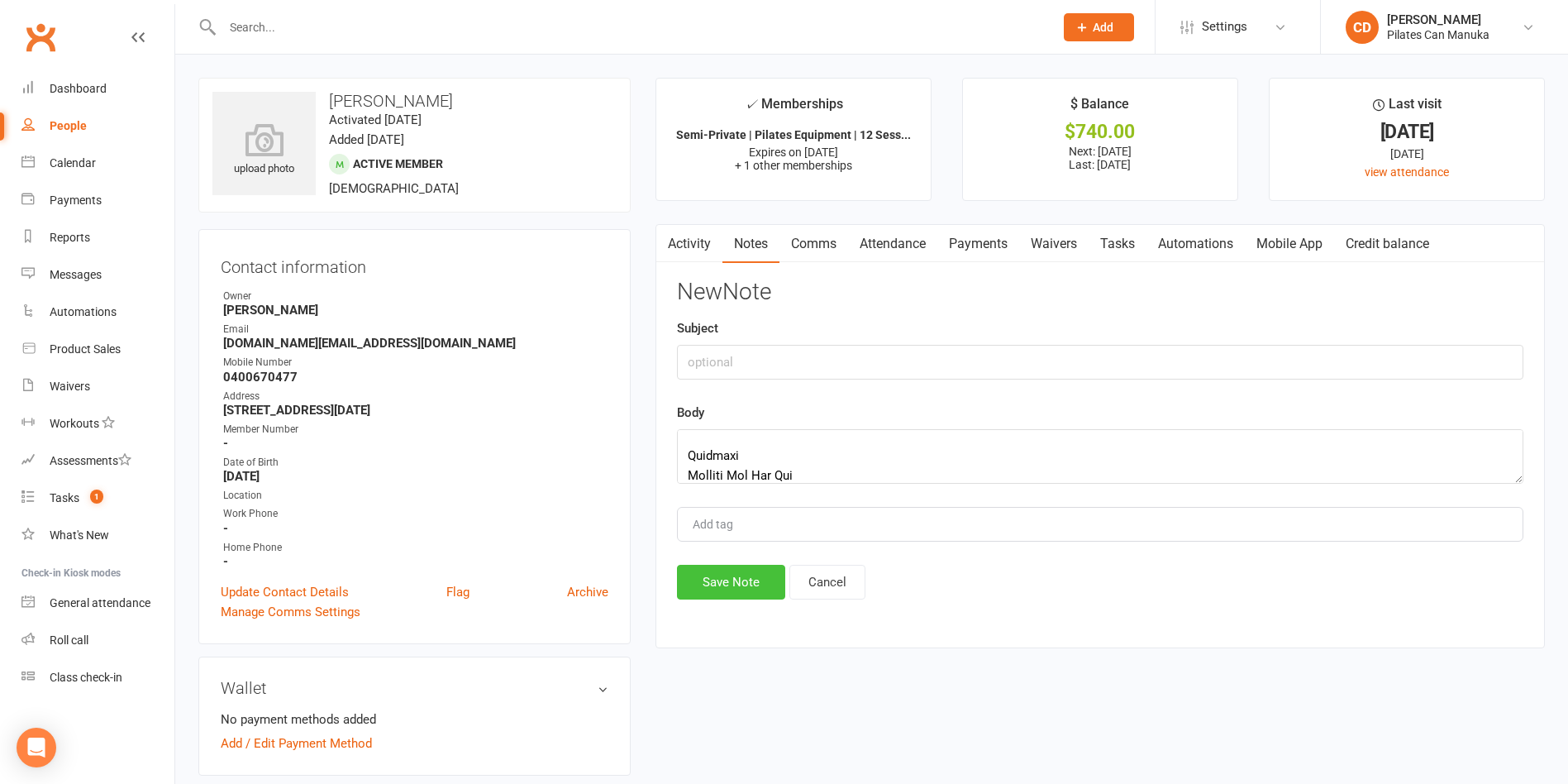 click on "Save Note" at bounding box center [731, 582] 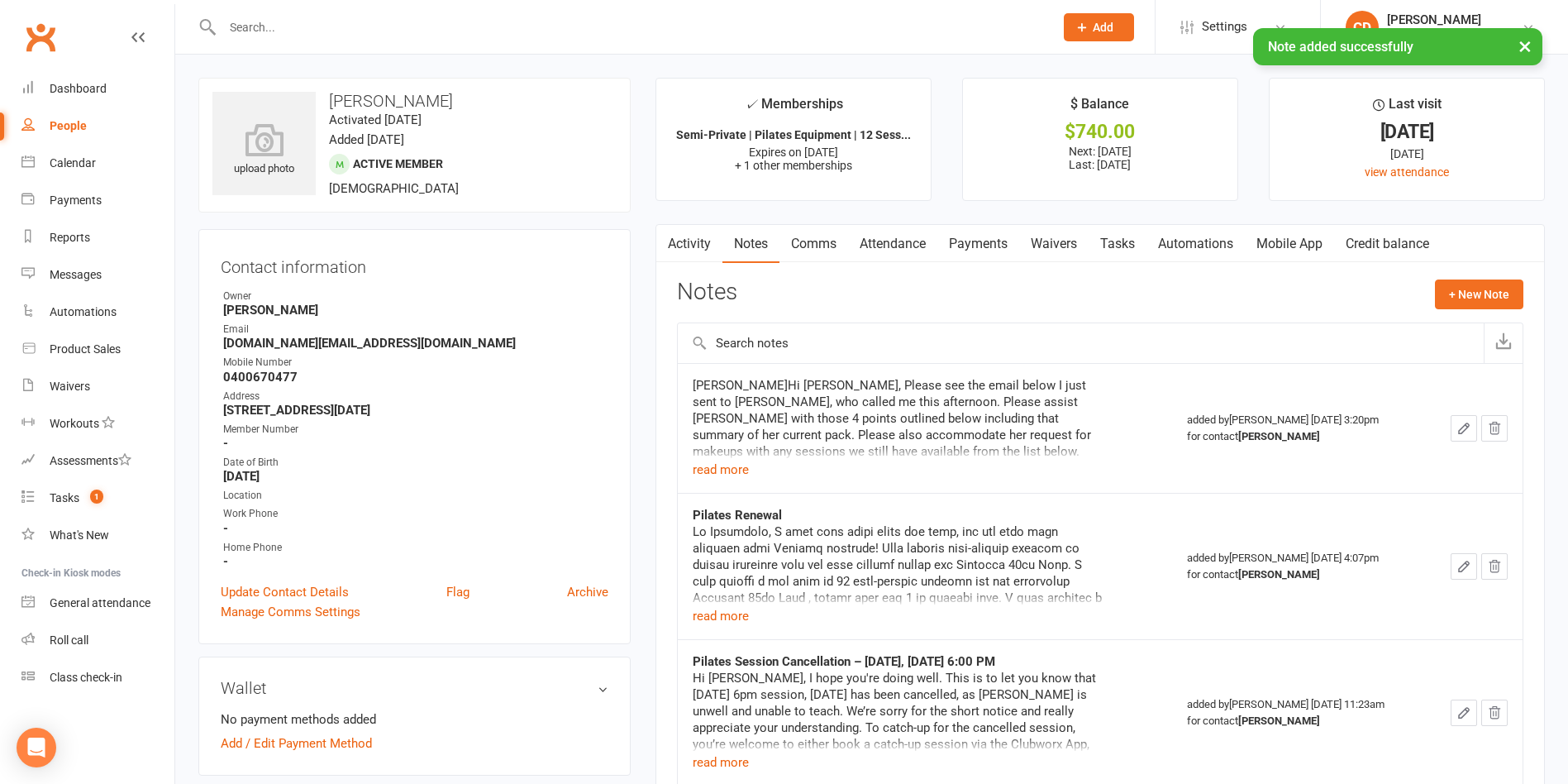 click 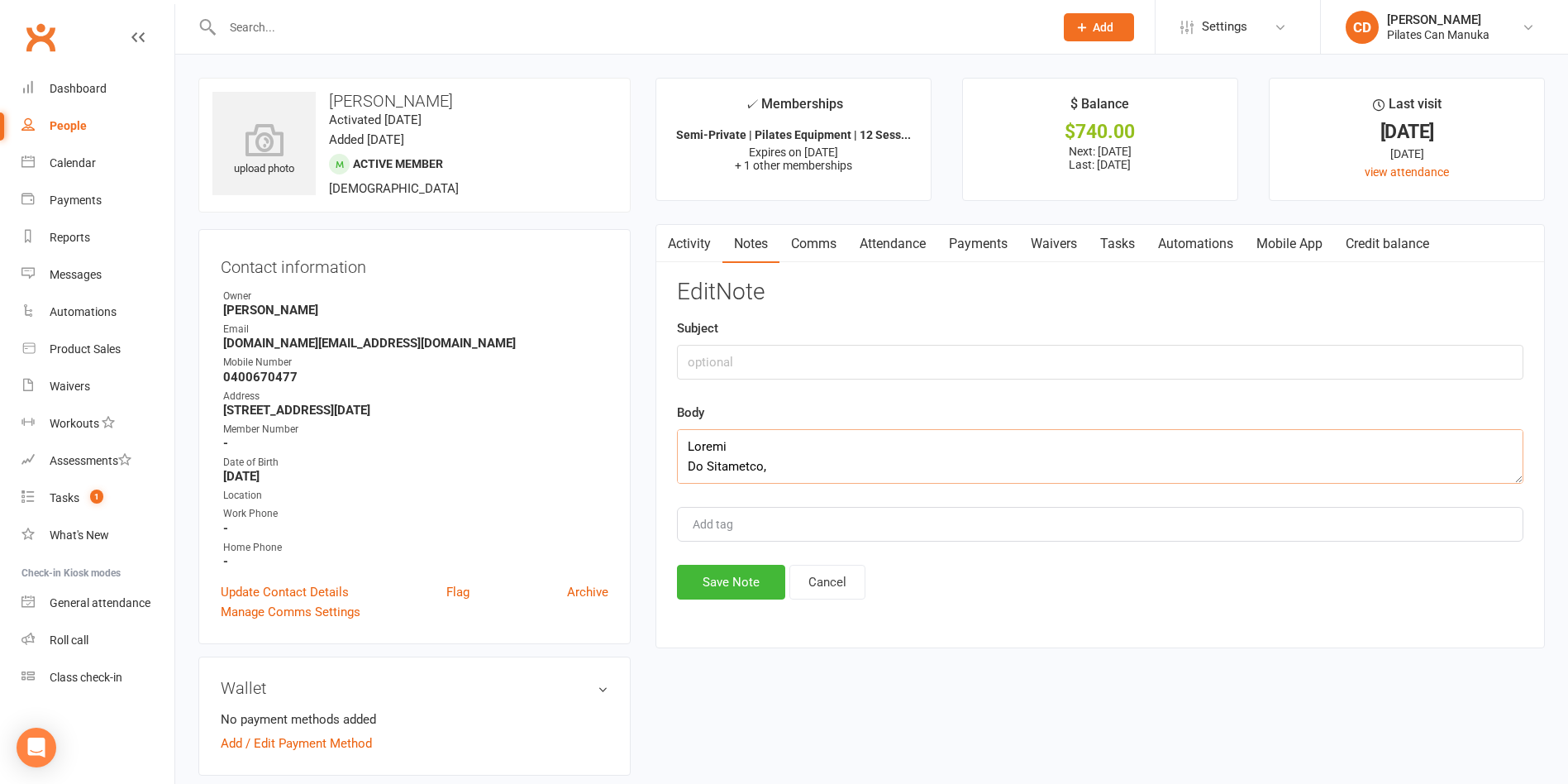 drag, startPoint x: 689, startPoint y: 466, endPoint x: 689, endPoint y: 442, distance: 24 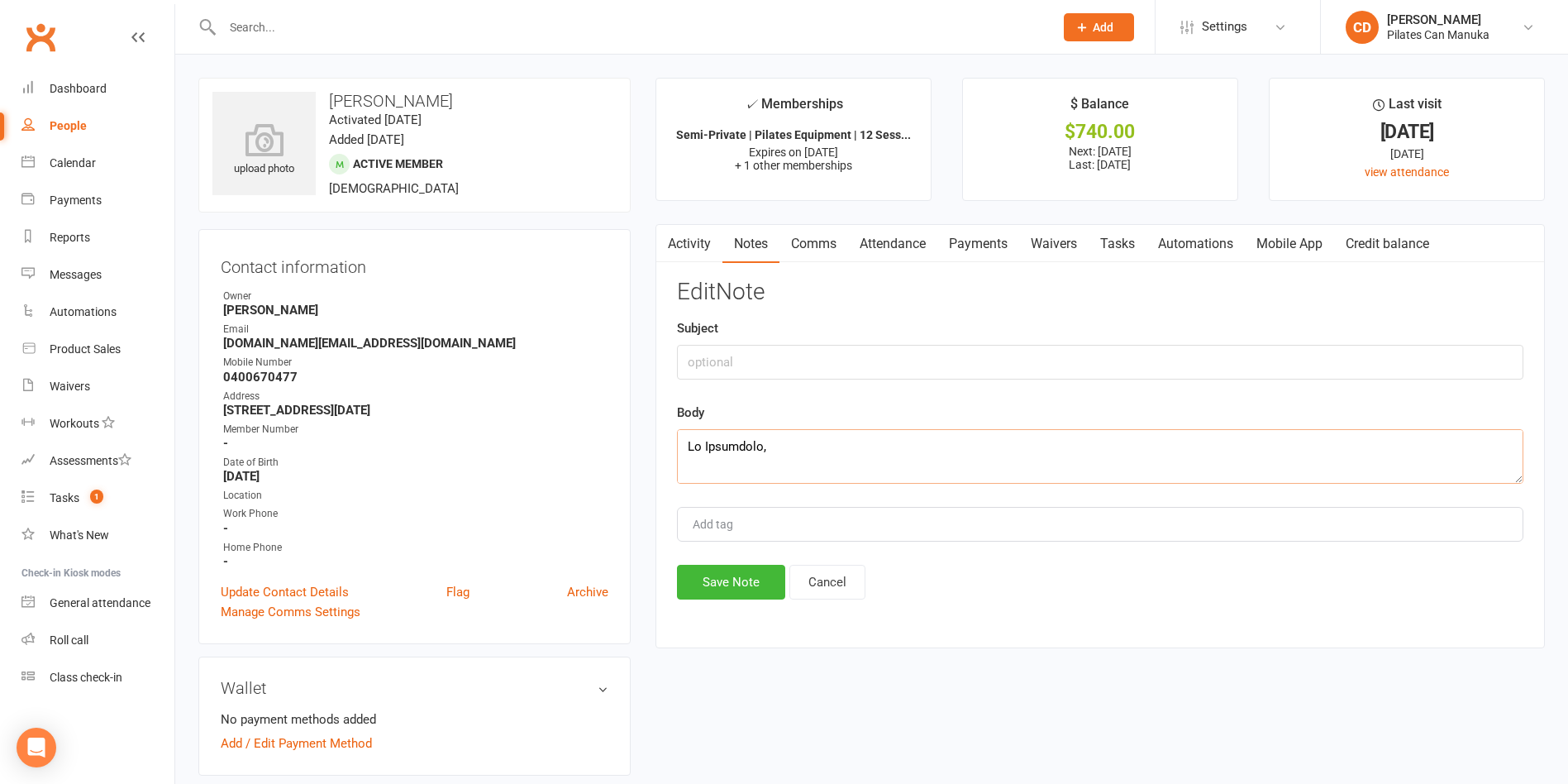 type on "​Hi Catherine,
Please see the email below I just sent to Alexandra Kellar, who called me this afternoon.
Please assist Alexandra with those 4 points outlined below including that summary of her current pack.
Please also accommodate her request for makeups with any sessions we still have available from the list below.
Thanks, and warm regards
David Gunther
Director
Pilates Can Pty Ltd
facebook
twitter
linkedin
instagram
https://www.pilatescan.com.au/
From: David
Sent: Thursday, 10 July 2025 4:14 PM
To: Peartopia.food@gmail.com
Subject: Pilates Can for Alexandra Kellar
Hi Alexandra,
Happy Birthday!  We hope that the event tonight is wonderful!
Here below is that email that we send twice a day to our admin team and instructors so we are aware of how we can help our clients find available semi-private times.
I will also forward this to our Admin team and Claire so that they are in the loop and so that our admin team can assist you with the following:
Make-u..." 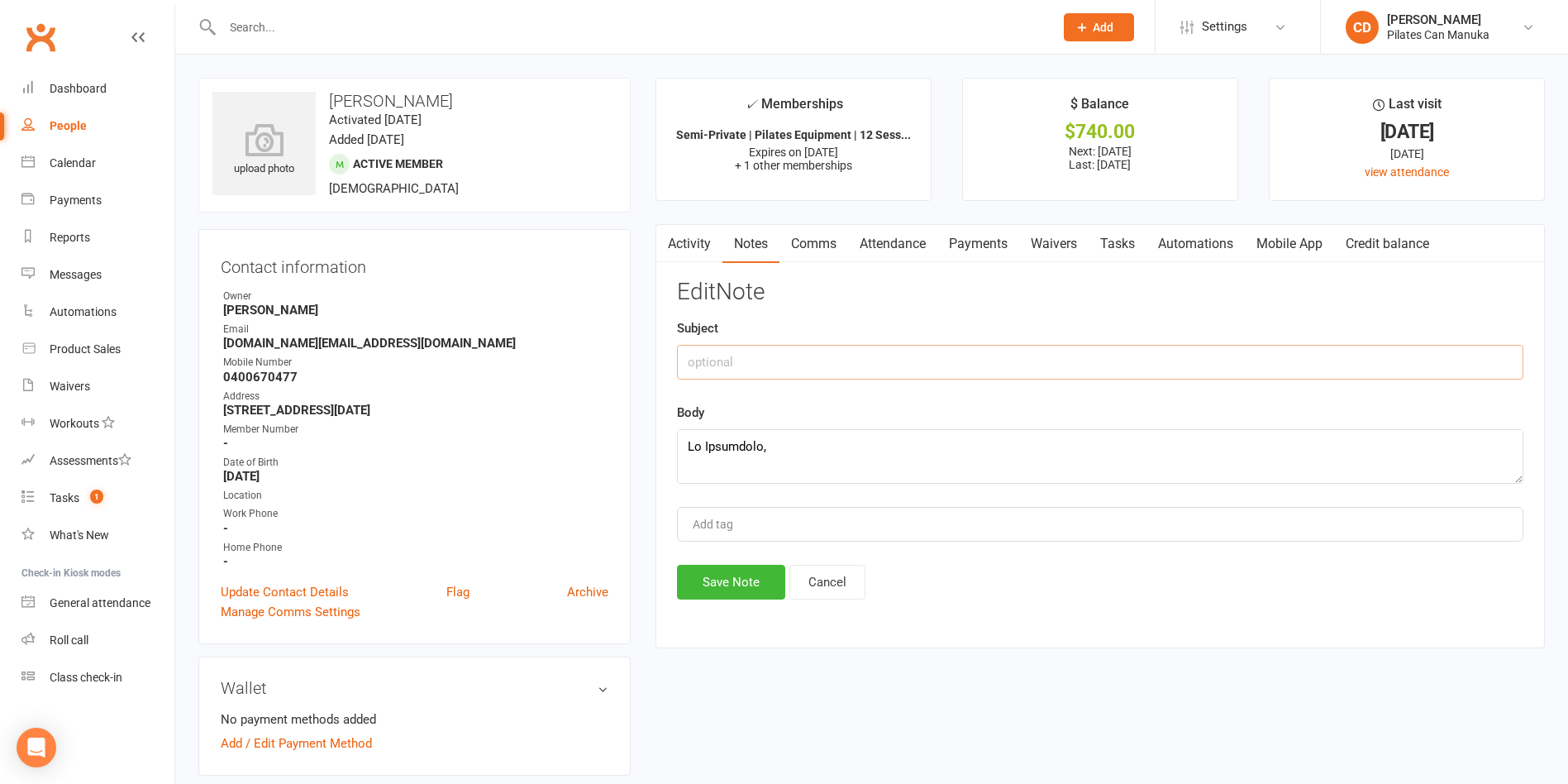 click at bounding box center (1100, 362) 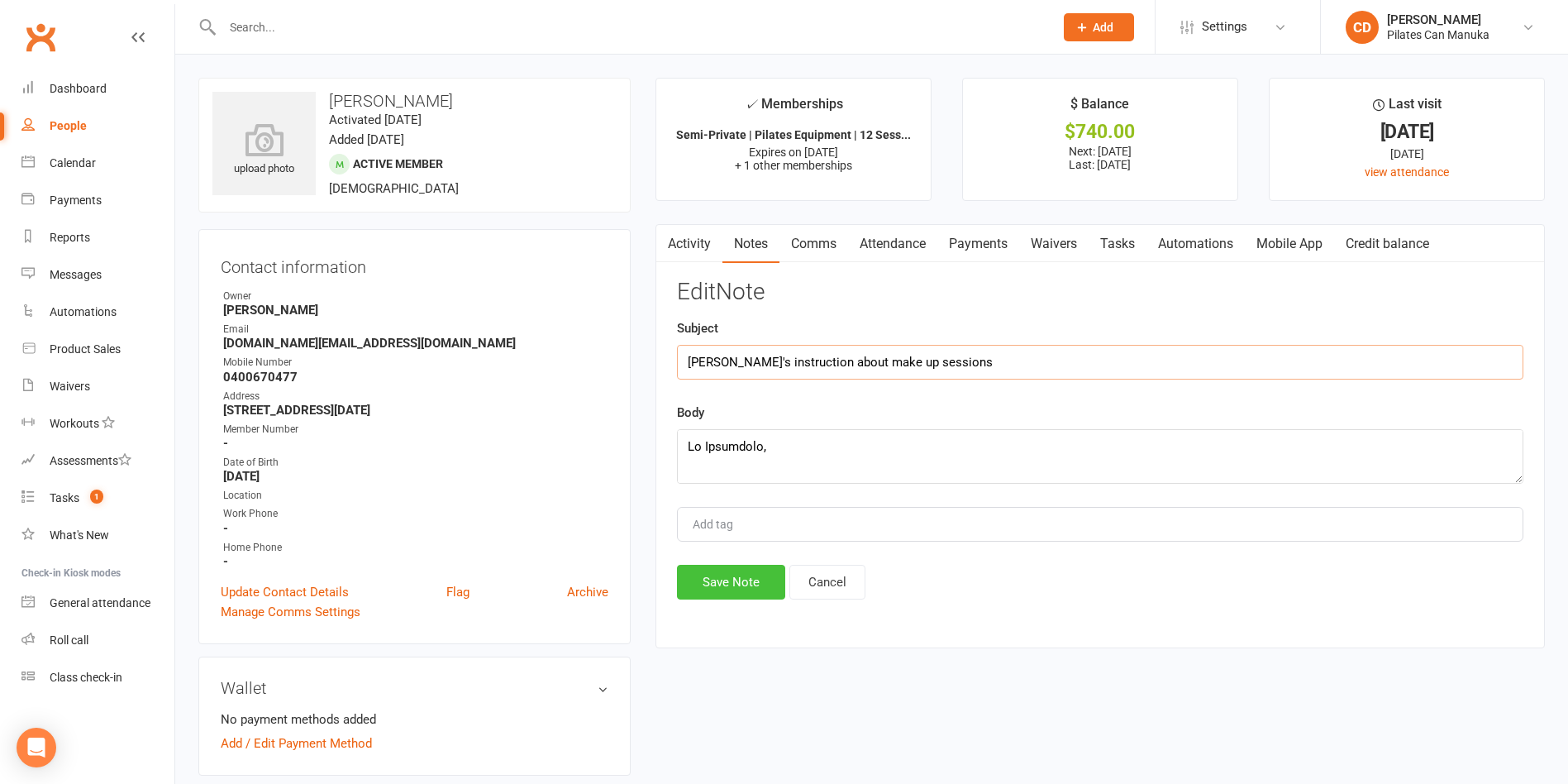 type on "David's instruction about make up sessions" 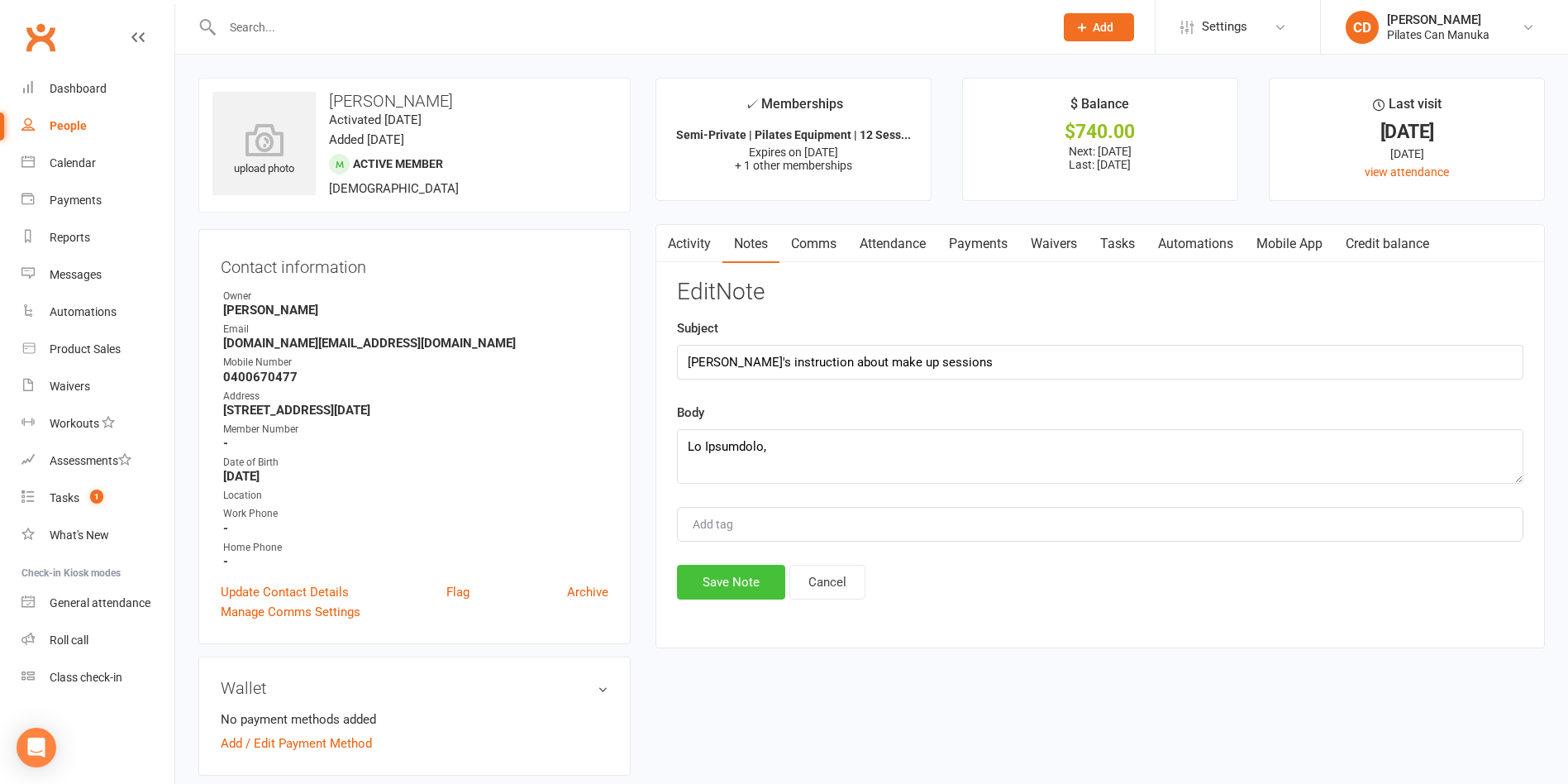 click on "Save Note" at bounding box center (731, 582) 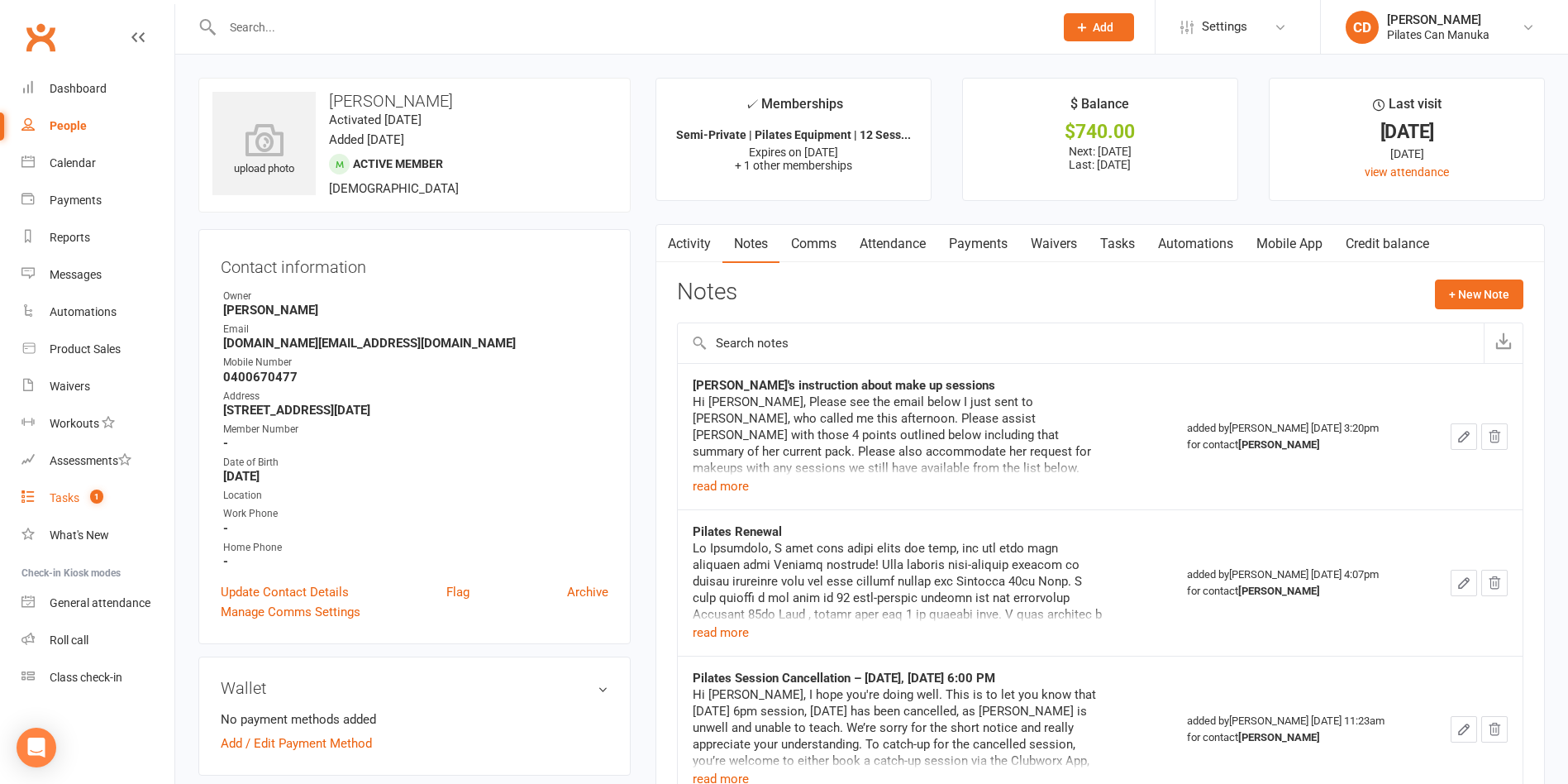 click on "Tasks   1" at bounding box center [98, 498] 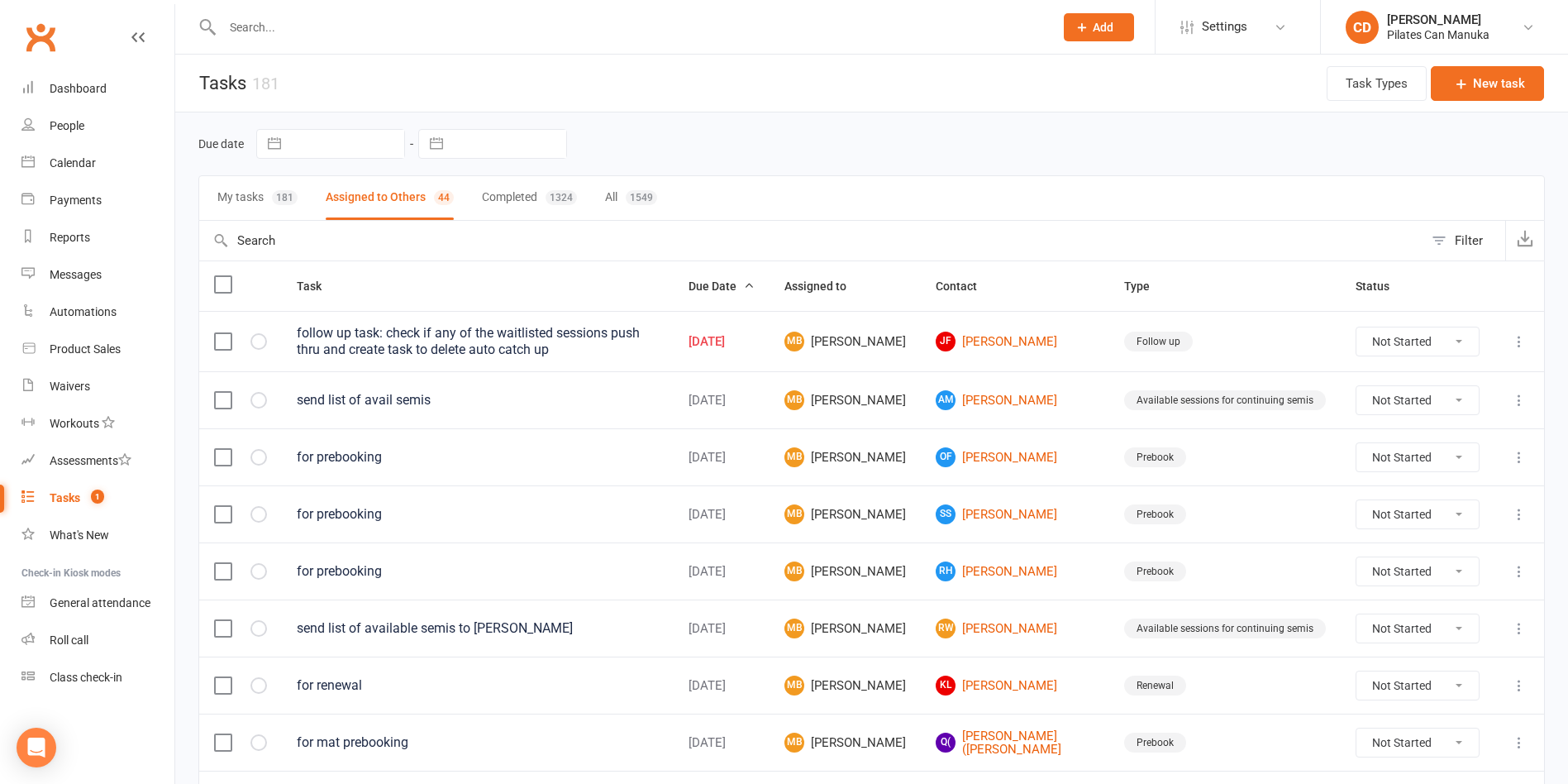 click on "Not Started In Progress Waiting Complete" at bounding box center (1418, 342) 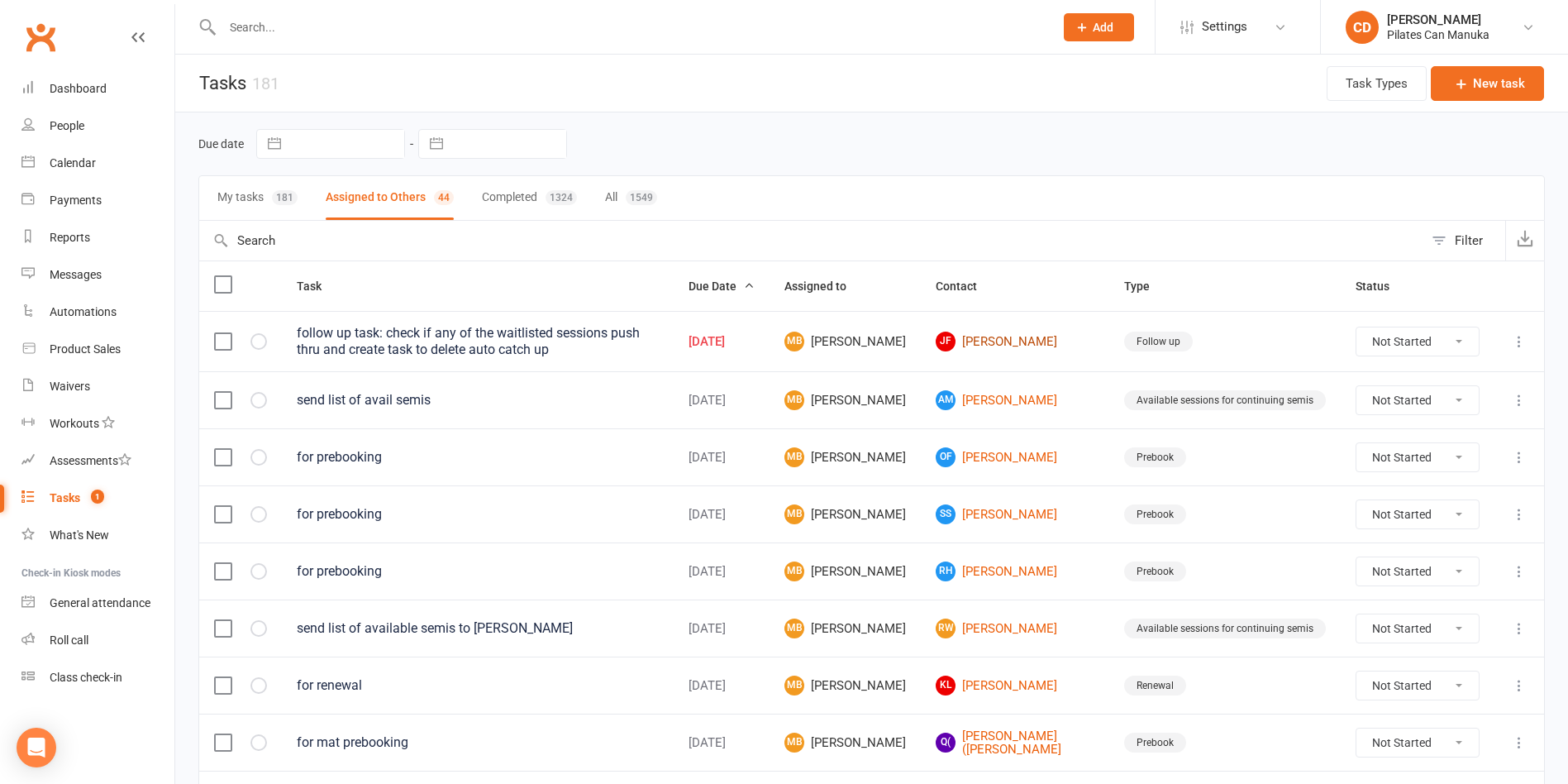 click on "JF Julia Freeman" at bounding box center (1015, 342) 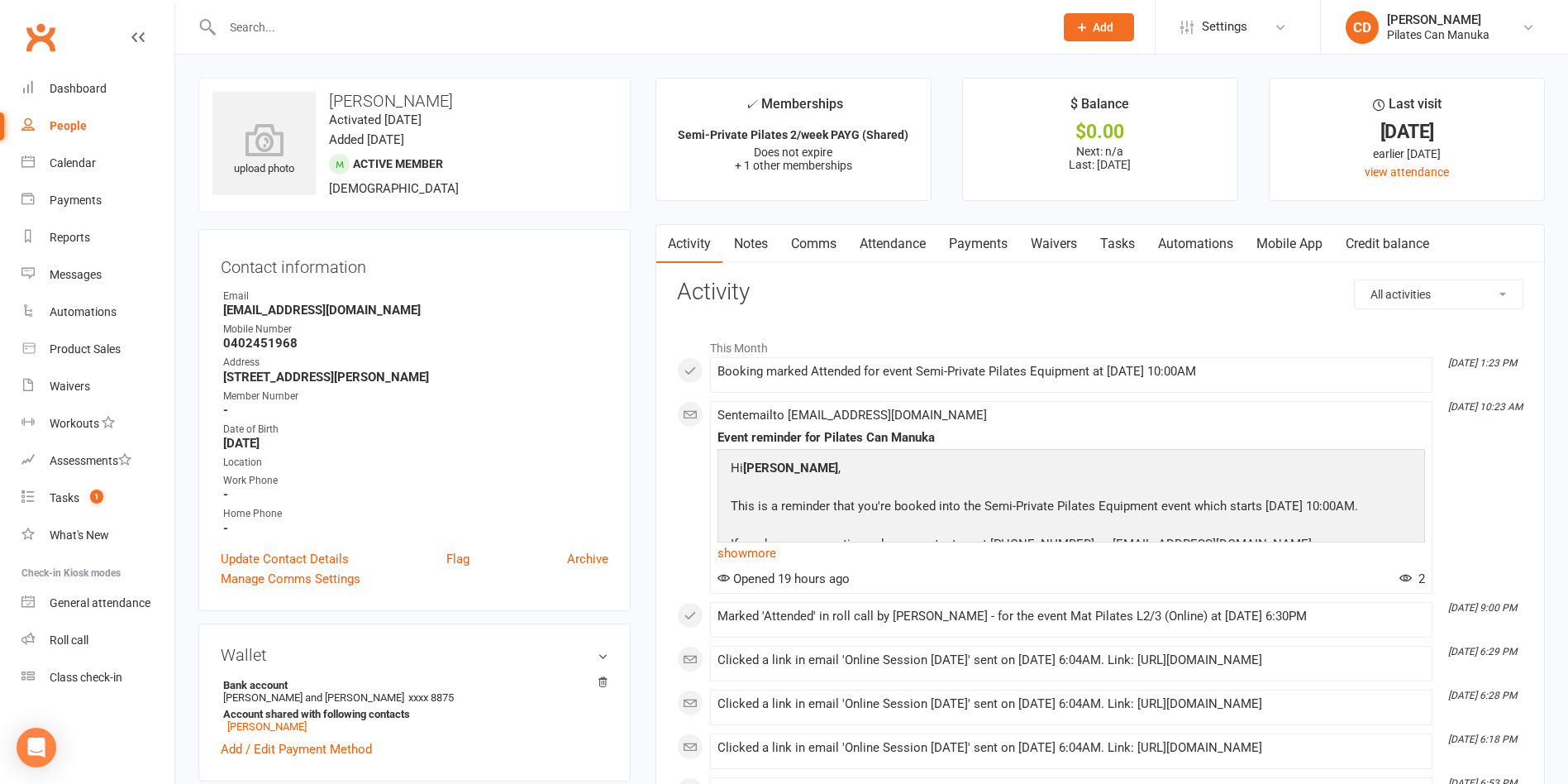 click on "Tasks" at bounding box center [1118, 244] 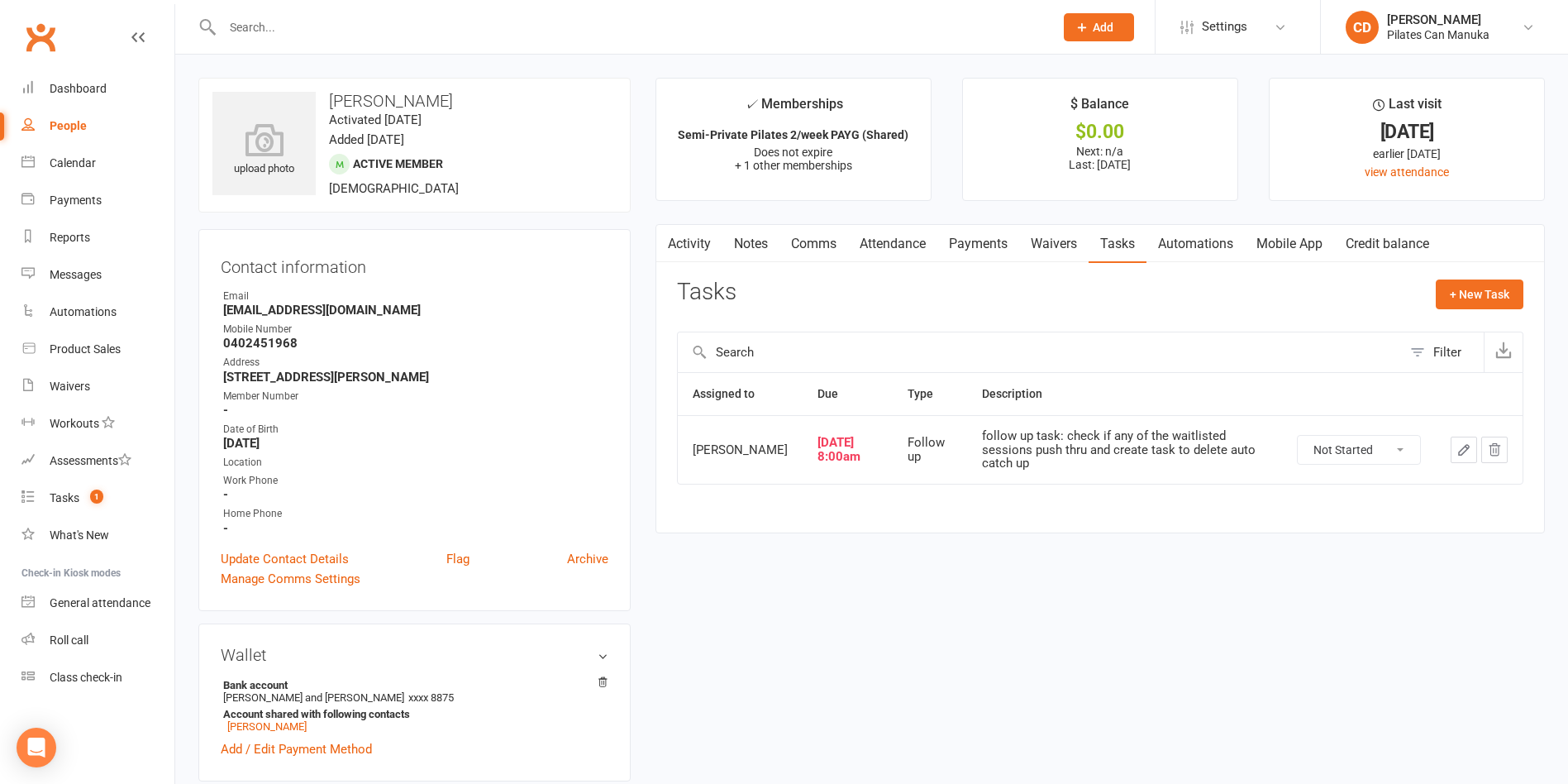 click at bounding box center (1464, 450) 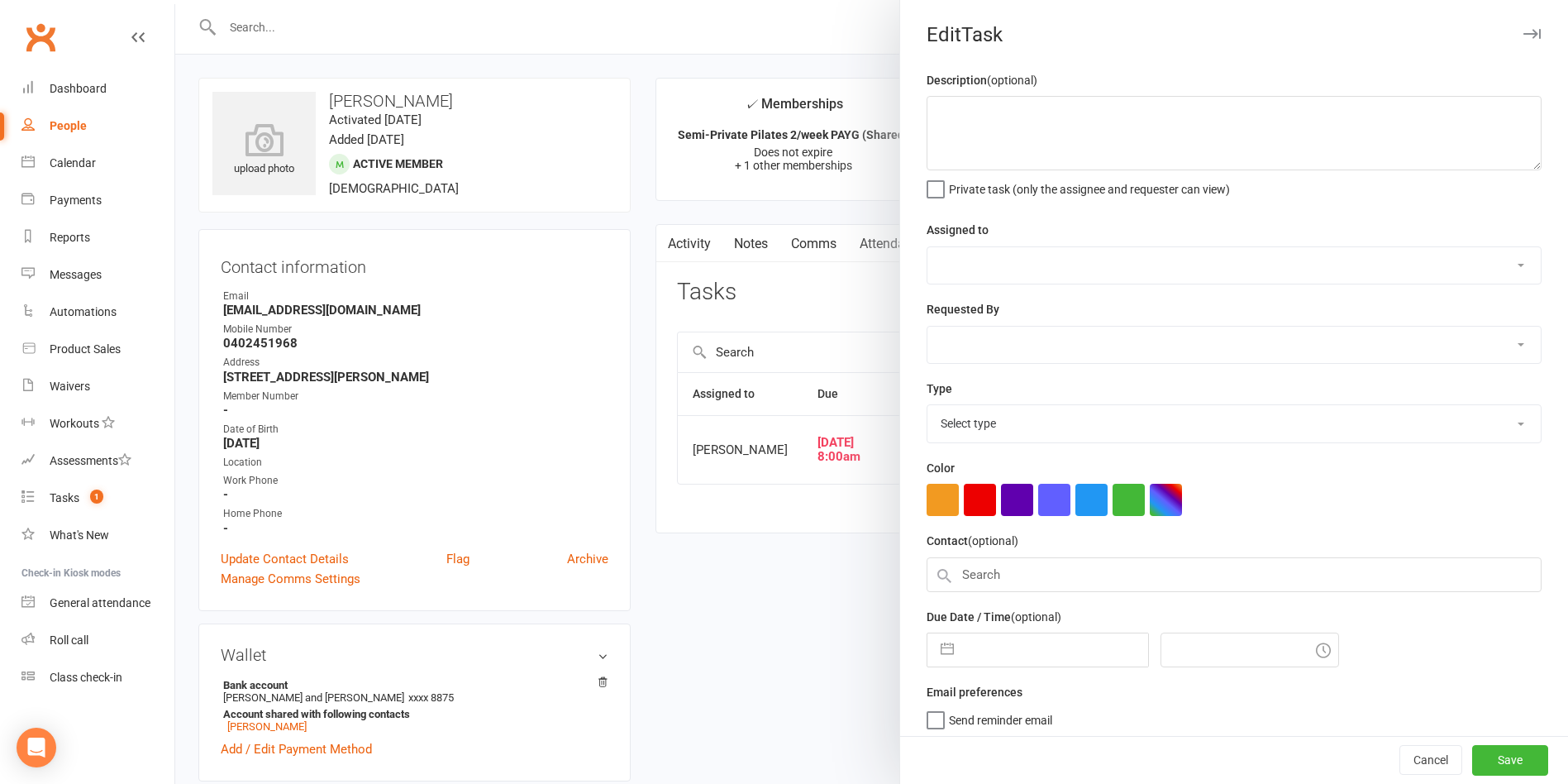 type on "follow up task: check if any of the waitlisted sessions push thru and create task to delete auto catch up" 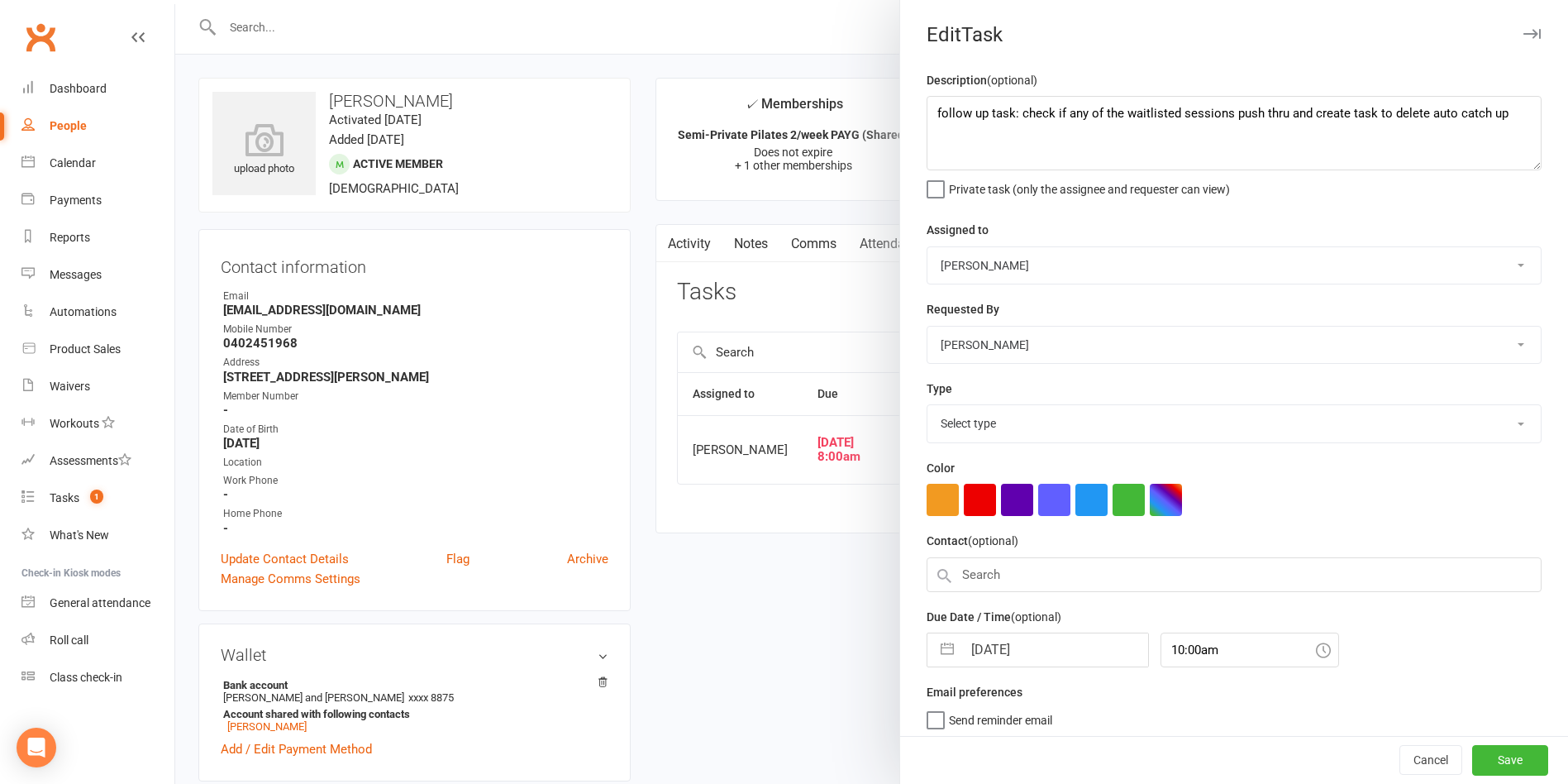 select on "34407" 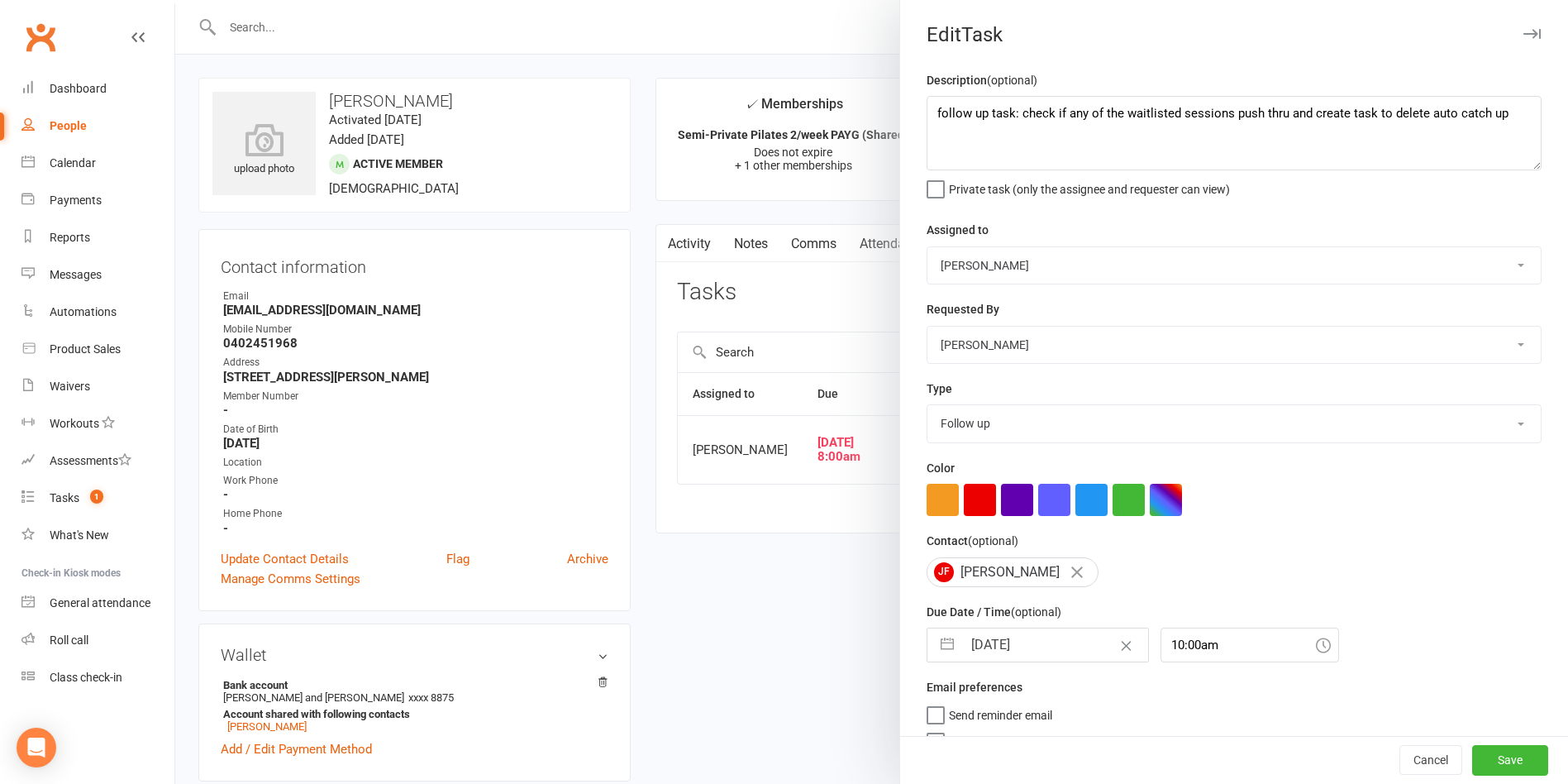 click on "10 Jul 2025" at bounding box center [1055, 645] 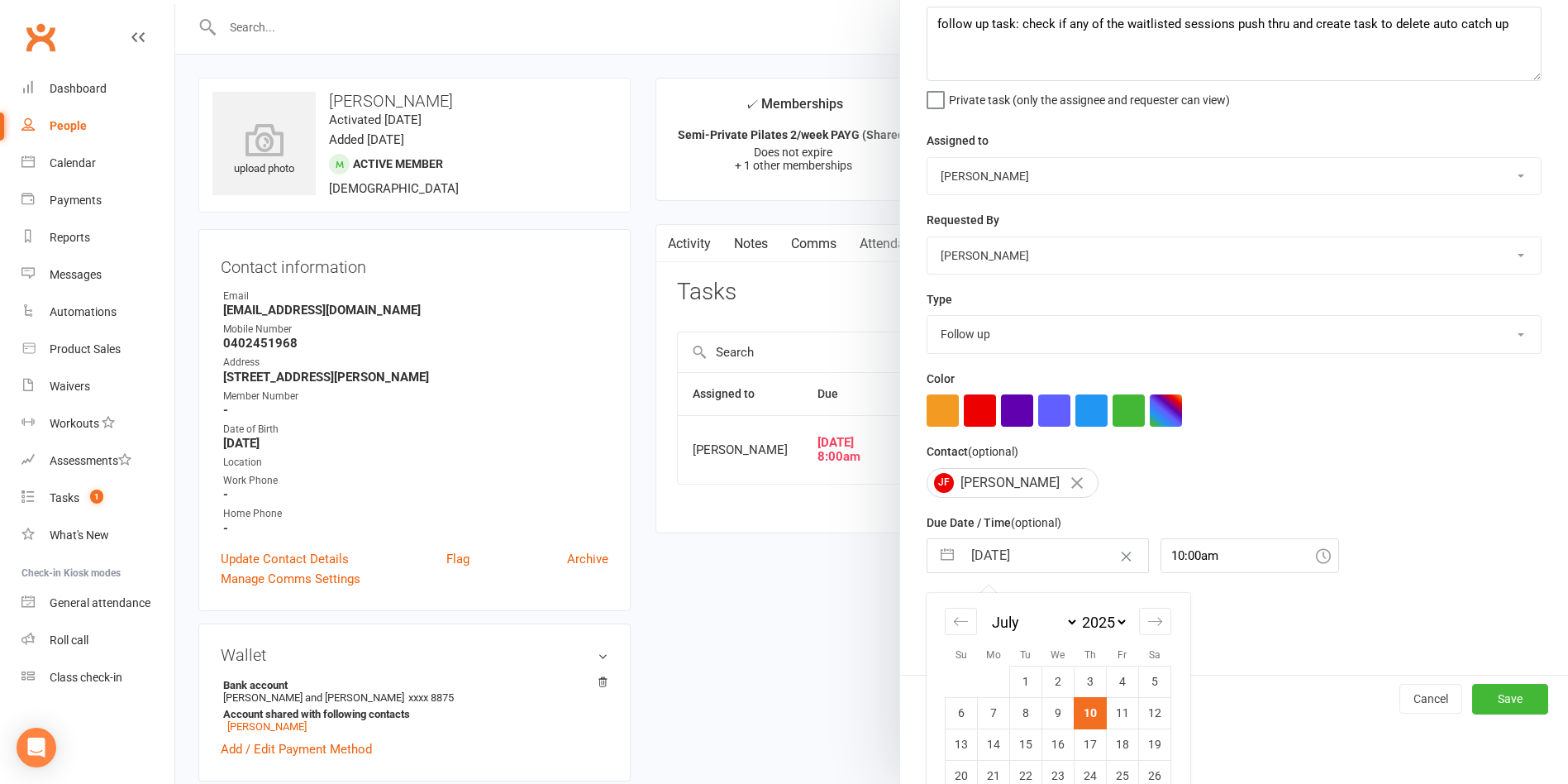 scroll, scrollTop: 154, scrollLeft: 0, axis: vertical 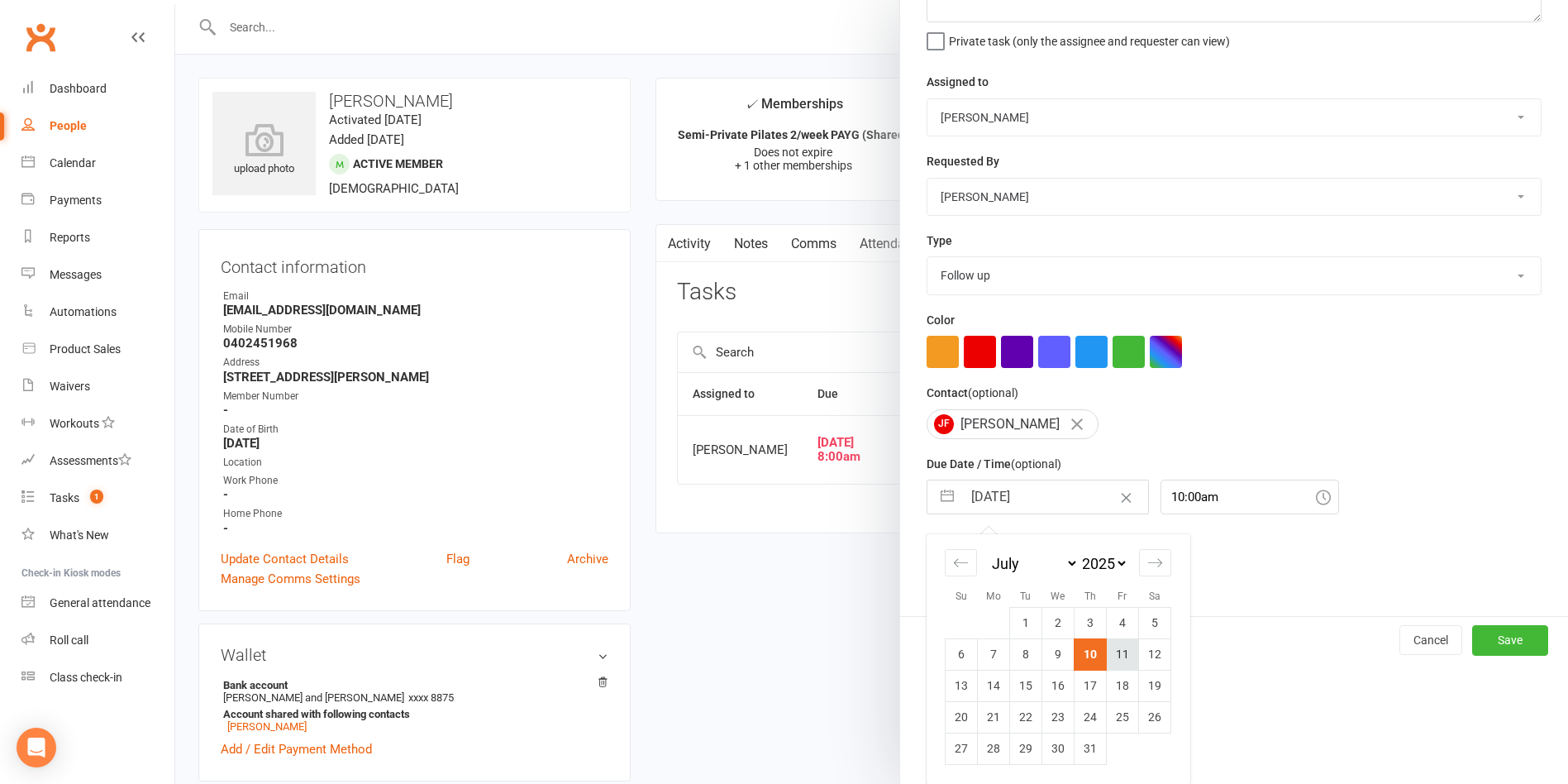 click on "11" at bounding box center [1122, 654] 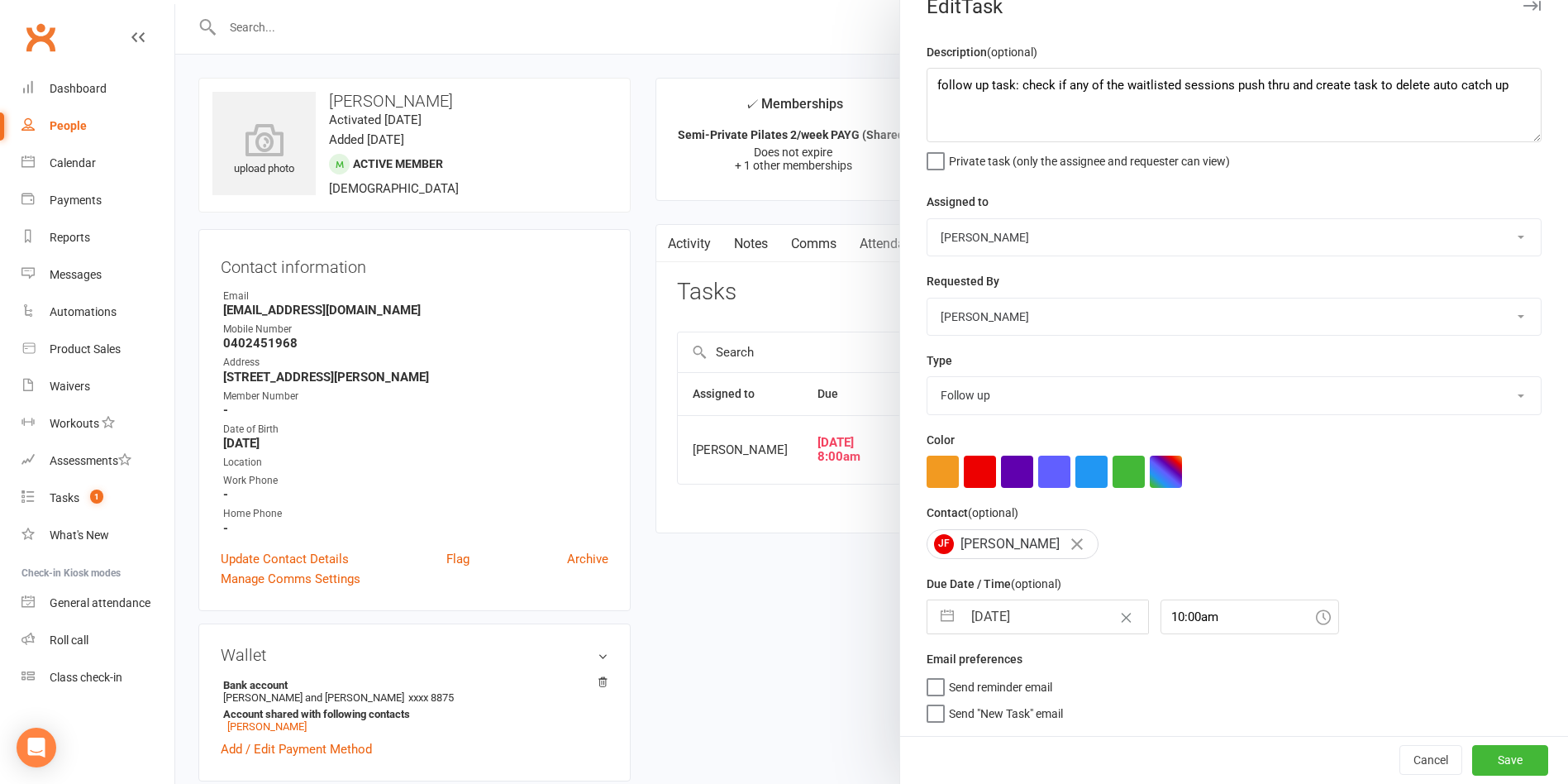 scroll, scrollTop: 35, scrollLeft: 0, axis: vertical 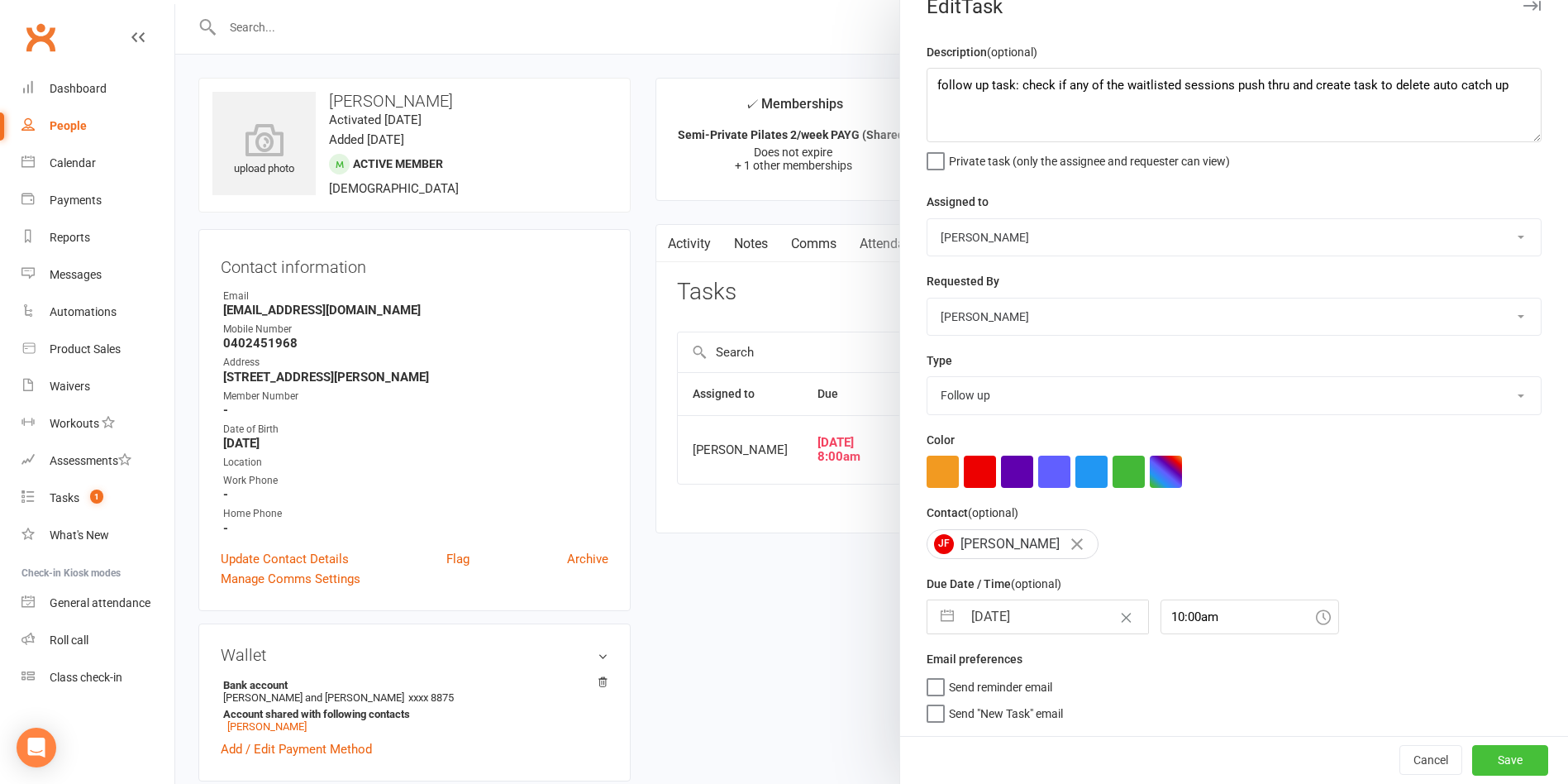 click on "Save" at bounding box center [1510, 760] 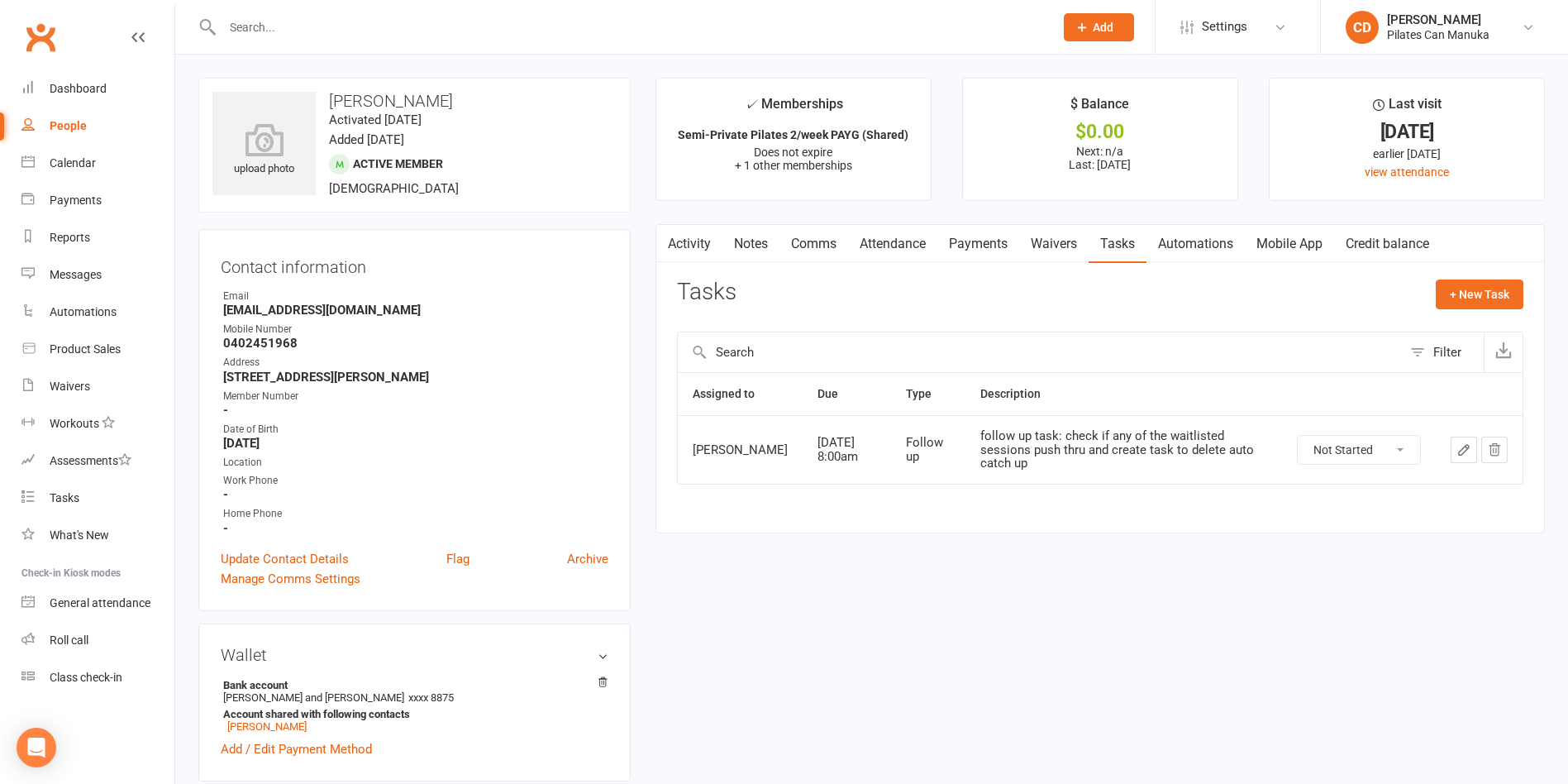 click at bounding box center [630, 27] 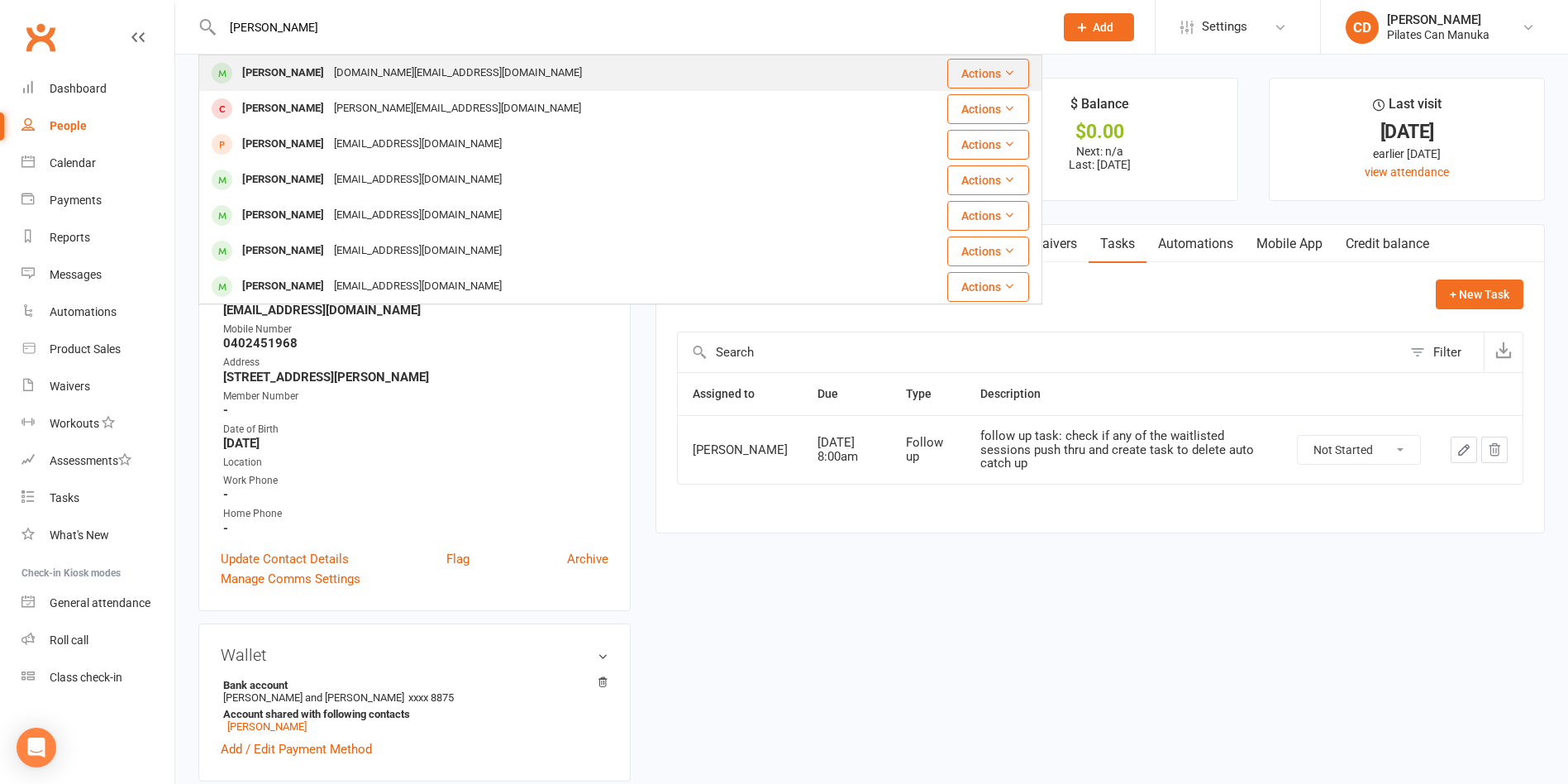 type on "alexandra" 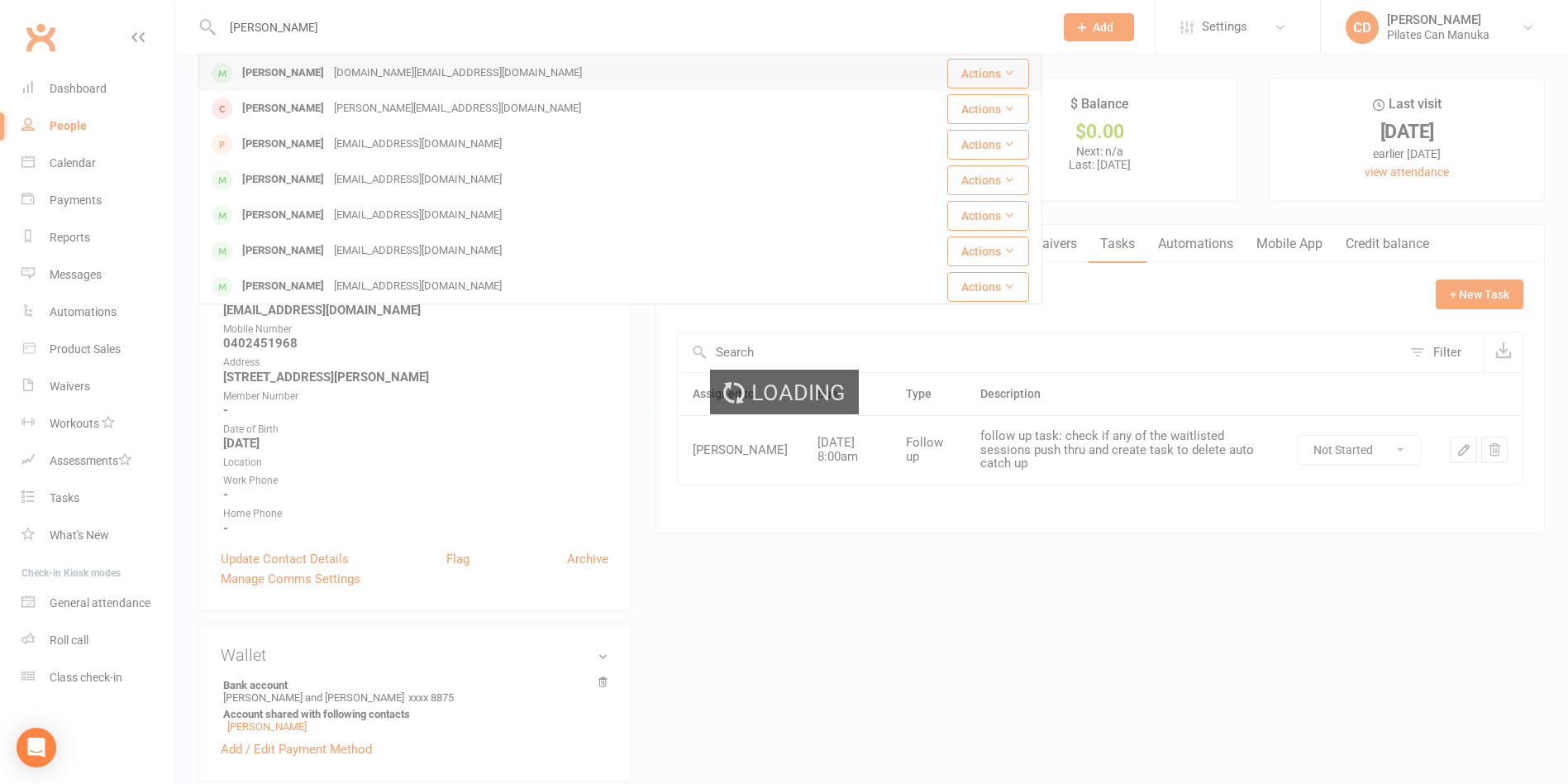 type 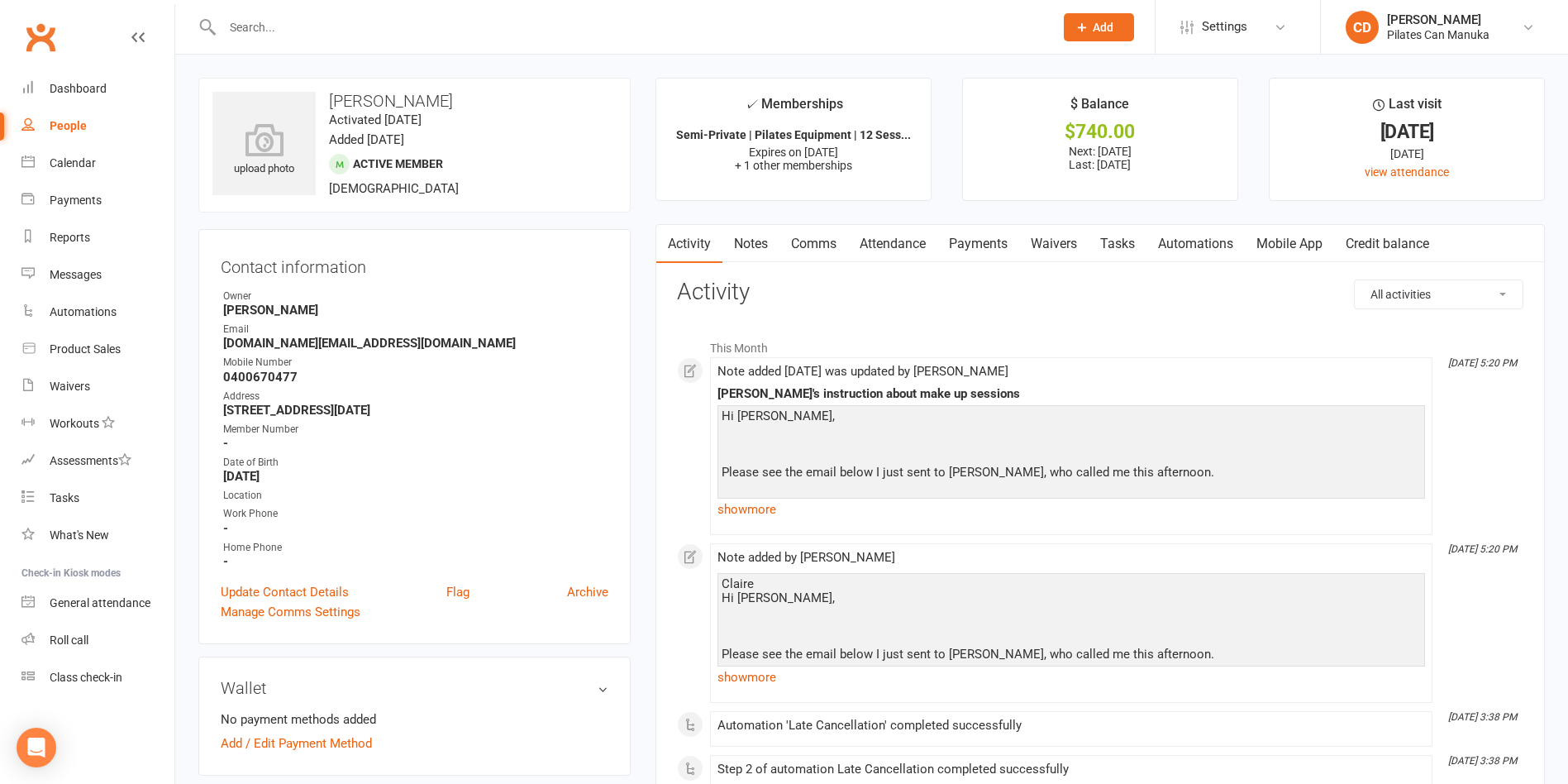 click on "Activity" at bounding box center (1100, 292) 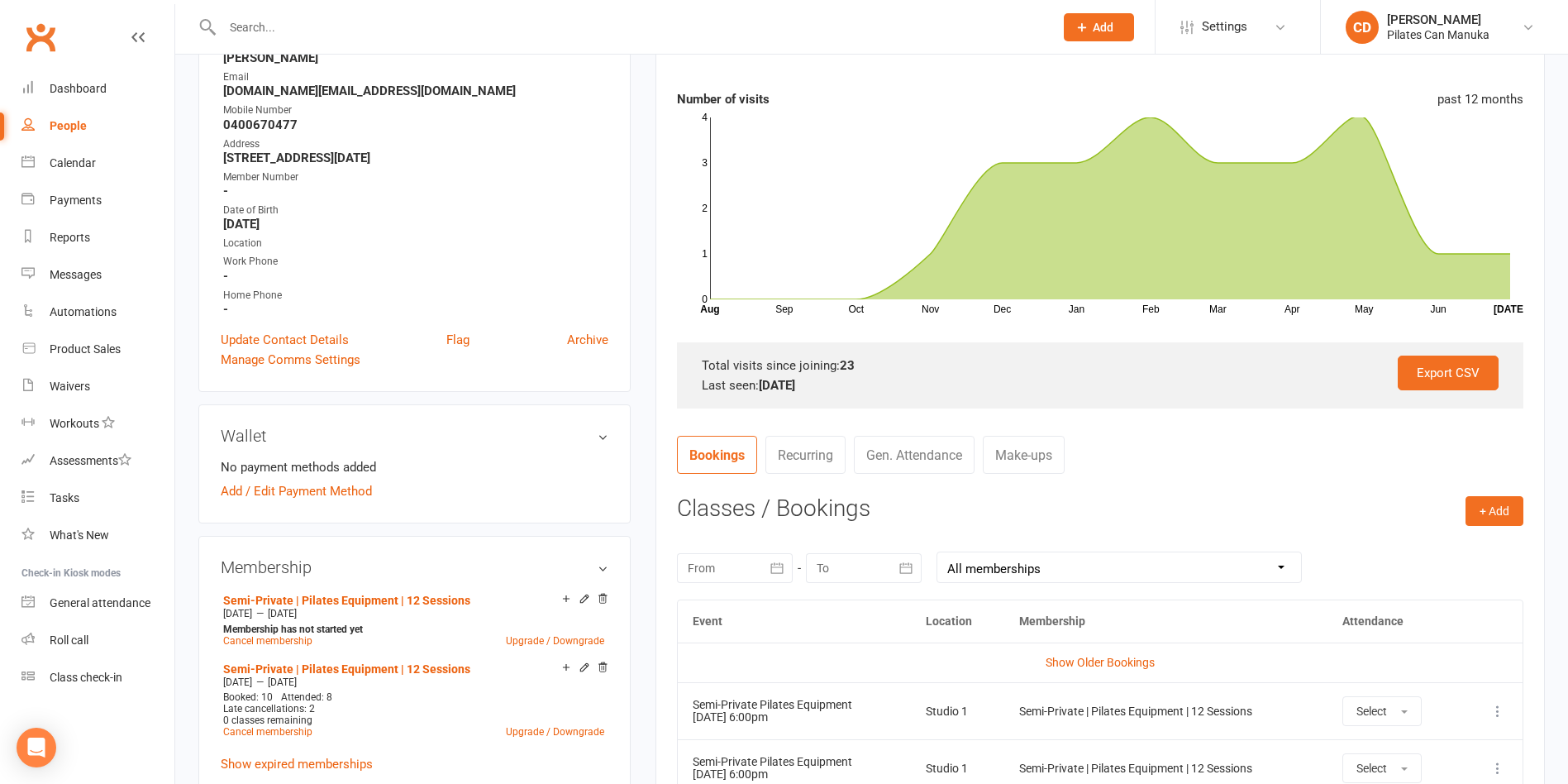 scroll, scrollTop: 372, scrollLeft: 0, axis: vertical 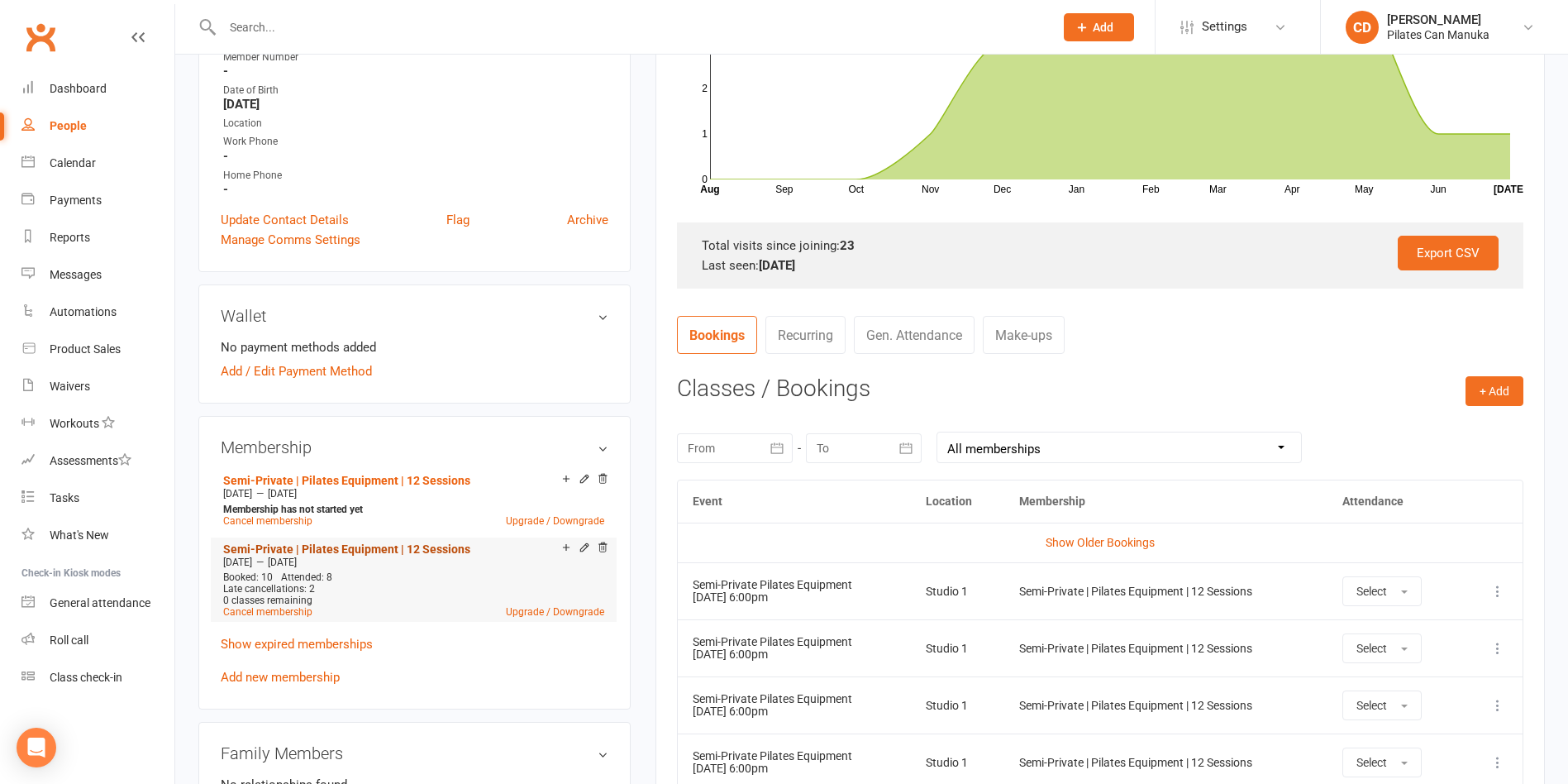 click on "Semi-Private | Pilates Equipment | 12 Sessions" at bounding box center [346, 549] 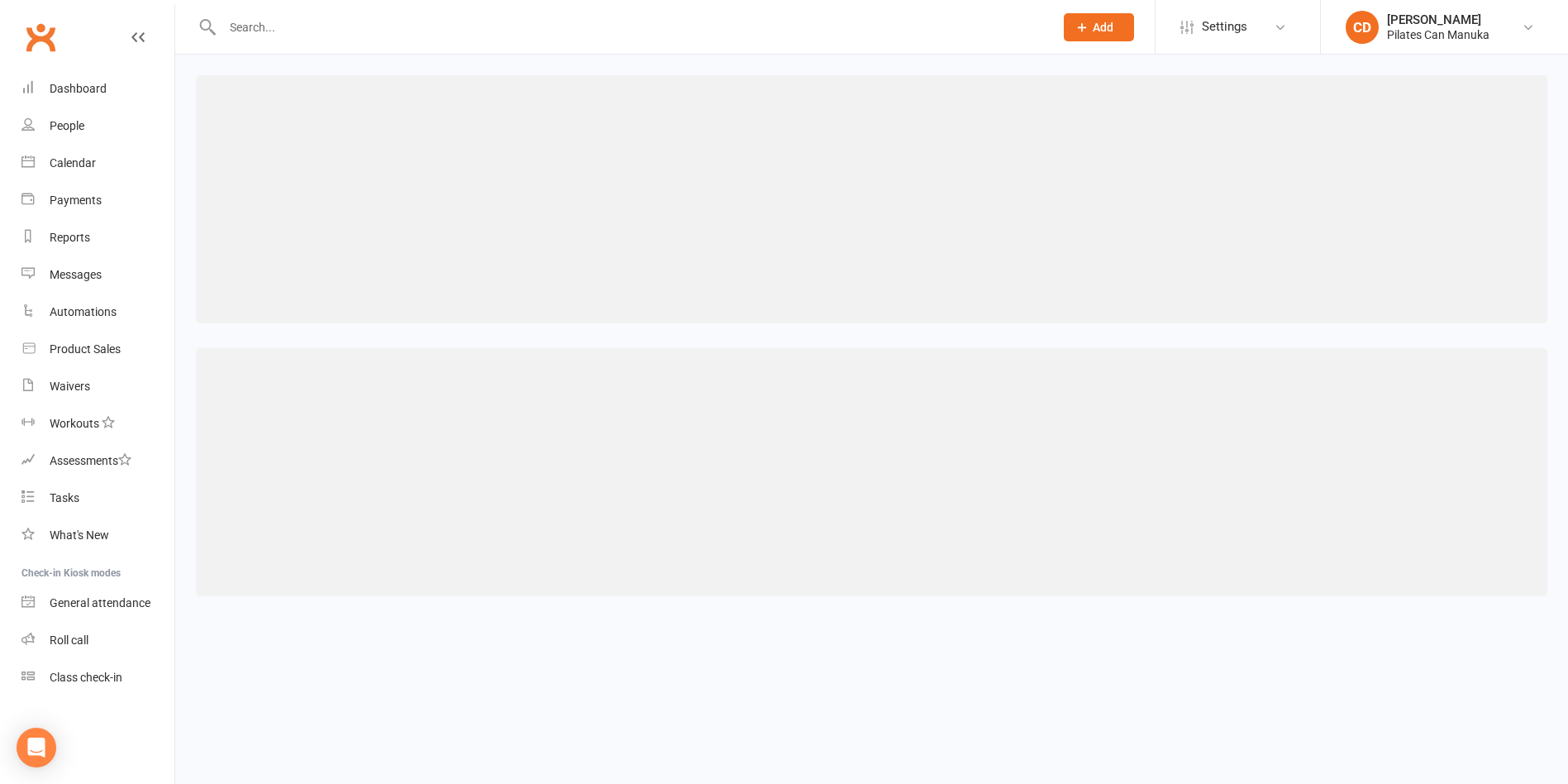 scroll, scrollTop: 0, scrollLeft: 0, axis: both 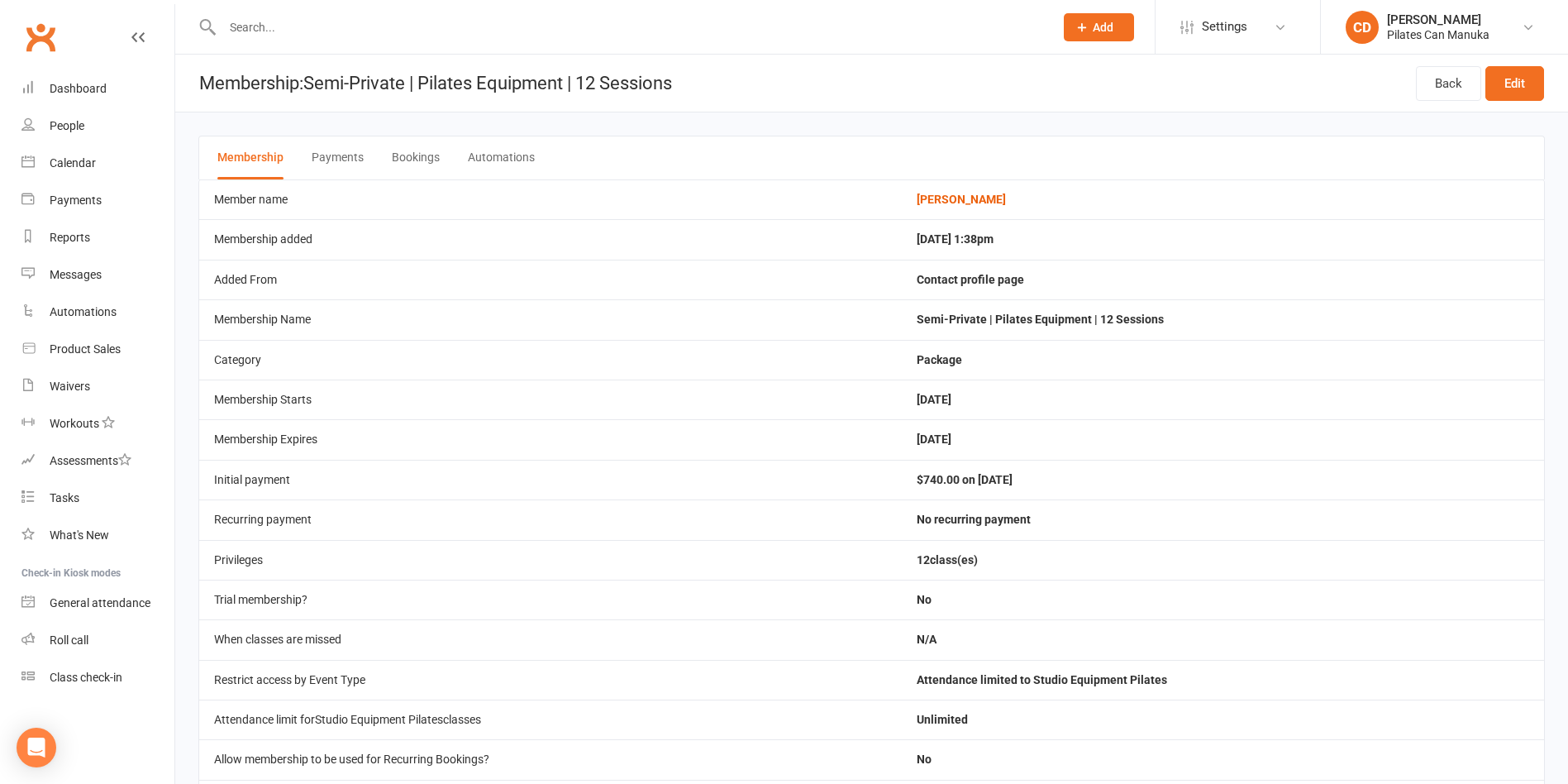 click on "Bookings" at bounding box center (416, 158) 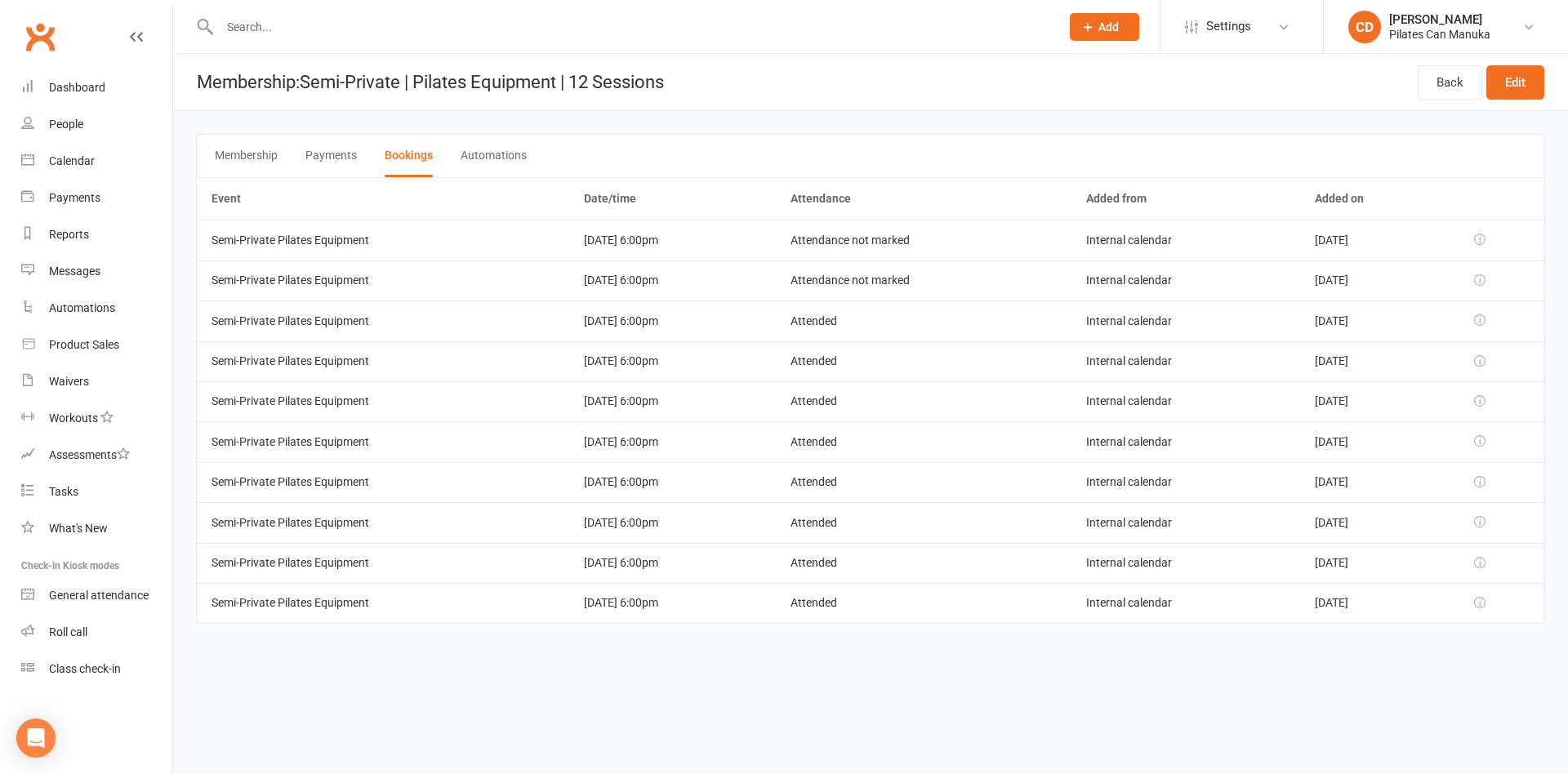 click on "[DATE] 6:00pm" at bounding box center [672, 239] 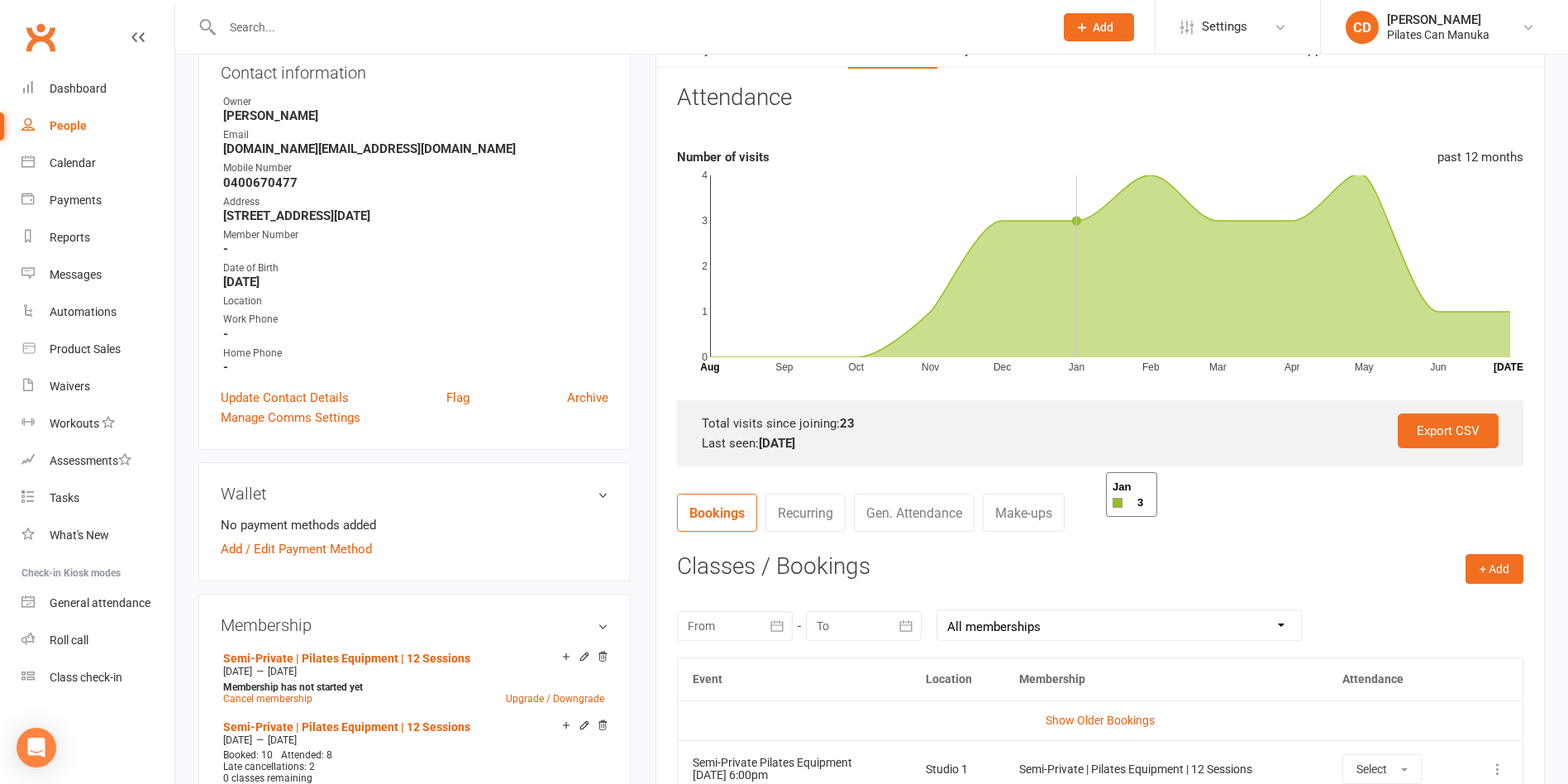 scroll, scrollTop: 496, scrollLeft: 0, axis: vertical 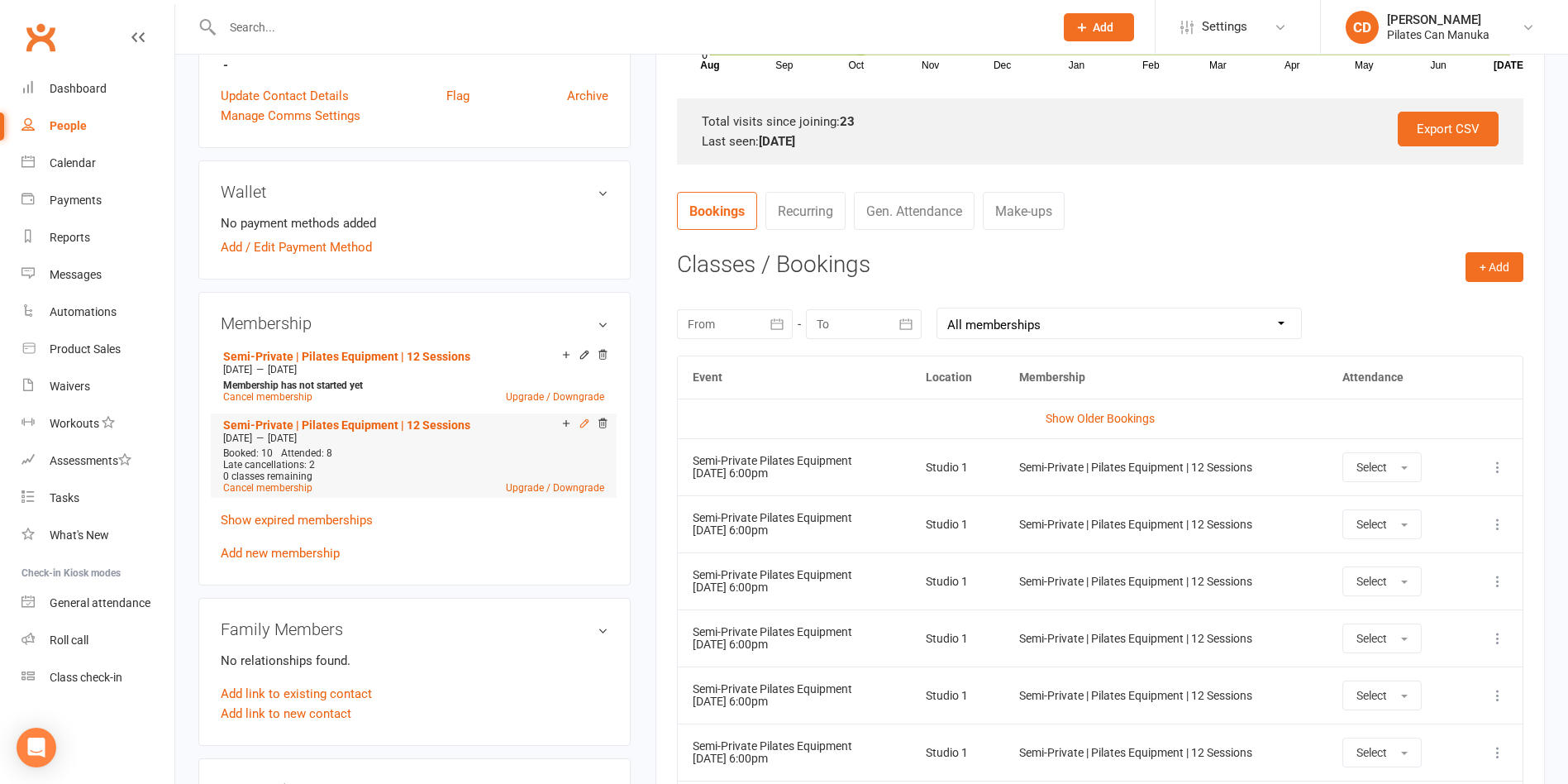 click 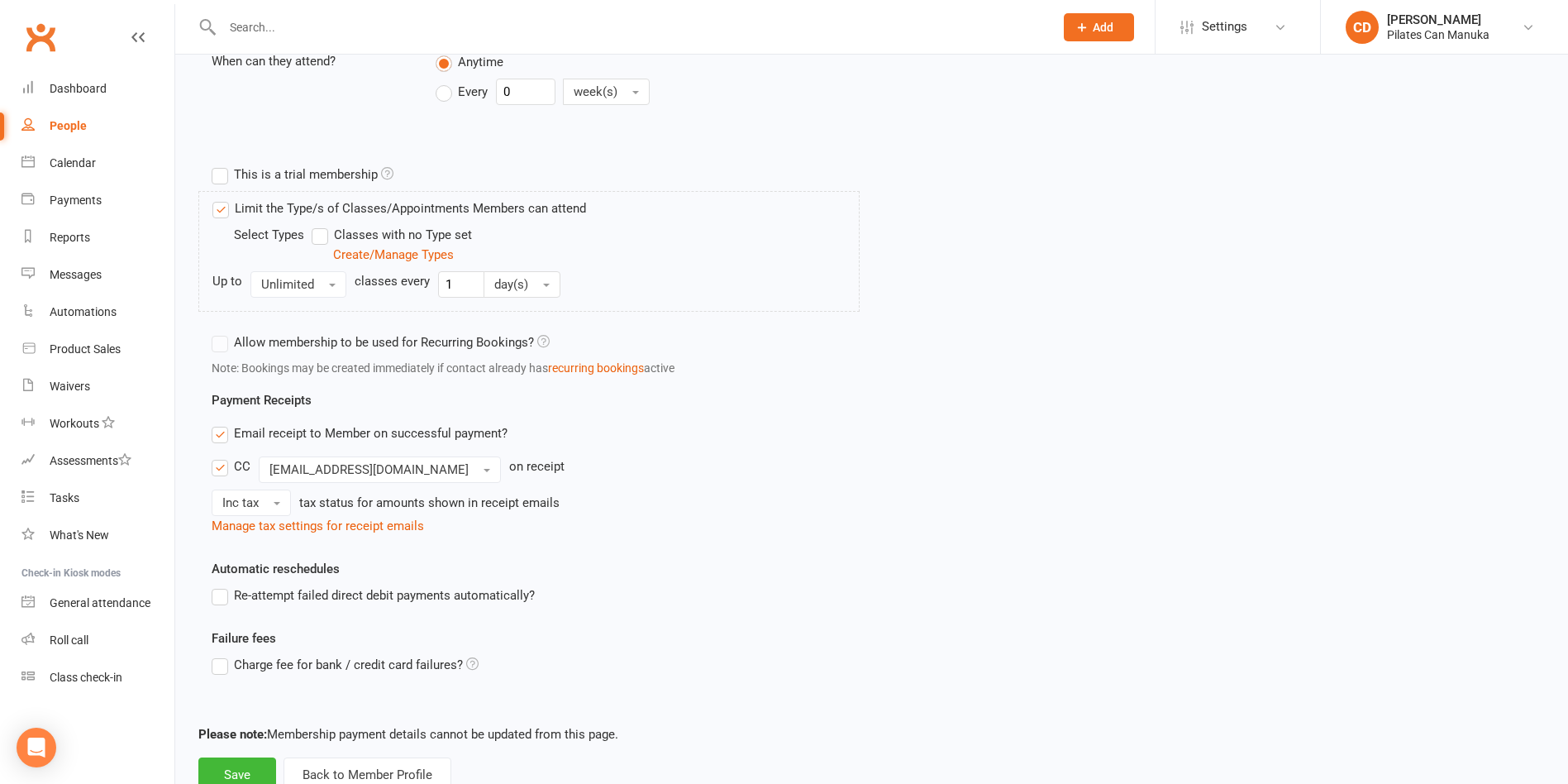 scroll, scrollTop: 0, scrollLeft: 0, axis: both 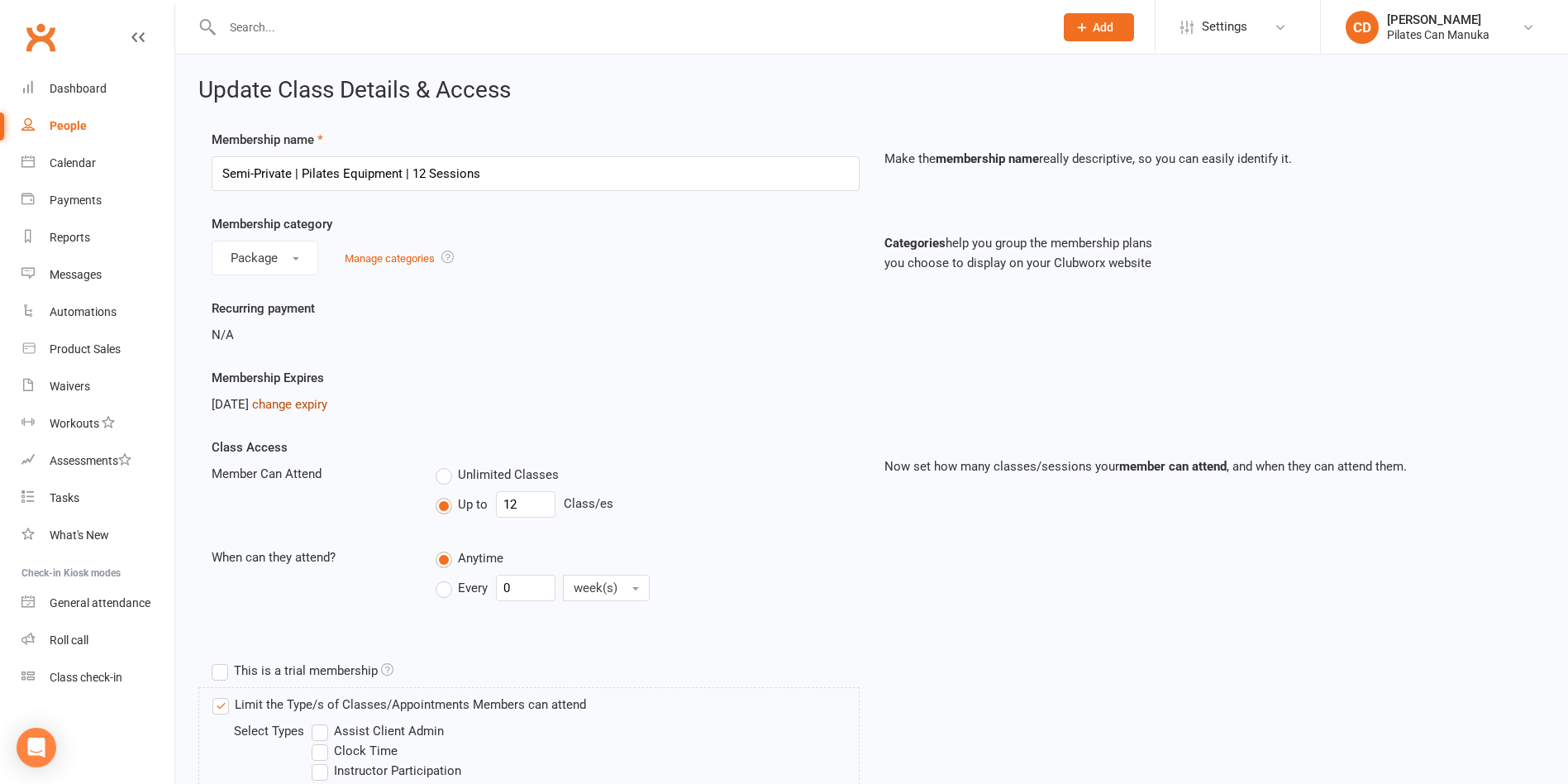 click on "change expiry" at bounding box center (289, 404) 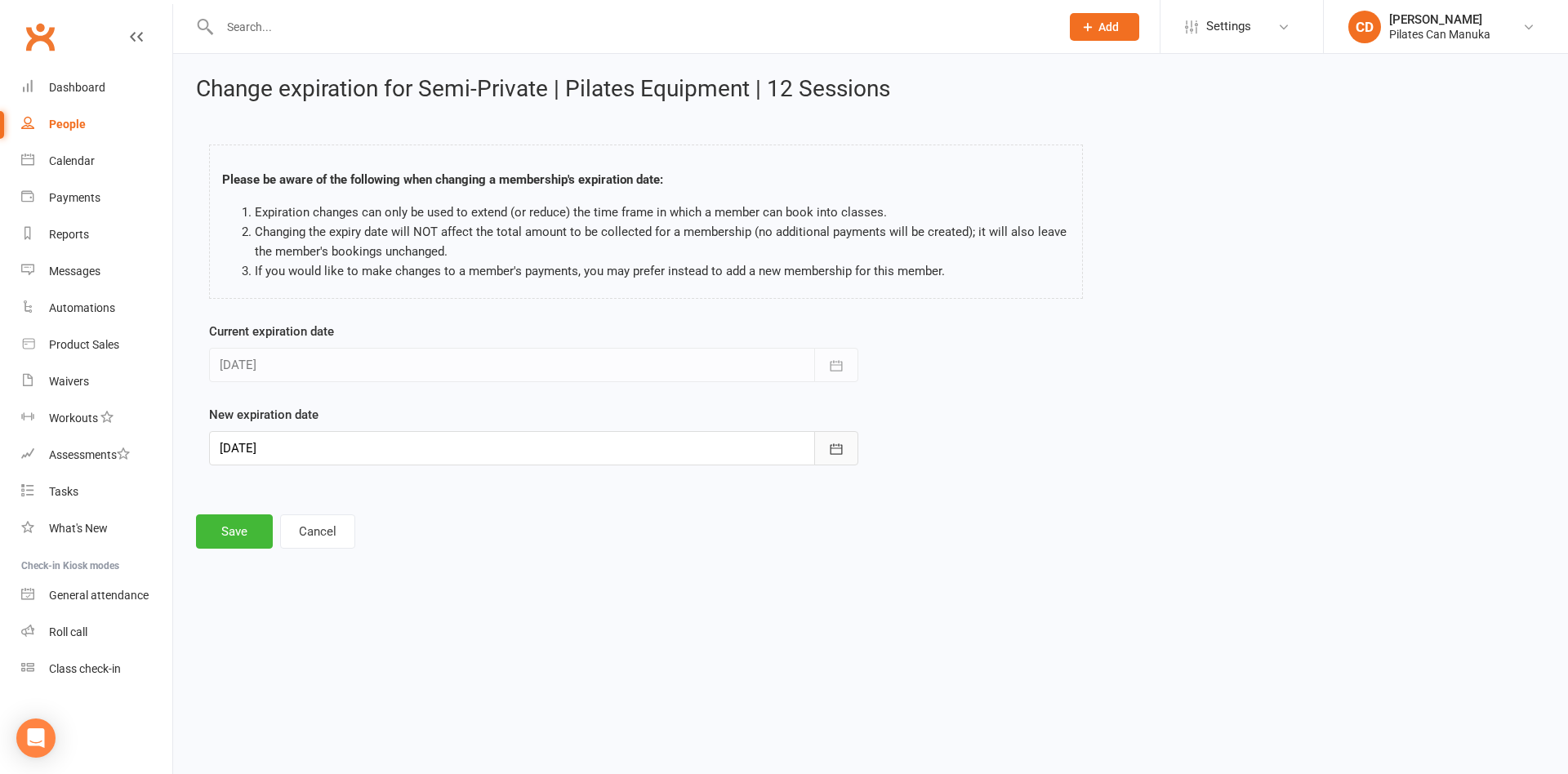click at bounding box center [836, 448] 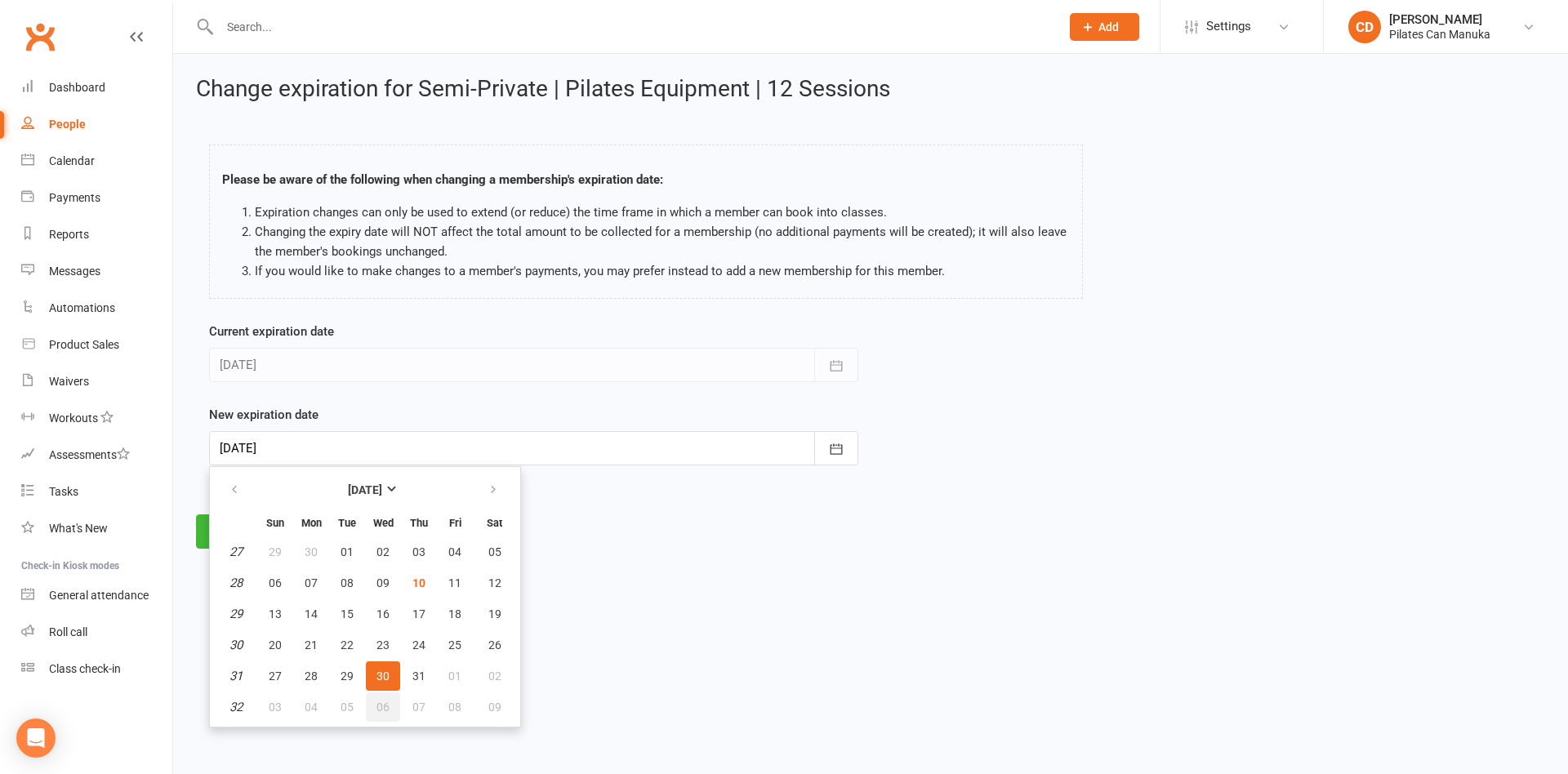 click on "06" at bounding box center (383, 707) 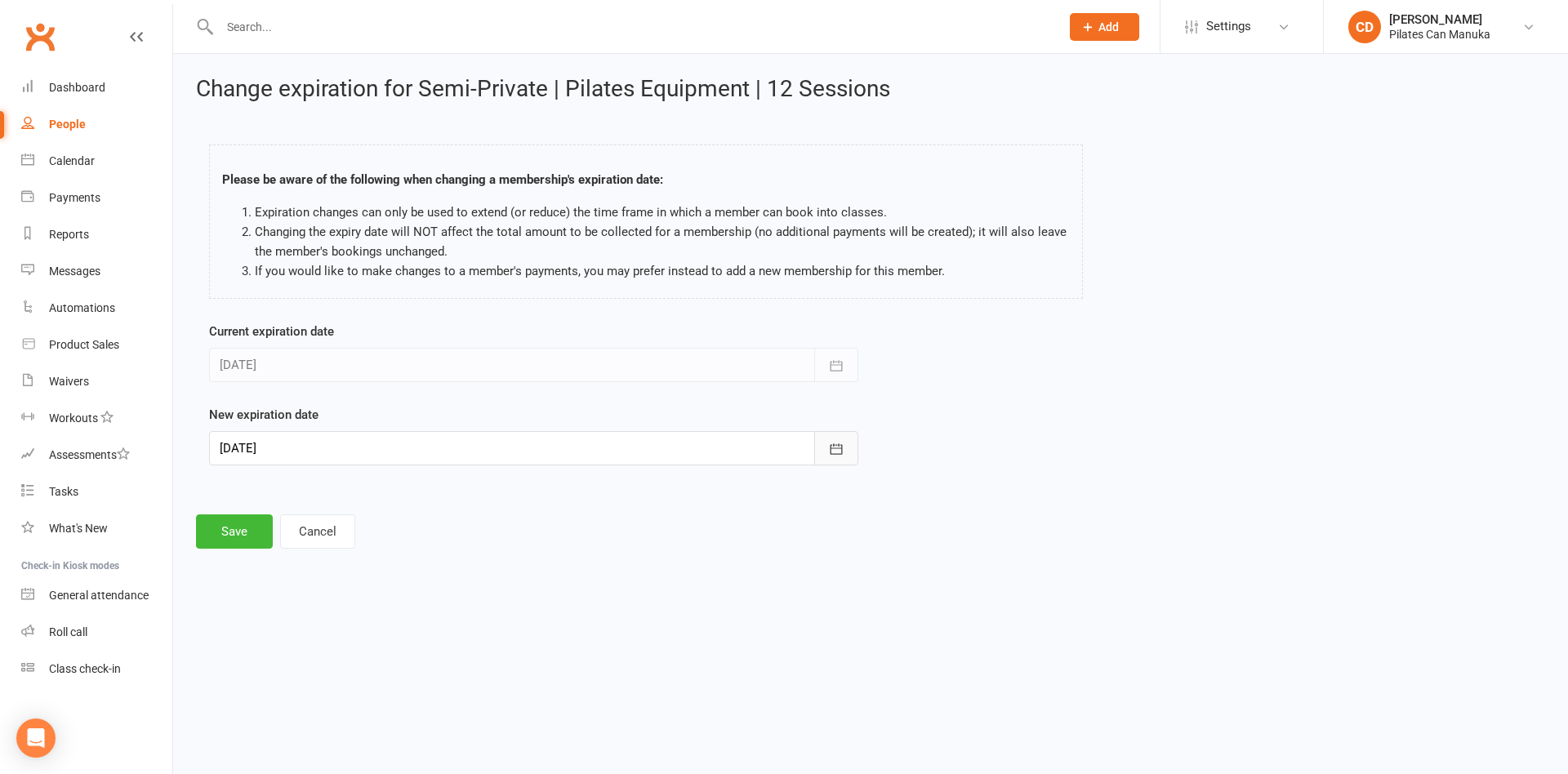 click 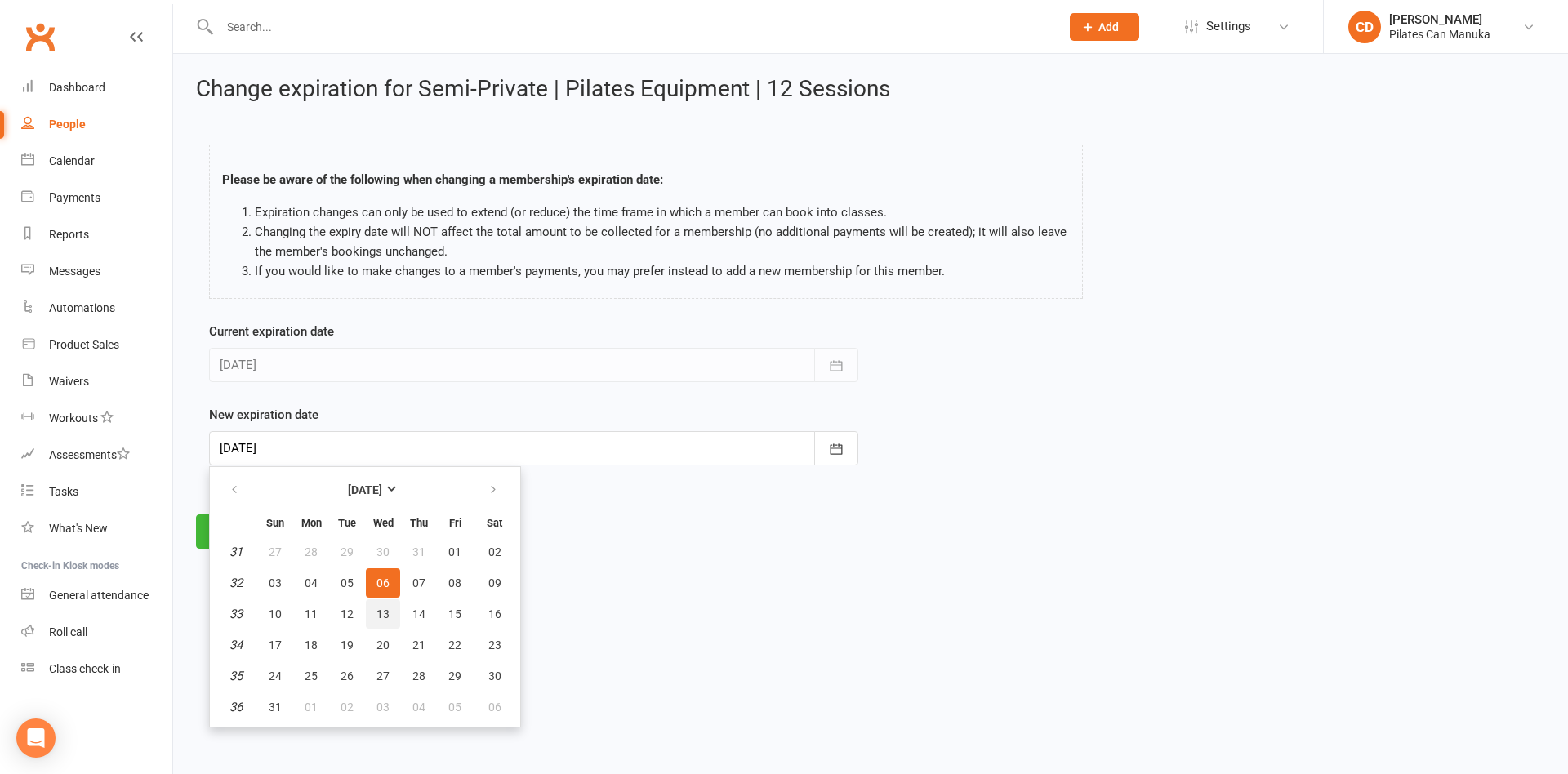 click on "13" at bounding box center [383, 614] 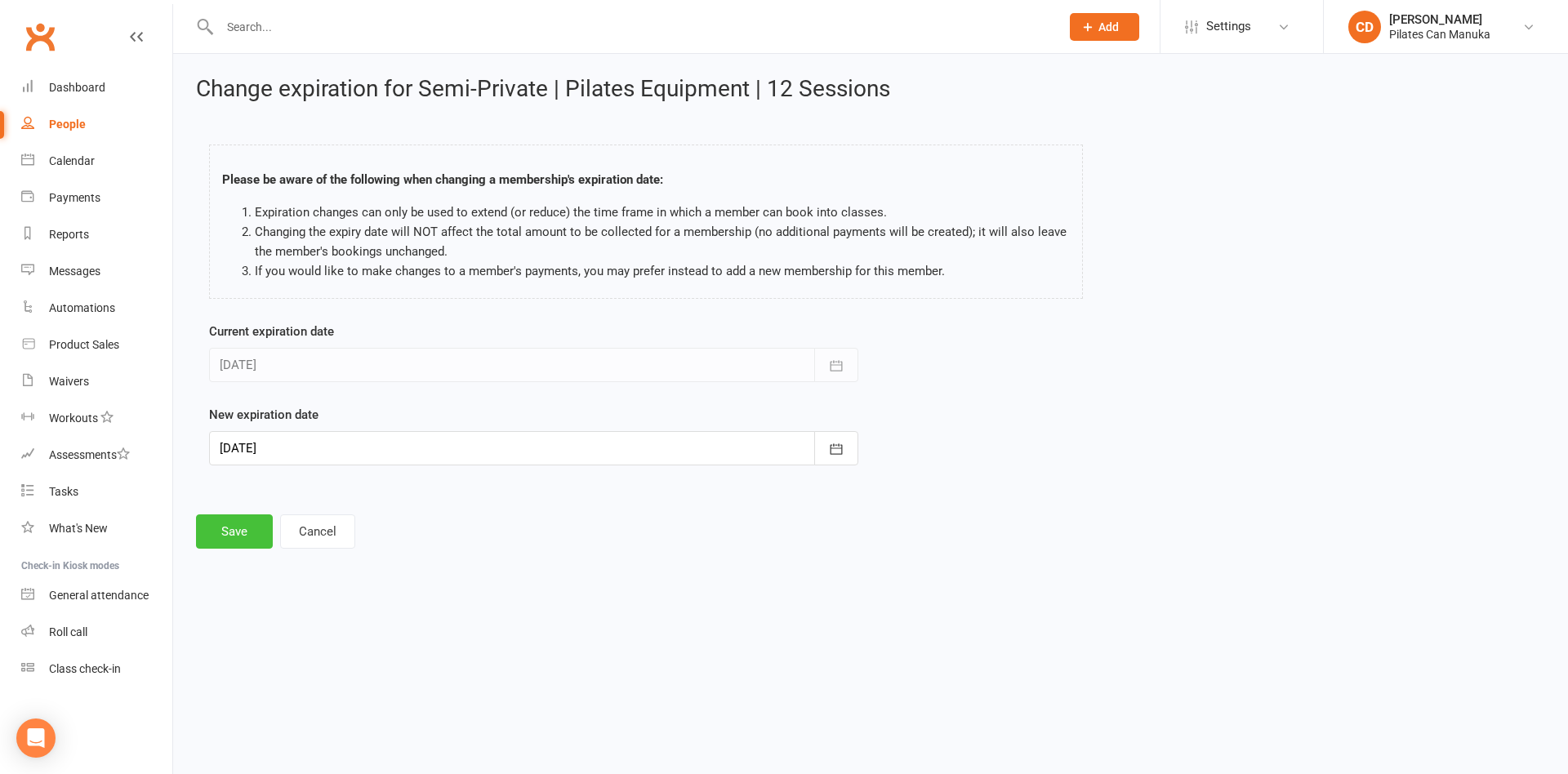 click on "Save" at bounding box center [234, 532] 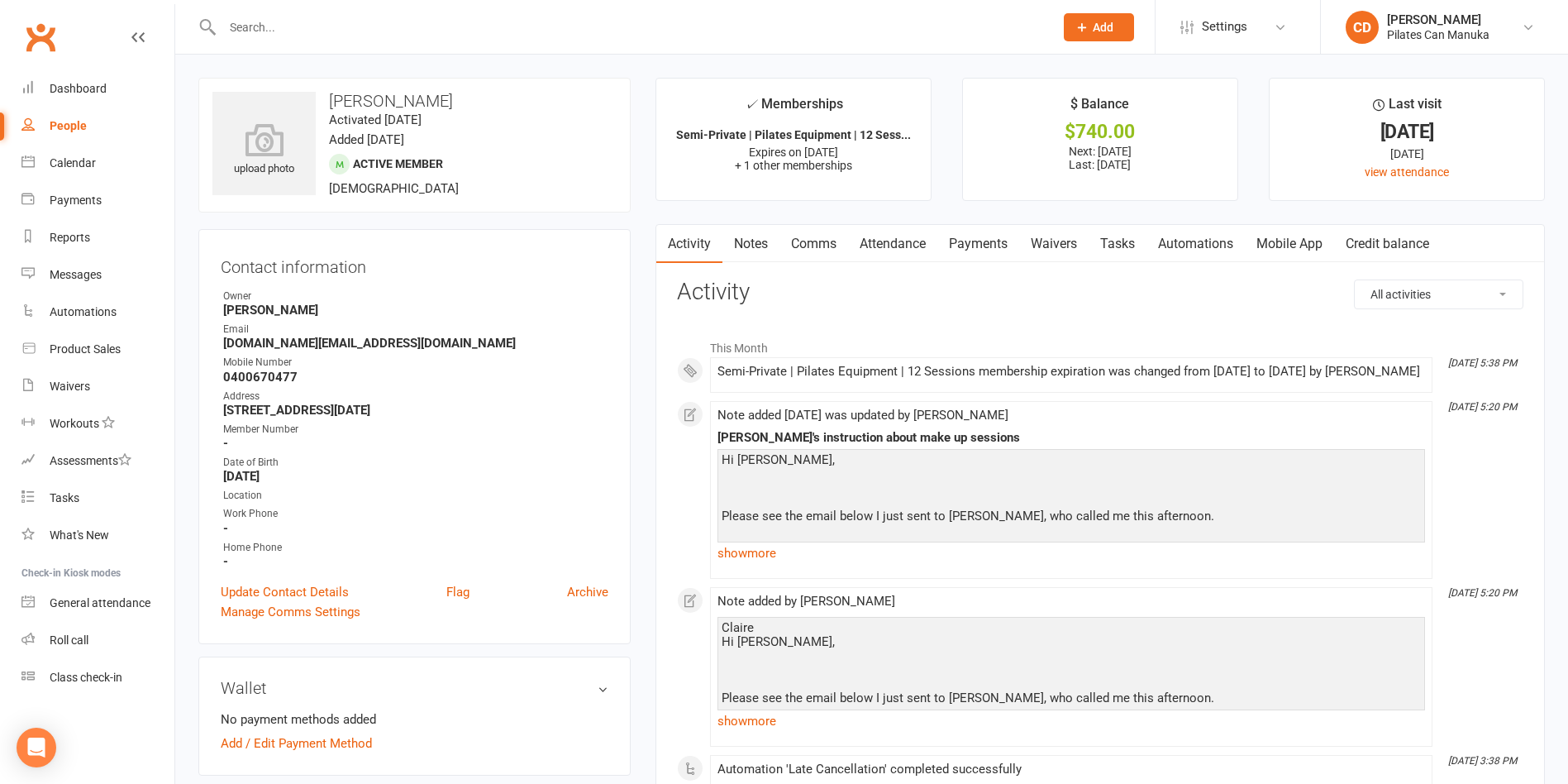 click on "Tasks" at bounding box center (1118, 244) 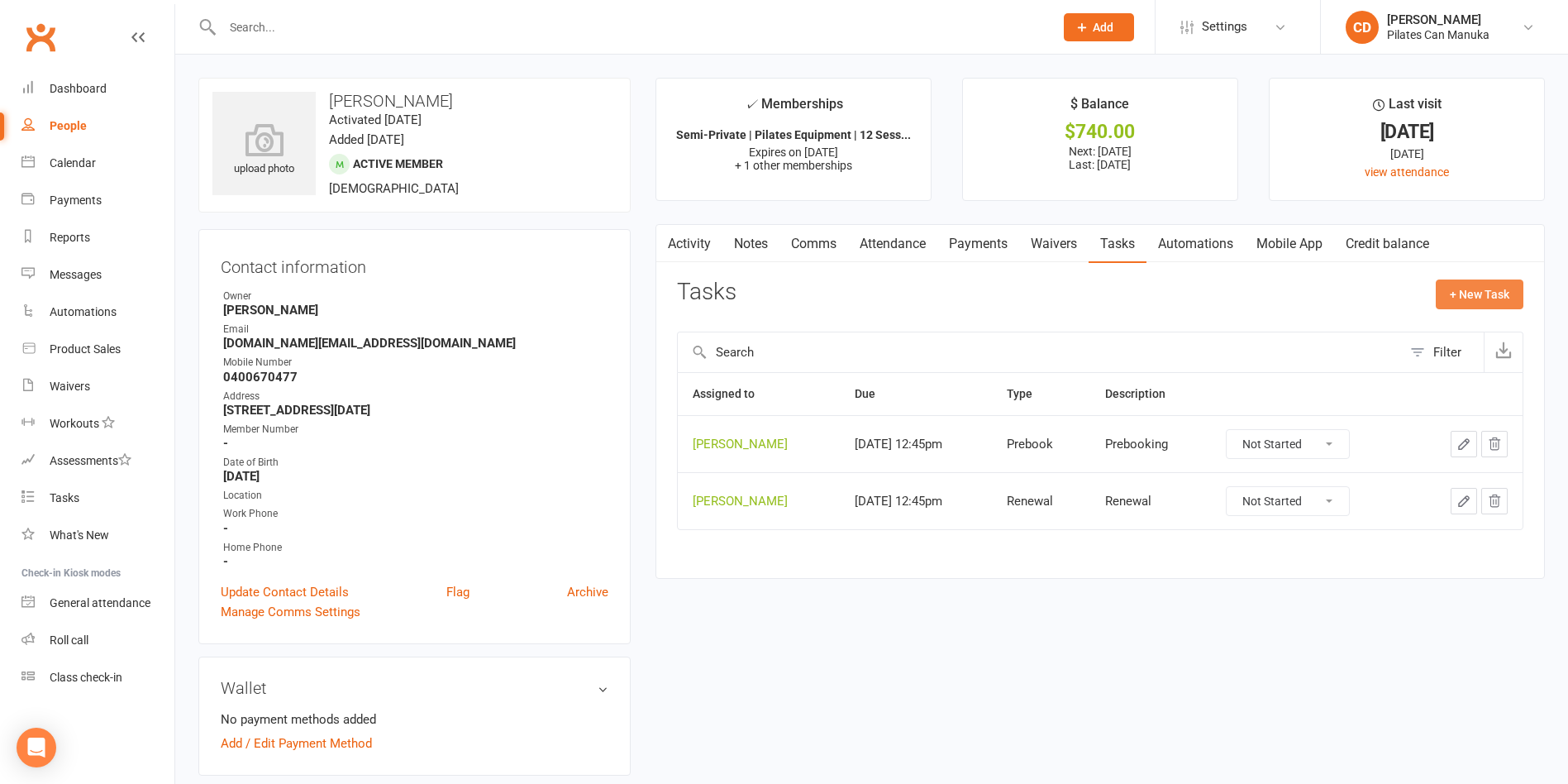 click on "+ New Task" at bounding box center [1480, 294] 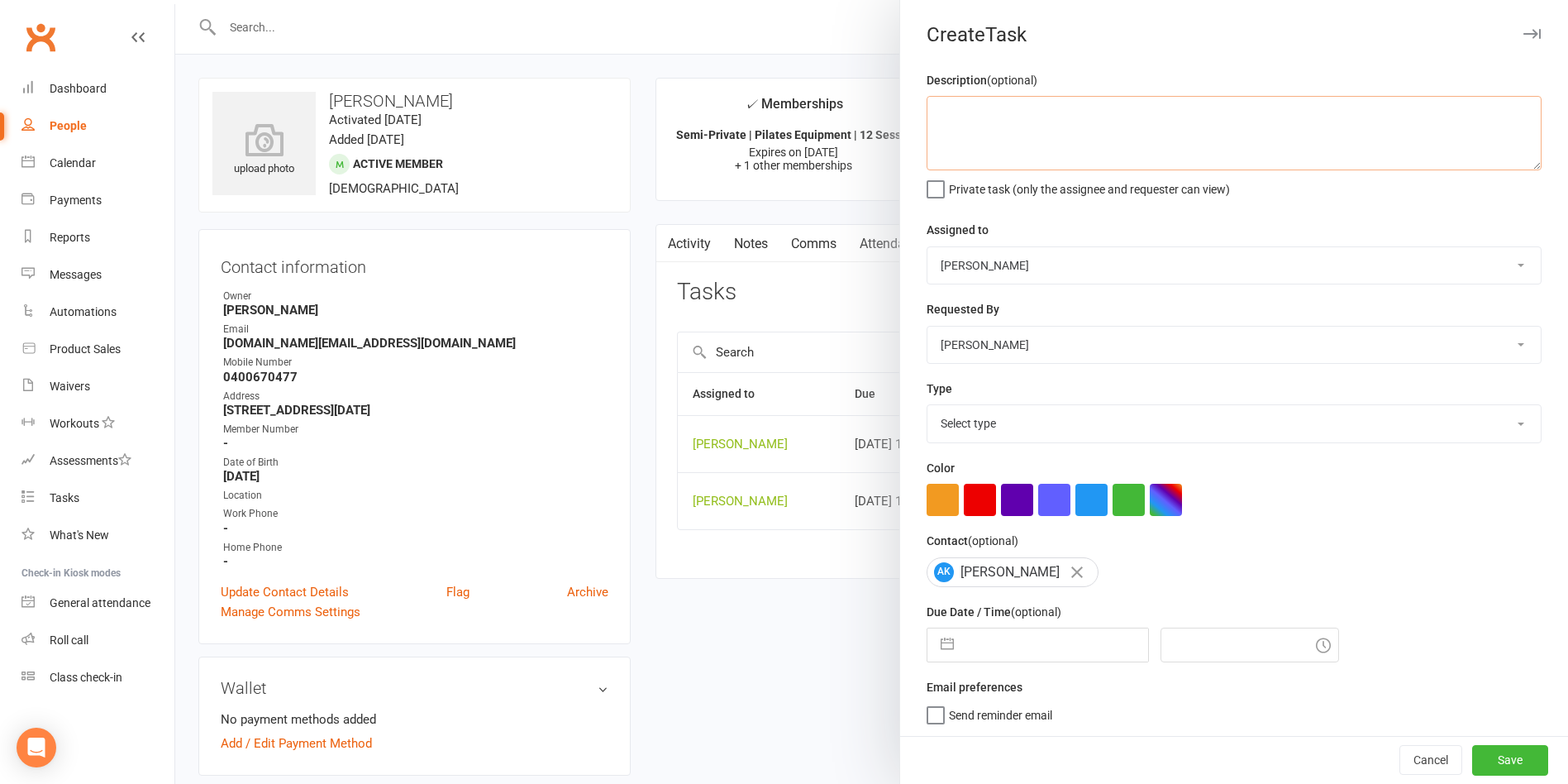 click at bounding box center (1234, 133) 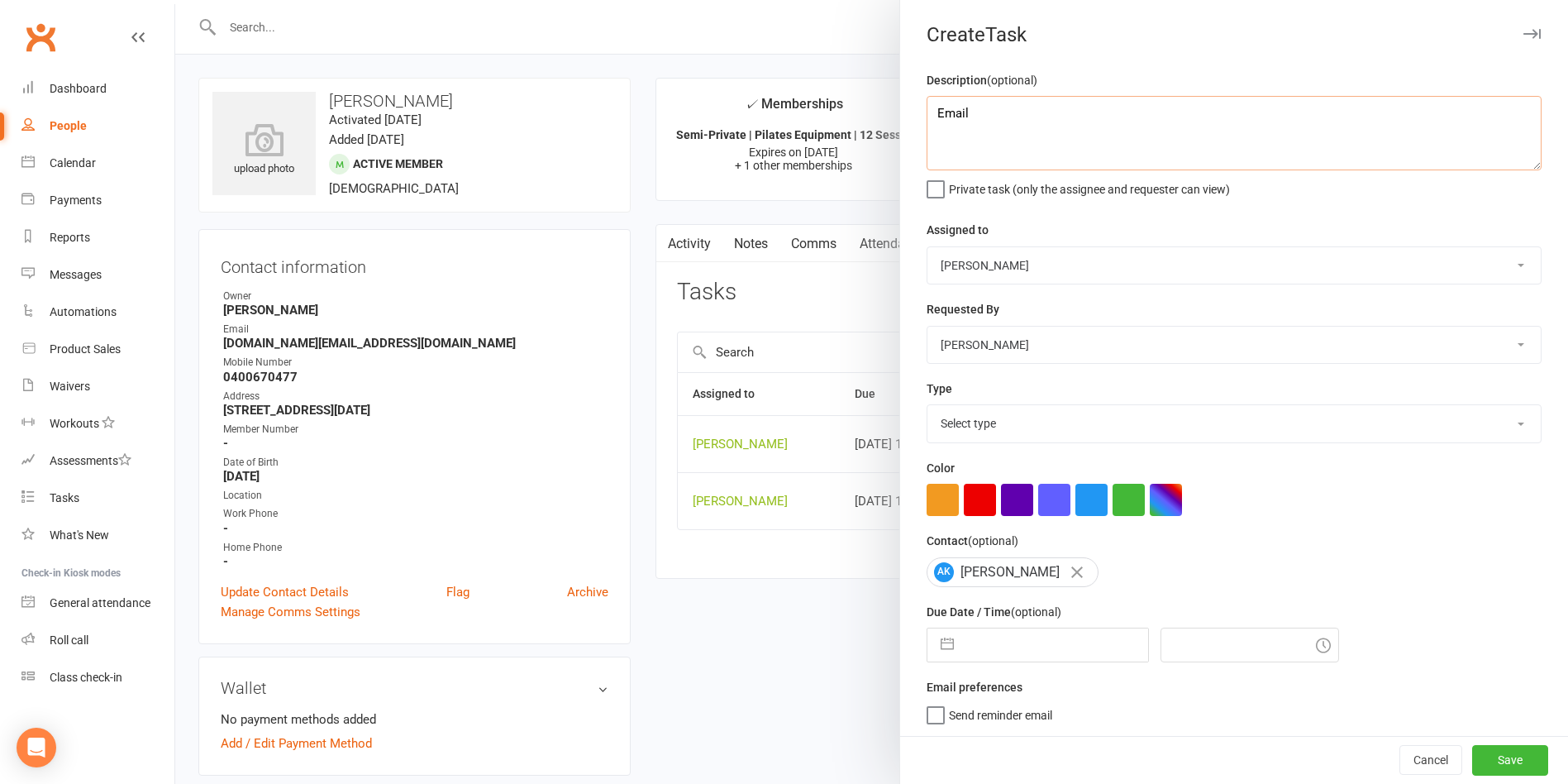 paste on "[PERSON_NAME]" 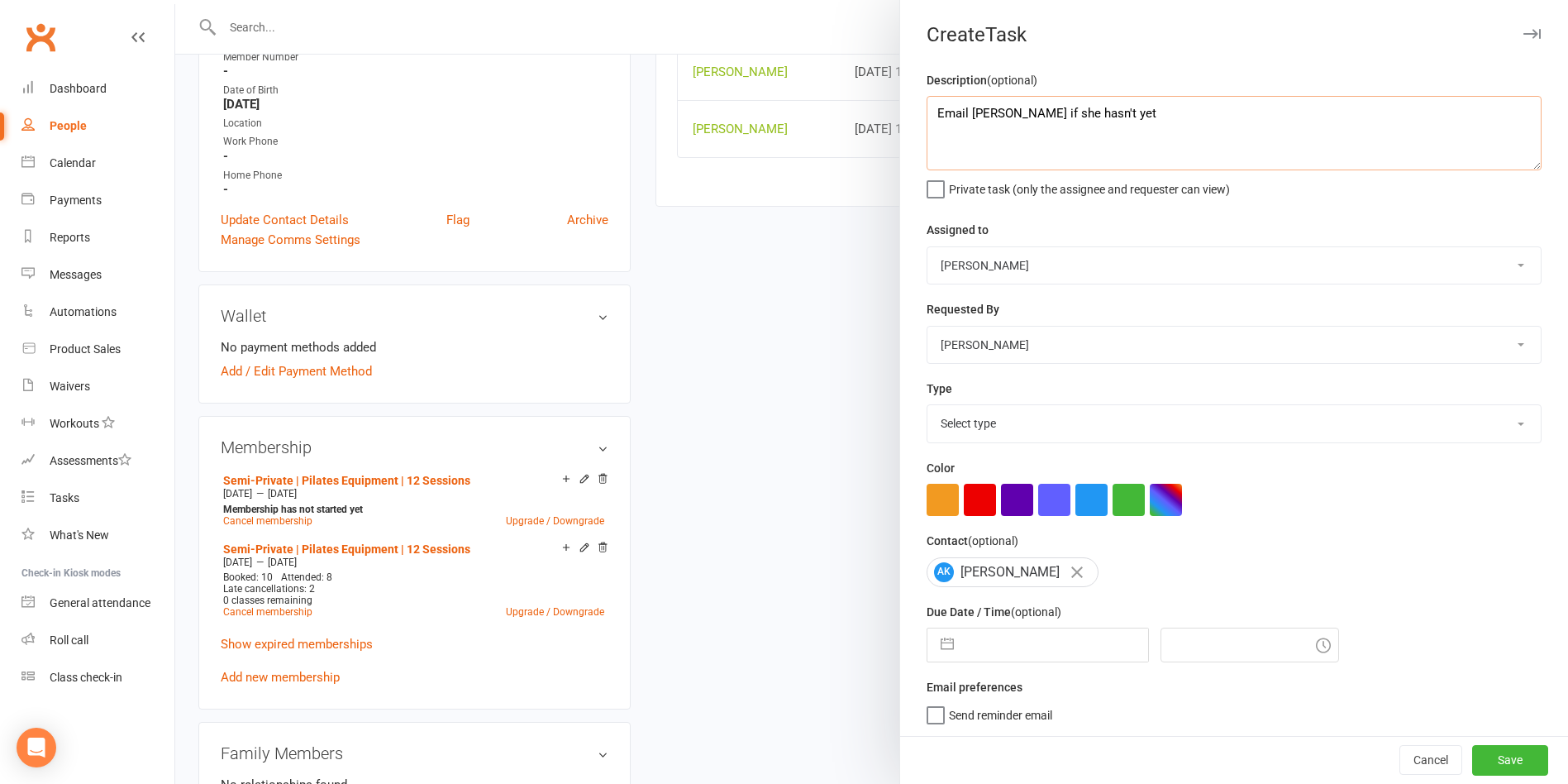 scroll, scrollTop: 124, scrollLeft: 0, axis: vertical 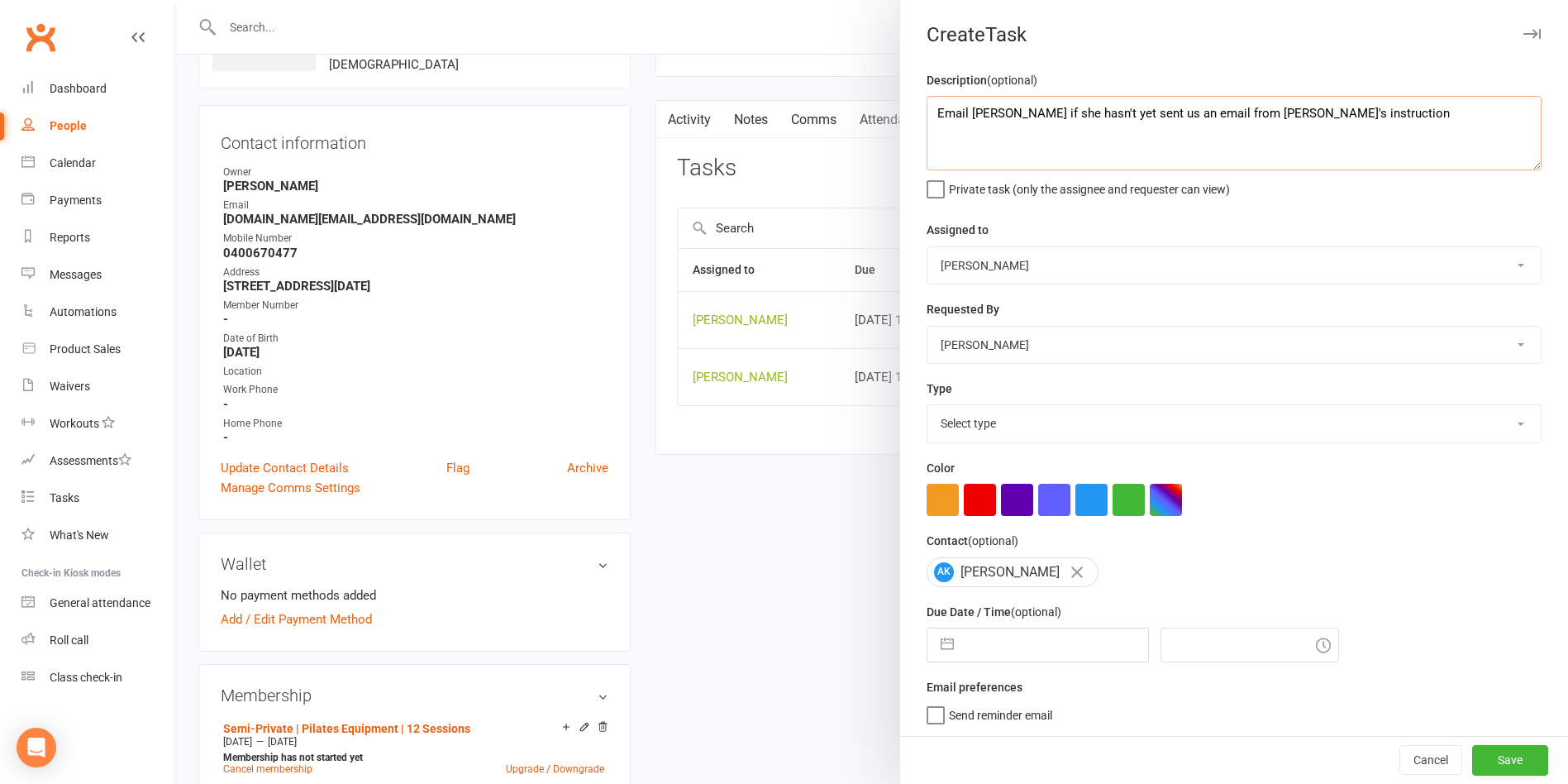type on "Email [PERSON_NAME] if she hasn't yet sent us an email from [PERSON_NAME]'s instruction" 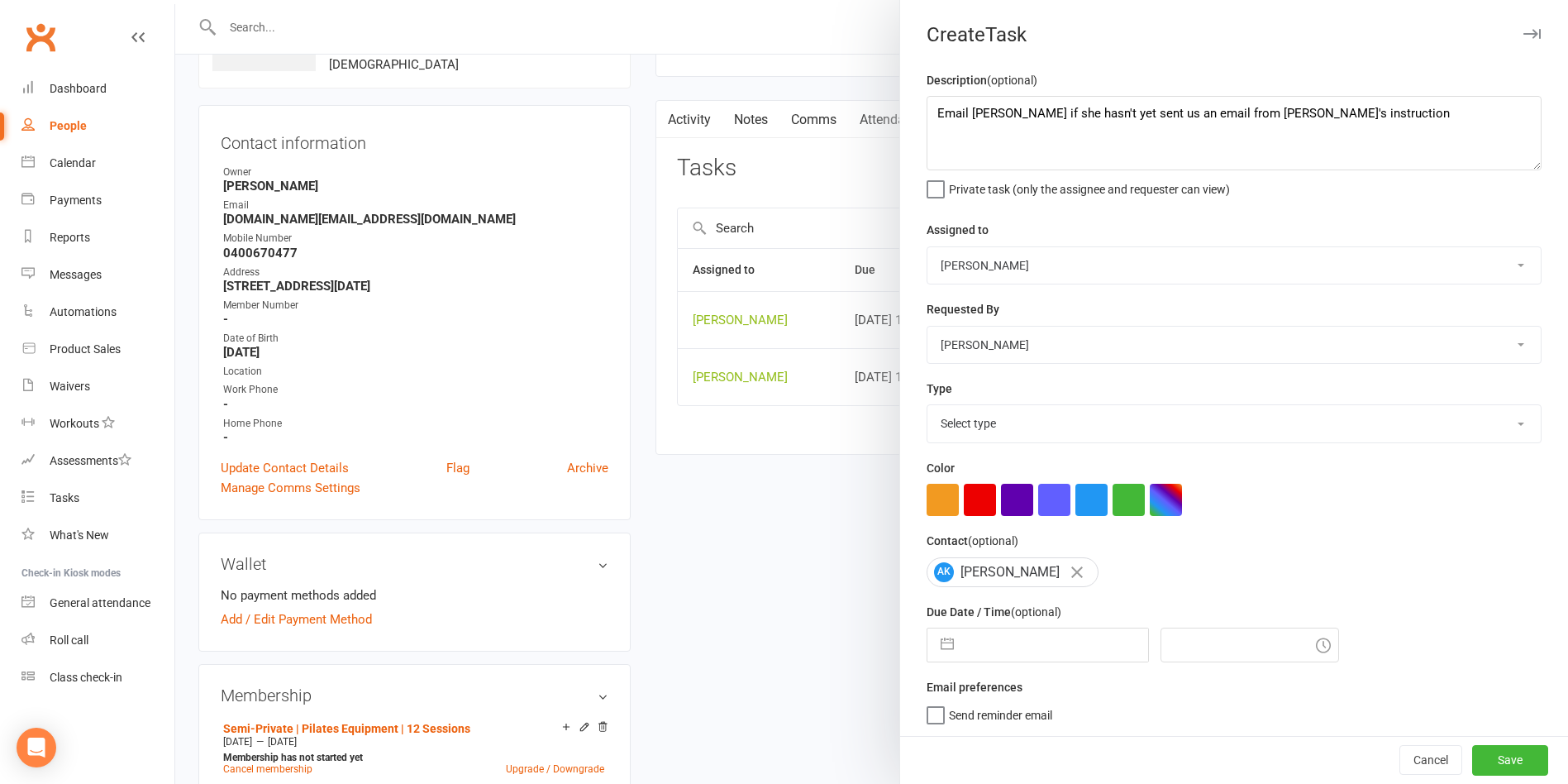 click on "Select type Available sessions for continuing semis Bulk session change Catch-up session Delete auto-generated catch-up Downgrade Education E-mail Follow up Follow up: unpaid invoice Health screening forms Make-up session Meeting Membership cancellation Membership downgrade Membership upgrade Nc Onboarding Package adjustment Package extension Payment follow up Phone call Prebook Renewal Reprocess payment Session cancellation Suspension Text message Upgrade Vip session changes Add new task type" at bounding box center (1234, 423) 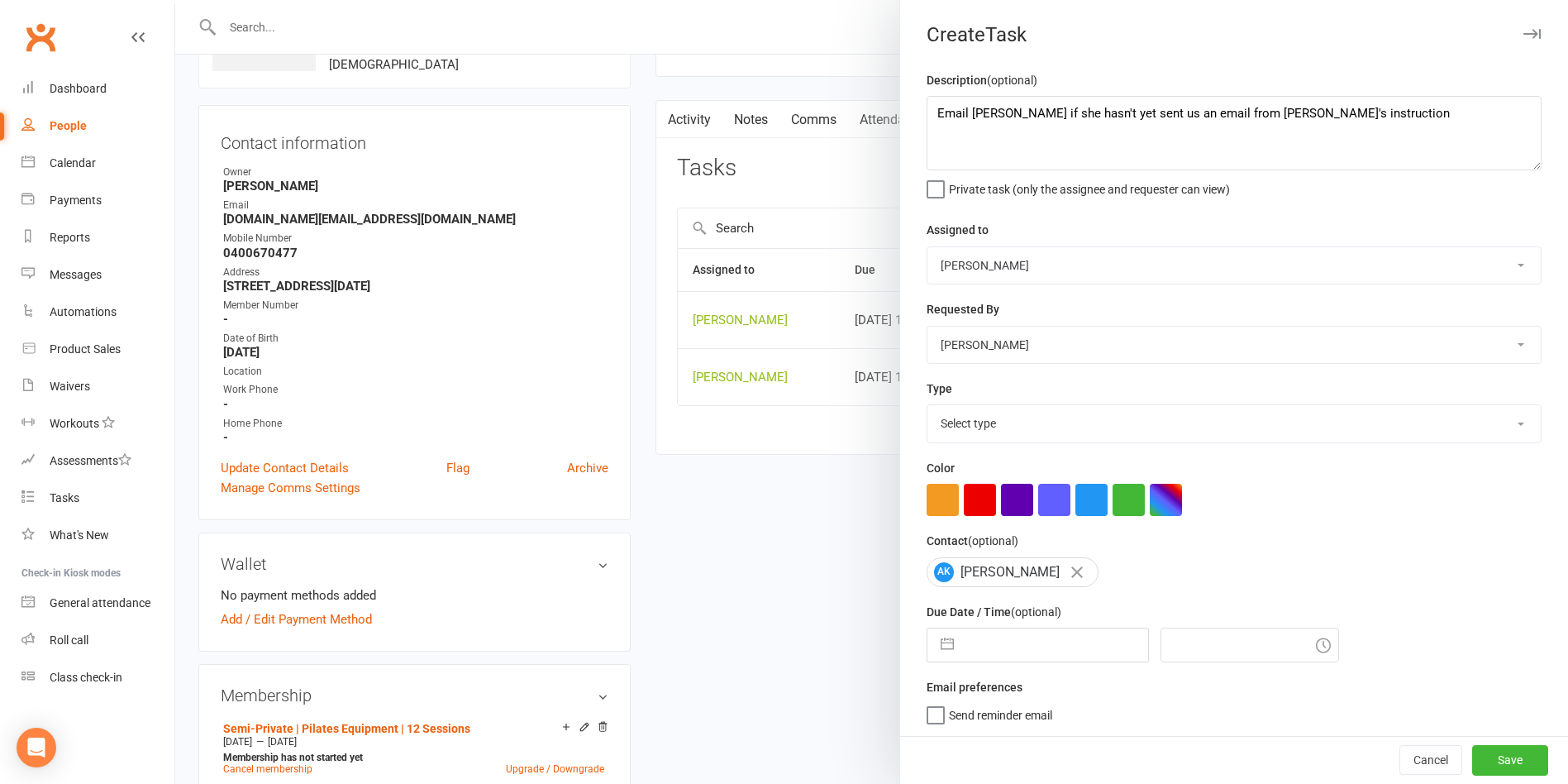 select on "28579" 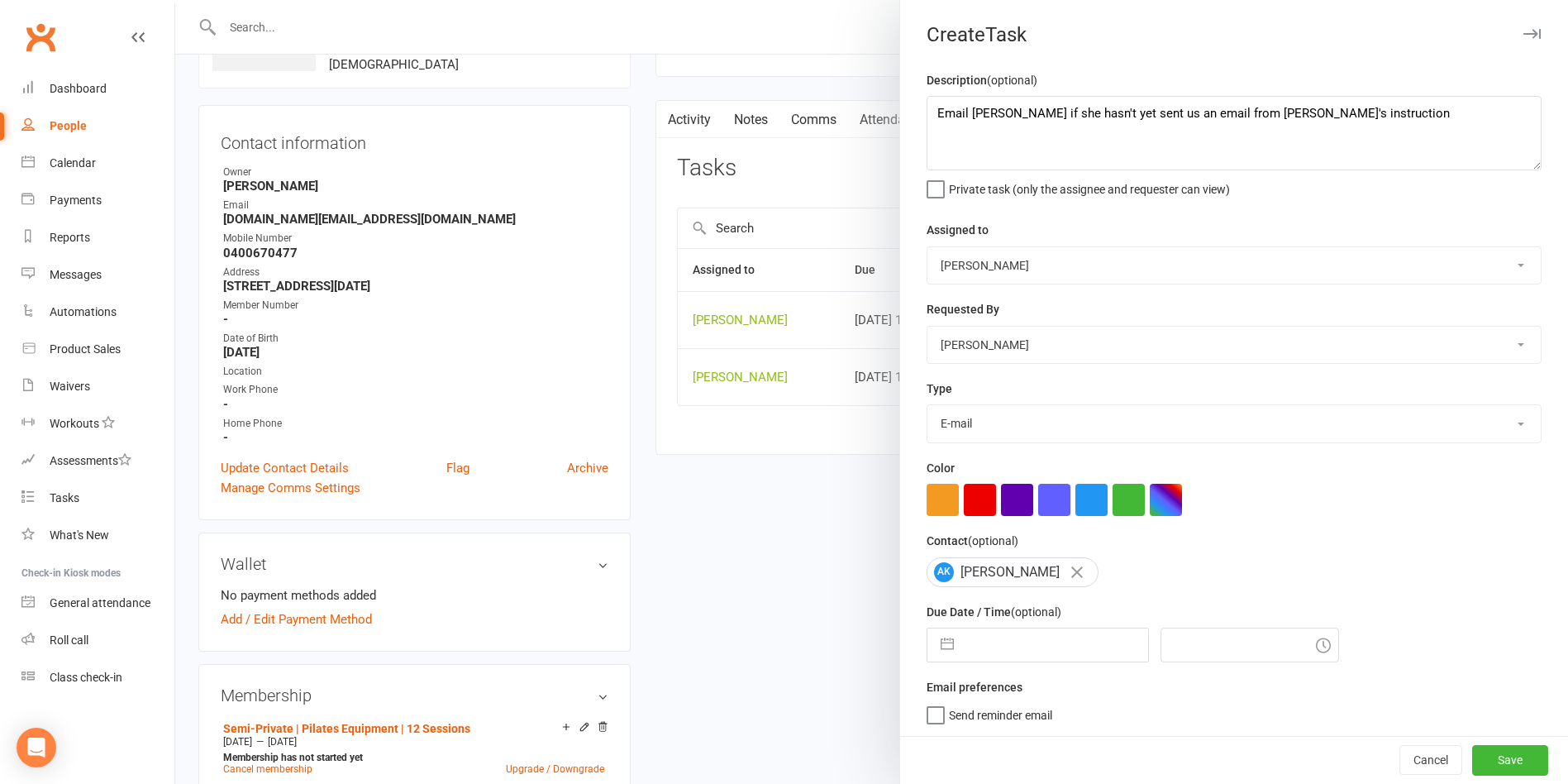 click on "Select type Available sessions for continuing semis Bulk session change Catch-up session Delete auto-generated catch-up Downgrade Education E-mail Follow up Follow up: unpaid invoice Health screening forms Make-up session Meeting Membership cancellation Membership downgrade Membership upgrade Nc Onboarding Package adjustment Package extension Payment follow up Phone call Prebook Renewal Reprocess payment Session cancellation Suspension Text message Upgrade Vip session changes Add new task type" at bounding box center (1234, 423) 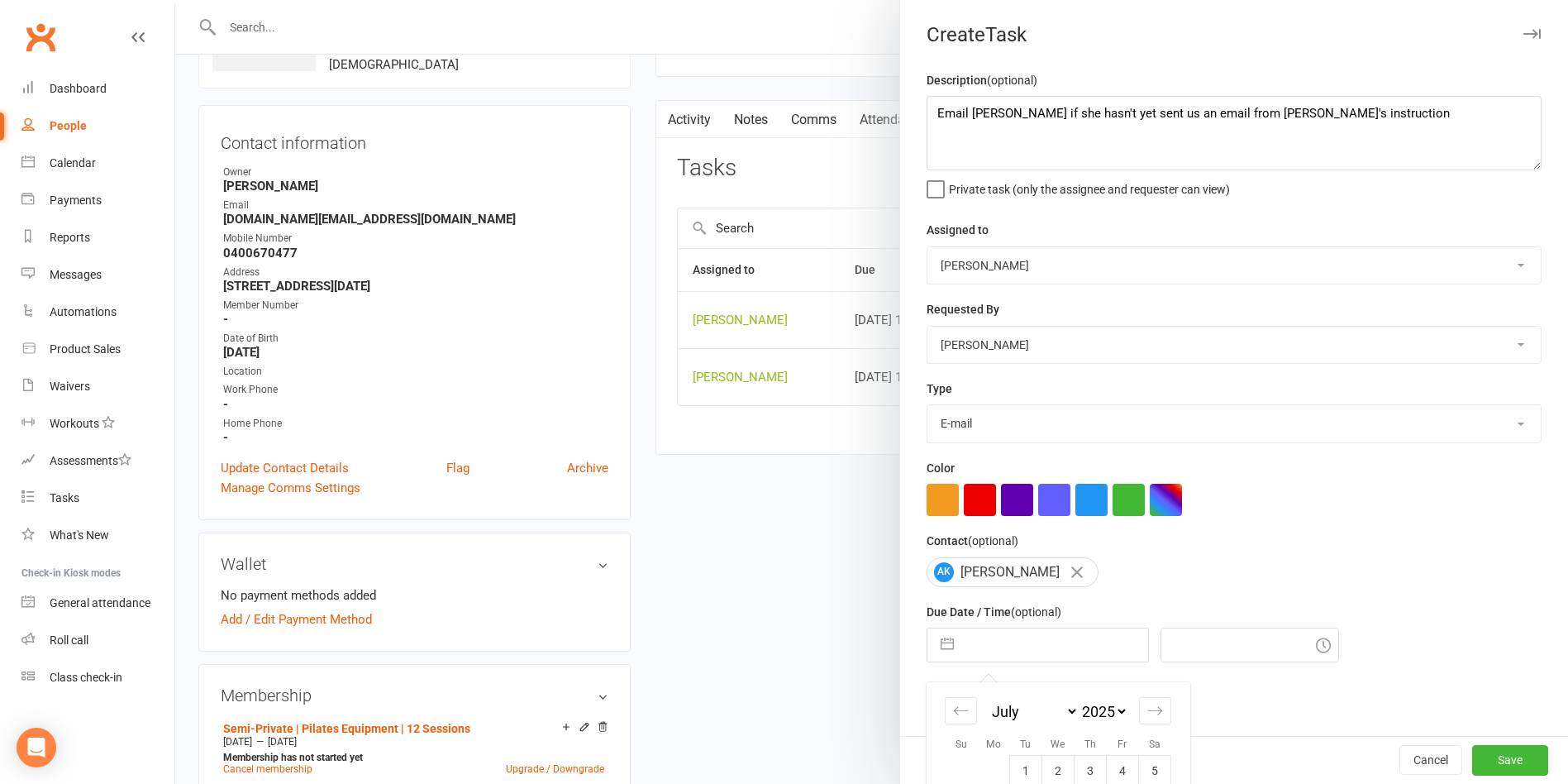 click at bounding box center [1055, 645] 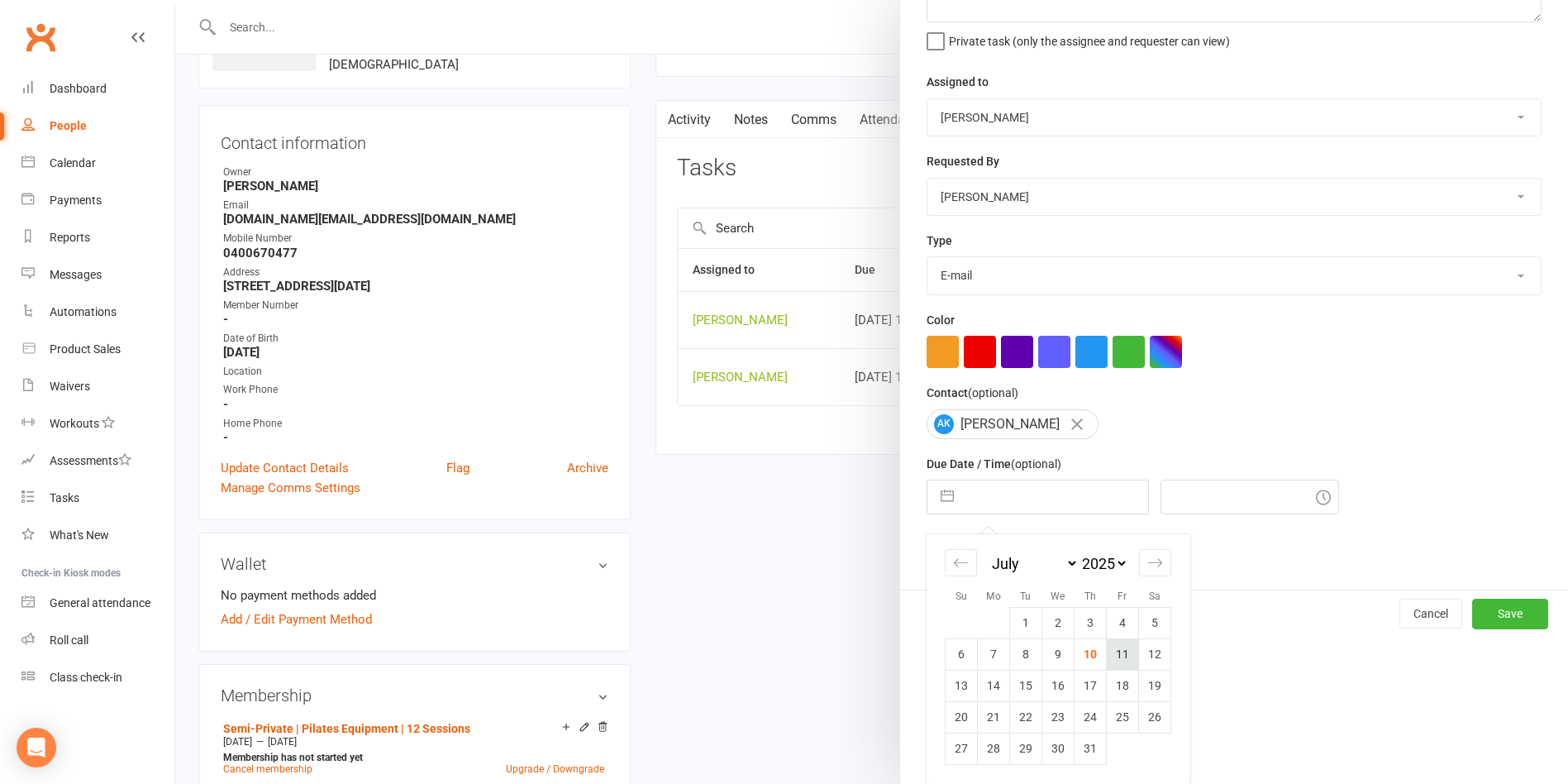 click on "11" at bounding box center (1122, 654) 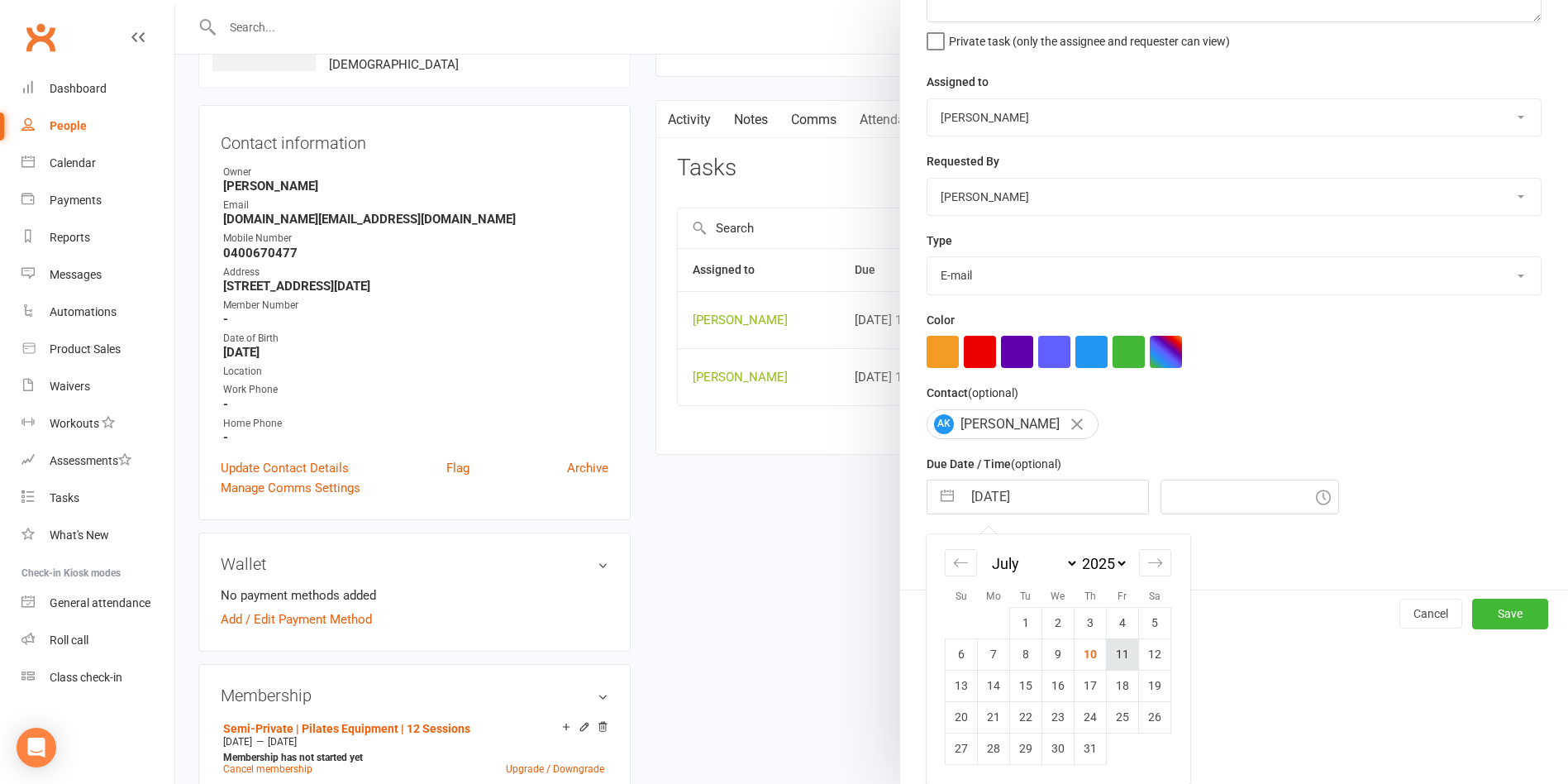 type on "3:45pm" 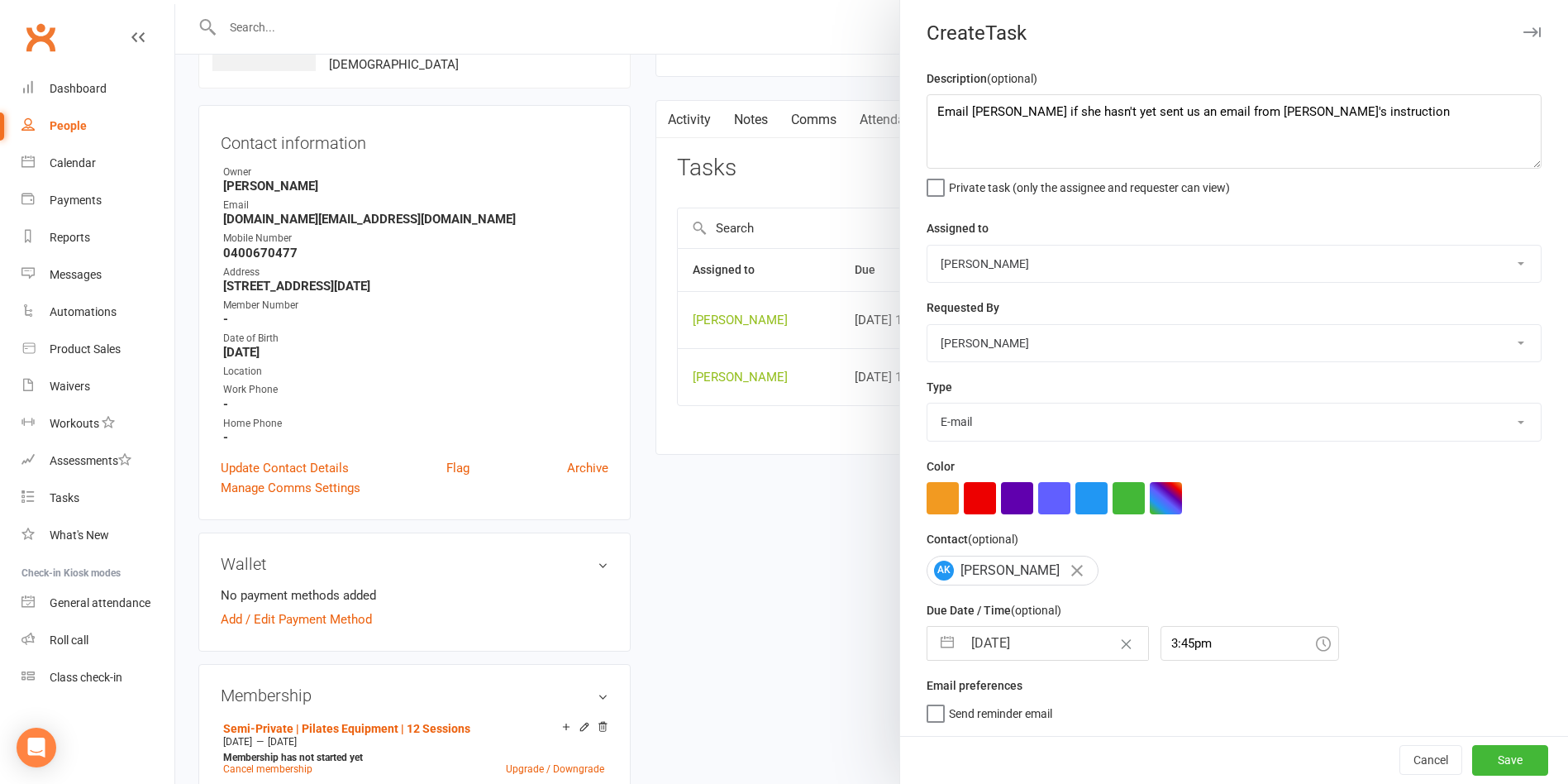 scroll, scrollTop: 8, scrollLeft: 0, axis: vertical 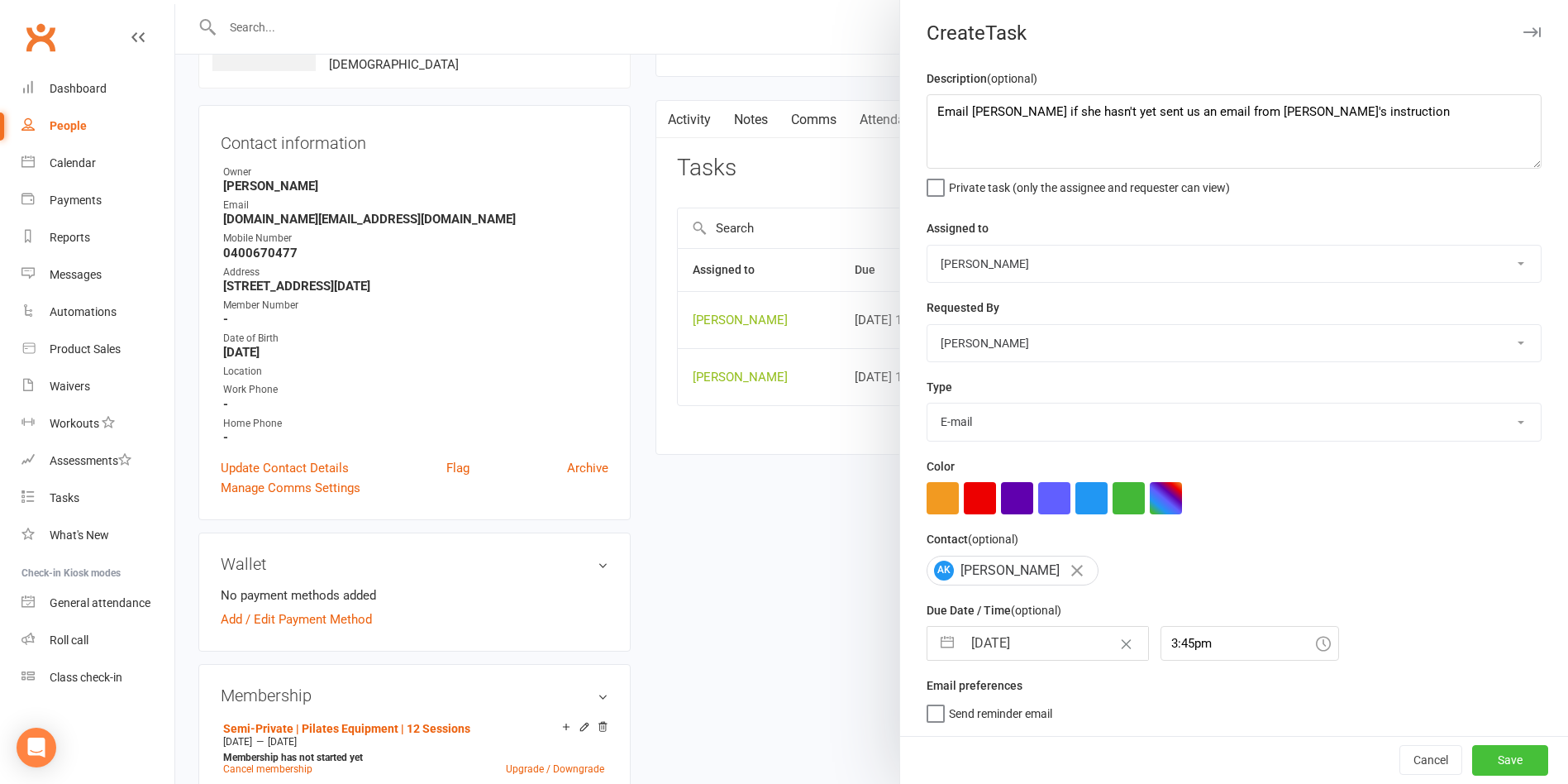 click on "Save" at bounding box center [1510, 760] 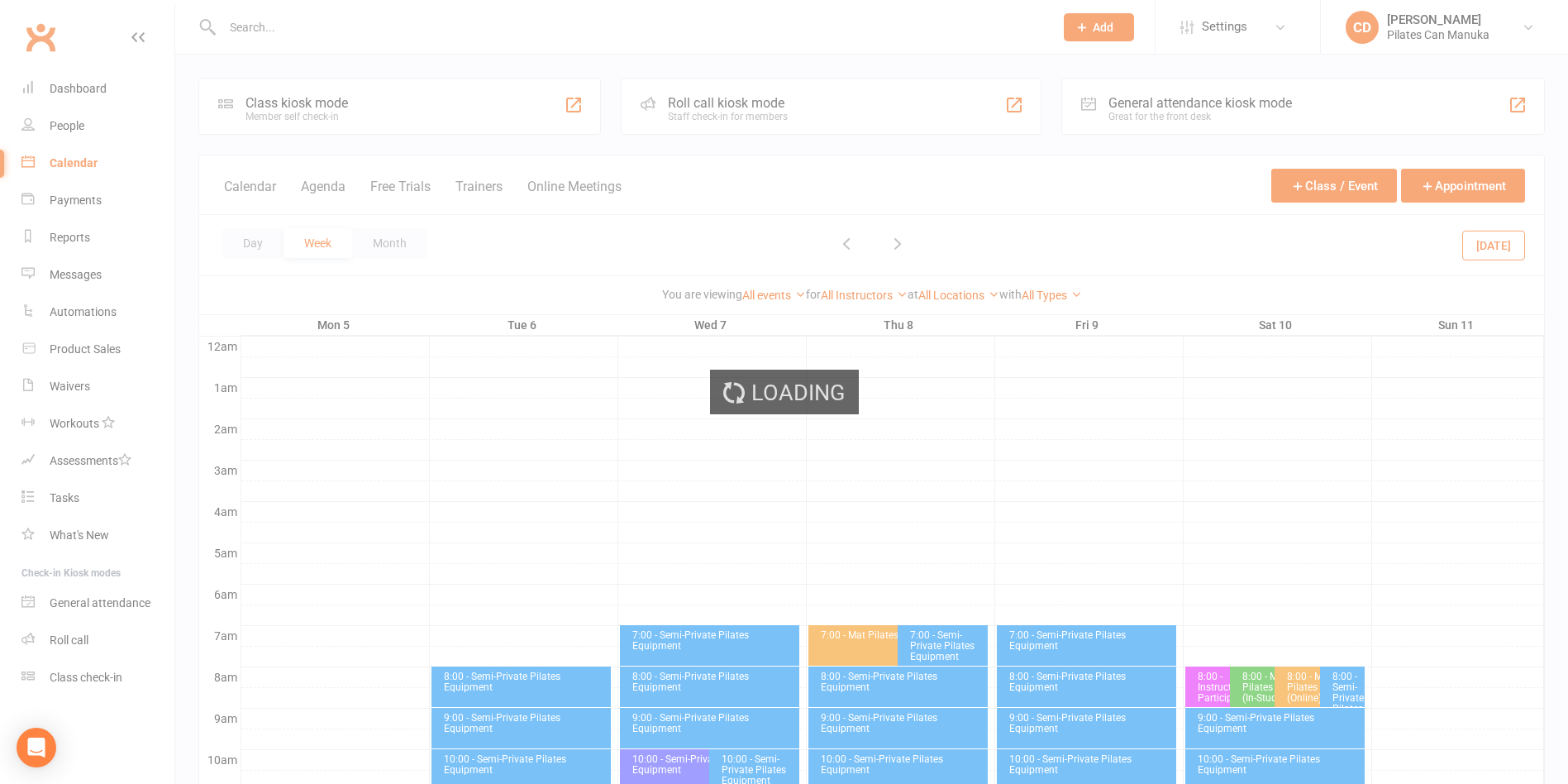 scroll, scrollTop: 493, scrollLeft: 0, axis: vertical 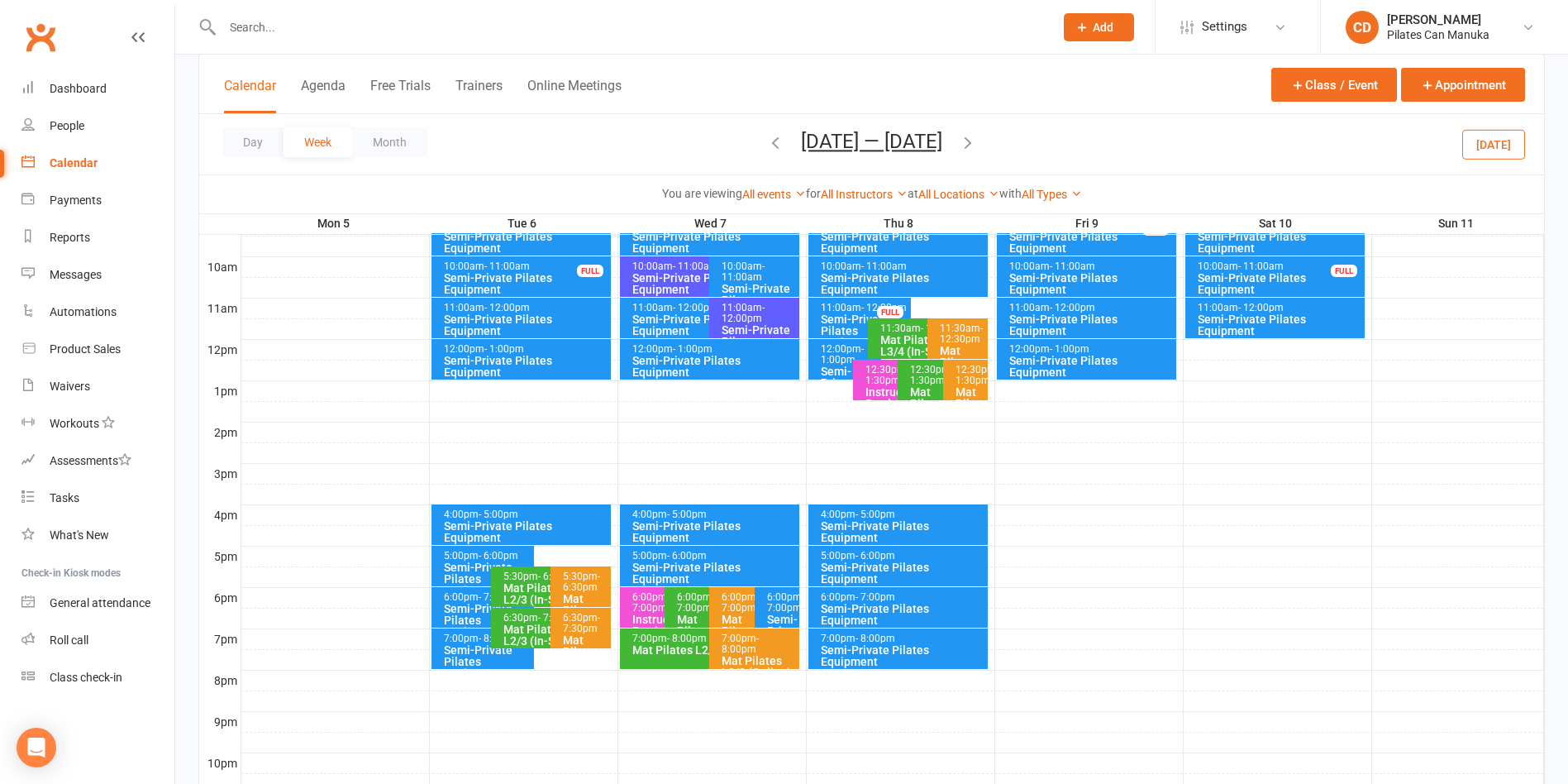 click on "6:00pm  - 7:00pm" at bounding box center (781, 603) 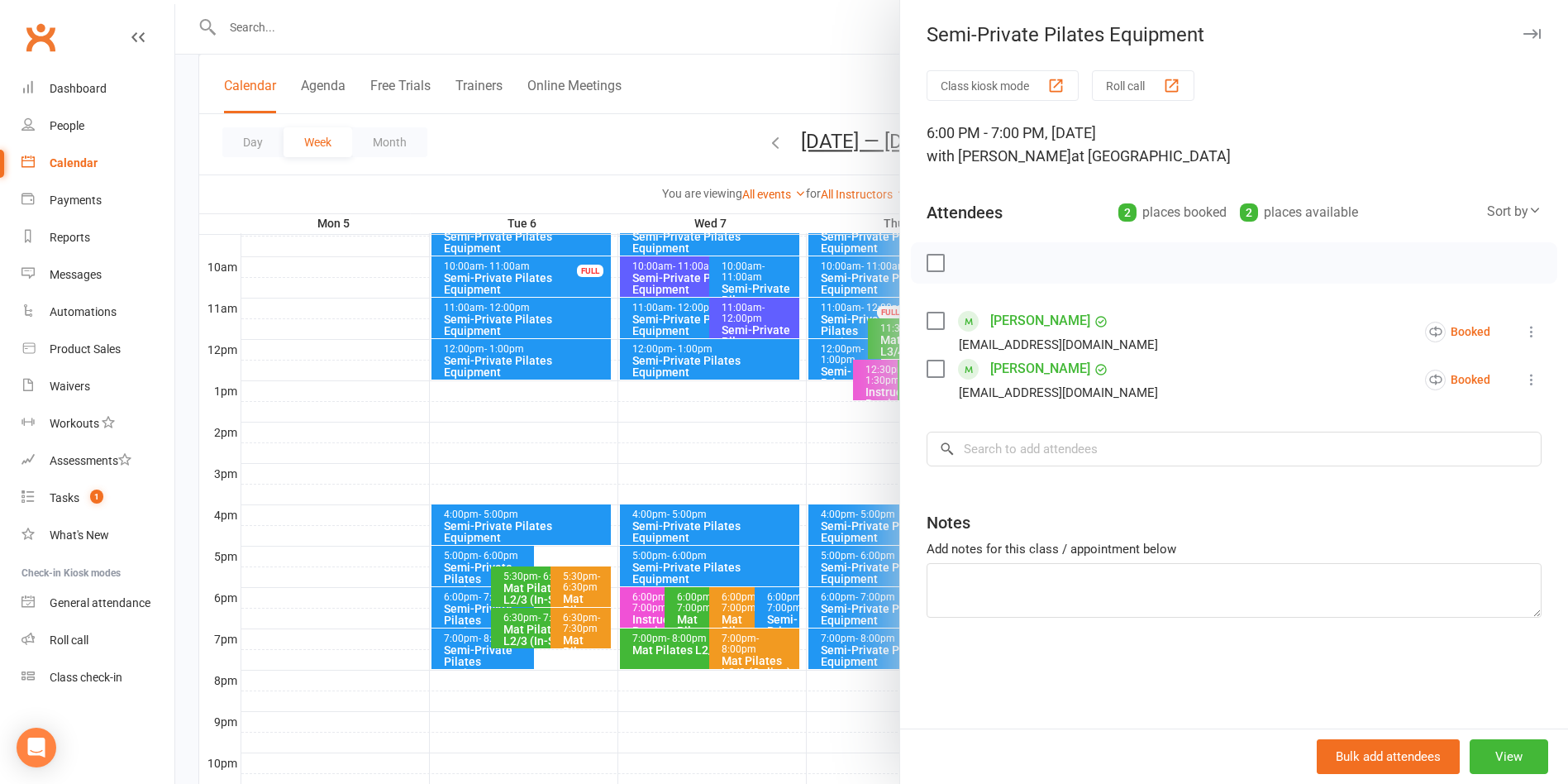 click at bounding box center (871, 392) 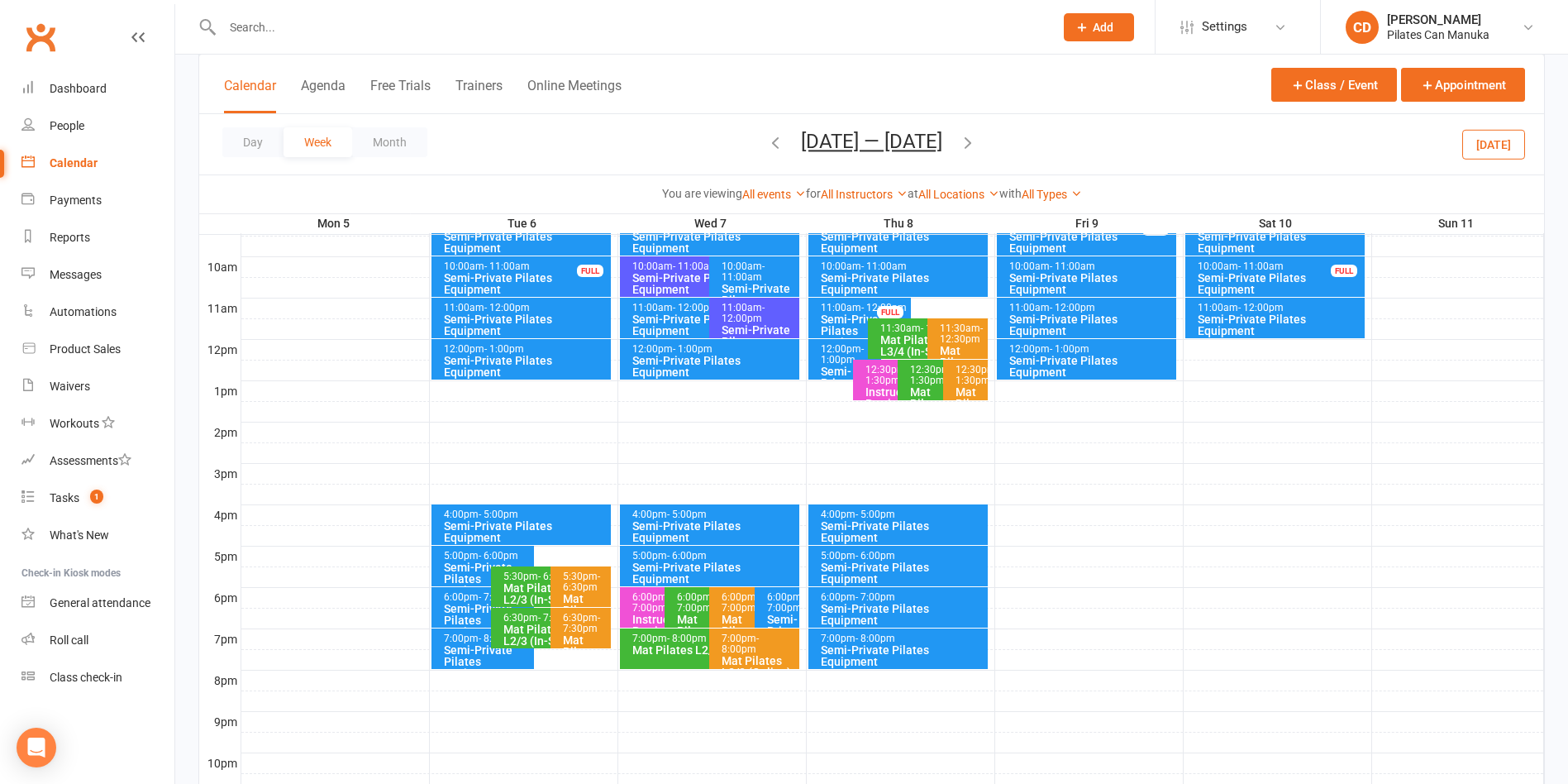 click at bounding box center [775, 142] 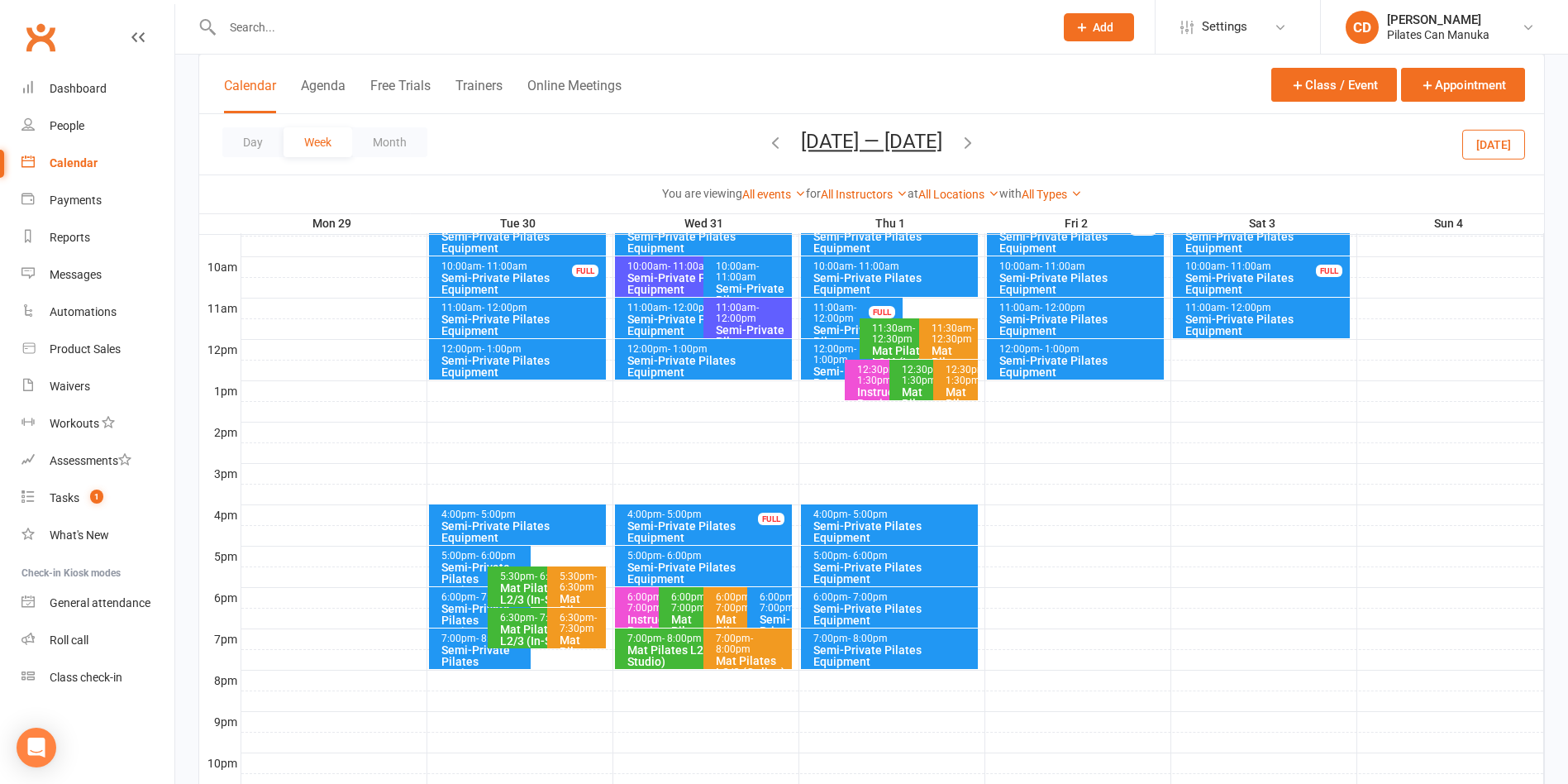 click on "6:00pm  - 7:00pm" at bounding box center (774, 603) 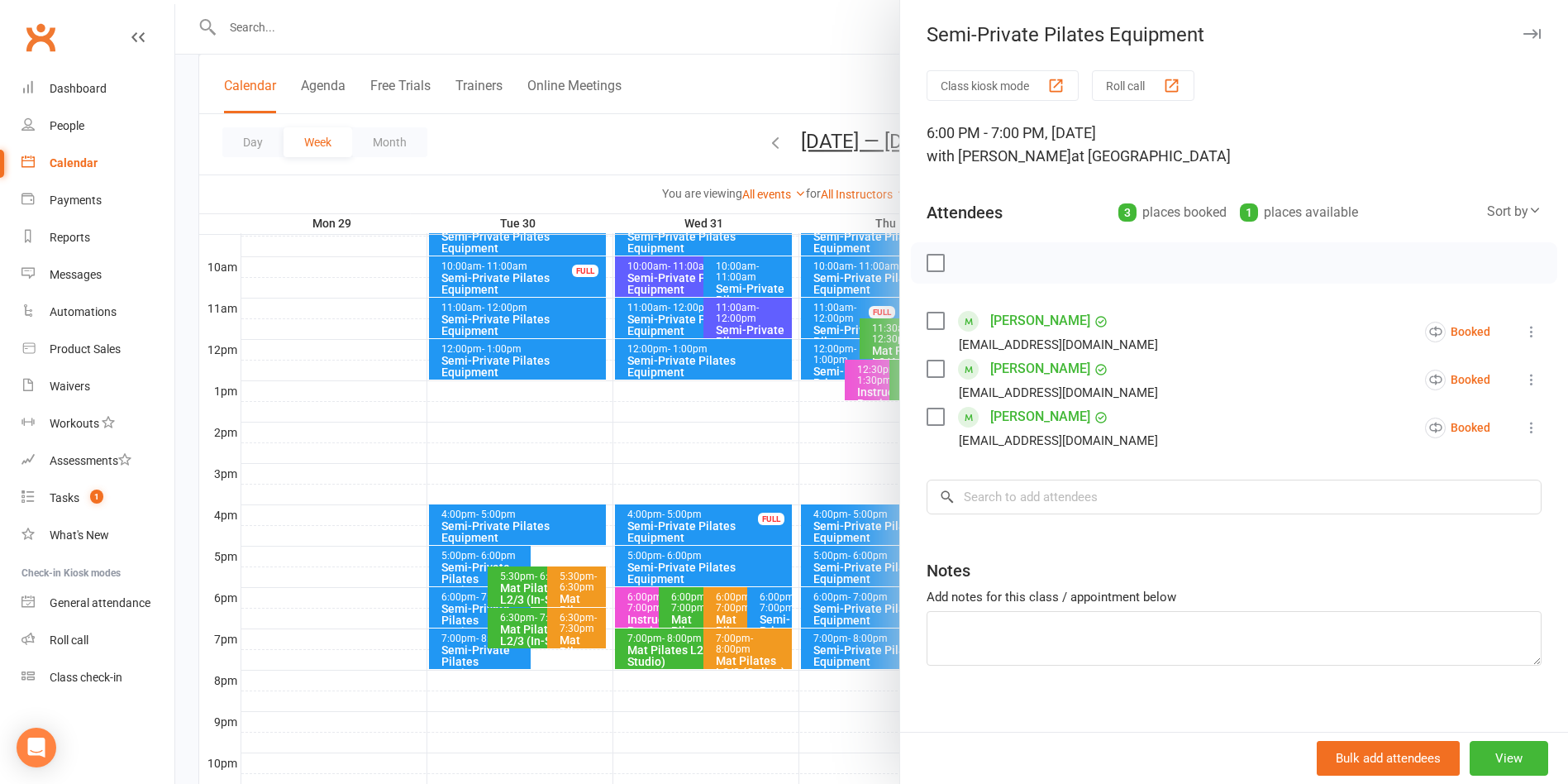 click at bounding box center (871, 392) 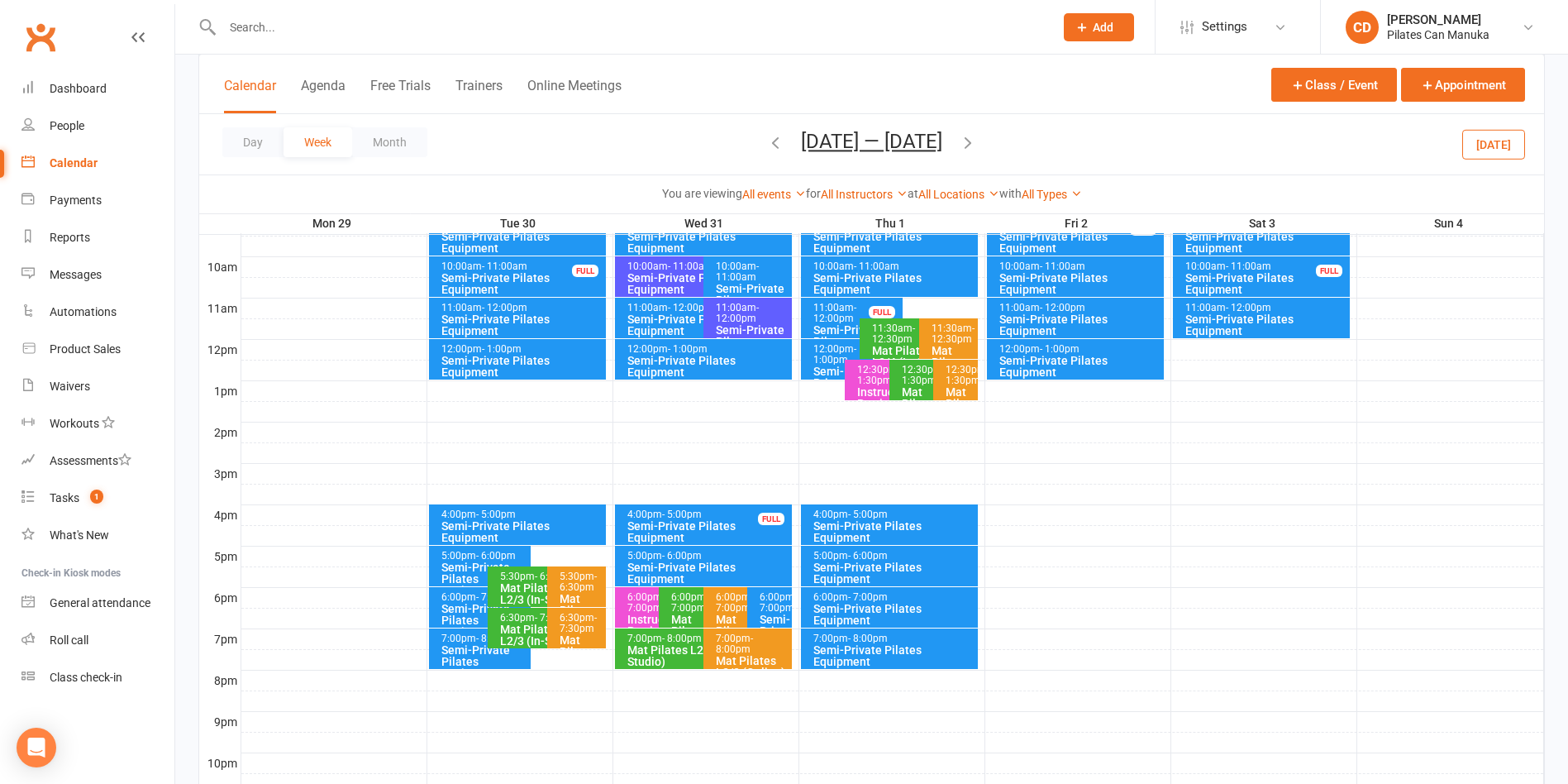 click at bounding box center (968, 142) 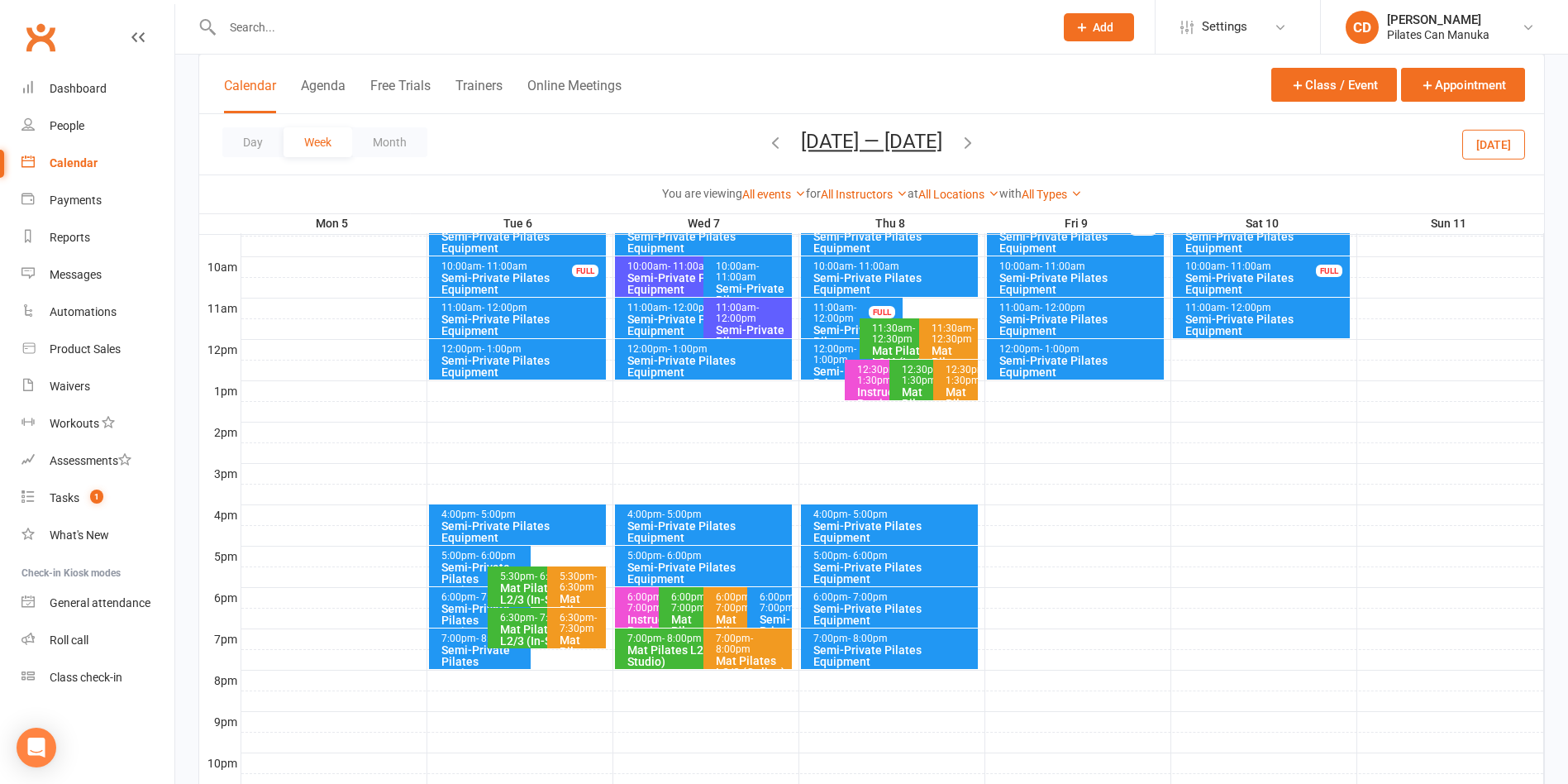click on "6:00pm  - 7:00pm" at bounding box center (774, 603) 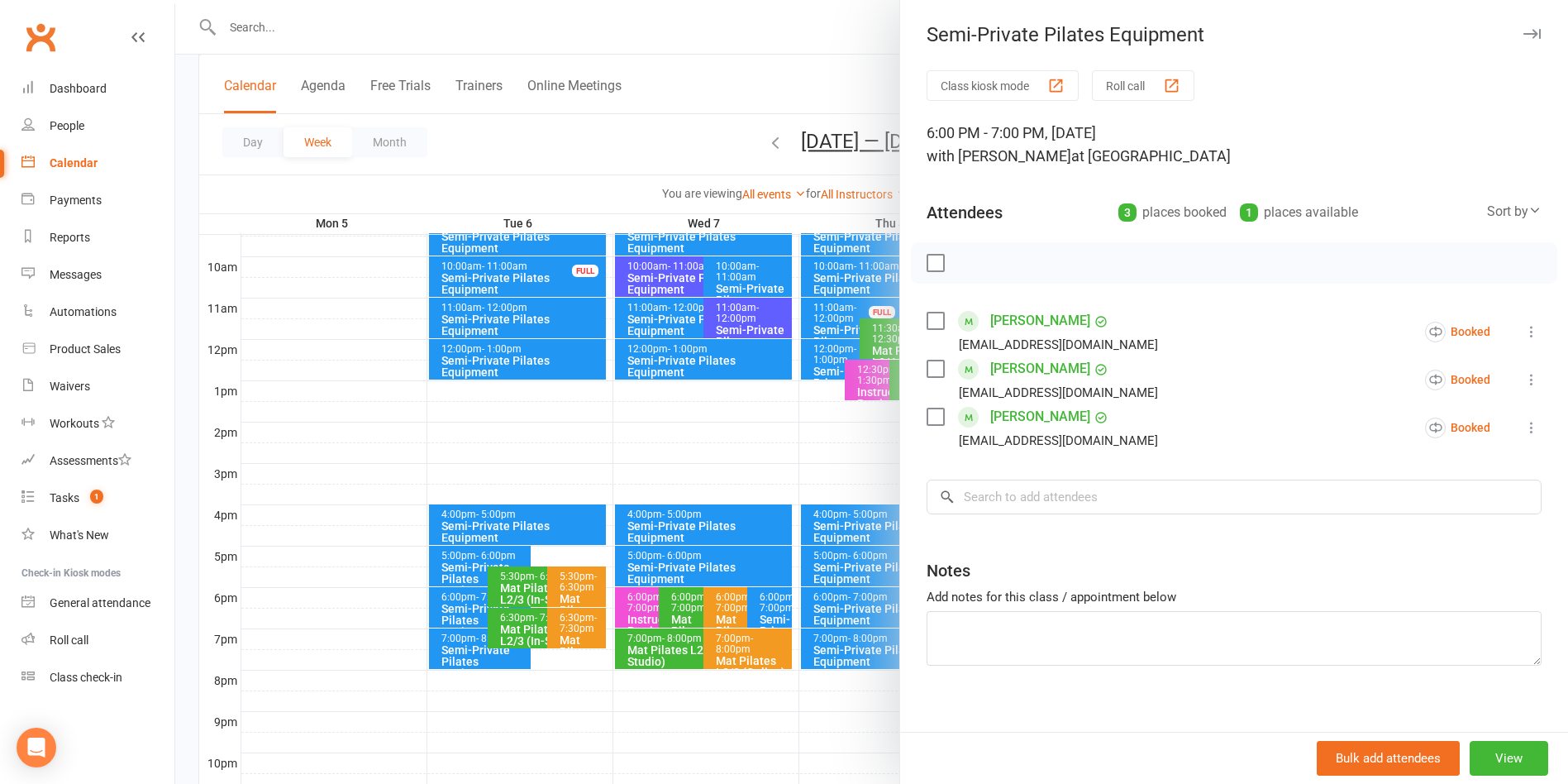 click at bounding box center [871, 392] 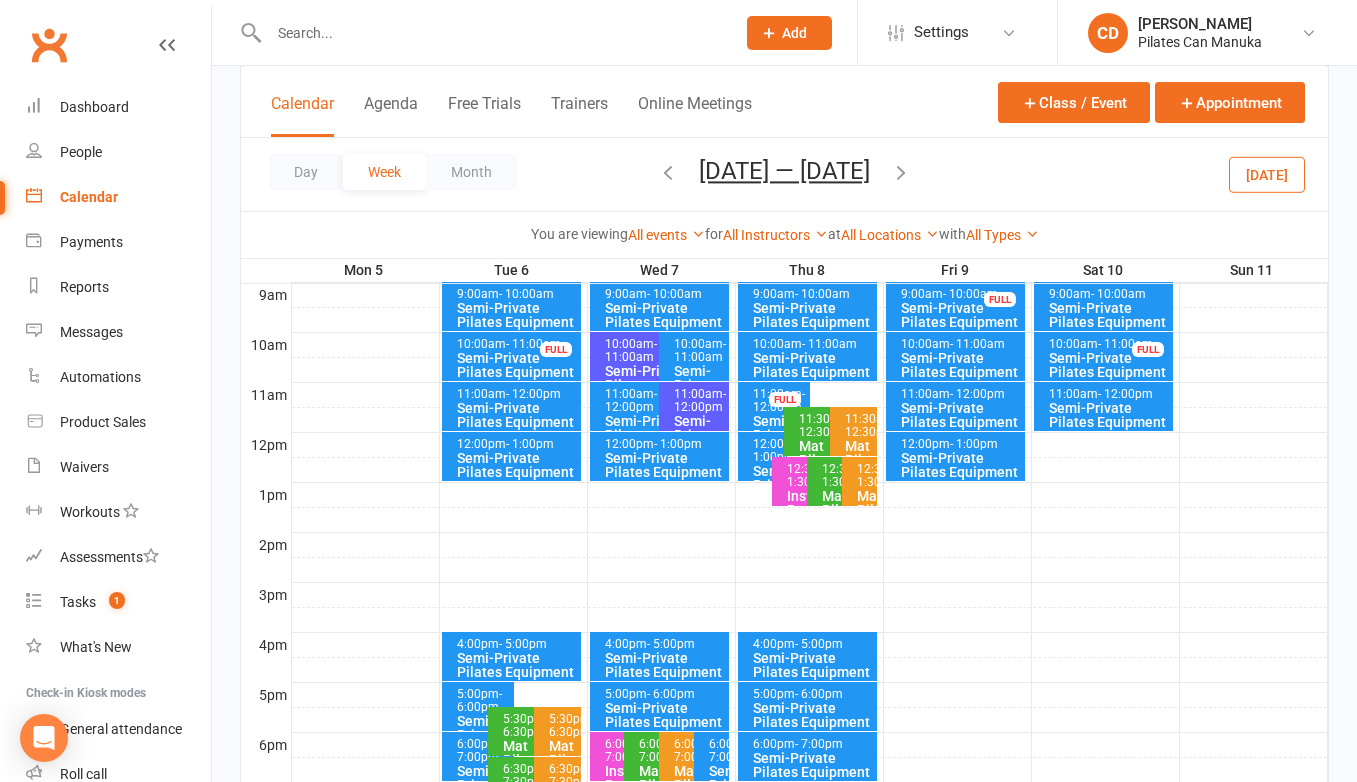 click at bounding box center [492, 33] 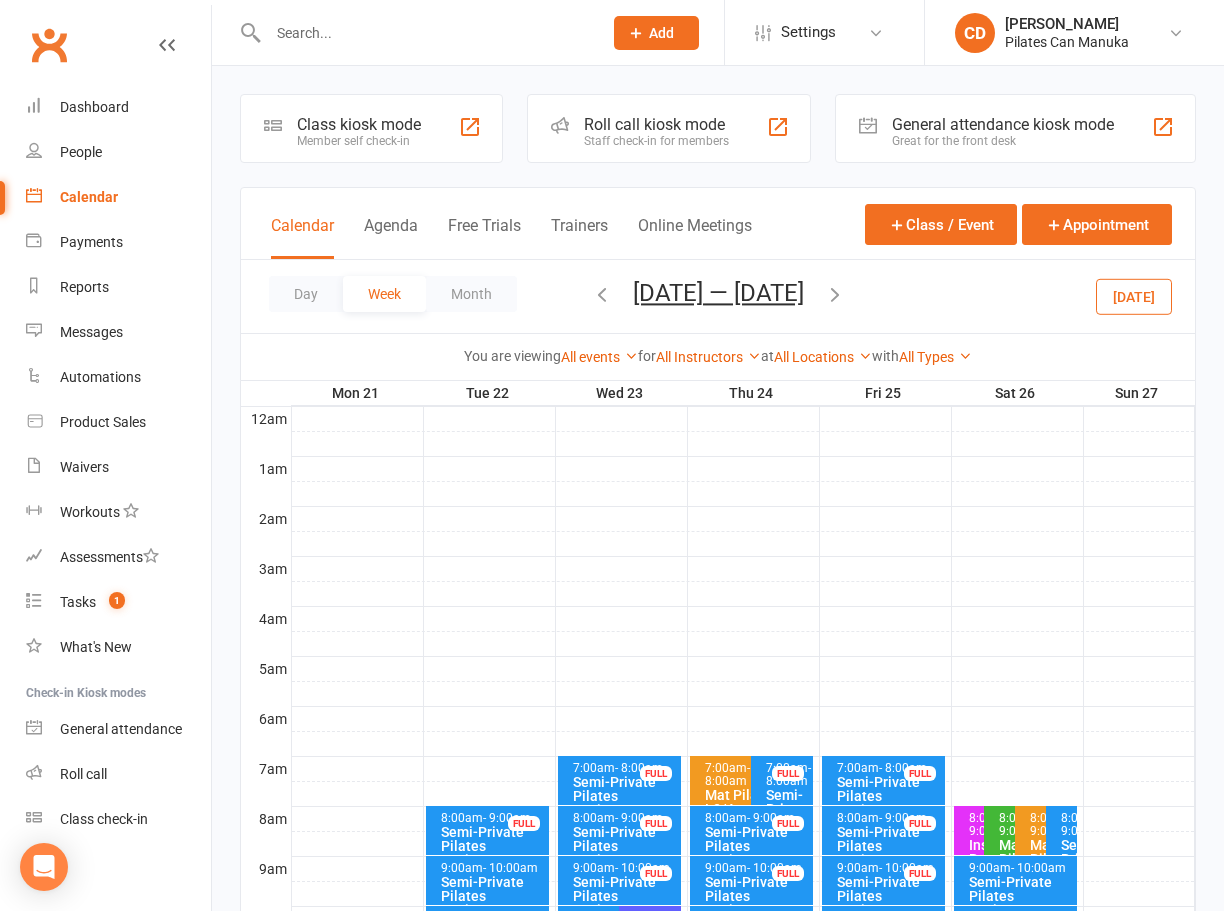scroll, scrollTop: 600, scrollLeft: 0, axis: vertical 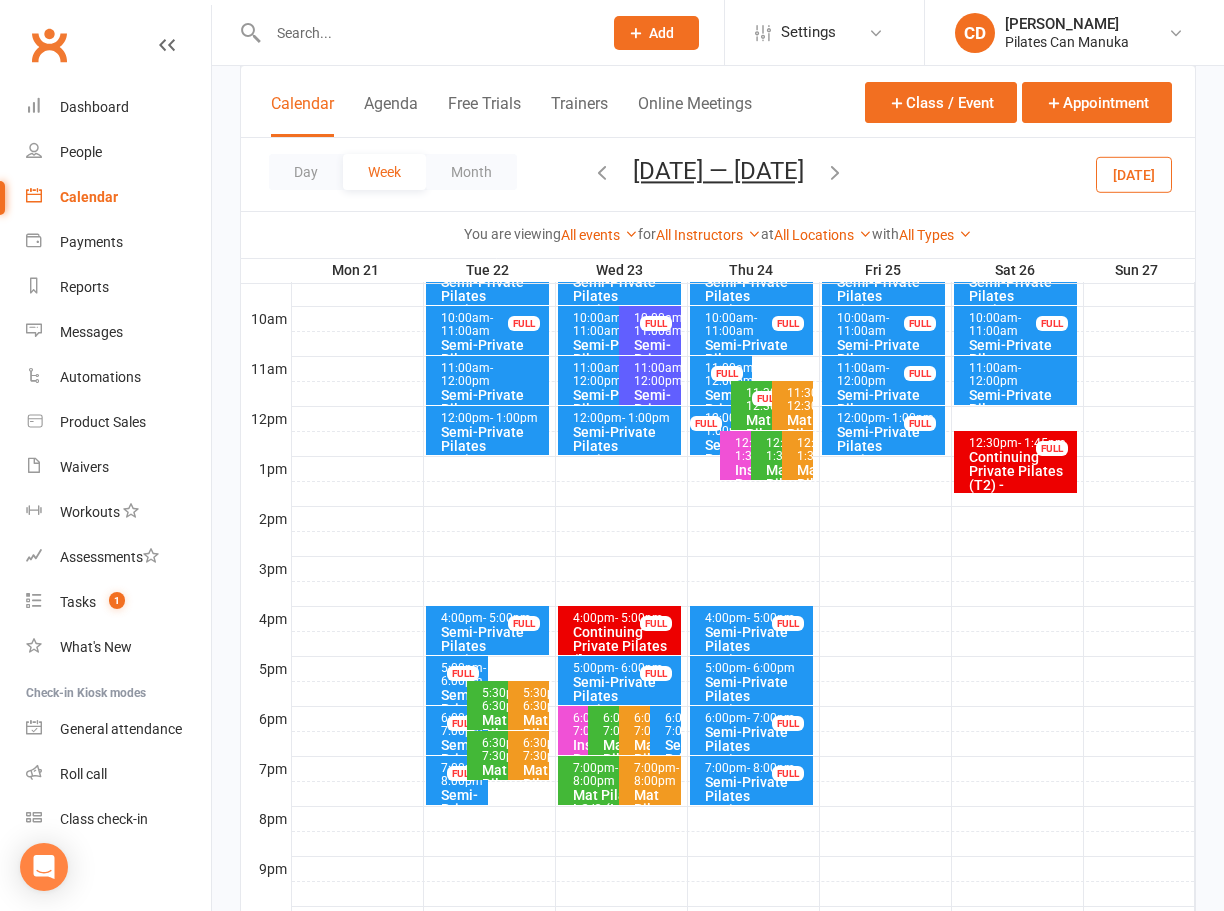 click at bounding box center (414, 32) 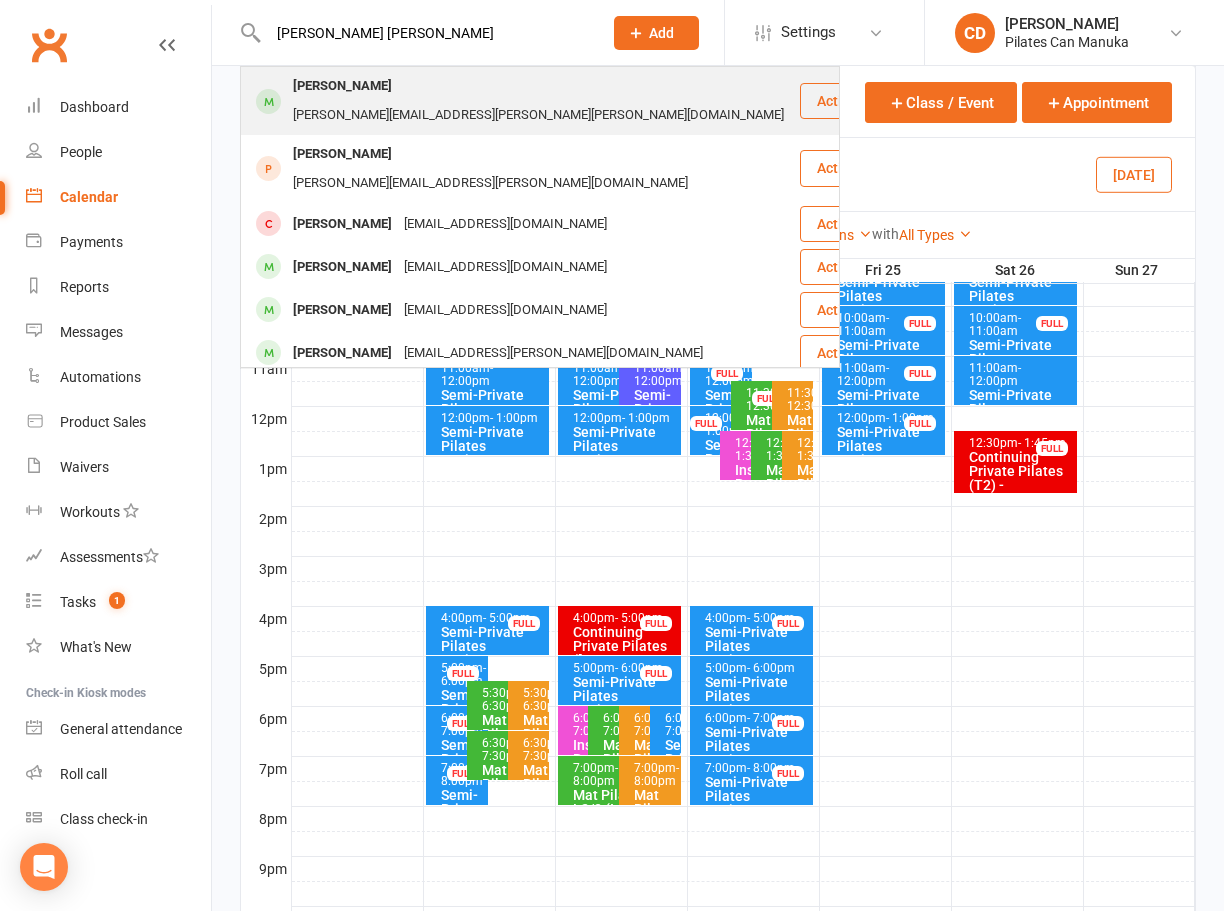 type on "[PERSON_NAME] [PERSON_NAME]" 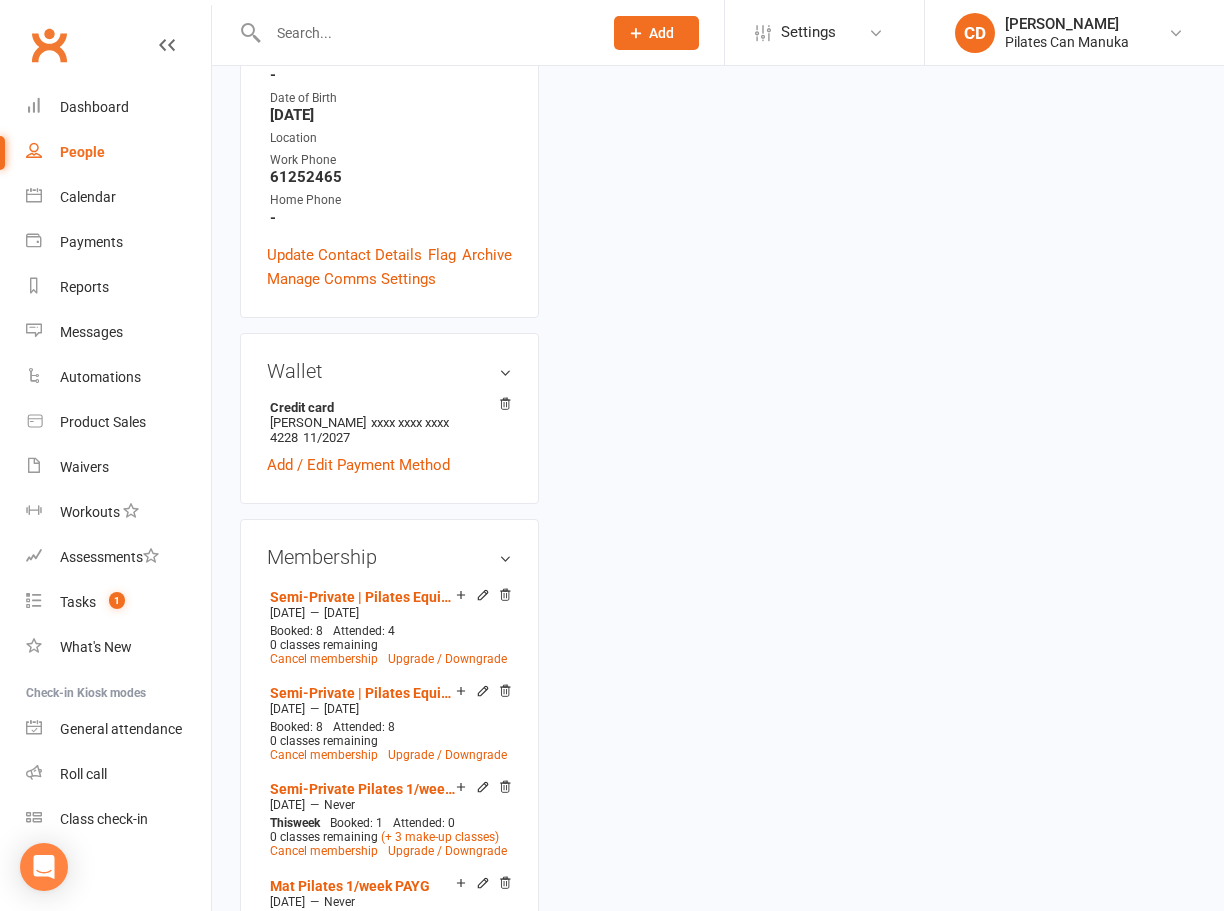 scroll, scrollTop: 0, scrollLeft: 0, axis: both 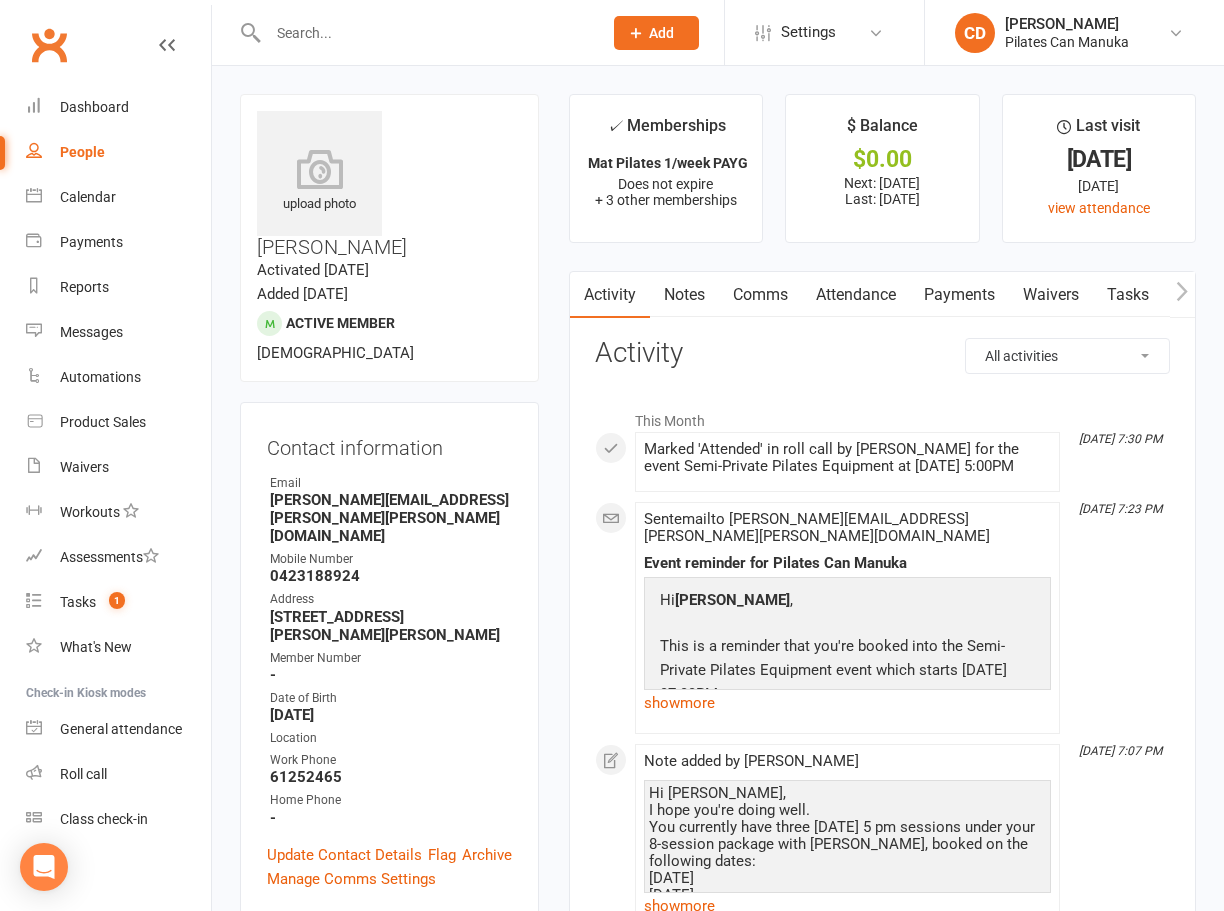 click on "Attendance" at bounding box center (856, 295) 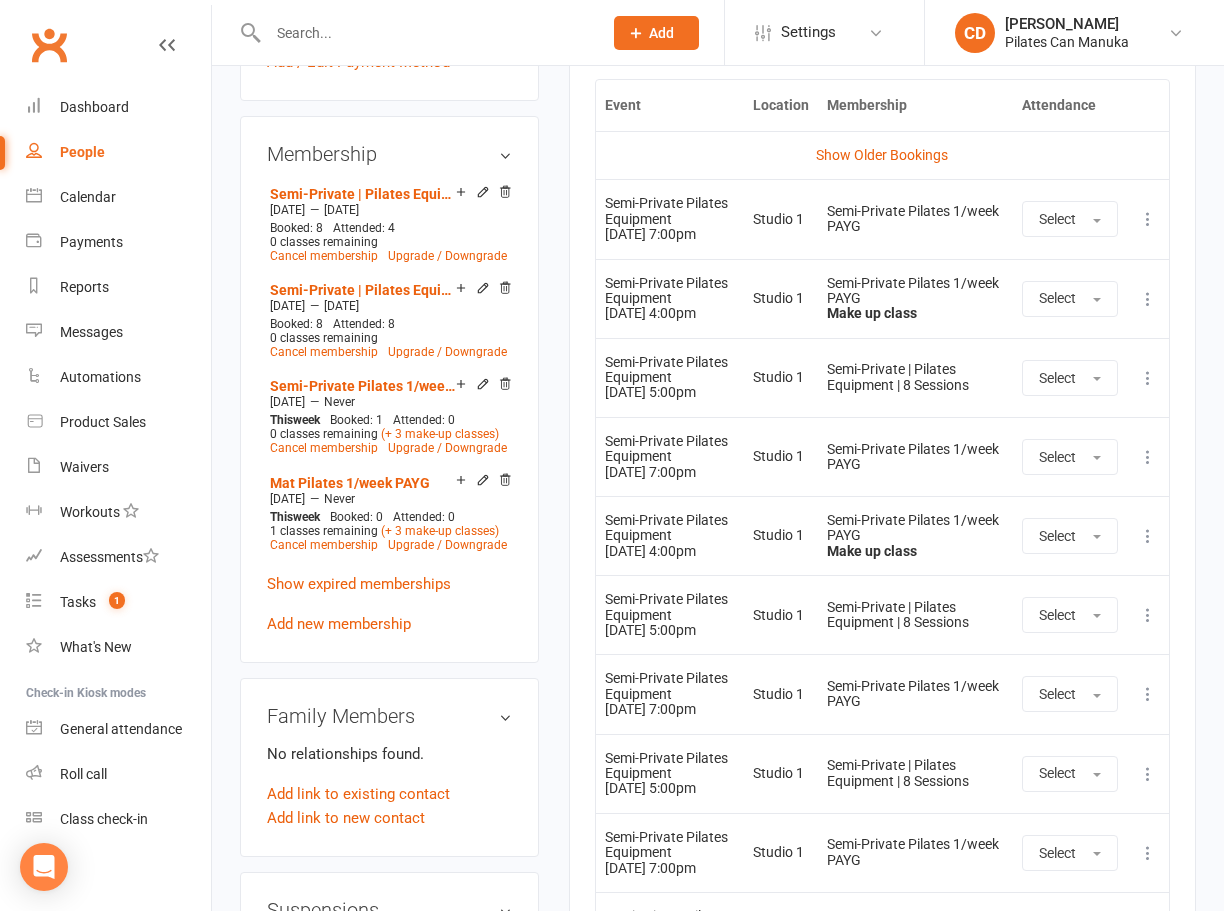 scroll, scrollTop: 1050, scrollLeft: 0, axis: vertical 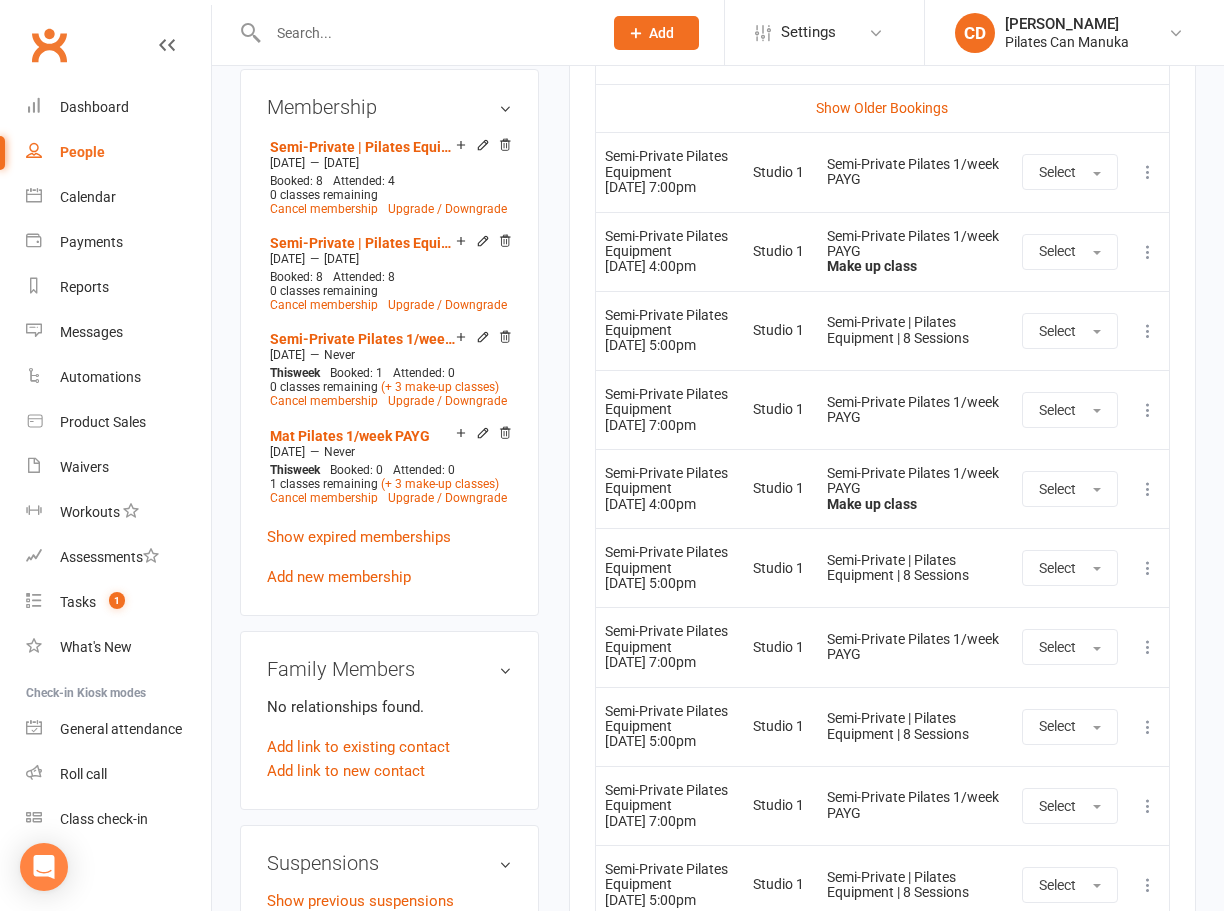 click at bounding box center [1148, 727] 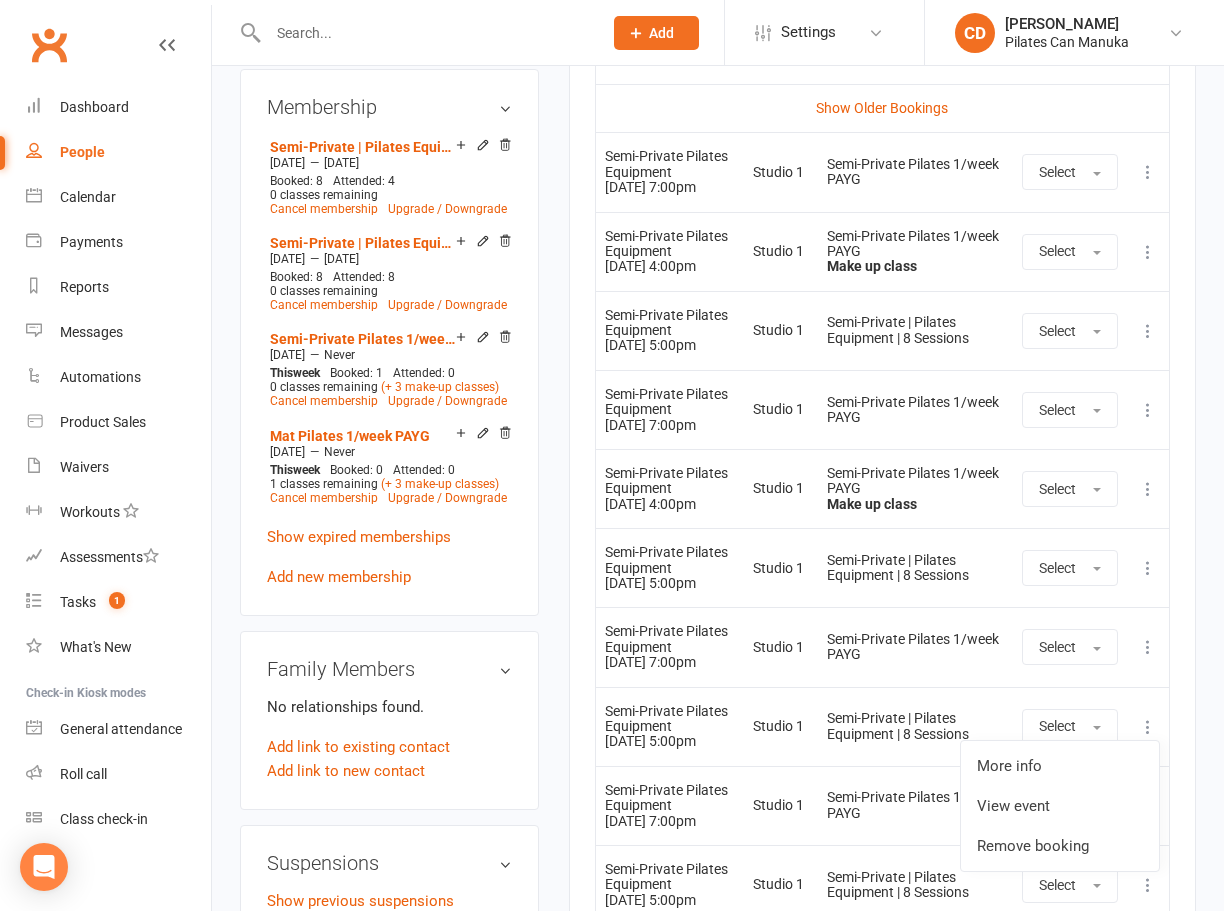 scroll, scrollTop: 1200, scrollLeft: 0, axis: vertical 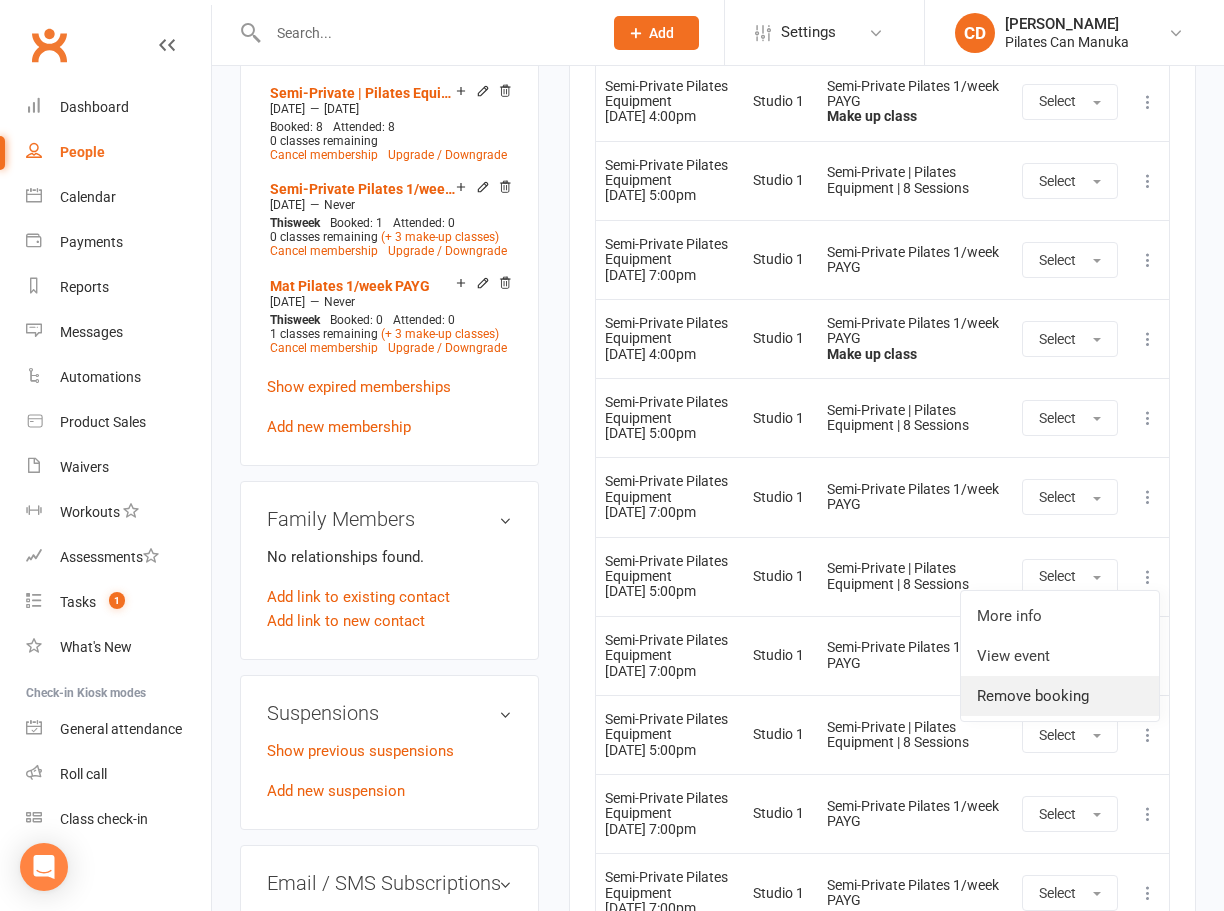 click on "Remove booking" at bounding box center (1060, 696) 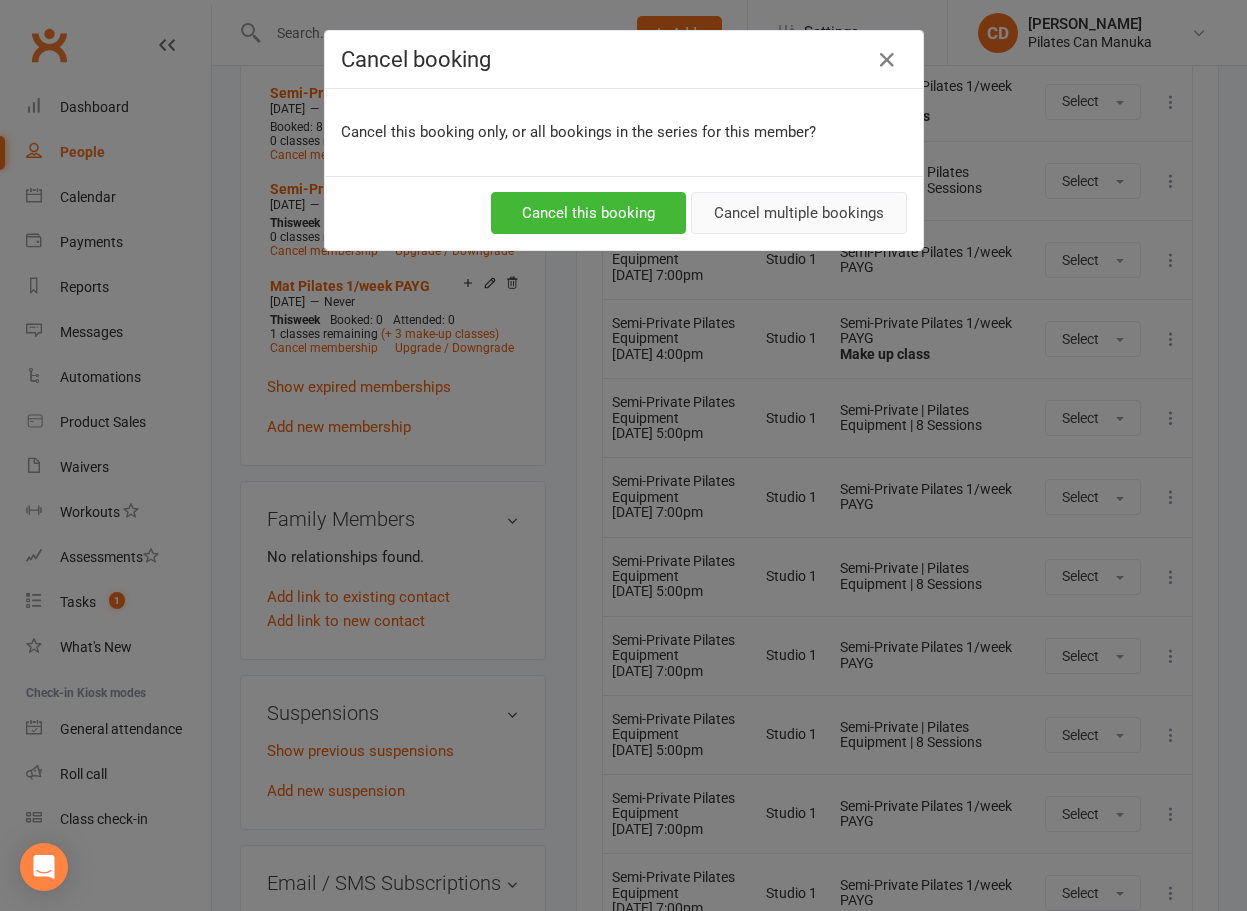 click on "Cancel multiple bookings" at bounding box center [799, 213] 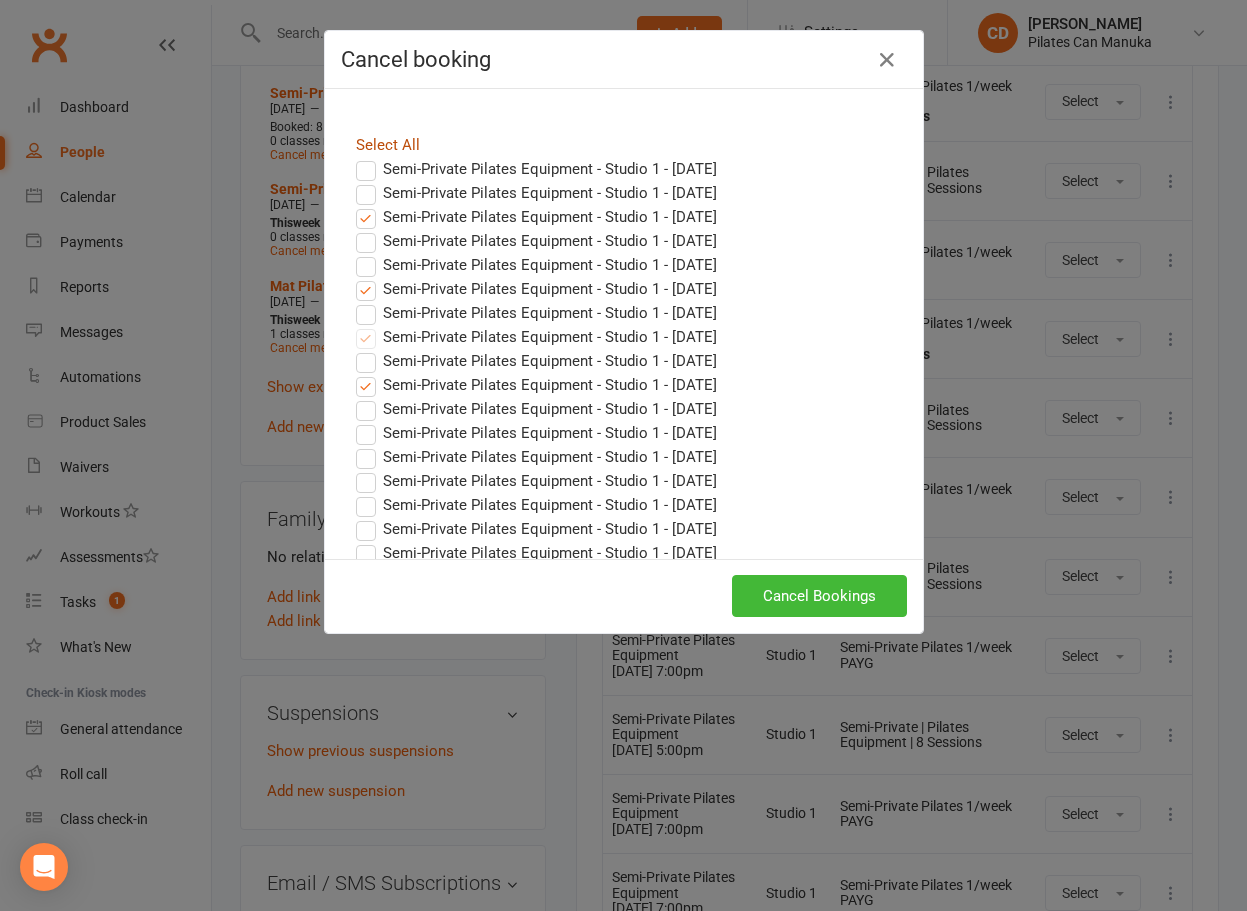 click on "Select All" at bounding box center (388, 145) 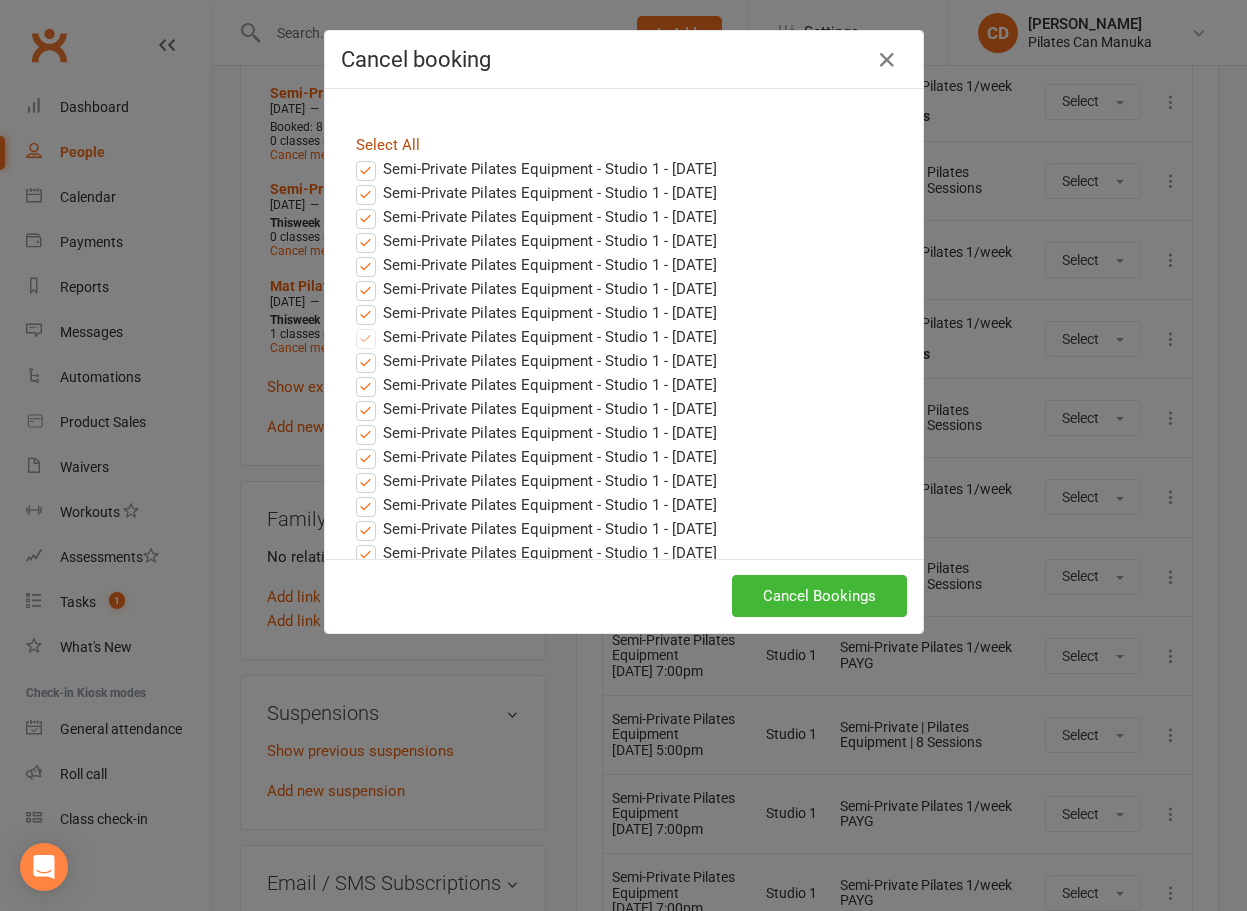 click on "Select All" at bounding box center [388, 145] 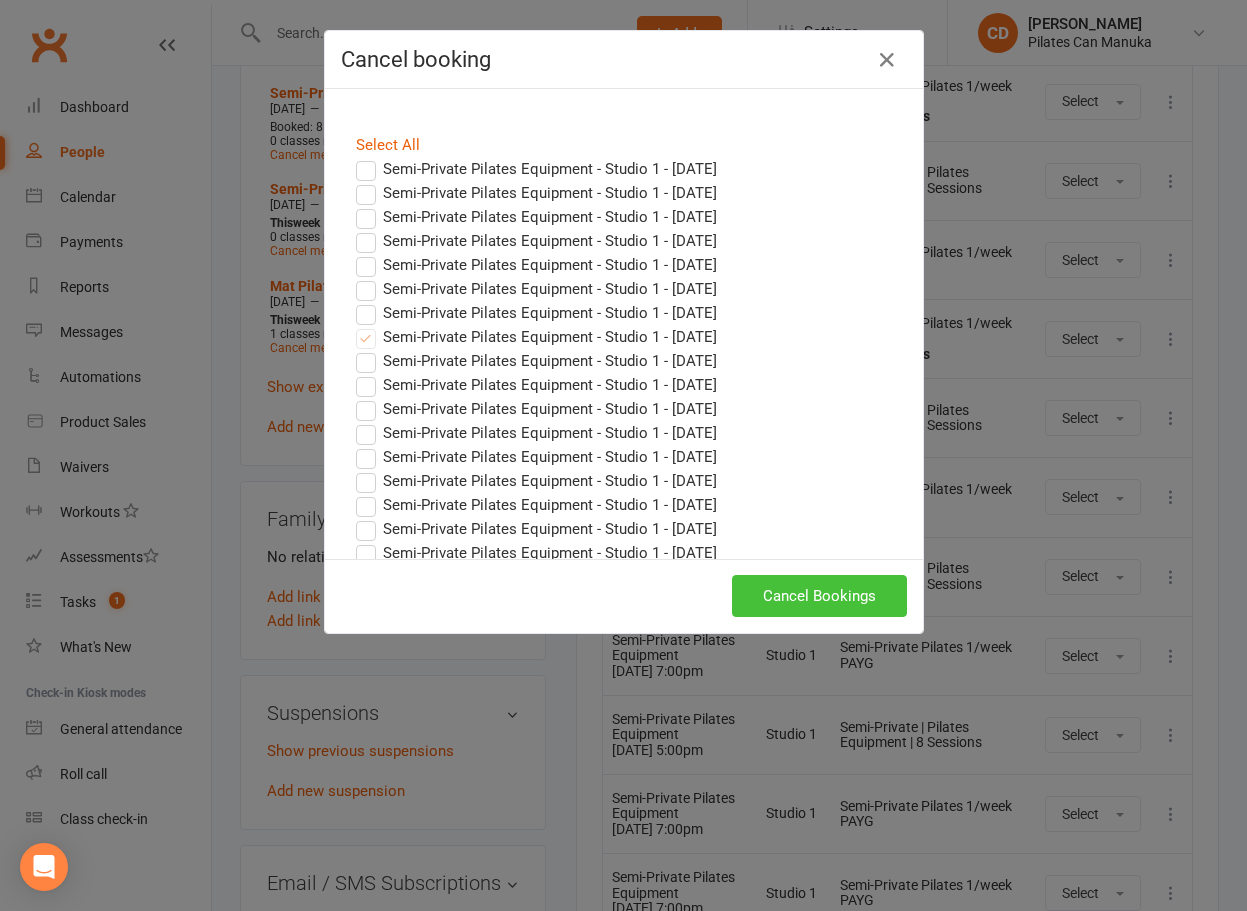 click on "Cancel Bookings" at bounding box center (819, 596) 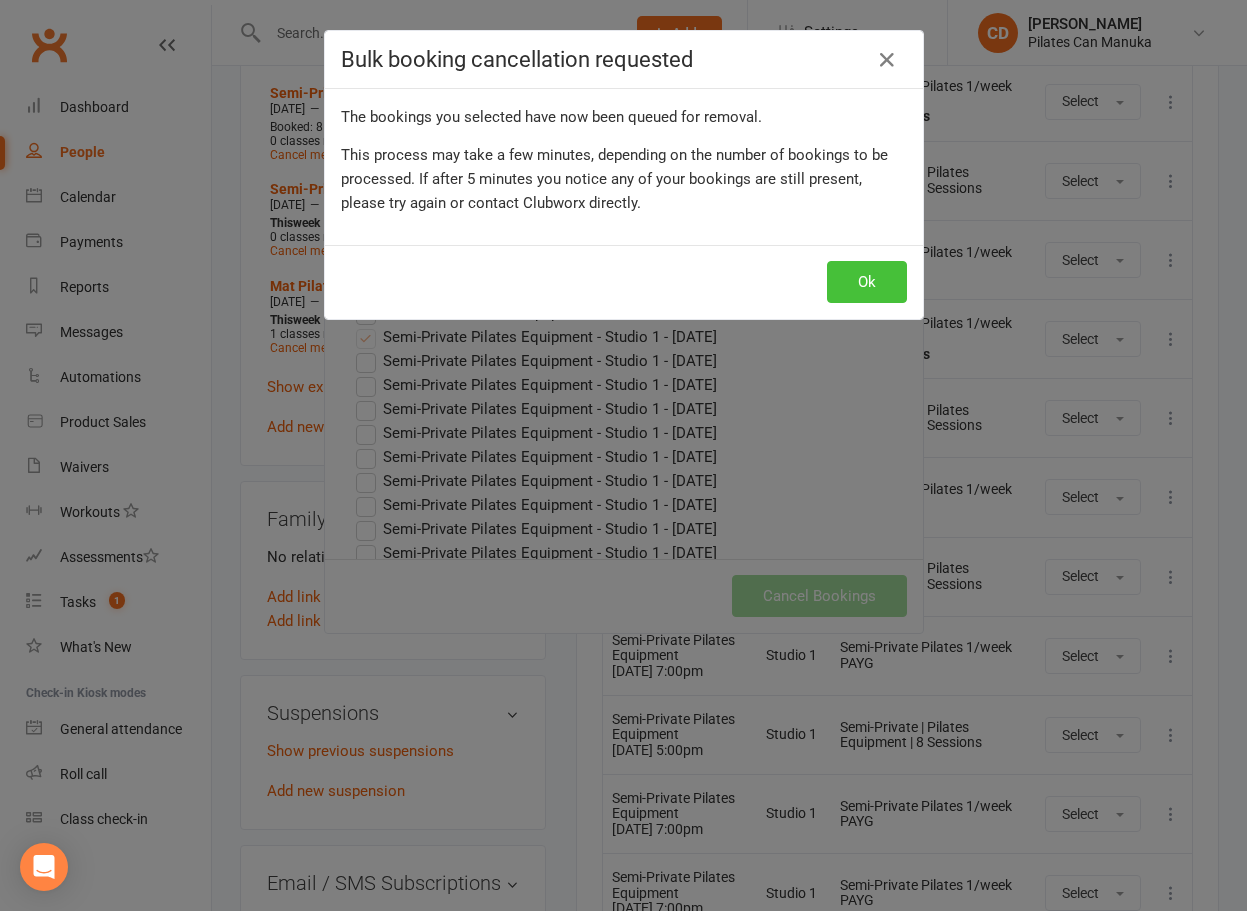 click on "Ok" at bounding box center (867, 282) 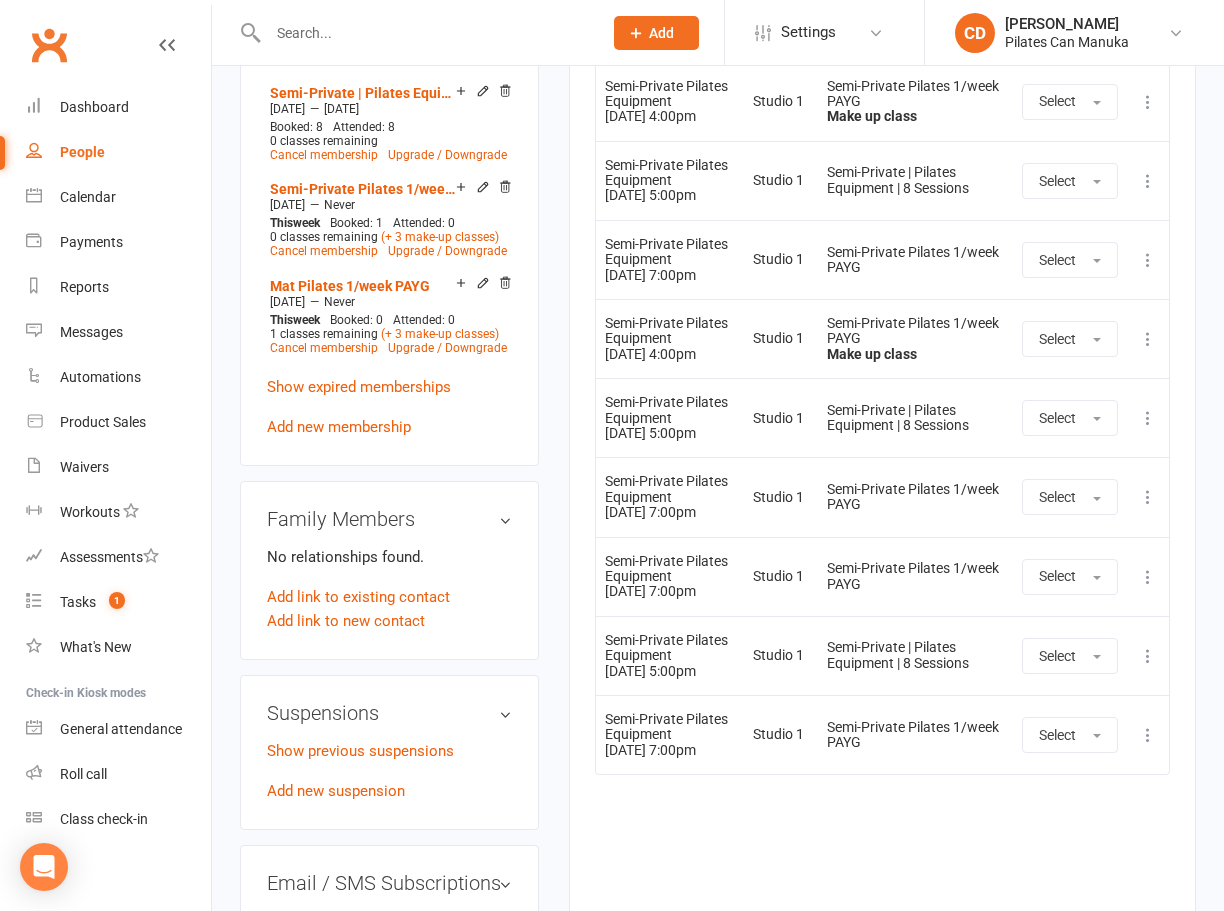 click at bounding box center [1148, 656] 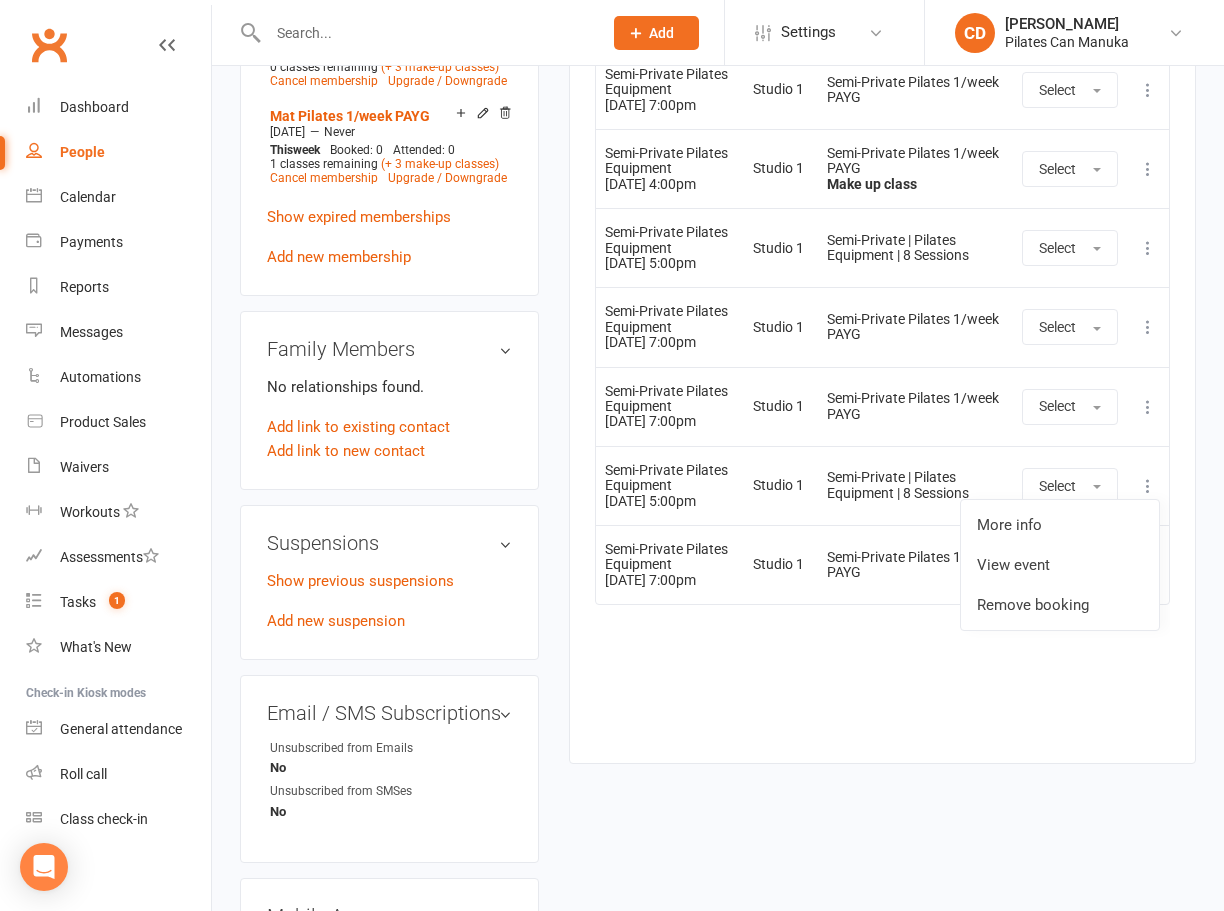 scroll, scrollTop: 1500, scrollLeft: 0, axis: vertical 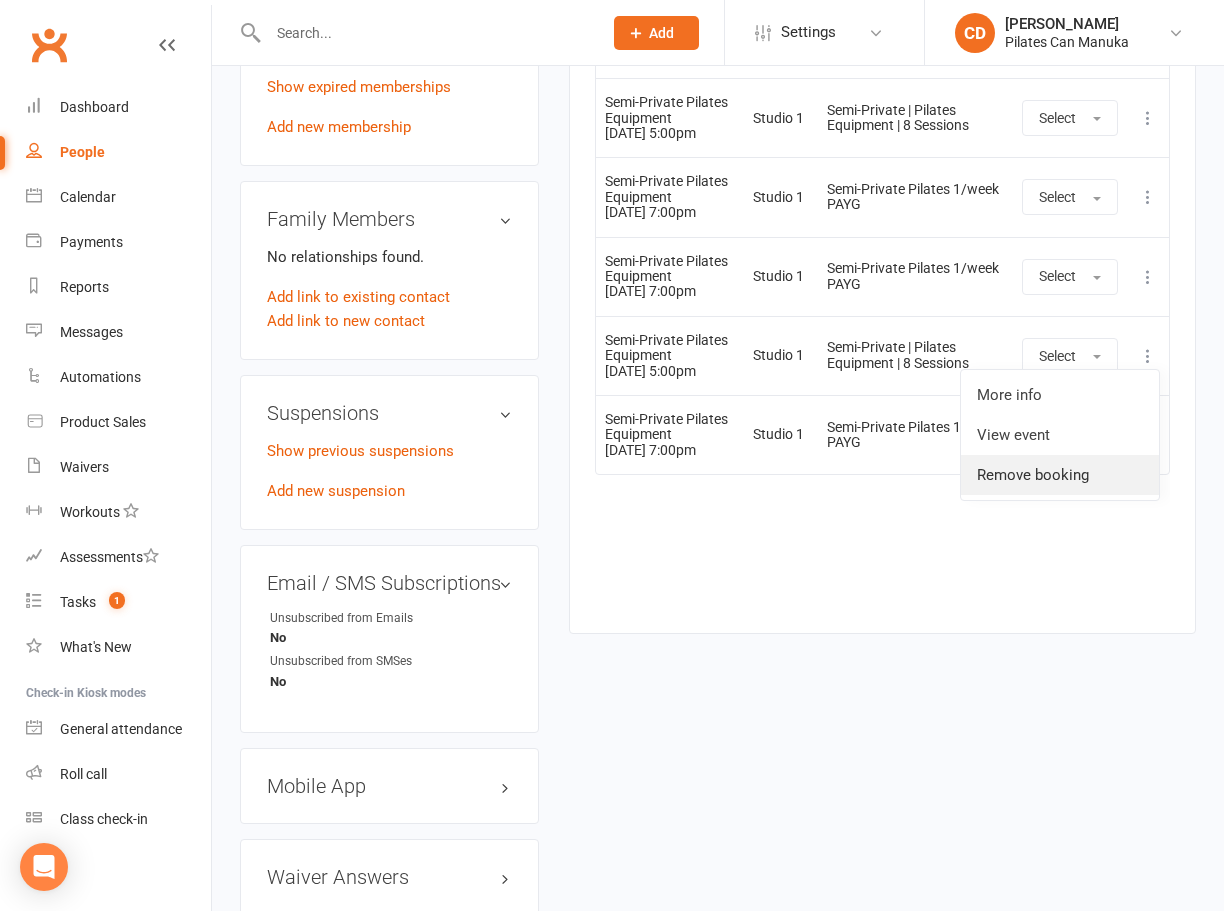 click on "Remove booking" at bounding box center (1060, 475) 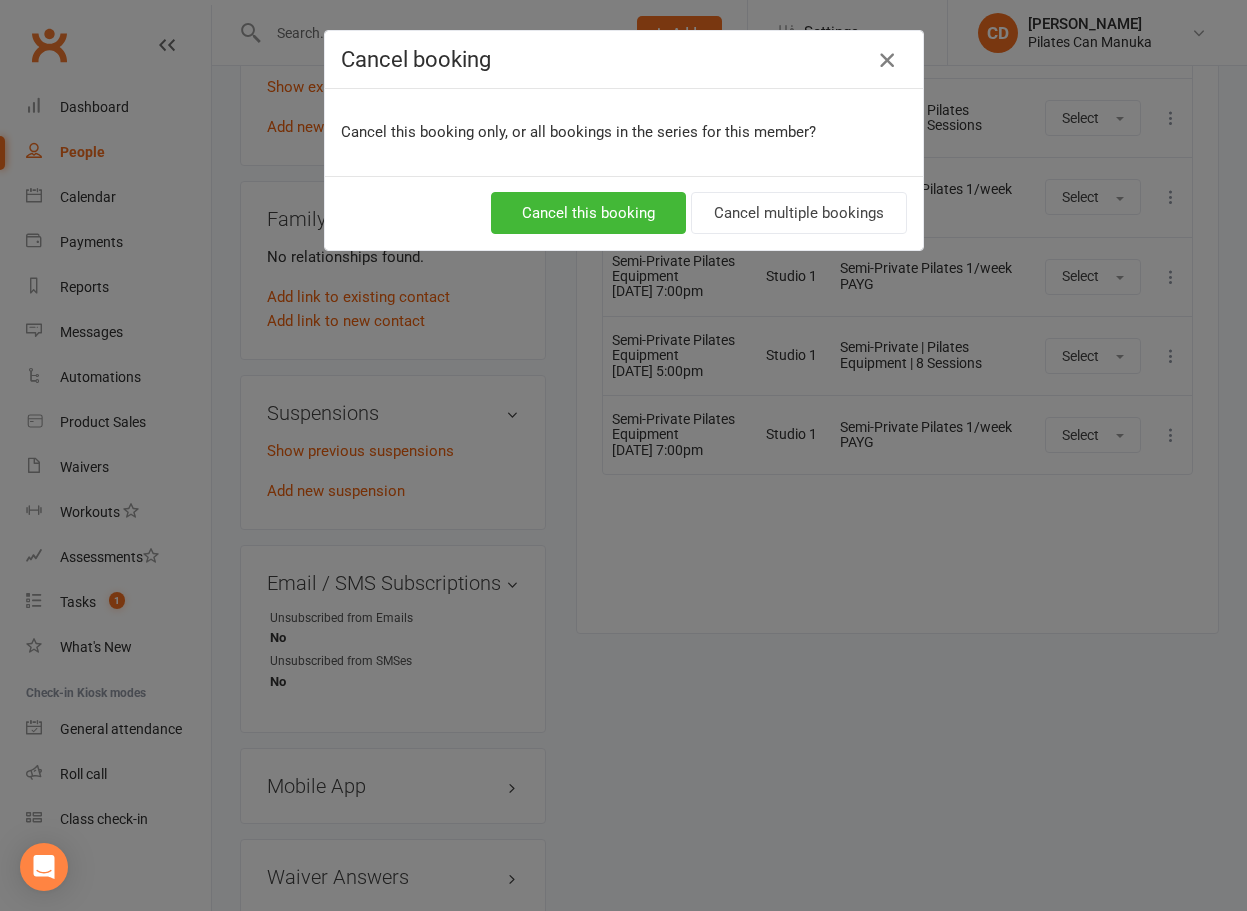 click at bounding box center (887, 60) 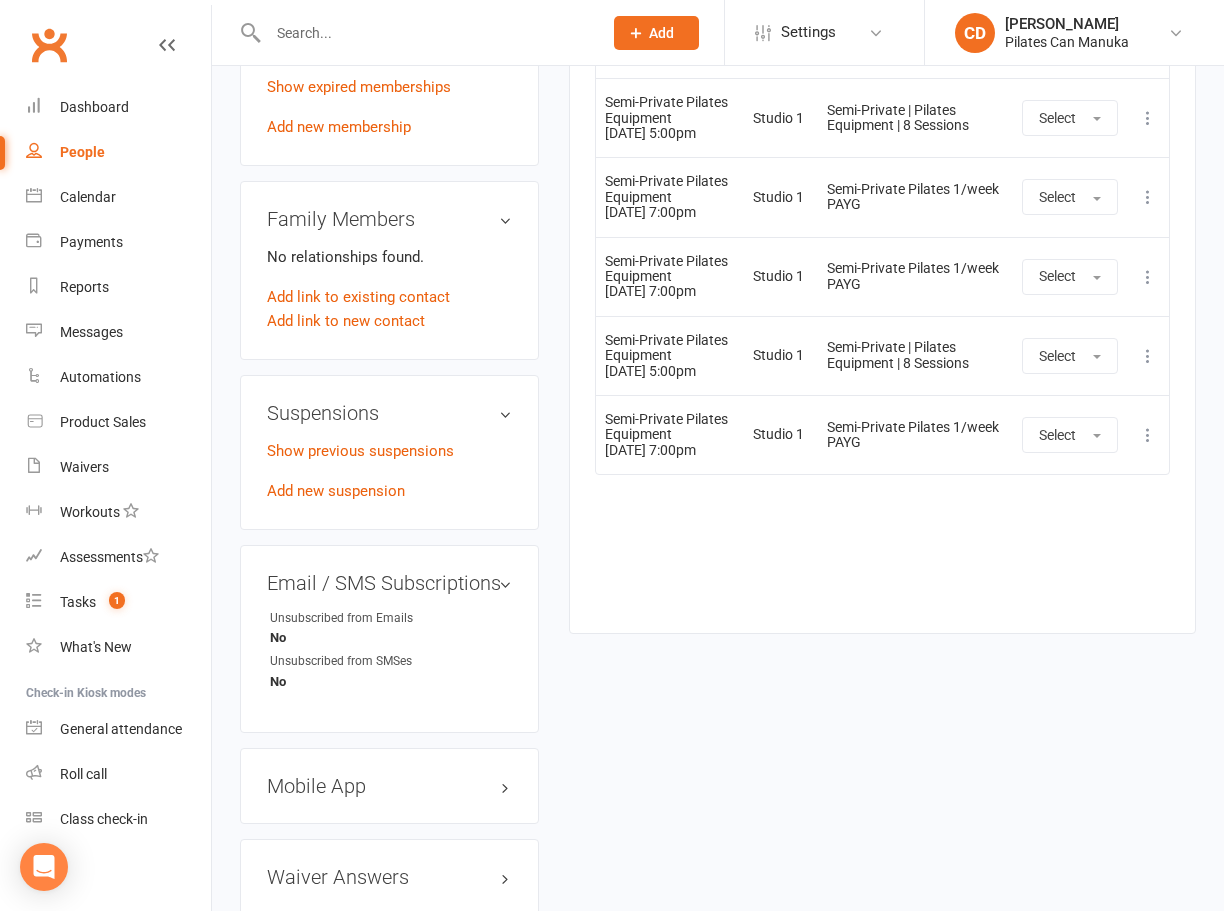click at bounding box center [1148, 356] 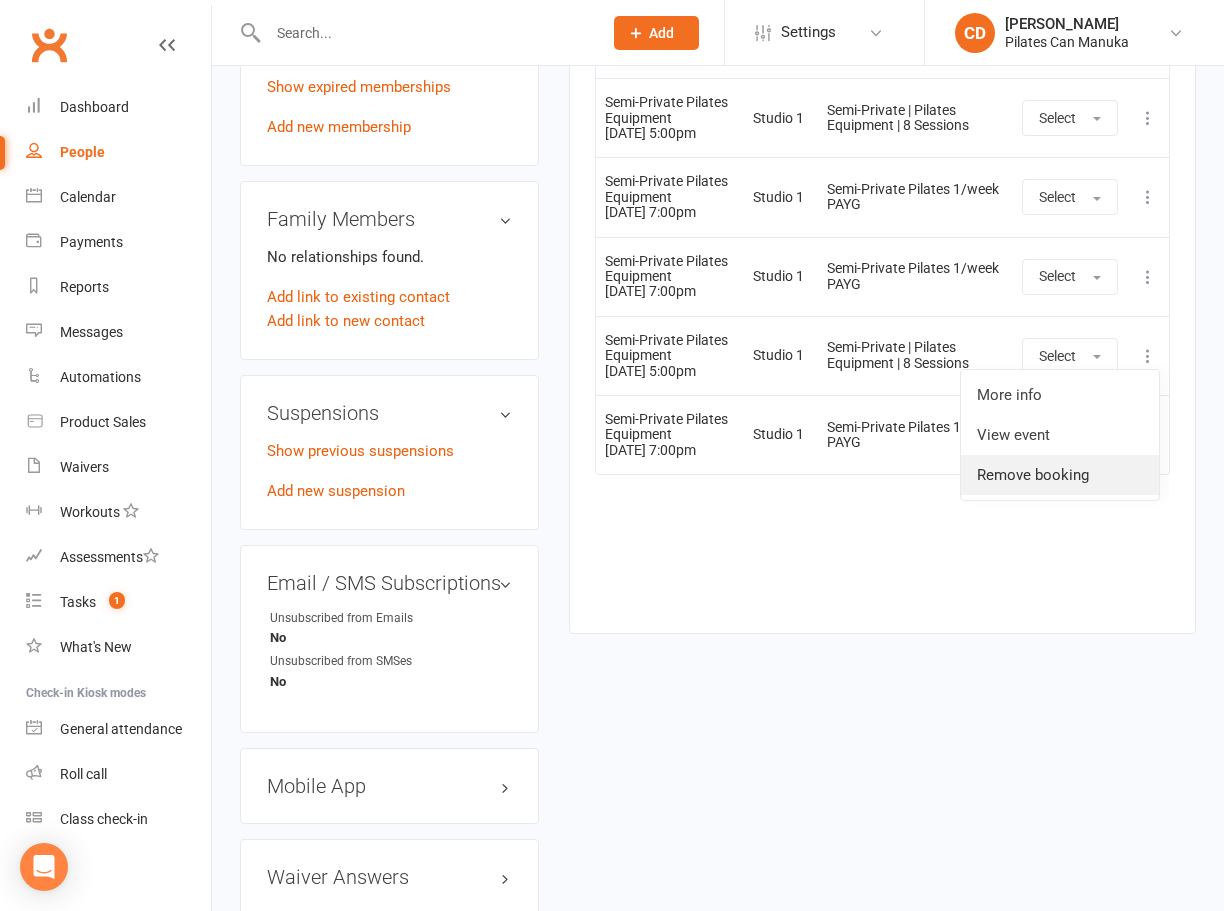 click on "Remove booking" at bounding box center [1060, 475] 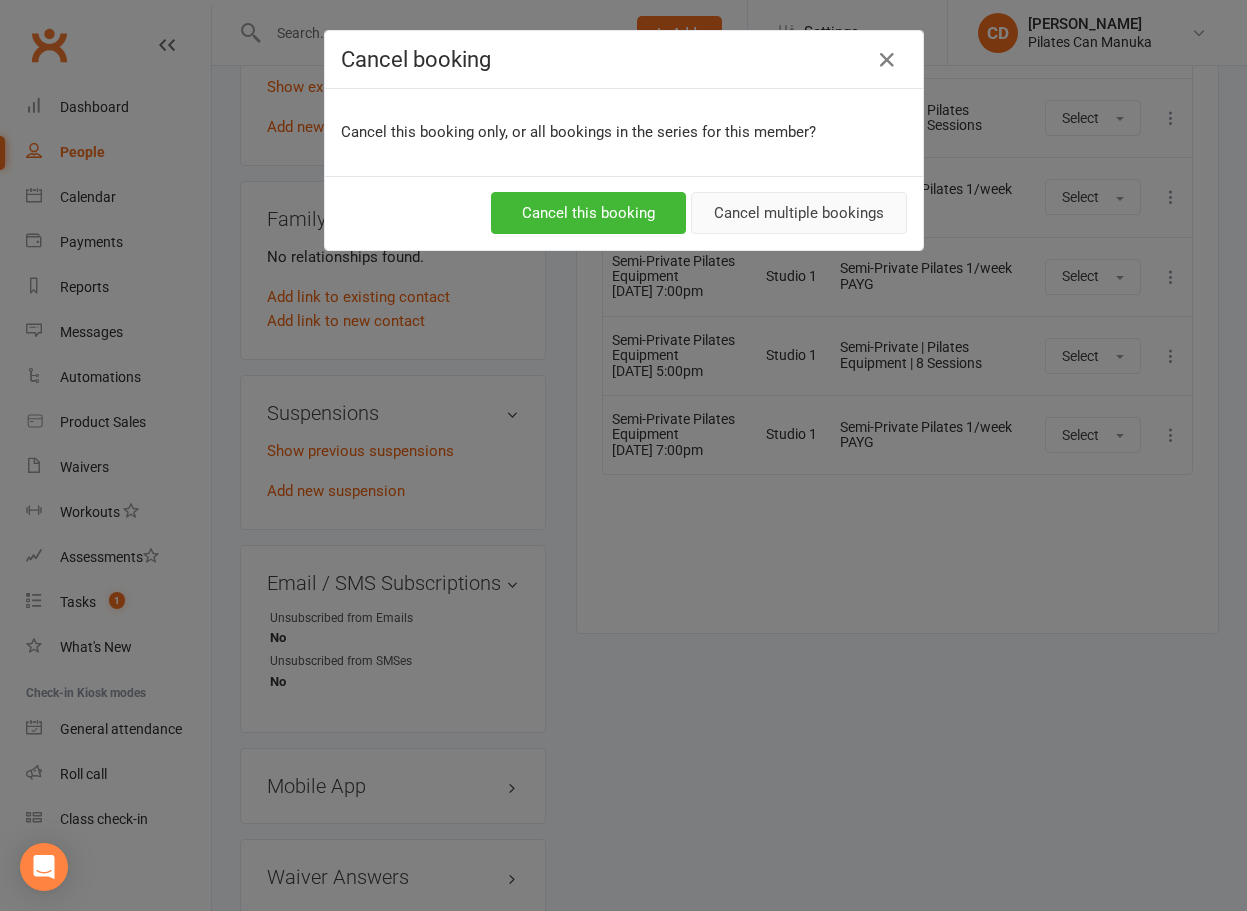 click on "Cancel multiple bookings" at bounding box center [799, 213] 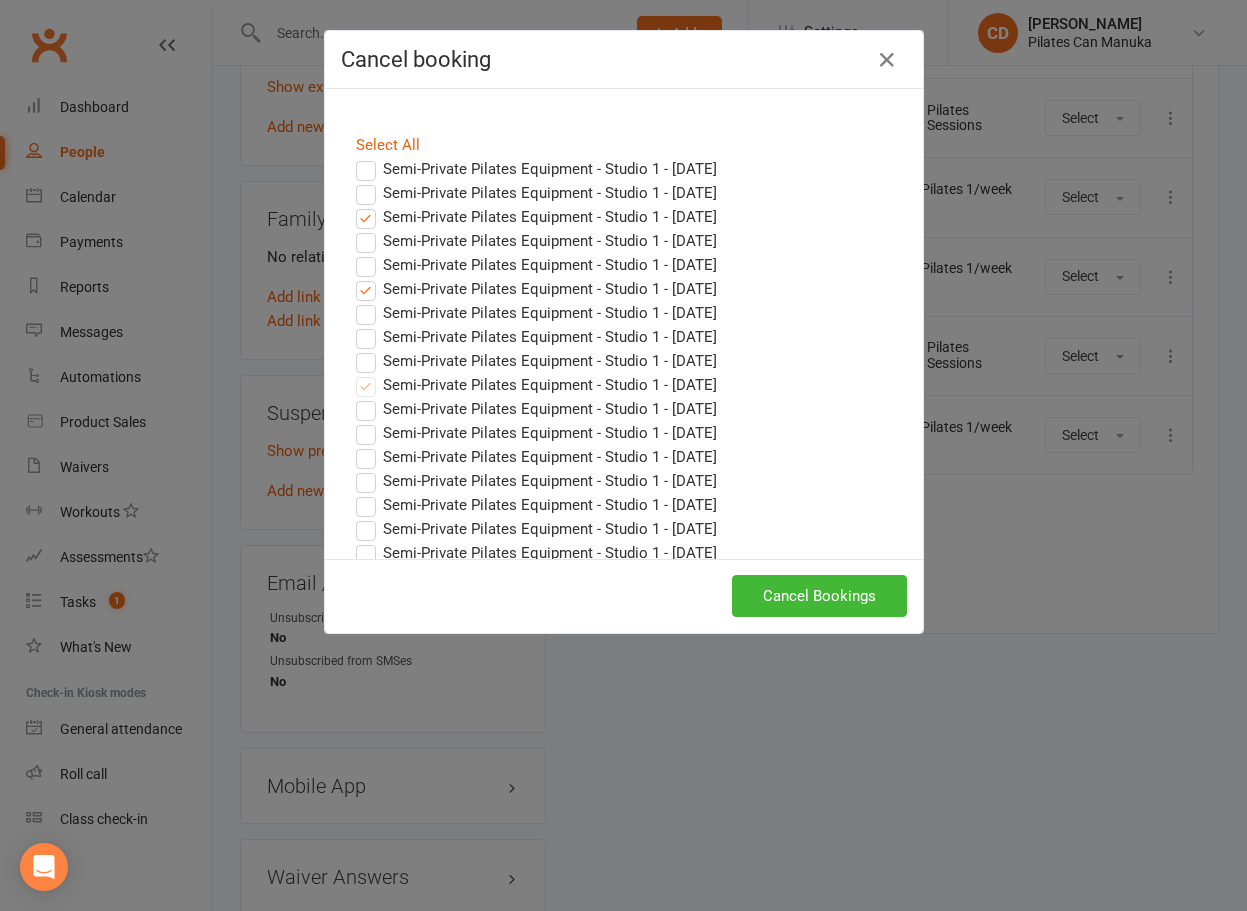 click on "Select All Semi-Private Pilates Equipment - Studio 1 - Jul 10, 2025 Semi-Private Pilates Equipment - Studio 1 - Jul 15, 2025 Semi-Private Pilates Equipment - Studio 1 - Jul 16, 2025 Semi-Private Pilates Equipment - Studio 1 - Jul 17, 2025 Semi-Private Pilates Equipment - Studio 1 - Jul 22, 2025 Semi-Private Pilates Equipment - Studio 1 - Jul 23, 2025 Semi-Private Pilates Equipment - Studio 1 - Jul 24, 2025 Semi-Private Pilates Equipment - Studio 1 - Jul 29, 2025 Semi-Private Pilates Equipment - Studio 1 - Jul 31, 2025 Semi-Private Pilates Equipment - Studio 1 - Aug 06, 2025 Semi-Private Pilates Equipment - Studio 1 - Aug 07, 2025 Semi-Private Pilates Equipment - Studio 1 - Aug 14, 2025 Semi-Private Pilates Equipment - Studio 1 - Aug 21, 2025 Semi-Private Pilates Equipment - Studio 1 - Aug 28, 2025 Semi-Private Pilates Equipment - Studio 1 - Sep 04, 2025 Semi-Private Pilates Equipment - Studio 1 - Sep 11, 2025 Semi-Private Pilates Equipment - Studio 1 - Sep 18, 2025" at bounding box center (624, 324) 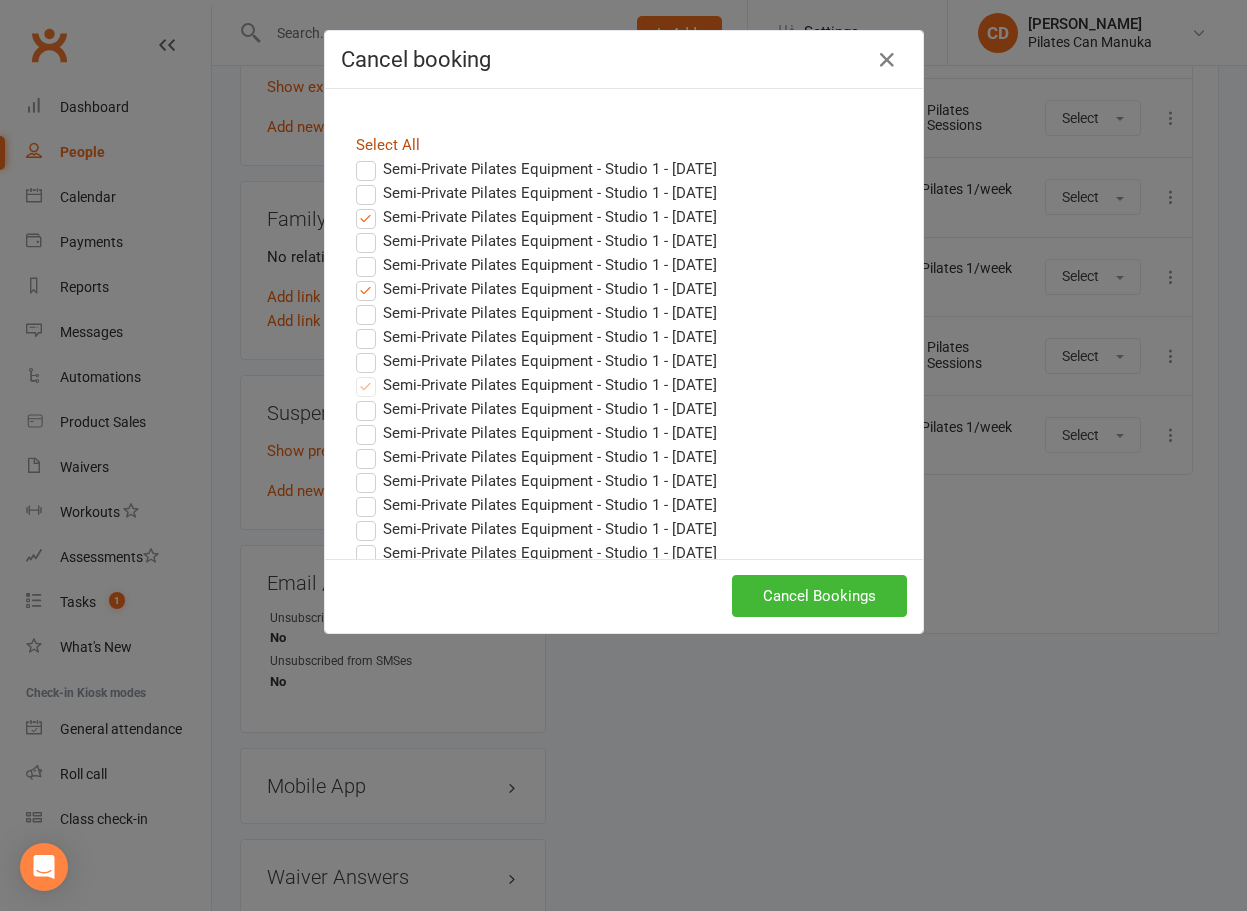 click on "Select All" at bounding box center [388, 145] 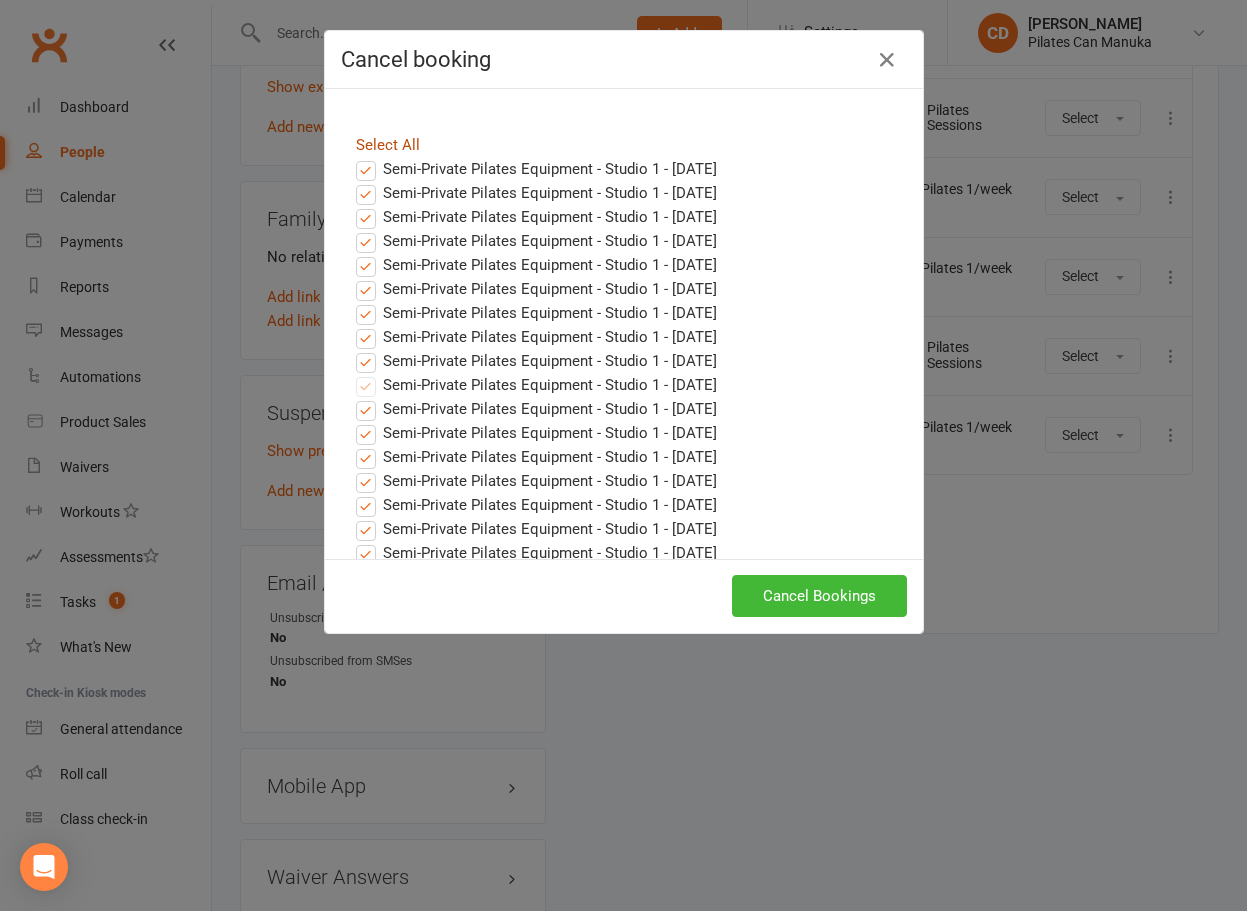 click on "Select All" at bounding box center (388, 145) 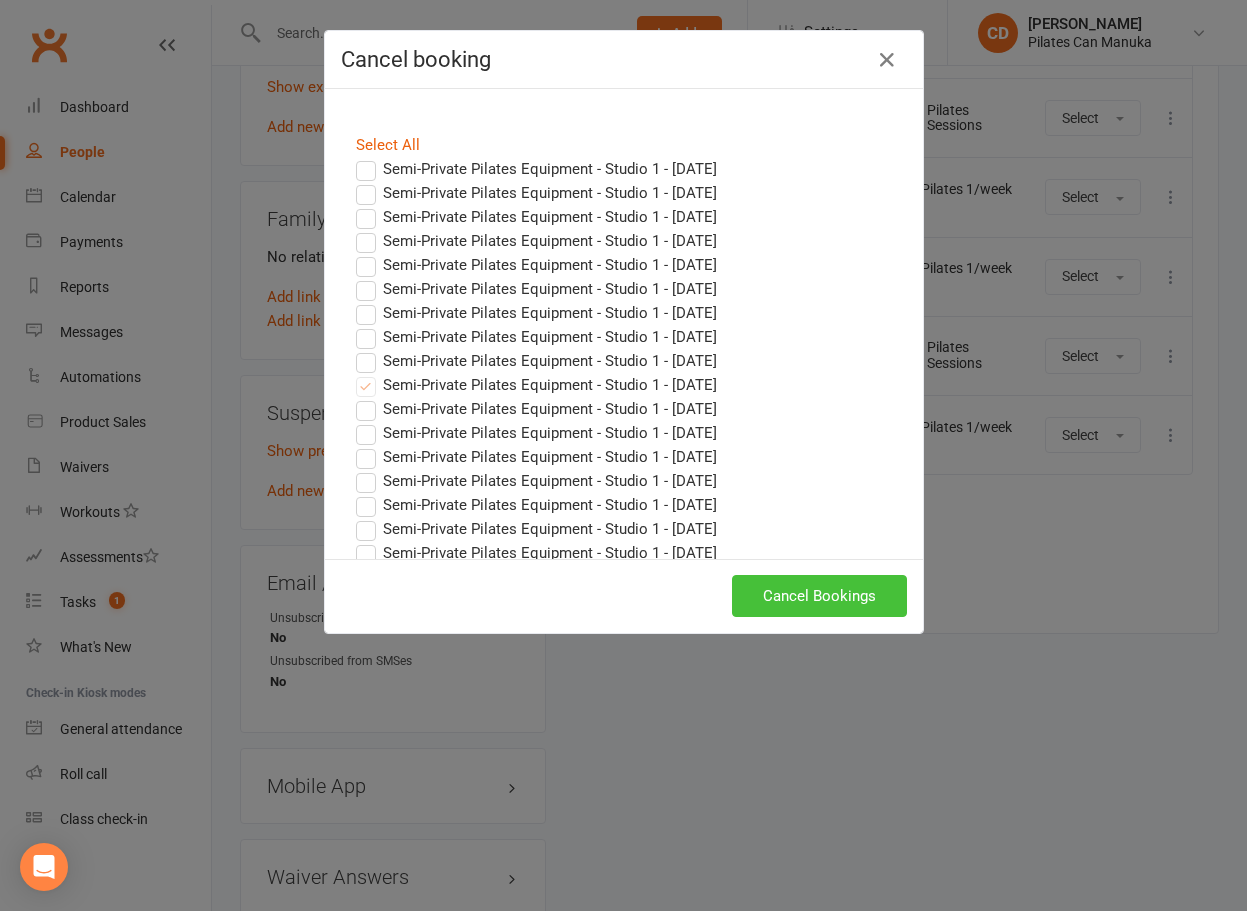 click on "Cancel Bookings" at bounding box center [819, 596] 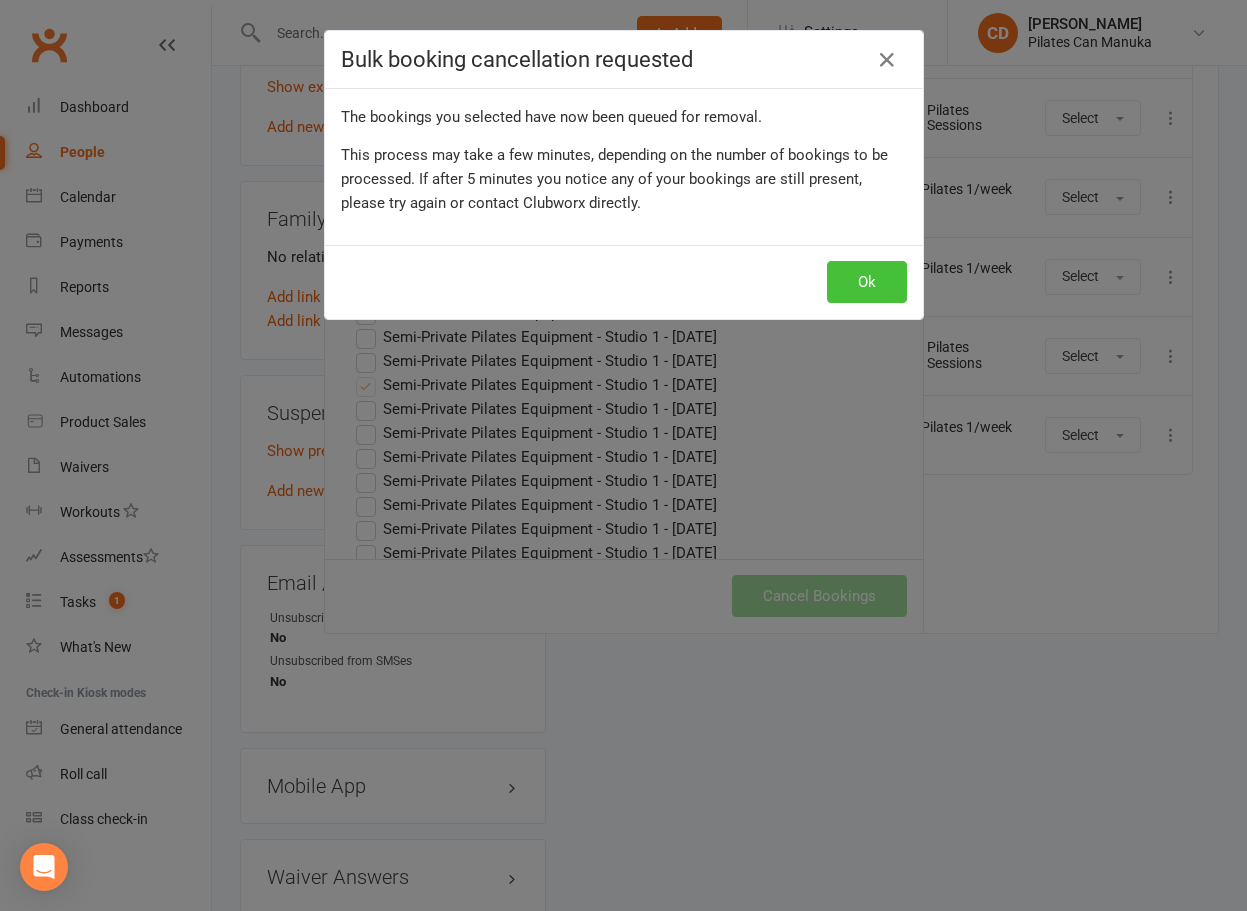 click on "Ok" at bounding box center [867, 282] 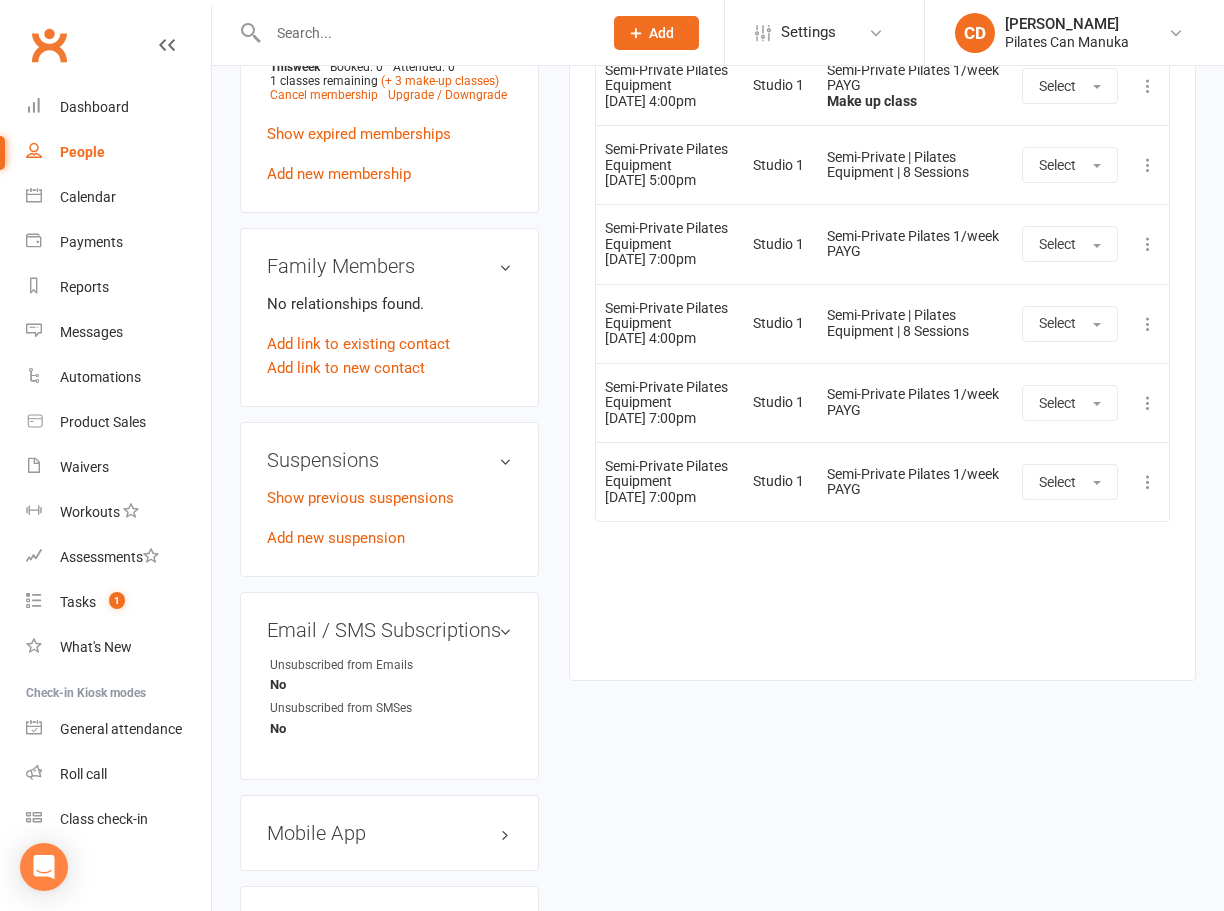 scroll, scrollTop: 1500, scrollLeft: 0, axis: vertical 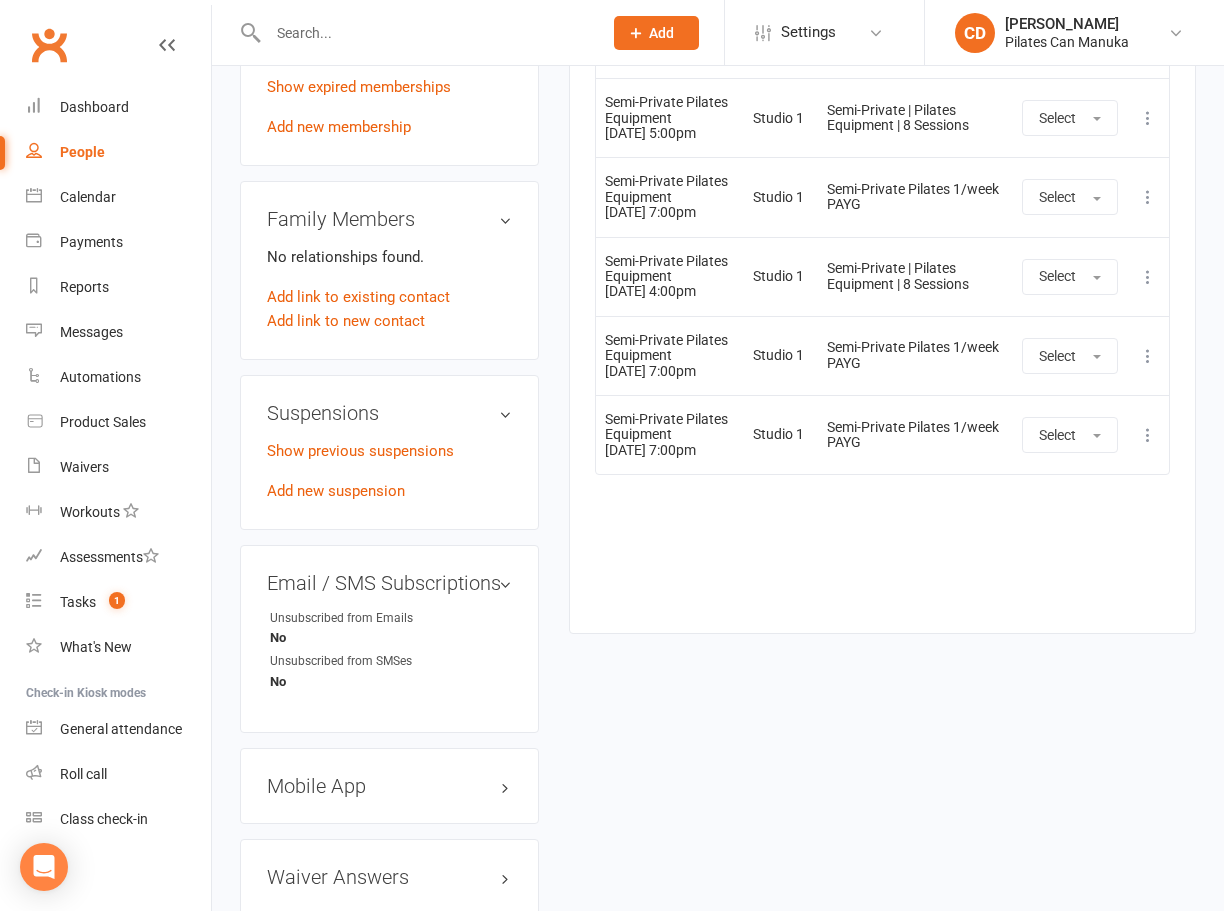 click on "Event Location Membership Attendance Show Older Bookings Semi-Private Pilates Equipment 10 Jul 2025 7:00pm Studio 1 Semi-Private Pilates 1/week PAYG
Select
More info View event Remove booking Semi-Private Pilates Equipment 15 Jul 2025 4:00pm Studio 1 Semi-Private Pilates 1/week PAYG Make up class
Select
More info View event Remove booking Semi-Private Pilates Equipment 16 Jul 2025 5:00pm Studio 1 Semi-Private | Pilates Equipment | 8 Sessions
Select
More info View event Remove booking Semi-Private Pilates Equipment 17 Jul 2025 7:00pm Studio 1 Semi-Private Pilates 1/week PAYG
Select
More info View event Remove booking Semi-Private Pilates Equipment 22 Jul 2025 4:00pm Studio 1 Semi-Private Pilates 1/week PAYG Make up class
Select" at bounding box center (882, 93) 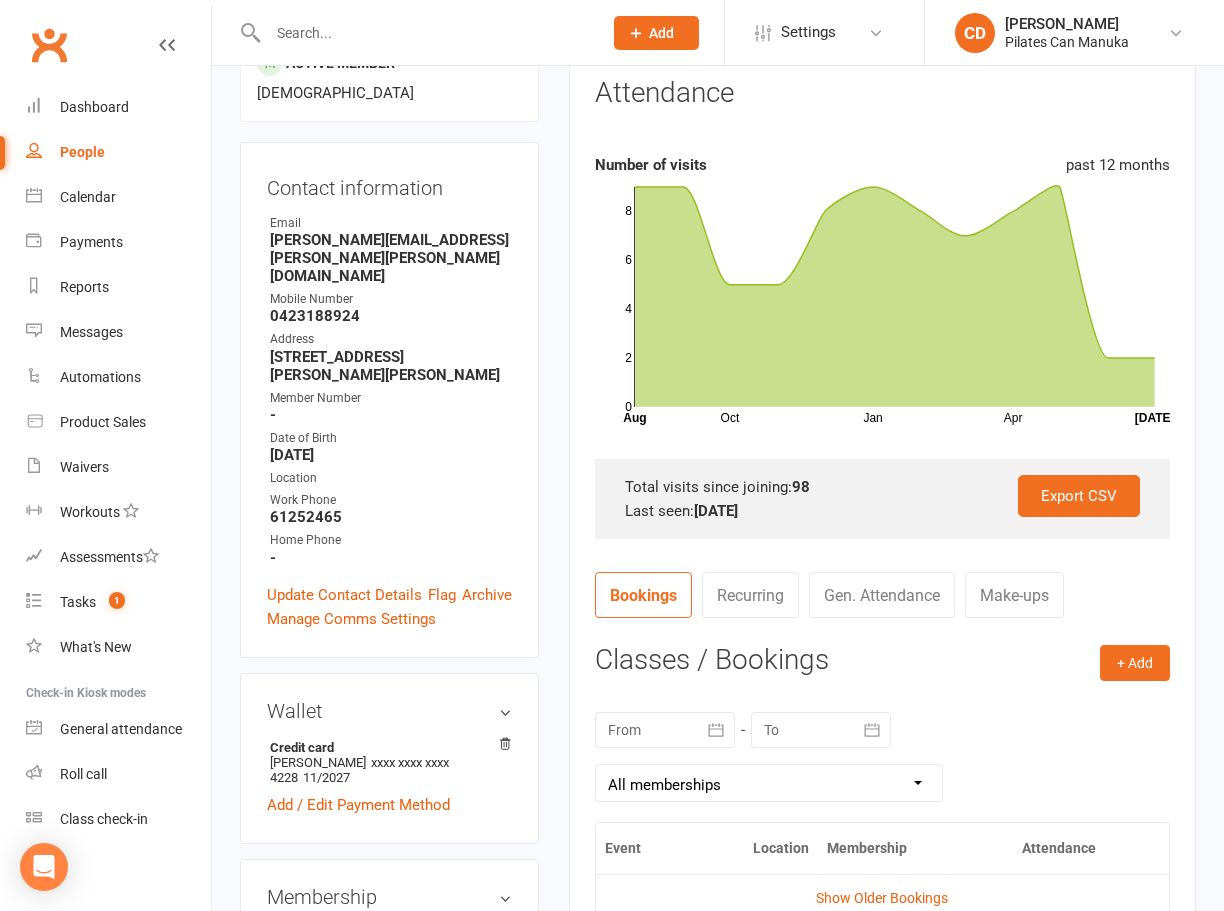 scroll, scrollTop: 186, scrollLeft: 0, axis: vertical 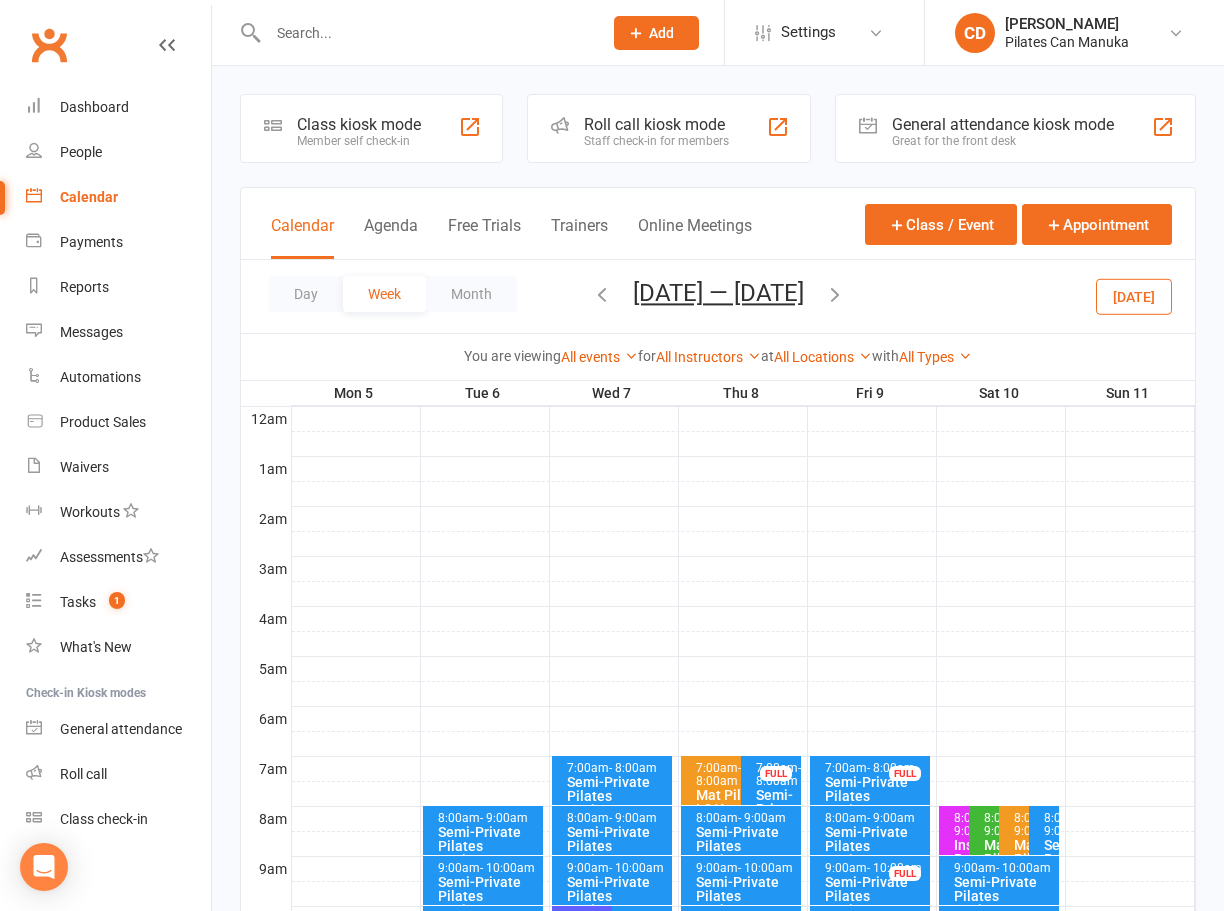 click on "[DATE] — [DATE]" at bounding box center (718, 293) 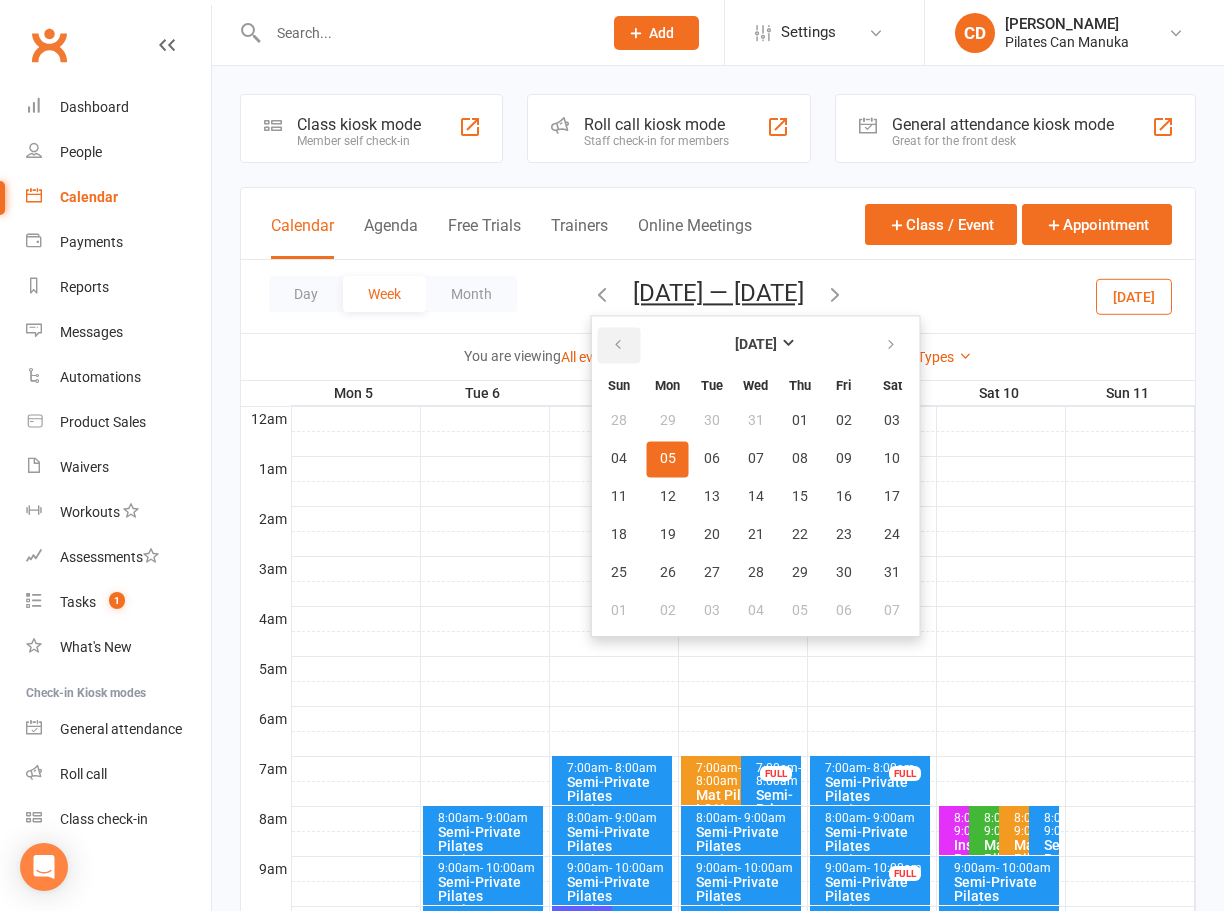 click at bounding box center [618, 345] 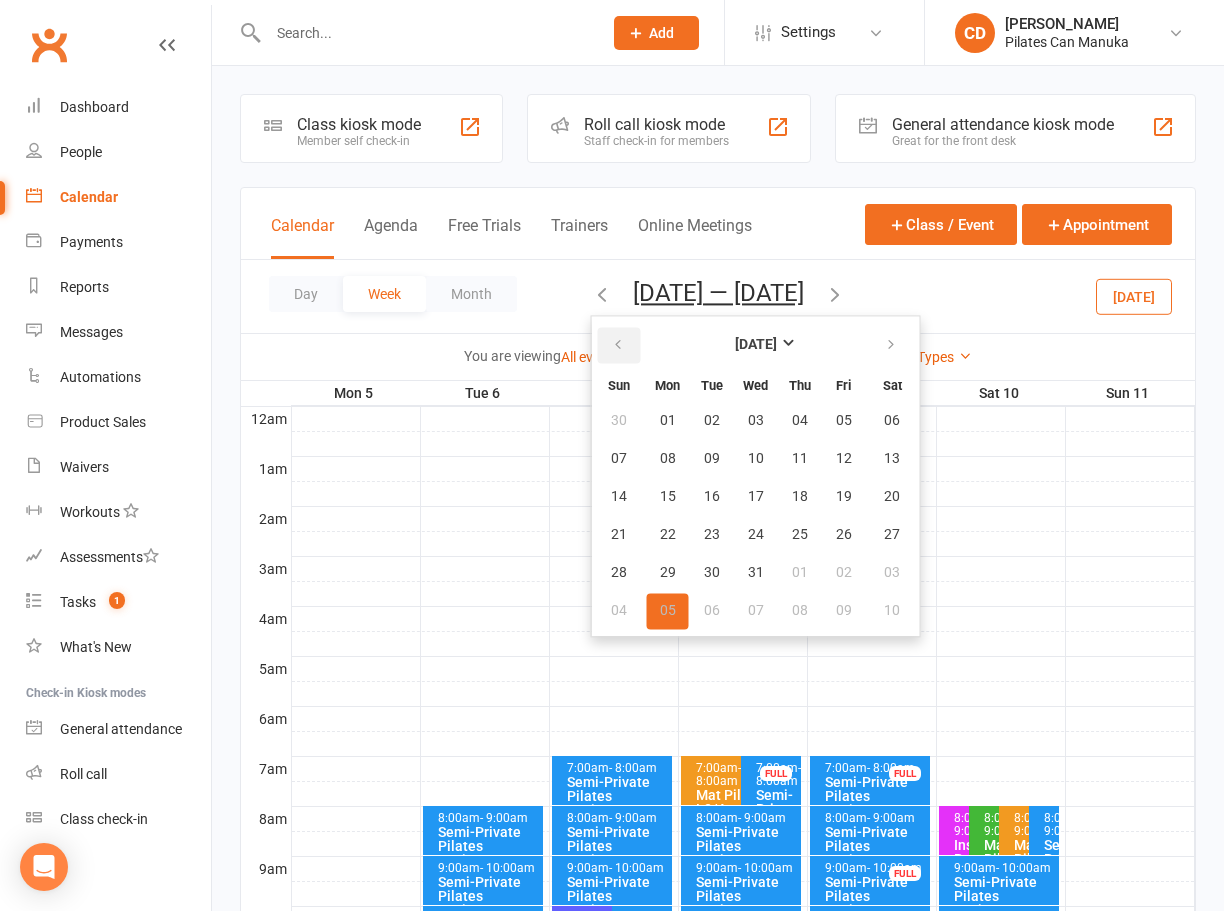 click at bounding box center (618, 345) 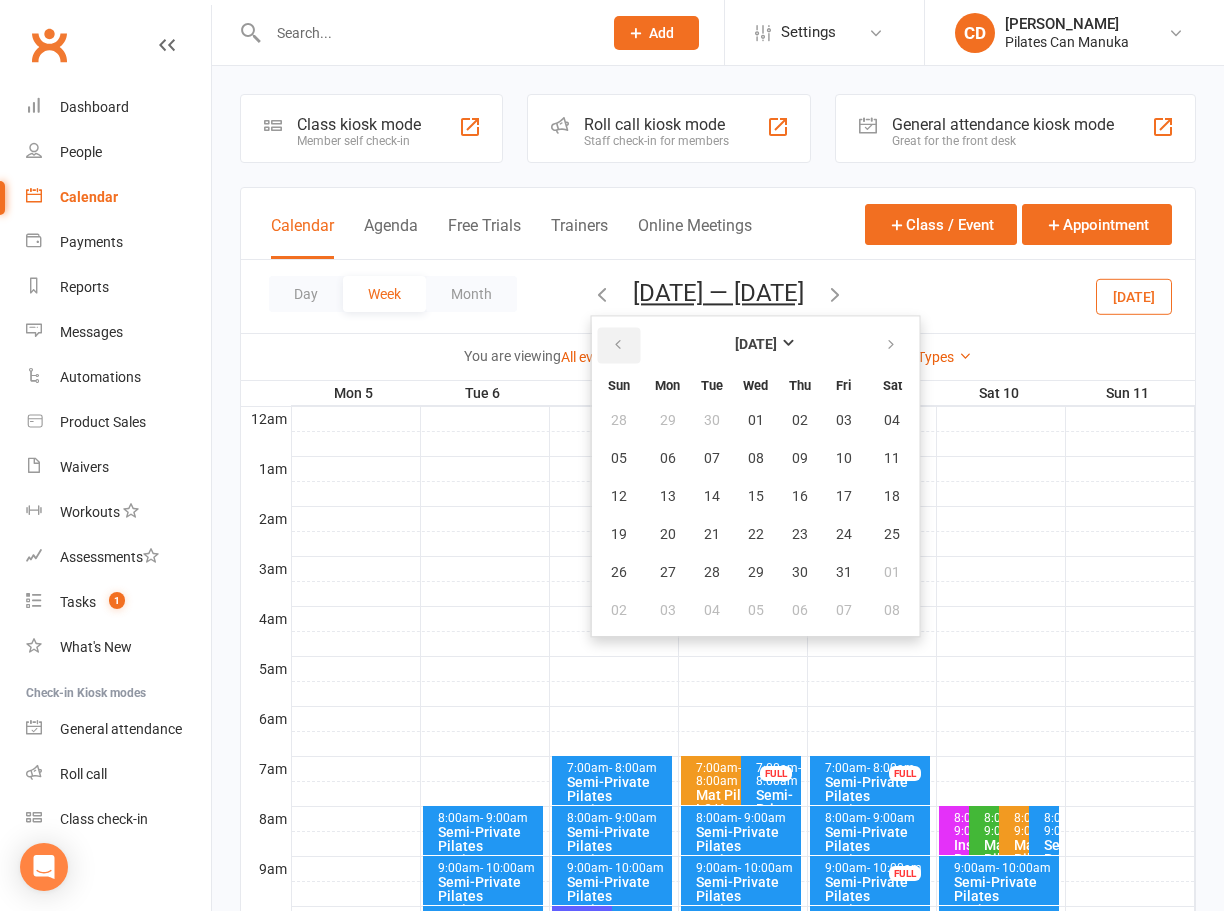 click at bounding box center [618, 345] 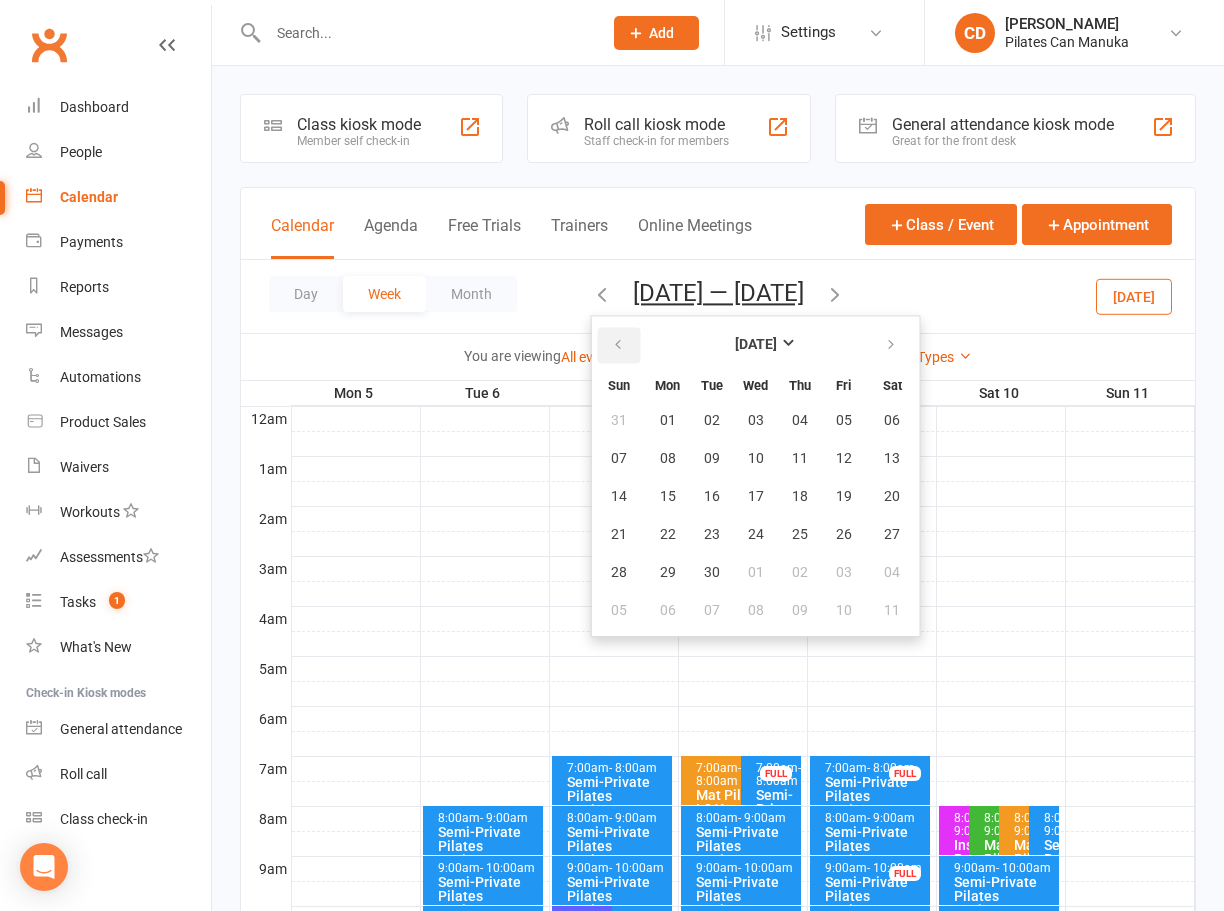 click at bounding box center (618, 345) 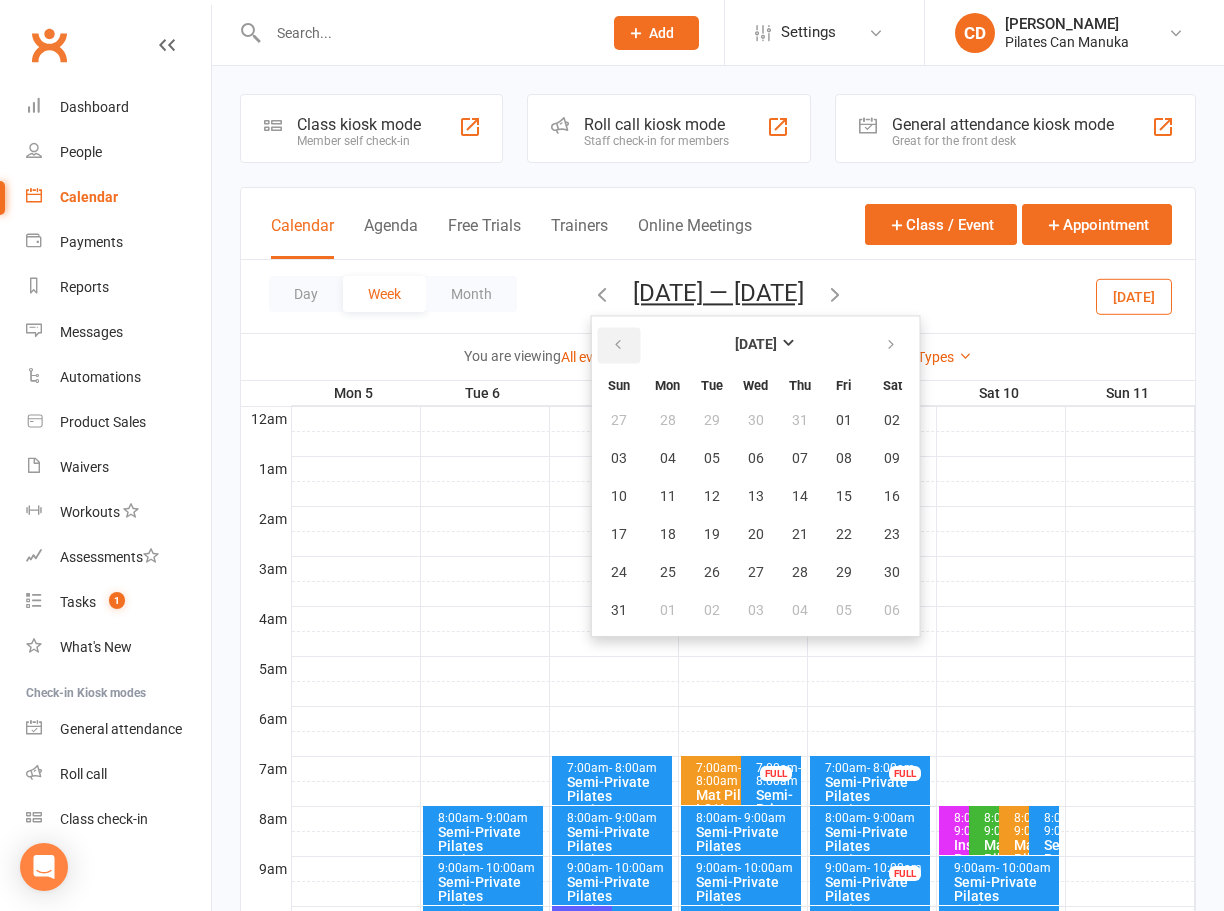 click at bounding box center (618, 345) 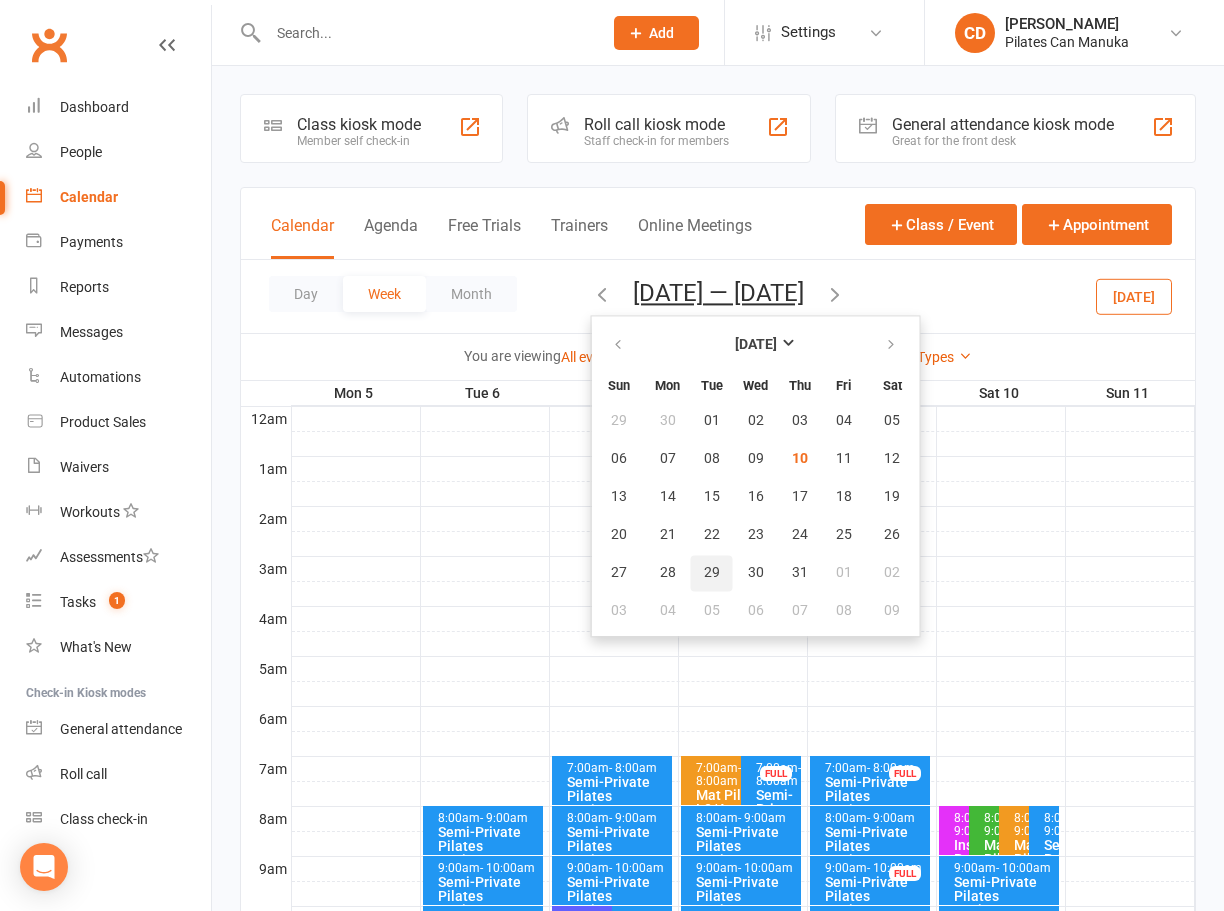click on "29" at bounding box center [712, 573] 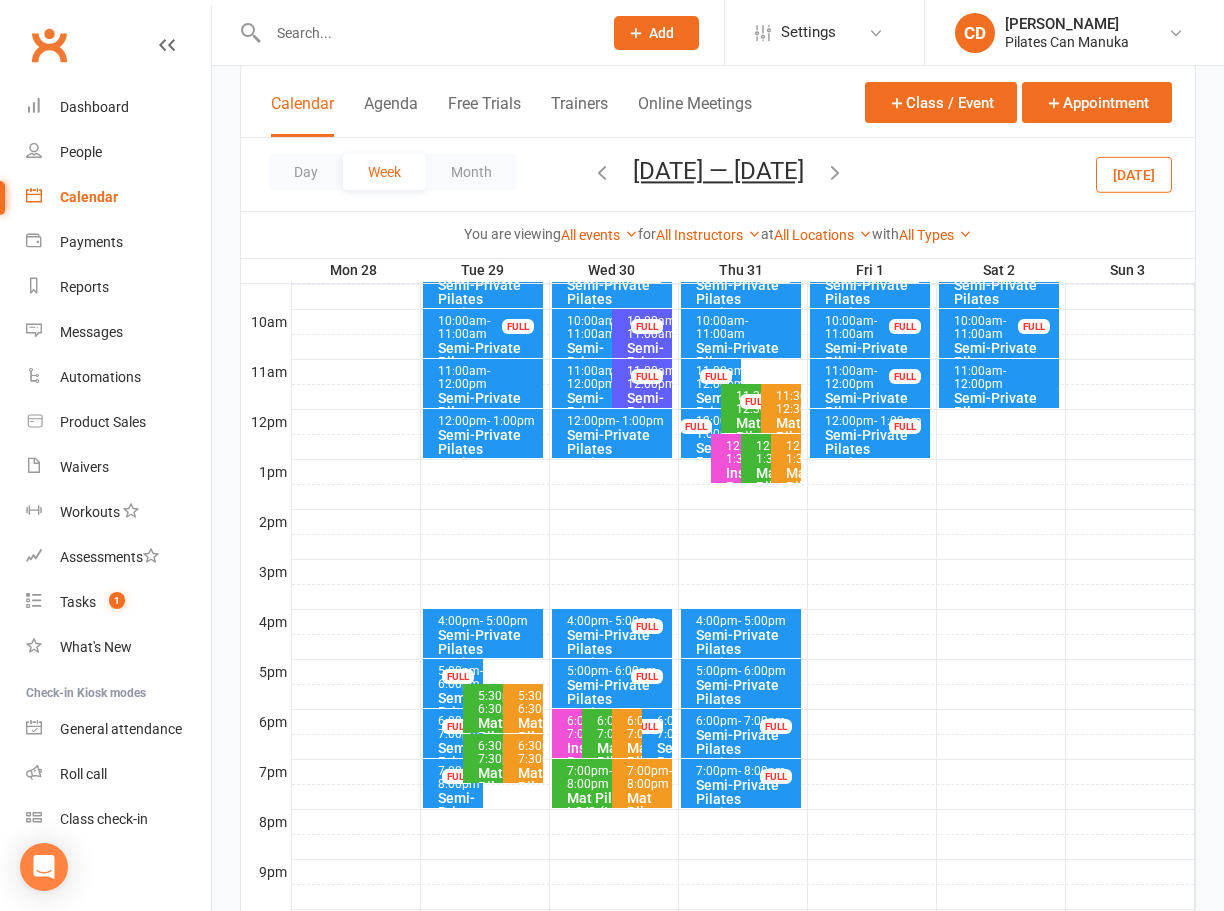 scroll, scrollTop: 600, scrollLeft: 0, axis: vertical 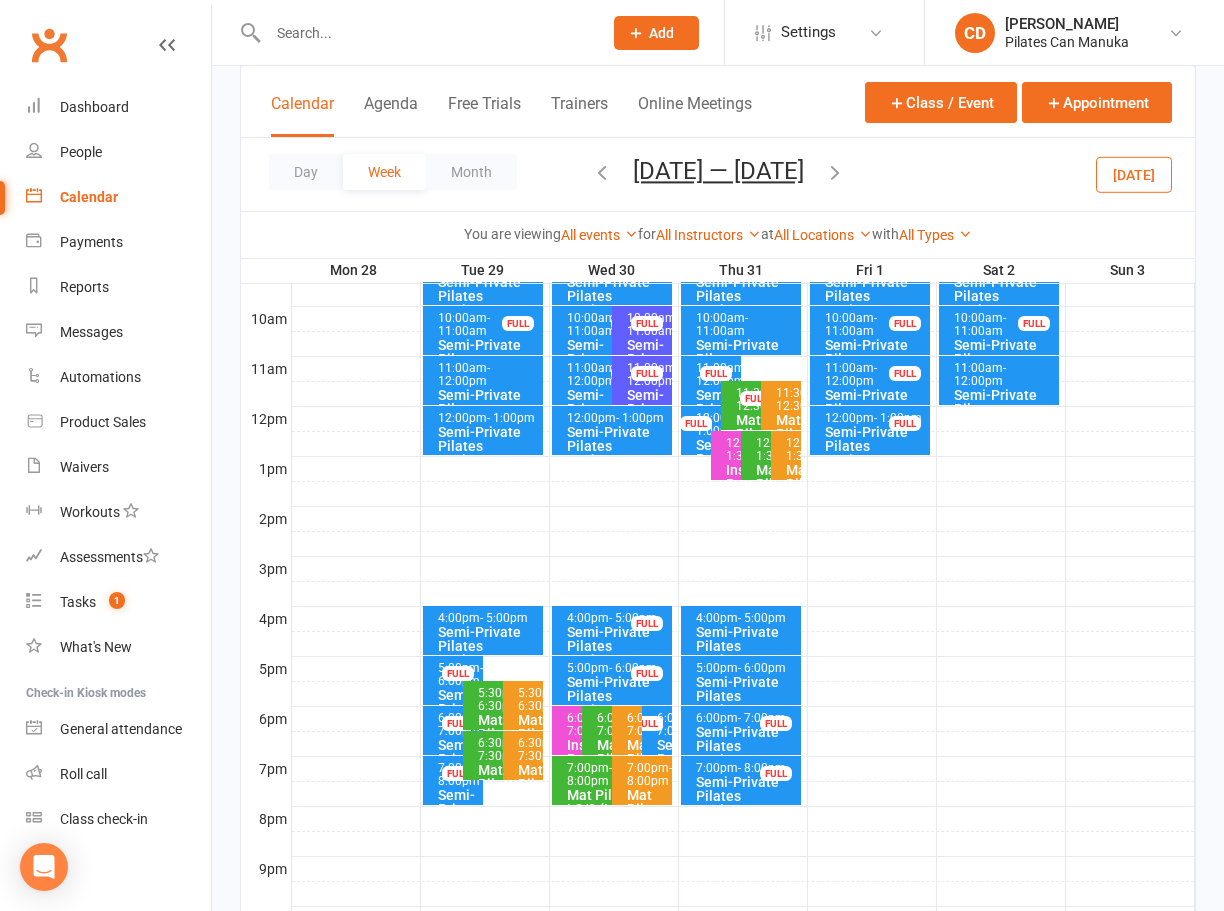 click on "Semi-Private Pilates Equipment" at bounding box center (617, 696) 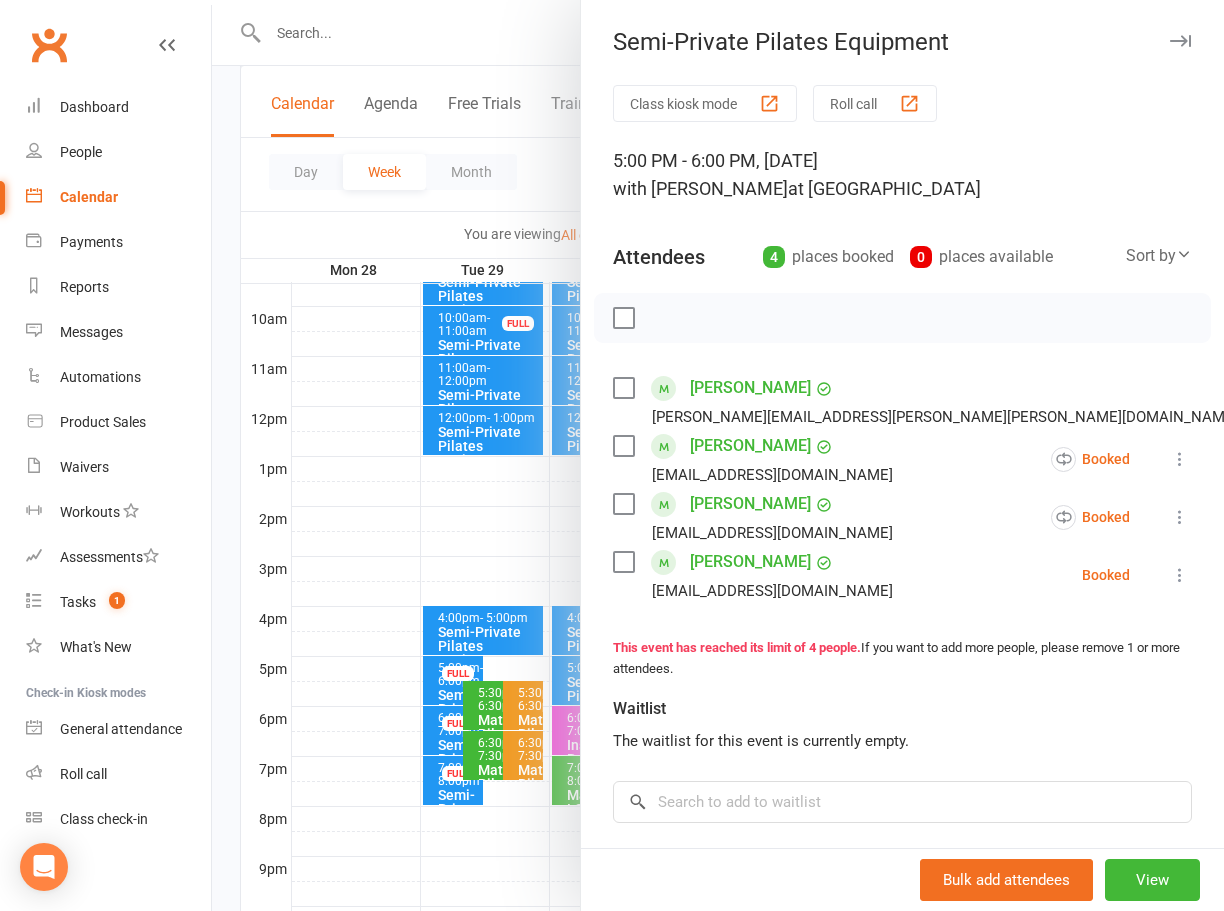 click at bounding box center (718, 455) 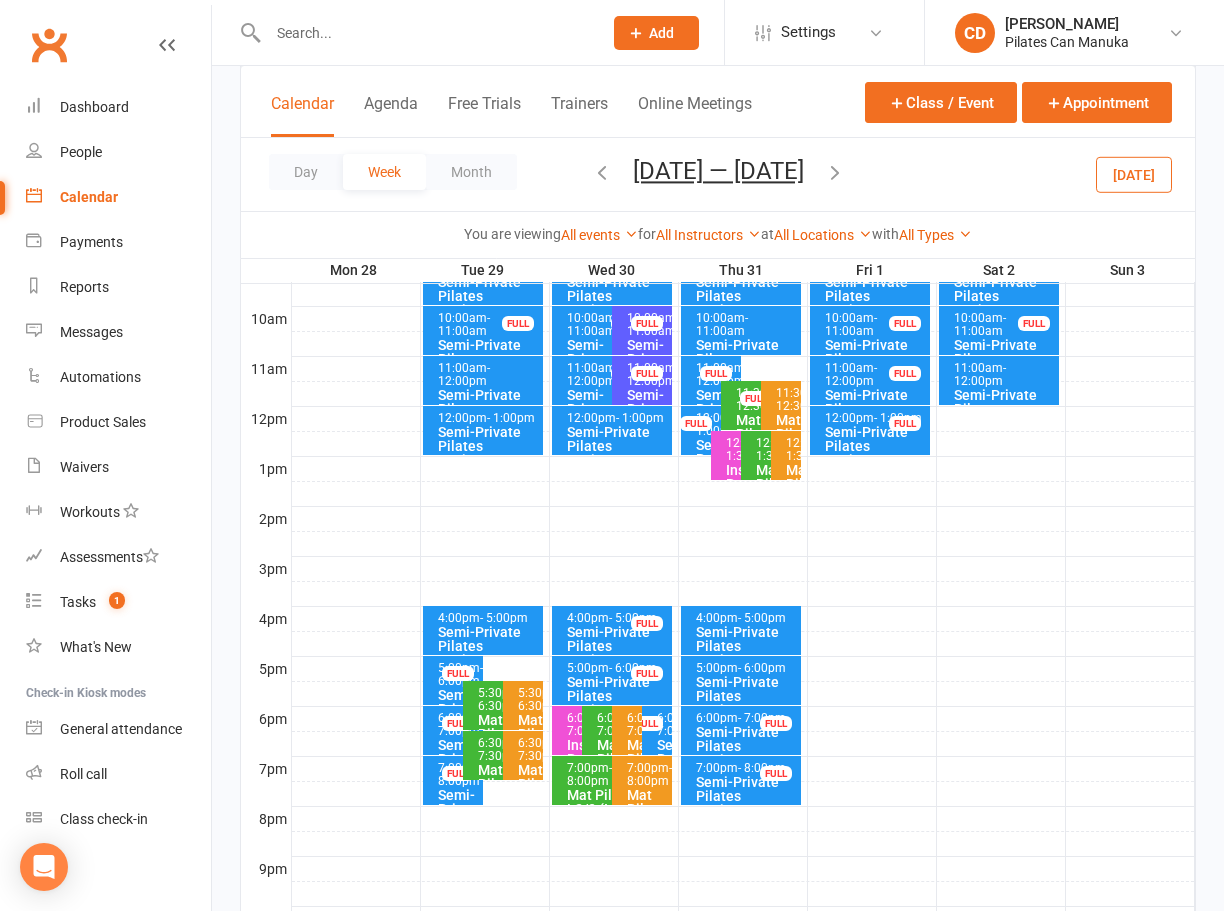 click on "- 5:00pm" at bounding box center (504, 618) 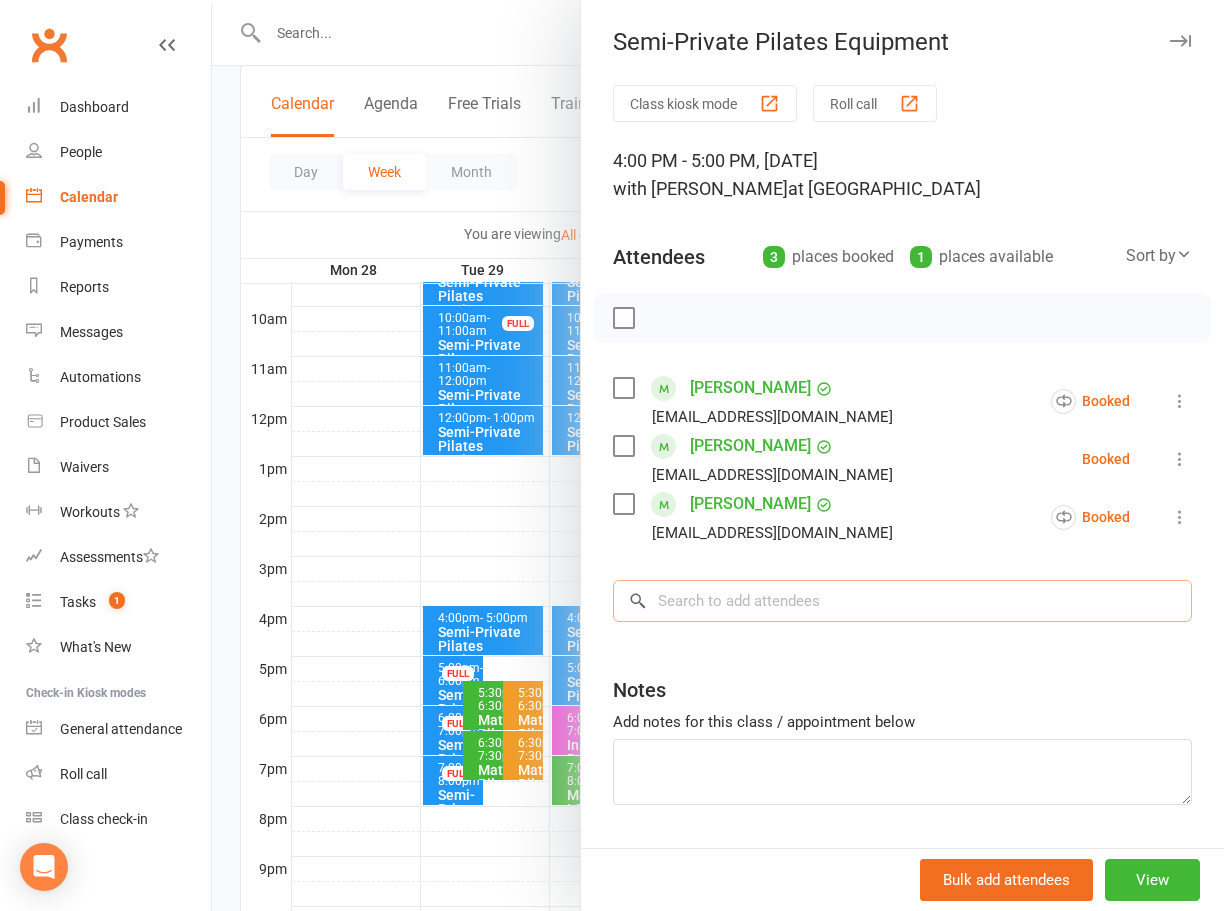 click at bounding box center (902, 601) 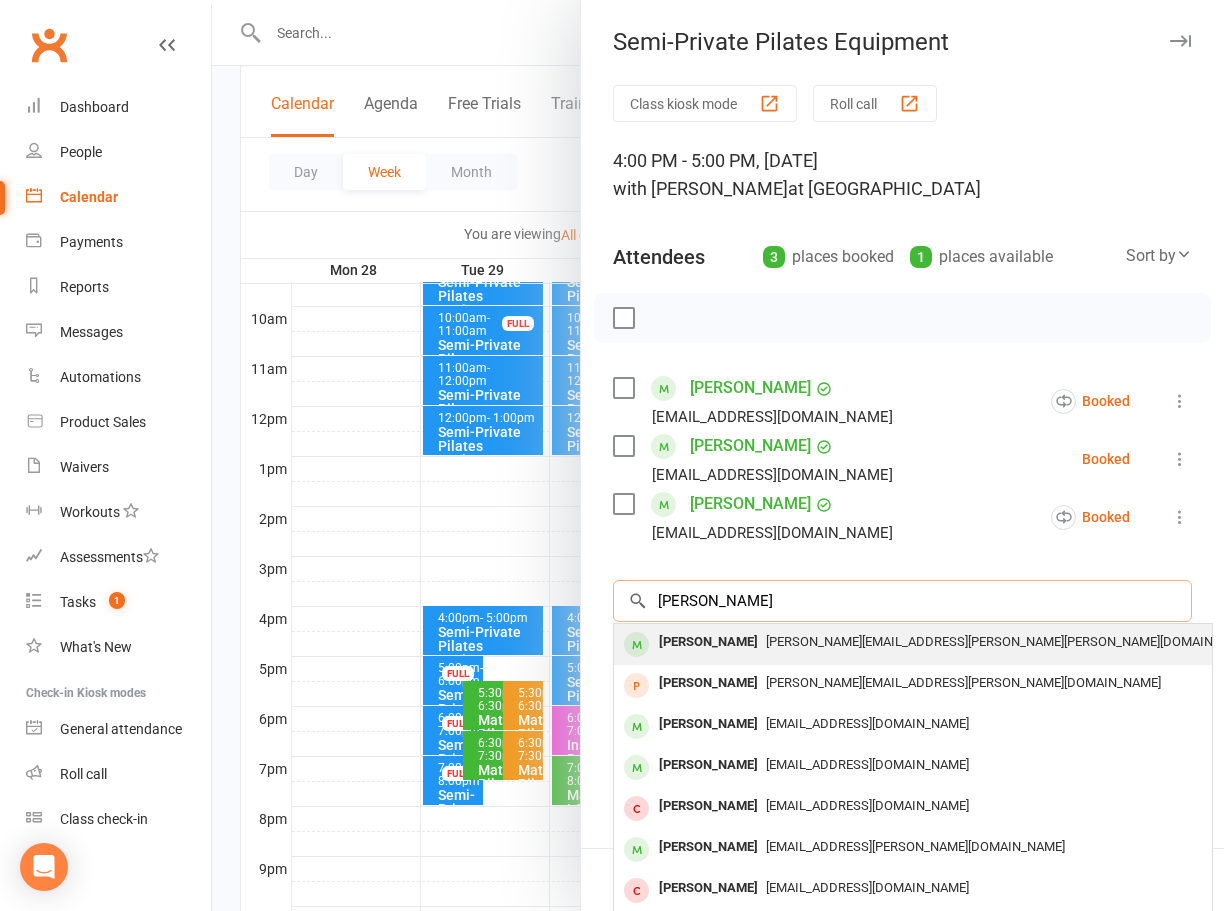 type on "[PERSON_NAME]" 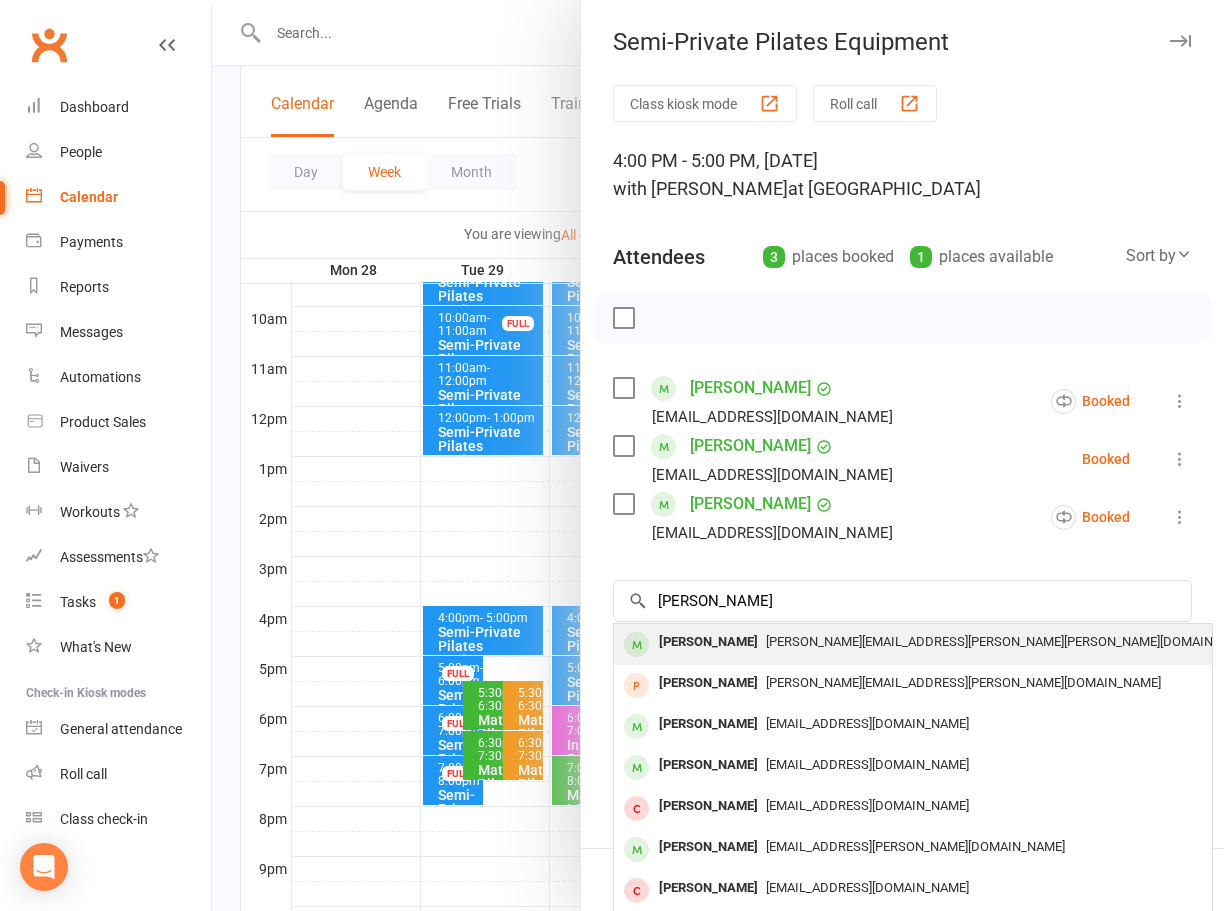 click on "[PERSON_NAME][EMAIL_ADDRESS][PERSON_NAME][PERSON_NAME][DOMAIN_NAME]" at bounding box center [1011, 641] 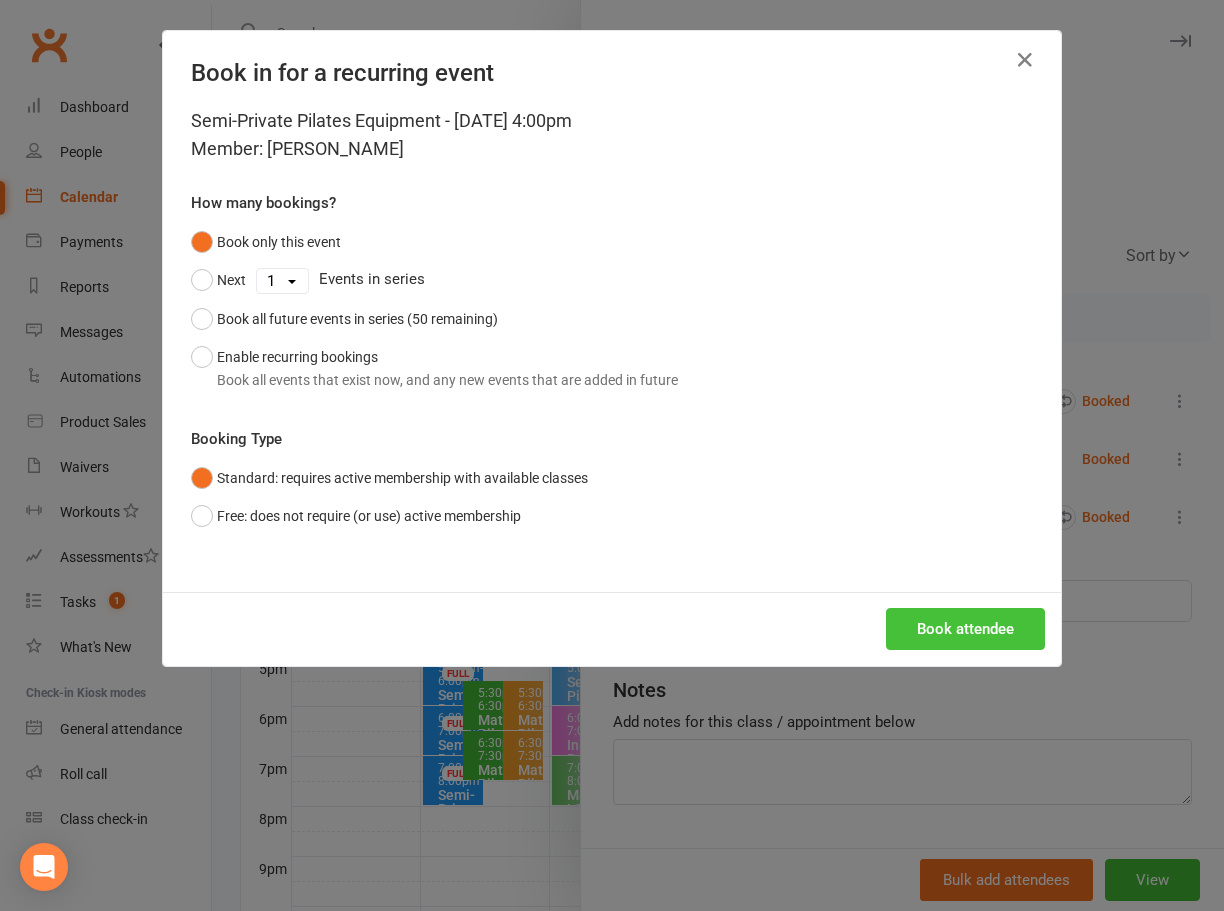 click on "Book attendee" at bounding box center [965, 629] 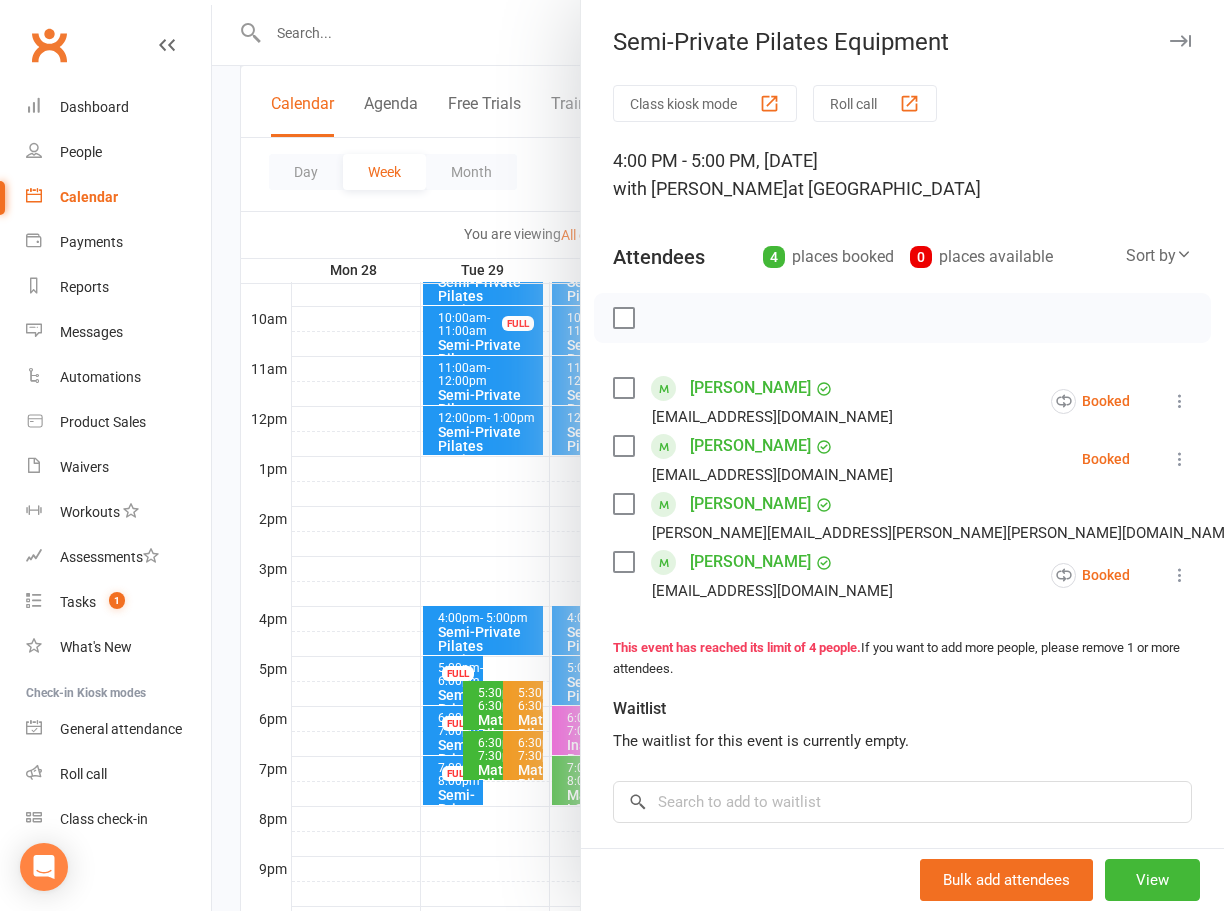 click at bounding box center (718, 455) 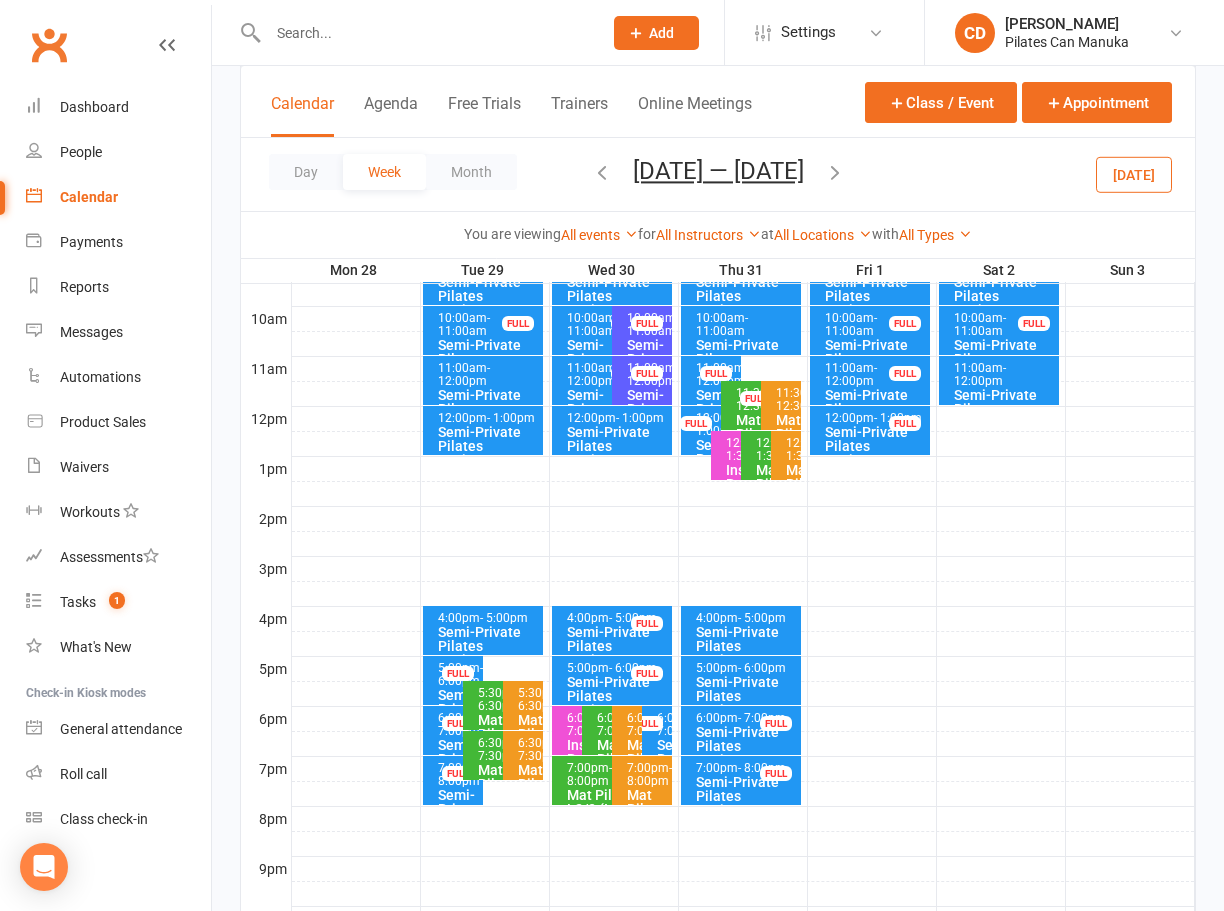 click at bounding box center [835, 172] 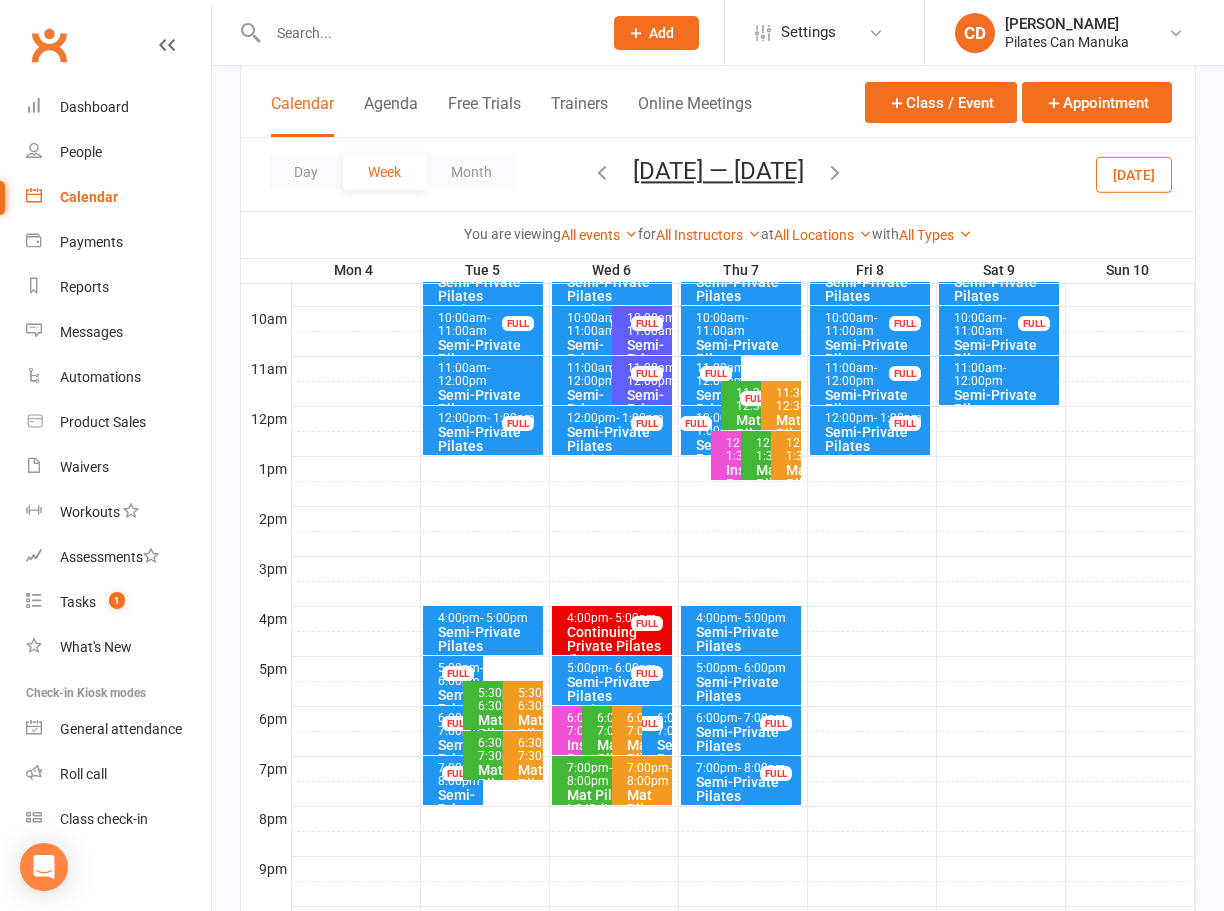 click on "Semi-Private Pilates Equipment" at bounding box center [617, 696] 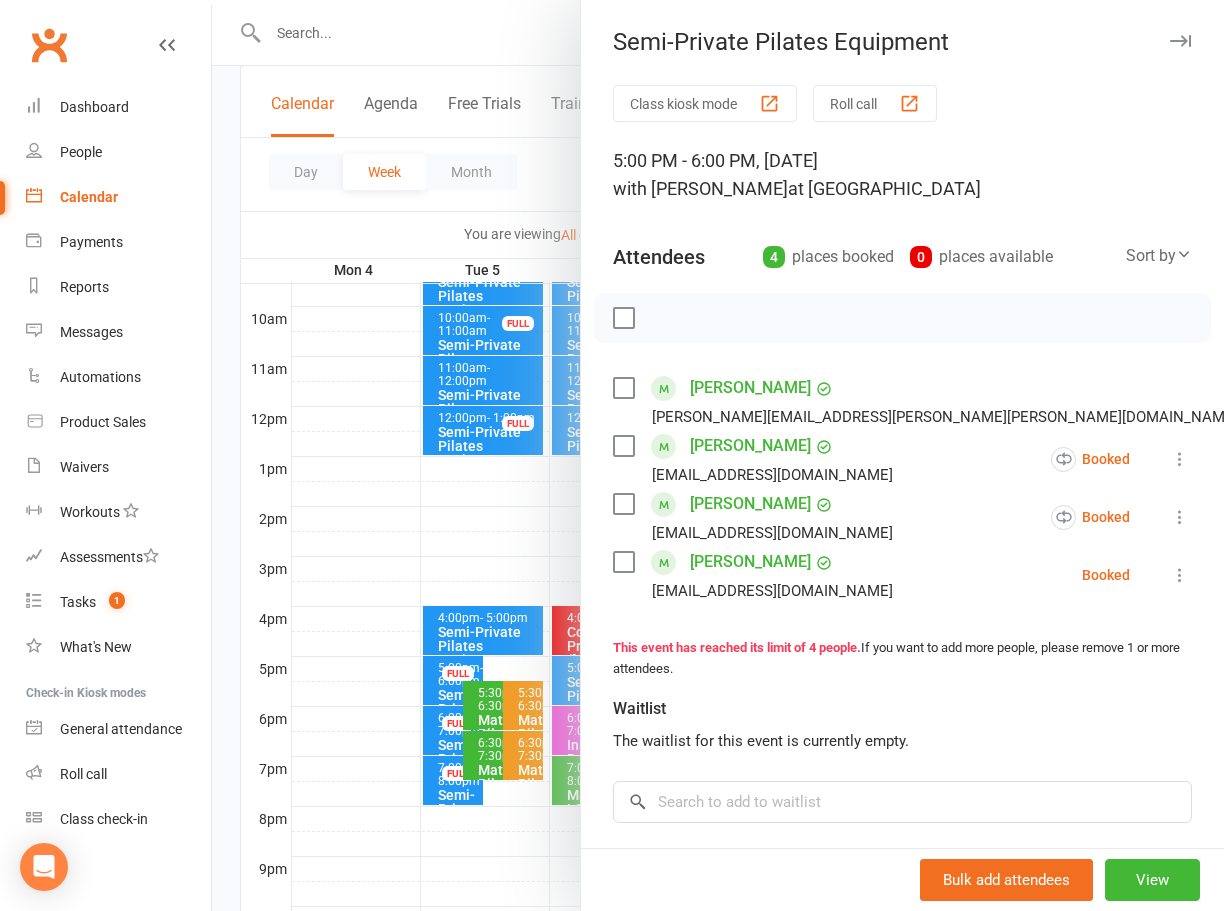 click at bounding box center (718, 455) 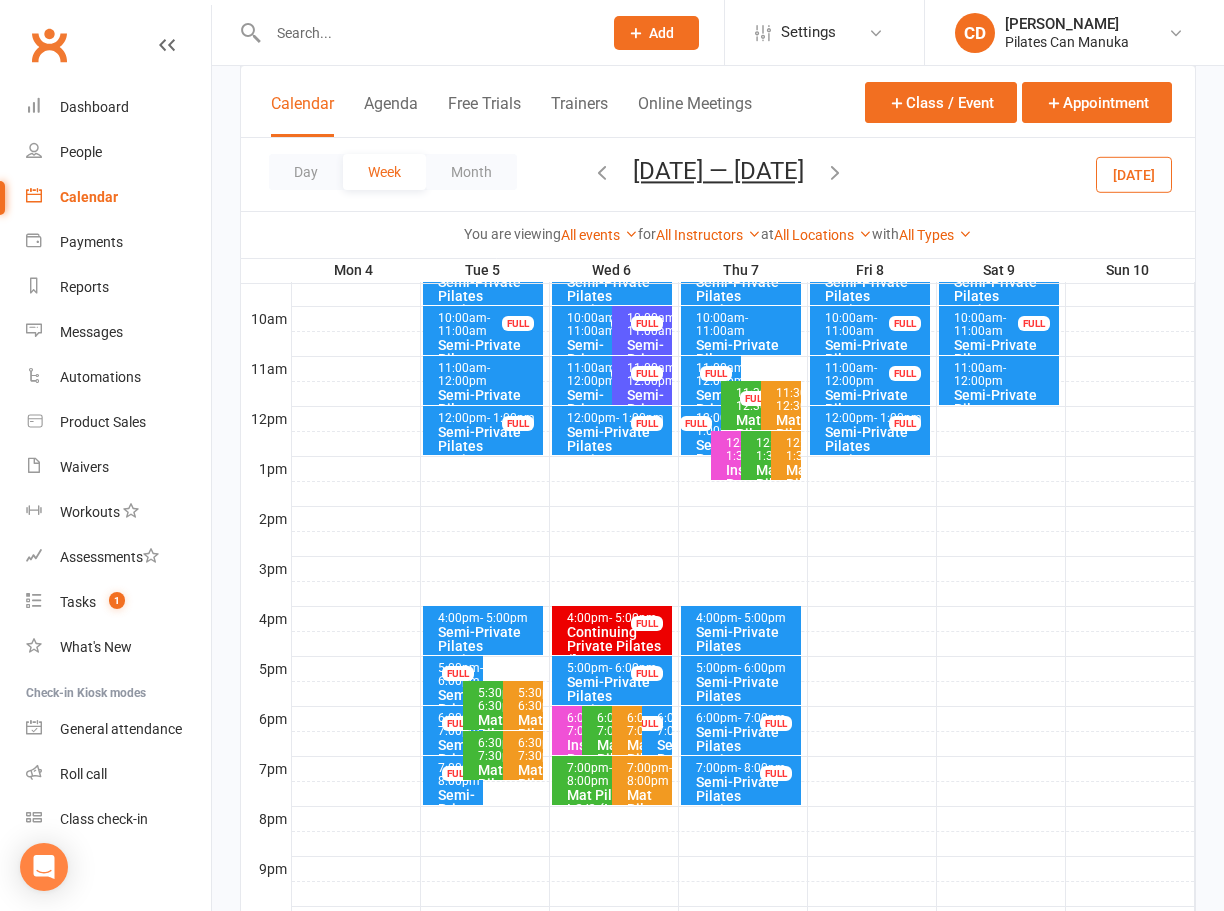 click on "Semi-Private Pilates Equipment" at bounding box center [488, 646] 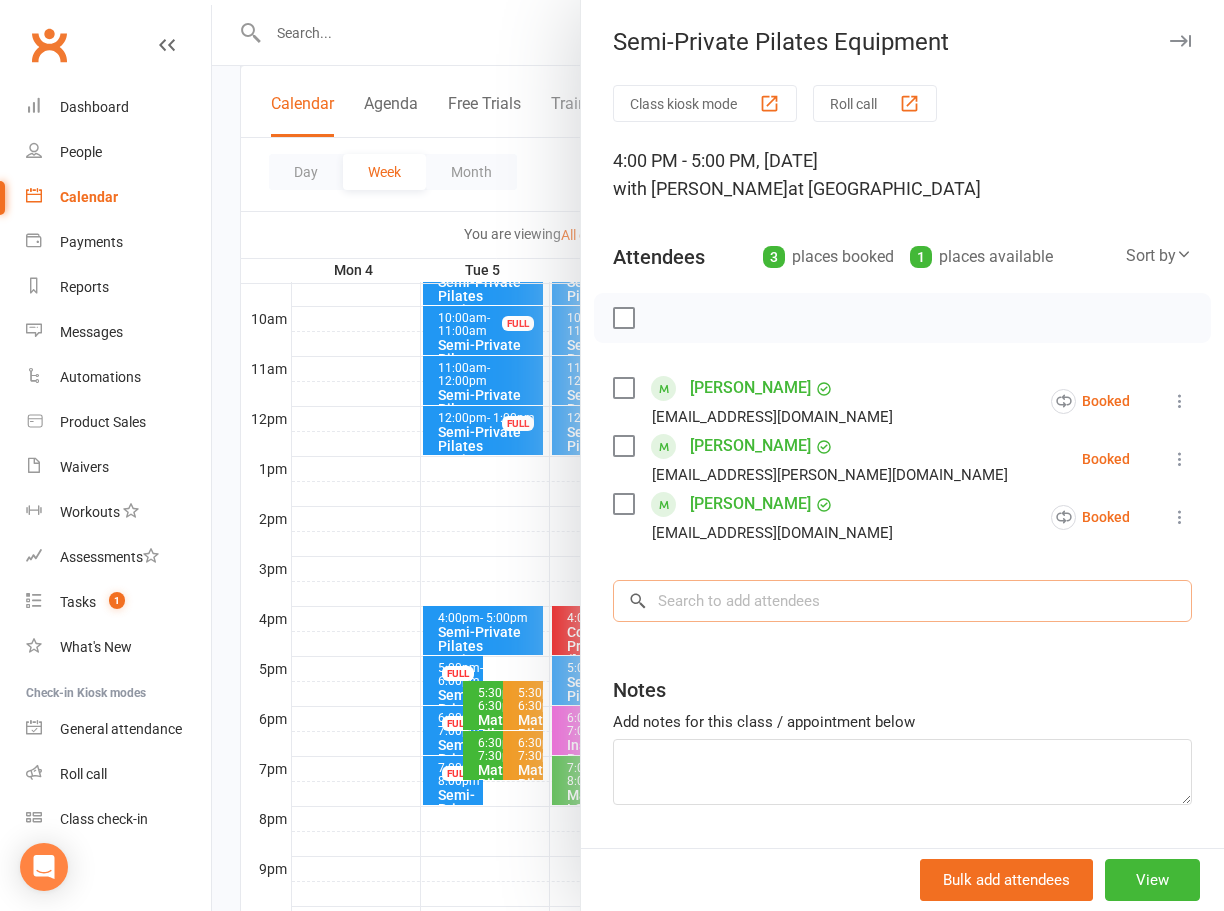 click at bounding box center (902, 601) 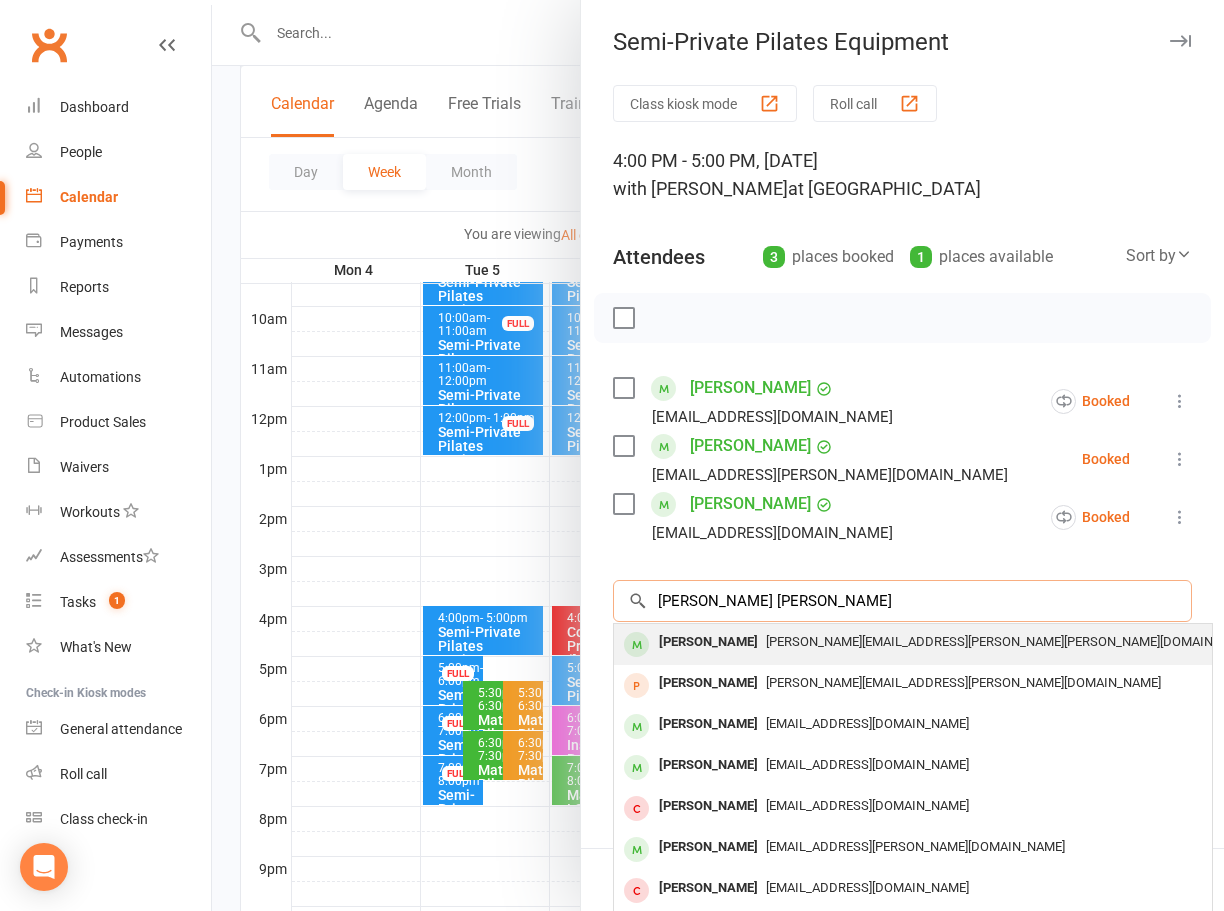 type on "Janet brad" 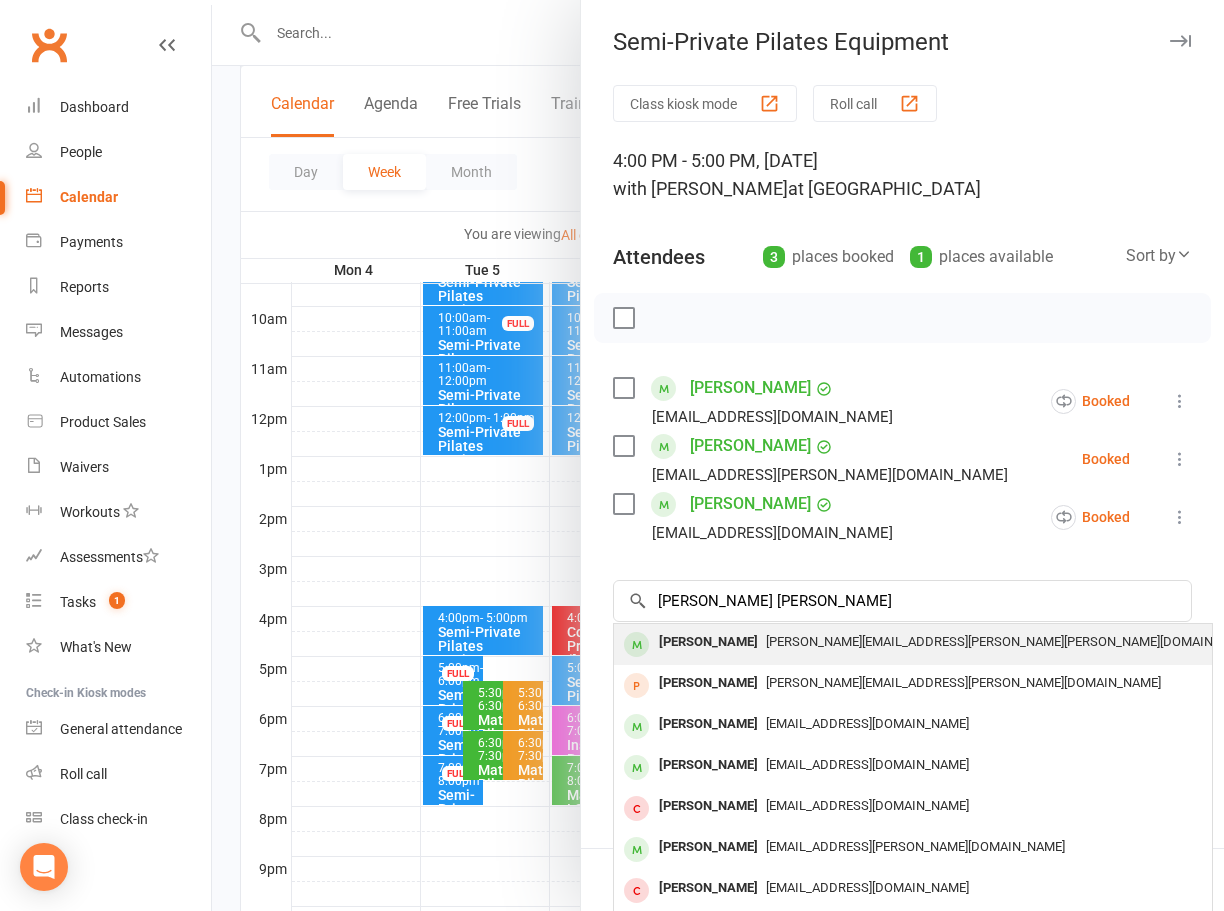 click on "[PERSON_NAME][EMAIL_ADDRESS][PERSON_NAME][PERSON_NAME][DOMAIN_NAME]" at bounding box center (1011, 641) 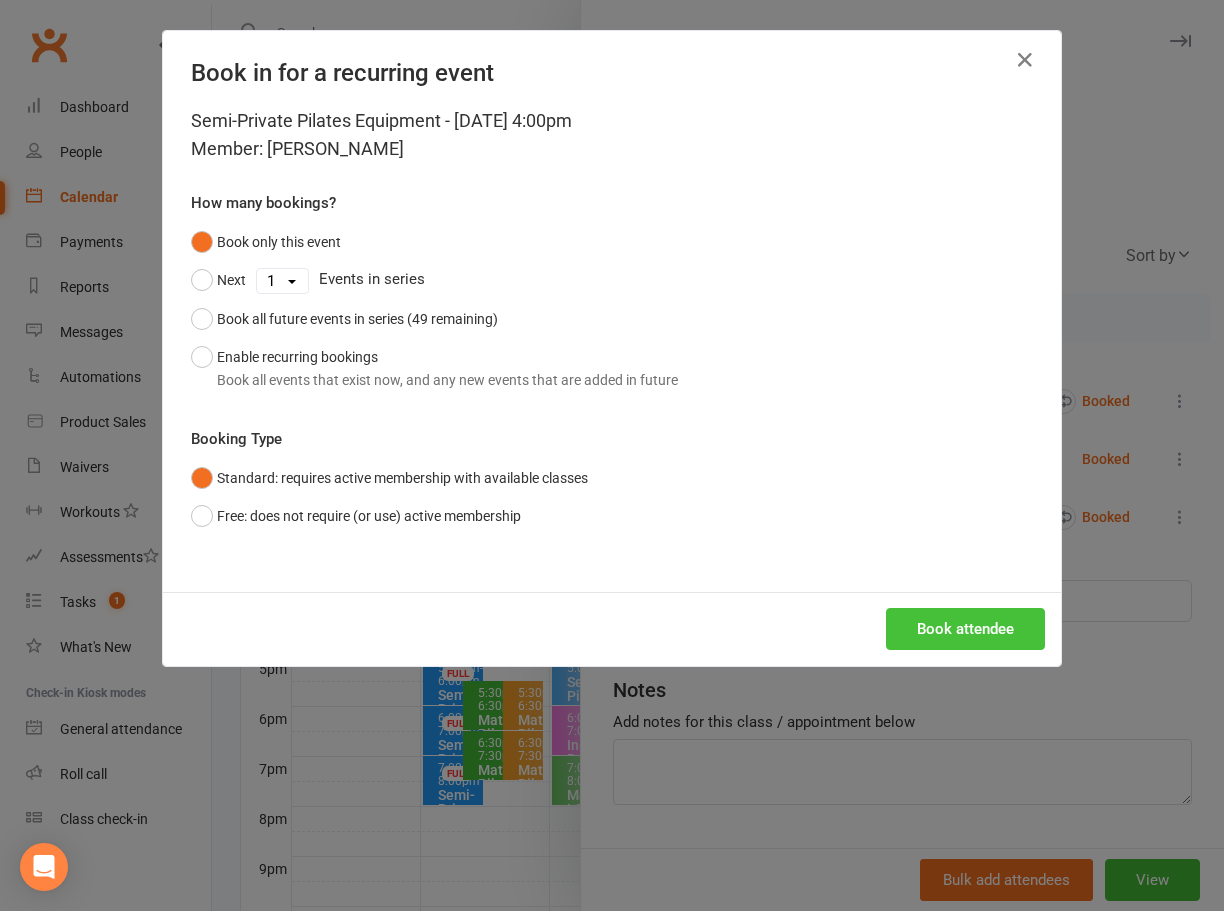 click on "Book attendee" at bounding box center [965, 629] 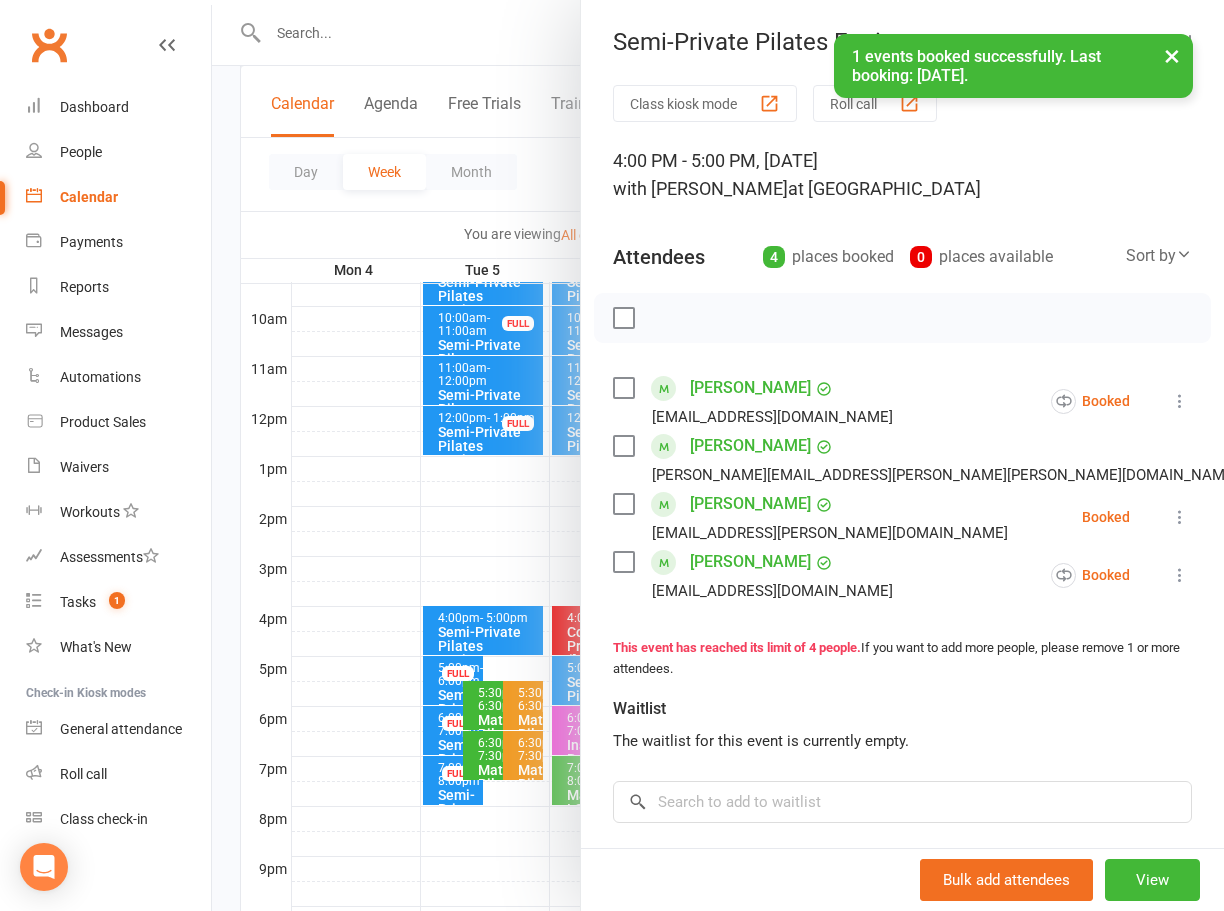 click on "× 1 events booked successfully. Last booking: Aug 5, 2025." at bounding box center (599, 34) 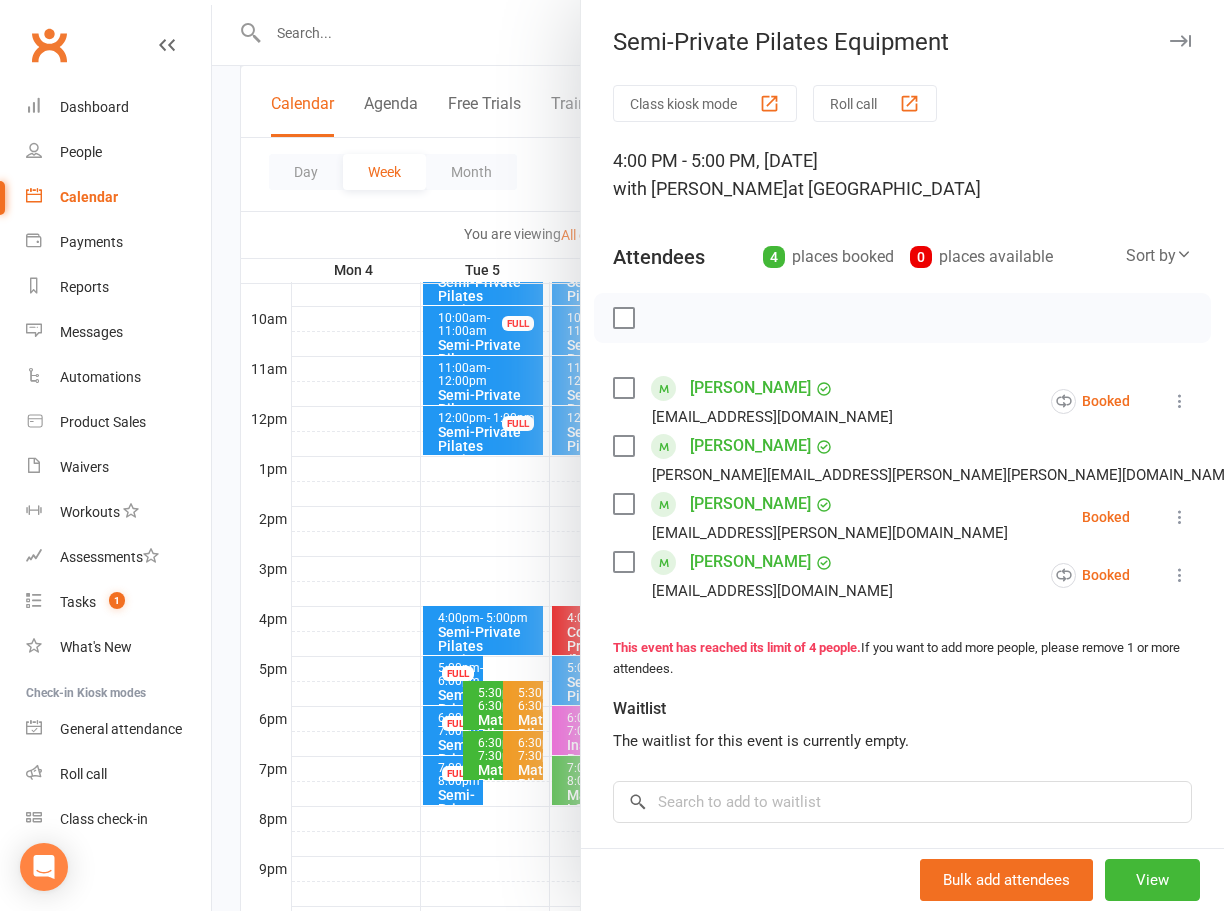 click at bounding box center (718, 455) 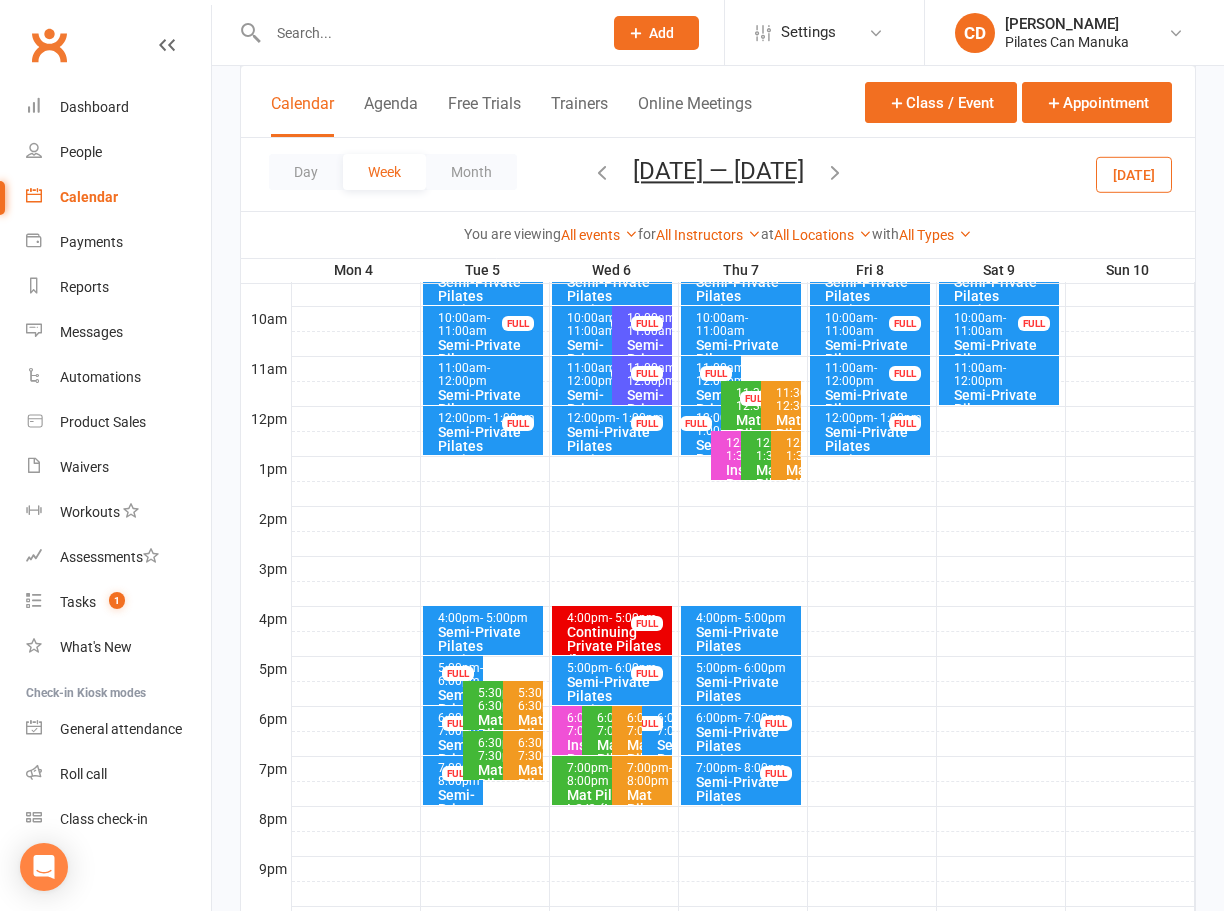 click at bounding box center (835, 172) 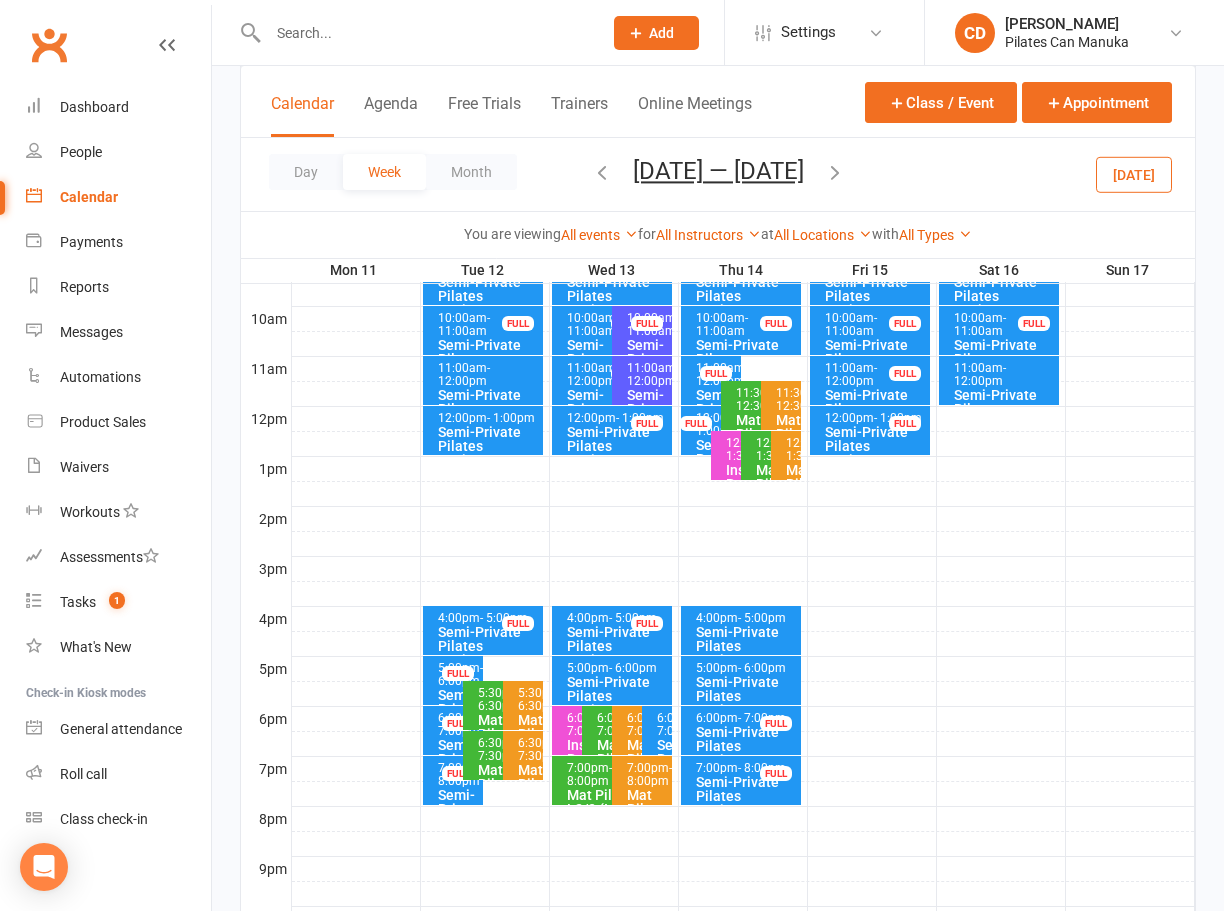 click on "- 6:00pm" at bounding box center [633, 668] 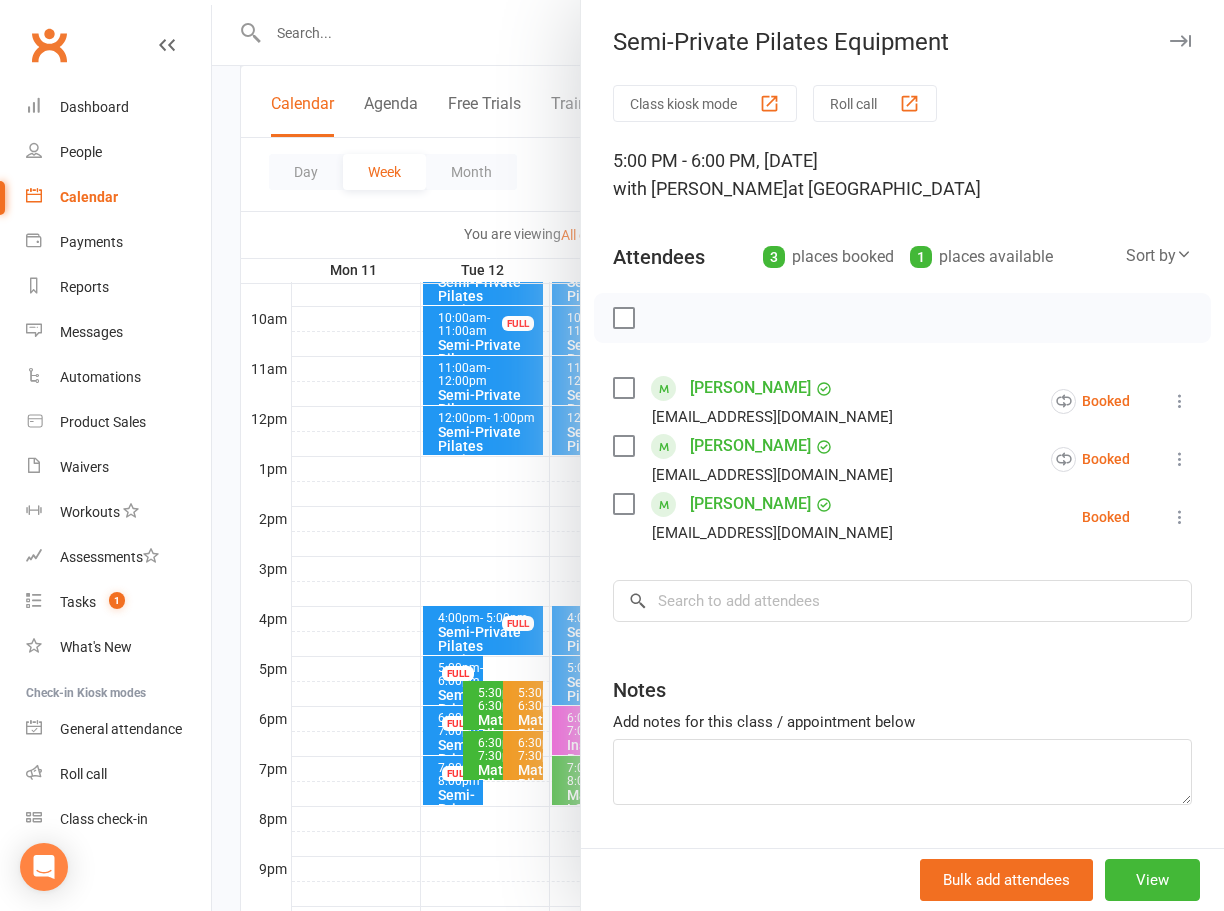 click at bounding box center [718, 455] 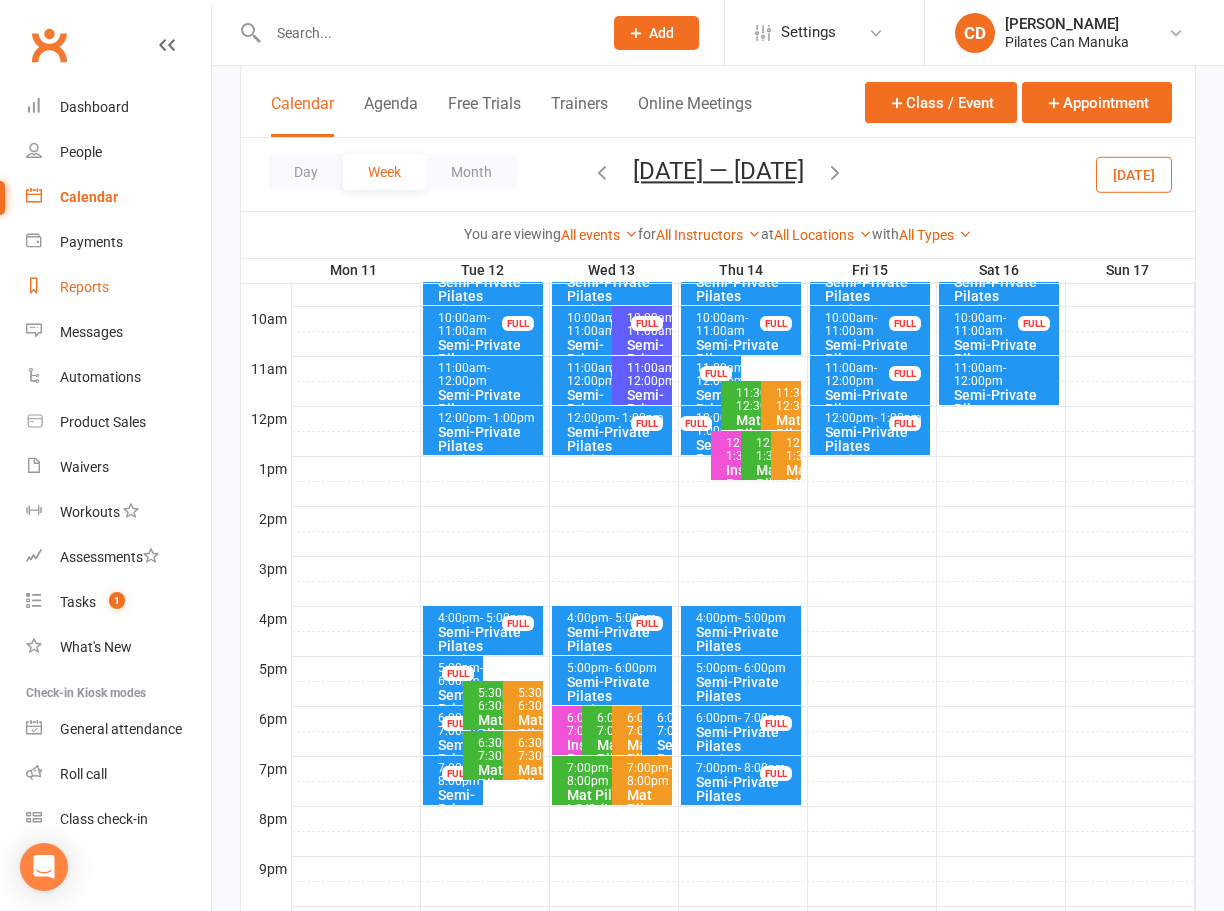 click on "Reports" at bounding box center [84, 287] 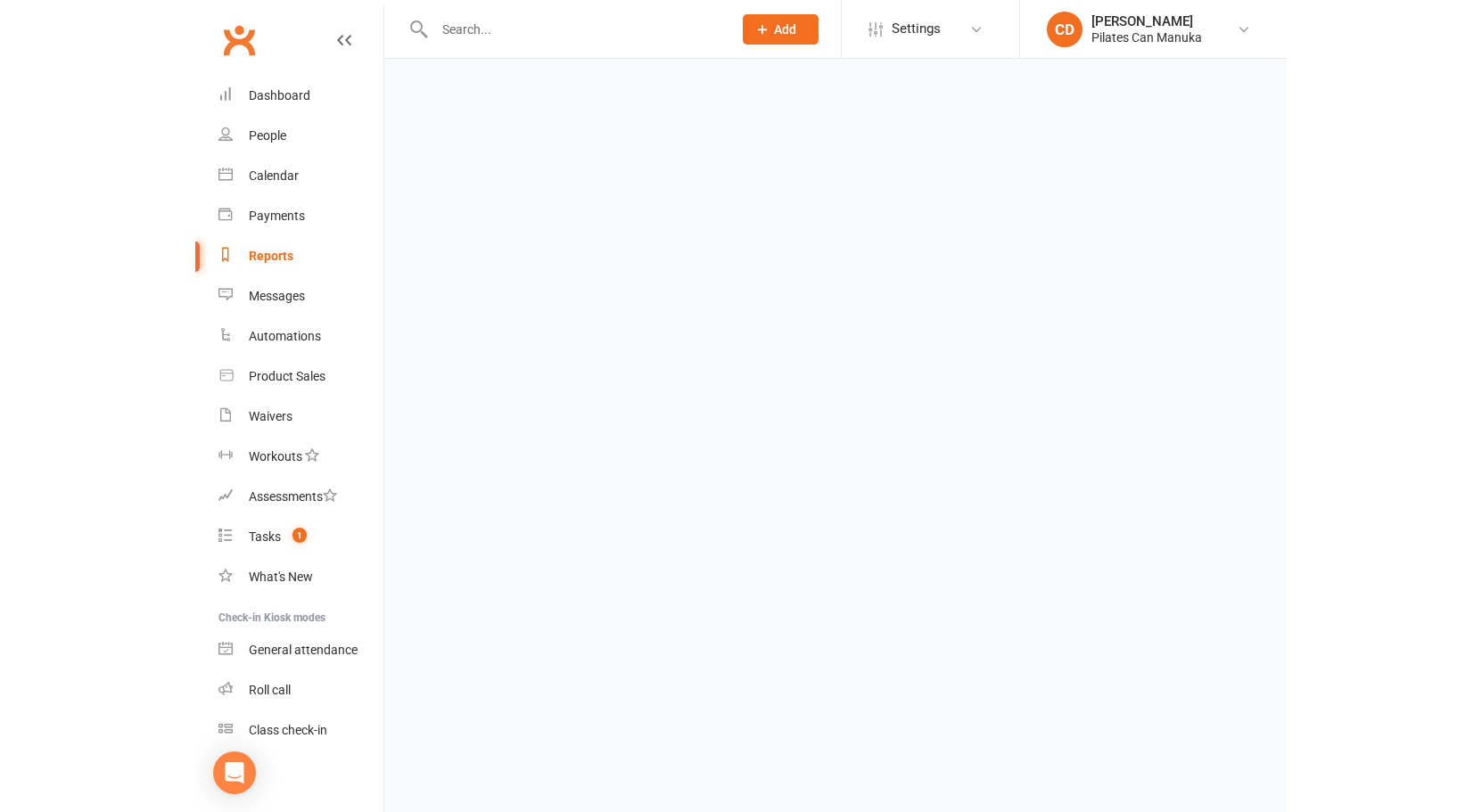 scroll, scrollTop: 0, scrollLeft: 0, axis: both 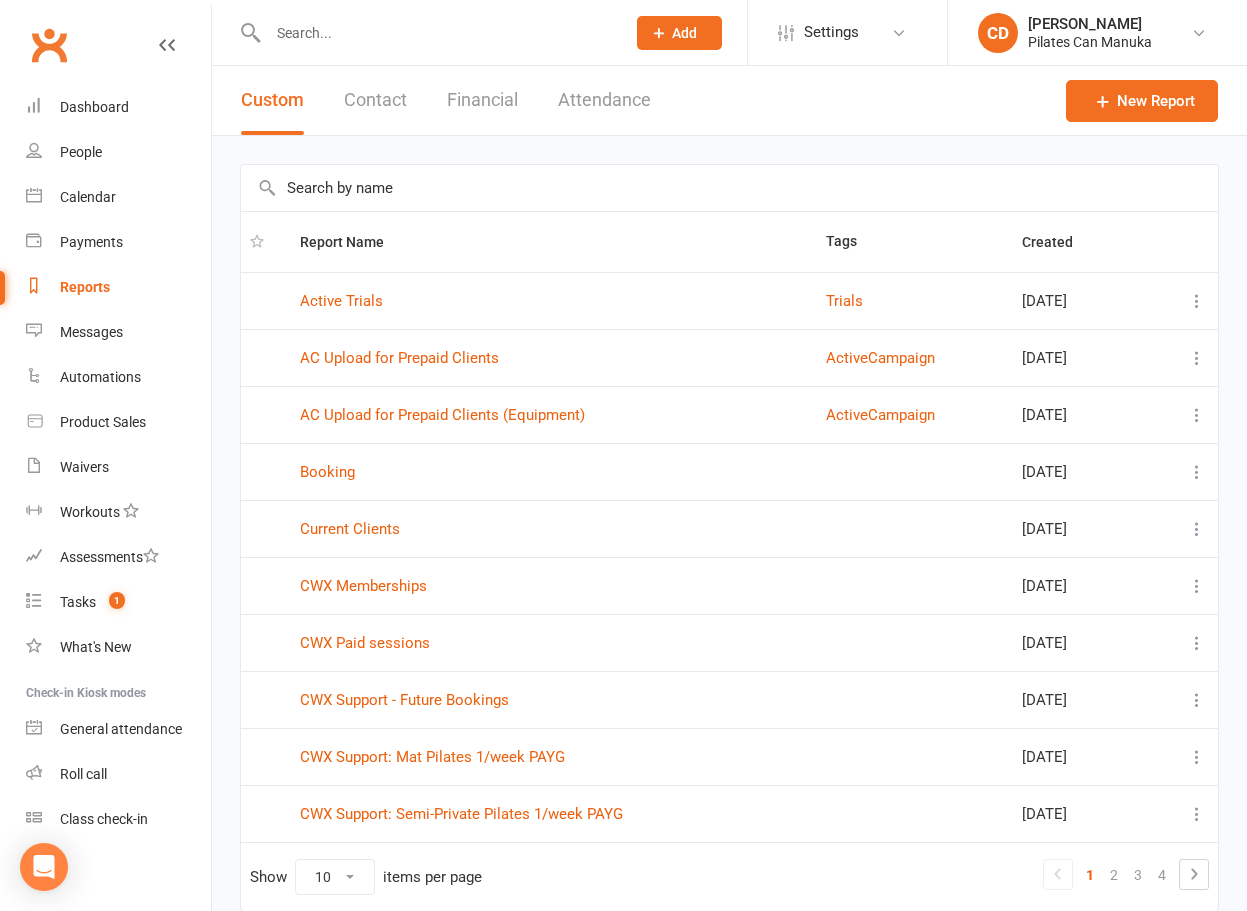click on "Attendance" at bounding box center (604, 100) 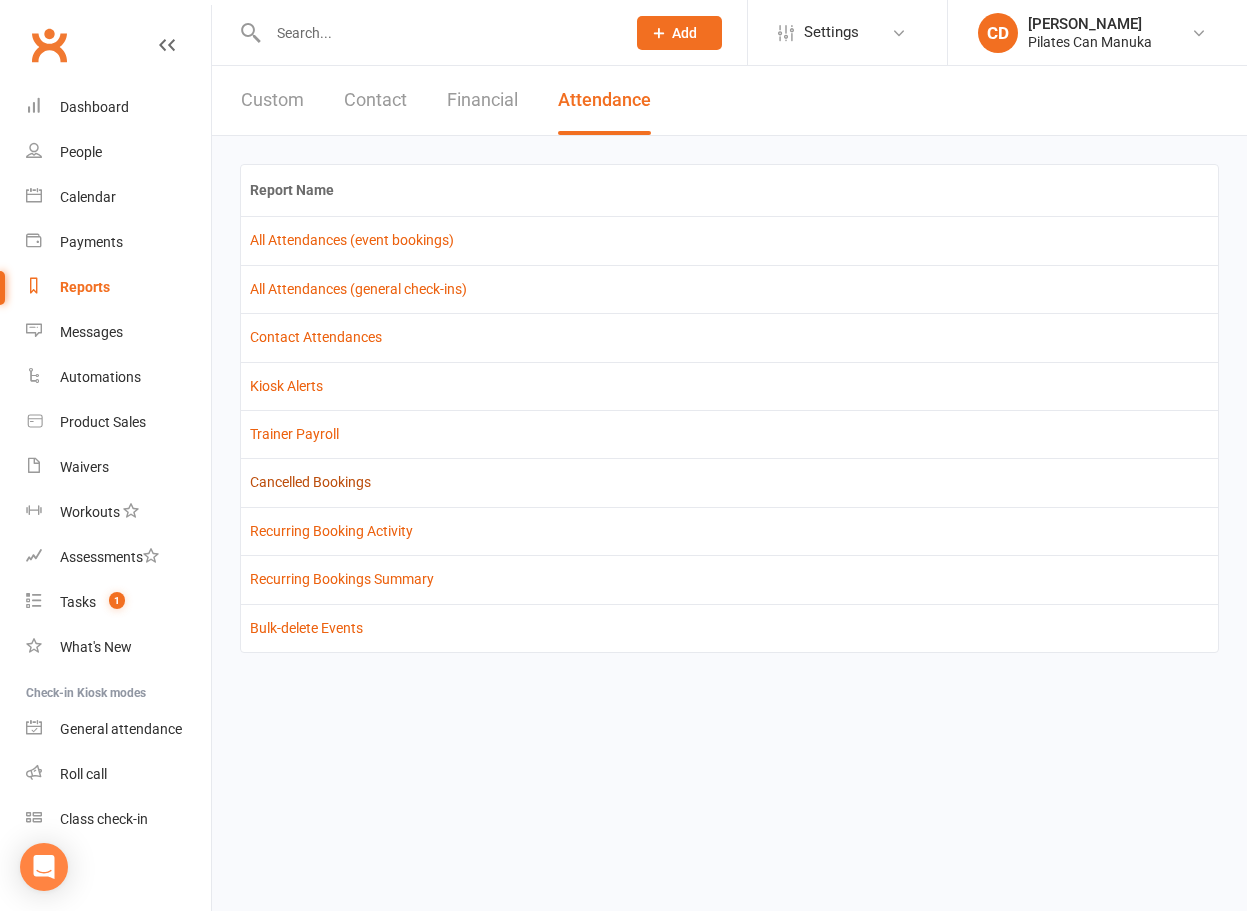 click on "Cancelled Bookings" at bounding box center [310, 482] 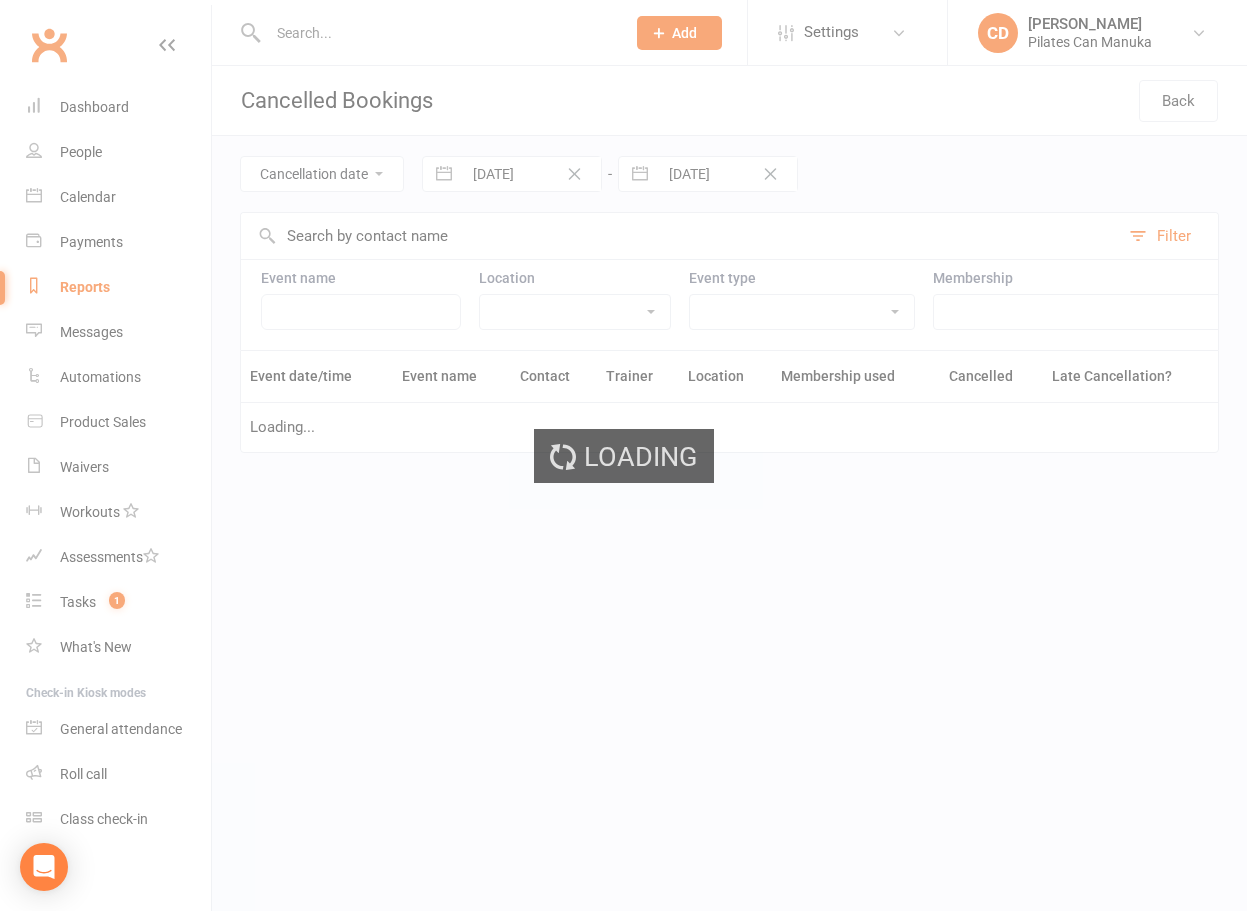 click on "Loading" at bounding box center (623, 455) 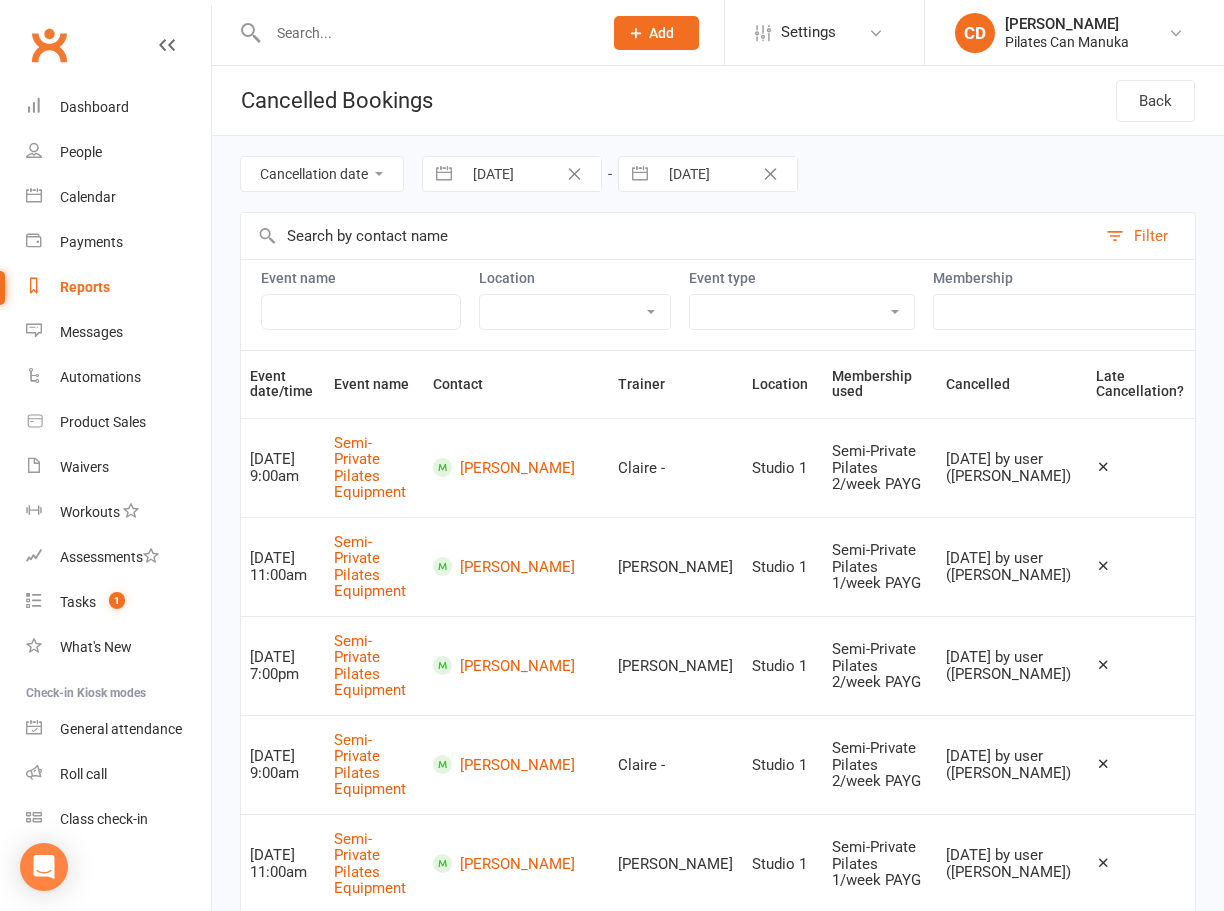 click on "26 Jun 2025" at bounding box center [531, 174] 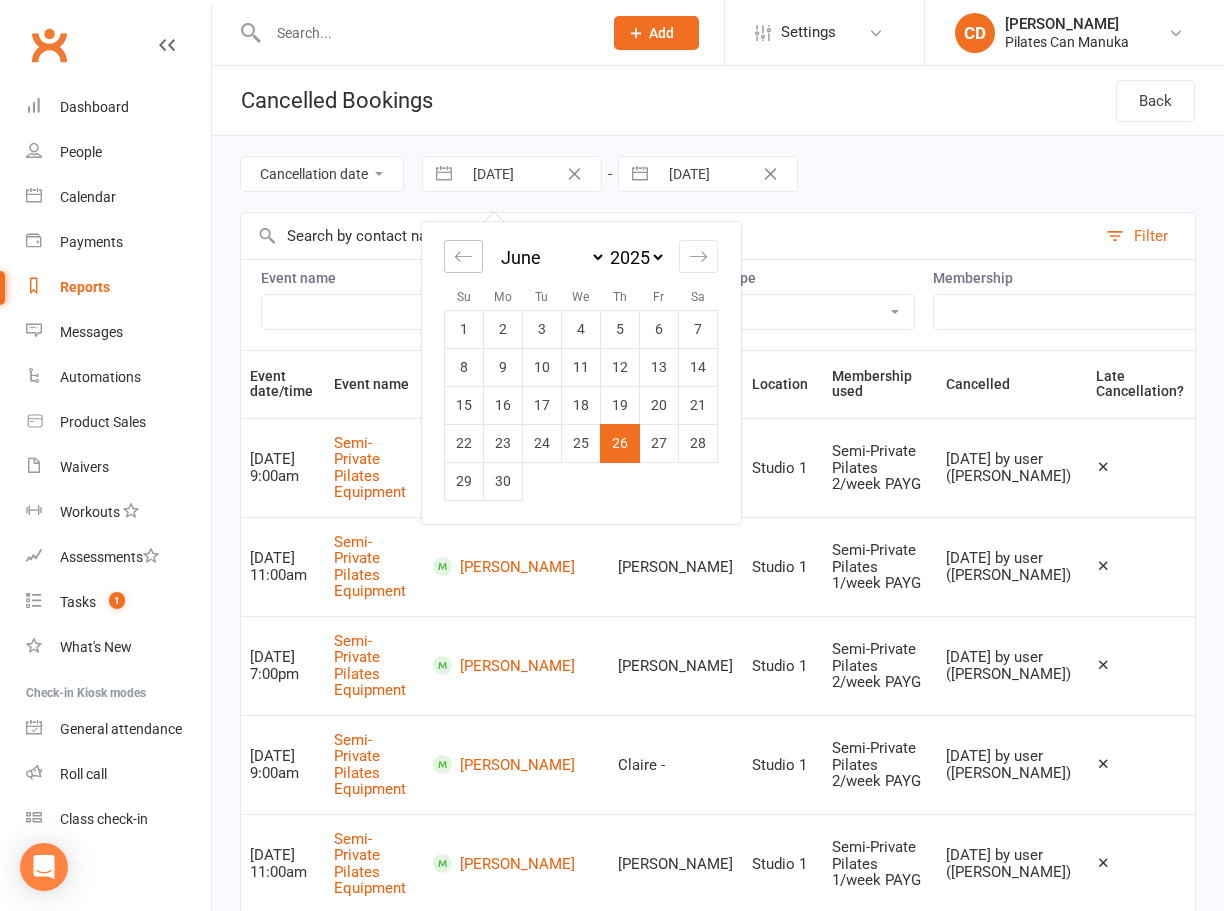 click at bounding box center [463, 256] 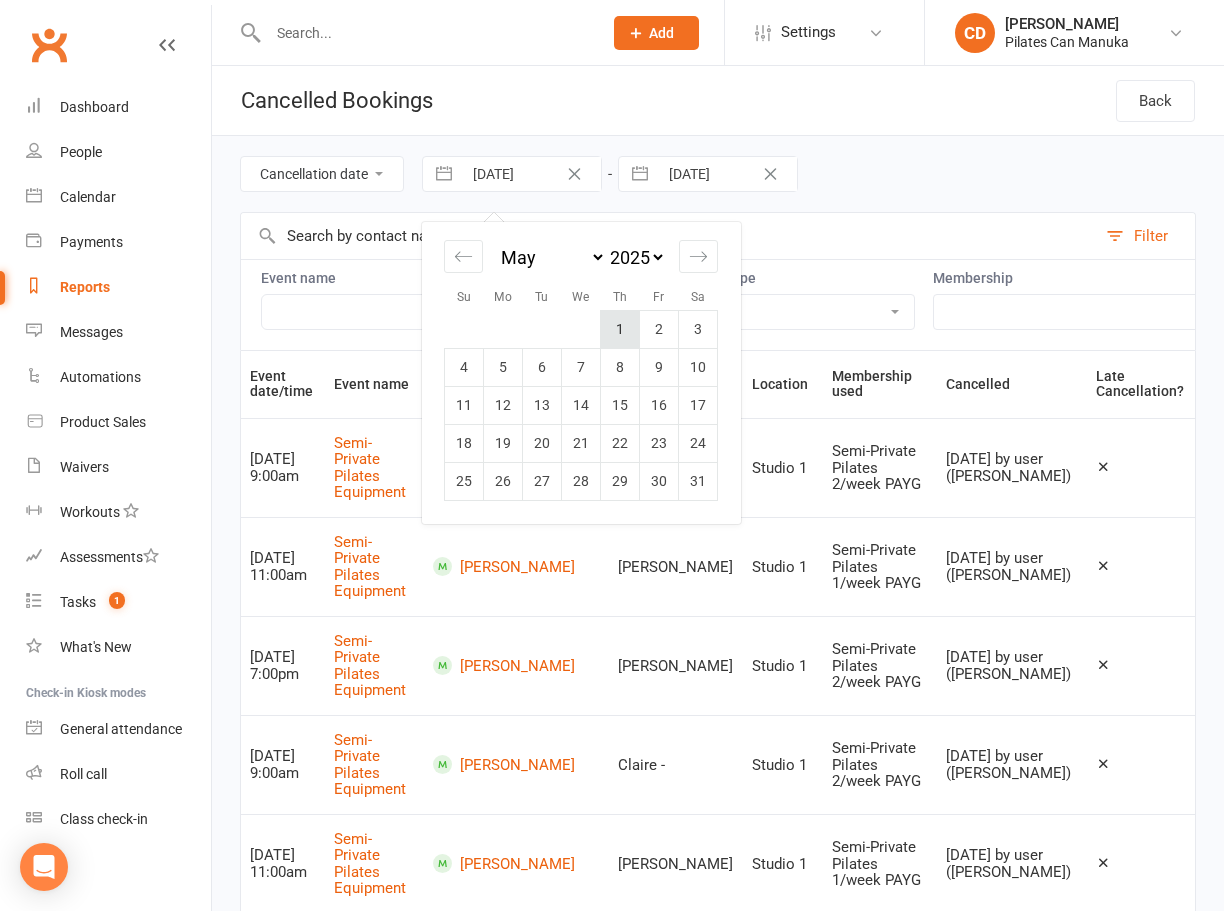 click on "1" at bounding box center [620, 329] 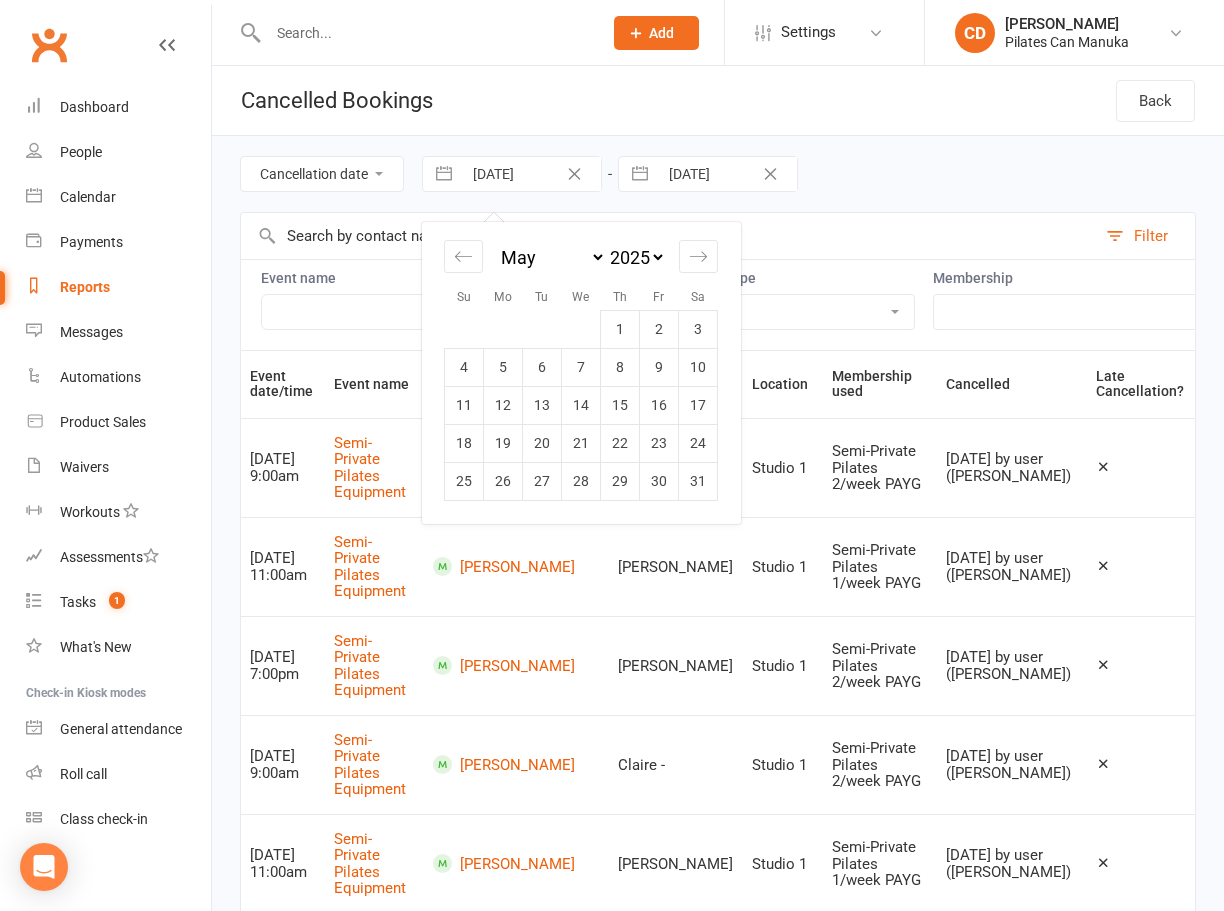 type on "01 May 2025" 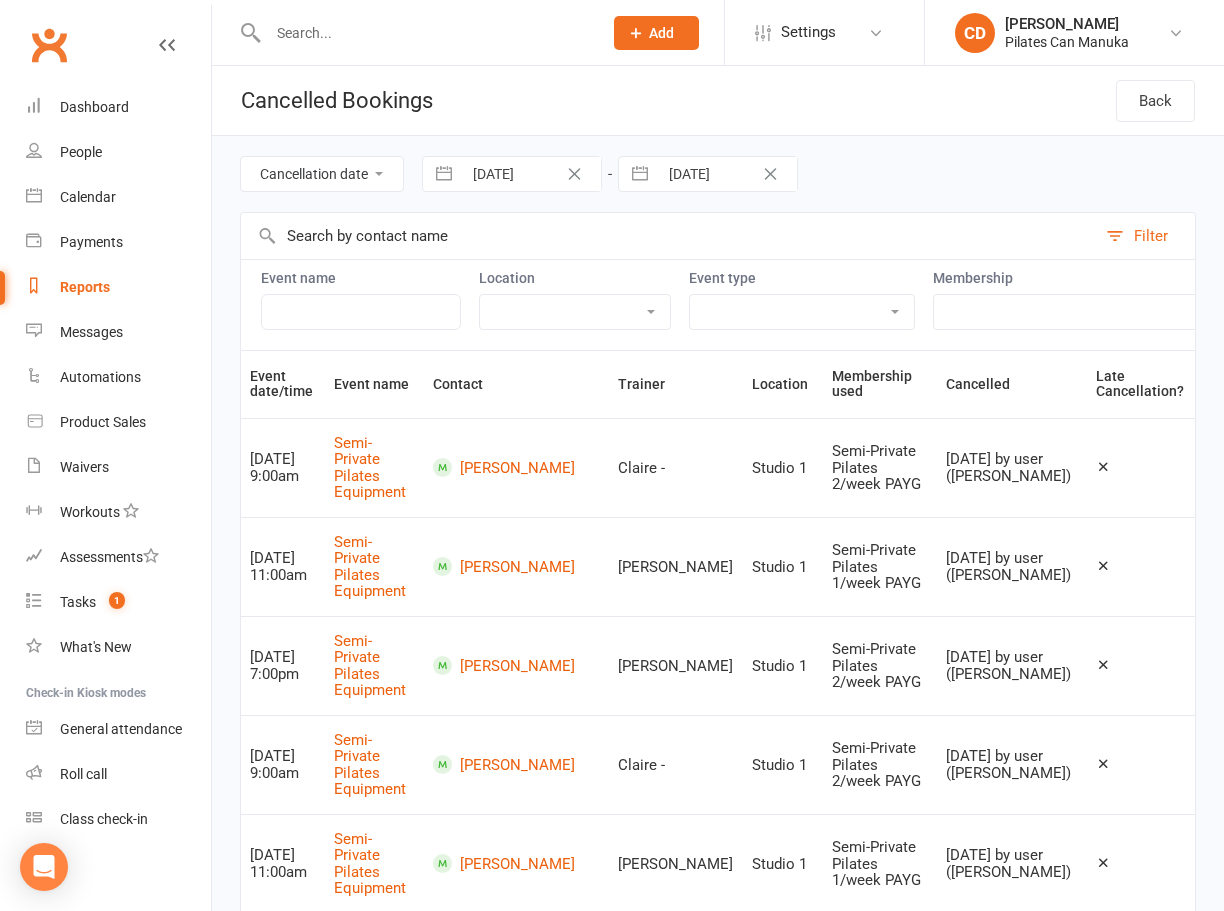 click on "Prospect
Member
Non-attending contact
Class / event
Appointment
Task
Membership plan
Bulk message
Add
Settings Membership Plans Event Templates Appointment Types Mobile App  Website Image Library Customize Contacts Bulk Imports Users Account Profile Clubworx API CD Catherine Danta Pilates Can Manuka My profile Help Terms & conditions  Privacy policy  Sign out Clubworx Dashboard People Calendar Payments Reports Messages   Automations   Product Sales Waivers   Workouts   Assessments  Tasks   1 What's New Check-in Kiosk modes General attendance Roll call Class check-in × 1 events booked successfully. Last booking: Aug 5, 2025. × × Cancelled Bookings Back Cancellation date Event date 01 May 2025 10 Jul 2025 Filter Event name Location Live From Your House Office Hours" at bounding box center (612, 42771) 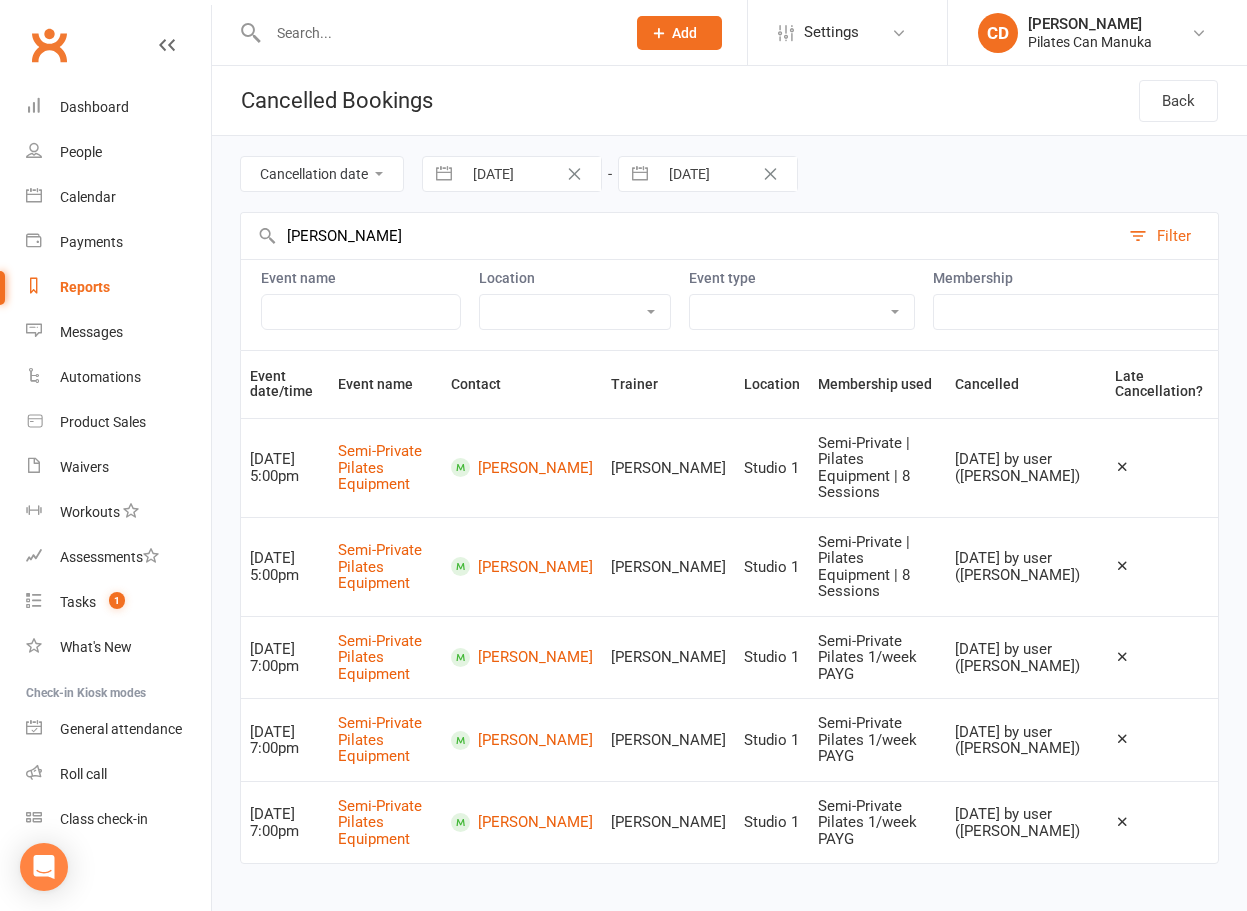 type on "Janet bradly" 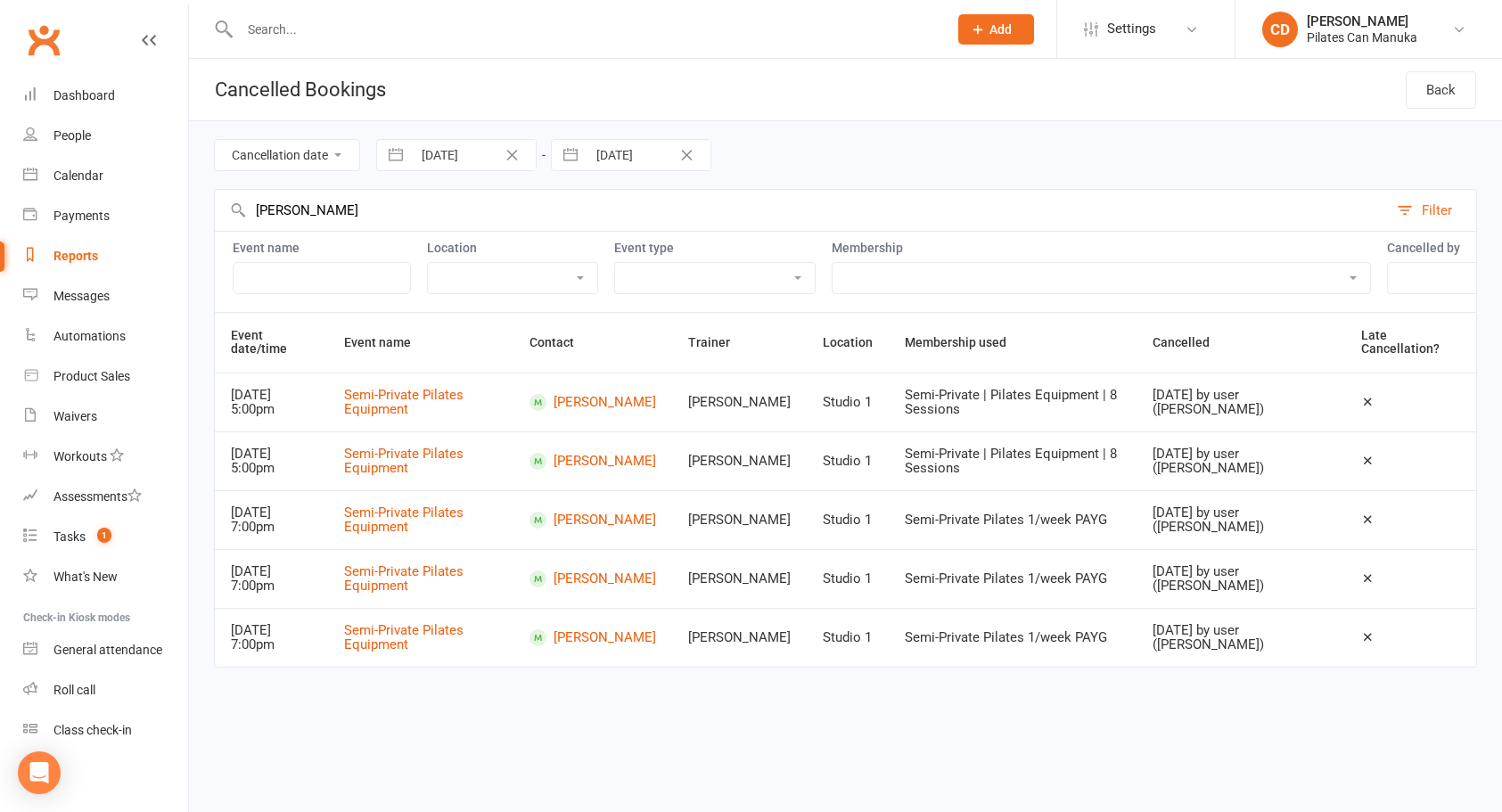 click at bounding box center [585, 29] 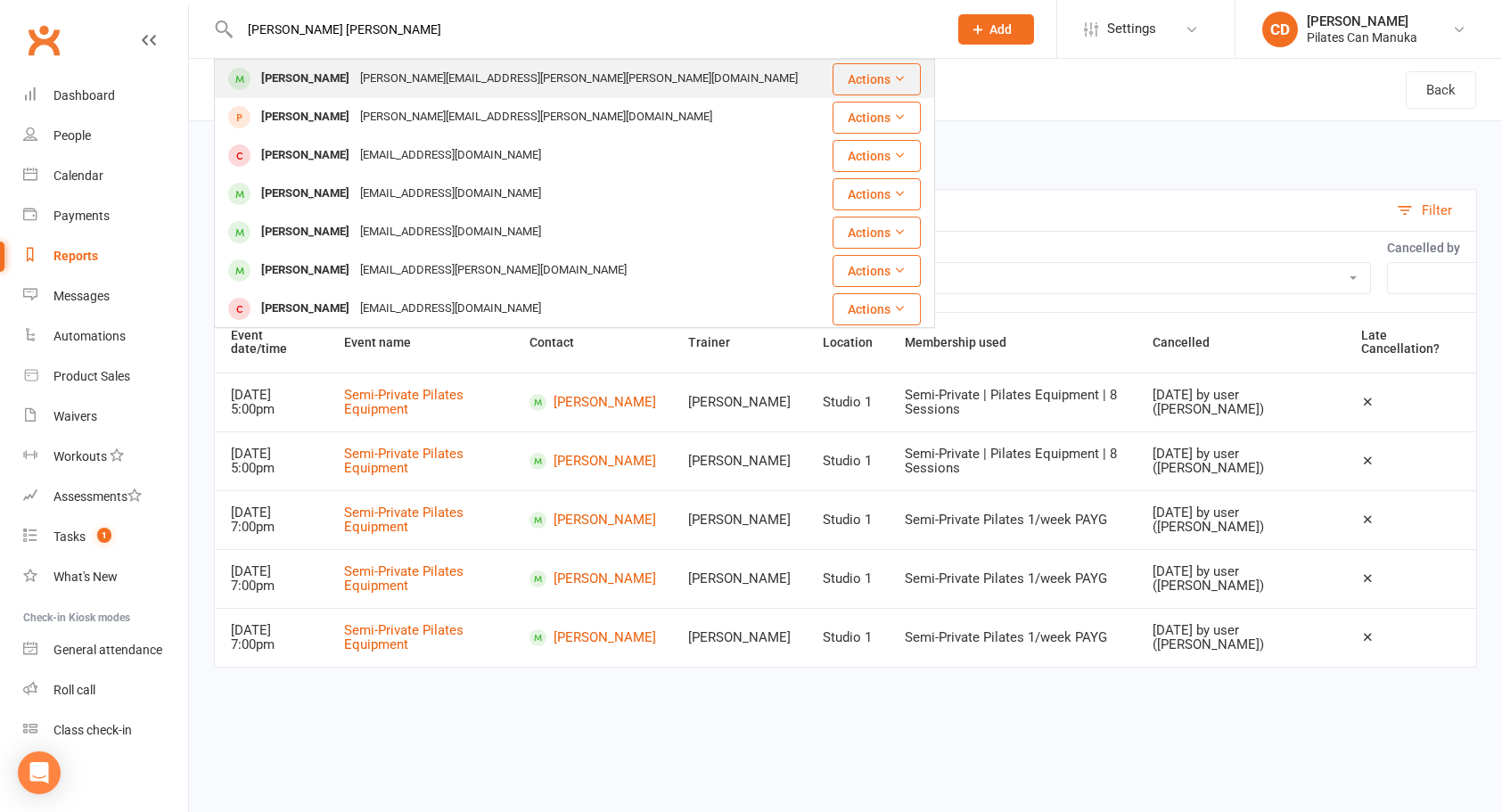 type on "janet brad" 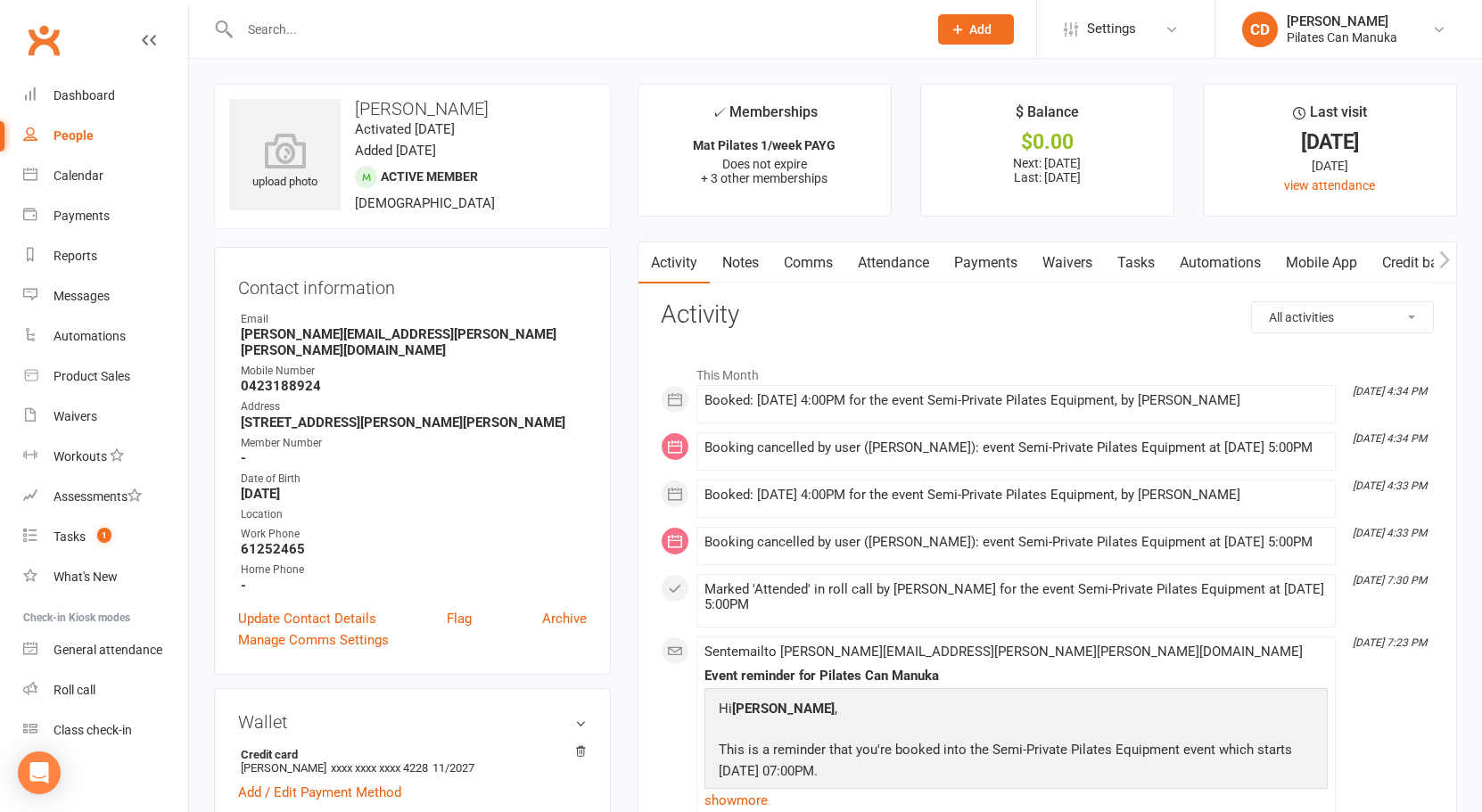 click on "Attendance" at bounding box center [893, 263] 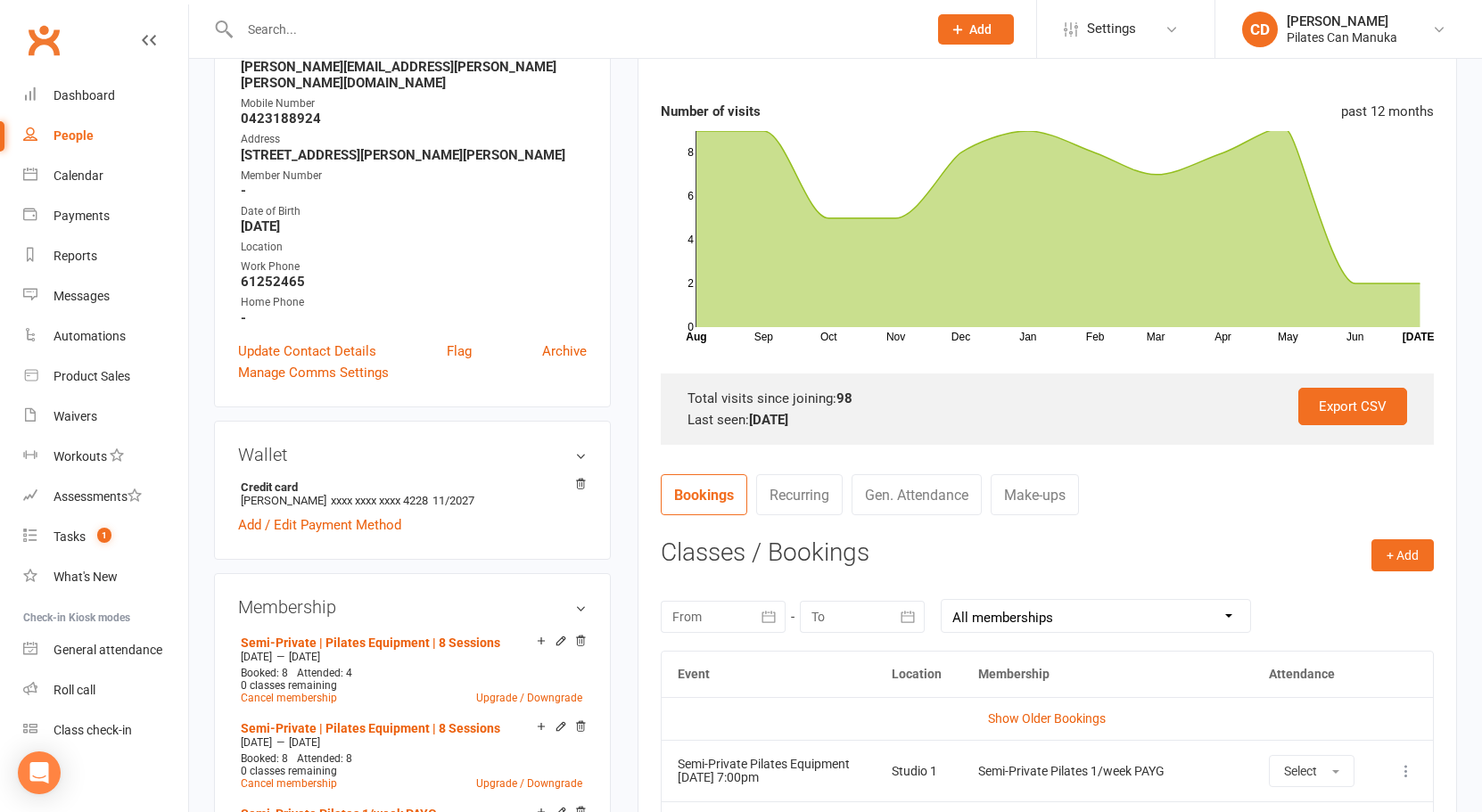 scroll, scrollTop: 0, scrollLeft: 0, axis: both 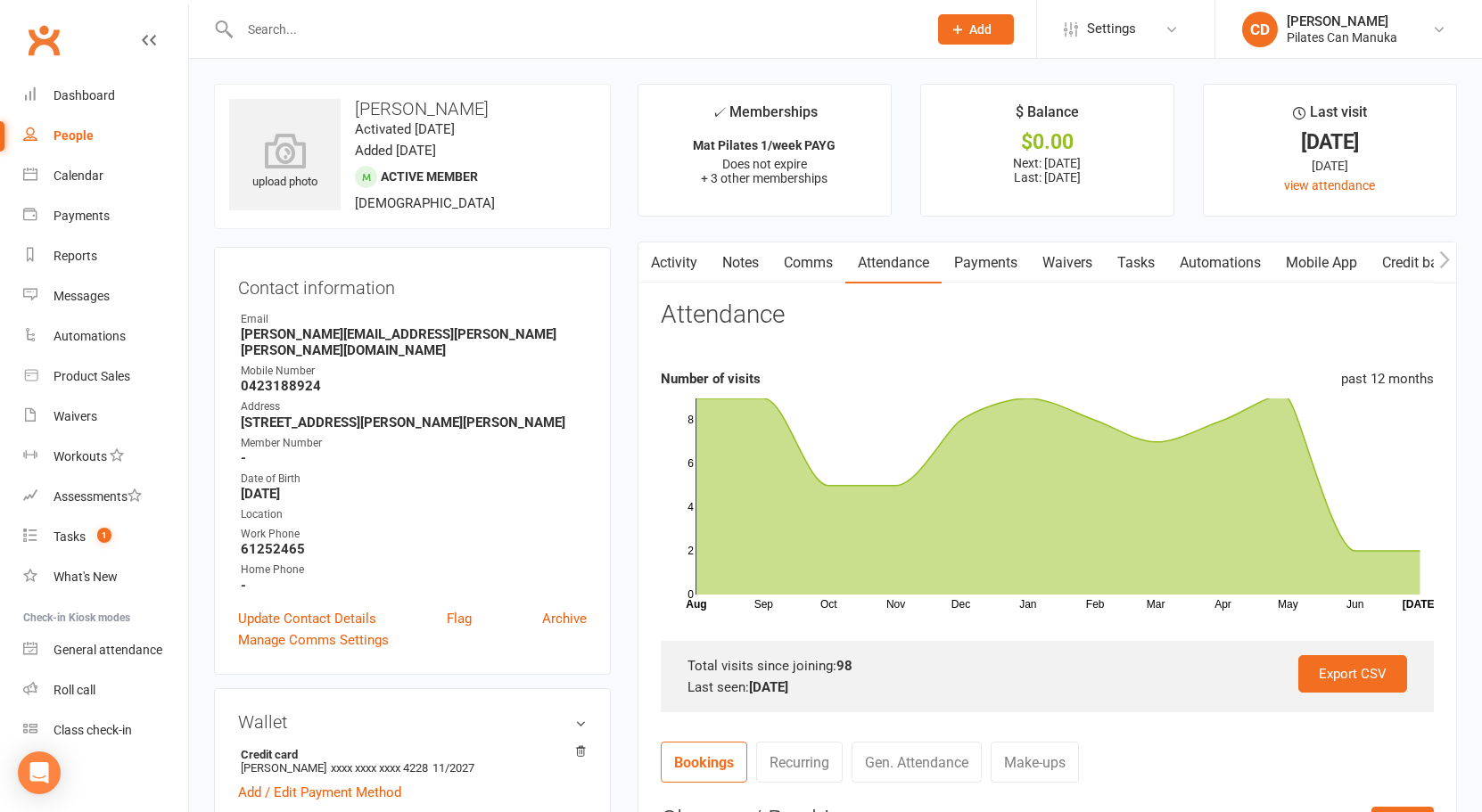 click on "Tasks" at bounding box center (1136, 263) 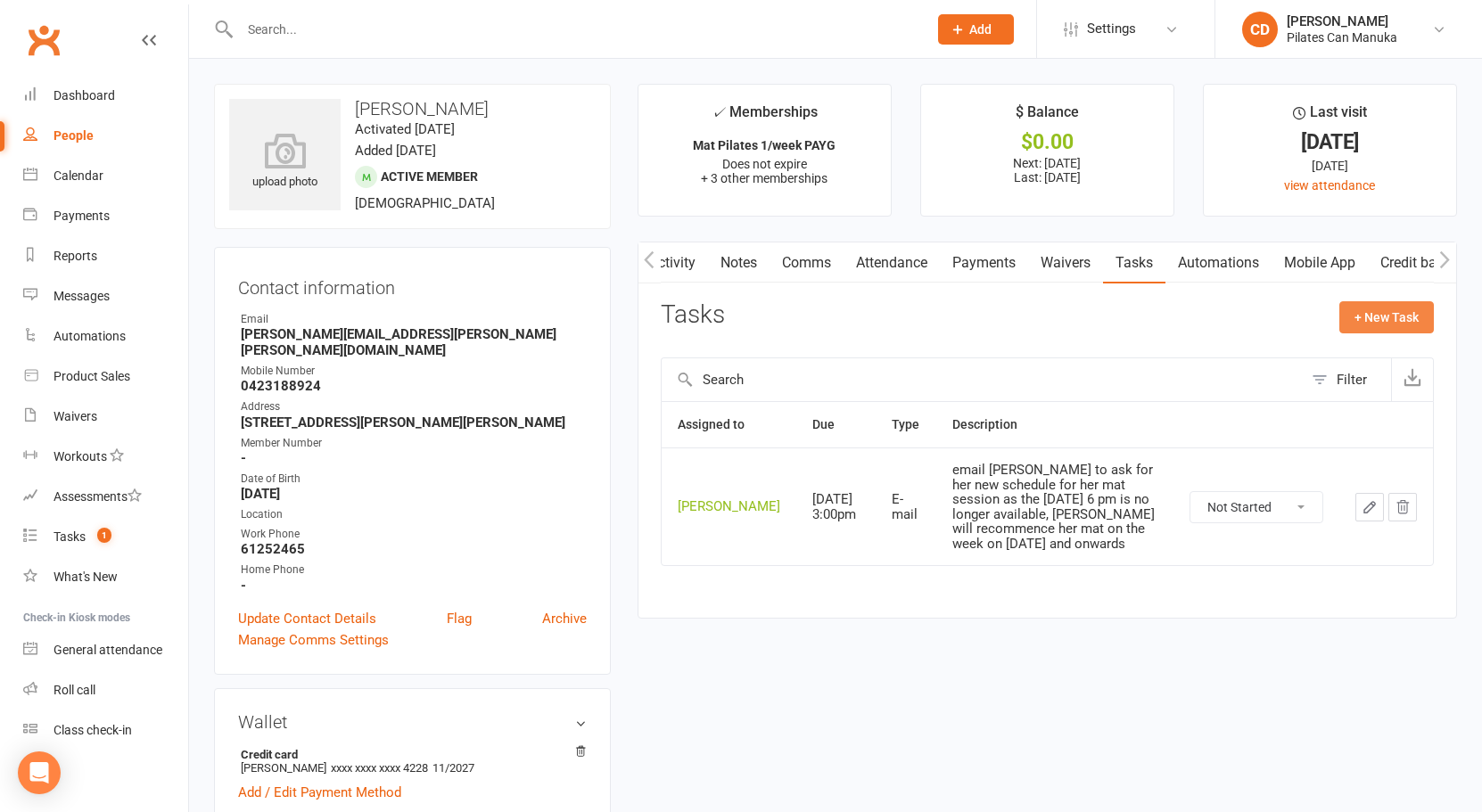 click on "+ New Task" at bounding box center [1387, 317] 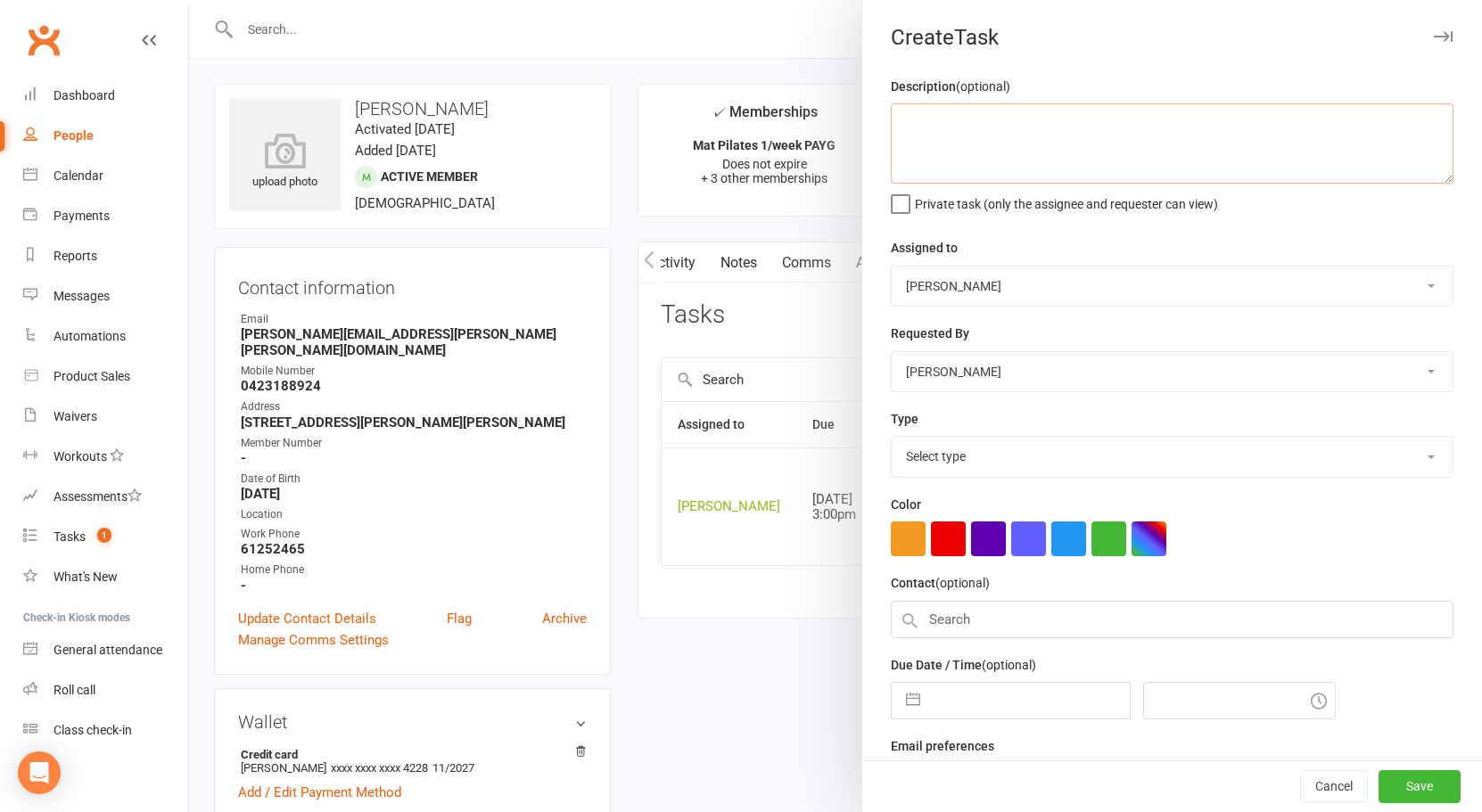 click at bounding box center [1172, 144] 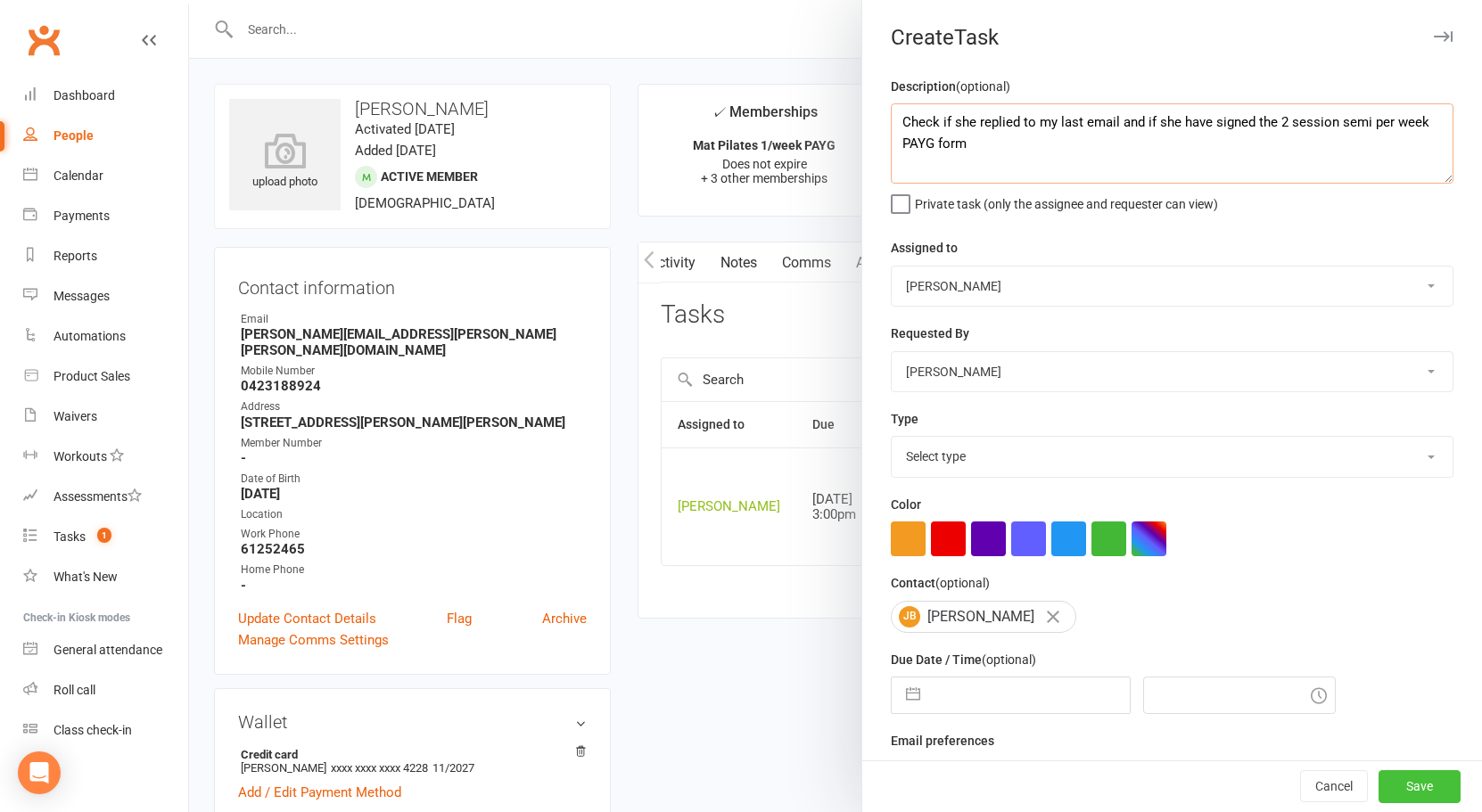 type on "Check if she replied to my last email and if she have signed the 2 session semi per week PAYG form" 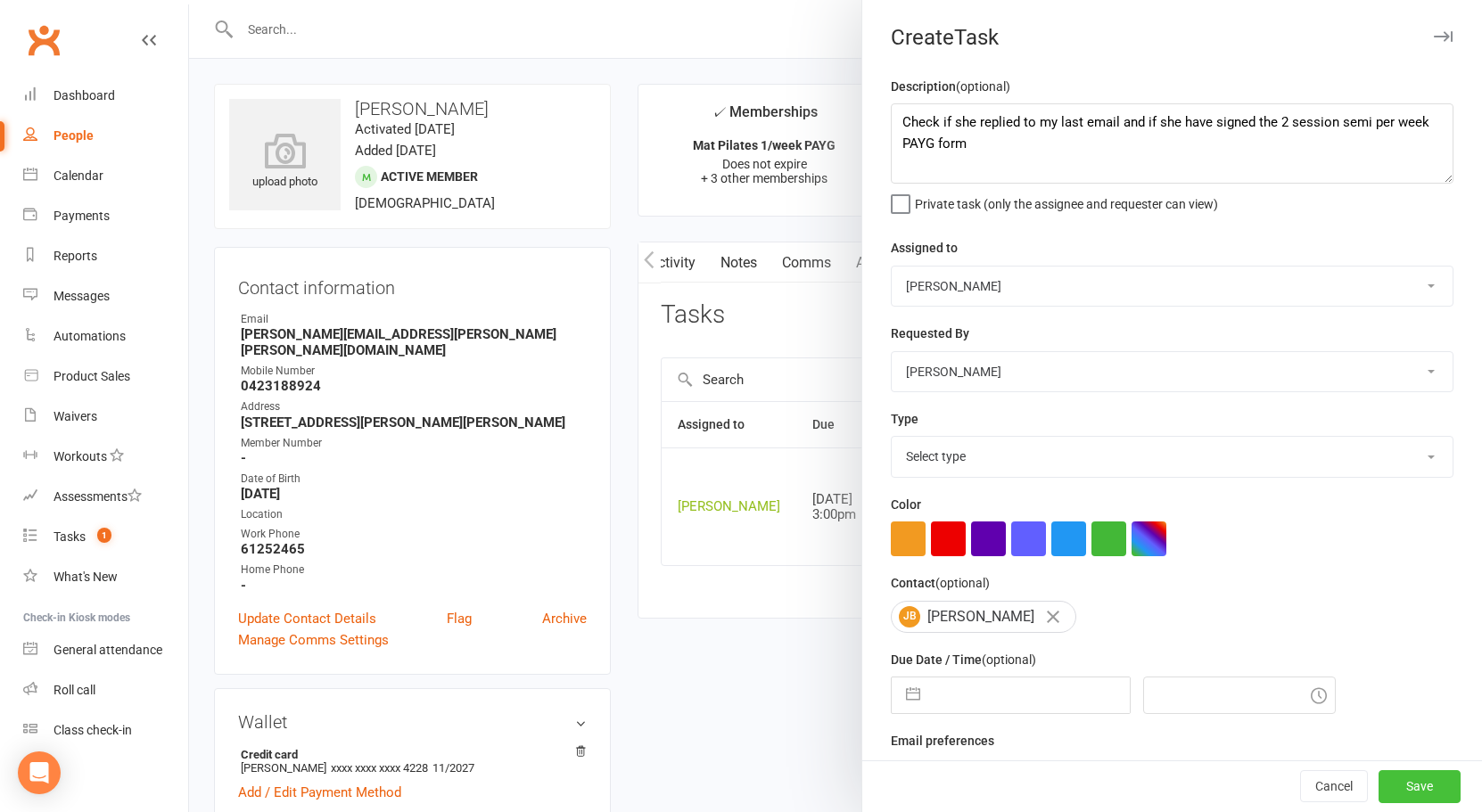 click on "Save" at bounding box center [1420, 787] 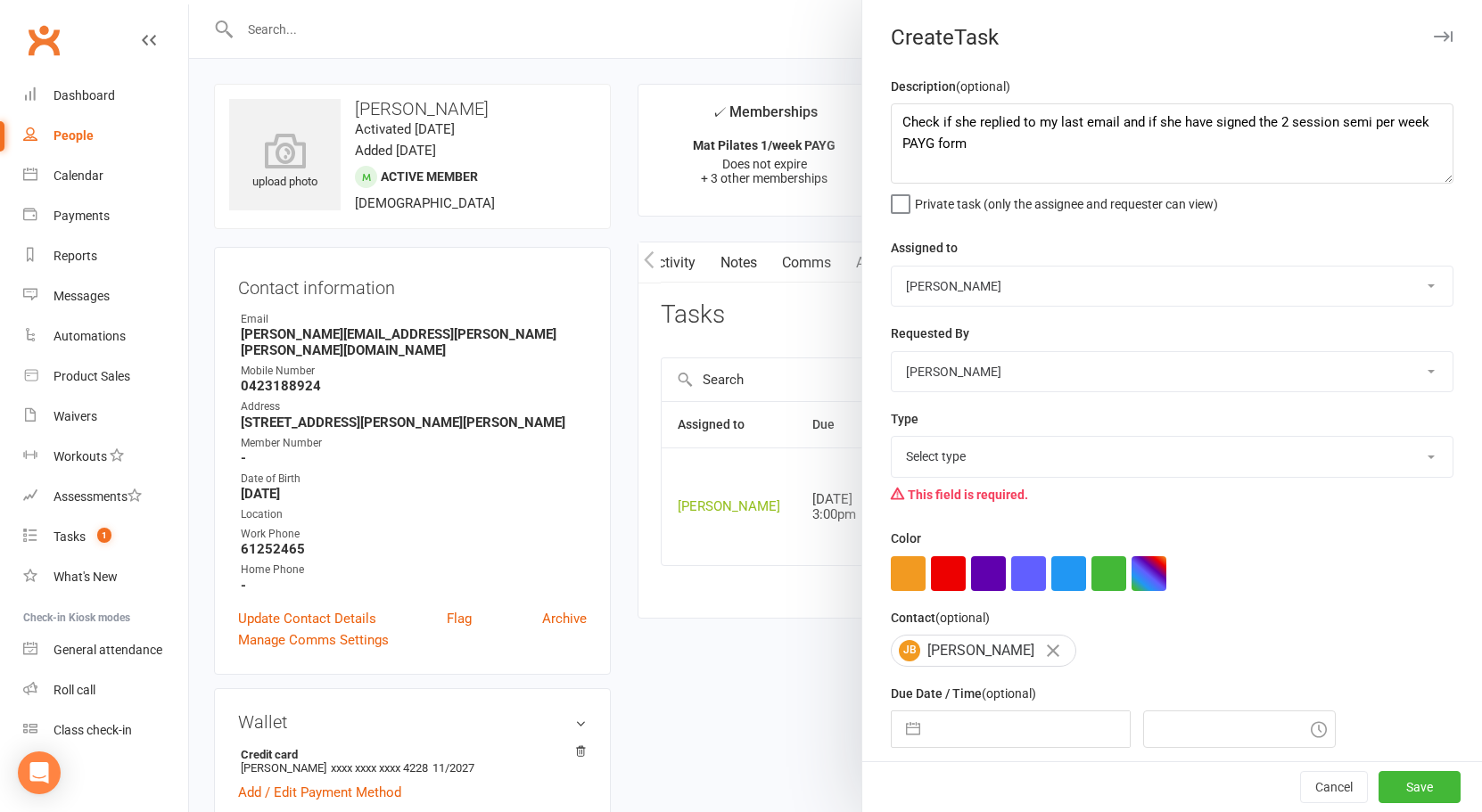 click on "Select type Available sessions for continuing semis Bulk session change Catch-up session Delete auto-generated catch-up Downgrade Education E-mail Follow up Follow up: unpaid invoice Health screening forms Make-up session Meeting Membership cancellation Membership downgrade Membership upgrade Nc Onboarding Package adjustment Package extension Payment follow up Phone call Prebook Renewal Reprocess payment Session cancellation Suspension Text message Upgrade Vip session changes Add new task type" at bounding box center [1172, 456] 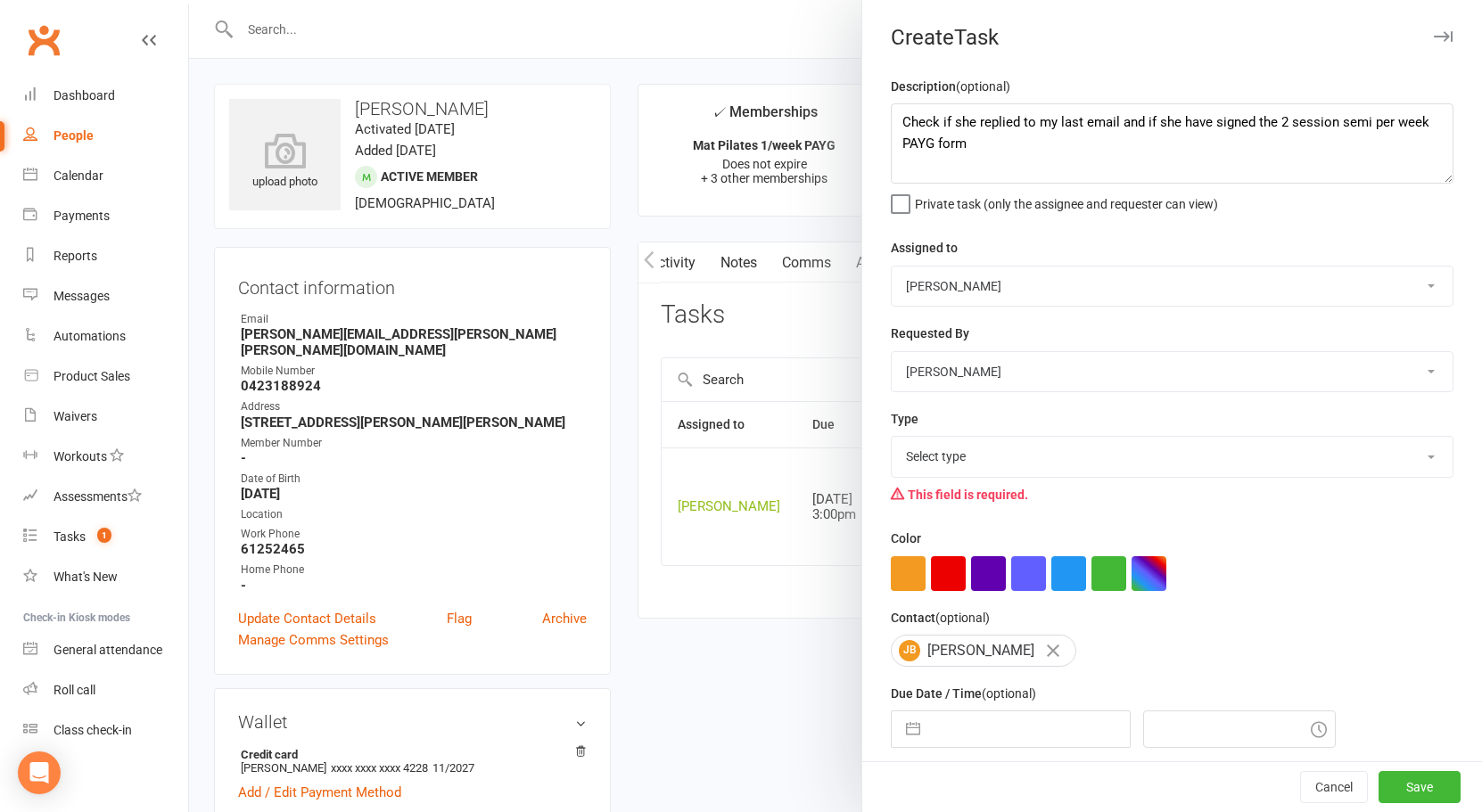 select on "28579" 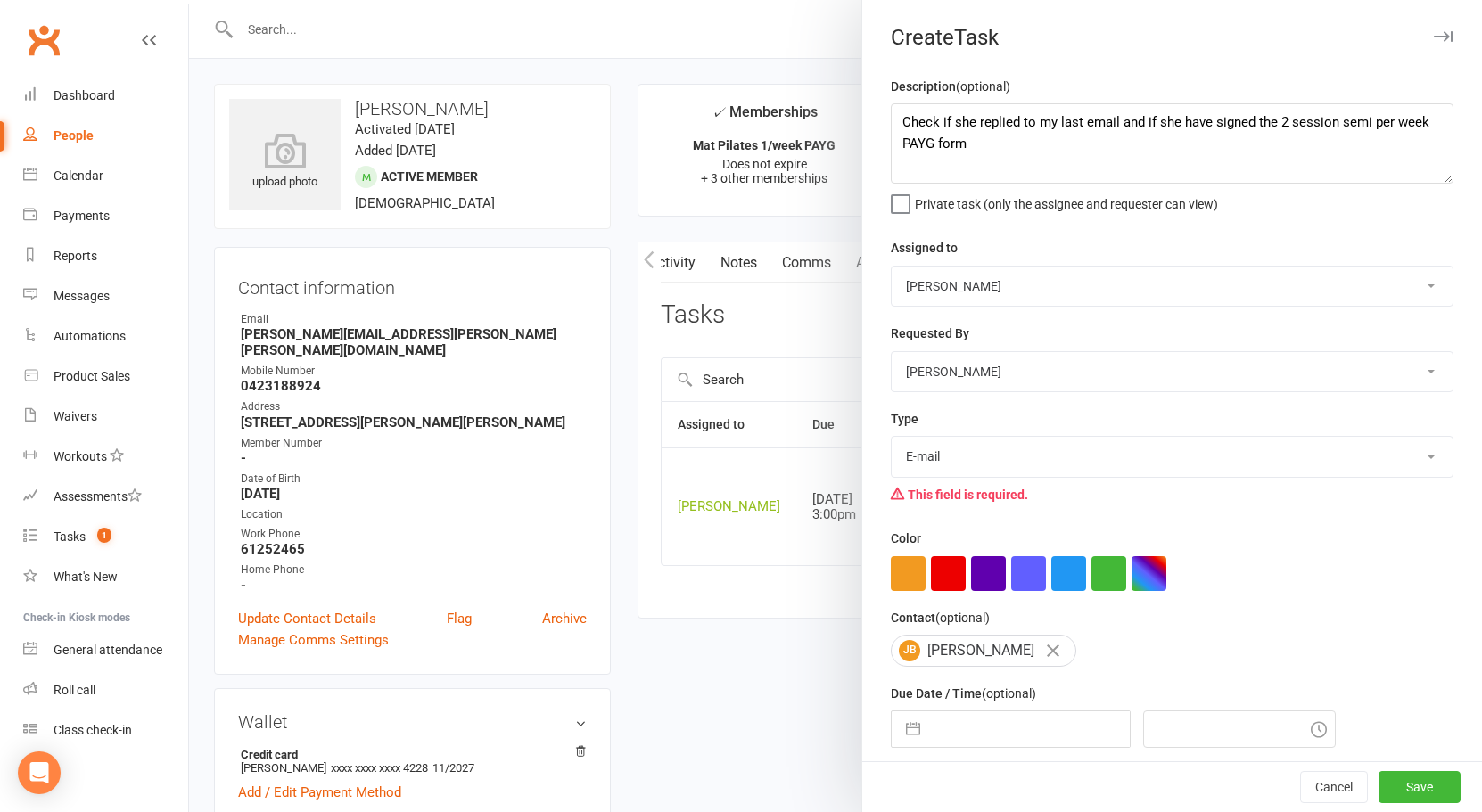 click on "Select type Available sessions for continuing semis Bulk session change Catch-up session Delete auto-generated catch-up Downgrade Education E-mail Follow up Follow up: unpaid invoice Health screening forms Make-up session Meeting Membership cancellation Membership downgrade Membership upgrade Nc Onboarding Package adjustment Package extension Payment follow up Phone call Prebook Renewal Reprocess payment Session cancellation Suspension Text message Upgrade Vip session changes Add new task type" at bounding box center (1172, 456) 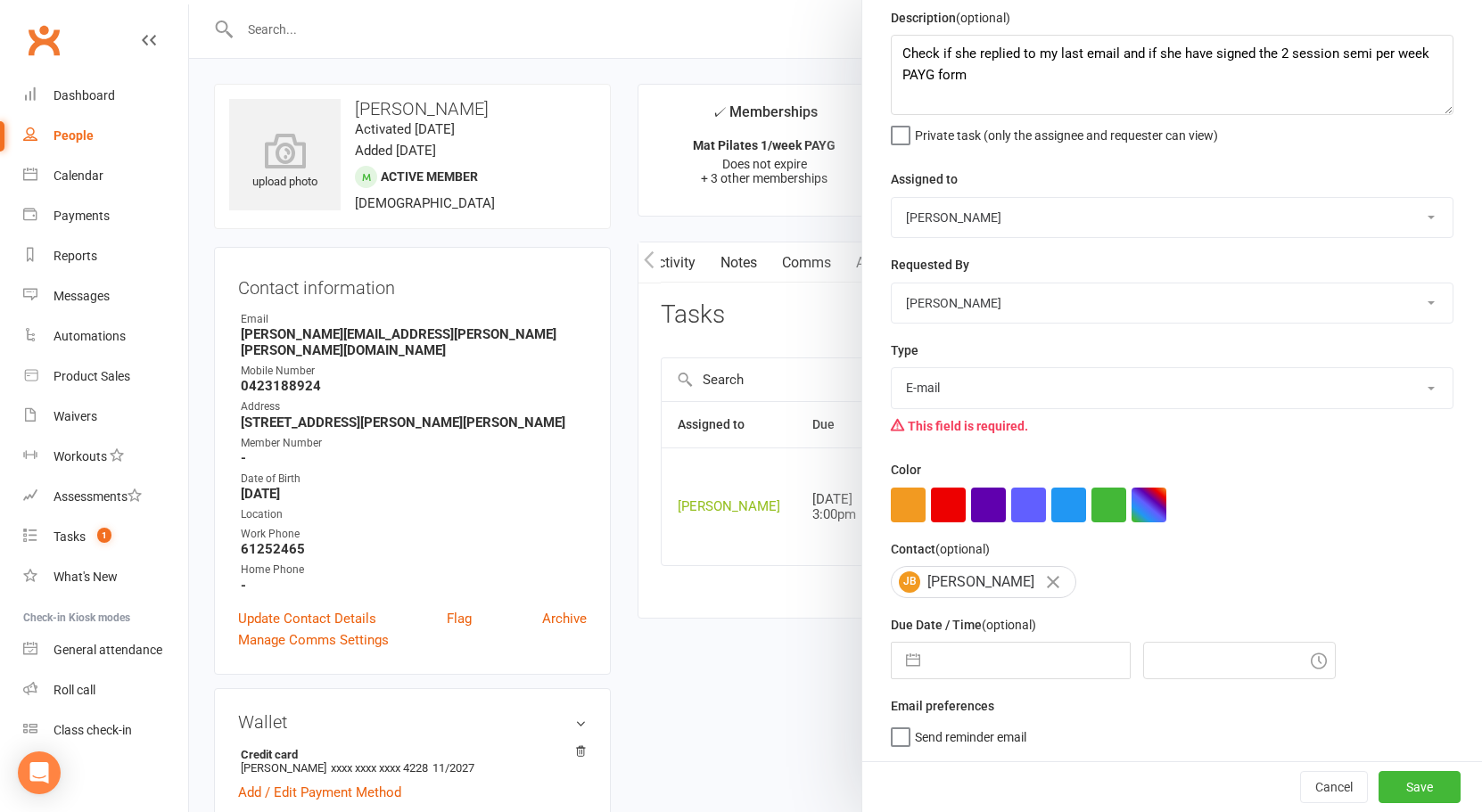 click at bounding box center (1029, 660) 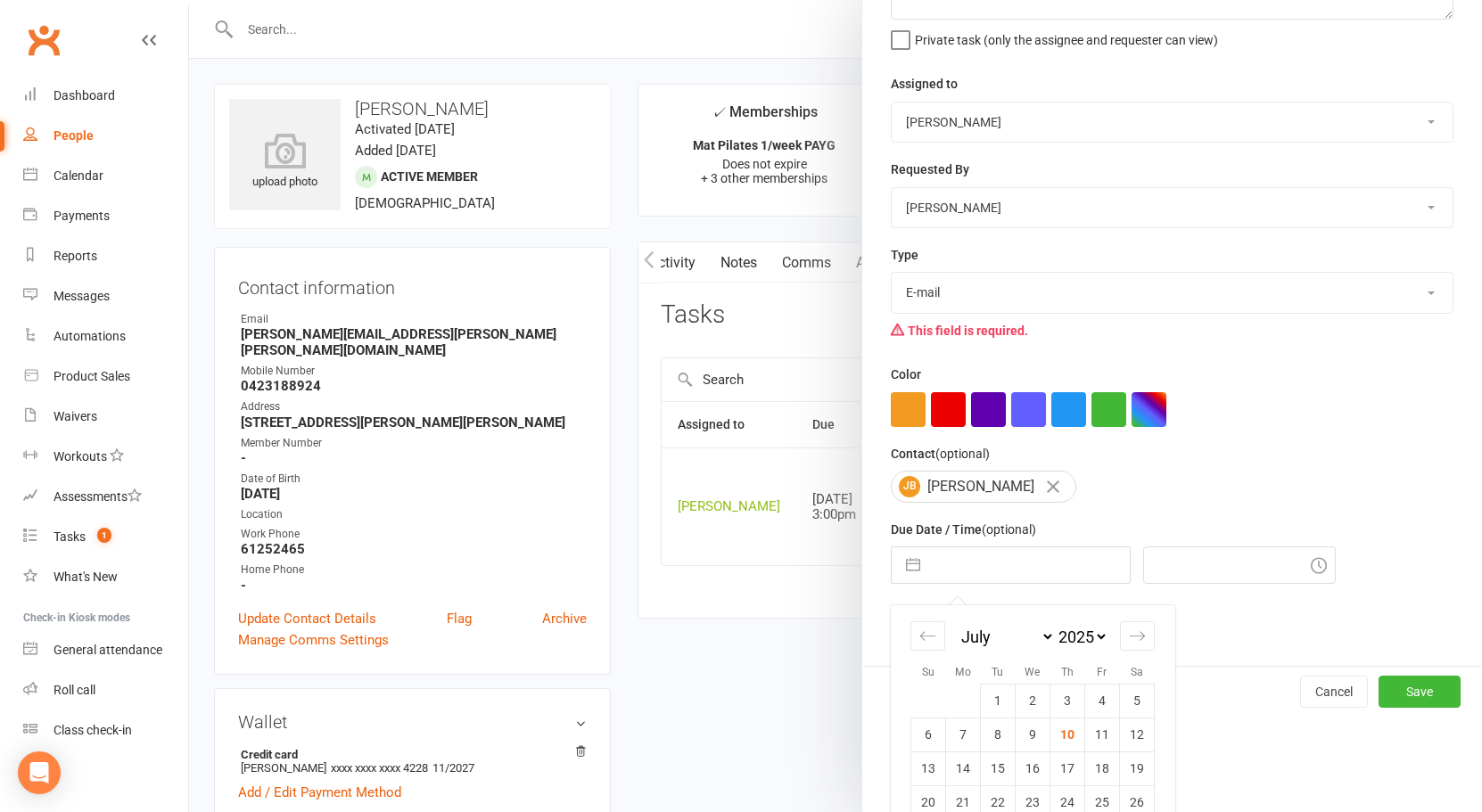 scroll, scrollTop: 233, scrollLeft: 0, axis: vertical 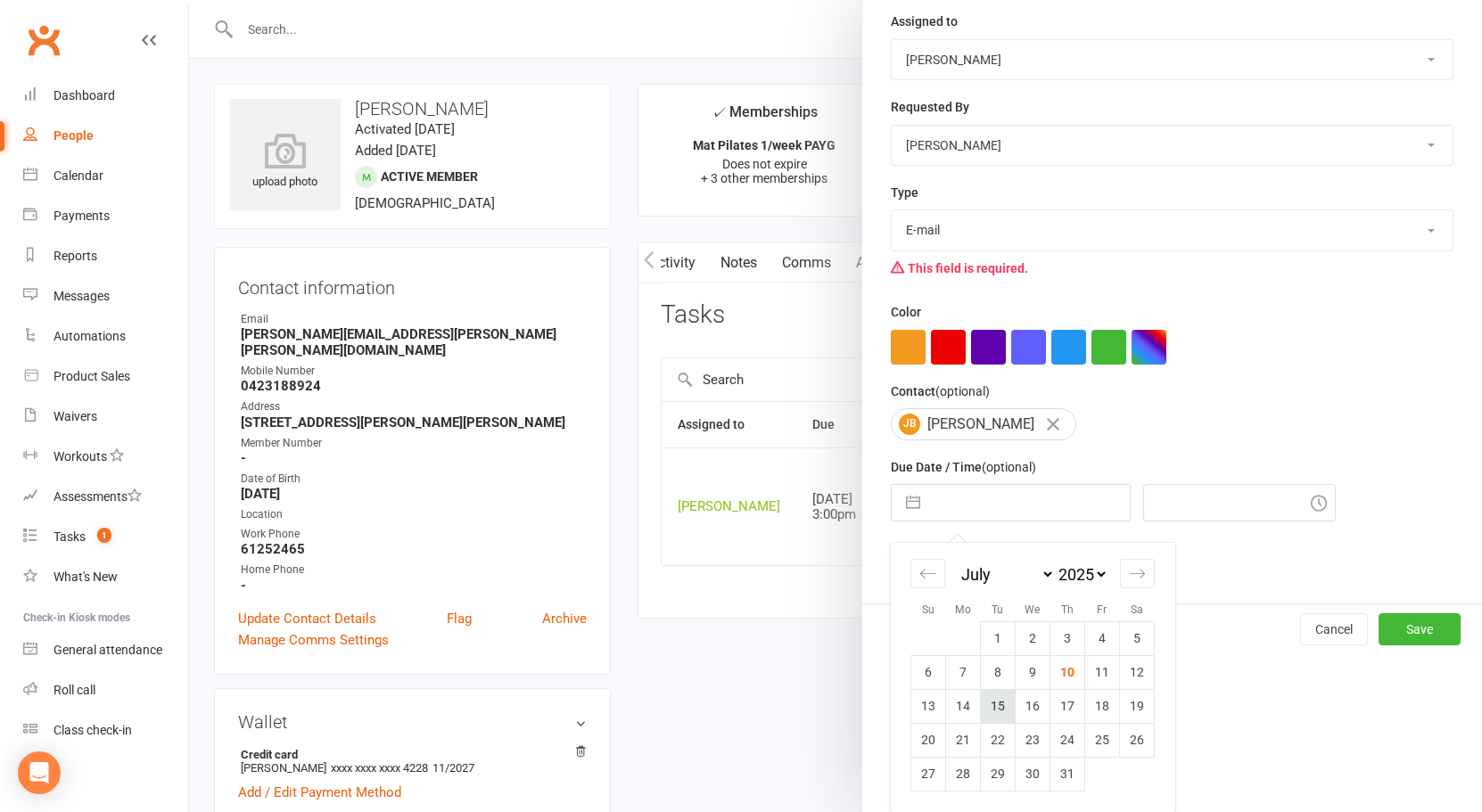 click on "15" at bounding box center (998, 707) 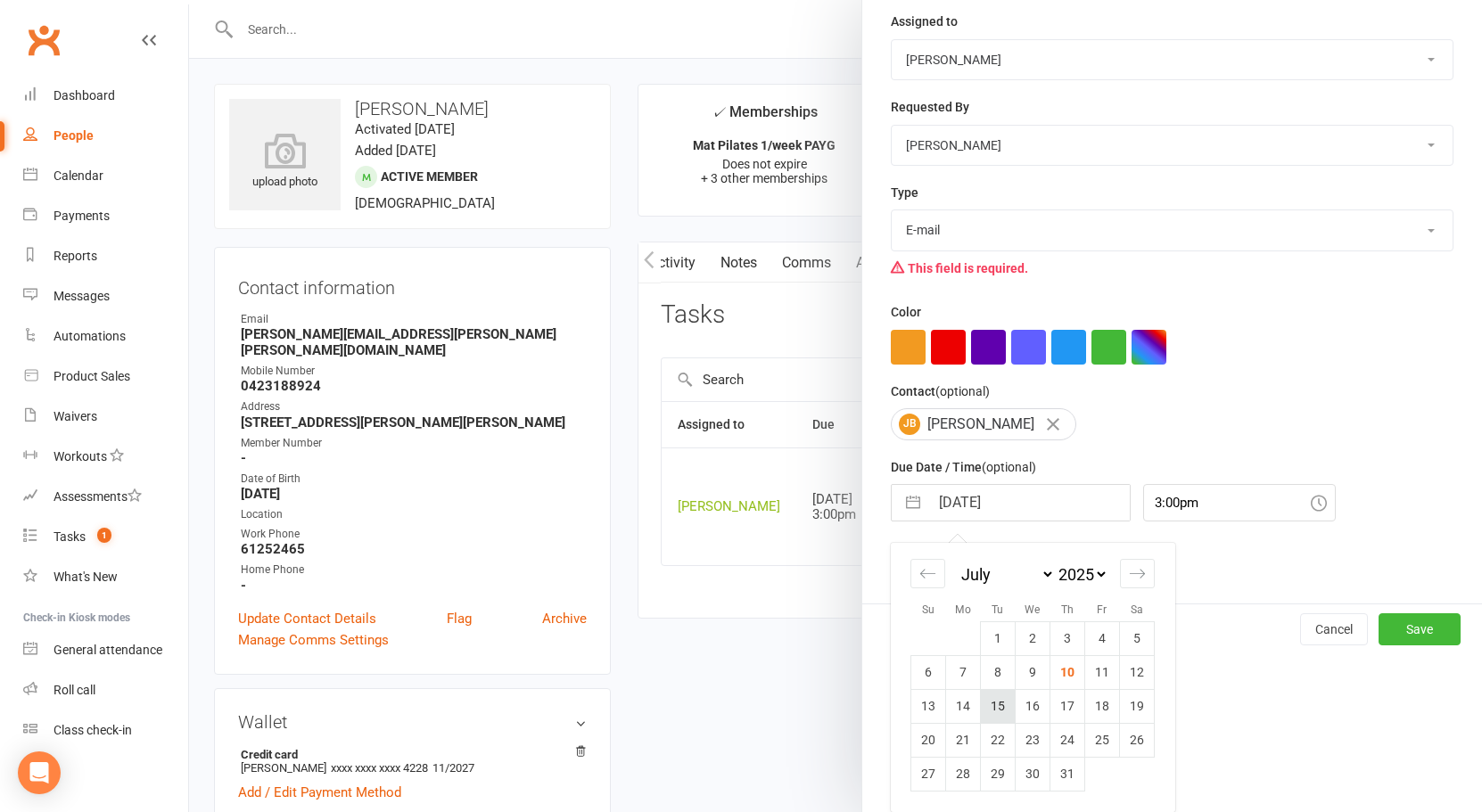 scroll, scrollTop: 76, scrollLeft: 0, axis: vertical 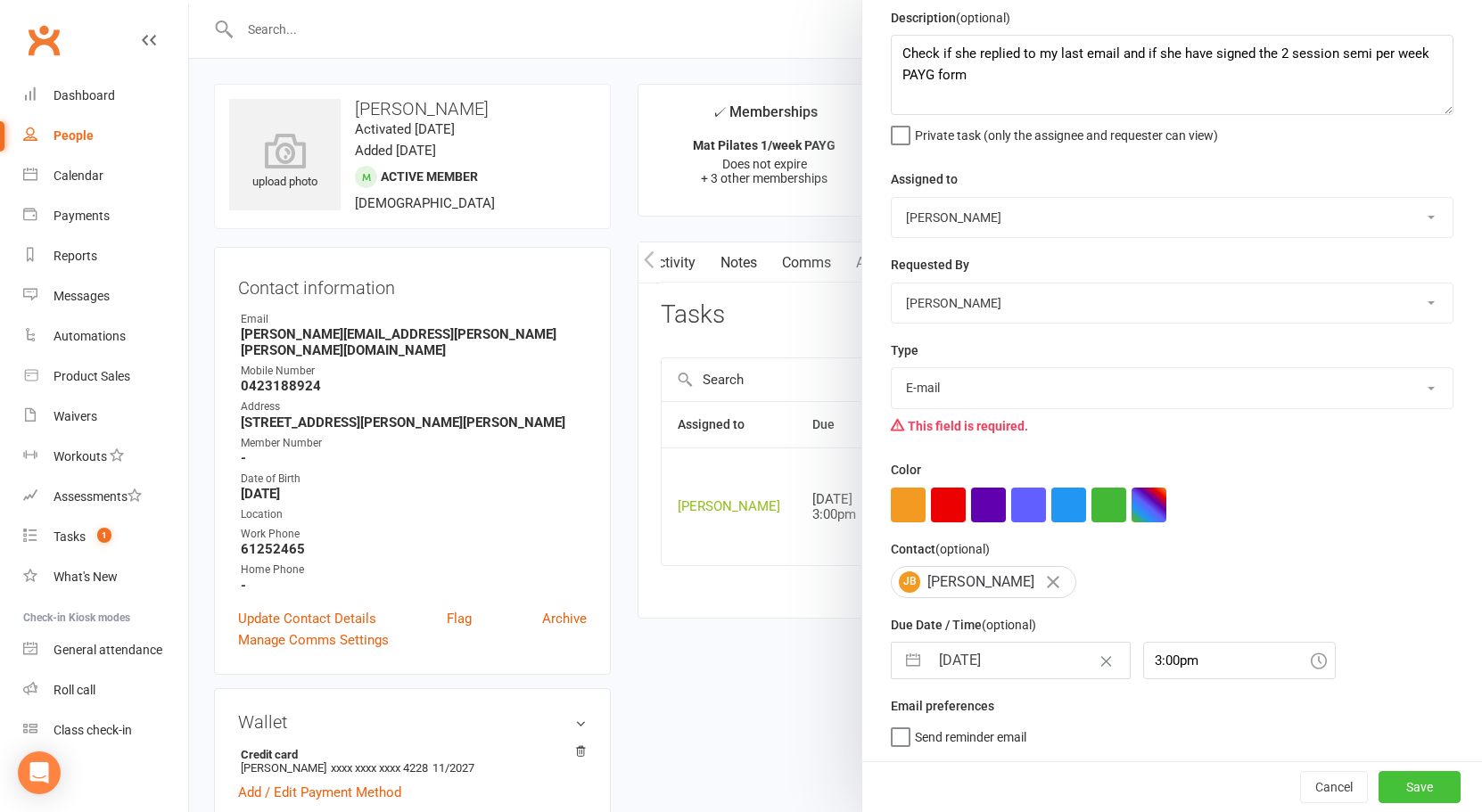 click on "Save" at bounding box center [1420, 787] 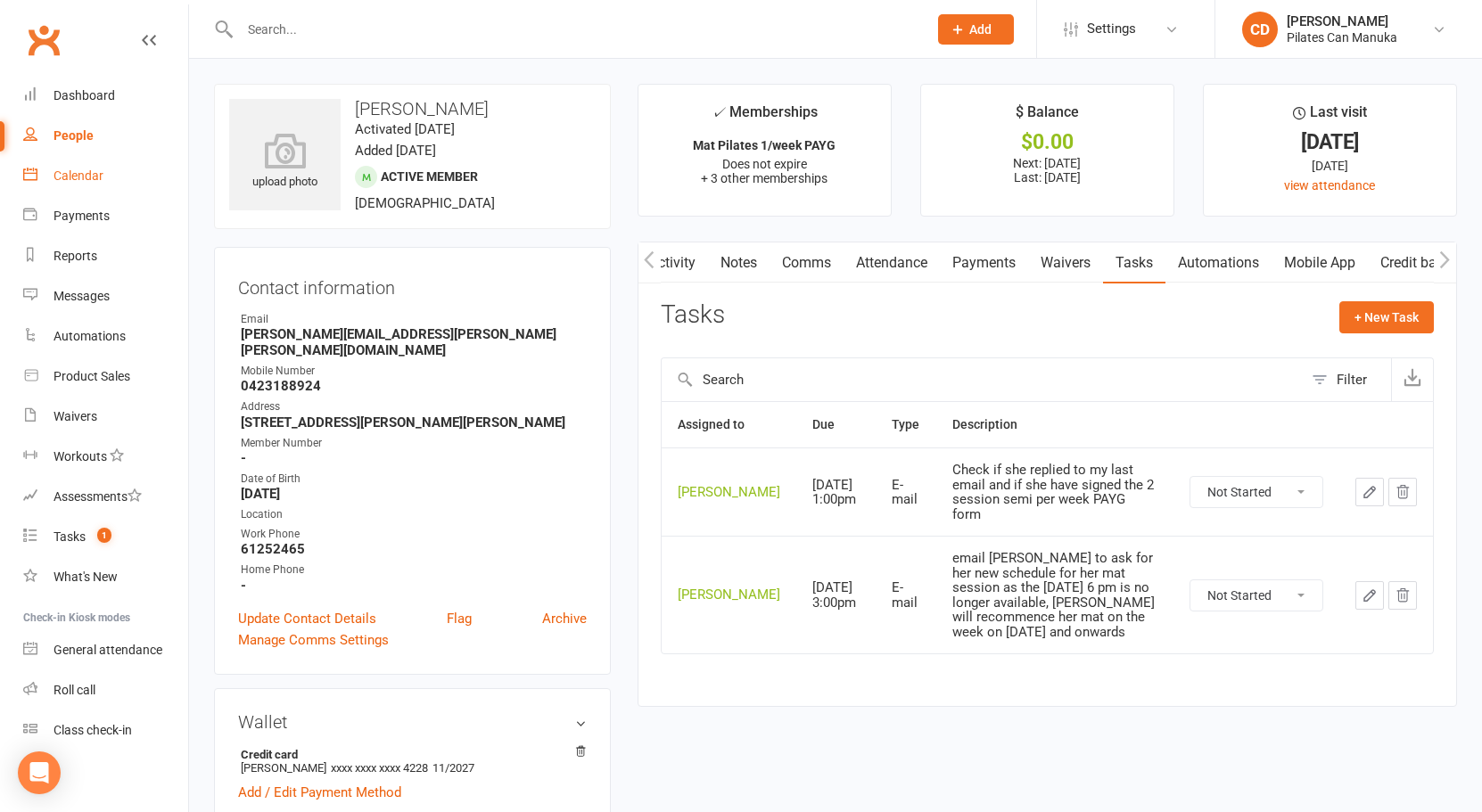 click on "Calendar" at bounding box center [78, 176] 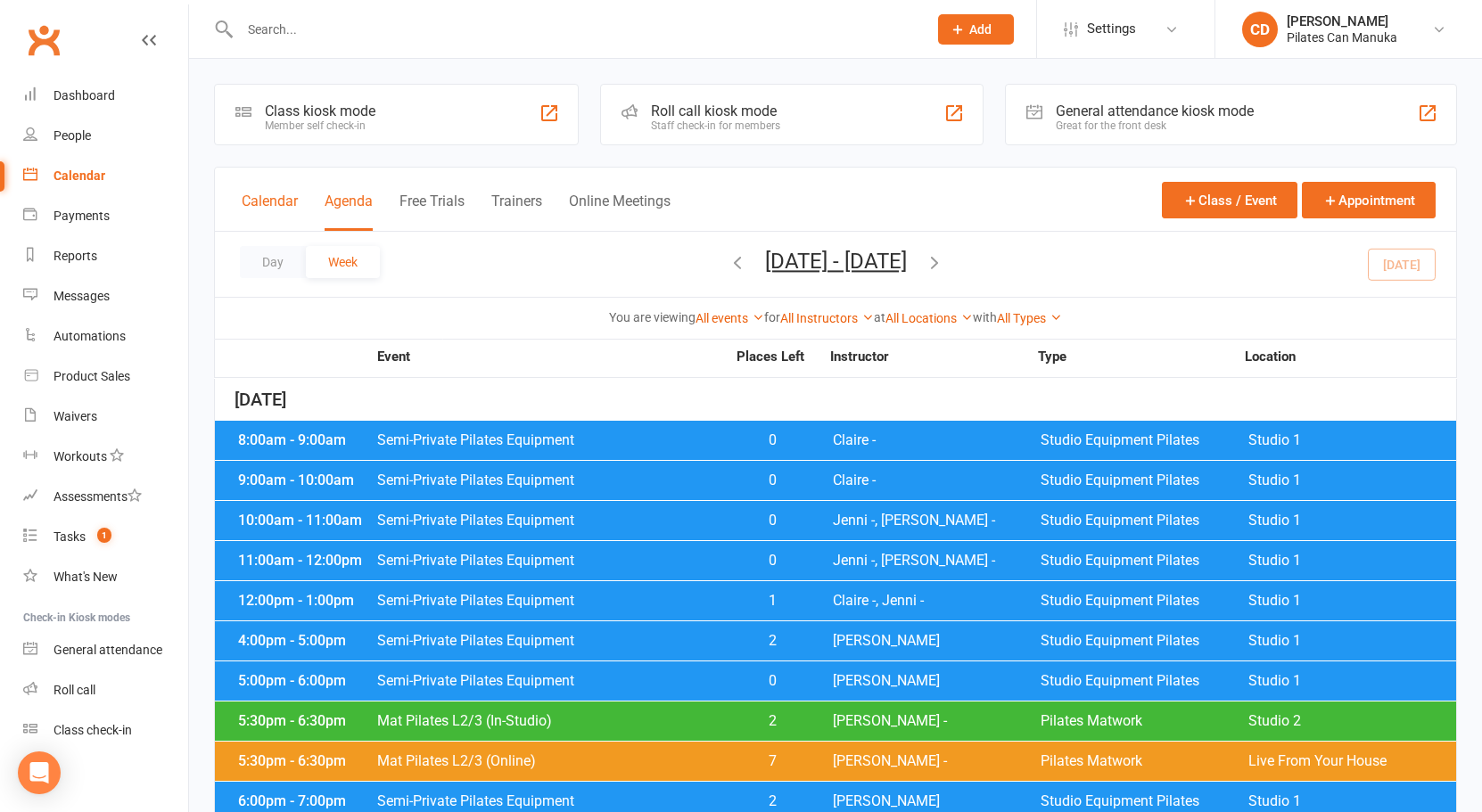 click on "Calendar" at bounding box center [269, 211] 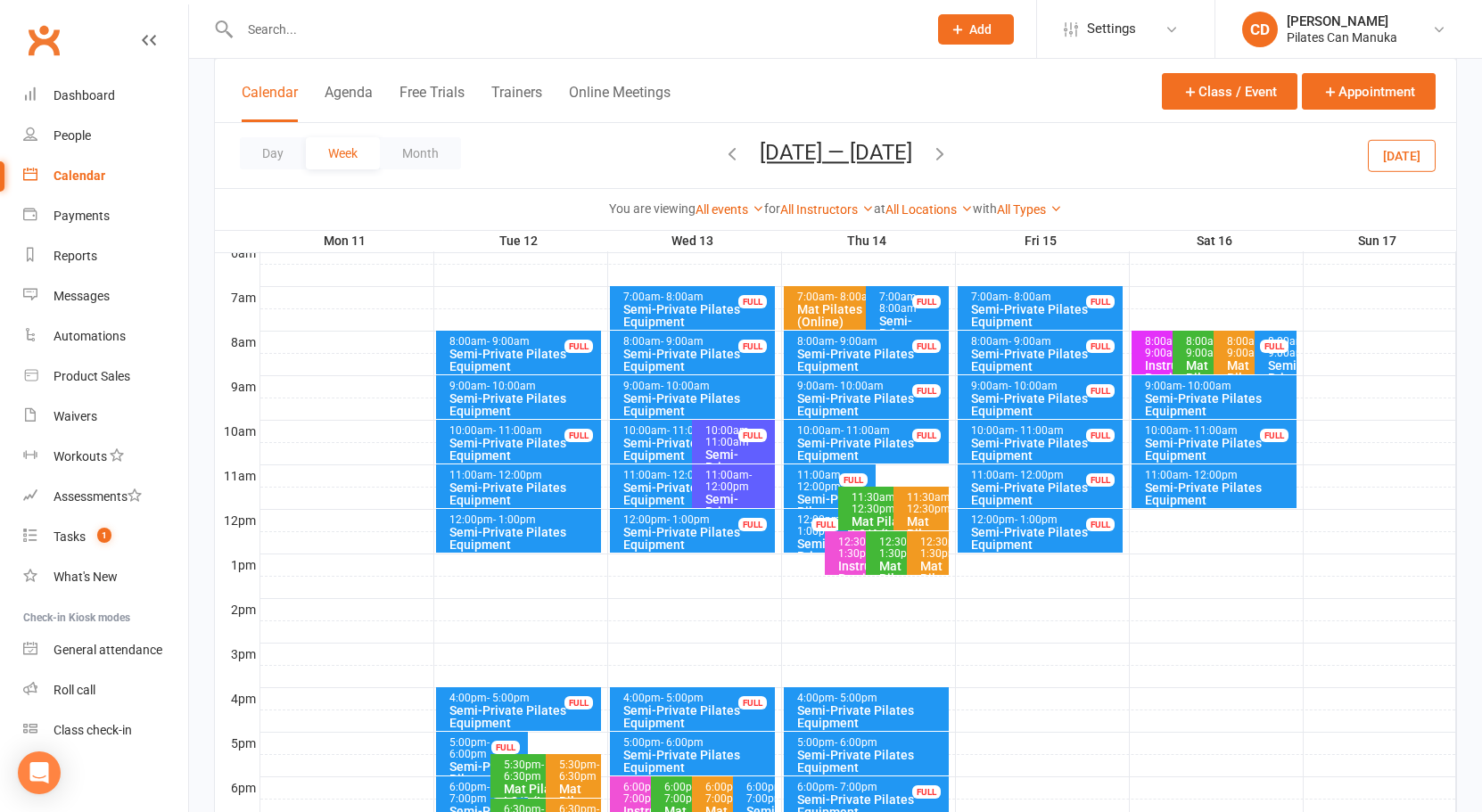 scroll, scrollTop: 668, scrollLeft: 0, axis: vertical 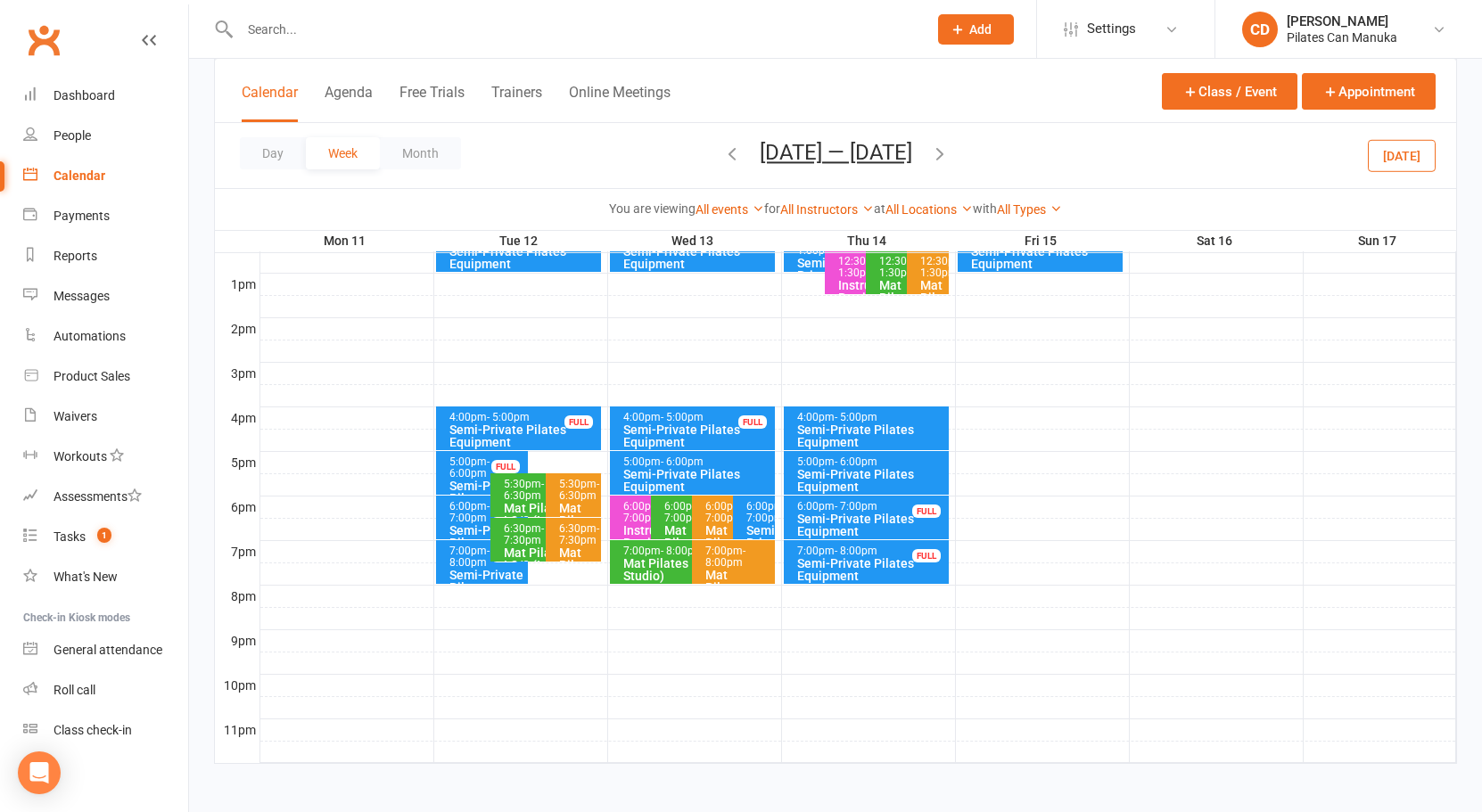 click on "FULL" at bounding box center [579, 422] 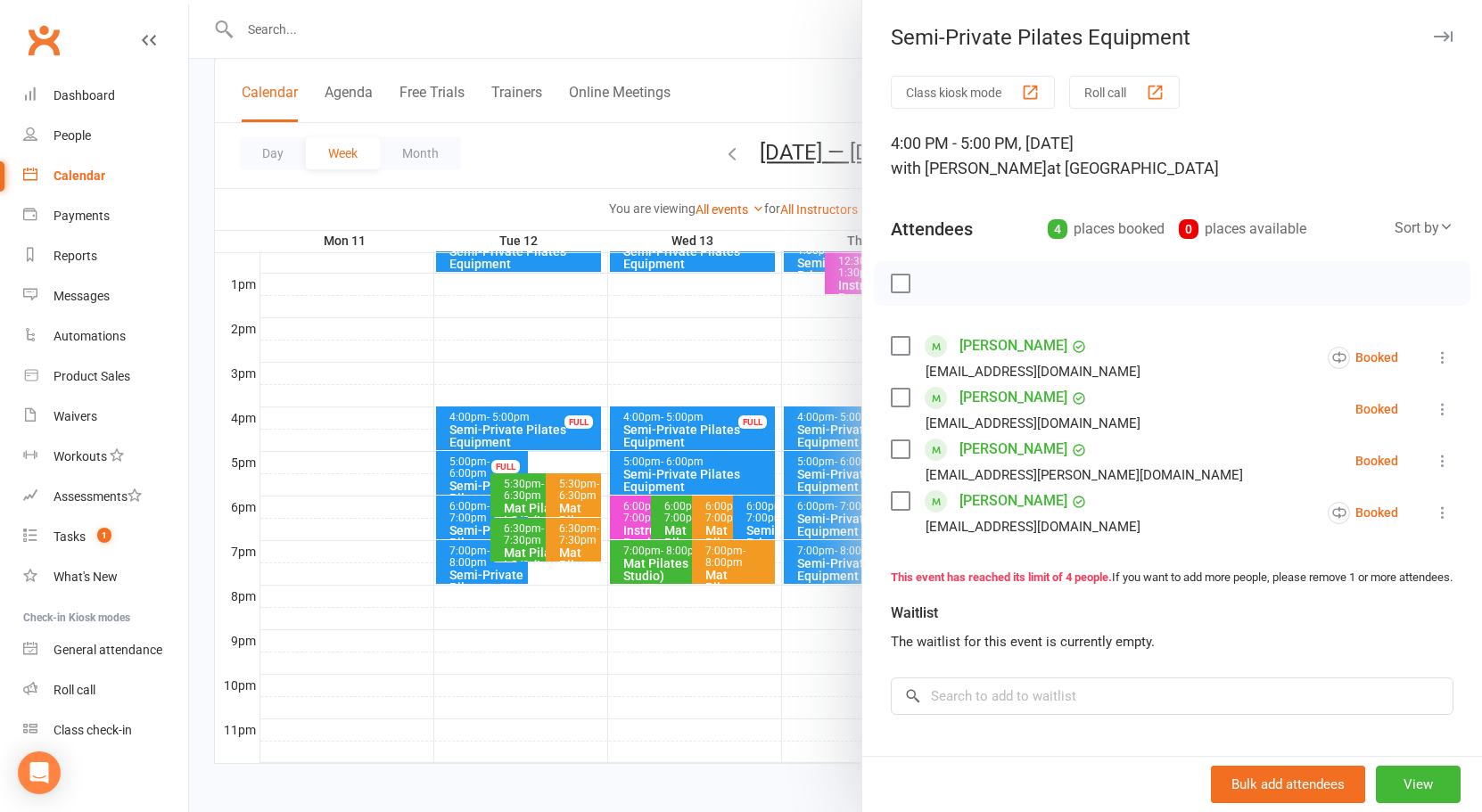 click at bounding box center [836, 406] 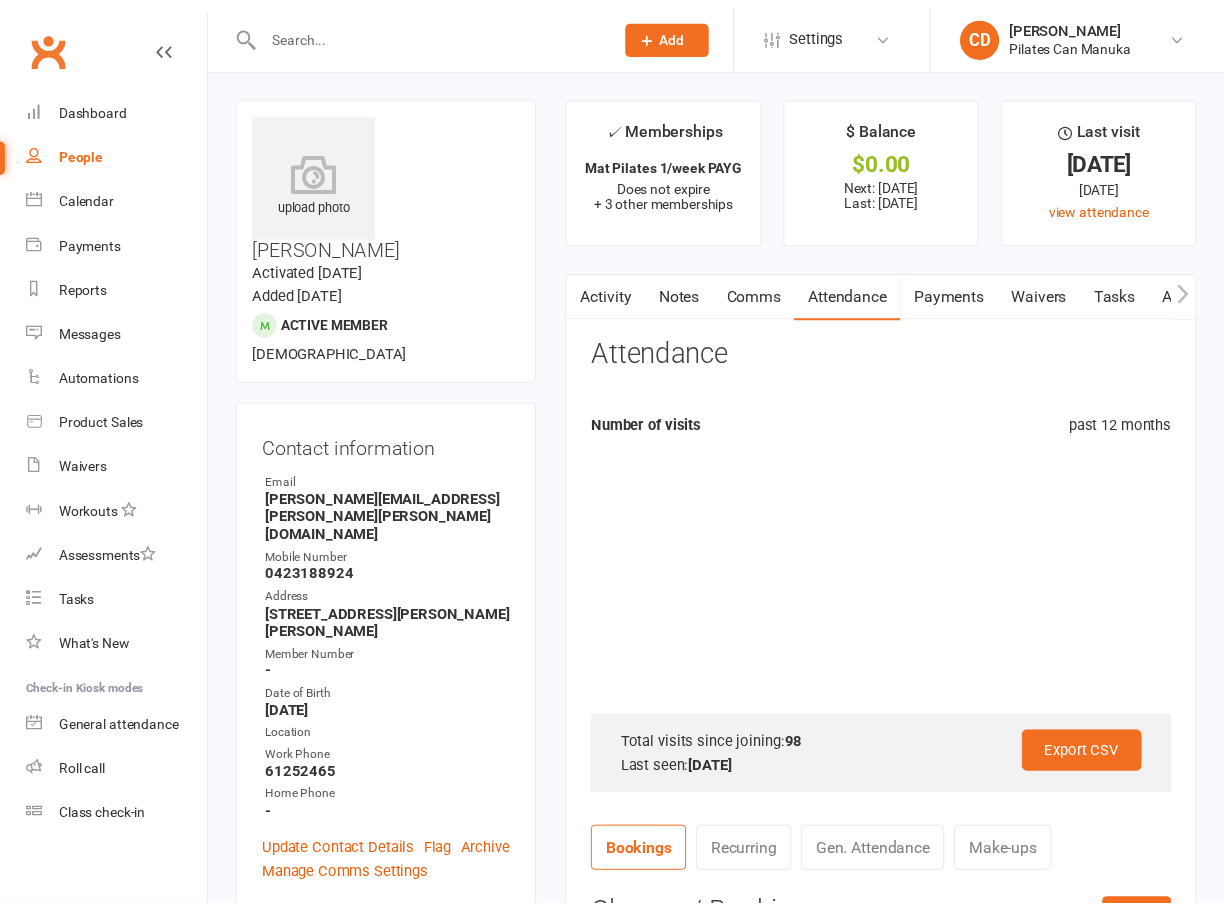 scroll, scrollTop: 186, scrollLeft: 0, axis: vertical 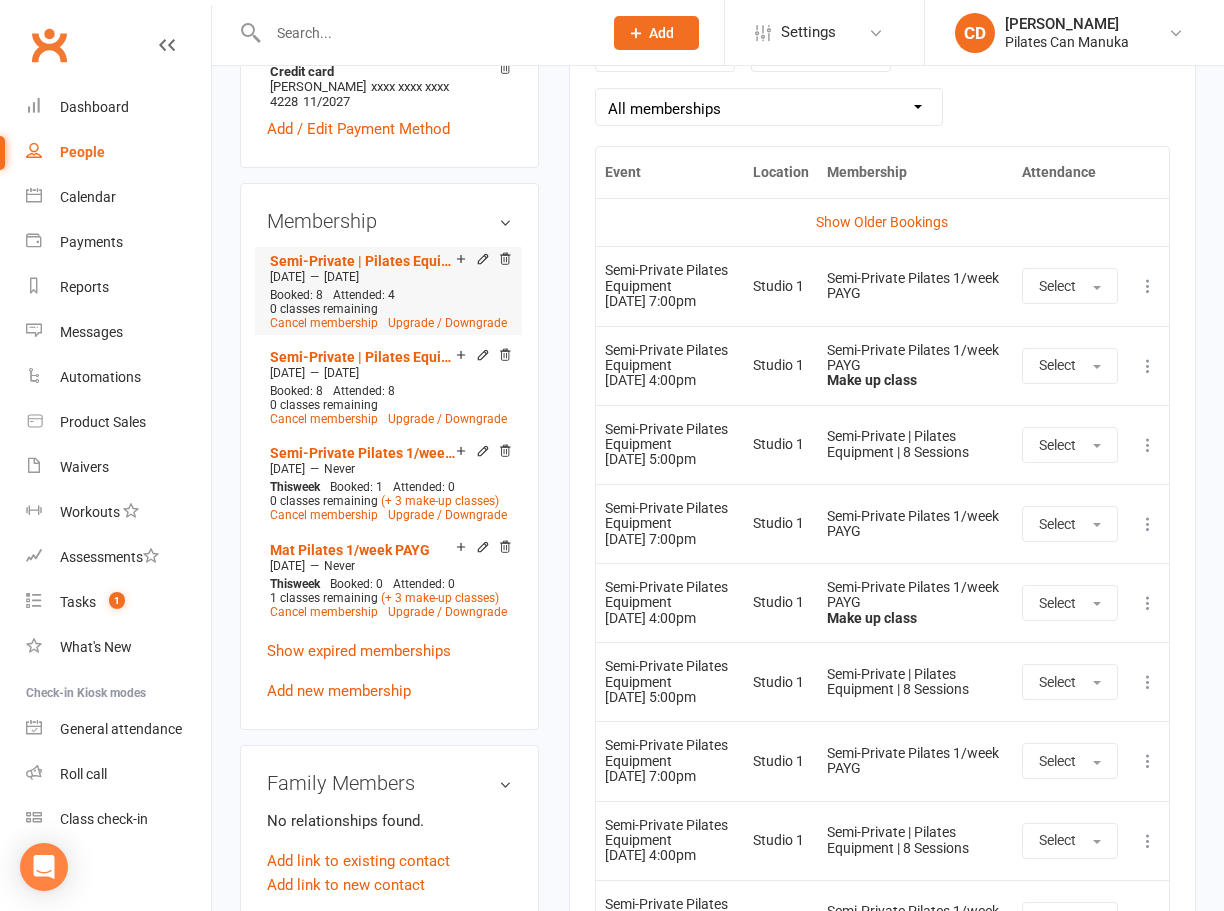click on "[DATE]" at bounding box center [287, 277] 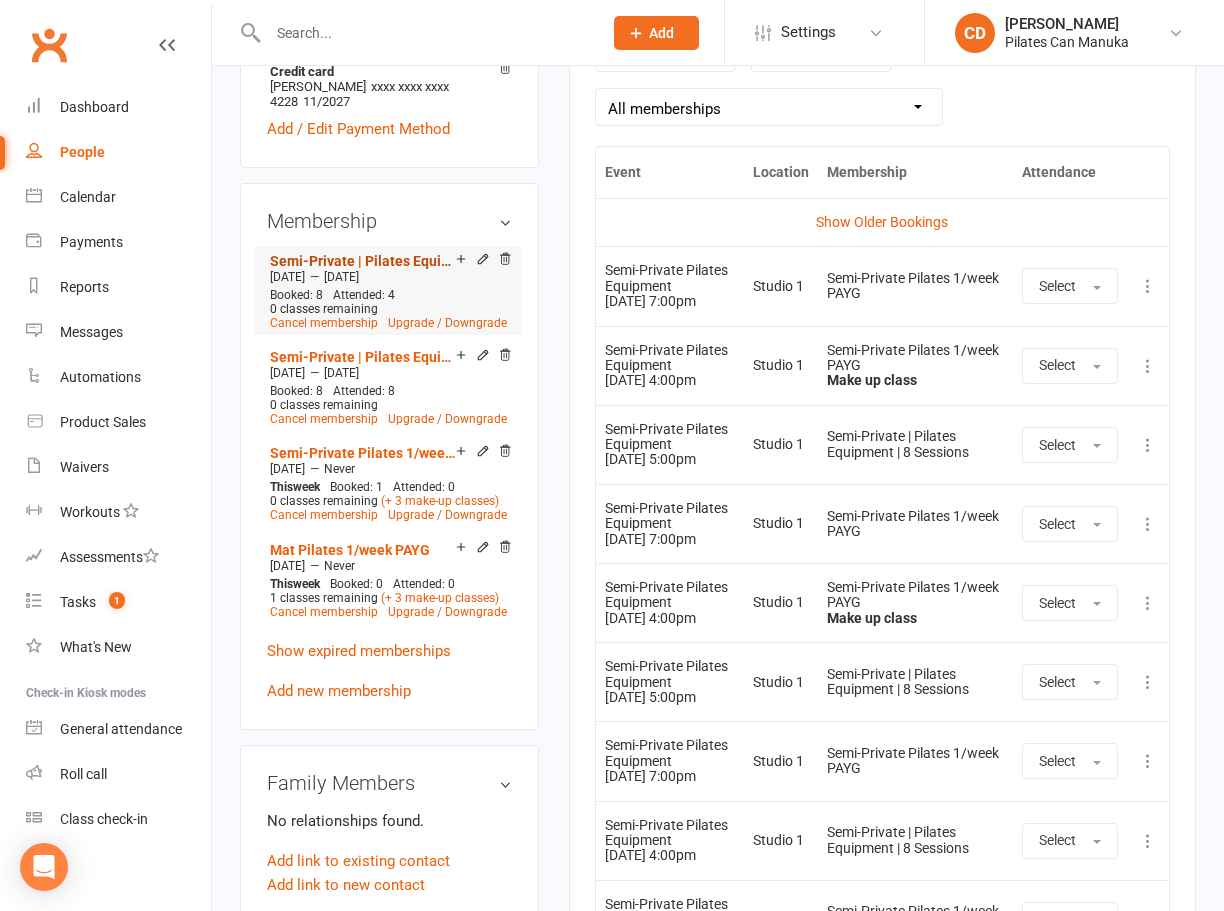 click on "Semi-Private | Pilates Equipment | 8 Sessions" at bounding box center (363, 261) 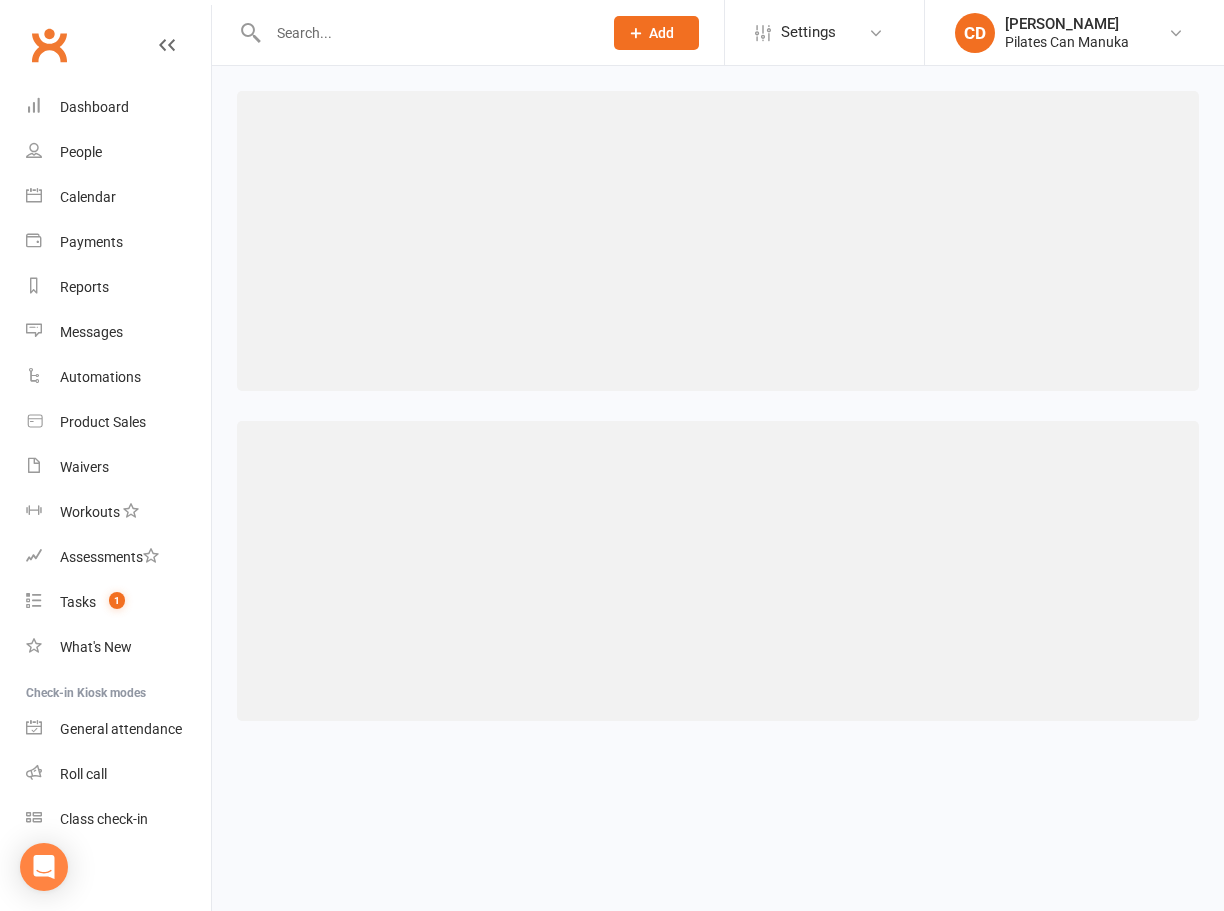 scroll, scrollTop: 0, scrollLeft: 0, axis: both 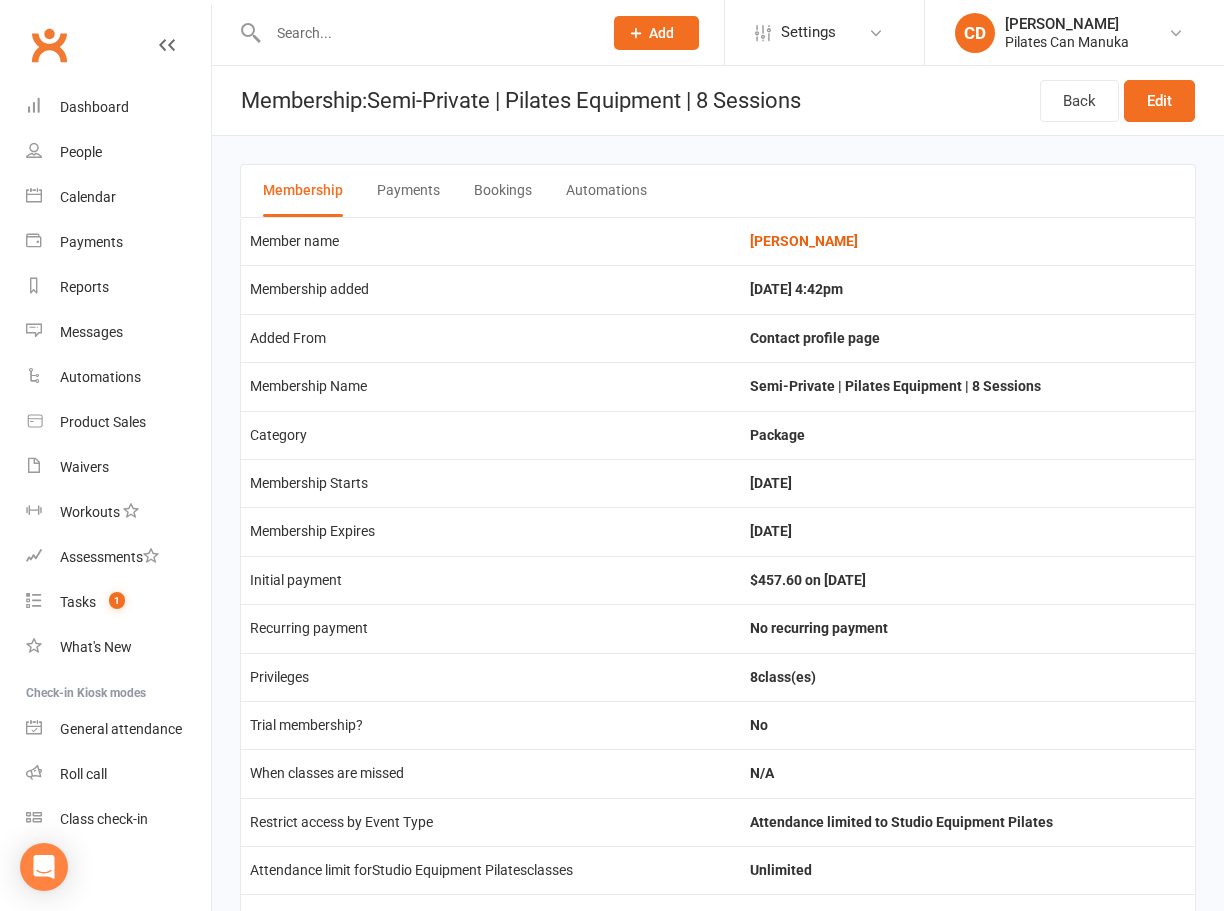 click on "Bookings" at bounding box center [503, 191] 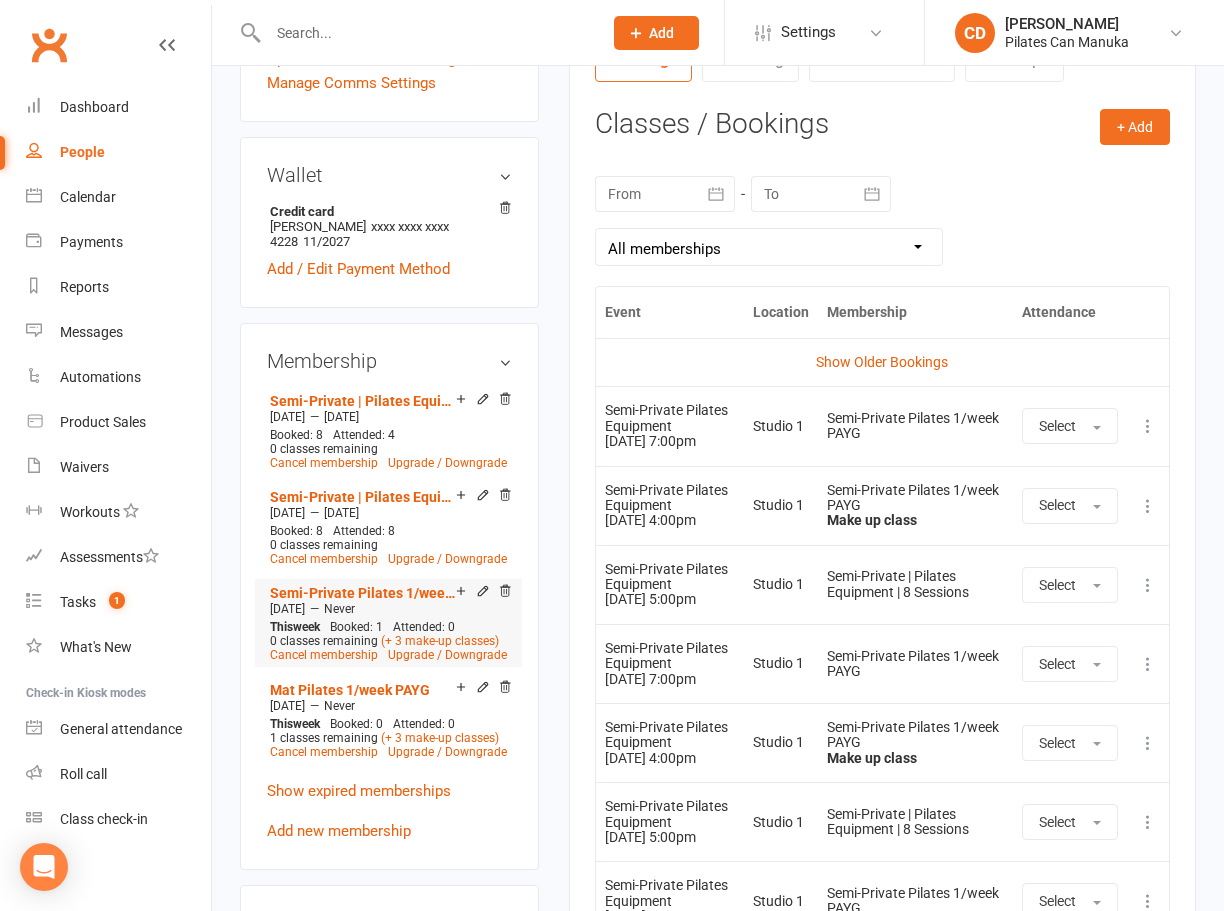 scroll, scrollTop: 750, scrollLeft: 0, axis: vertical 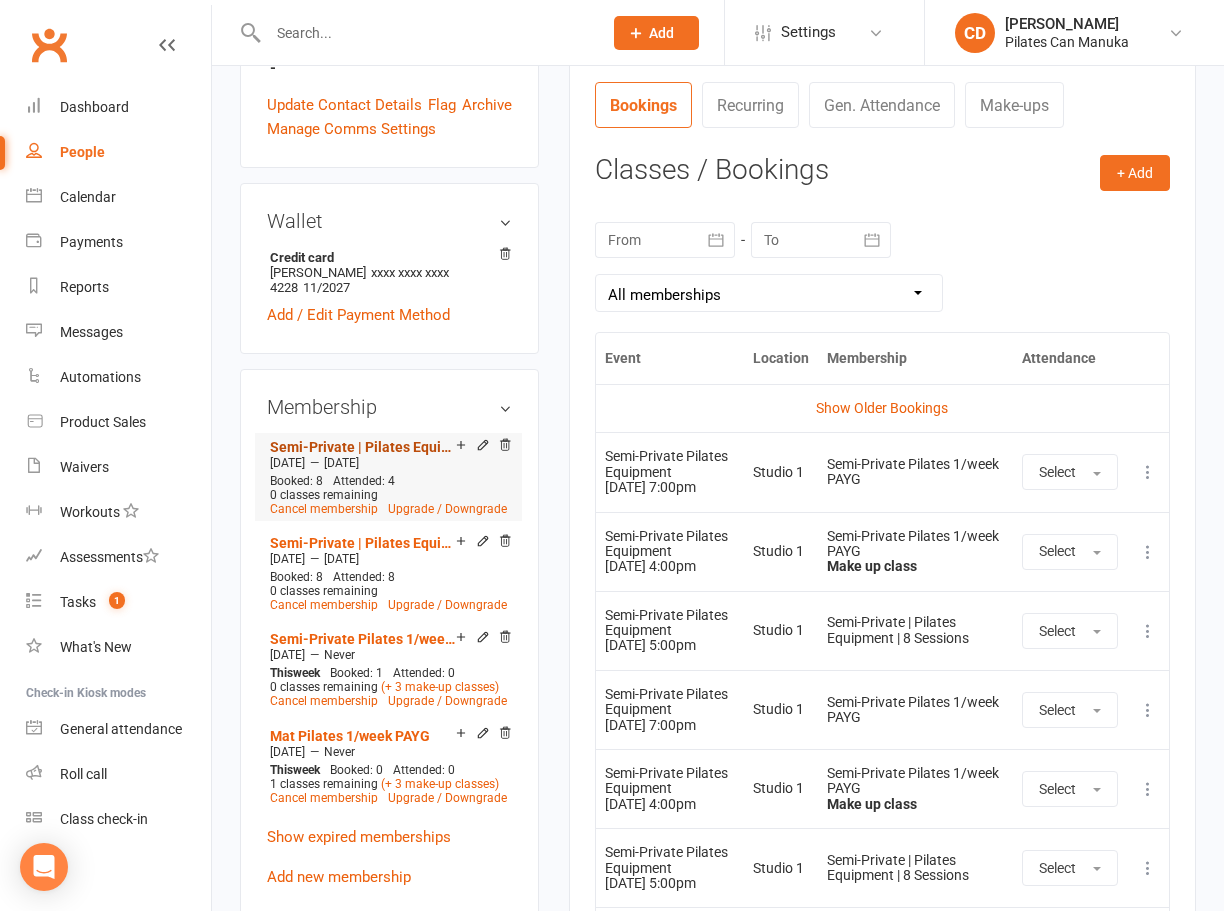 click on "Semi-Private | Pilates Equipment | 8 Sessions" at bounding box center [363, 447] 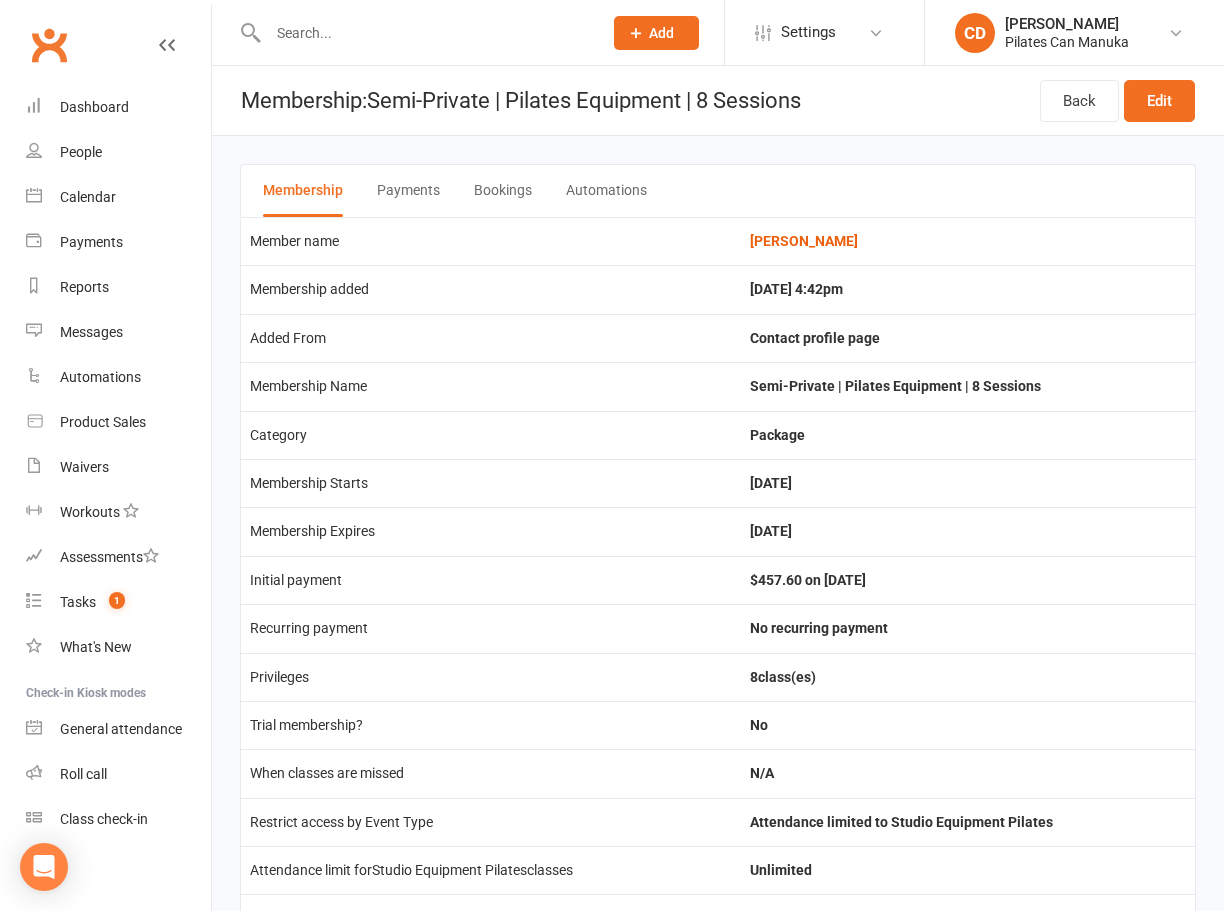 click on "Bookings" at bounding box center [503, 191] 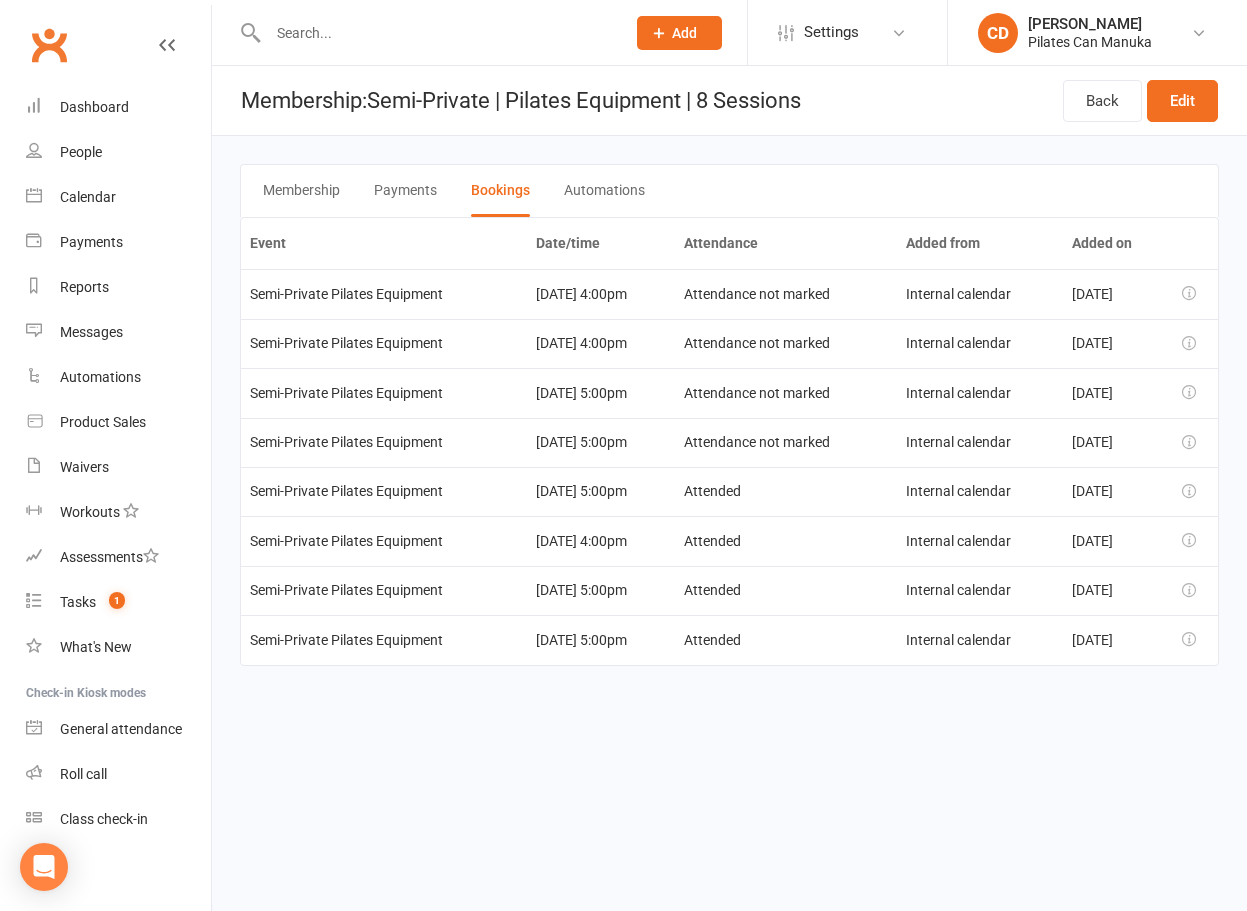 type 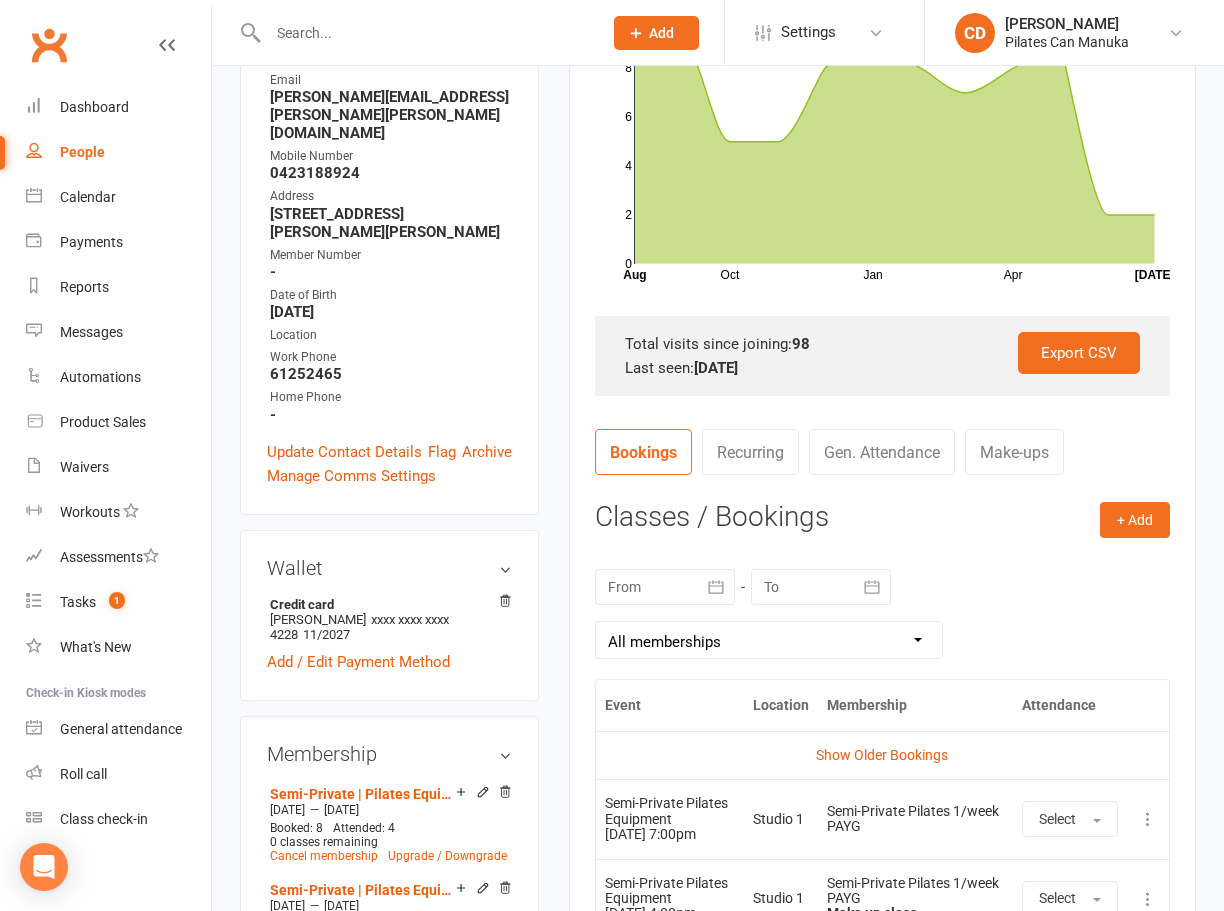 scroll, scrollTop: 450, scrollLeft: 0, axis: vertical 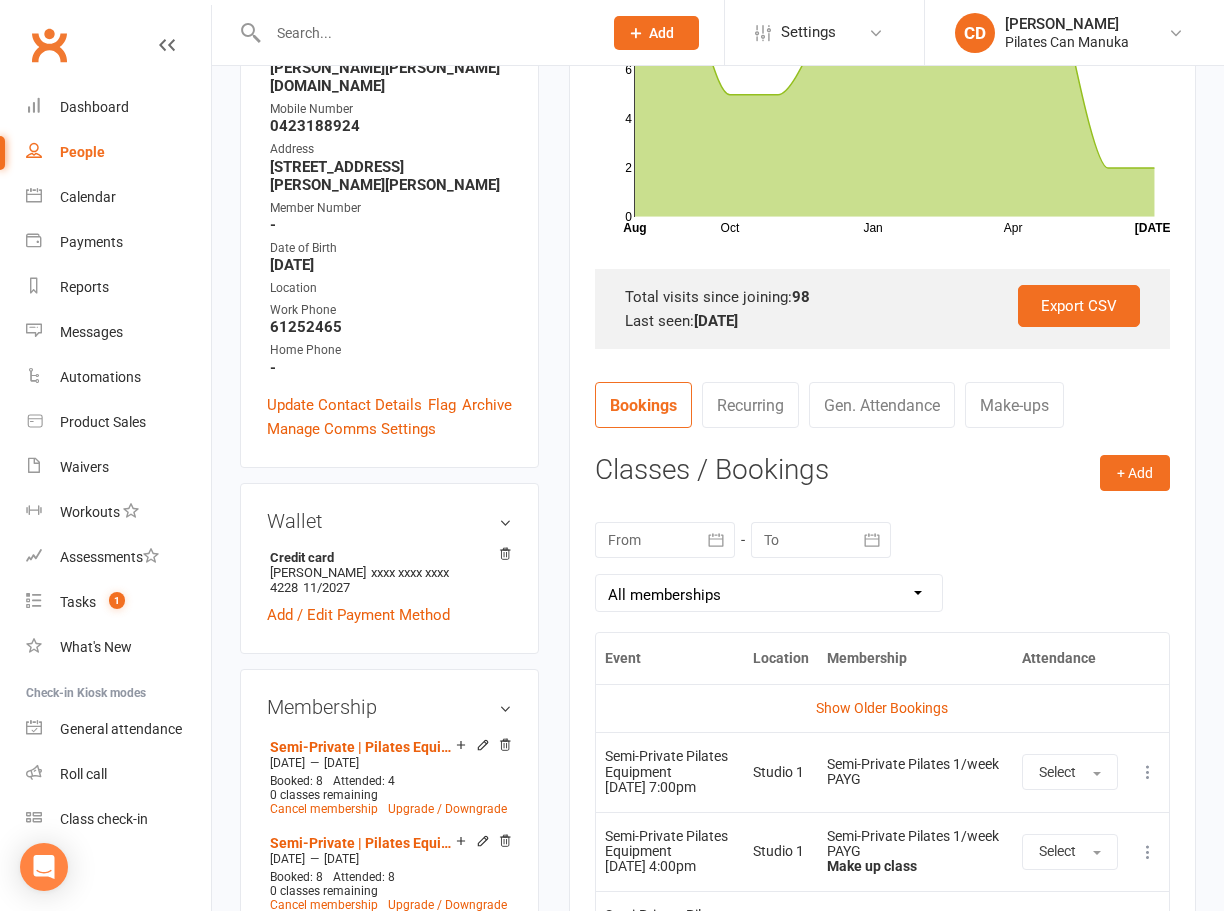 click on "All memberships From other Members Semi-Private | Pilates Equipment | 8 Sessions Semi-Private | Pilates Equipment | 8 Sessions Paid Sessions Paid Sessions Semi-Private Pilates 1/week PAYG Mat Pilates 1/week PAYG" at bounding box center (769, 593) 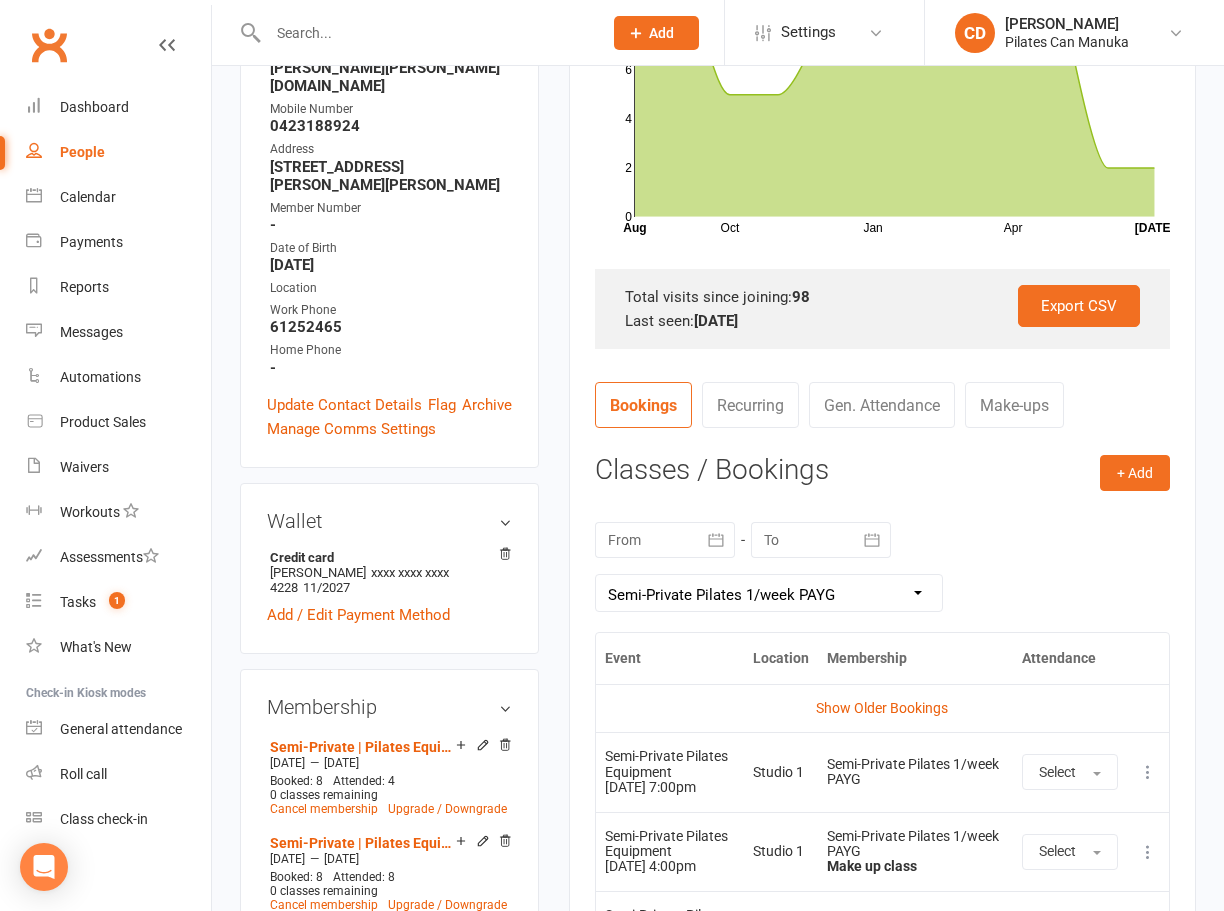 click on "All memberships From other Members Semi-Private | Pilates Equipment | 8 Sessions Semi-Private | Pilates Equipment | 8 Sessions Paid Sessions Paid Sessions Semi-Private Pilates 1/week PAYG Mat Pilates 1/week PAYG" at bounding box center [769, 593] 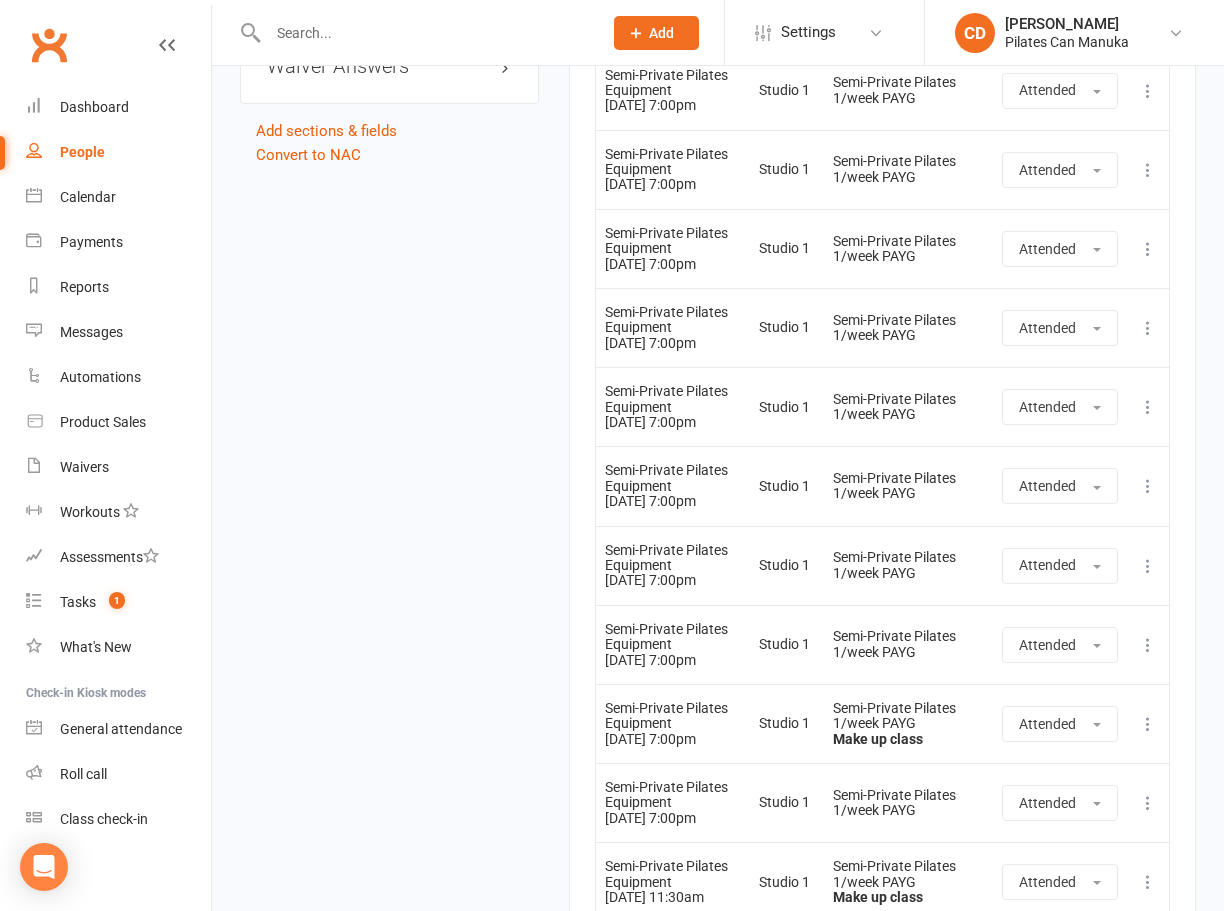 scroll, scrollTop: 2250, scrollLeft: 0, axis: vertical 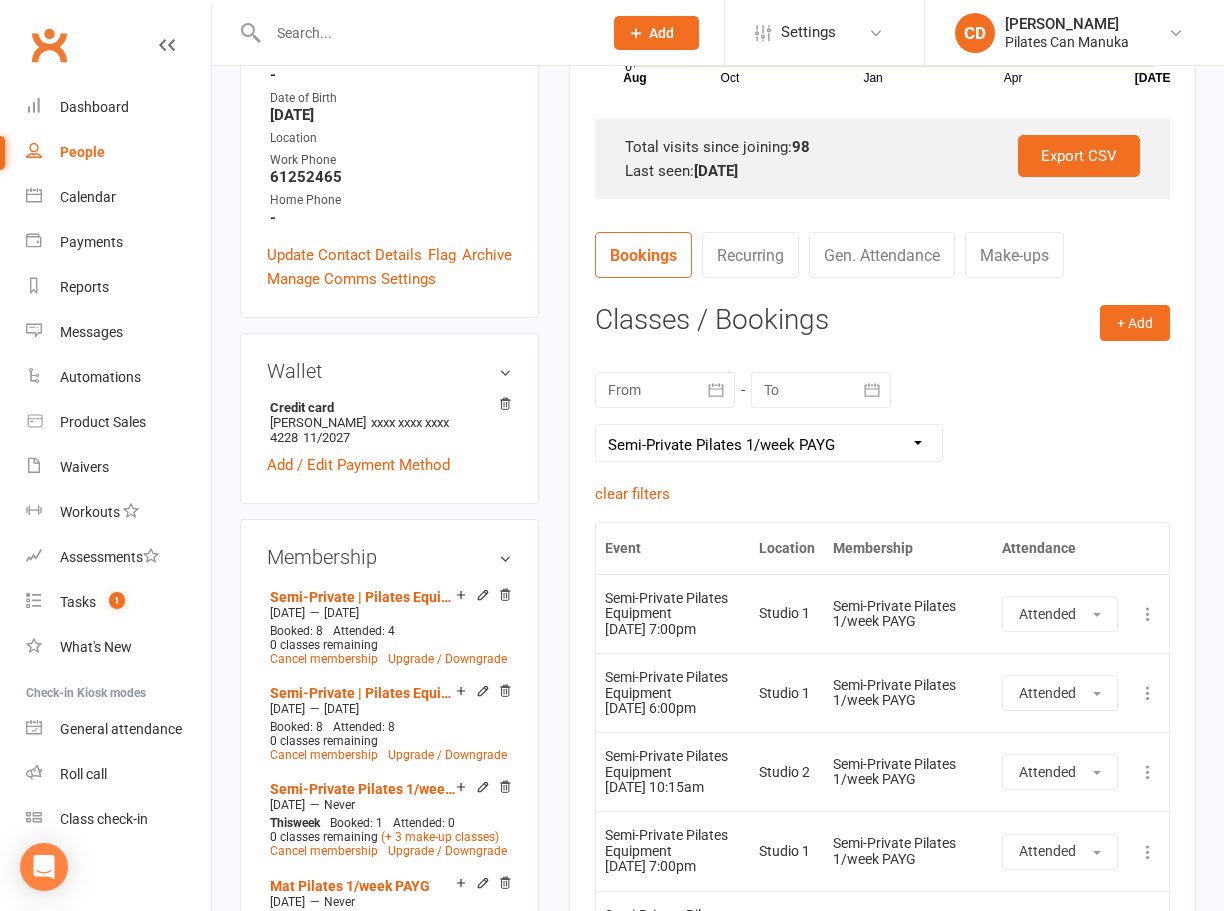 click on "Make-ups" at bounding box center (1014, 255) 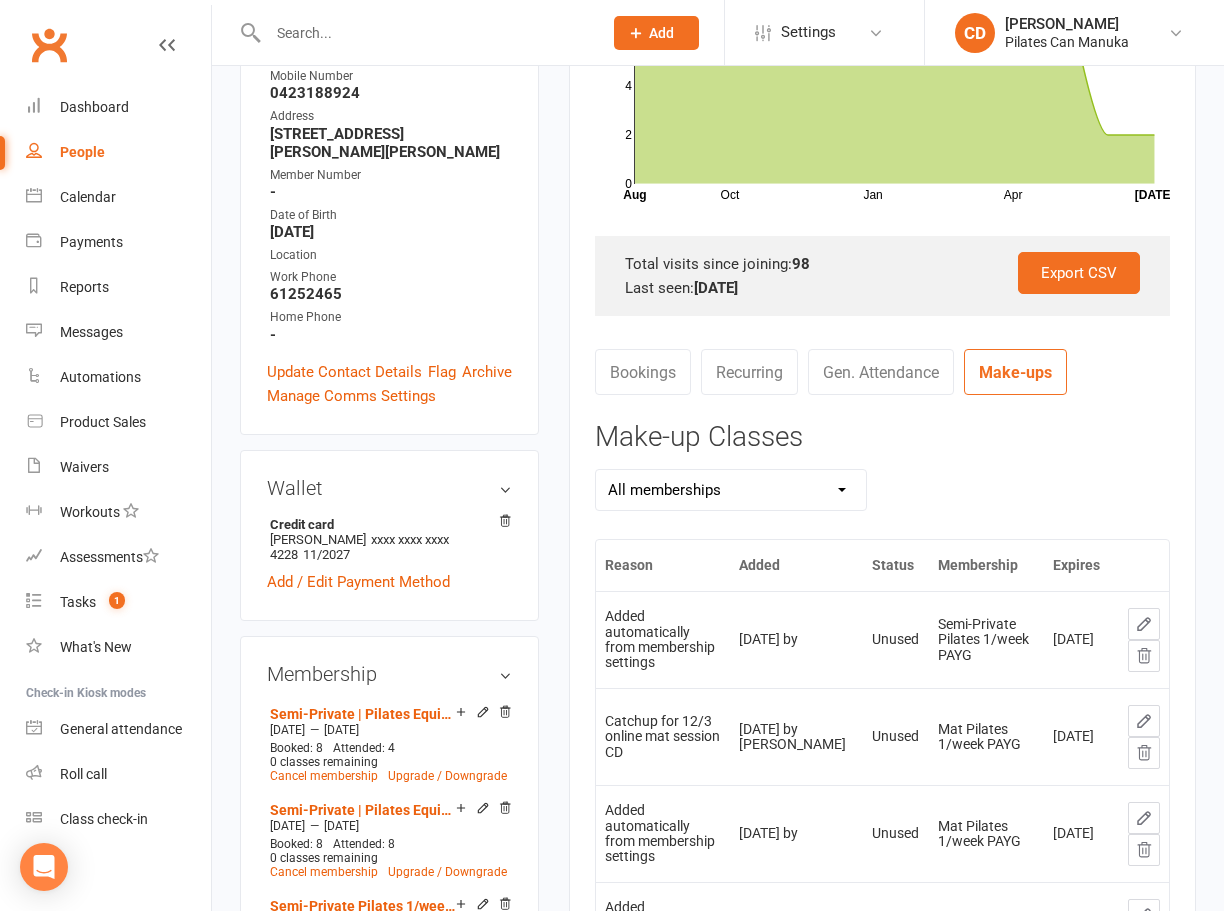 scroll, scrollTop: 82, scrollLeft: 0, axis: vertical 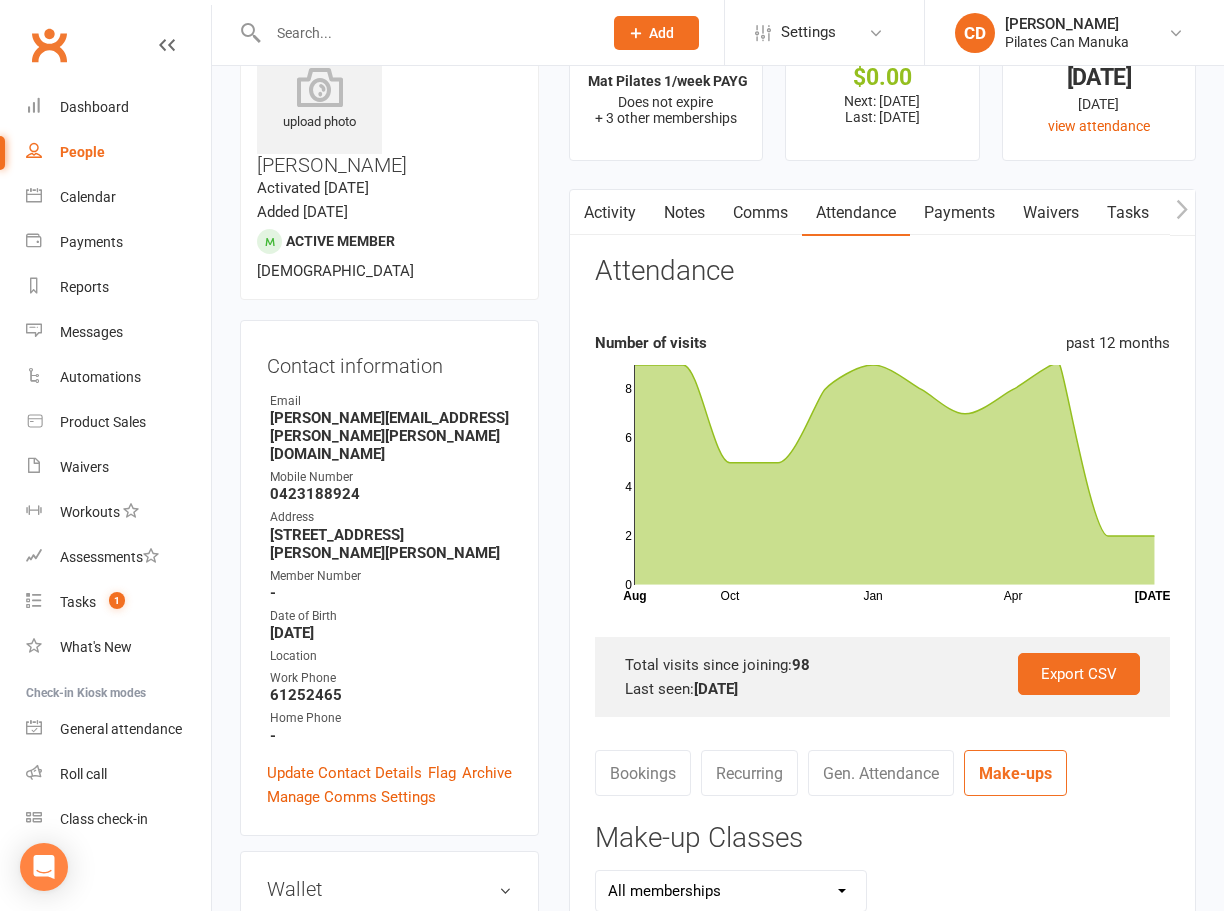 click on "Notes" at bounding box center (684, 213) 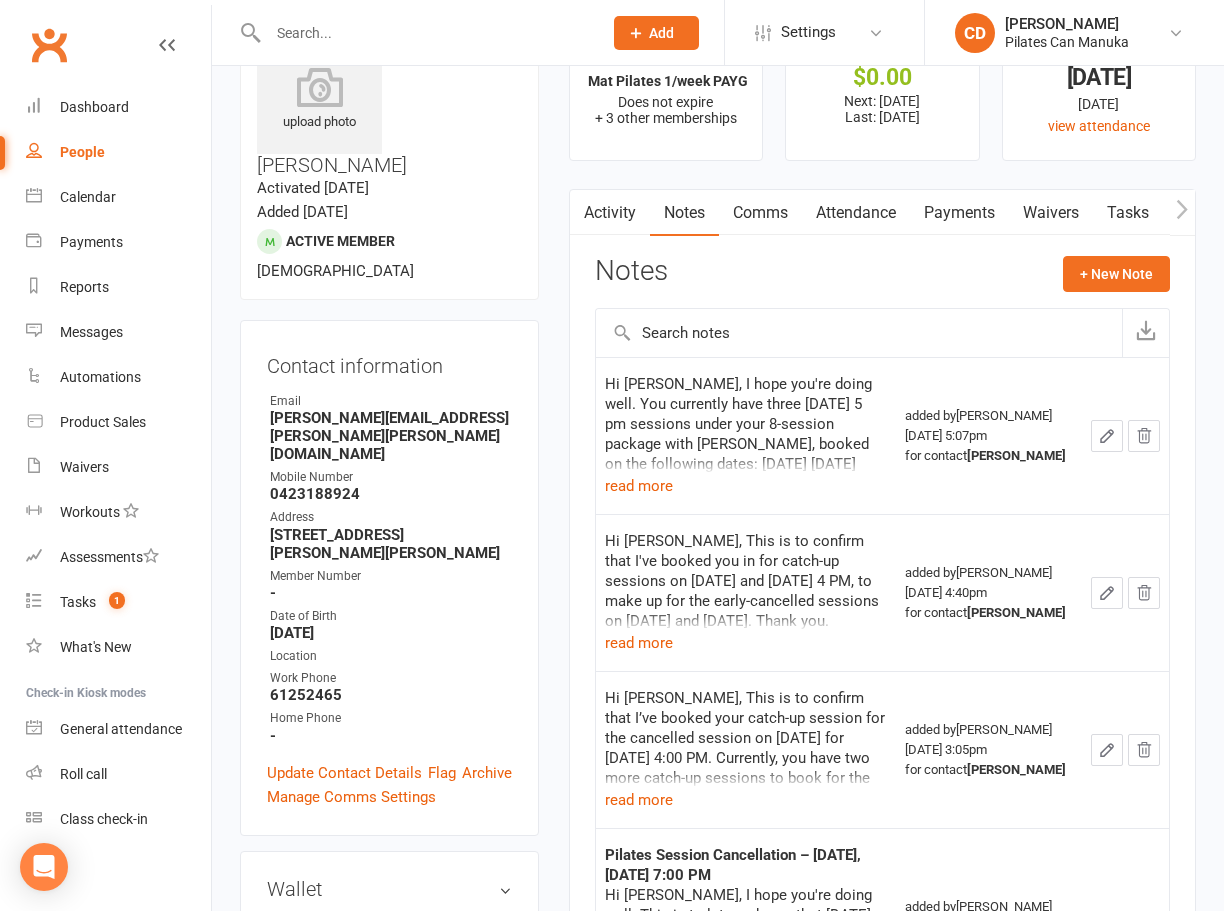 click on "Attendance" at bounding box center (856, 213) 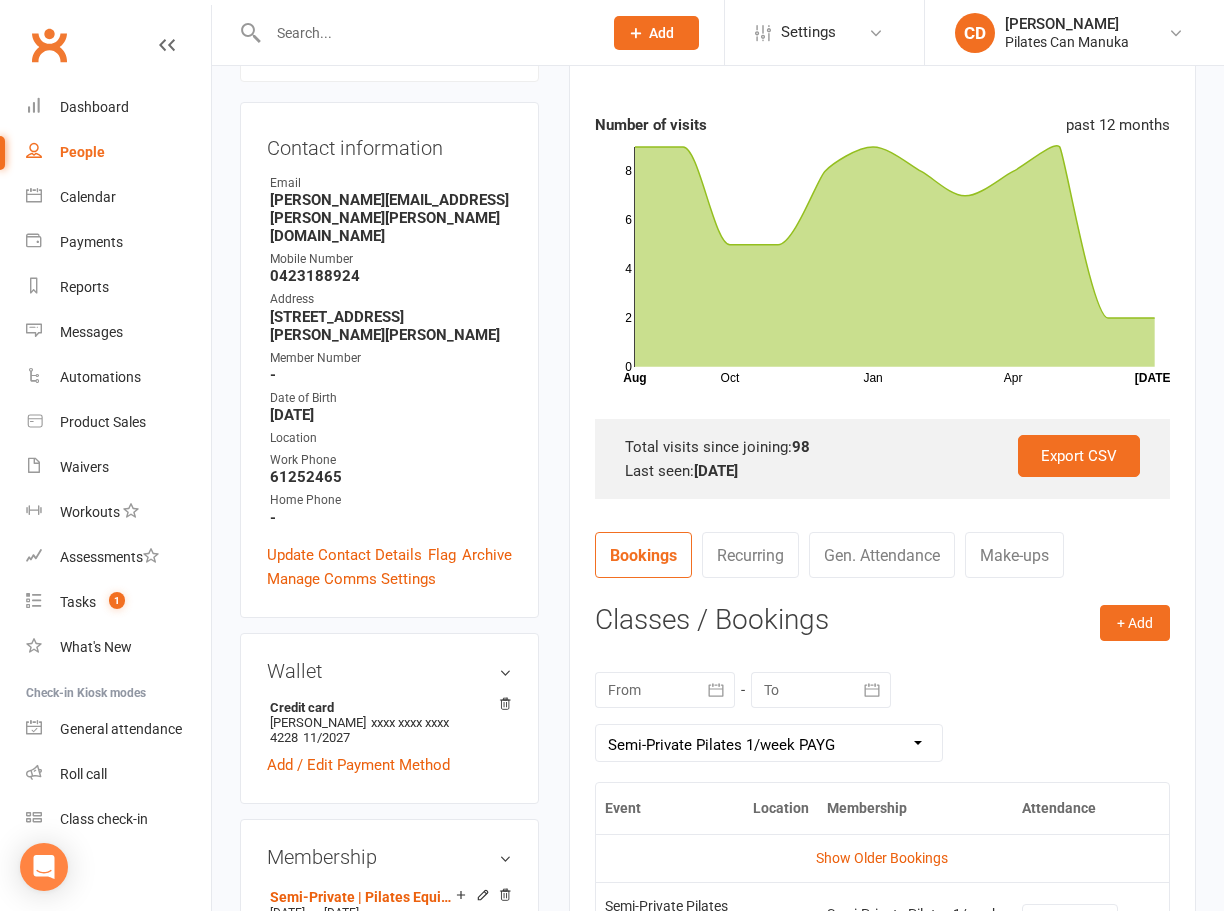 scroll, scrollTop: 0, scrollLeft: 0, axis: both 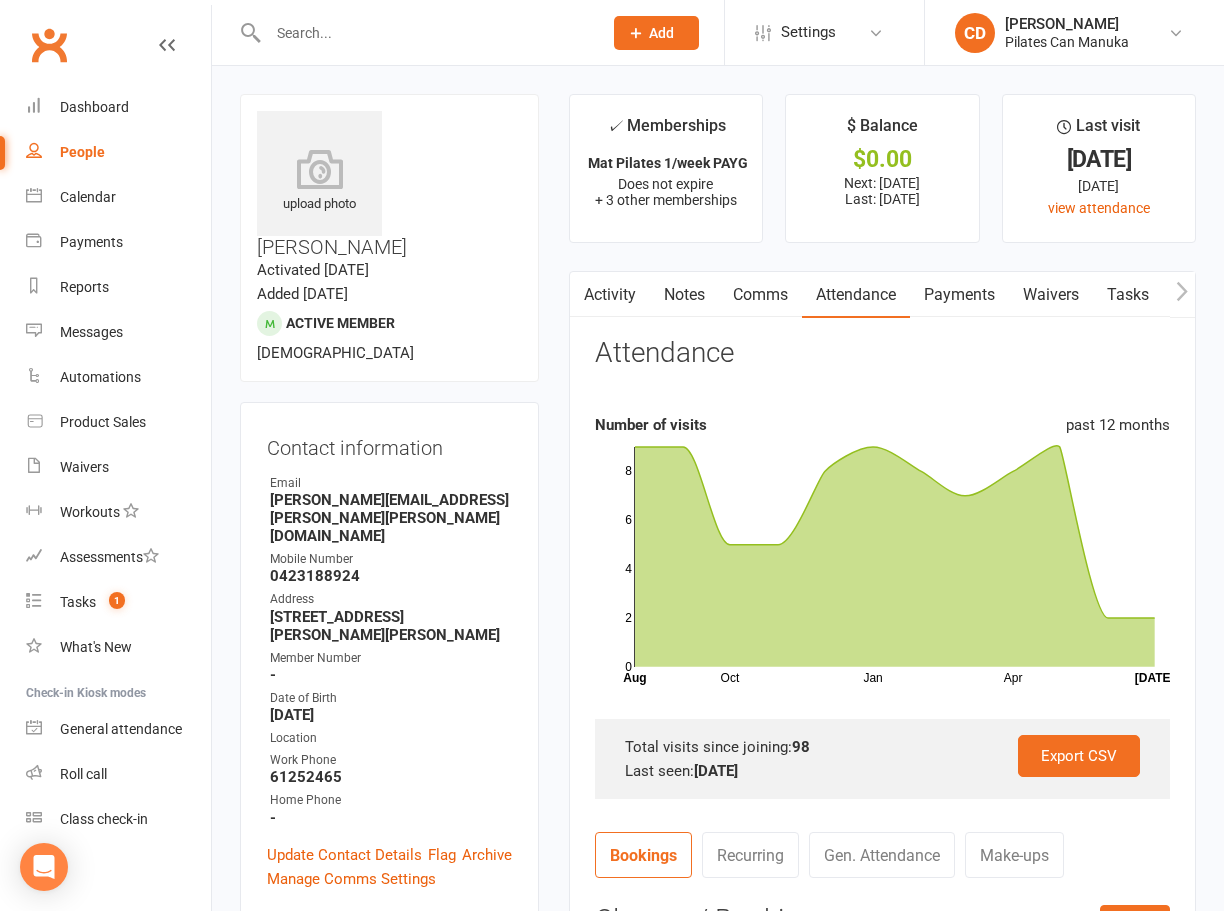click on "Payments" at bounding box center (959, 295) 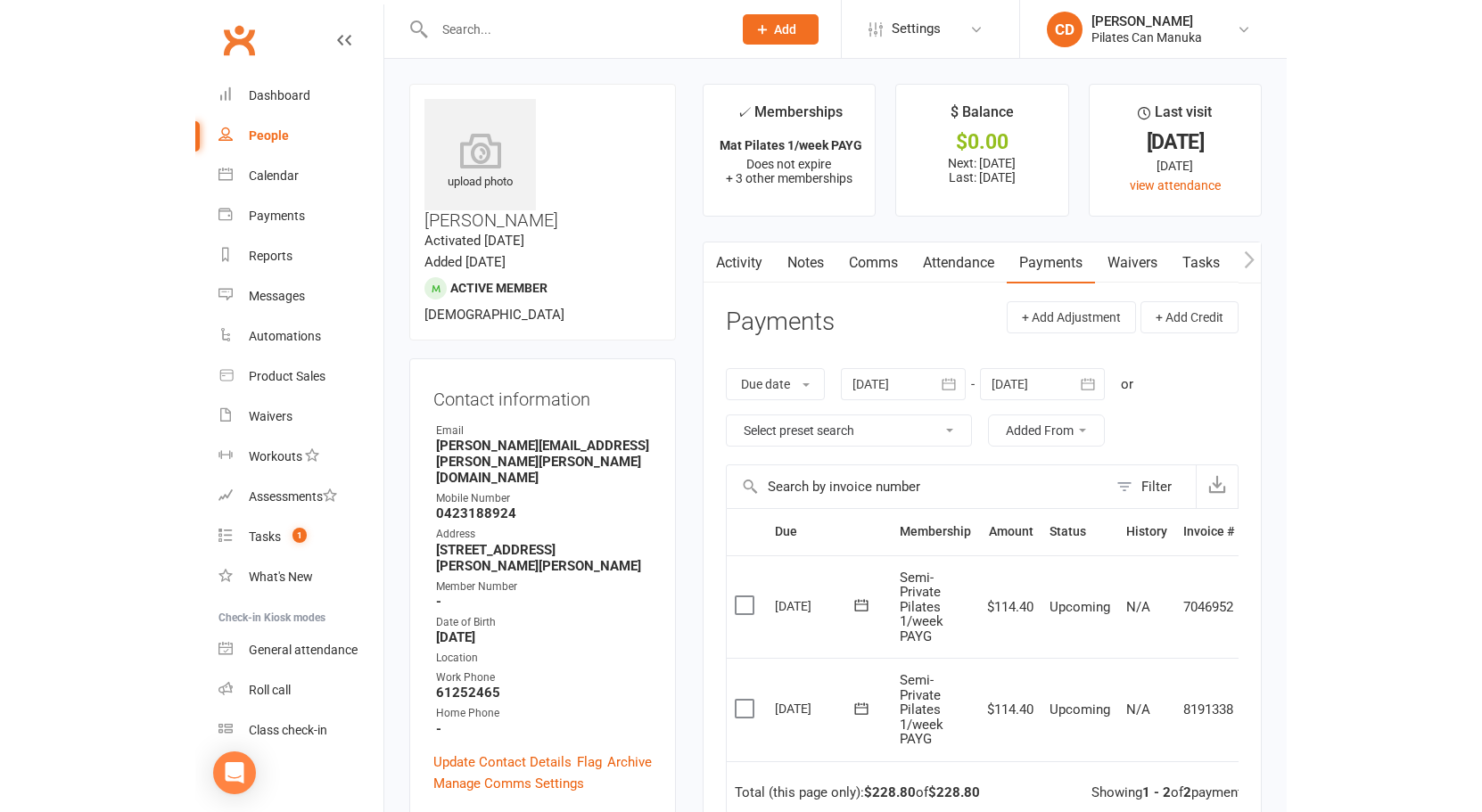 scroll, scrollTop: 134, scrollLeft: 0, axis: vertical 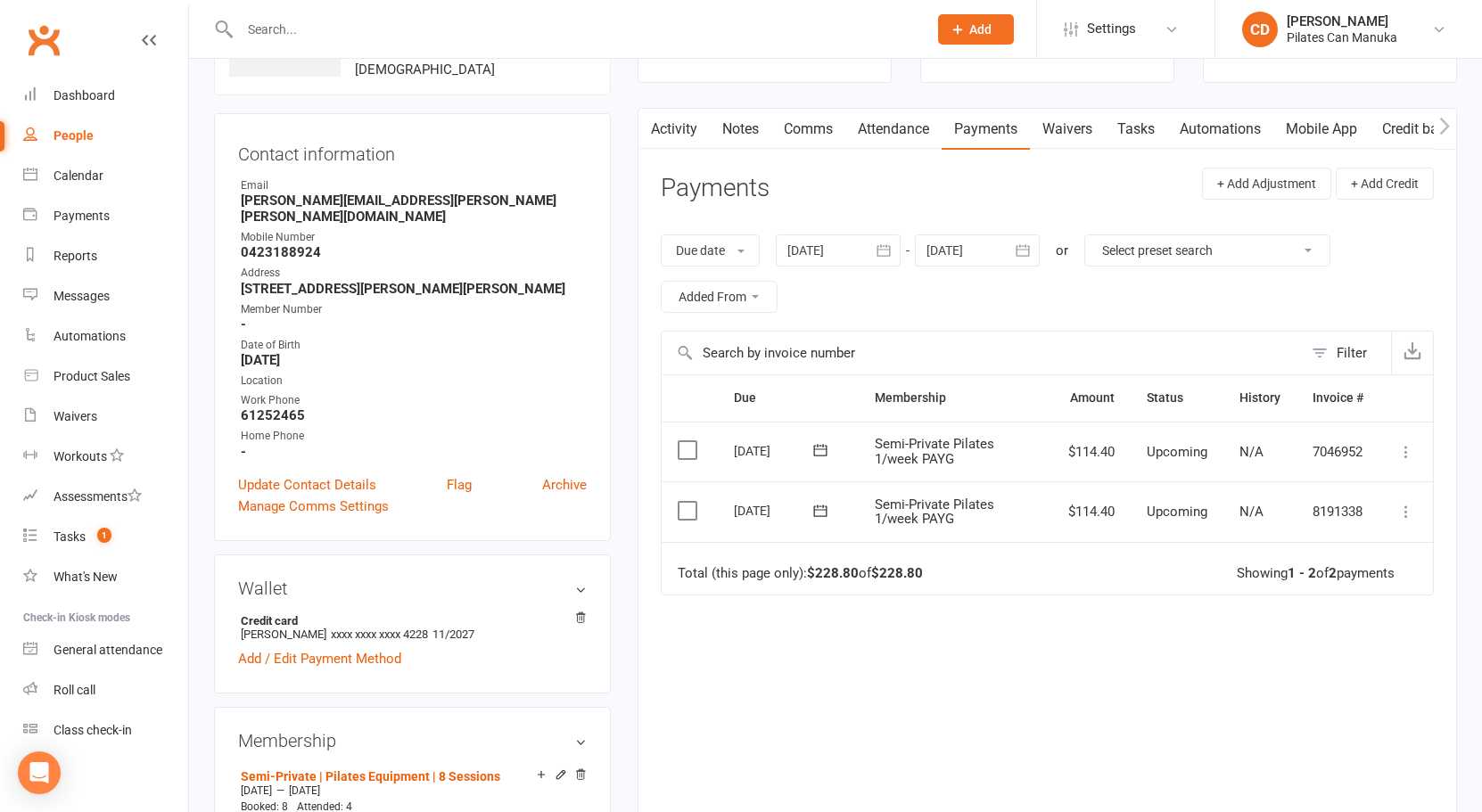 click at bounding box center [977, 250] 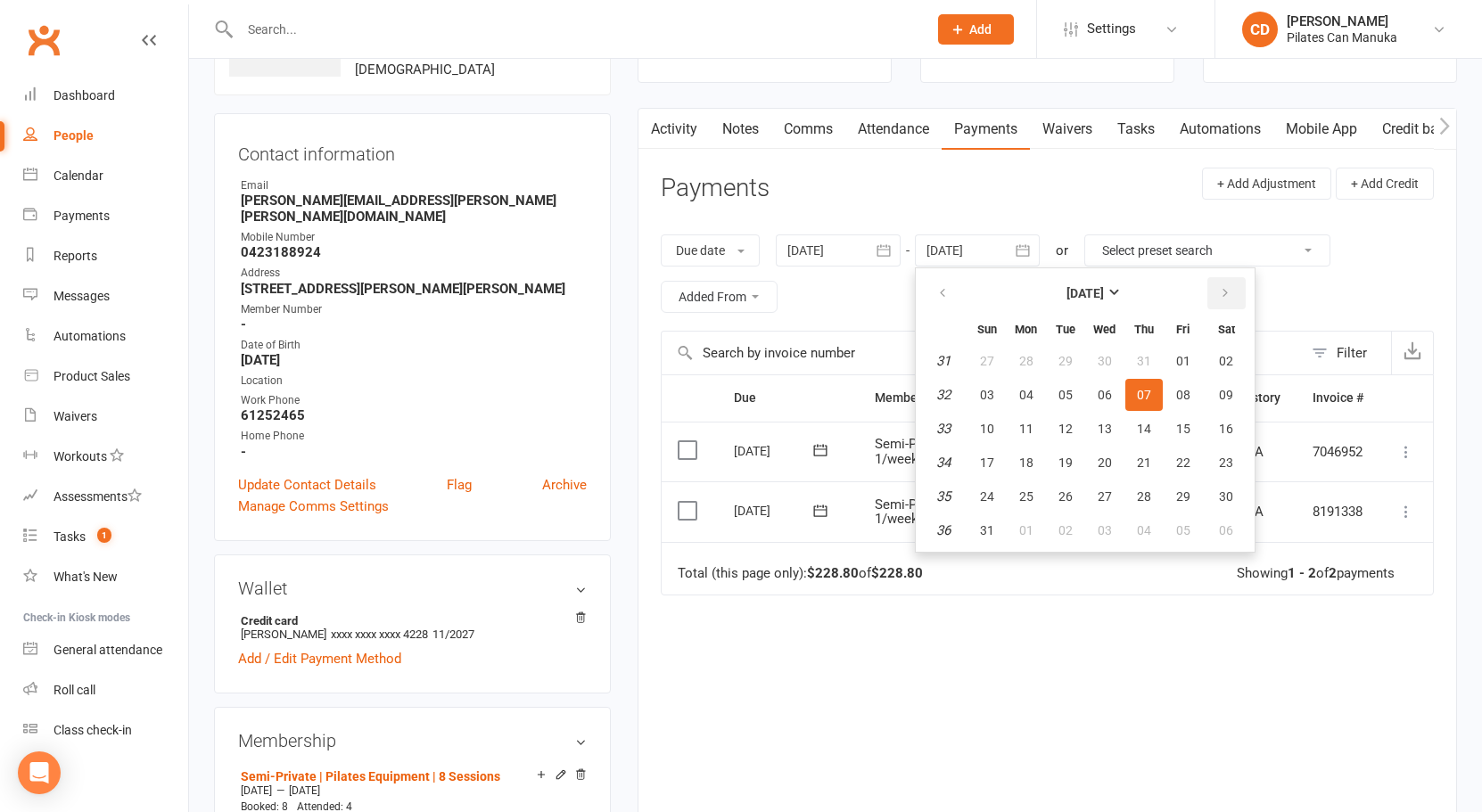 click at bounding box center (1225, 293) 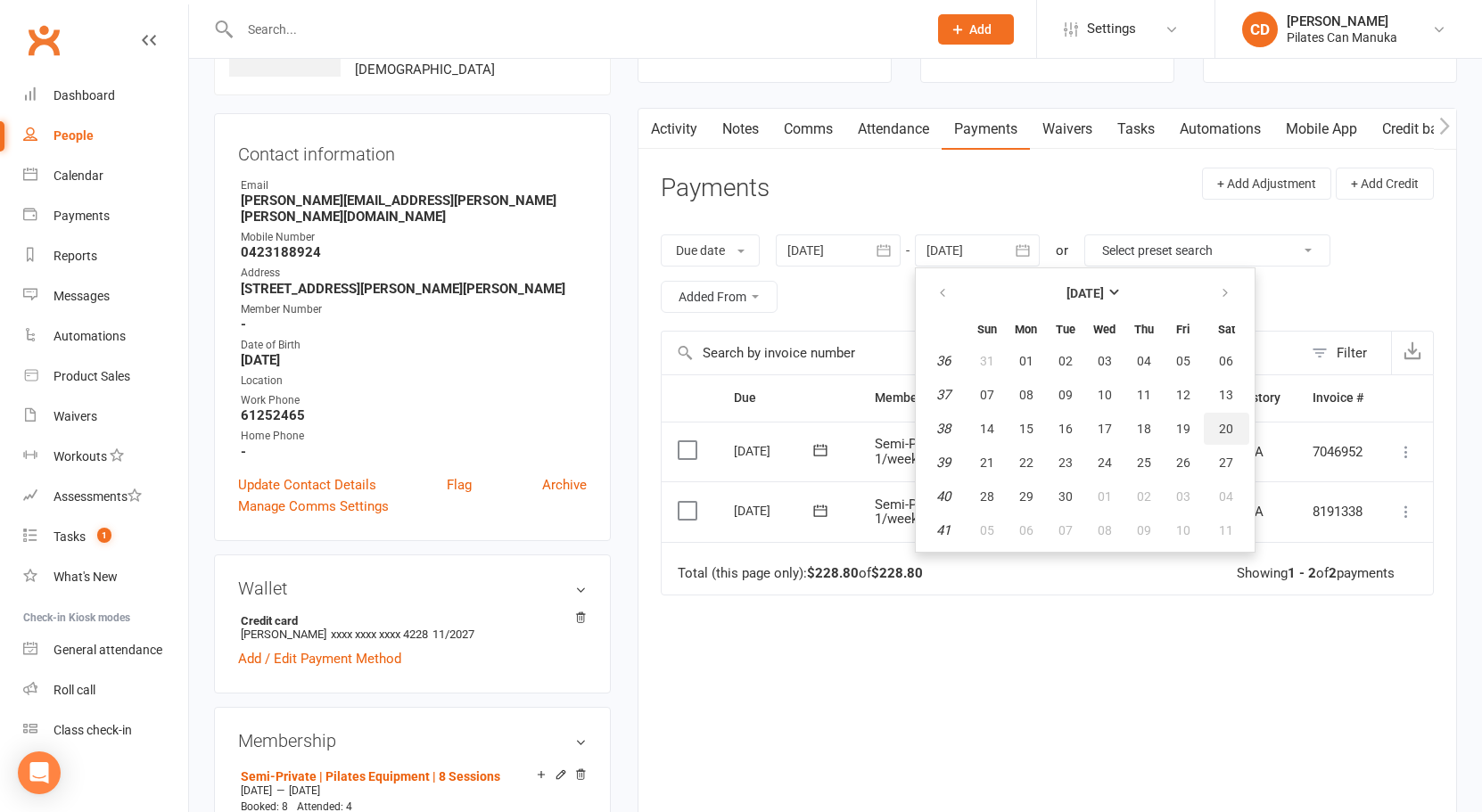 click on "20" at bounding box center (1226, 429) 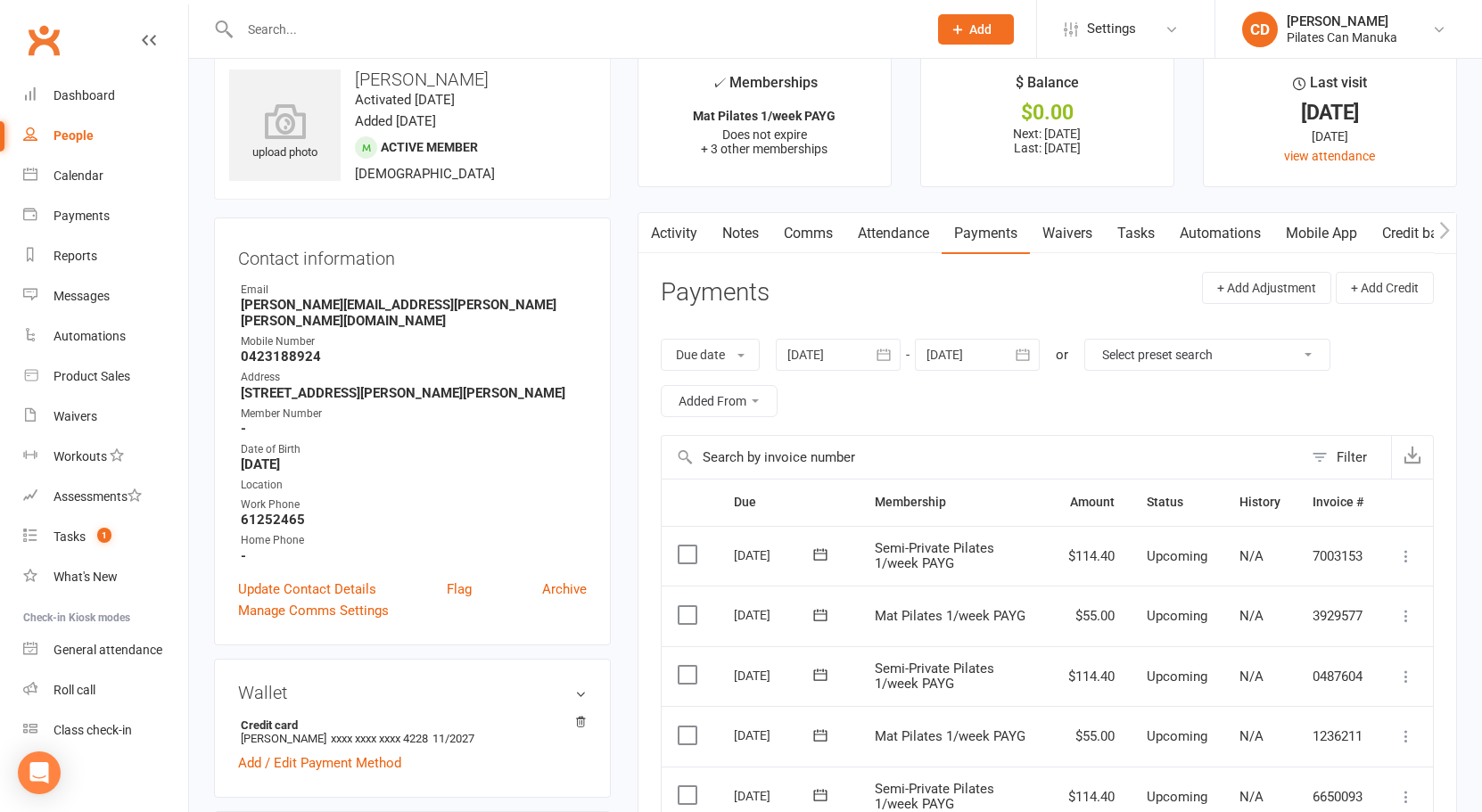 scroll, scrollTop: 0, scrollLeft: 0, axis: both 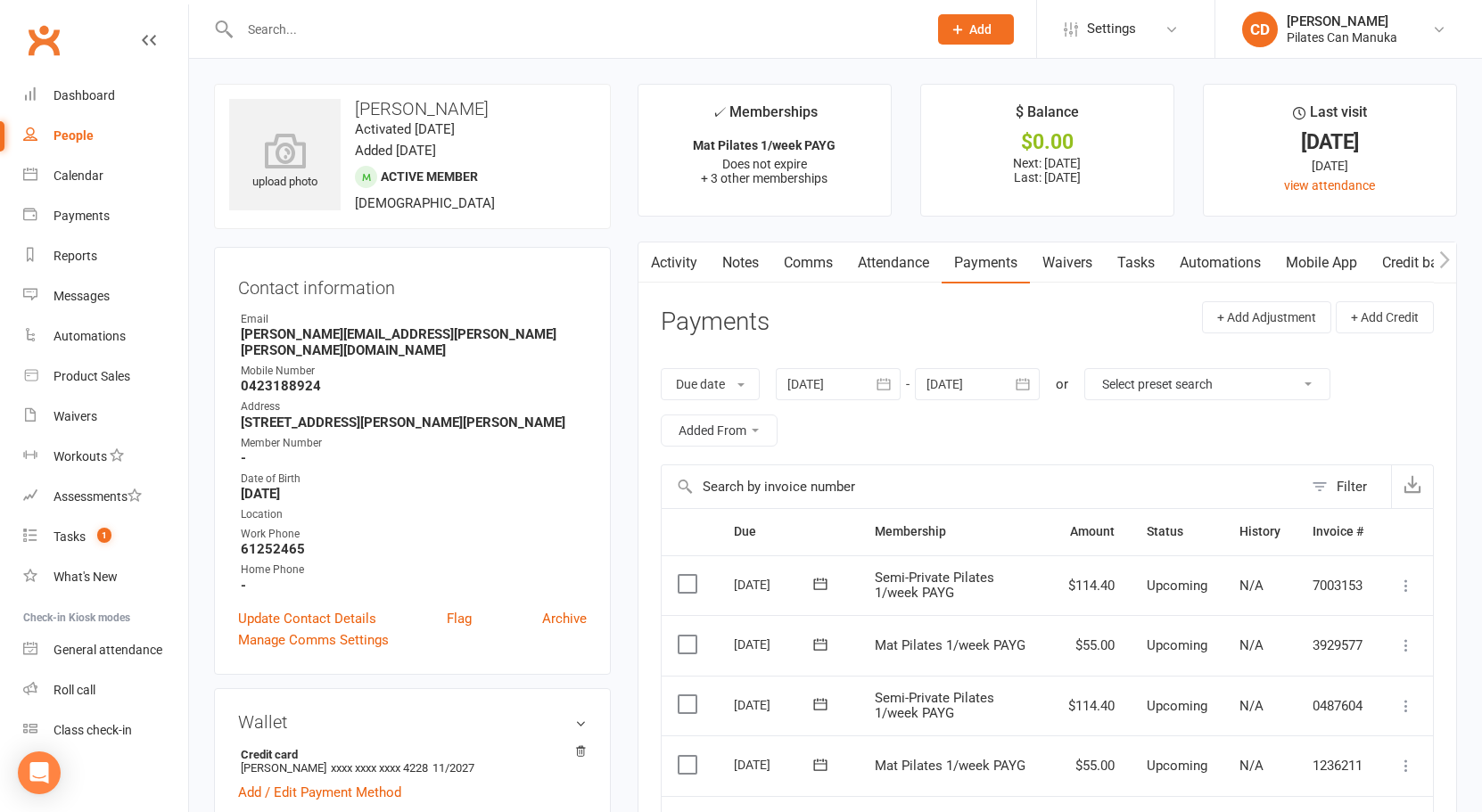 click on "Notes" at bounding box center (740, 263) 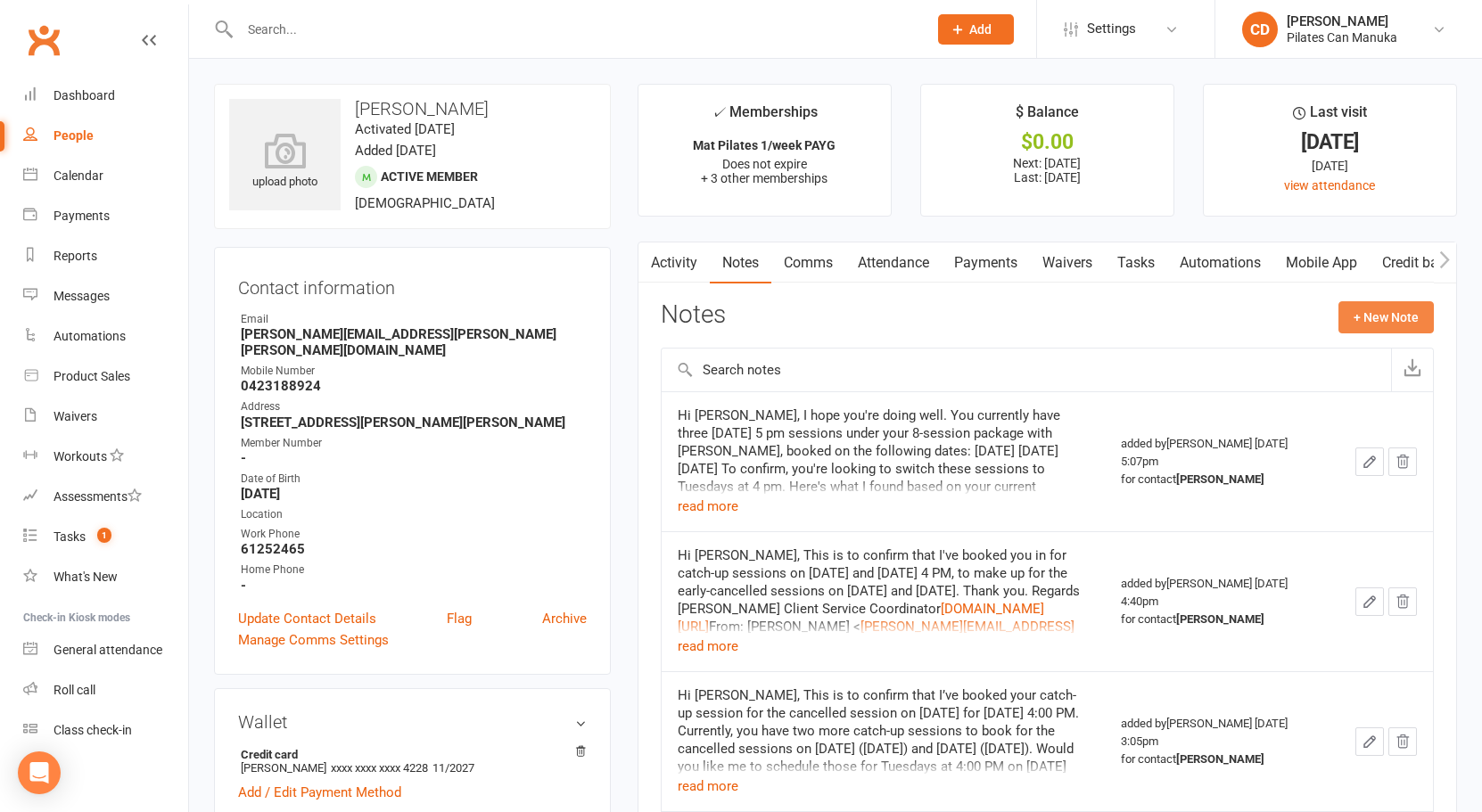 click on "+ New Note" 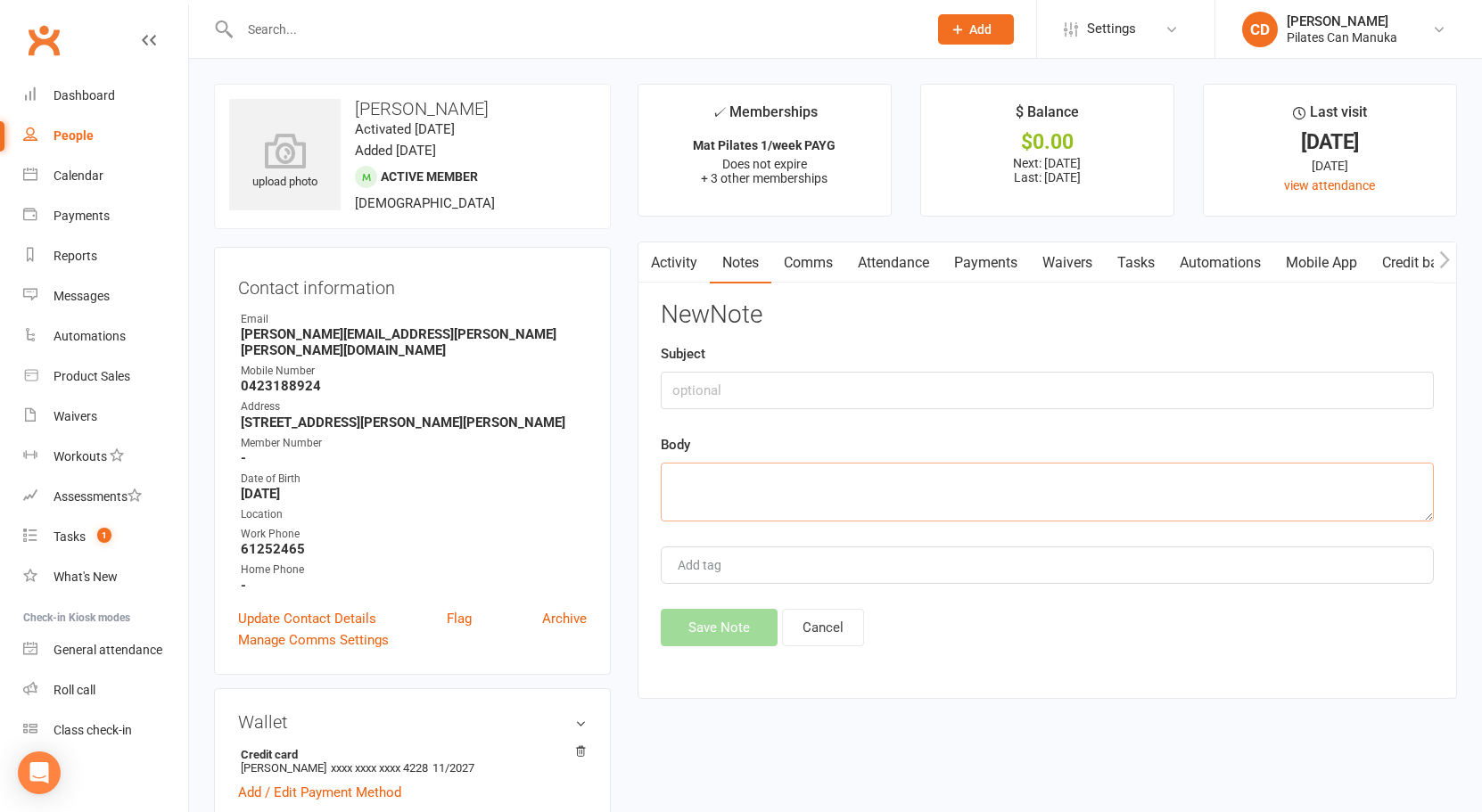 click 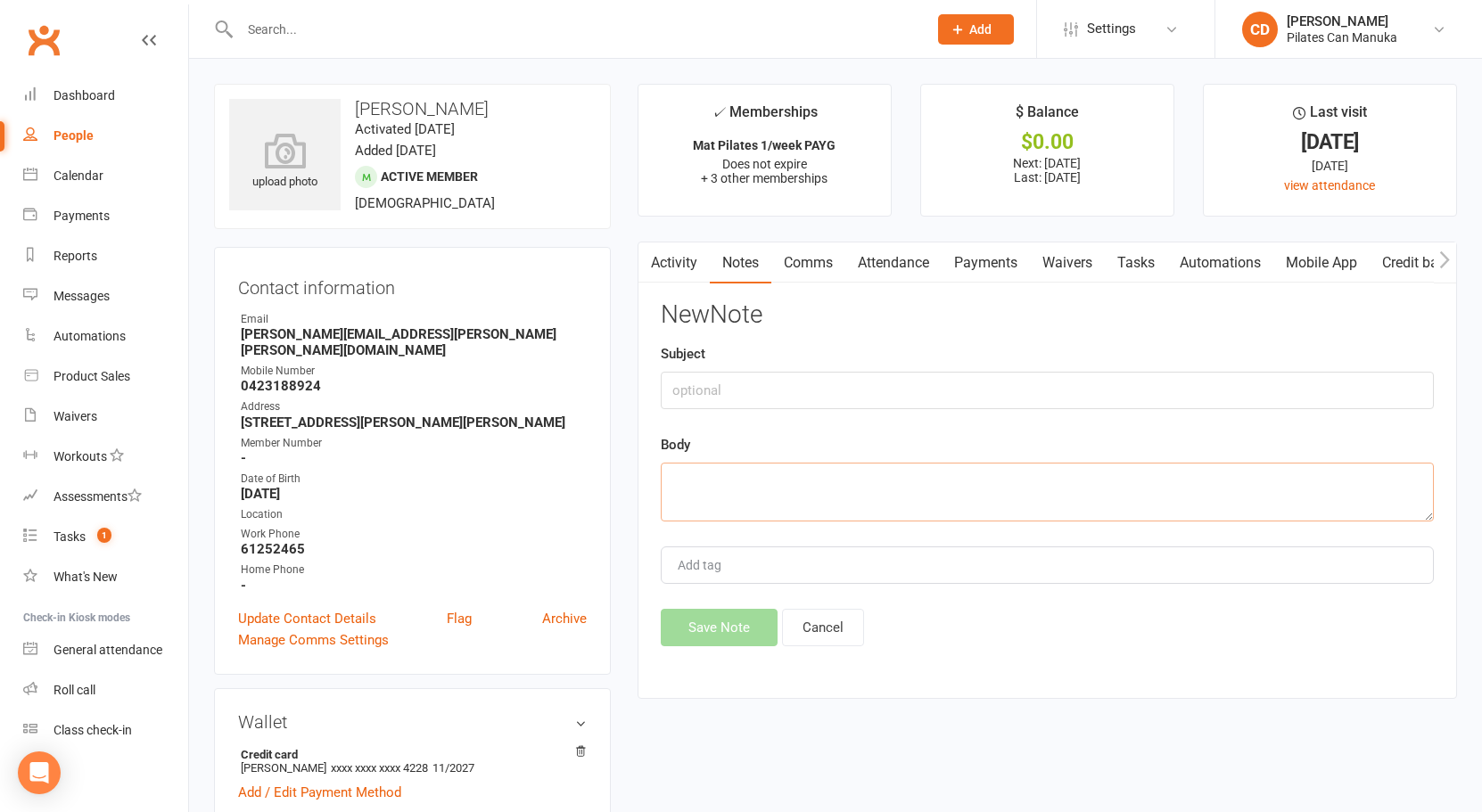 paste on "Semis Private
Nov 7 payment - Nov 7 and Nov 14
Nov 21 payment - Nov Nov 21 and 28
Dec 2 payment - Dec 5 and 18
Dec 16 payment - Dec 19 and Dec 30
Dec 30 payment - Jan 2 and jan 9
Jan 13 payment - Jan 16 and 23
Jan 27 payment - Jan 30 and Feb 6
Feb 10 payment - Feb 13 and 20
Feb 21 payment - Feb 27 and March 6
March 10 payment - March 13 and 20
March 24 payment - March 27 and April 3
April 7 payment April 10 and 17
April 21 payment - April 24 and May 1
May 5 payment - May 8 and May 15
May 19 payment - May 22 and May 29
June 2 payment - July 10 and July 15
July 17 covering July 17 and 24
July 31 covering July 31 and Aug 7
her 2 semis per week will start on Aug 12/13" 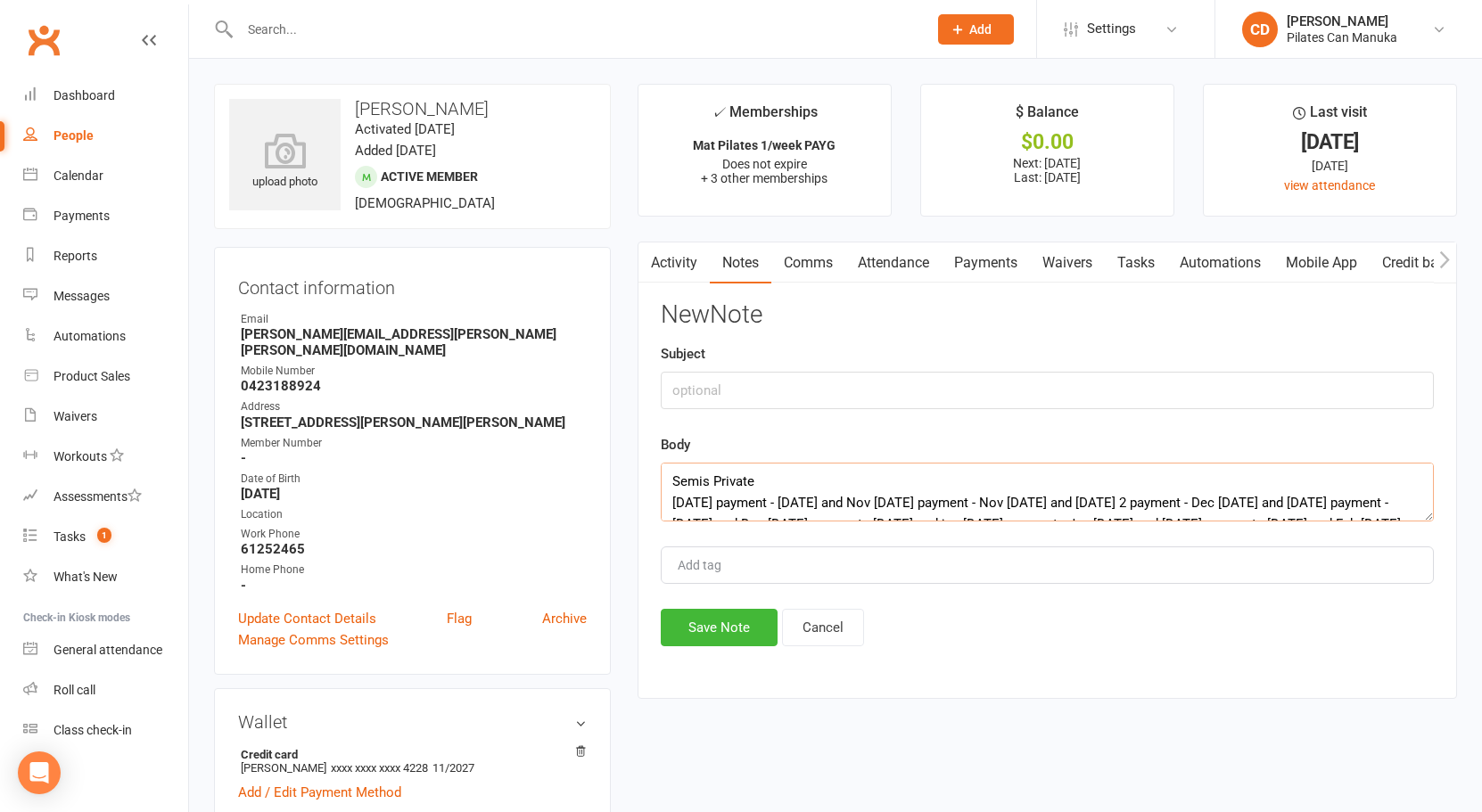 scroll, scrollTop: 439, scrollLeft: 0, axis: vertical 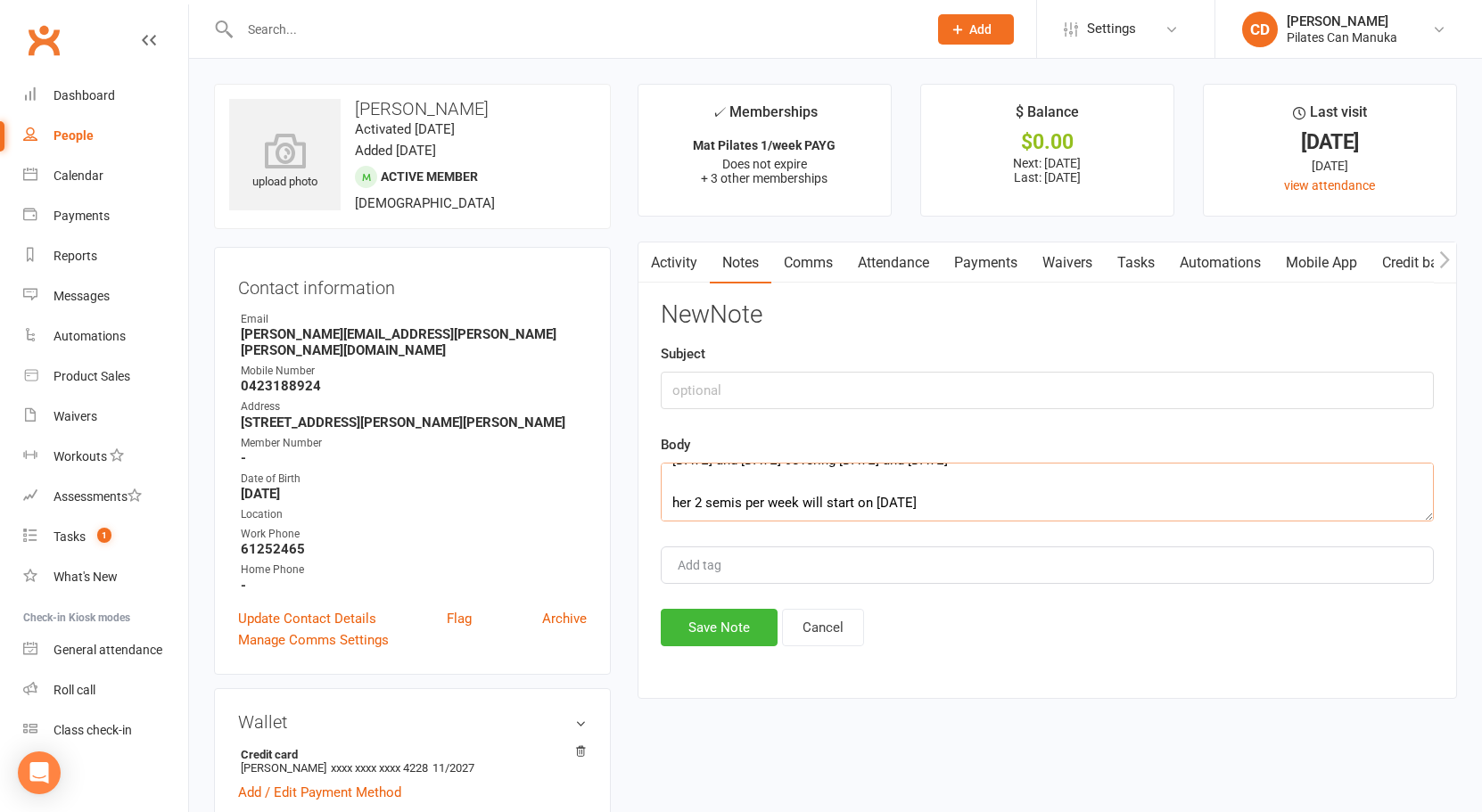 type on "Semis Private
Nov 7 payment - Nov 7 and Nov 14
Nov 21 payment - Nov Nov 21 and 28
Dec 2 payment - Dec 5 and 18
Dec 16 payment - Dec 19 and Dec 30
Dec 30 payment - Jan 2 and jan 9
Jan 13 payment - Jan 16 and 23
Jan 27 payment - Jan 30 and Feb 6
Feb 10 payment - Feb 13 and 20
Feb 21 payment - Feb 27 and March 6
March 10 payment - March 13 and 20
March 24 payment - March 27 and April 3
April 7 payment April 10 and 17
April 21 payment - April 24 and May 1
May 5 payment - May 8 and May 15
May 19 payment - May 22 and May 29
June 2 payment - July 10 and July 15
July 17 covering July 17 and 24
July 31 covering July 31 and Aug 7
her 2 semis per week will start on Aug 12/13" 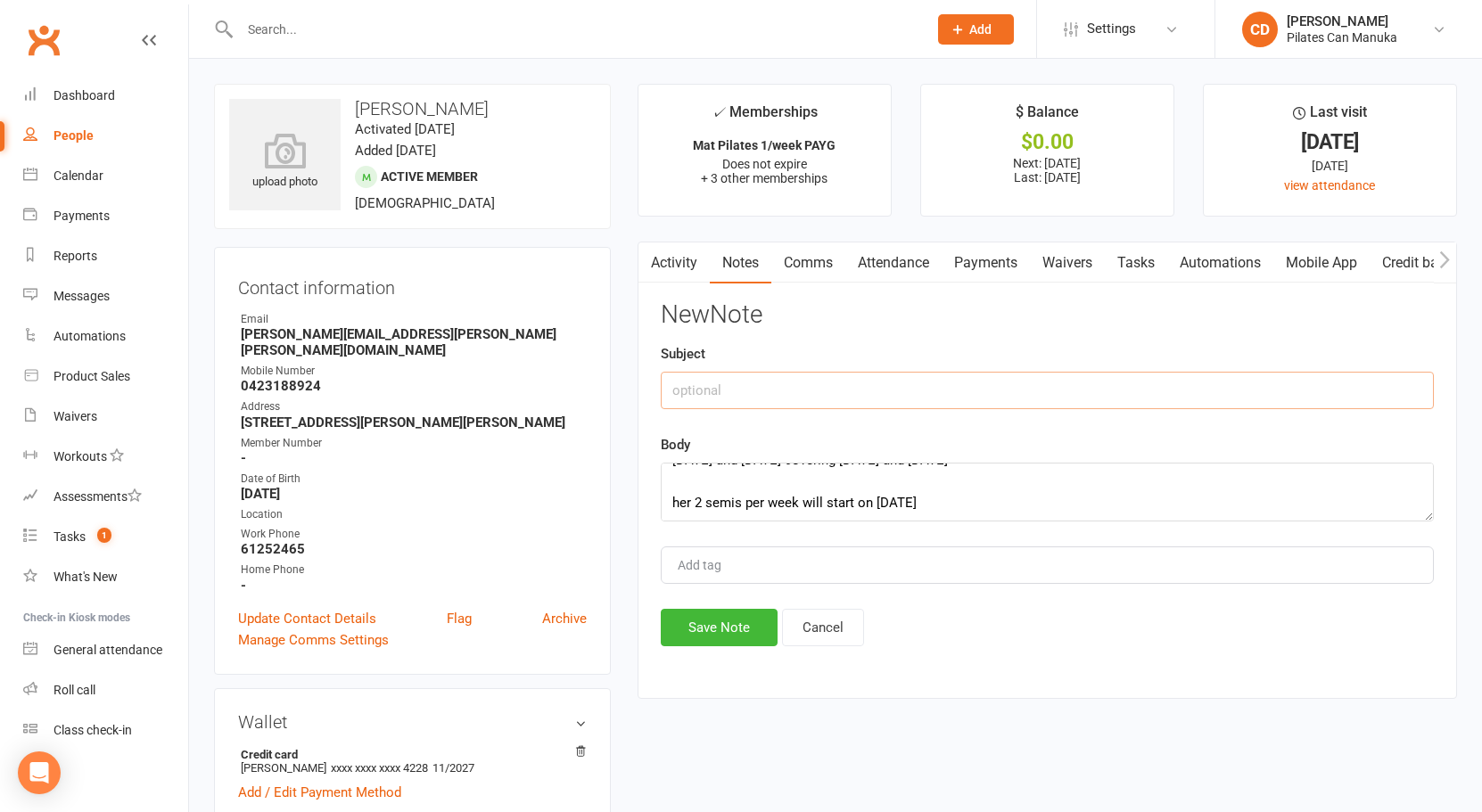 click 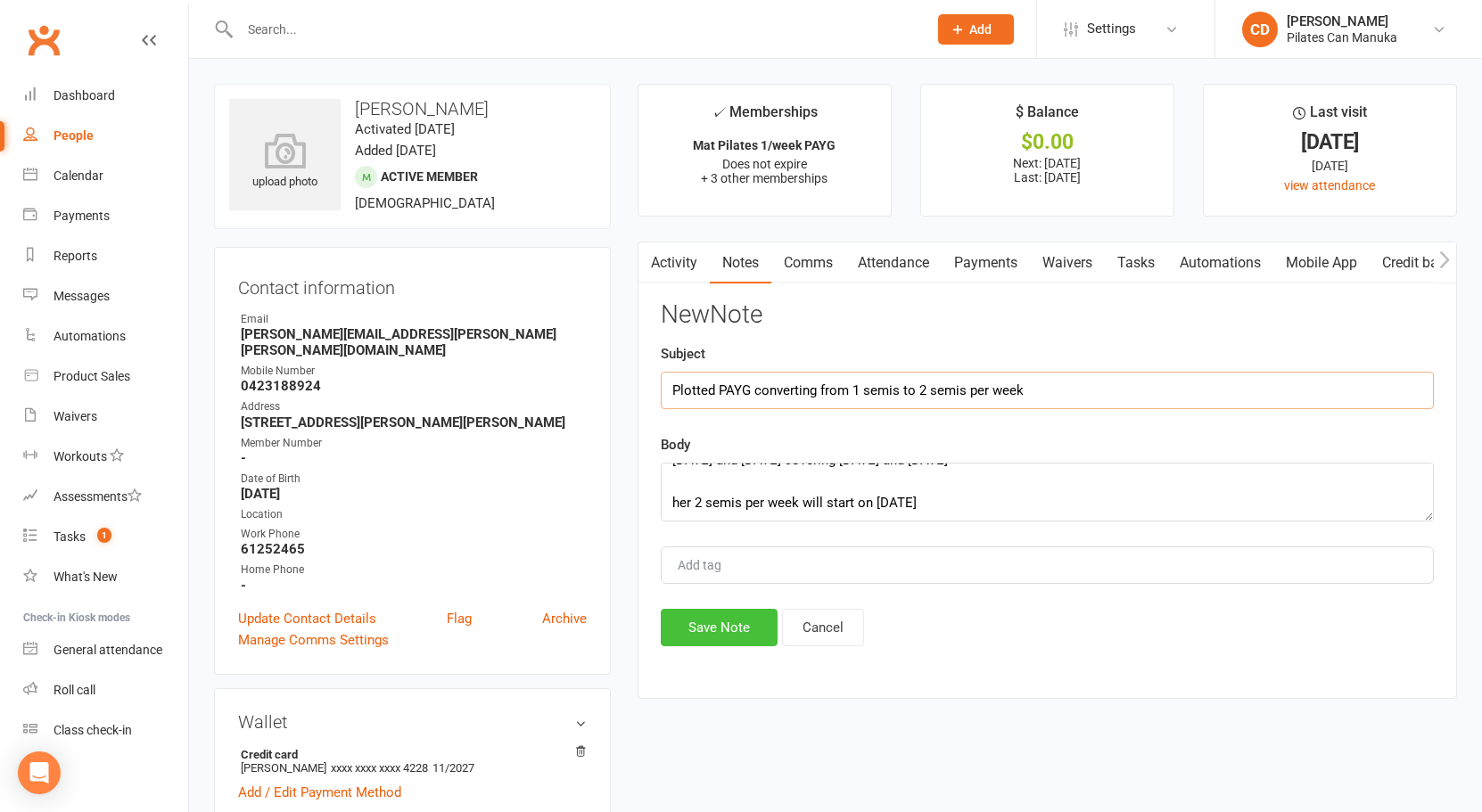 type on "Plotted PAYG converting from 1 semis to 2 semis per week" 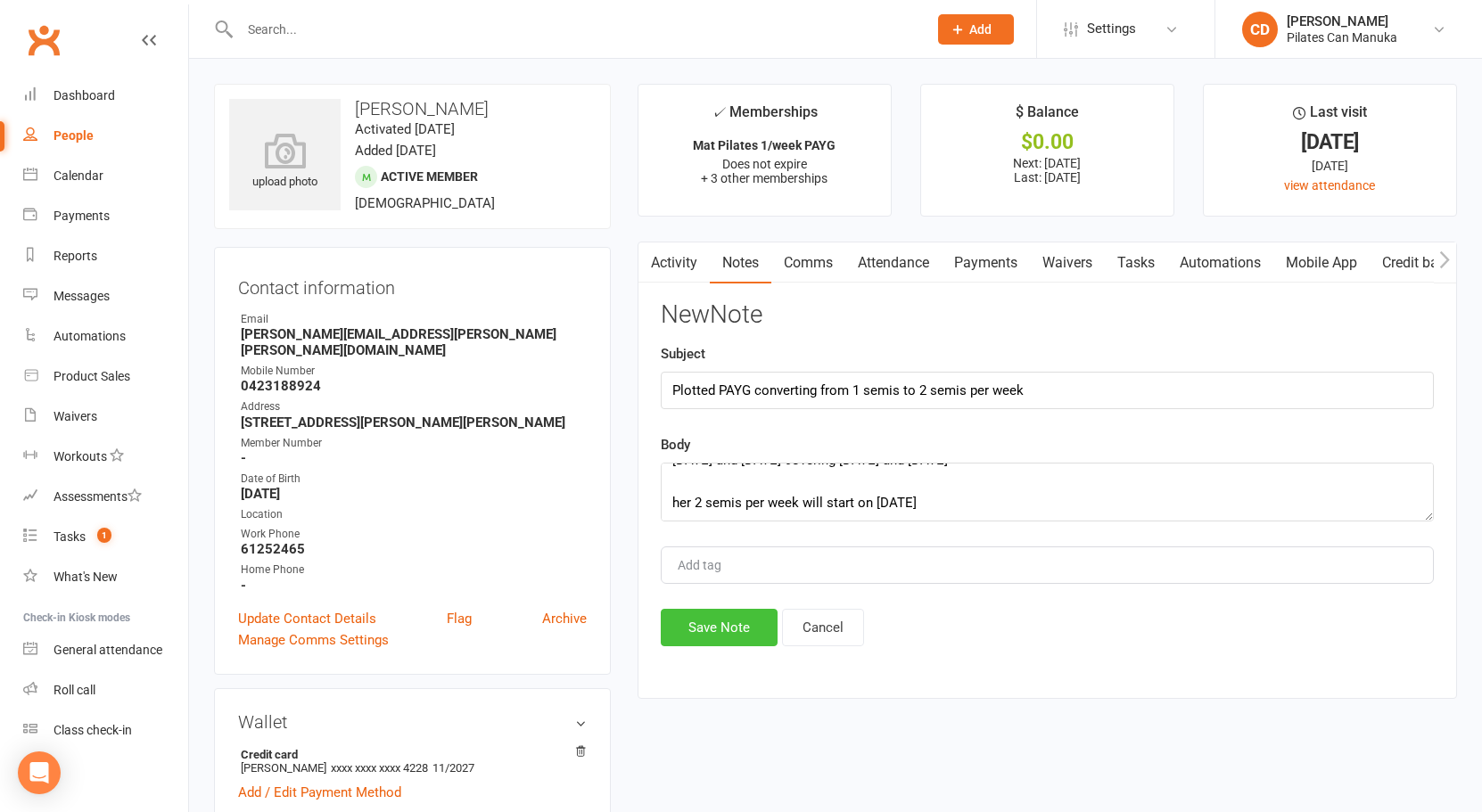 click on "Save Note" 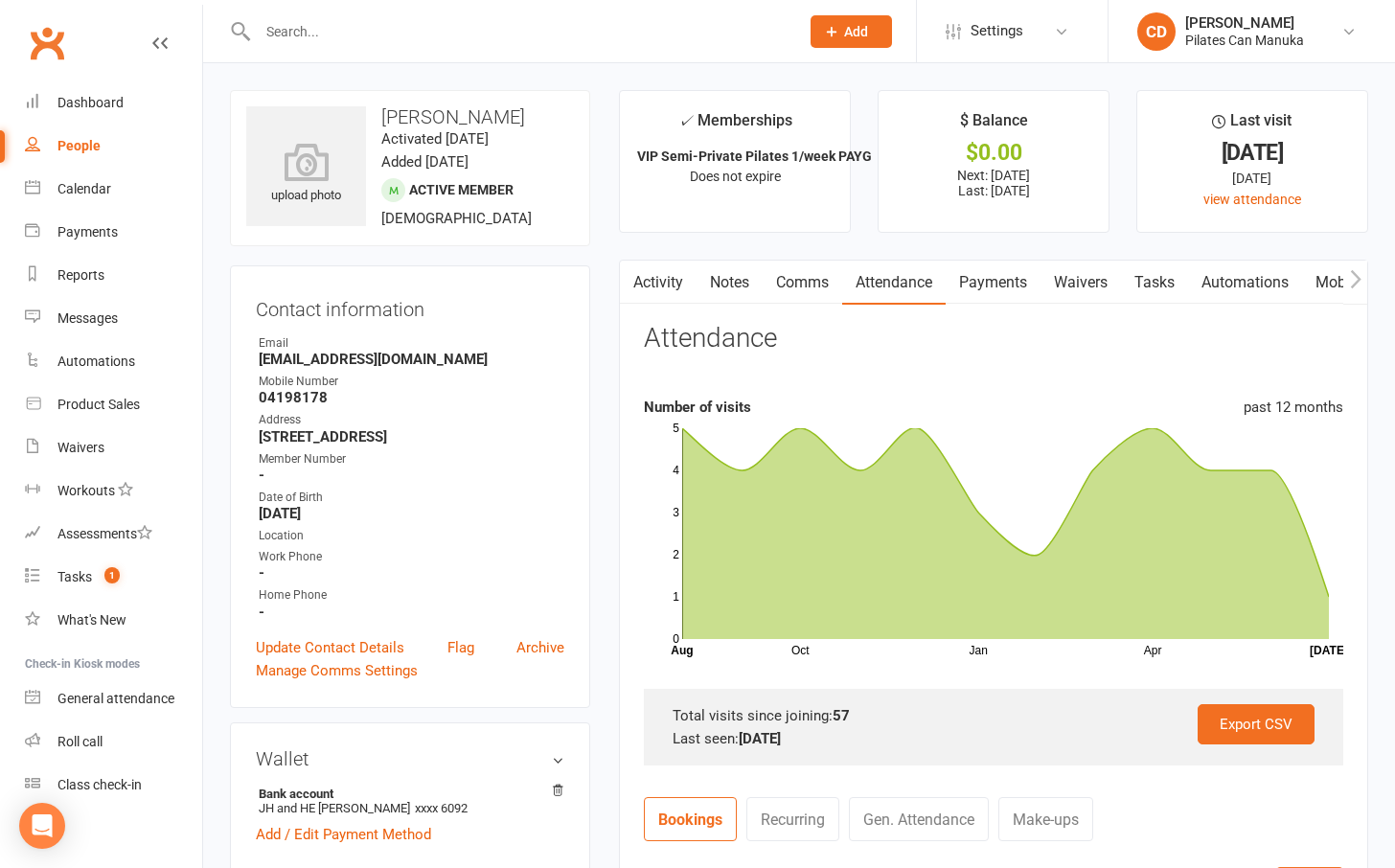 scroll, scrollTop: 76, scrollLeft: 0, axis: vertical 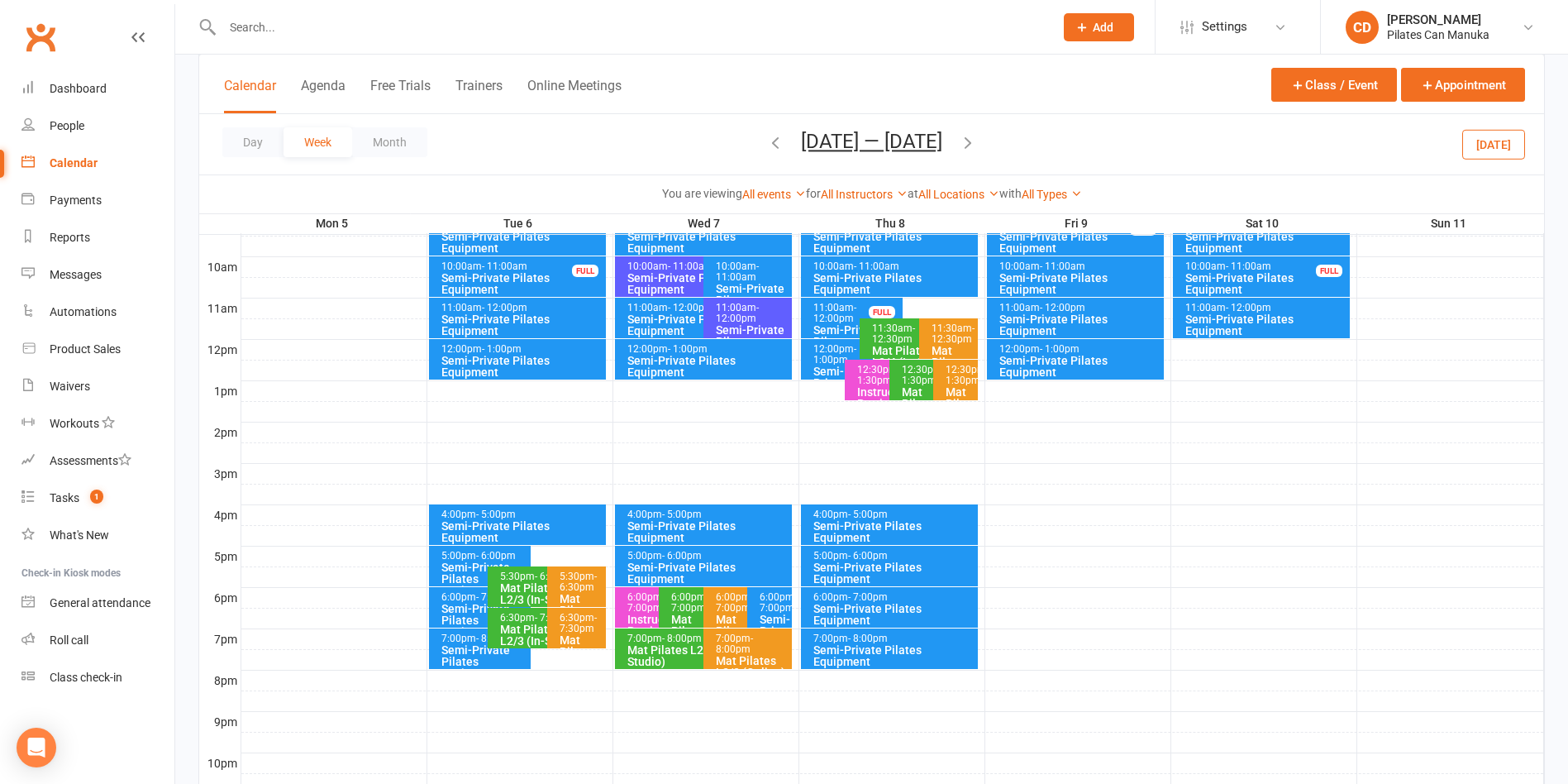 click on "[DATE] — [DATE]" at bounding box center (871, 141) 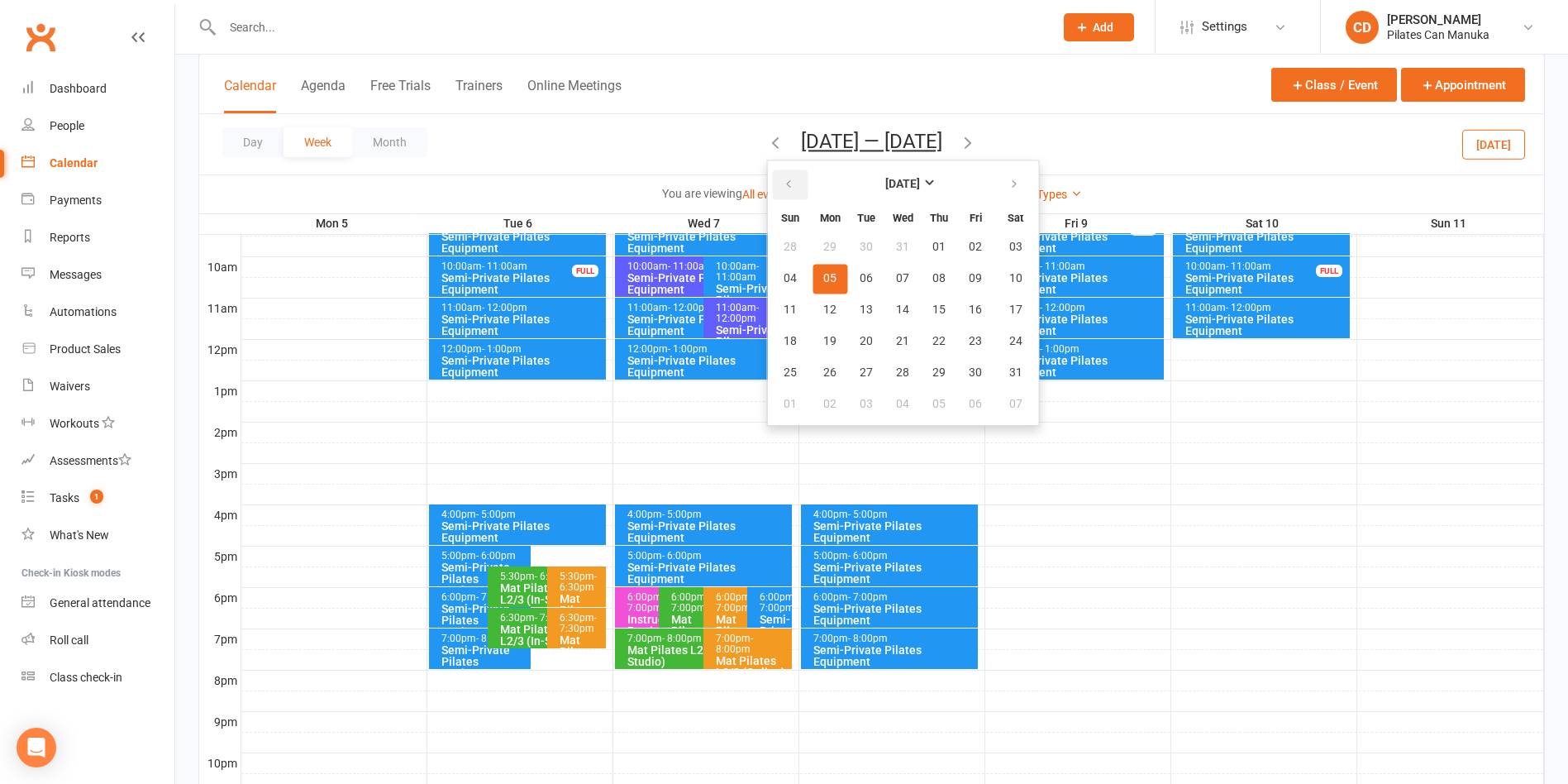 click at bounding box center [789, 184] 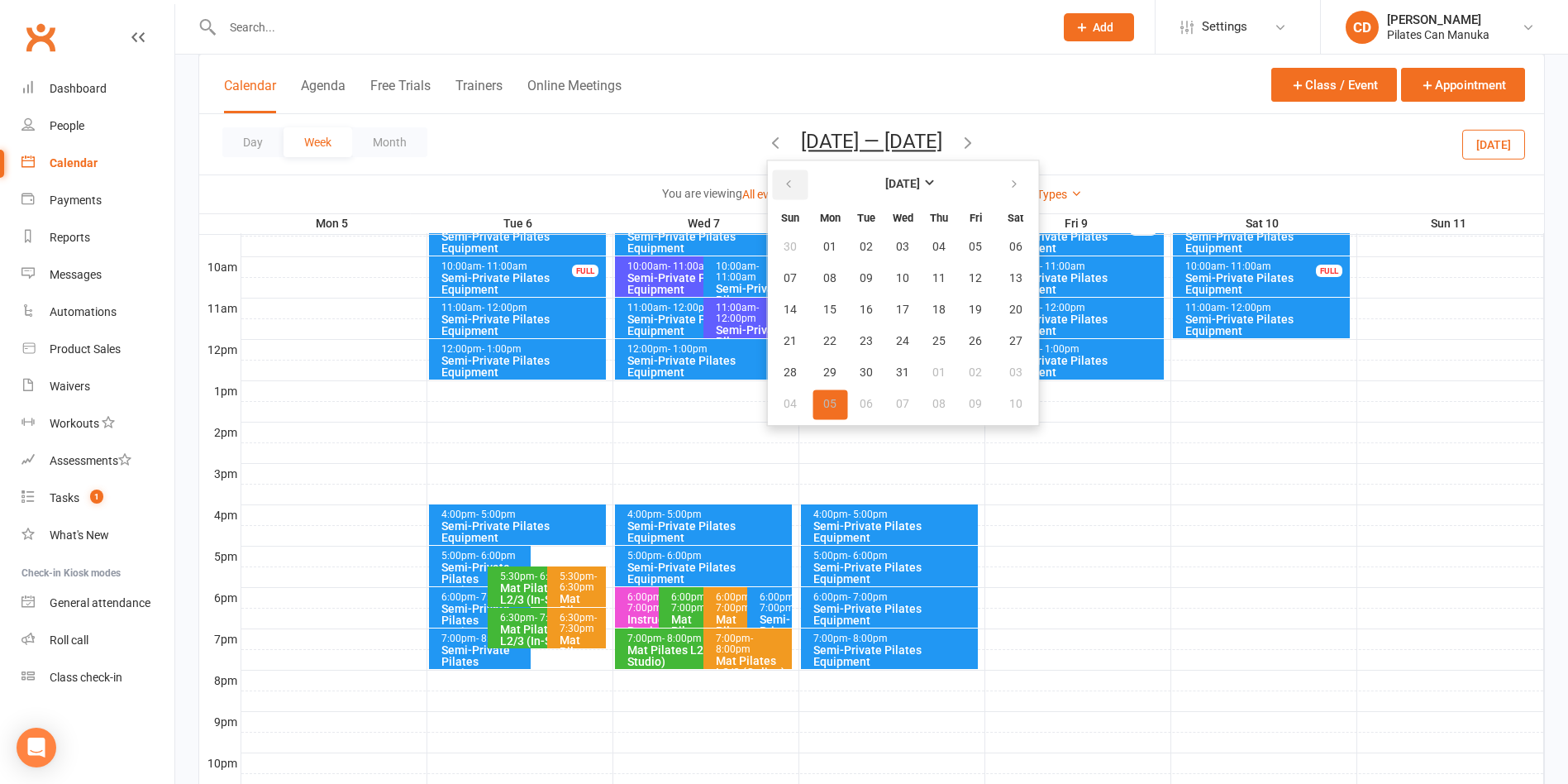 click at bounding box center (789, 184) 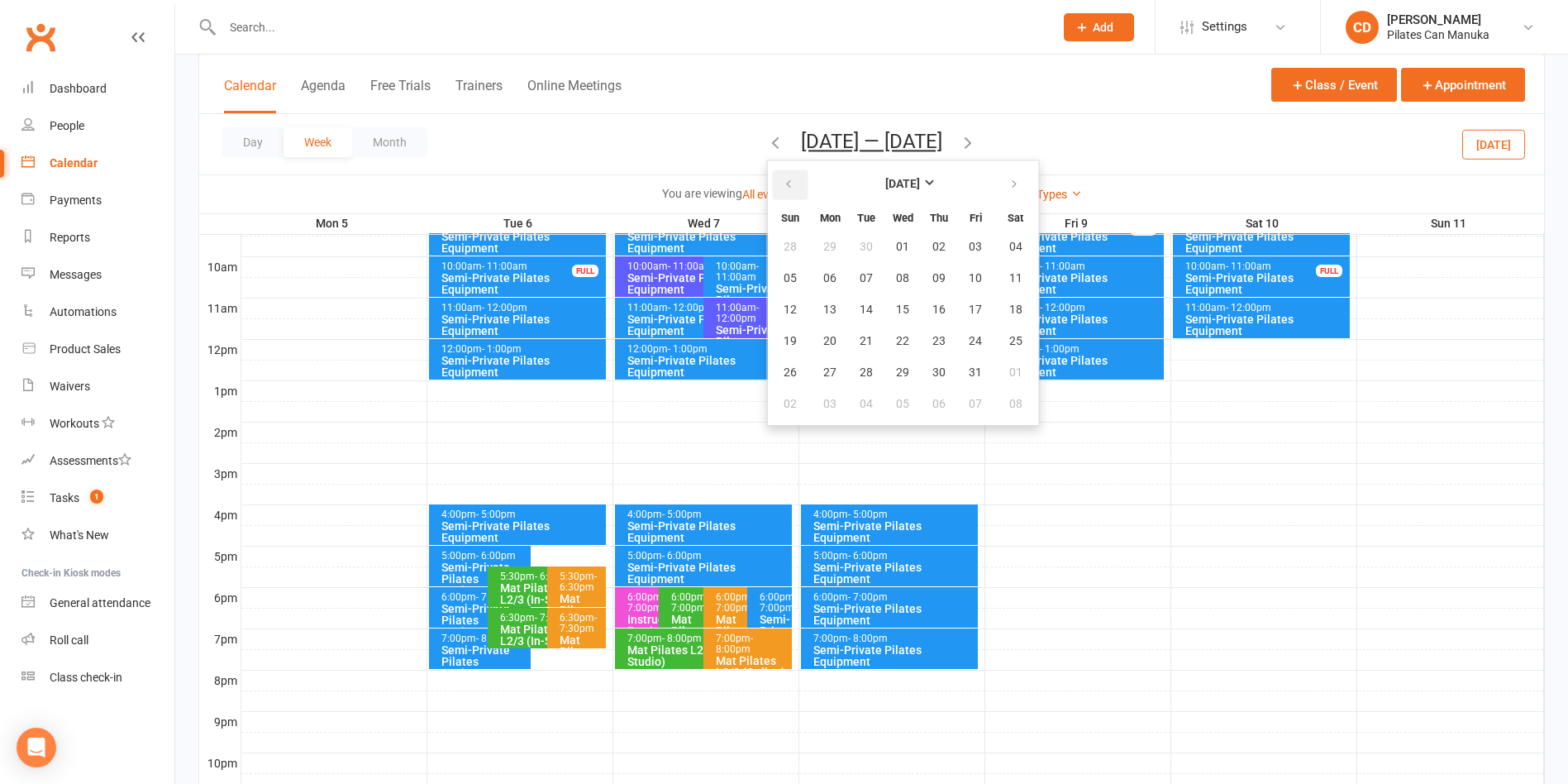 click at bounding box center [789, 184] 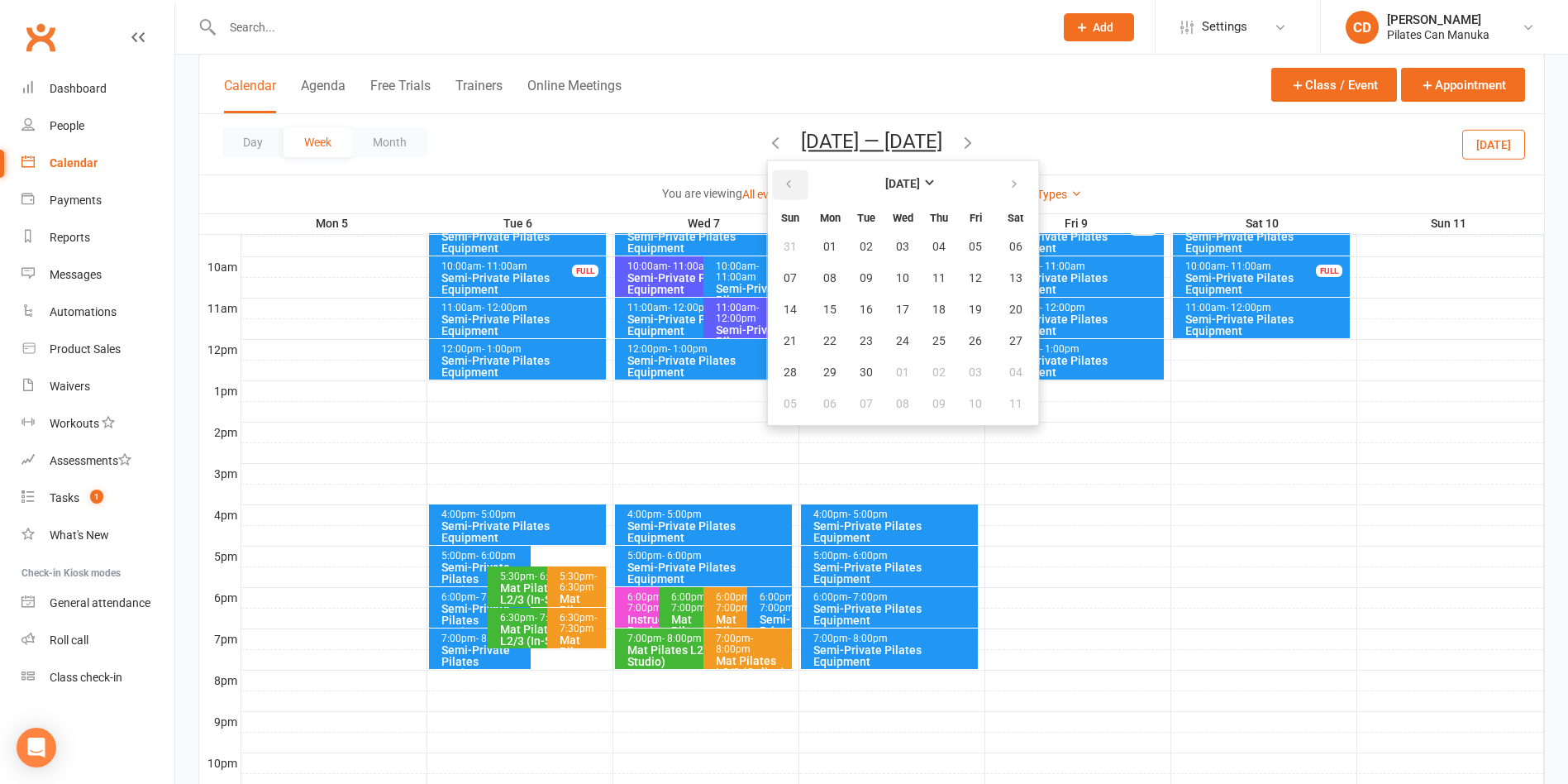 click at bounding box center (789, 184) 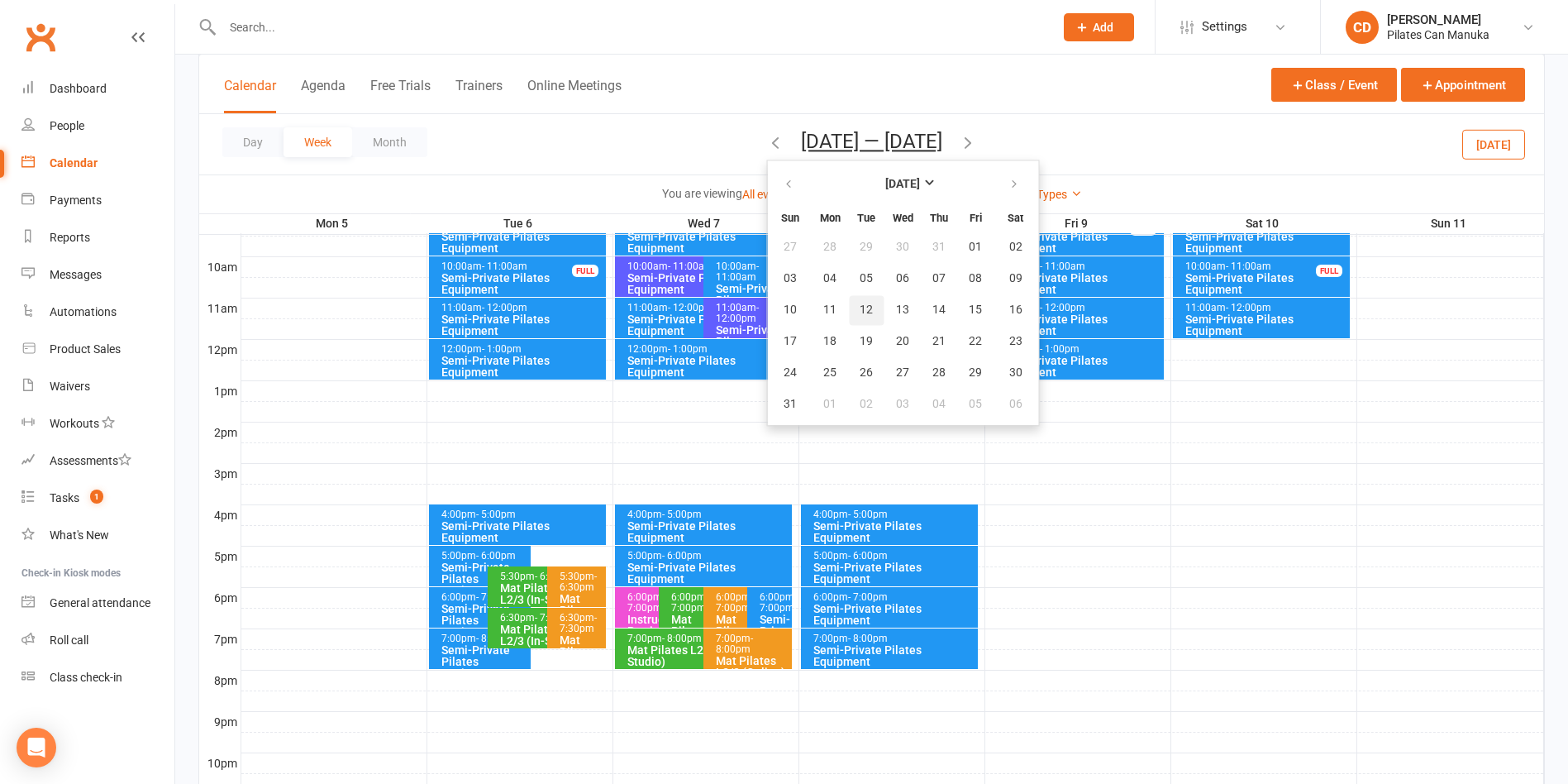 click on "12" at bounding box center [866, 310] 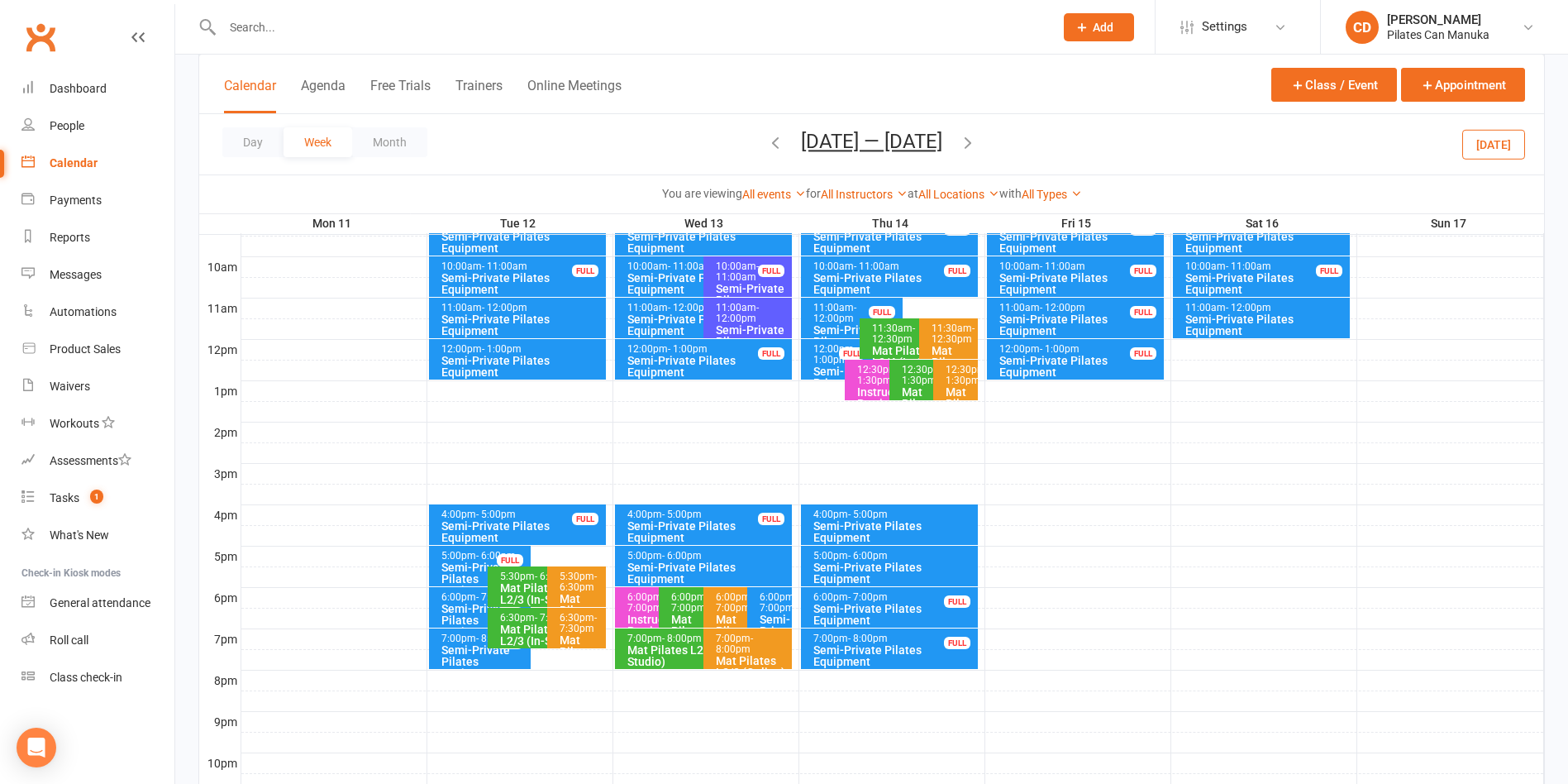 click at bounding box center [968, 142] 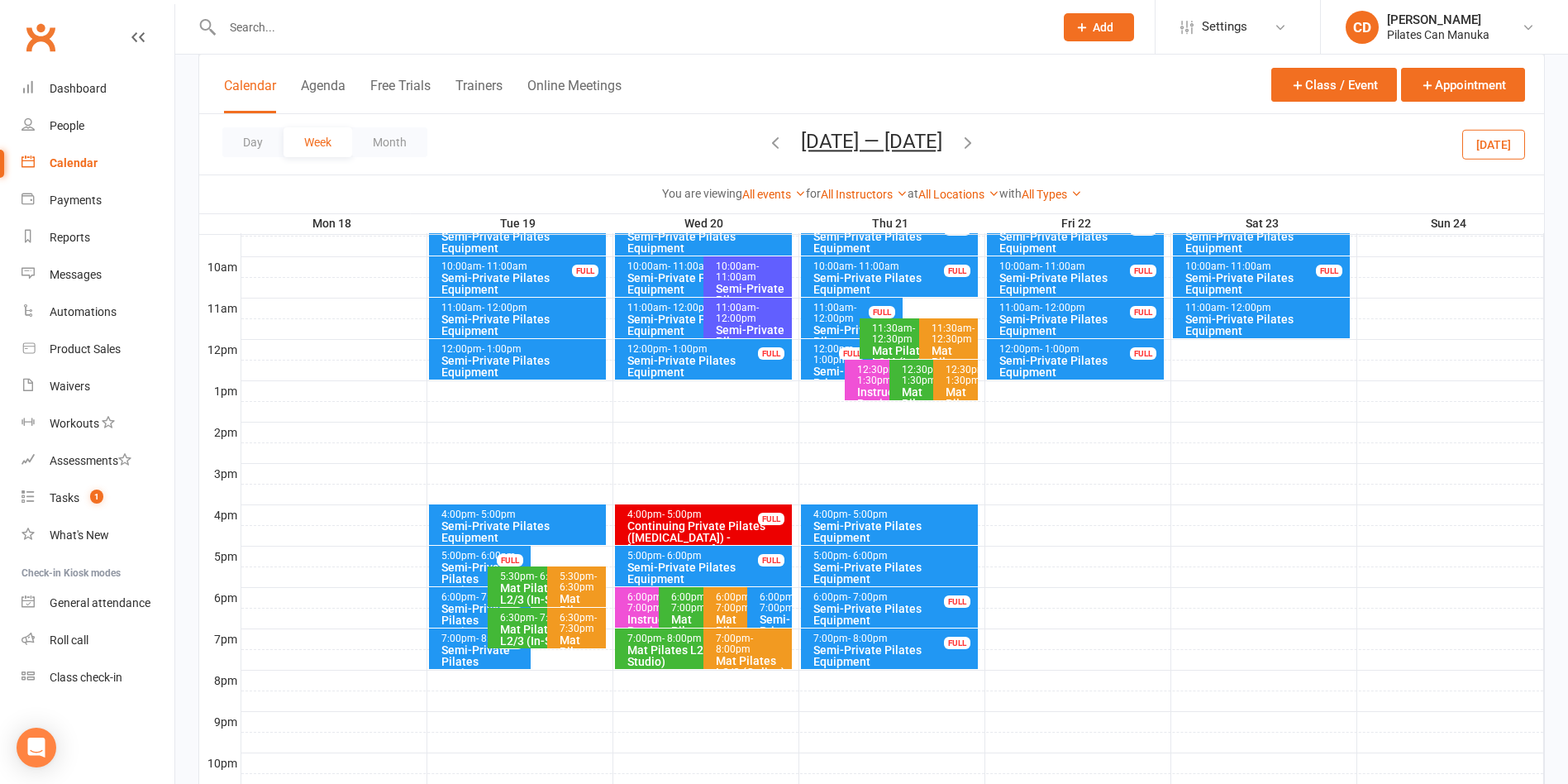 click on "[DATE] — [DATE]" at bounding box center (871, 141) 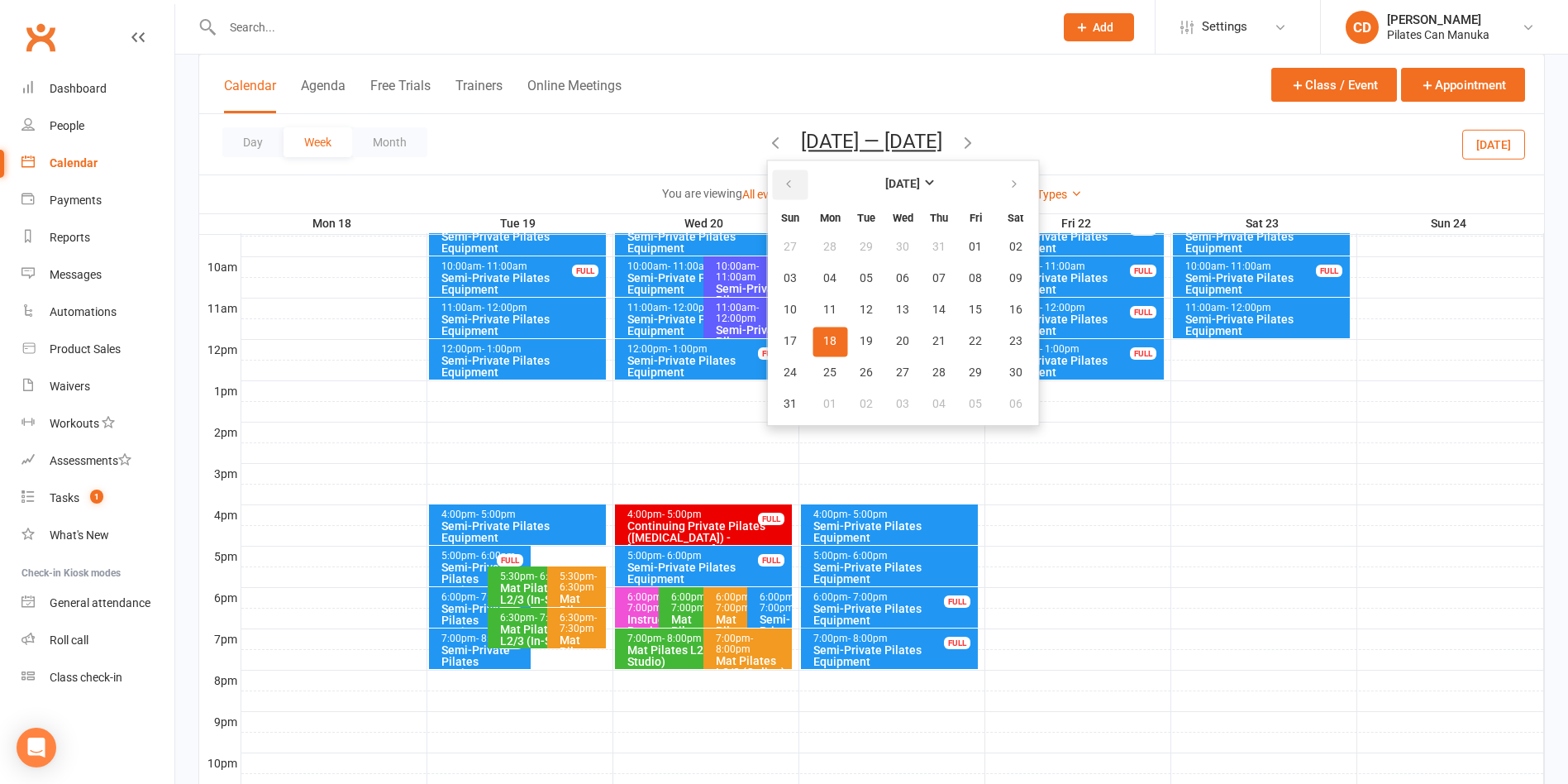click at bounding box center (789, 184) 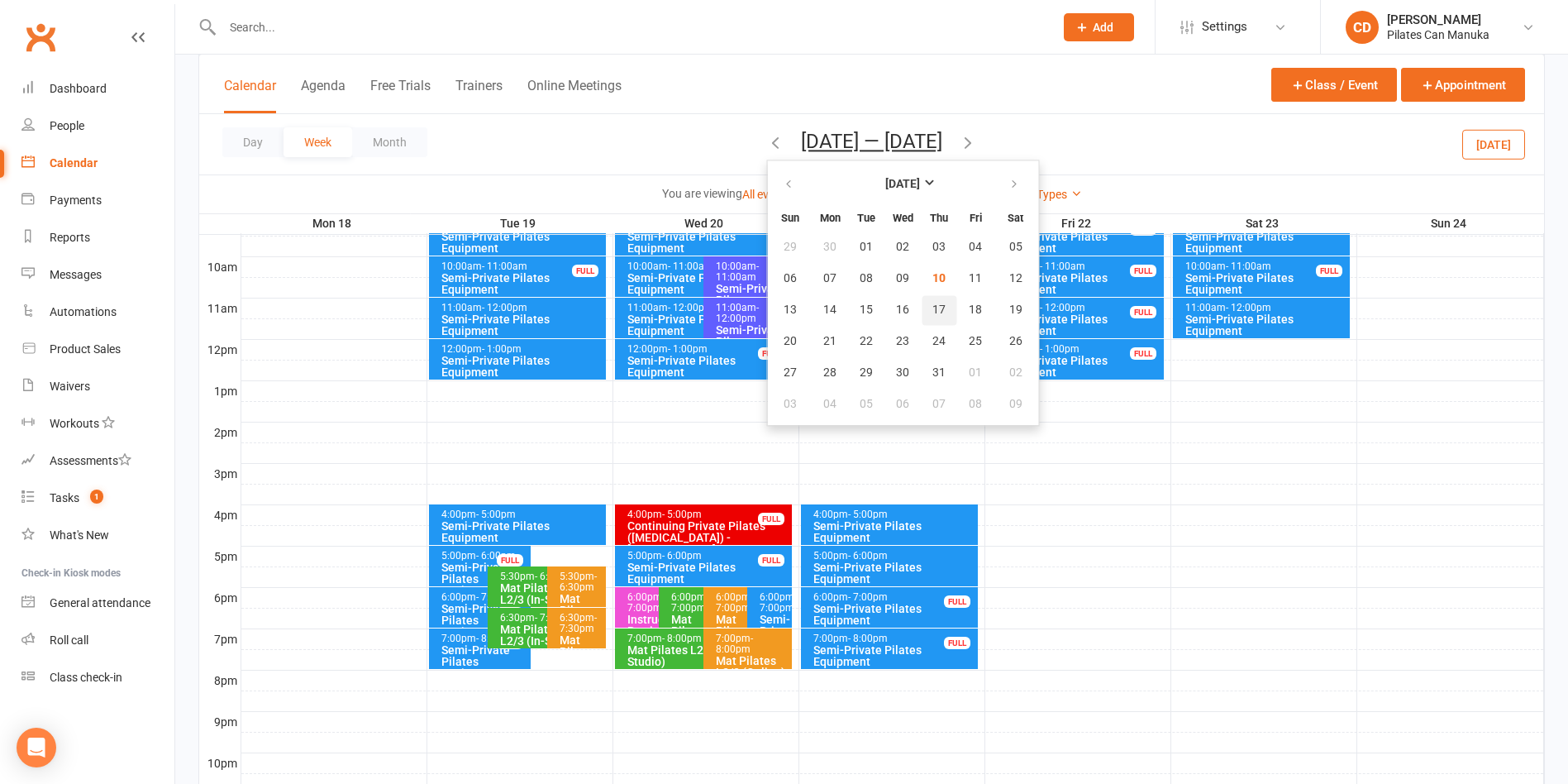 click on "17" at bounding box center [939, 310] 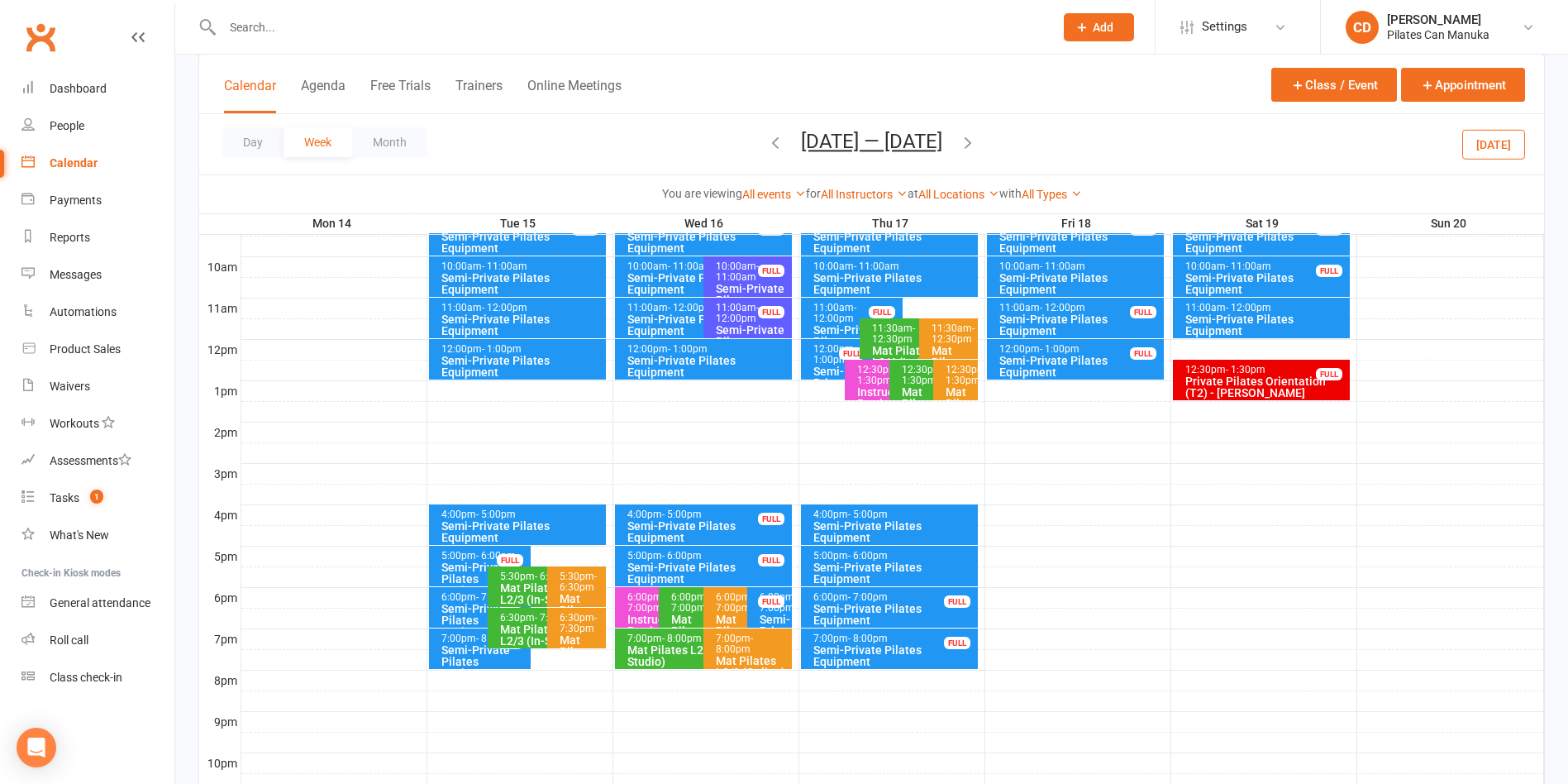 click on "Semi-Private Pilates Equipment" at bounding box center (894, 573) 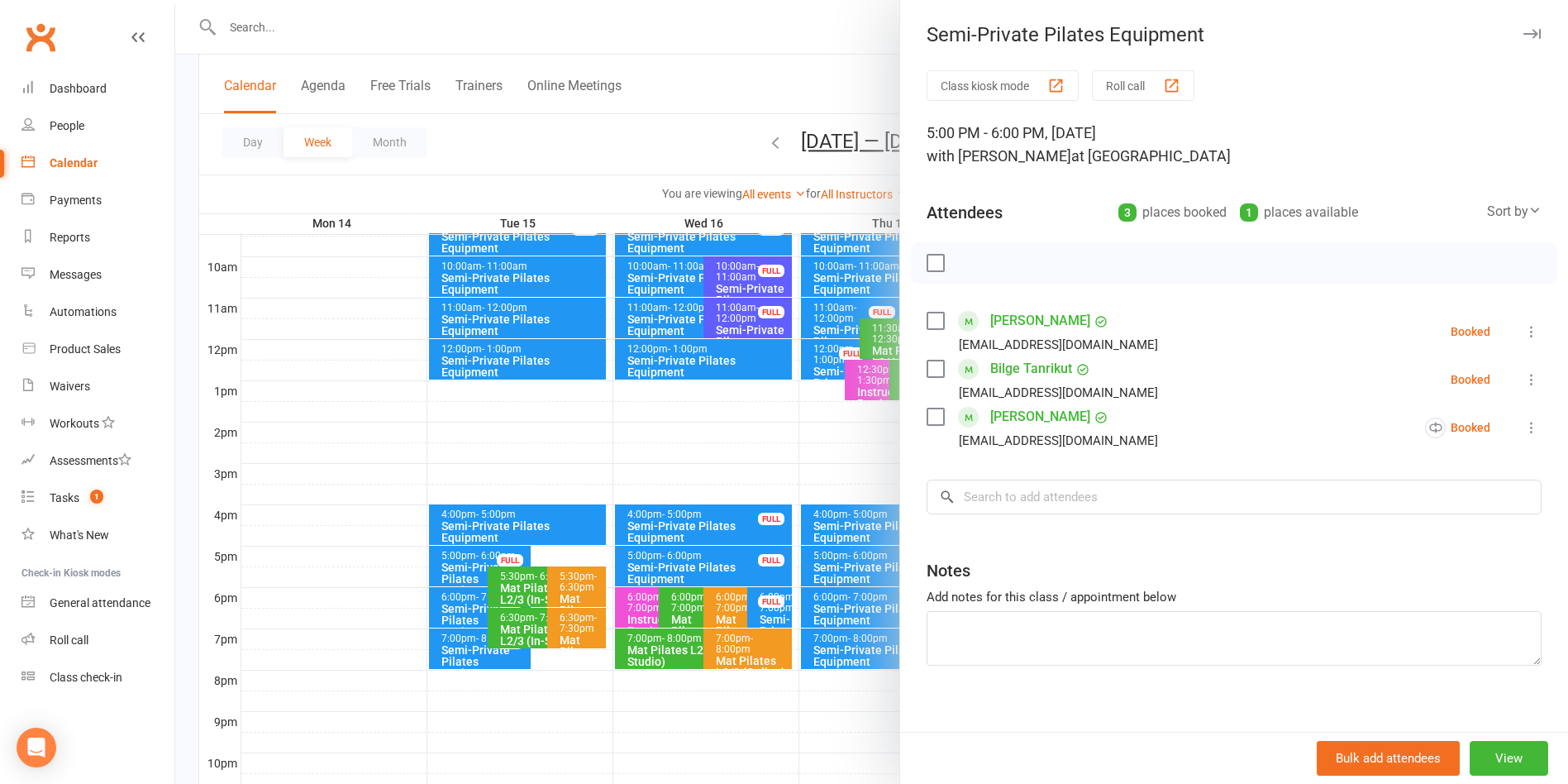 click at bounding box center (871, 392) 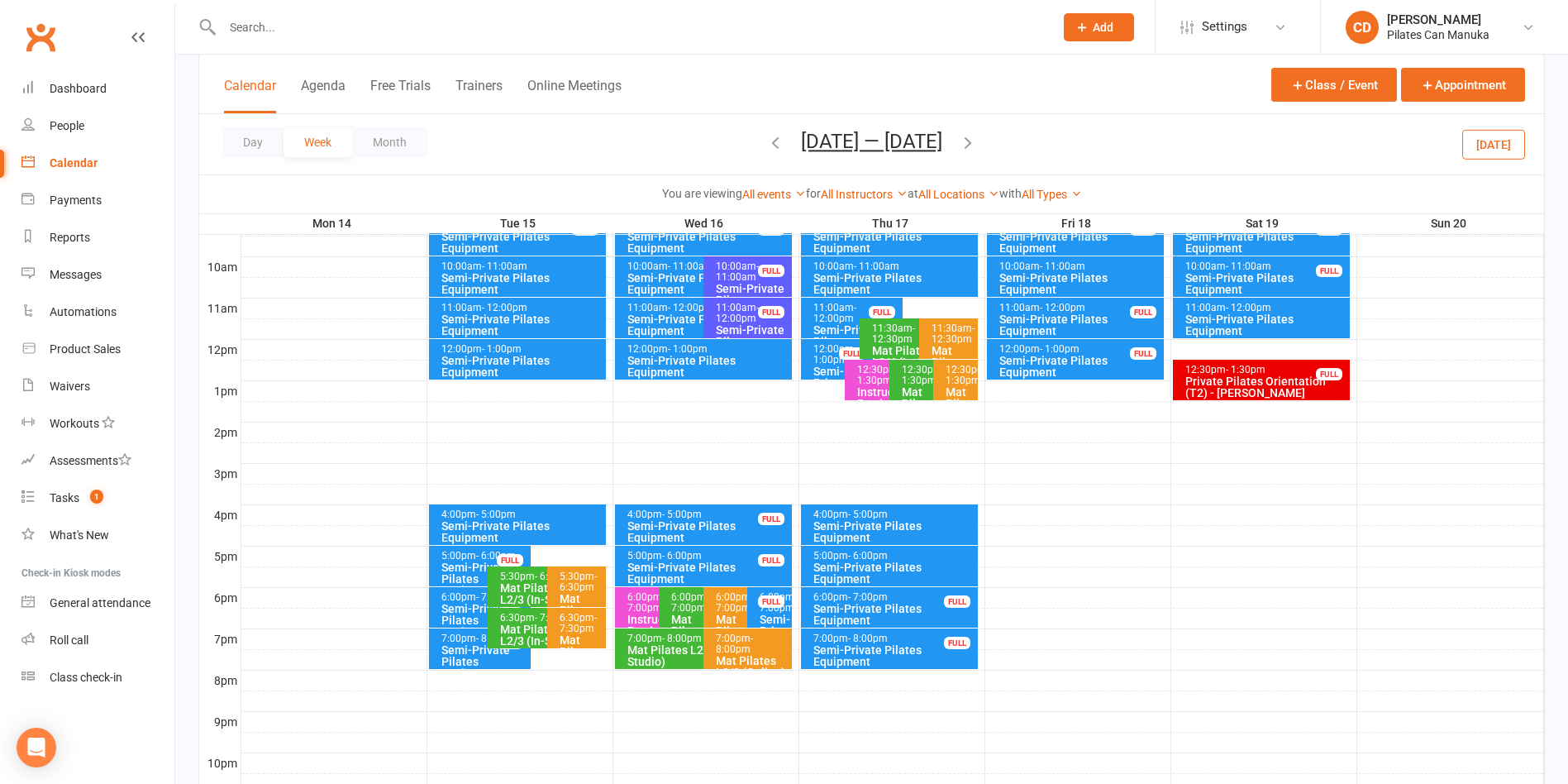 click at bounding box center (968, 142) 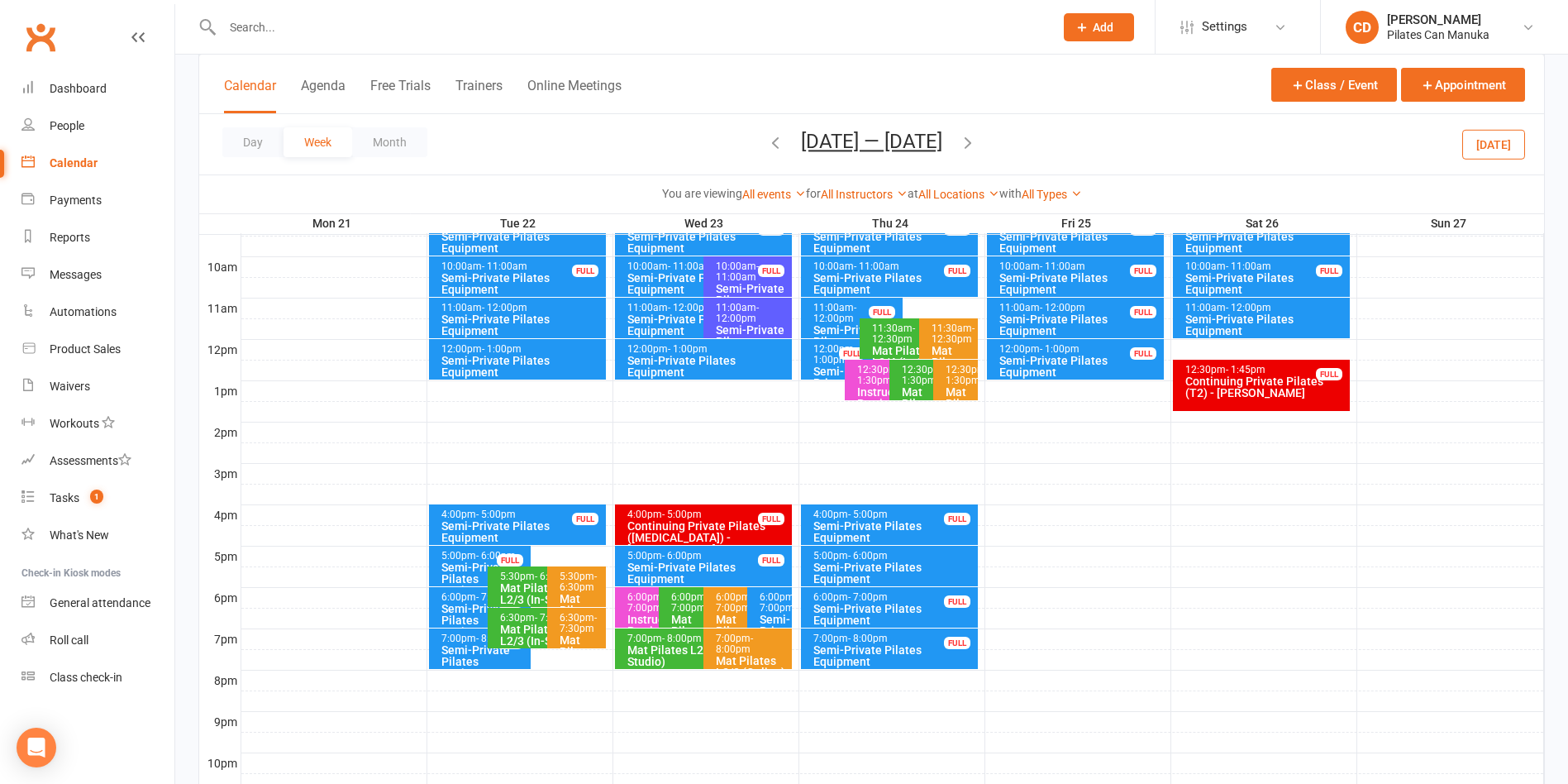 click at bounding box center [968, 142] 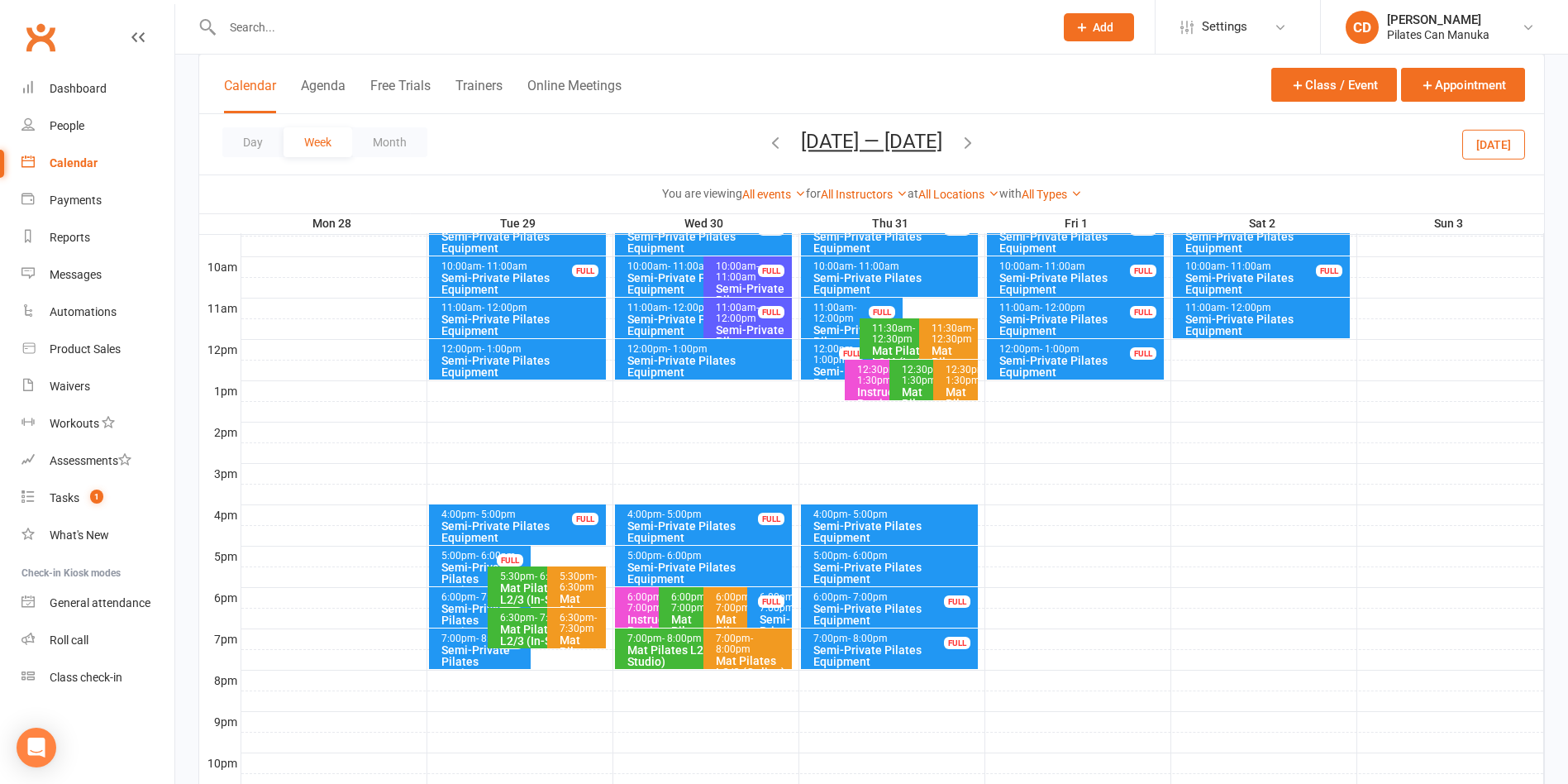 click on "[DATE] — [DATE]
[DATE]
Sun Mon Tue Wed Thu Fri Sat
29
30
01
02
03
04
05
06
07
08
09
10
11
12
13
14
15
16
17
18
19
20
21
22
23
24
25
26
27
28
29
30
31
01
02
03 04" at bounding box center [871, 144] 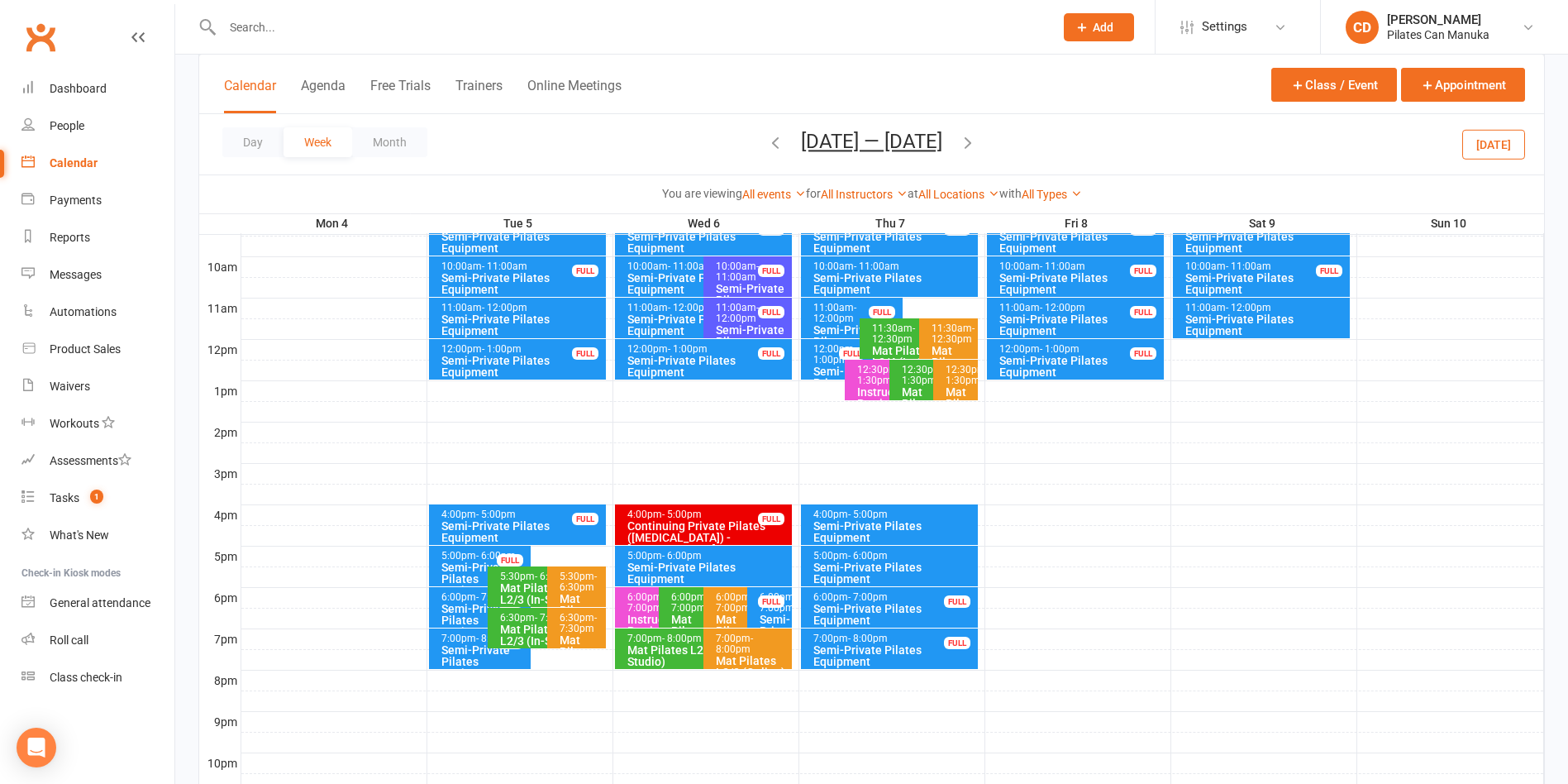 click at bounding box center [968, 142] 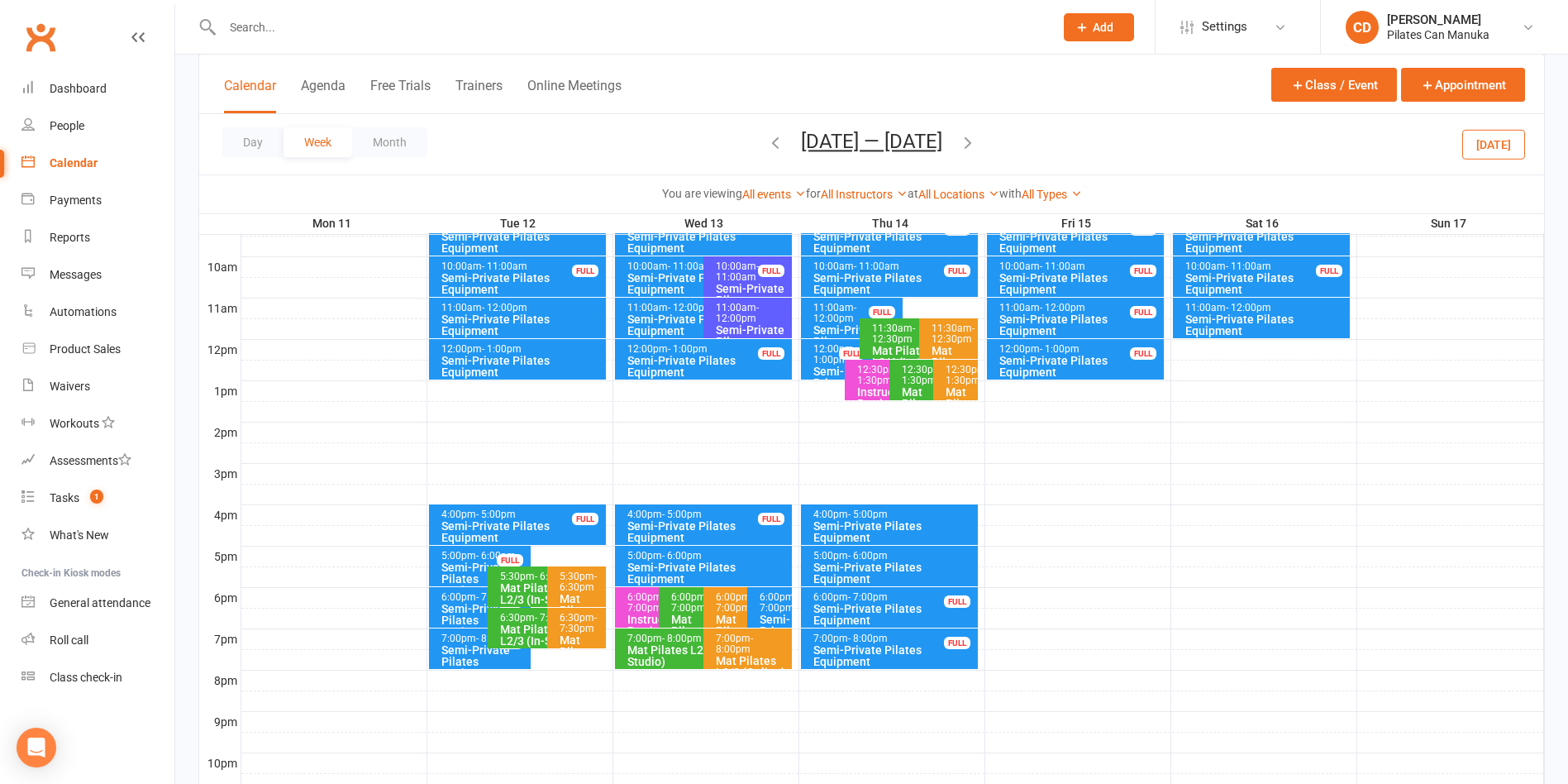 click at bounding box center [968, 142] 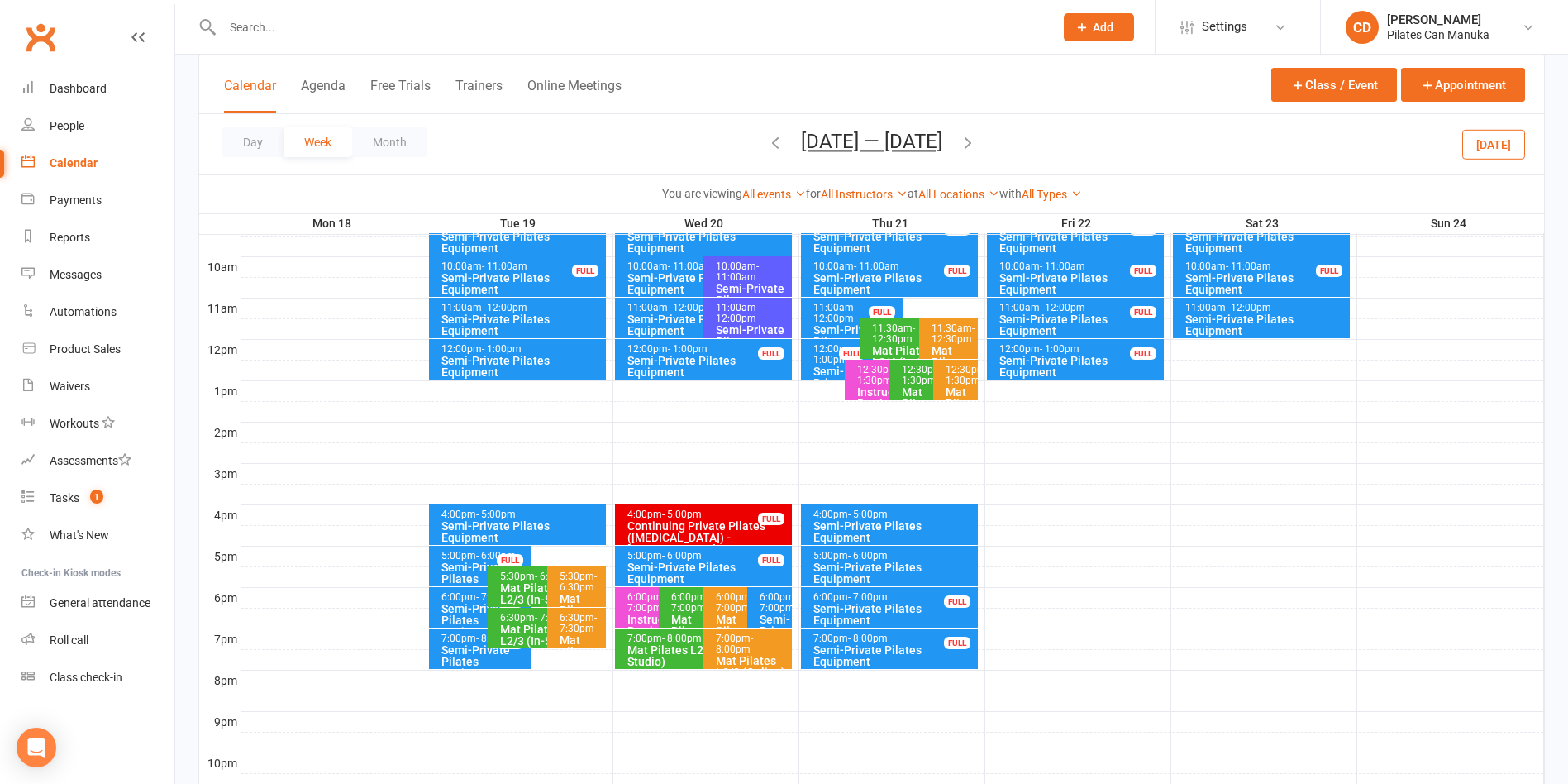 click at bounding box center (968, 142) 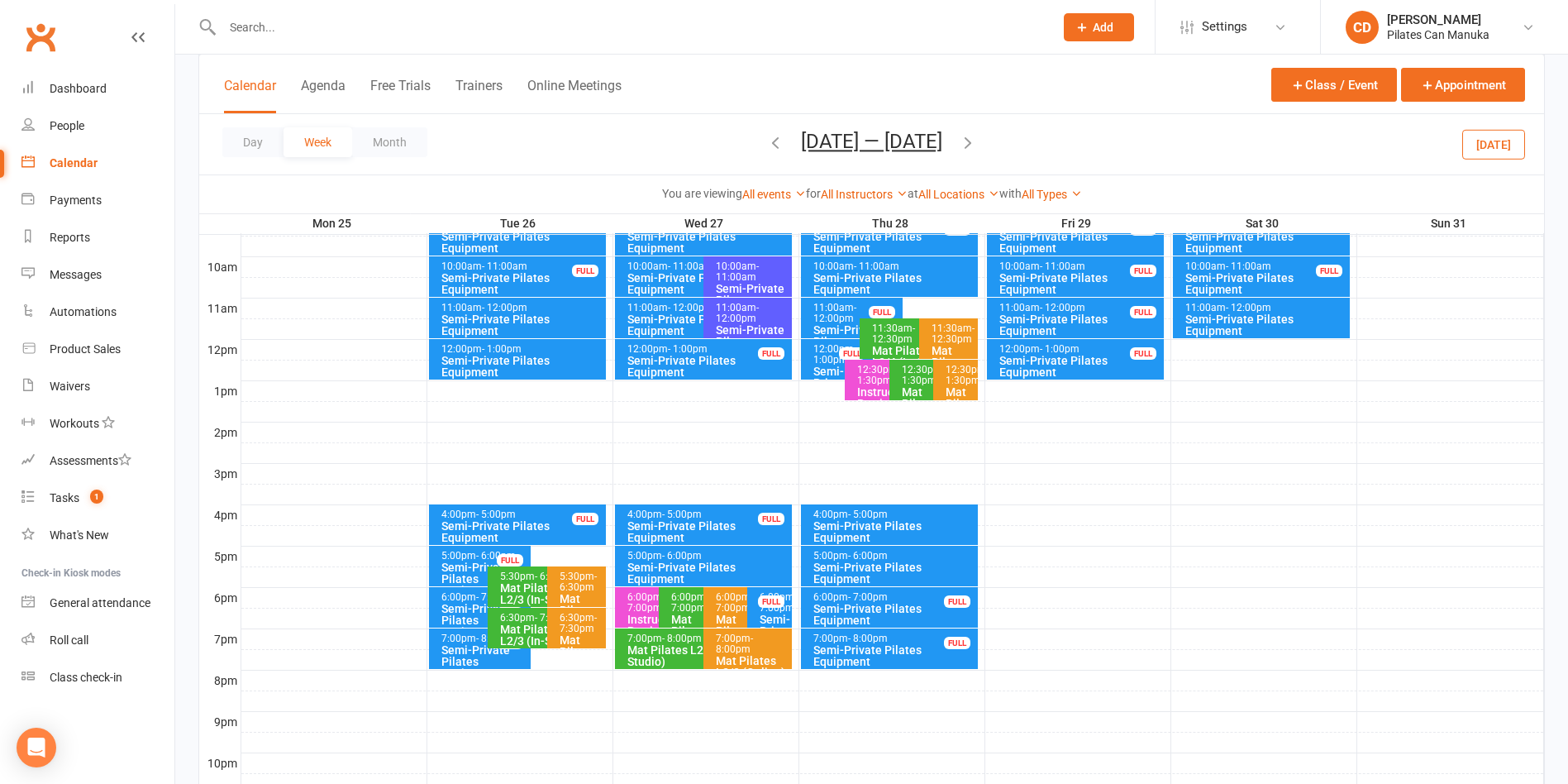 click at bounding box center (968, 142) 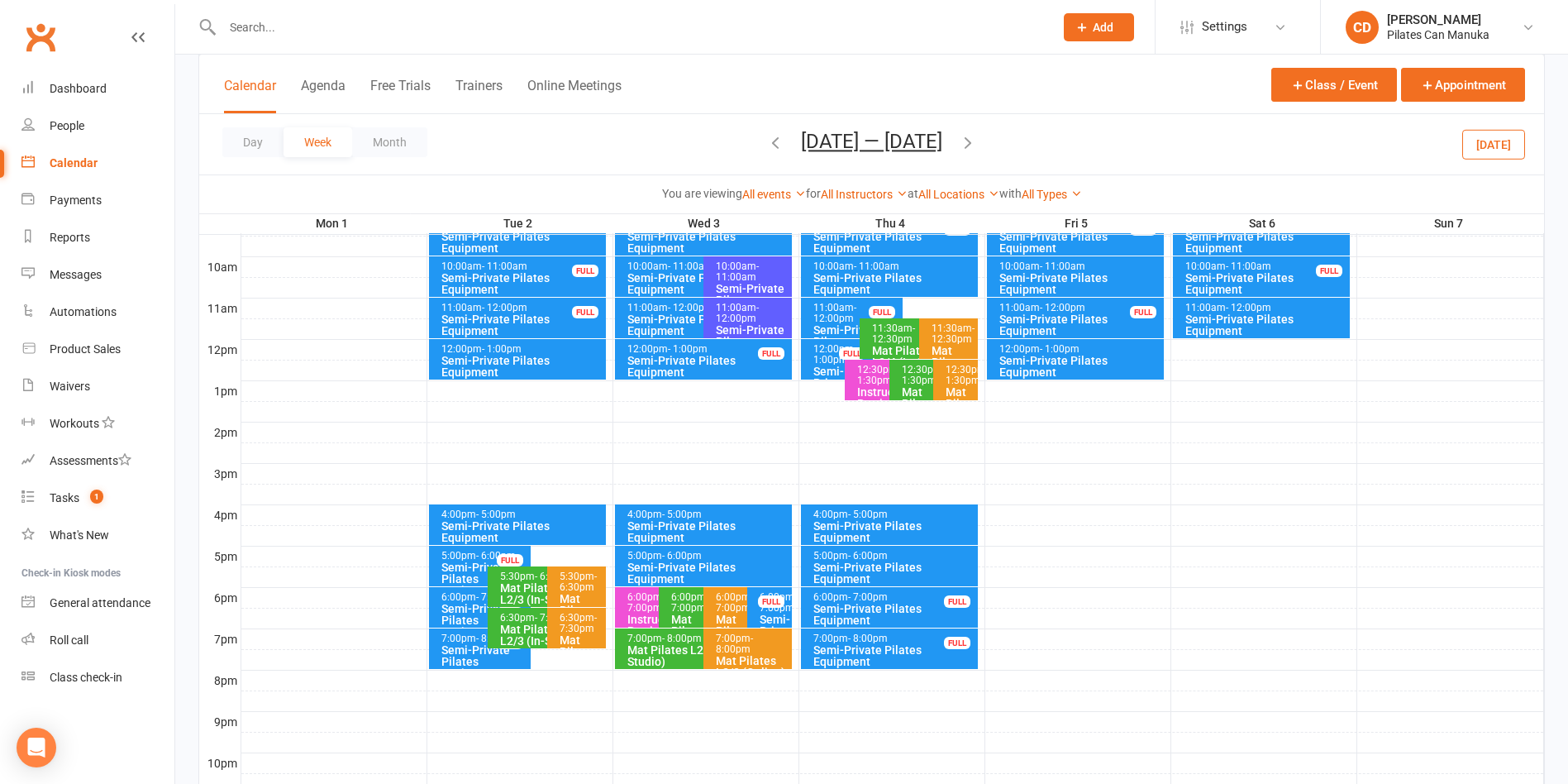 click at bounding box center (968, 142) 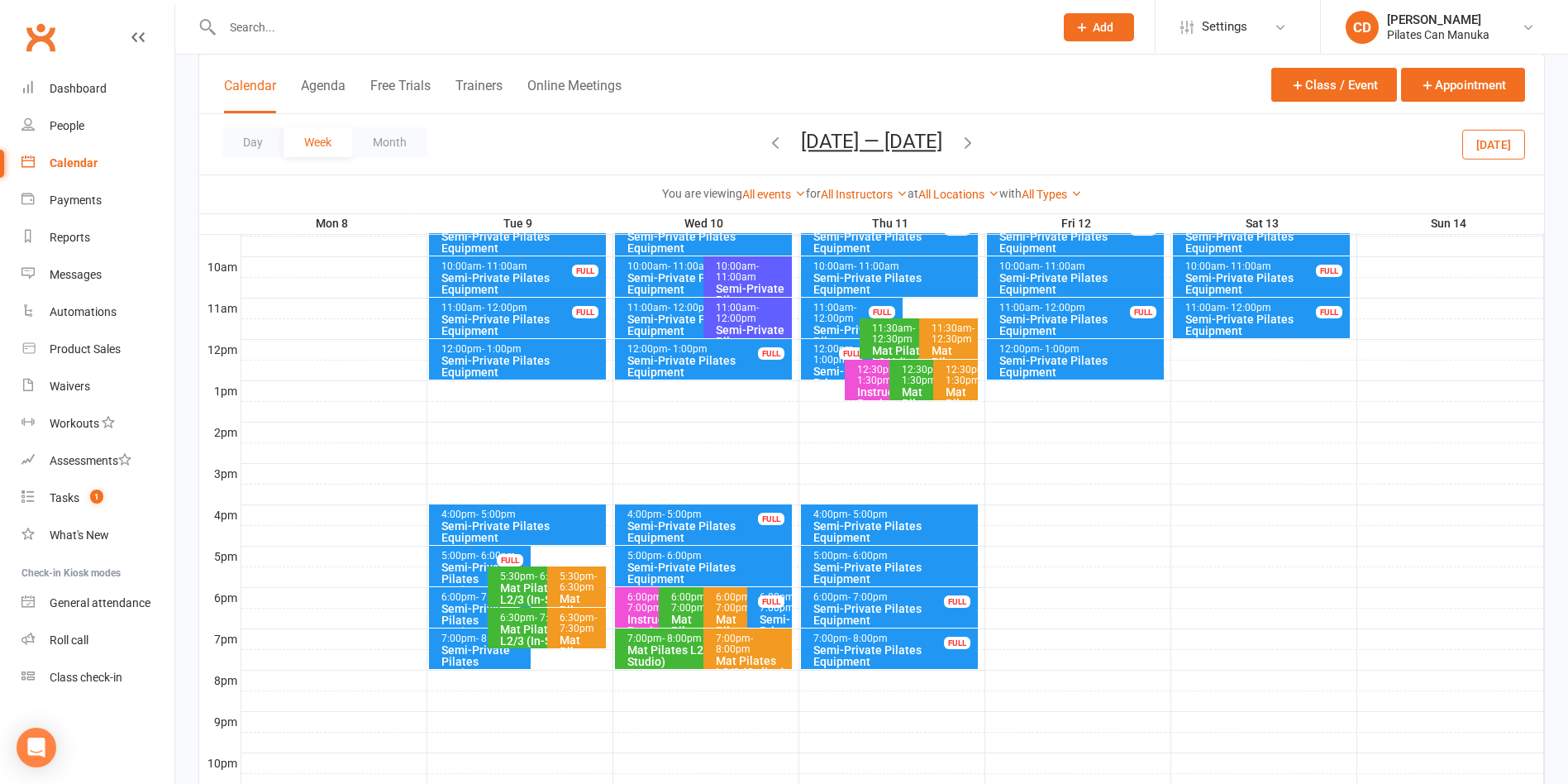 click at bounding box center [968, 142] 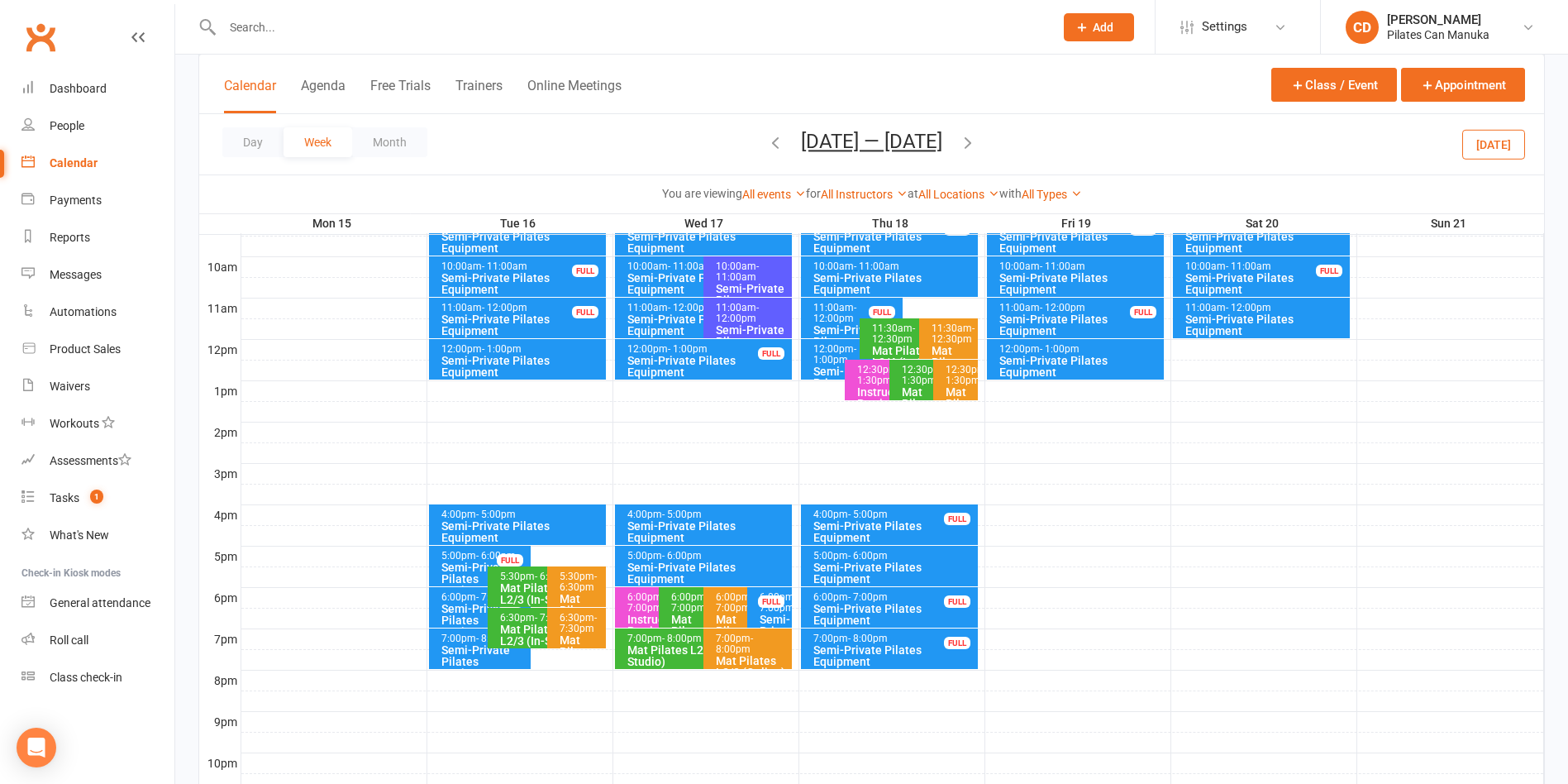 click at bounding box center (968, 142) 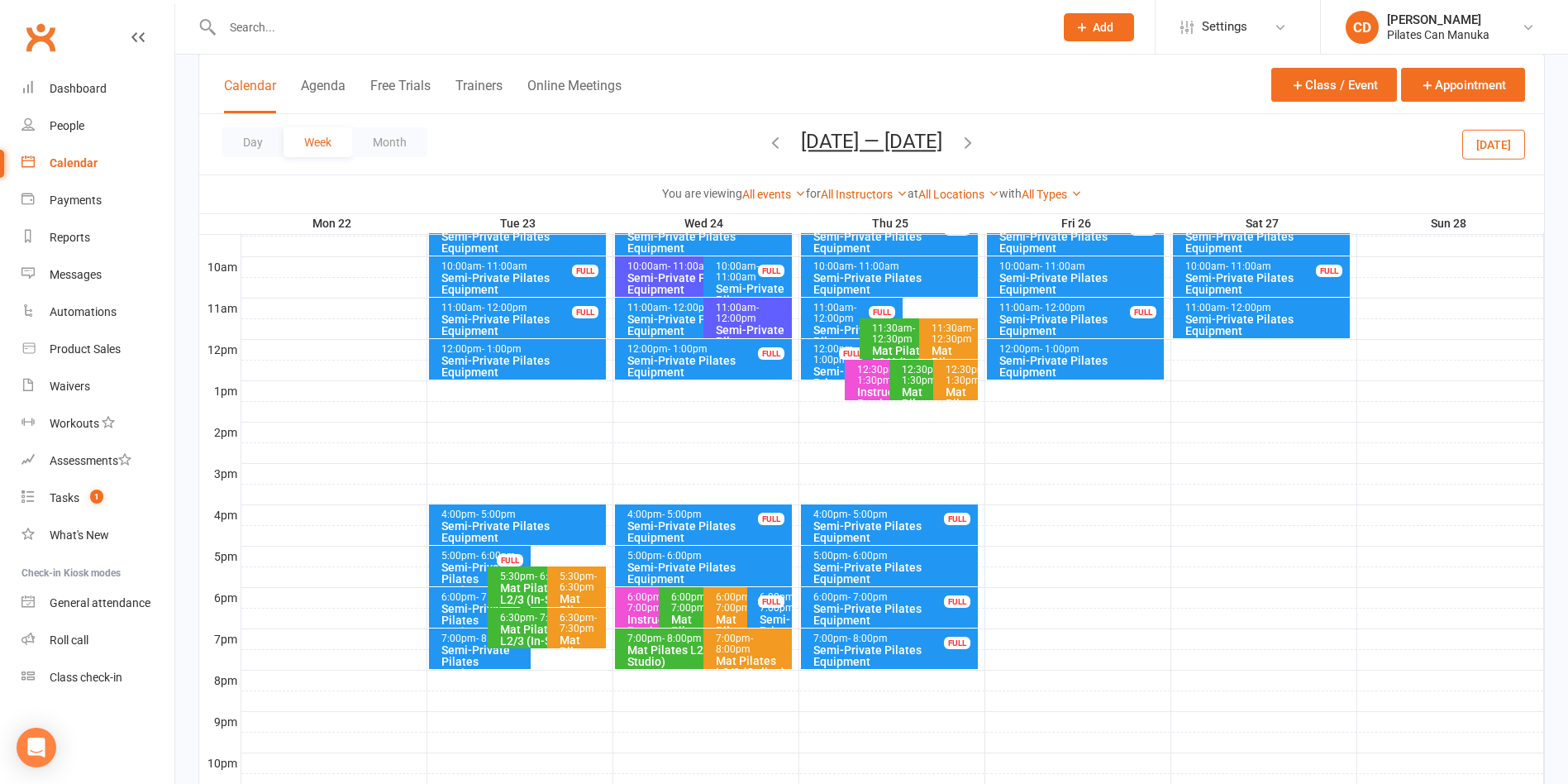 click at bounding box center (968, 142) 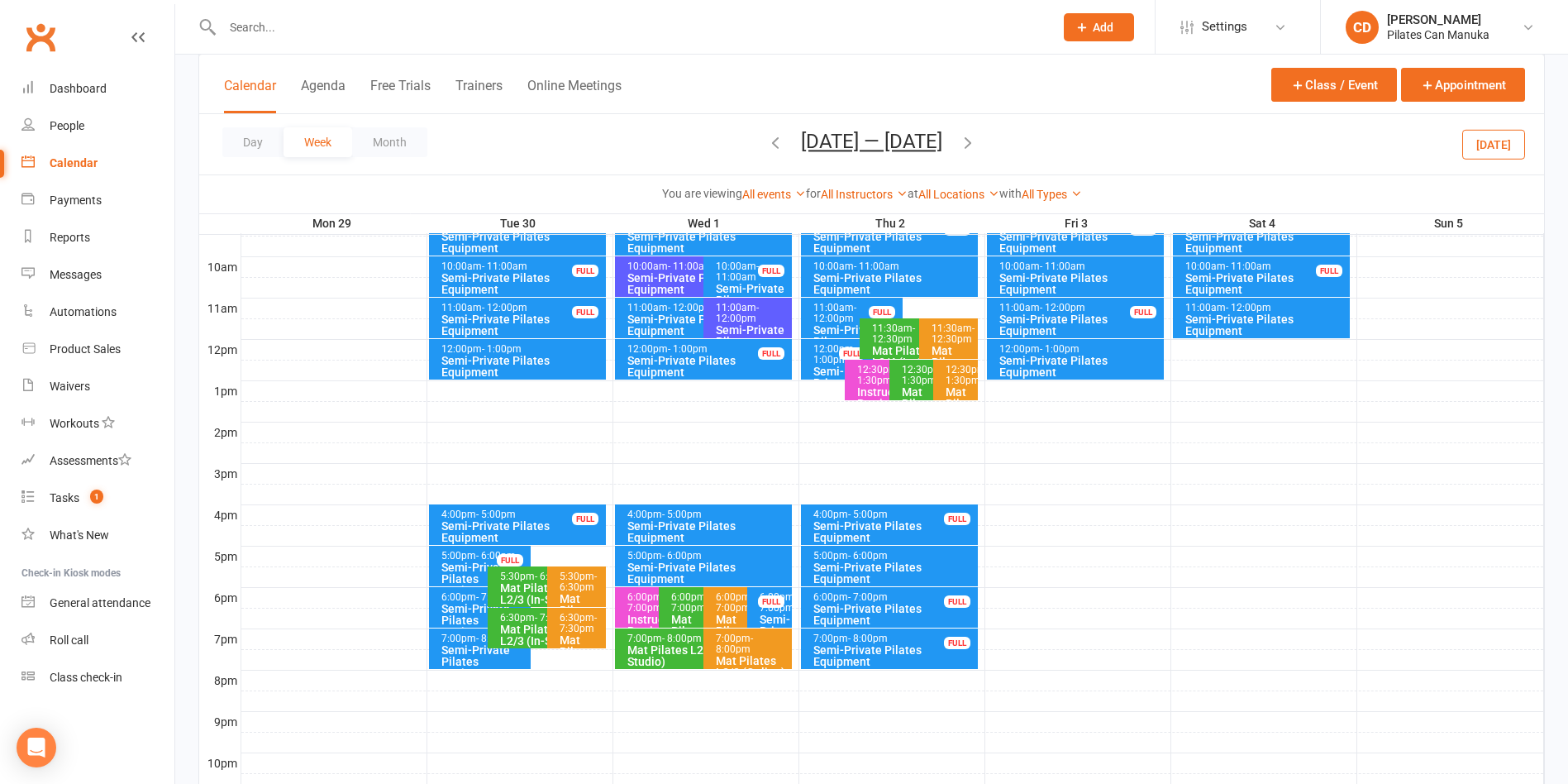 click on "[DATE] — [DATE]
[DATE]
Sun Mon Tue Wed Thu Fri Sat
29
30
01
02
03
04
05
06
07
08
09
10
11
12
13
14
15
16
17
18
19
20
21
22
23
24
25
26
27
28
29
30
31
01
02
03 04" at bounding box center (871, 144) 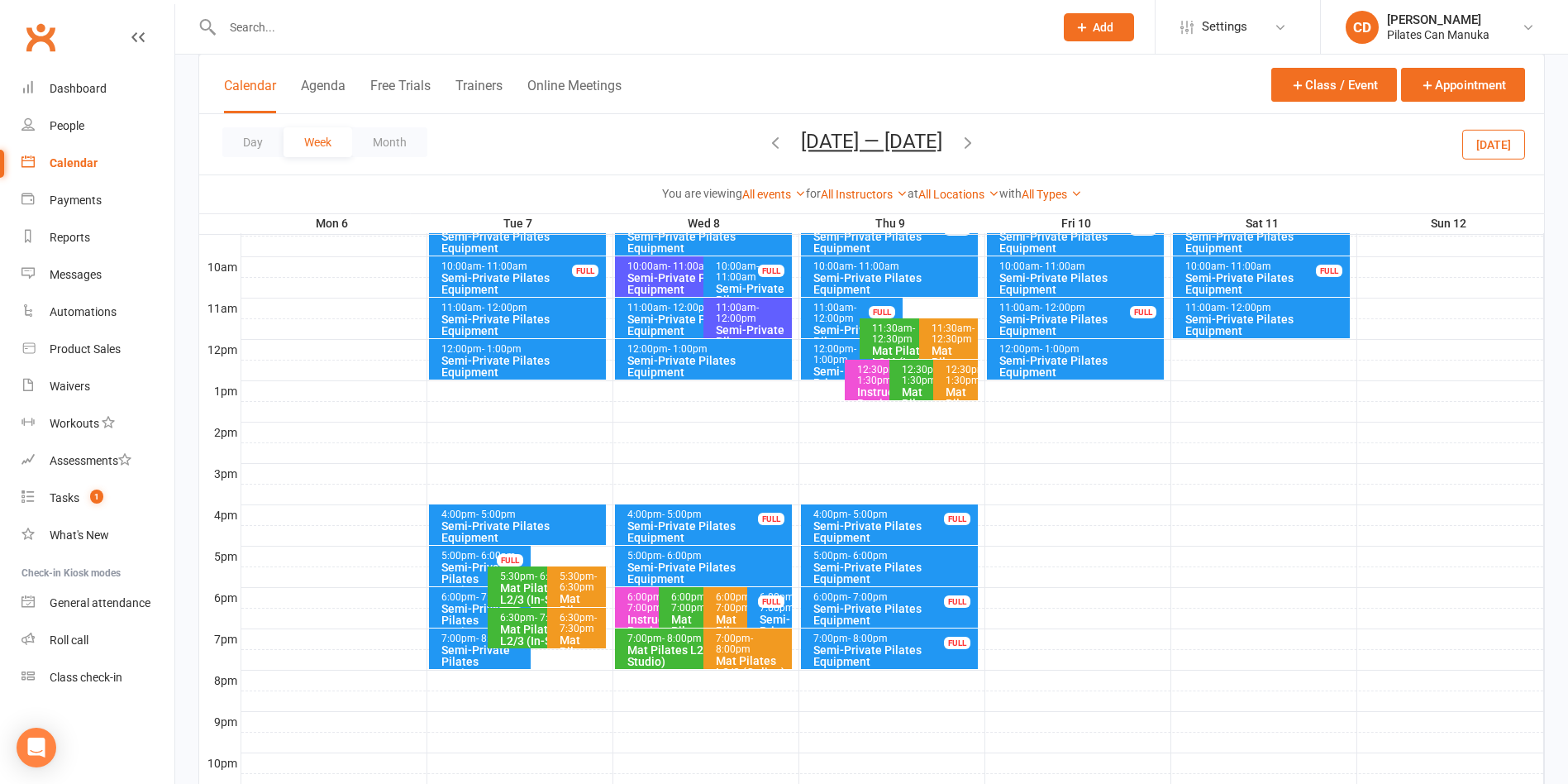click on "Day Week Month [DATE] — [DATE]
[DATE]
Sun Mon Tue Wed Thu Fri Sat
29
30
01
02
03
04
05
06
07
08
09
10
11
12
13
14
15
16
17
18
19
20
21
22
23
24
25
26
27
28
29
30
31
01
02
03 04" at bounding box center (871, 144) 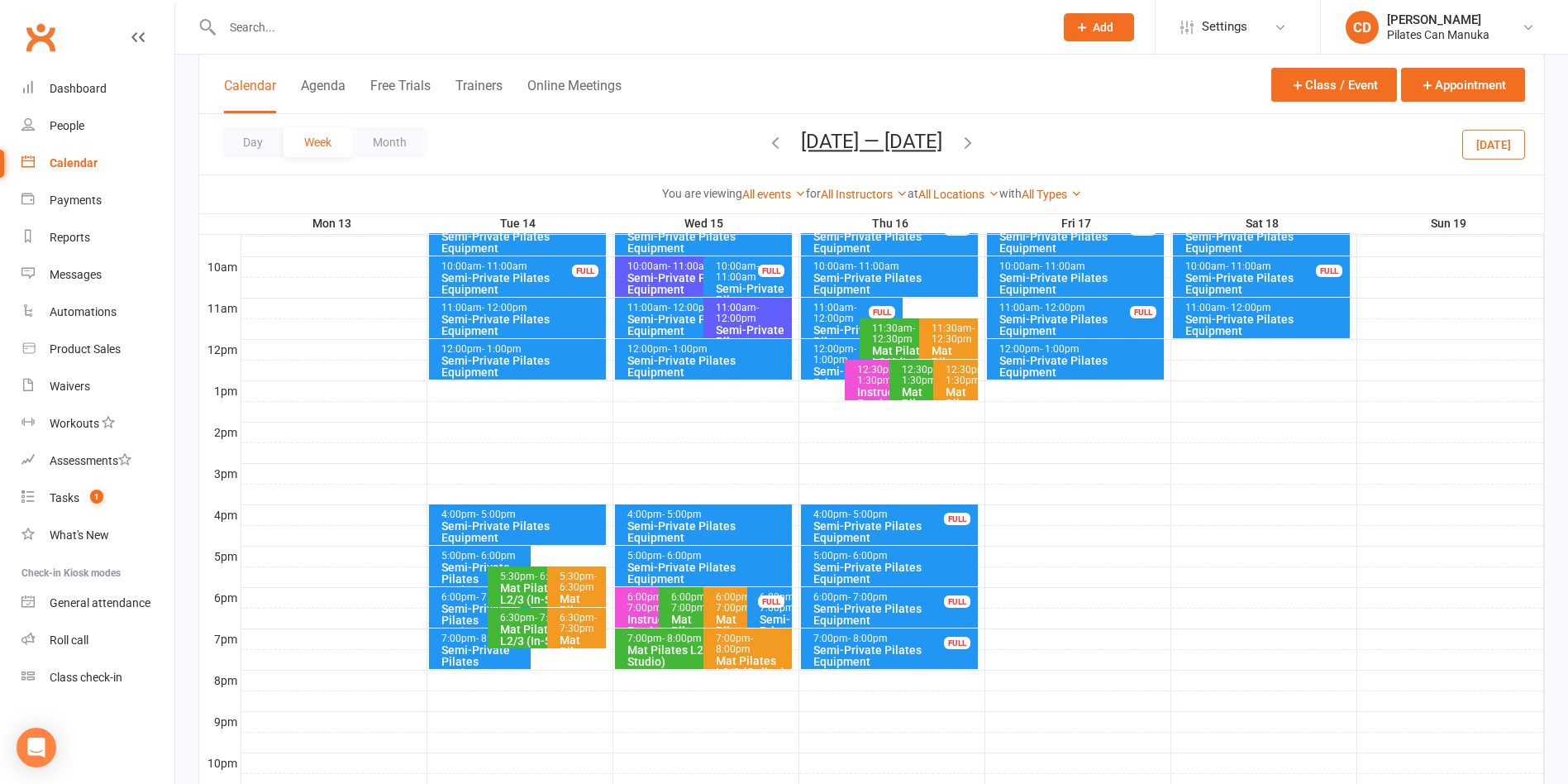 click at bounding box center [968, 142] 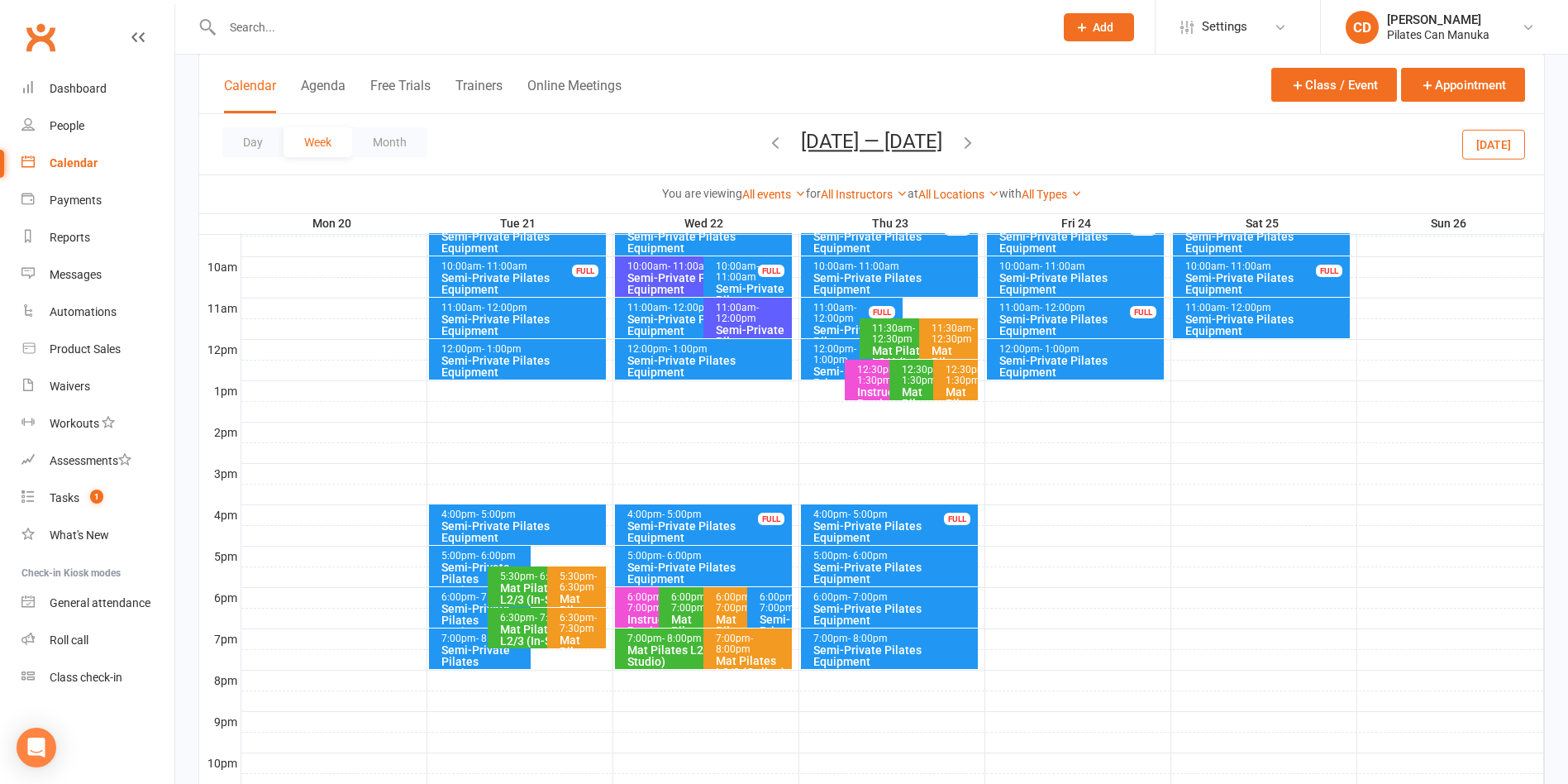 click at bounding box center (968, 142) 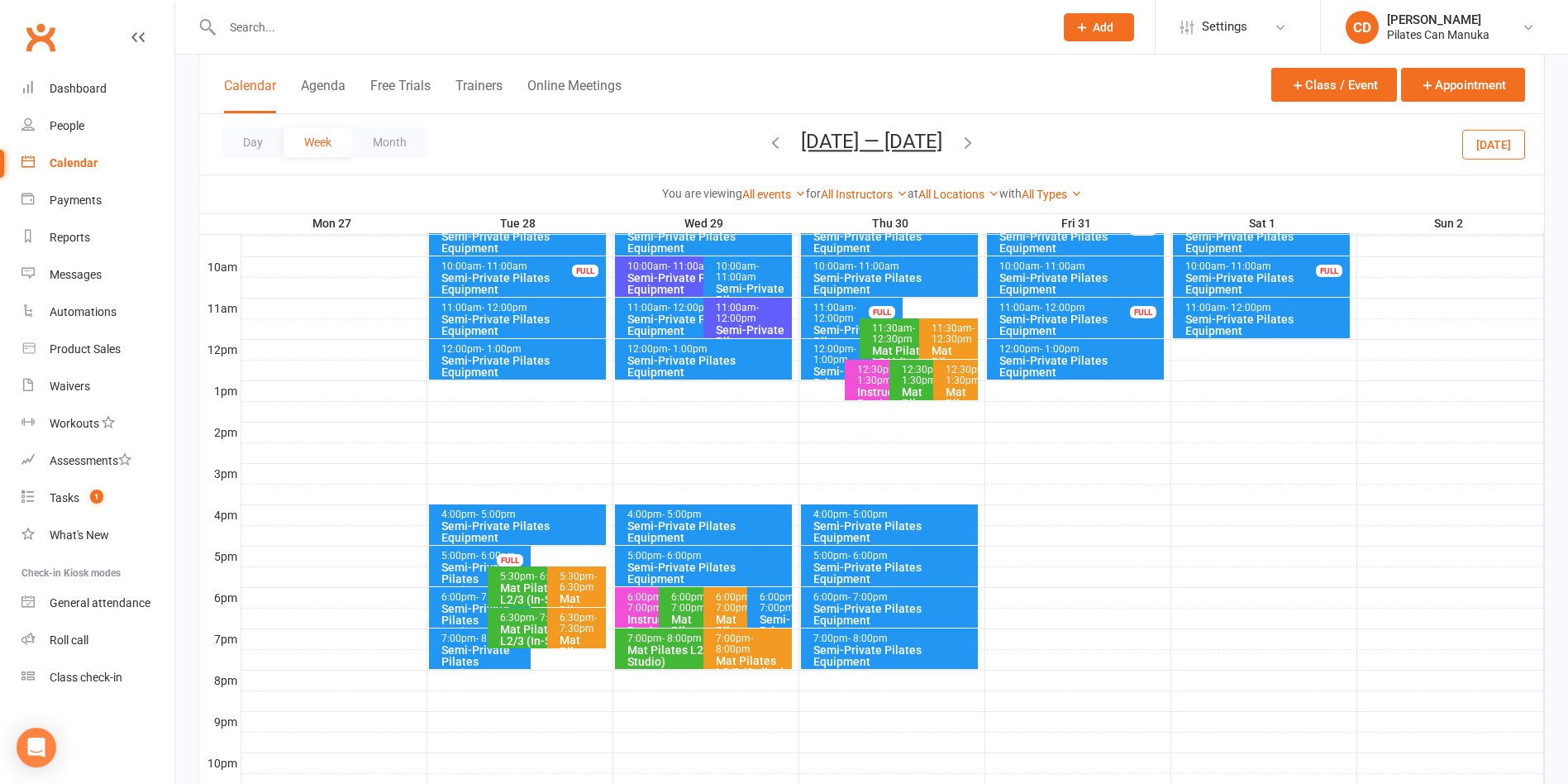 click at bounding box center [968, 142] 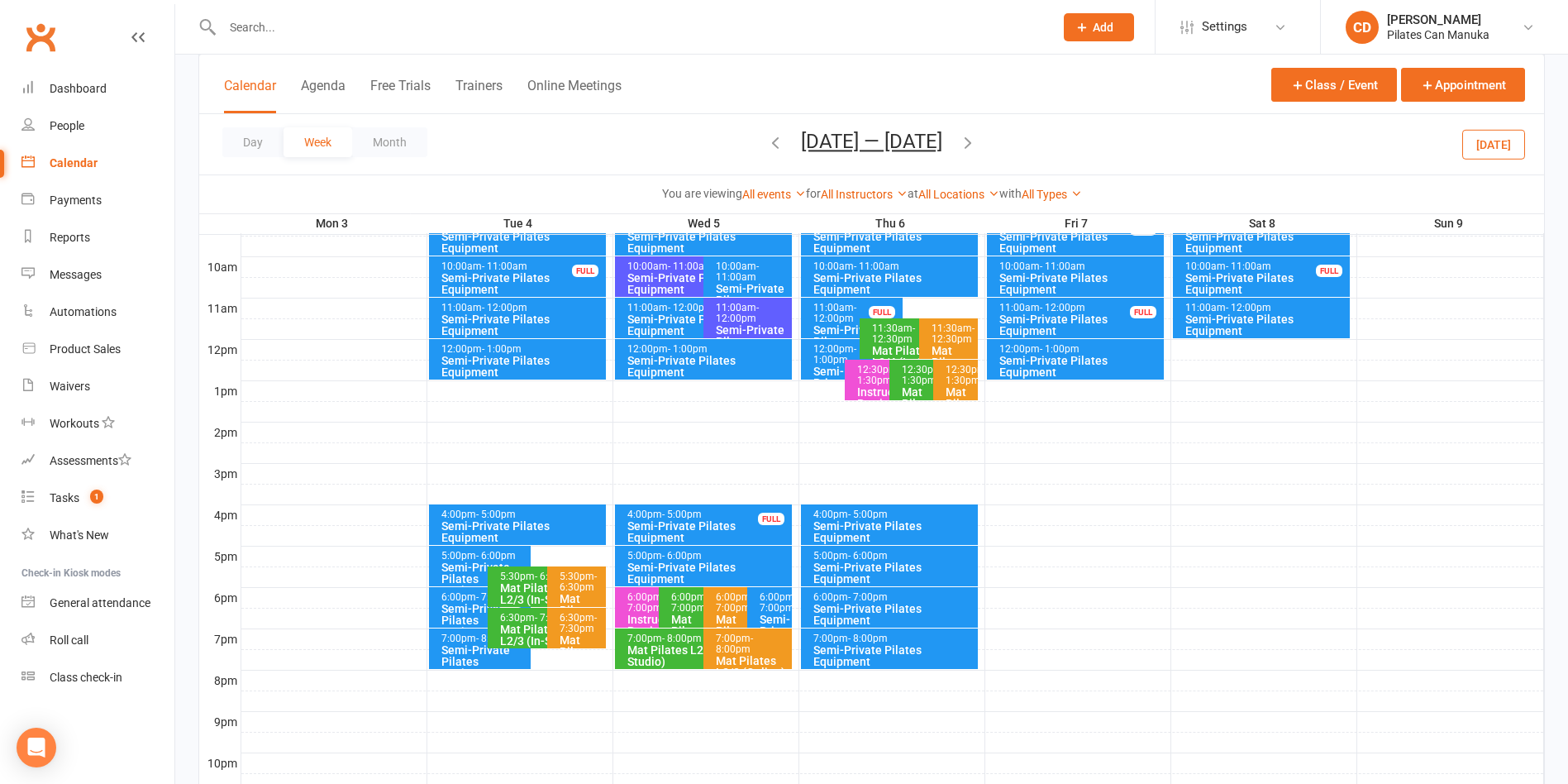 click on "Day Week Month [DATE] — [DATE]
[DATE]
Sun Mon Tue Wed Thu Fri Sat
29
30
01
02
03
04
05
06
07
08
09
10
11
12
13
14
15
16
17
18
19
20
21
22
23
24
25
26
27
28
29
30
31
01
02
03 04" at bounding box center (871, 144) 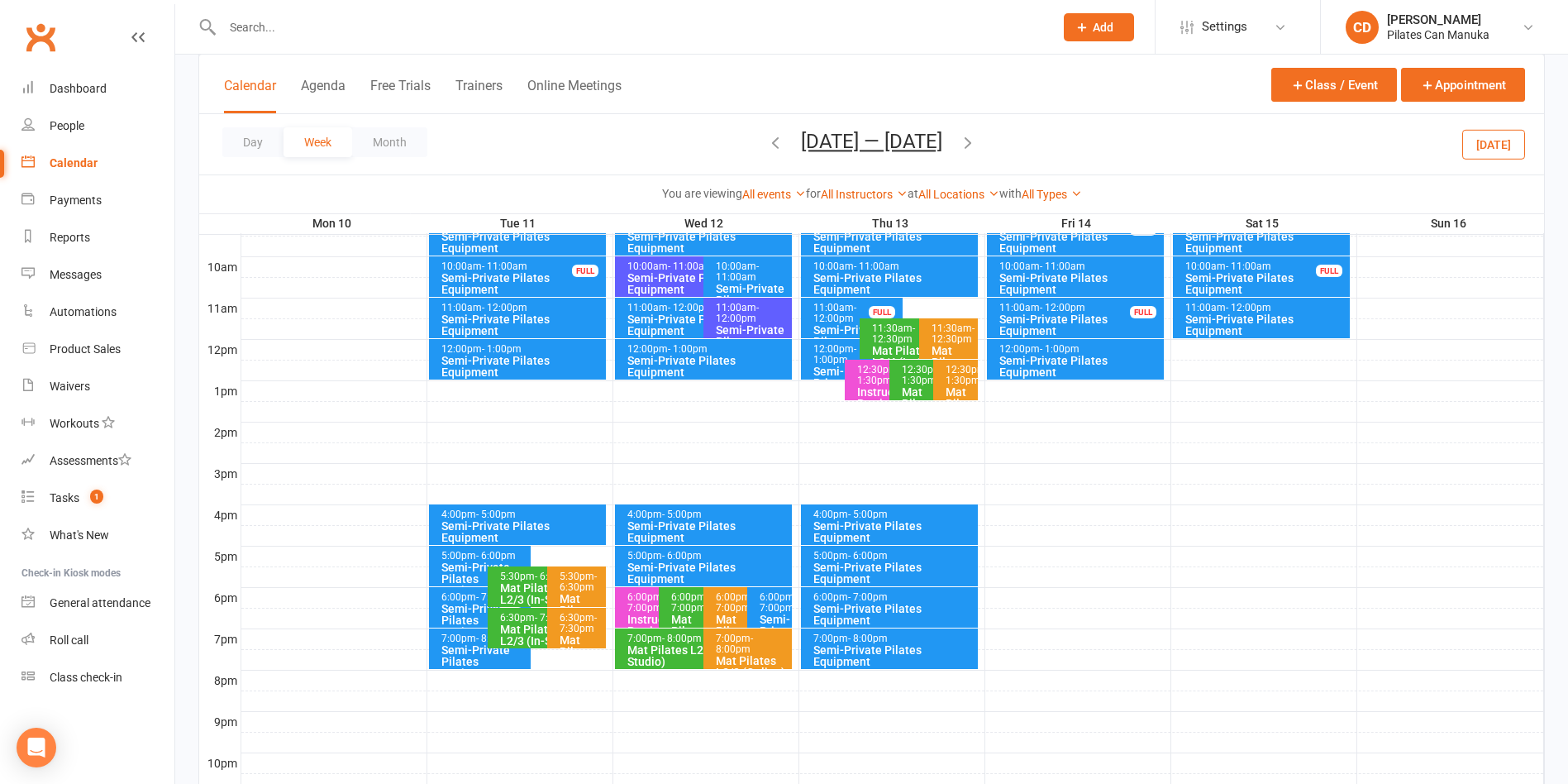 click at bounding box center [968, 142] 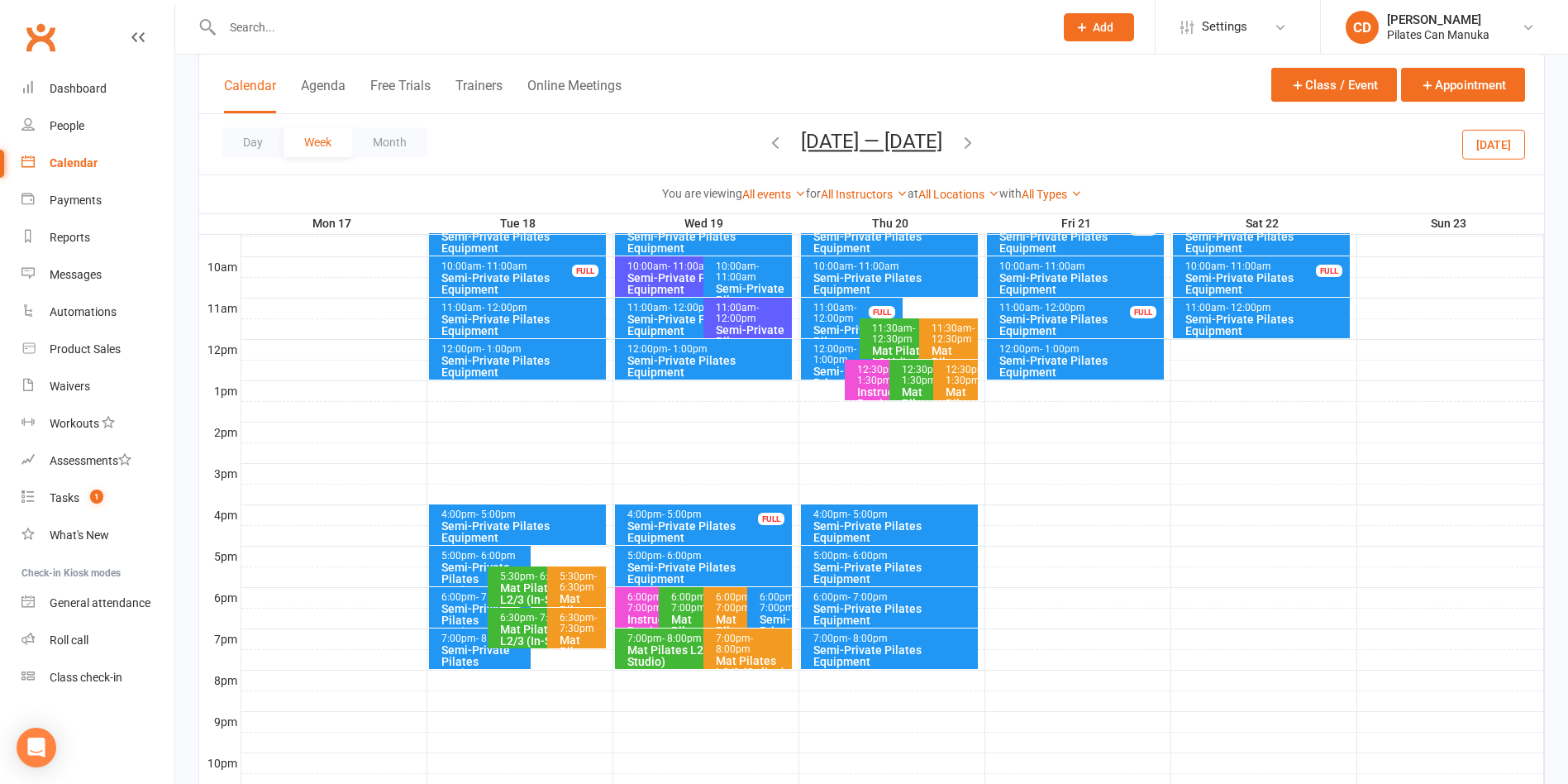 click at bounding box center (968, 142) 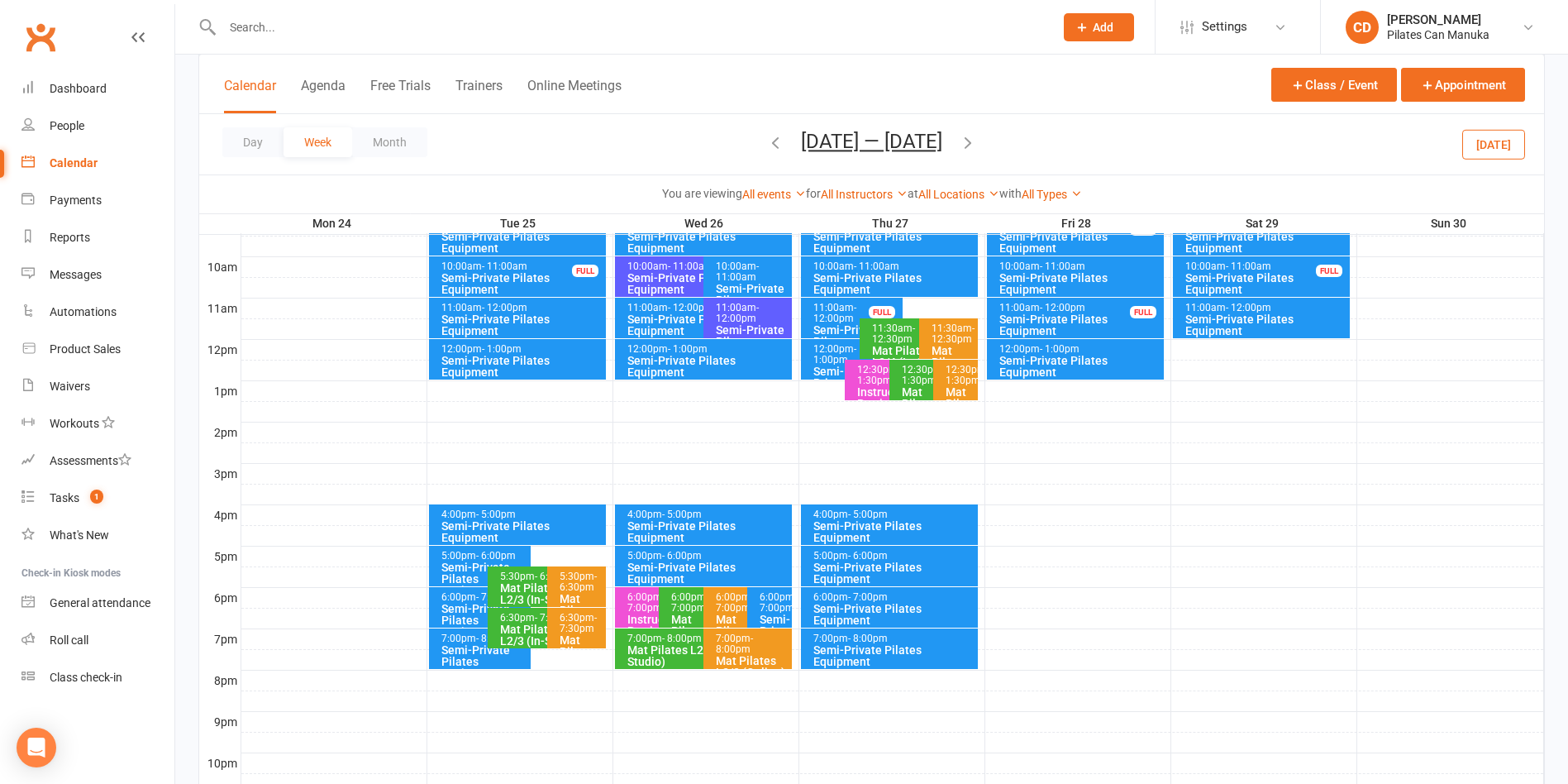 click at bounding box center (968, 142) 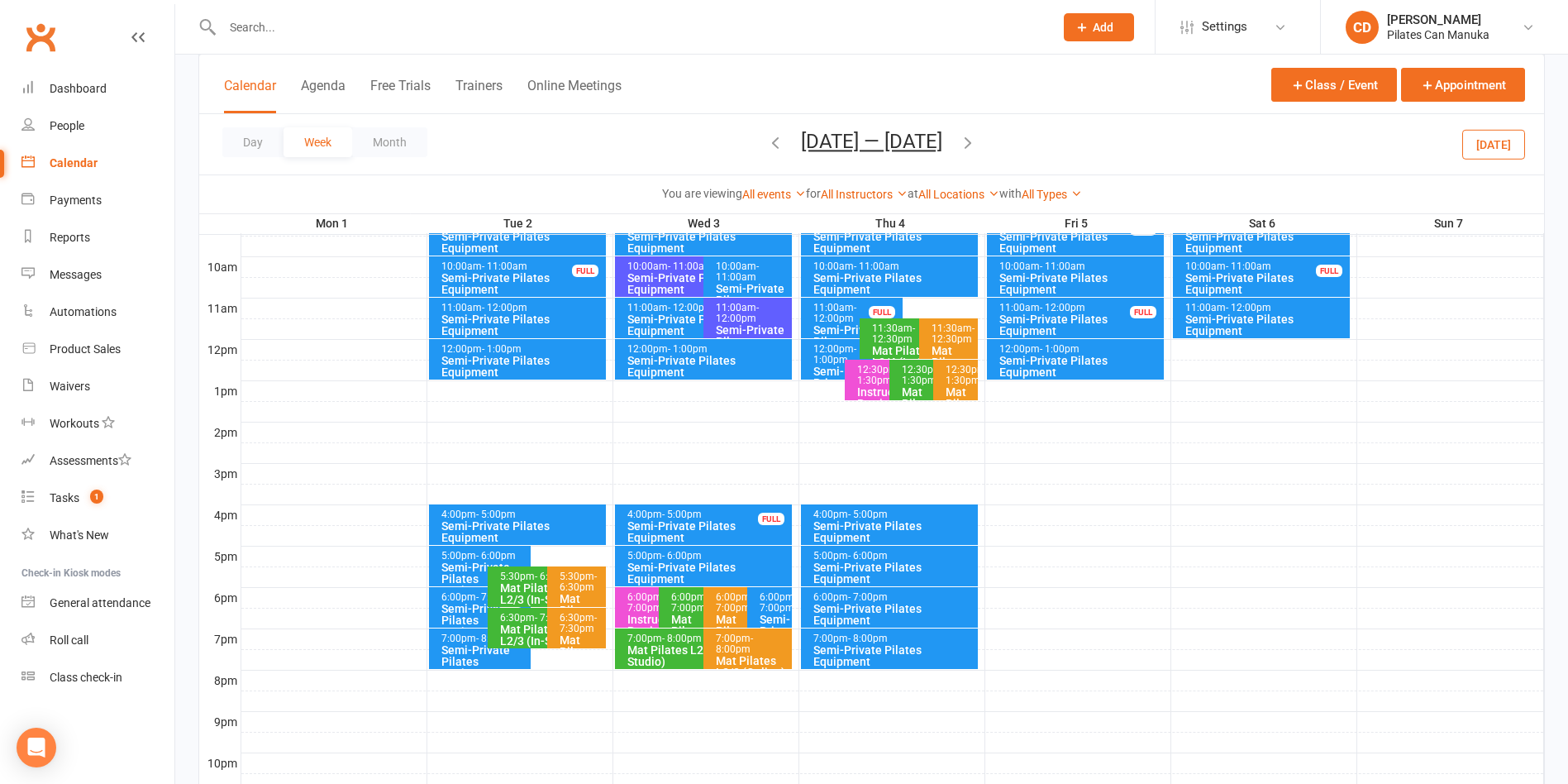 click at bounding box center (968, 142) 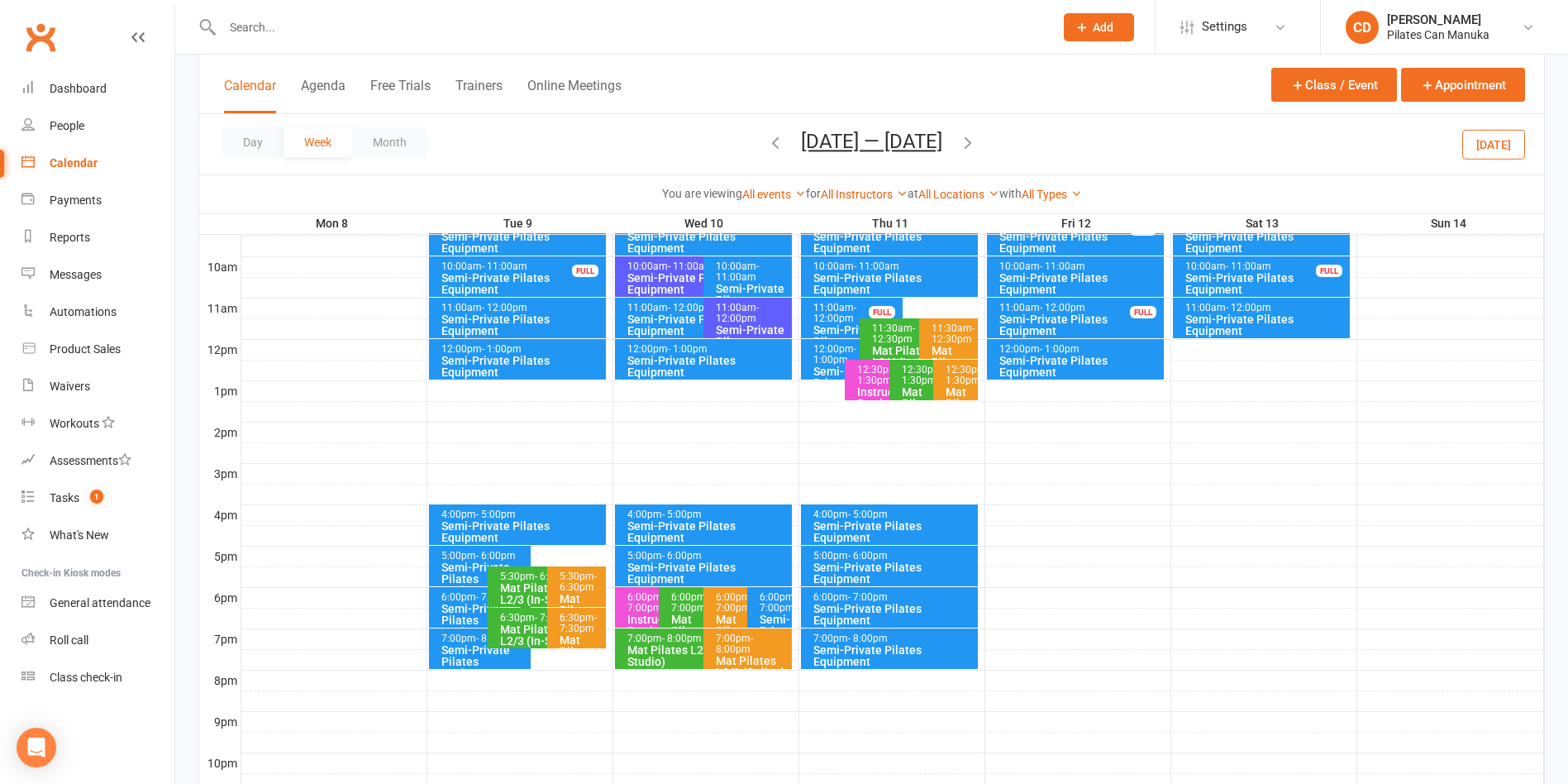 click at bounding box center (968, 142) 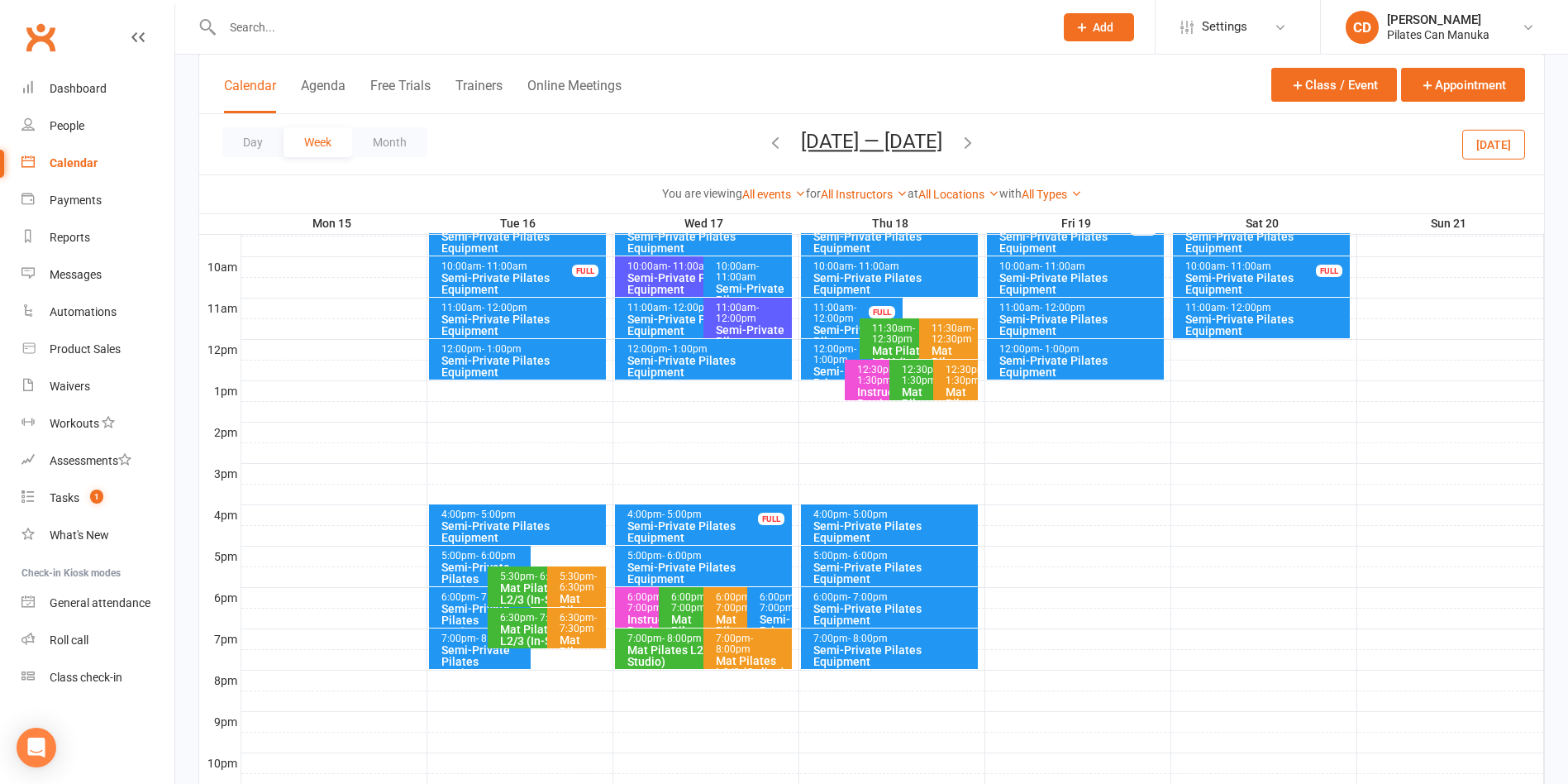 click at bounding box center (968, 142) 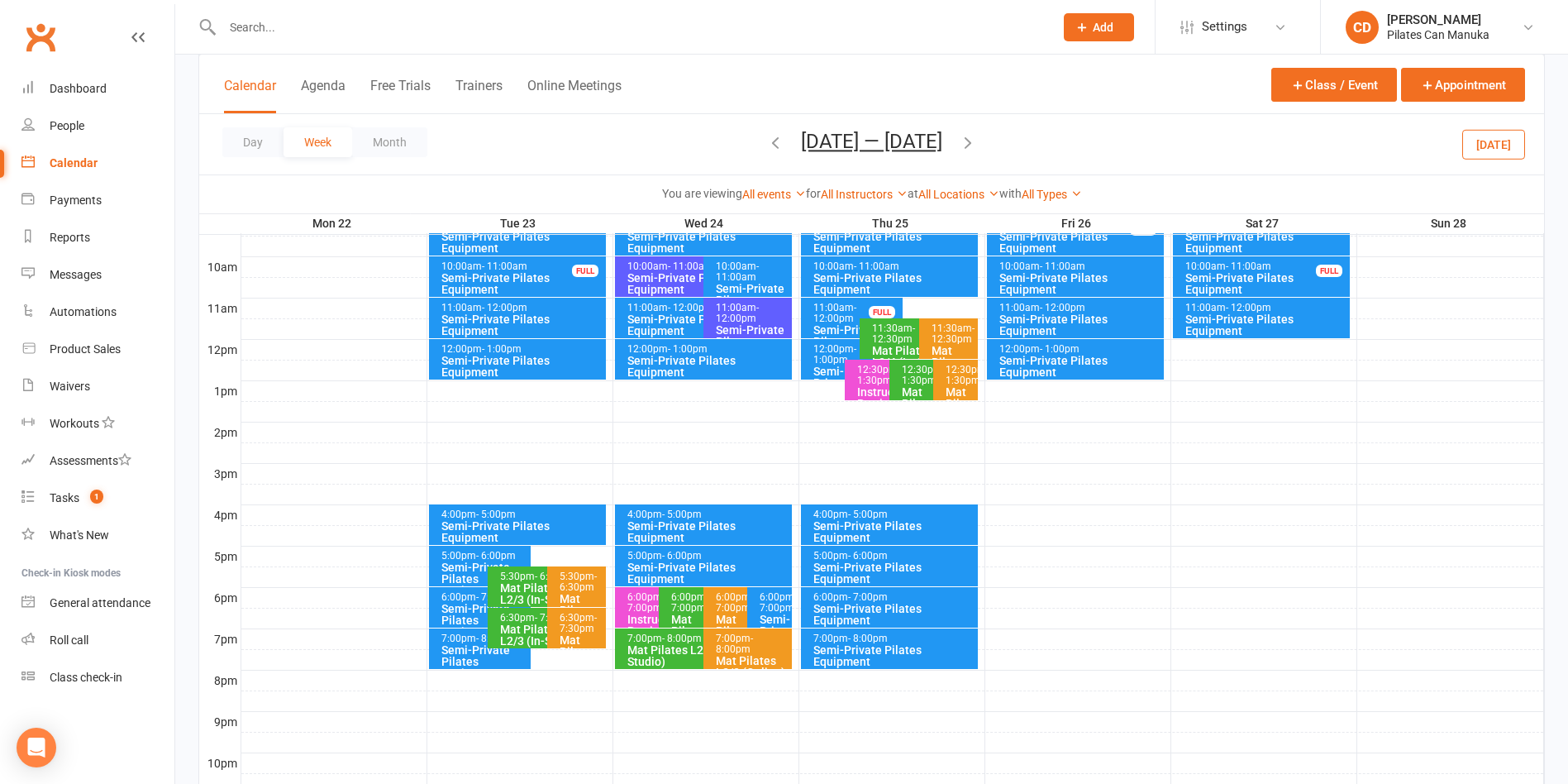click at bounding box center [968, 142] 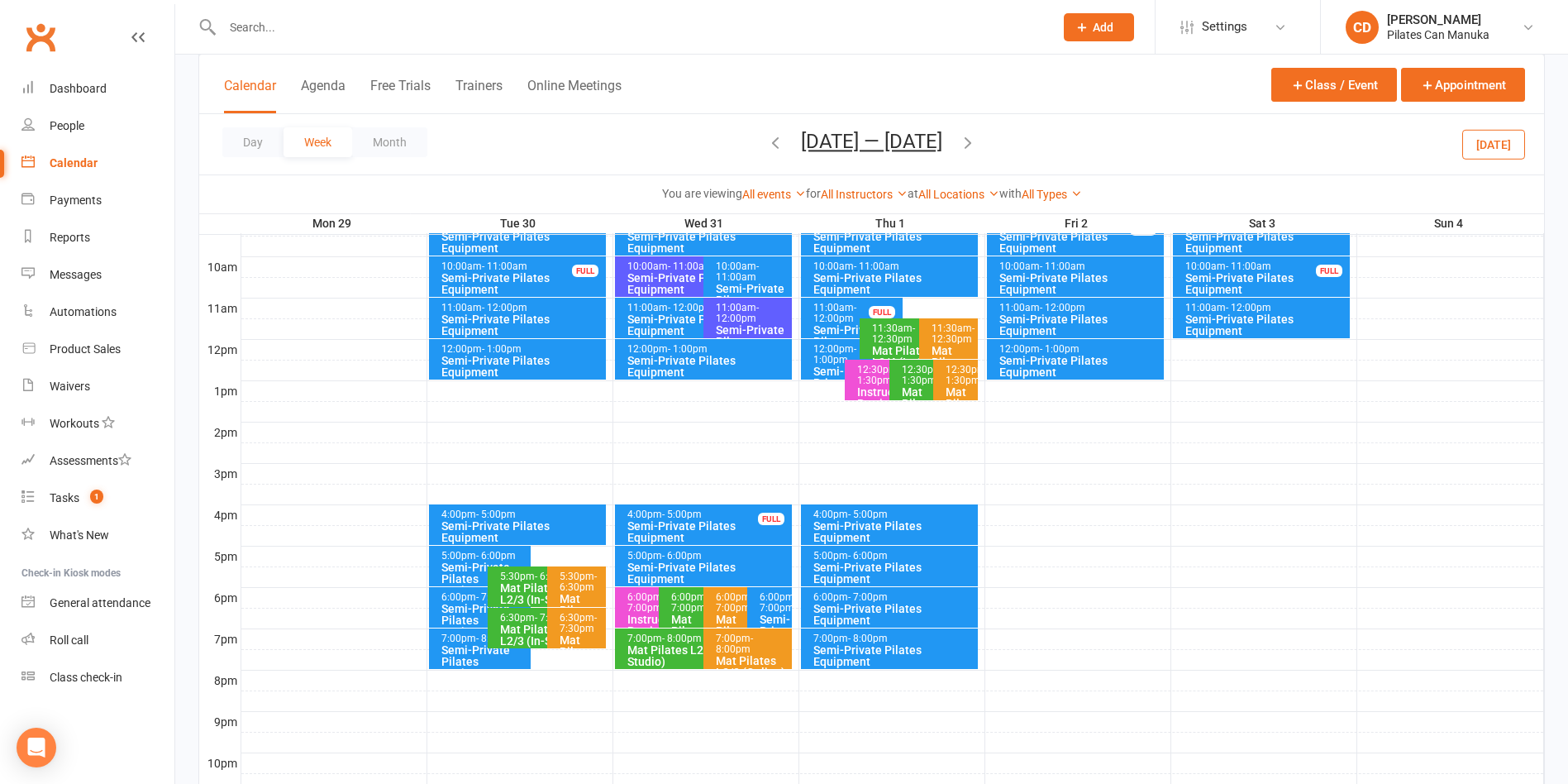 click on "[DATE] — [DATE]" at bounding box center (871, 141) 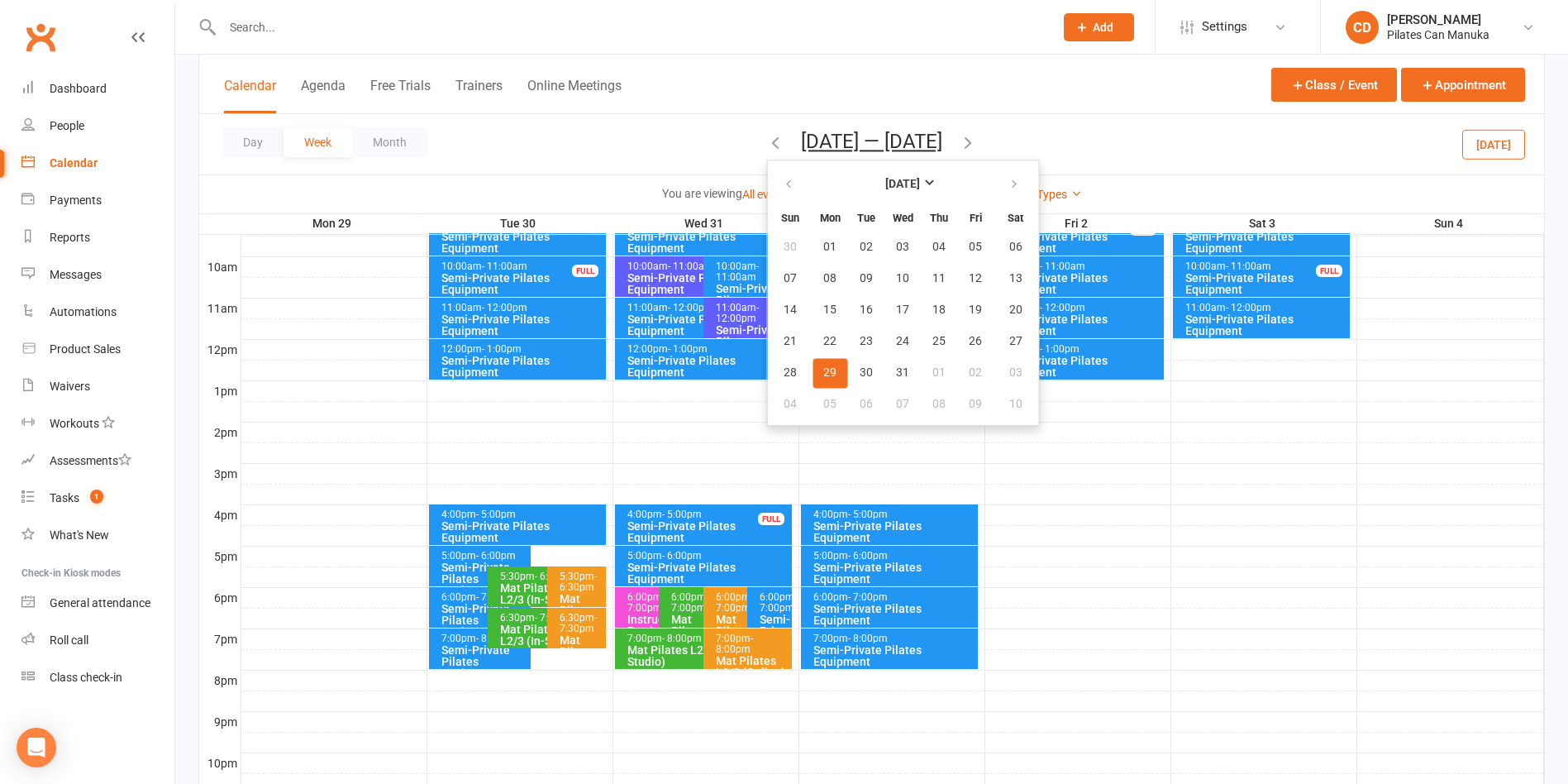 click at bounding box center (968, 142) 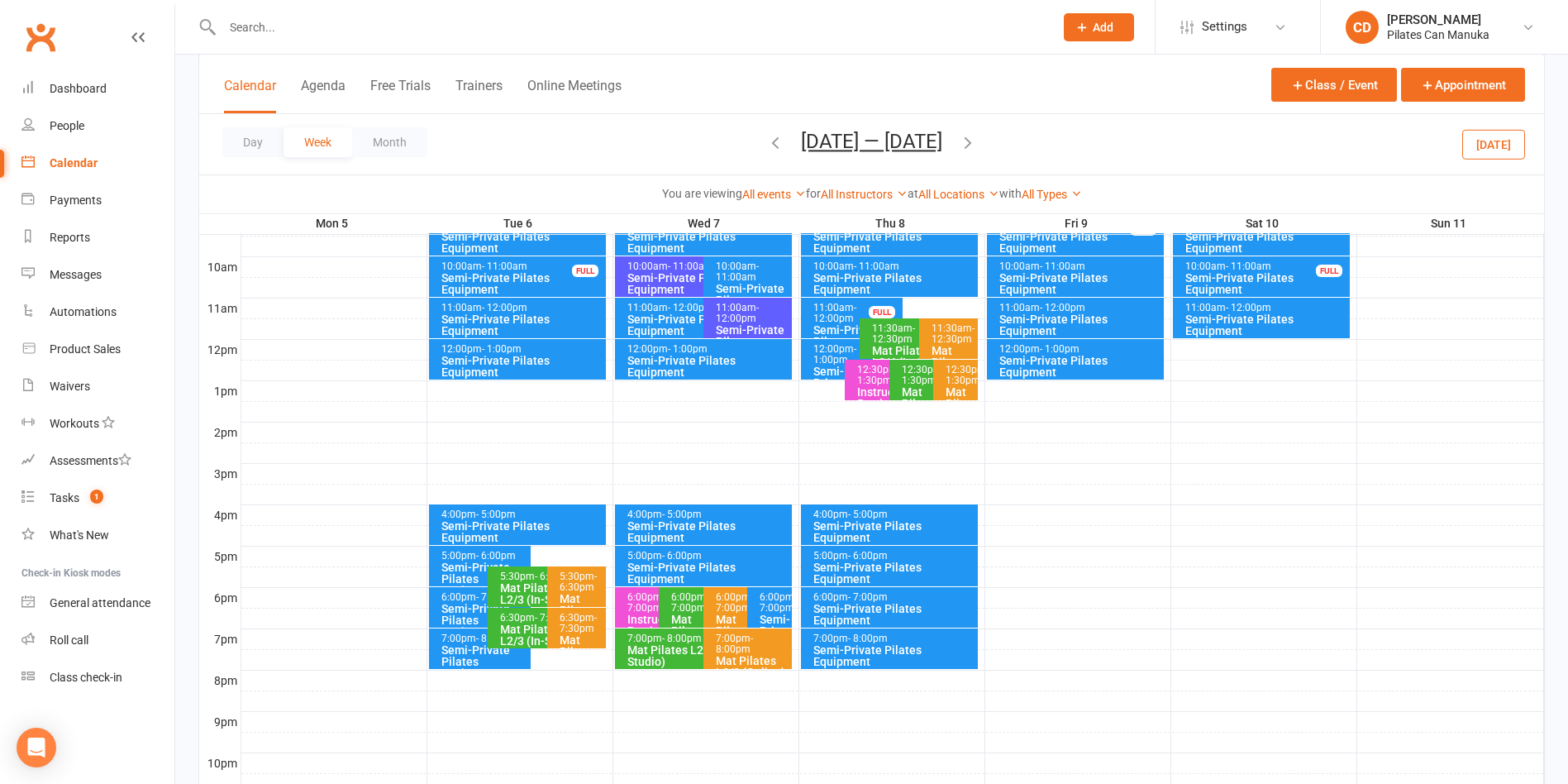 click on "5:00pm  - 6:00pm" at bounding box center (894, 556) 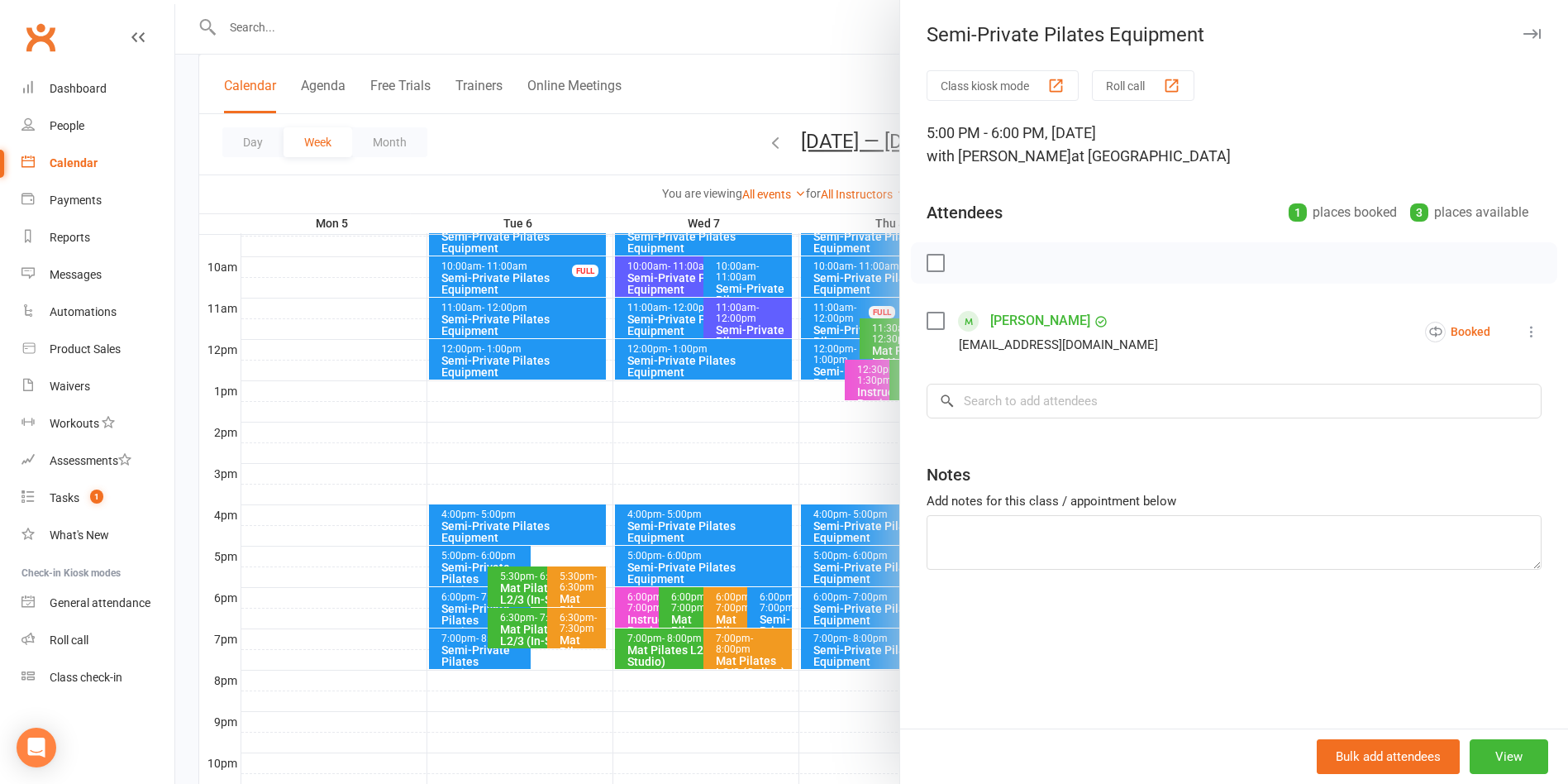 click at bounding box center (871, 392) 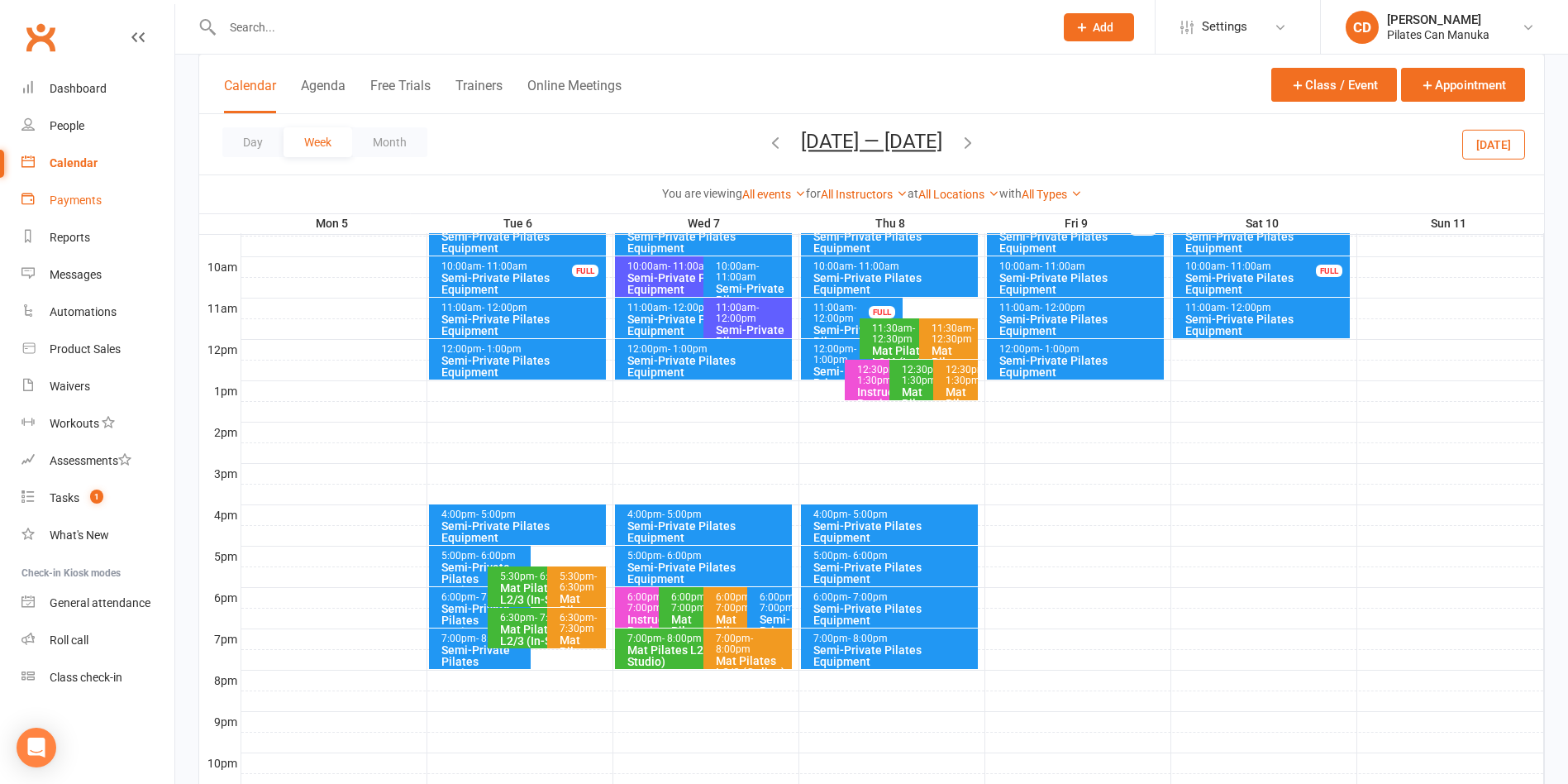 click on "Payments" at bounding box center (75, 200) 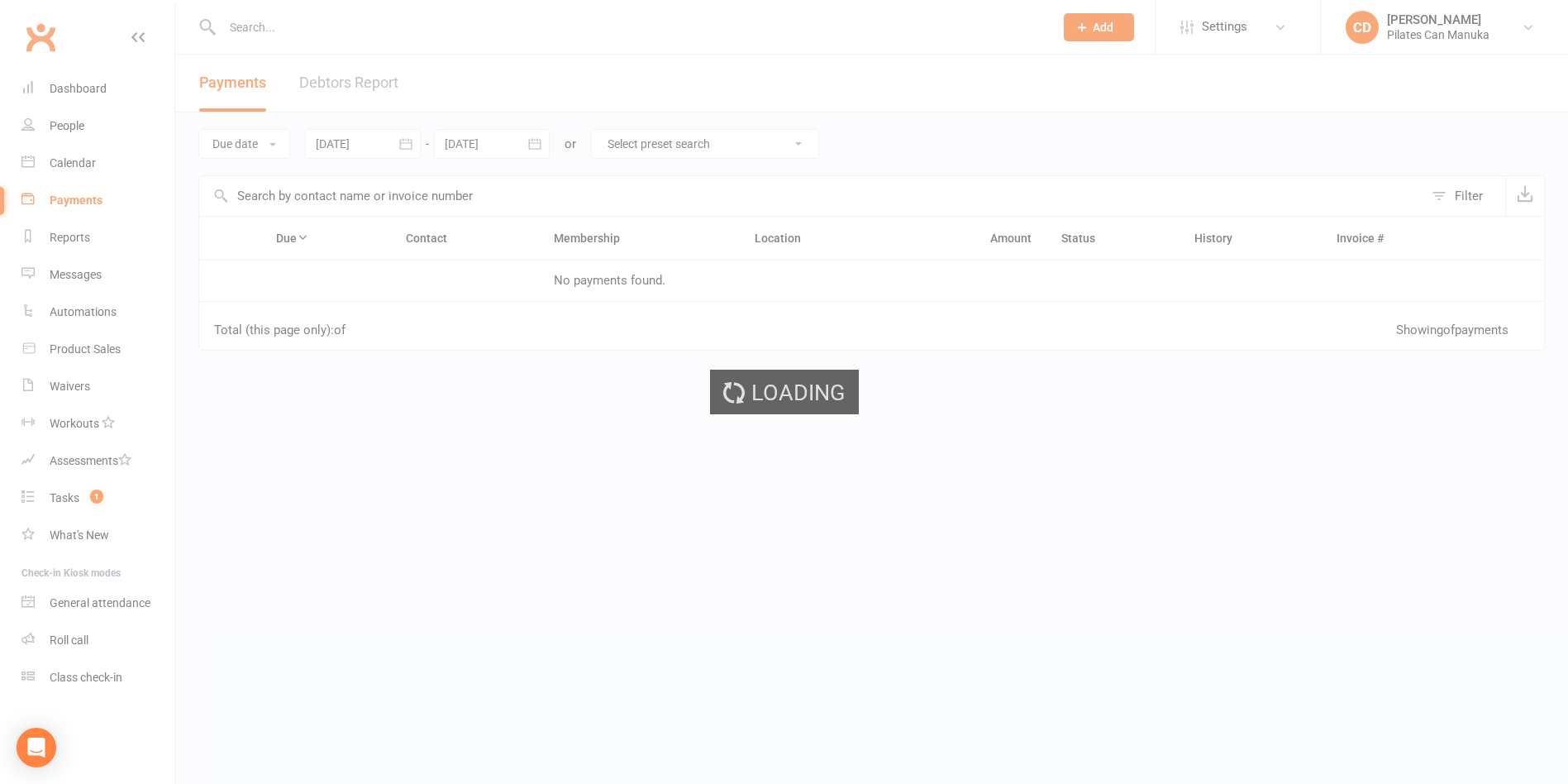 scroll, scrollTop: 0, scrollLeft: 0, axis: both 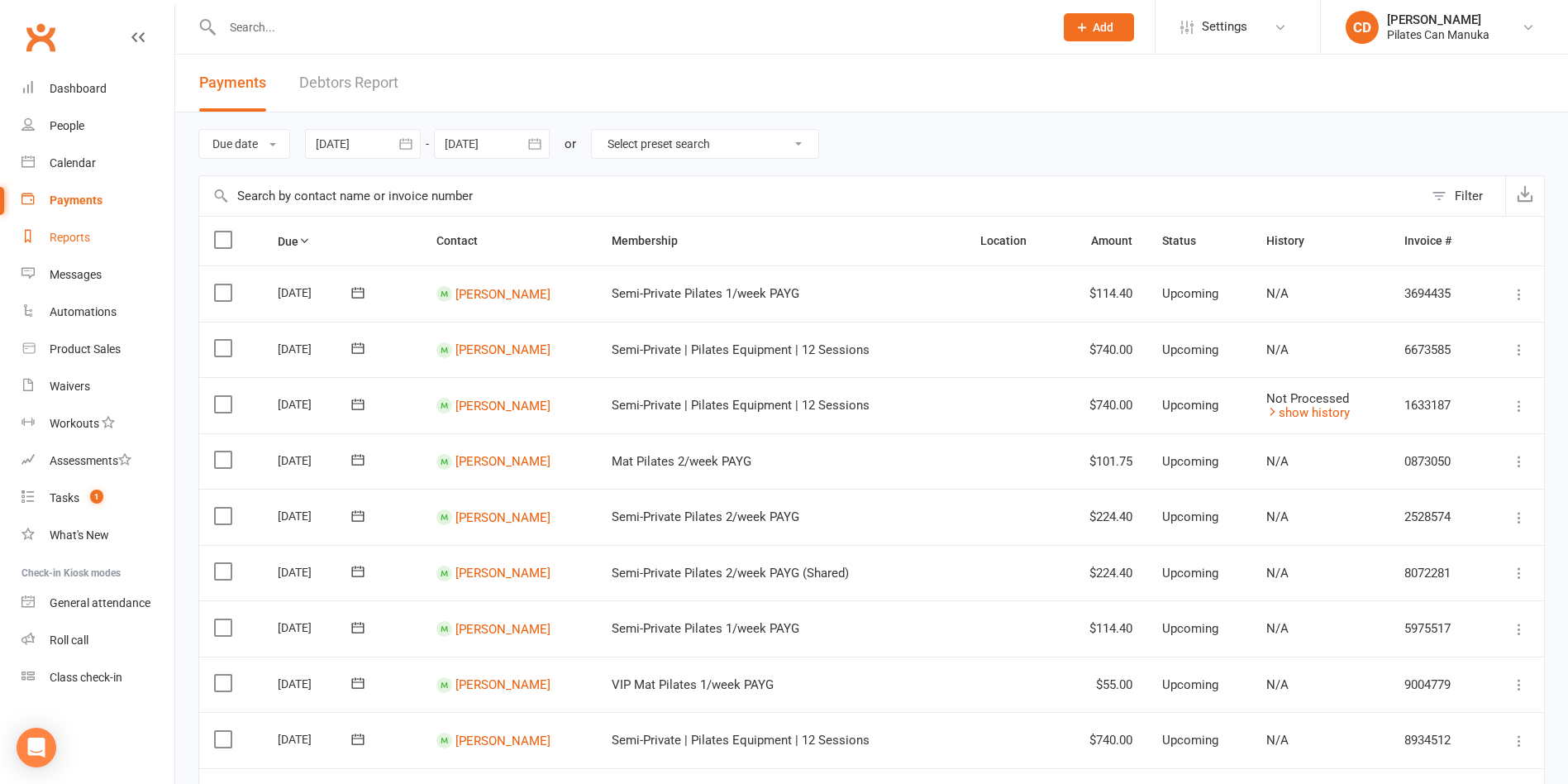 click on "Reports" at bounding box center [69, 237] 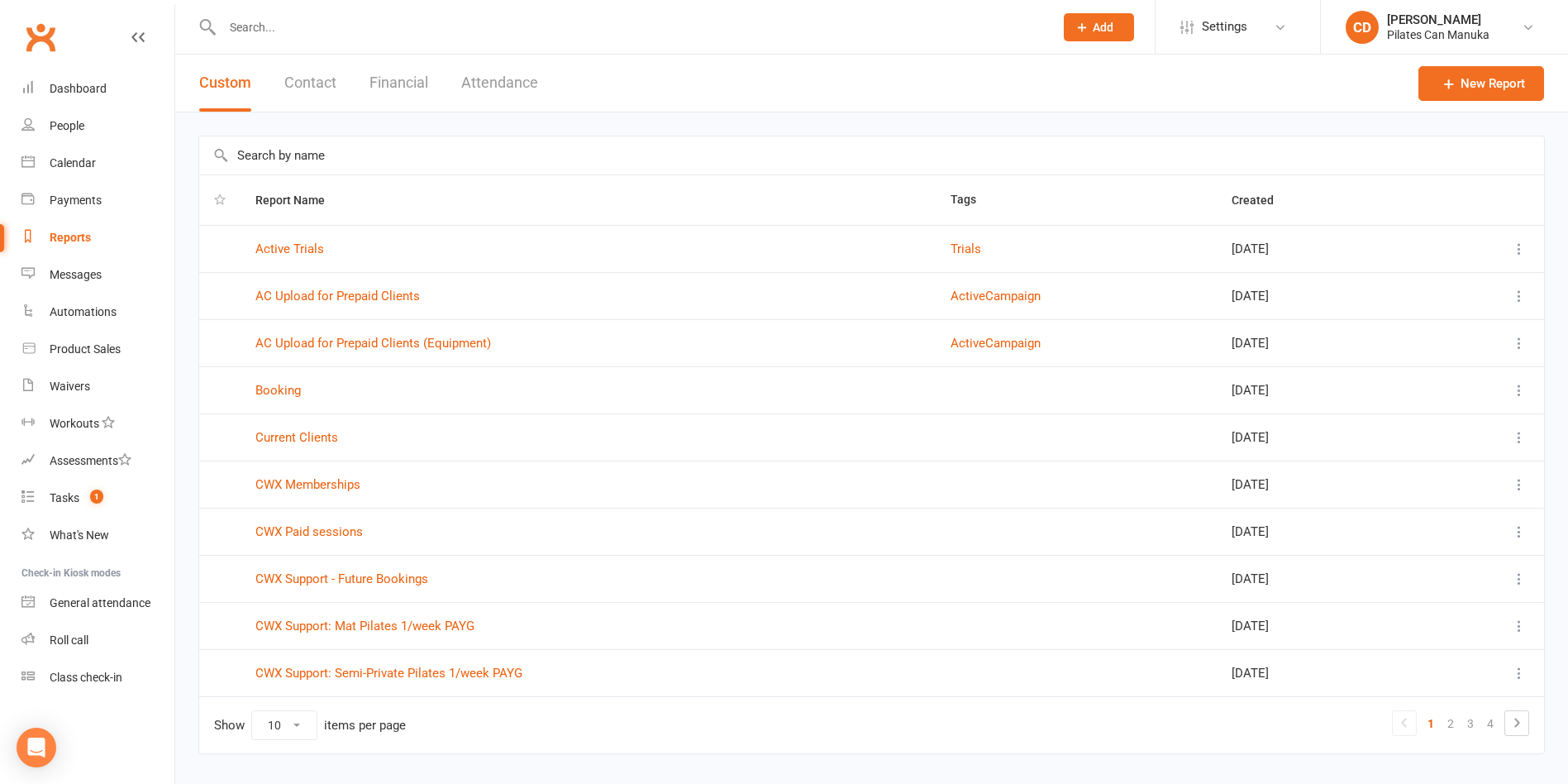click on "Attendance" at bounding box center (499, 83) 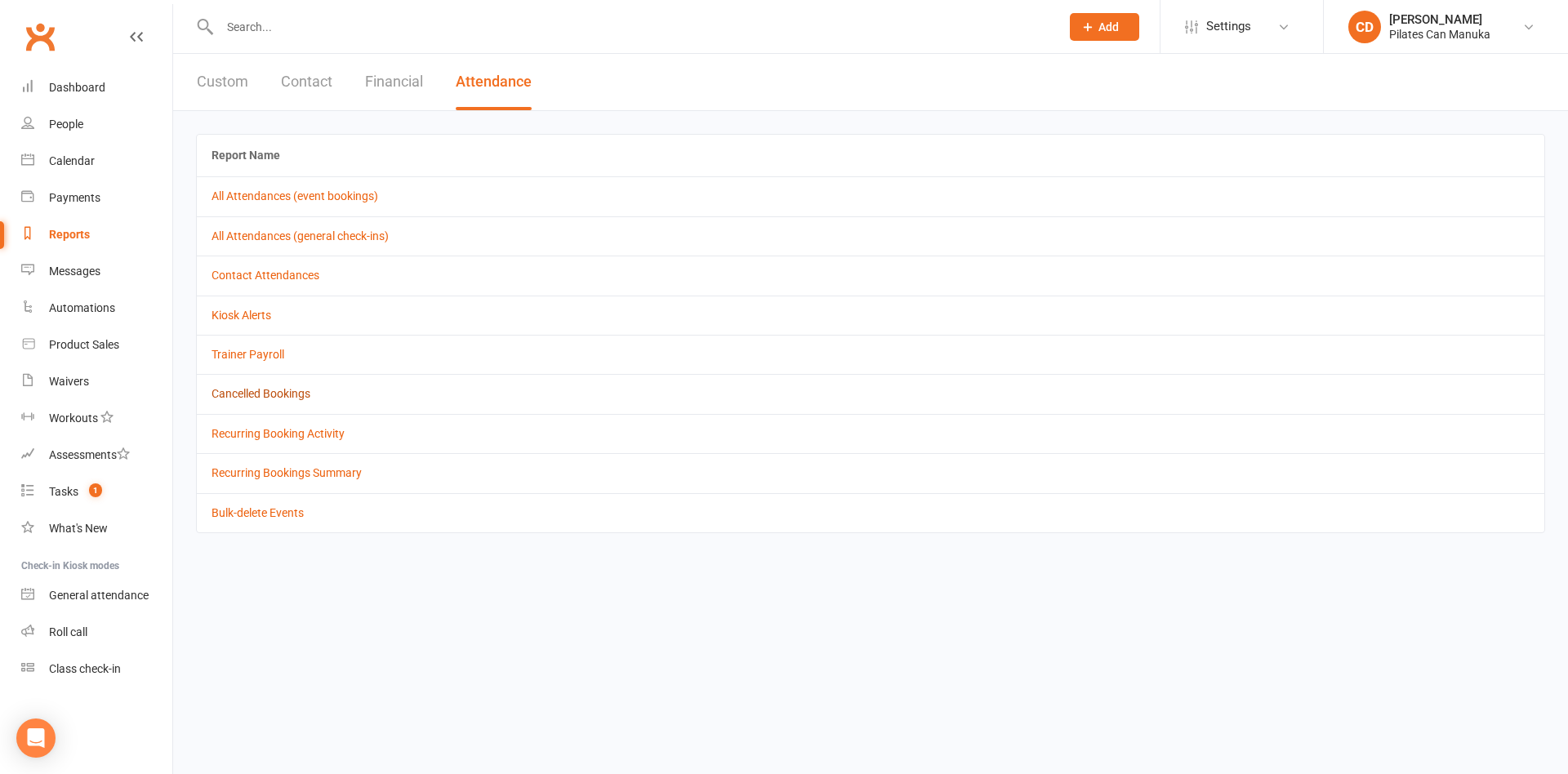 click on "Cancelled Bookings" at bounding box center [261, 394] 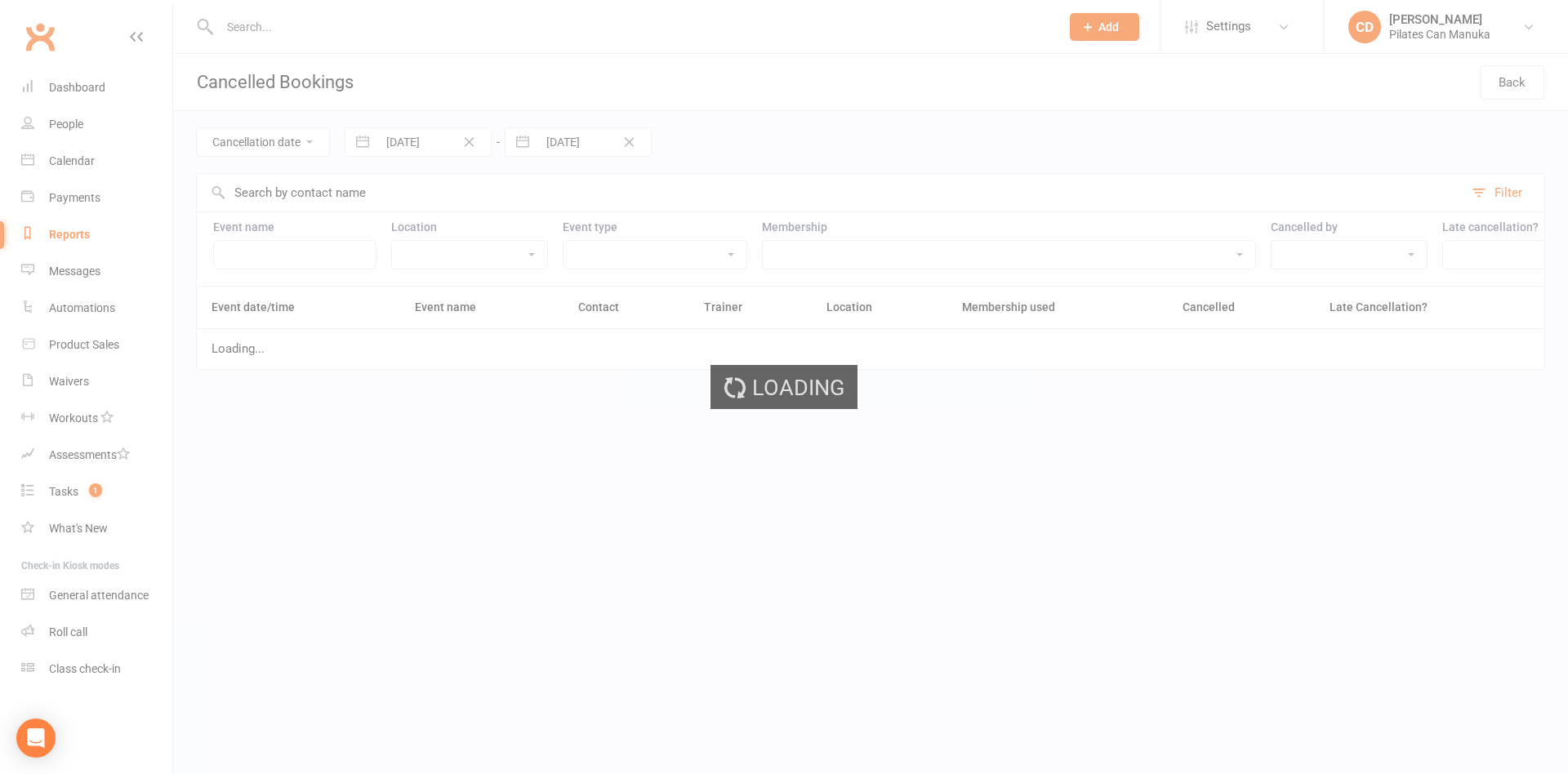 click on "Loading" at bounding box center [784, 387] 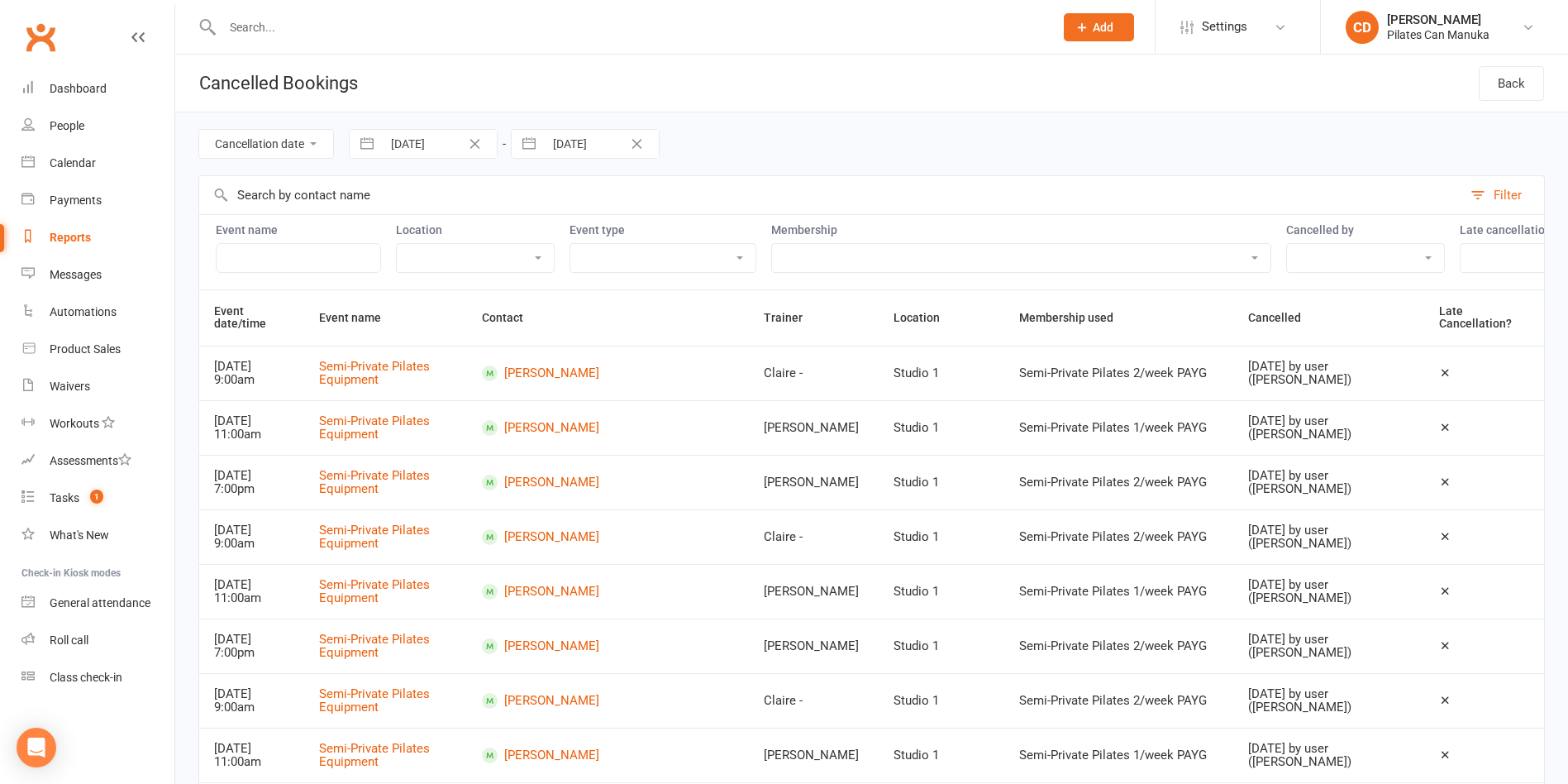 click on "26 Jun 2025" at bounding box center [439, 144] 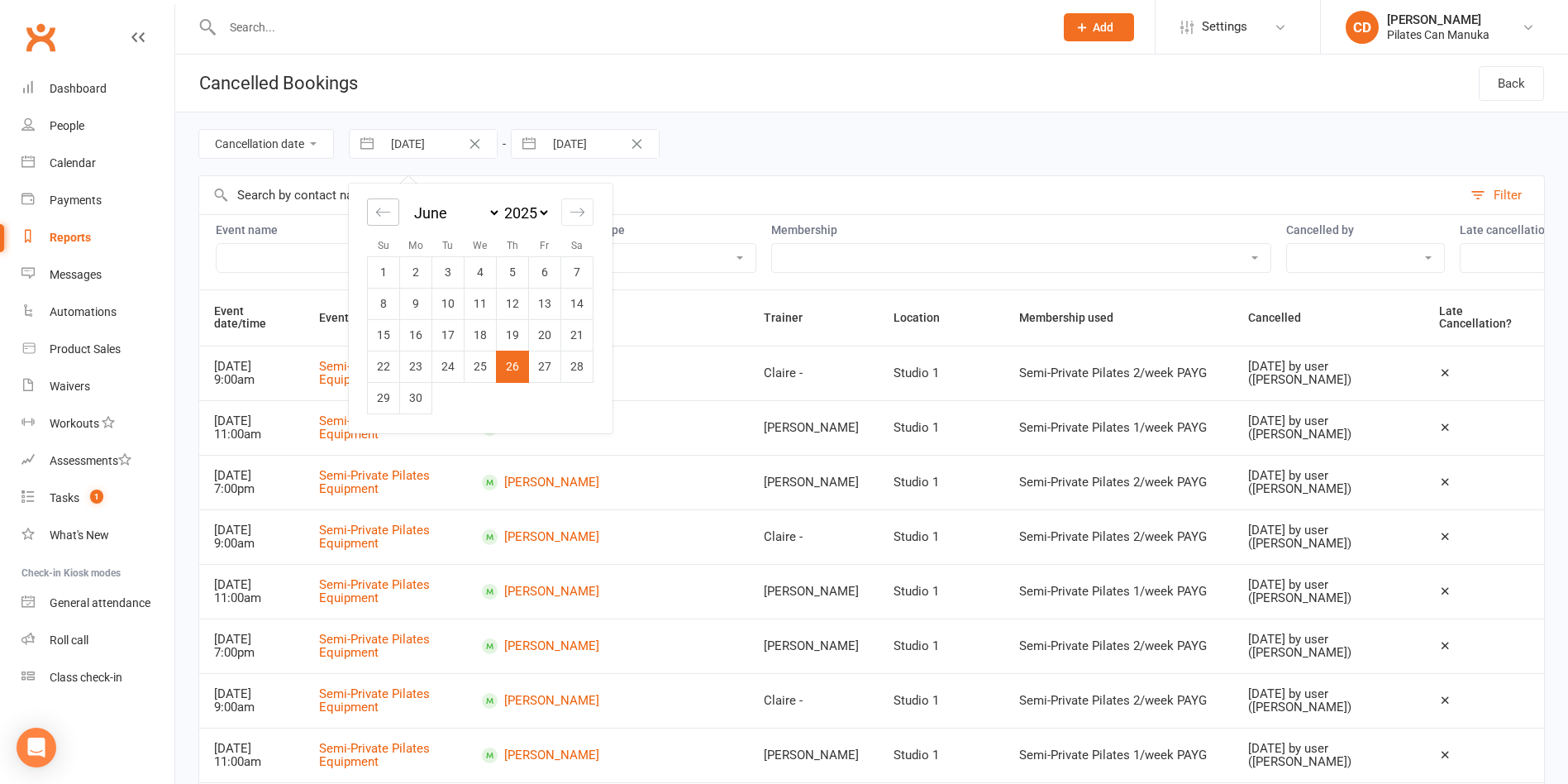 click 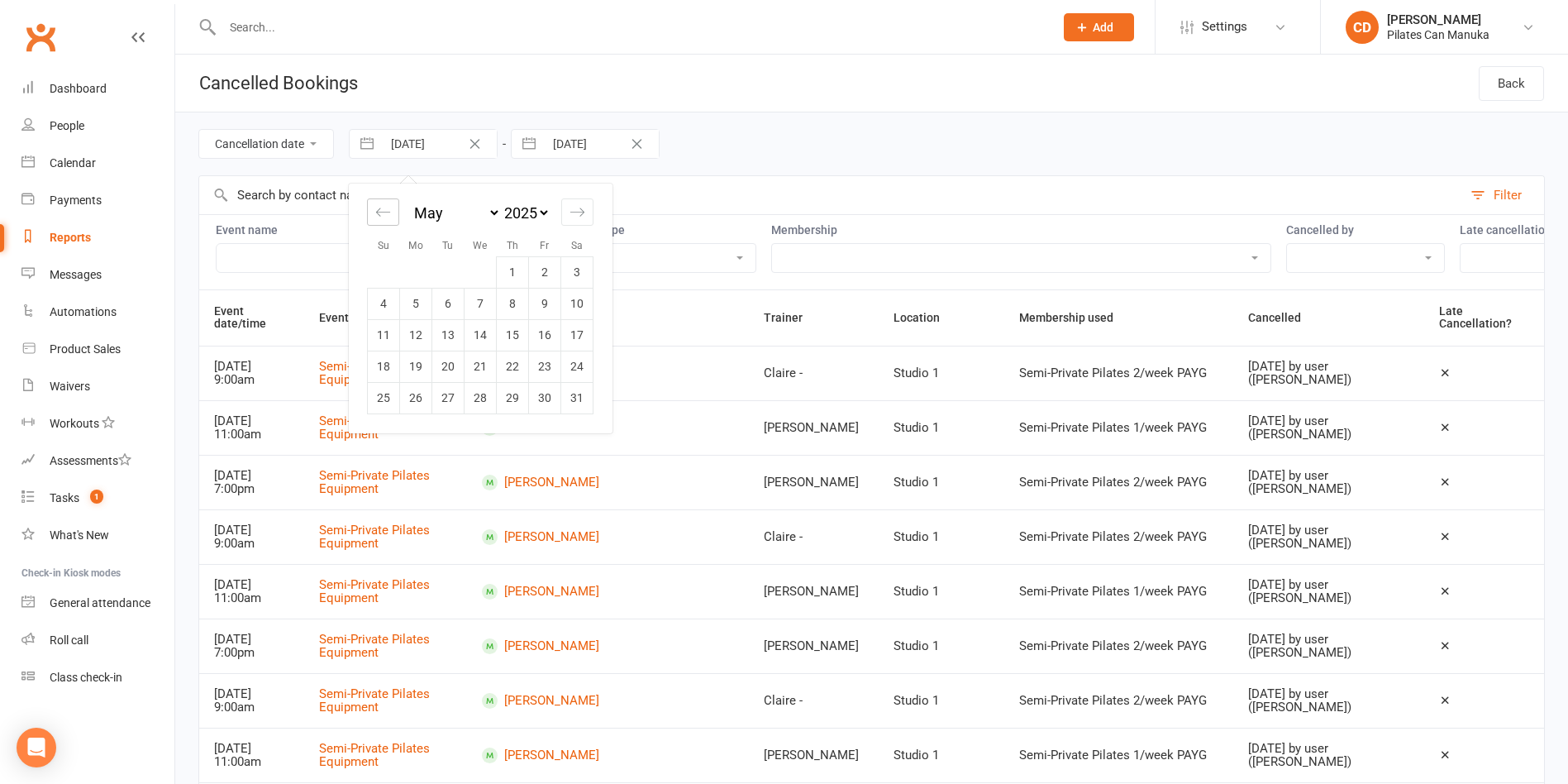 click 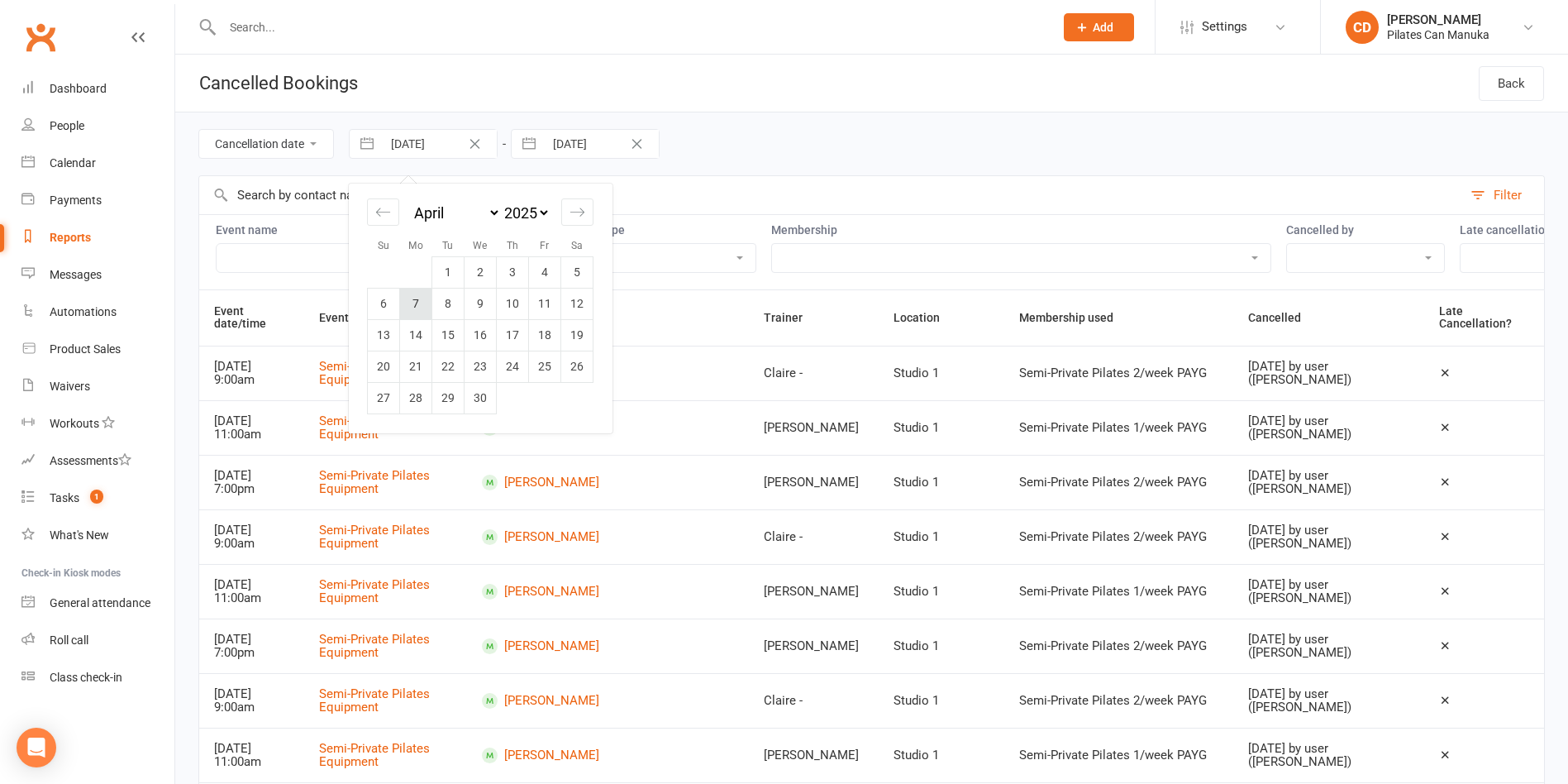 click on "7" at bounding box center [416, 304] 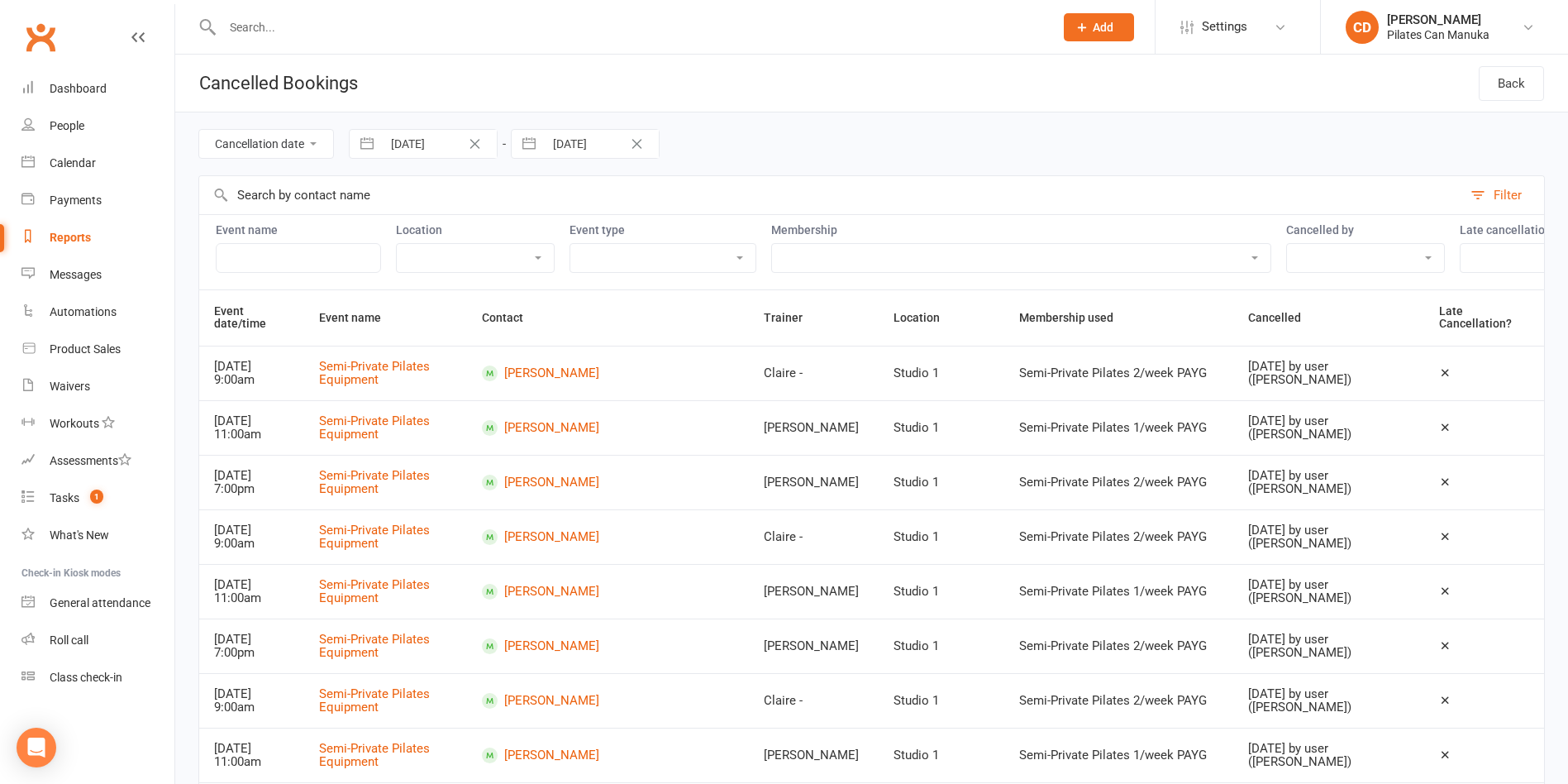 type on "07 Apr 2025" 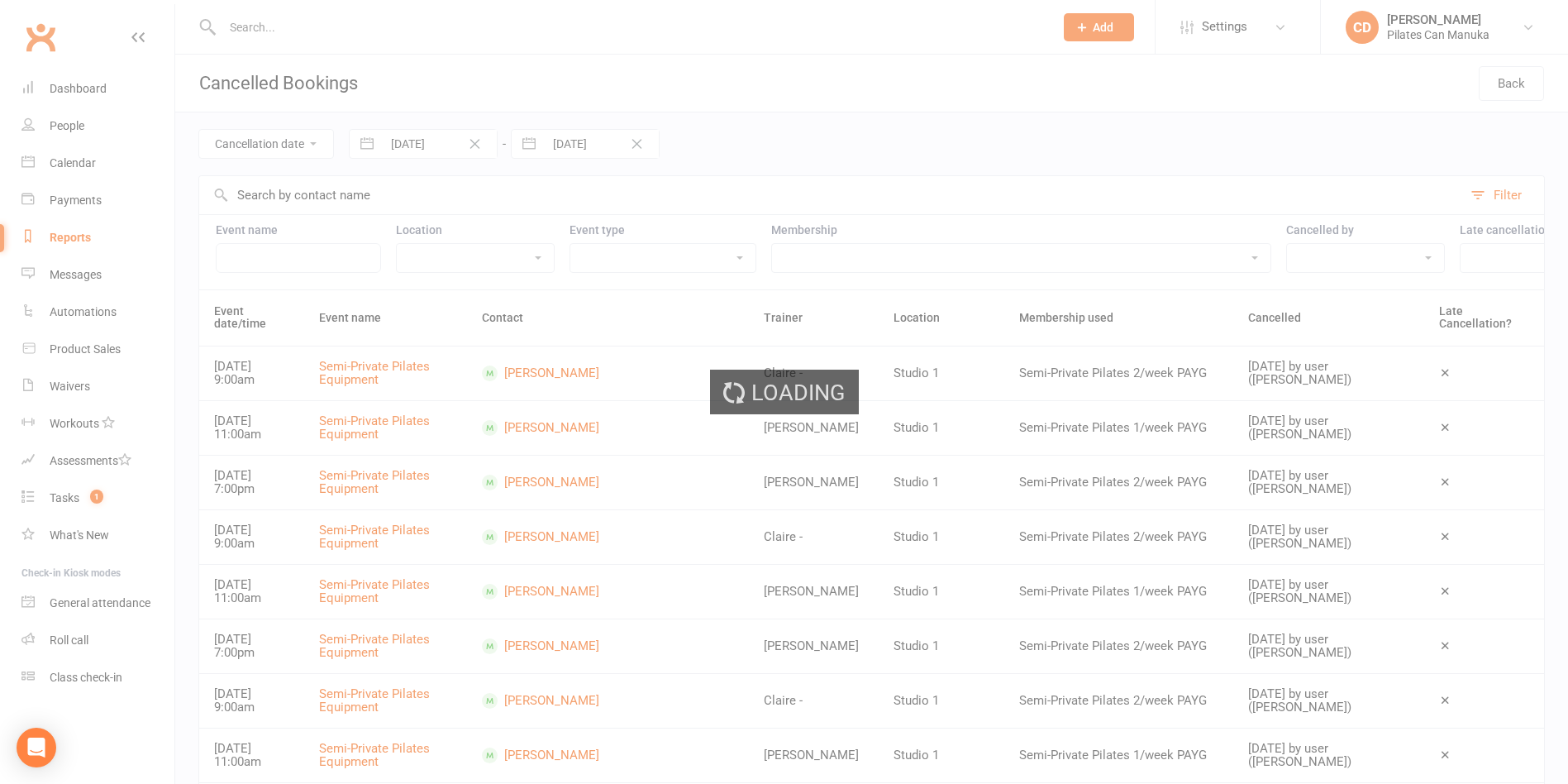 click at bounding box center [831, 195] 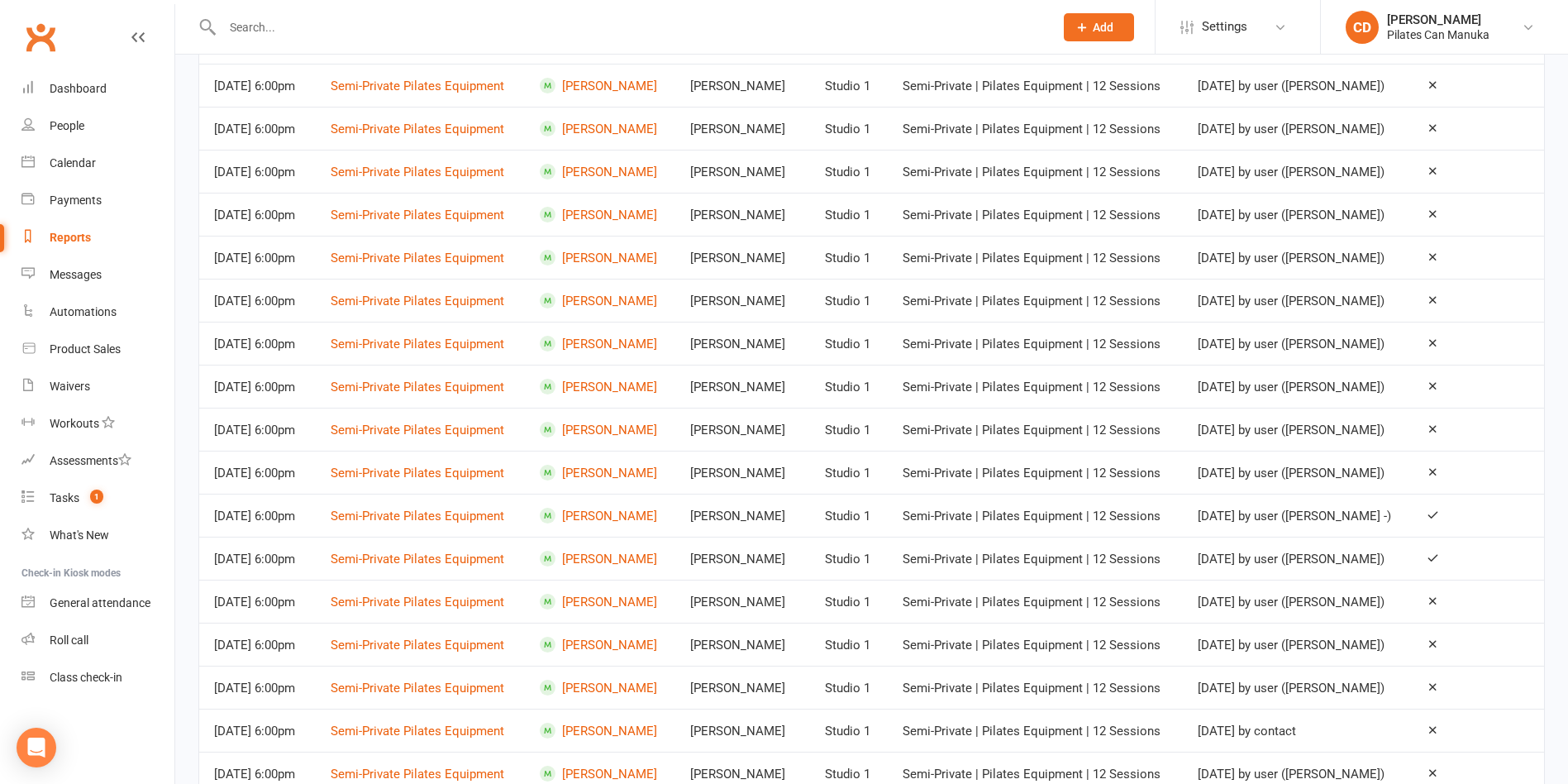 scroll, scrollTop: 0, scrollLeft: 0, axis: both 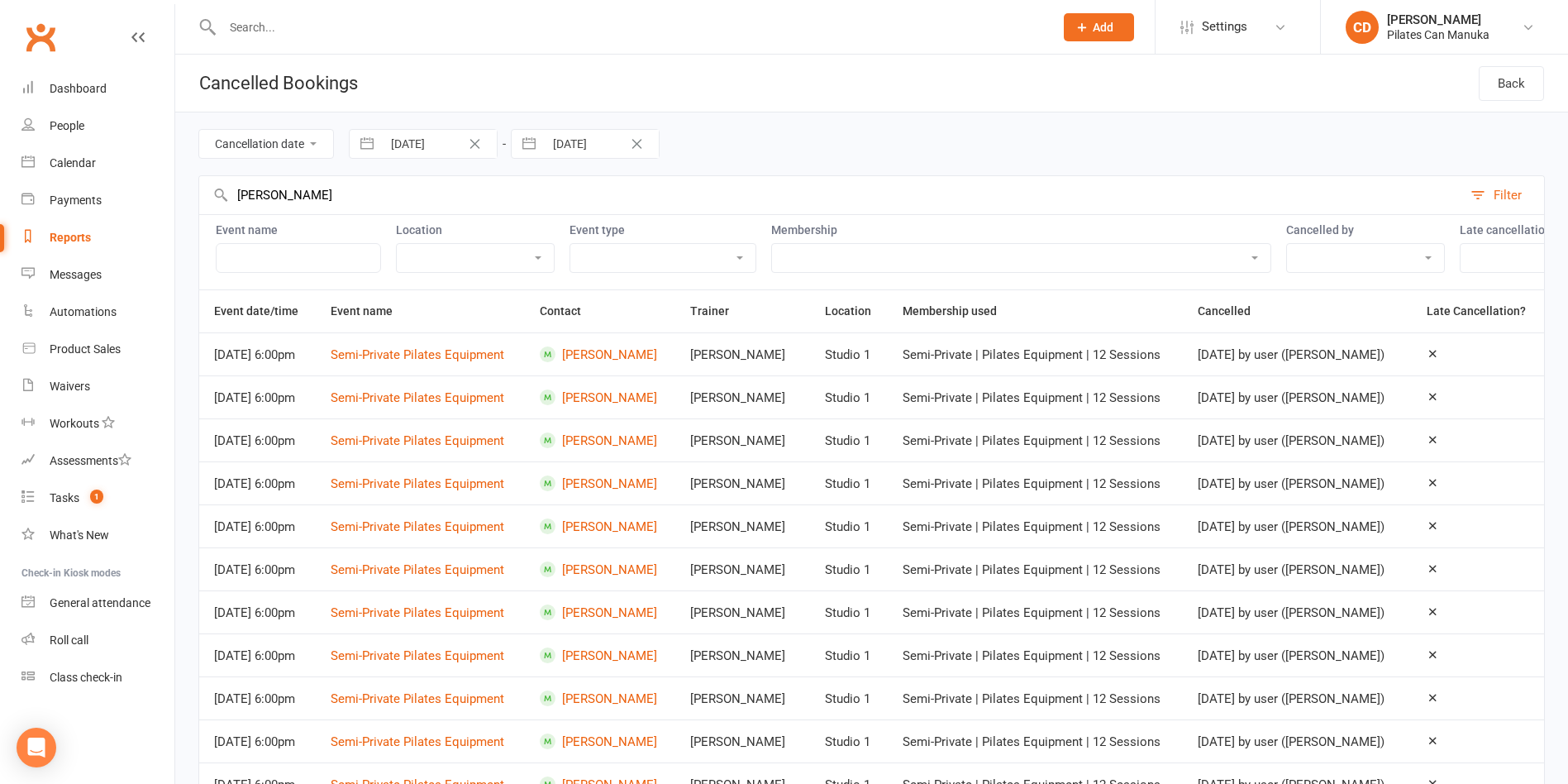 type on "Alexandra kellar" 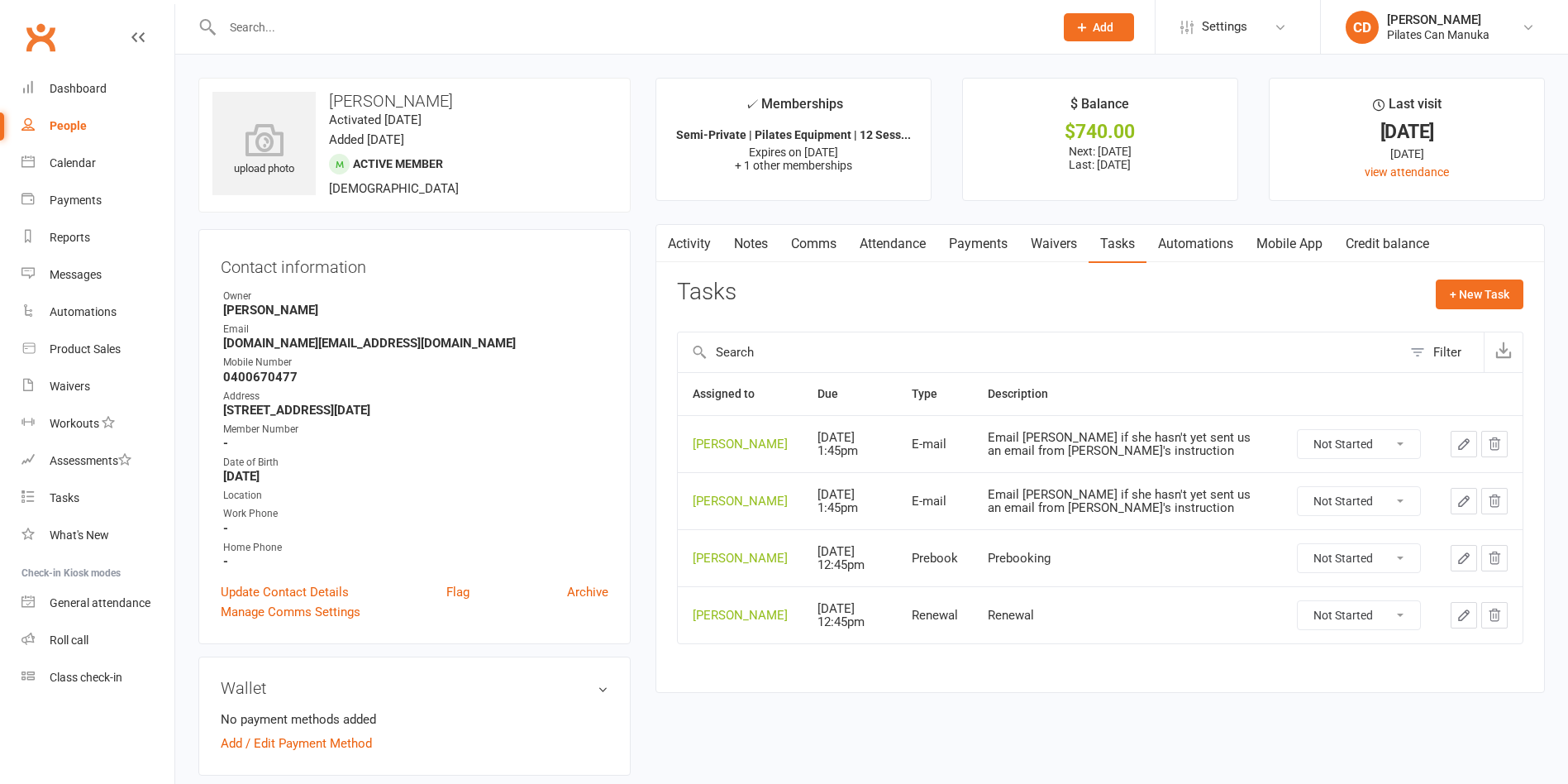 scroll, scrollTop: 124, scrollLeft: 0, axis: vertical 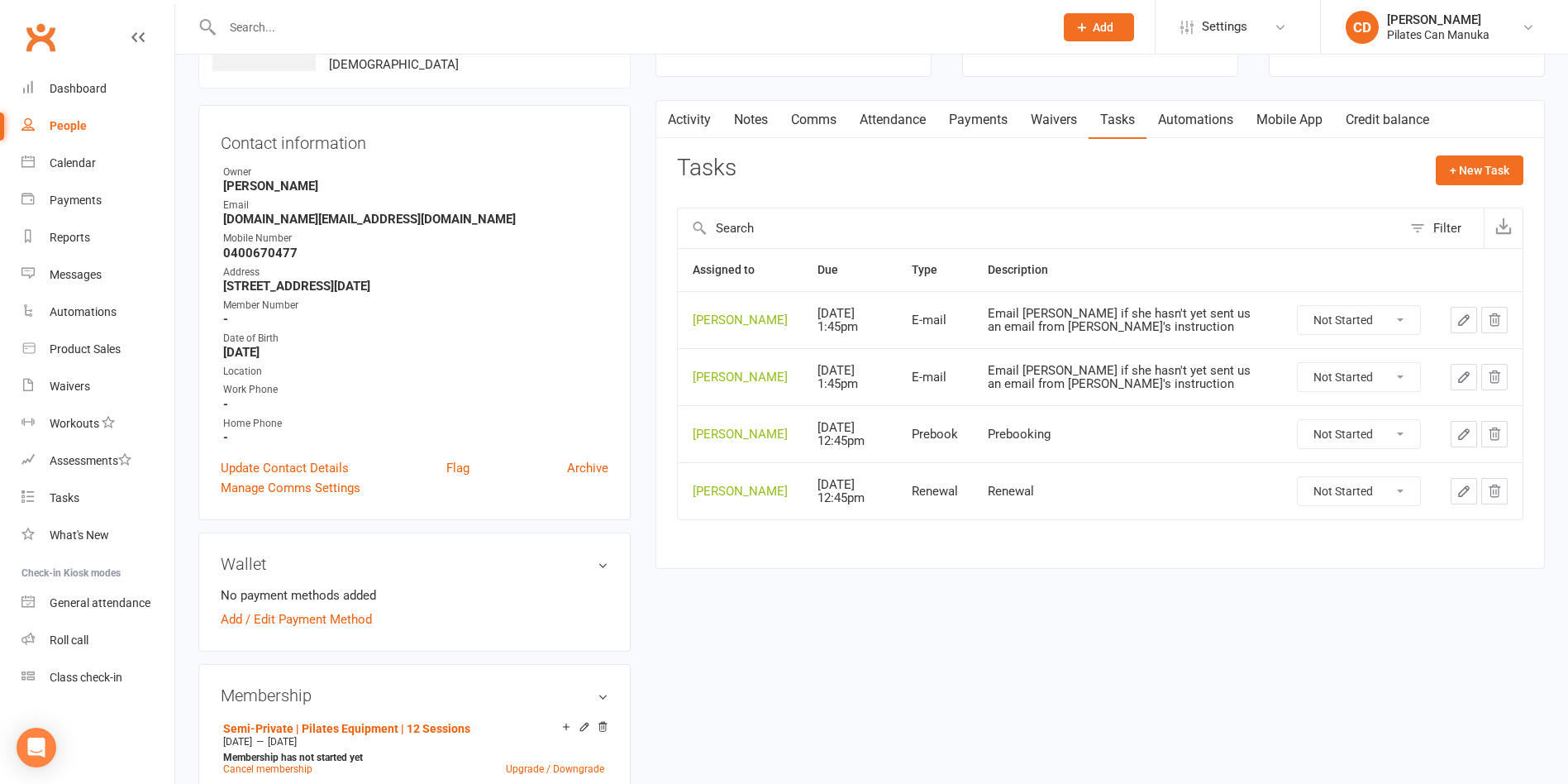 click 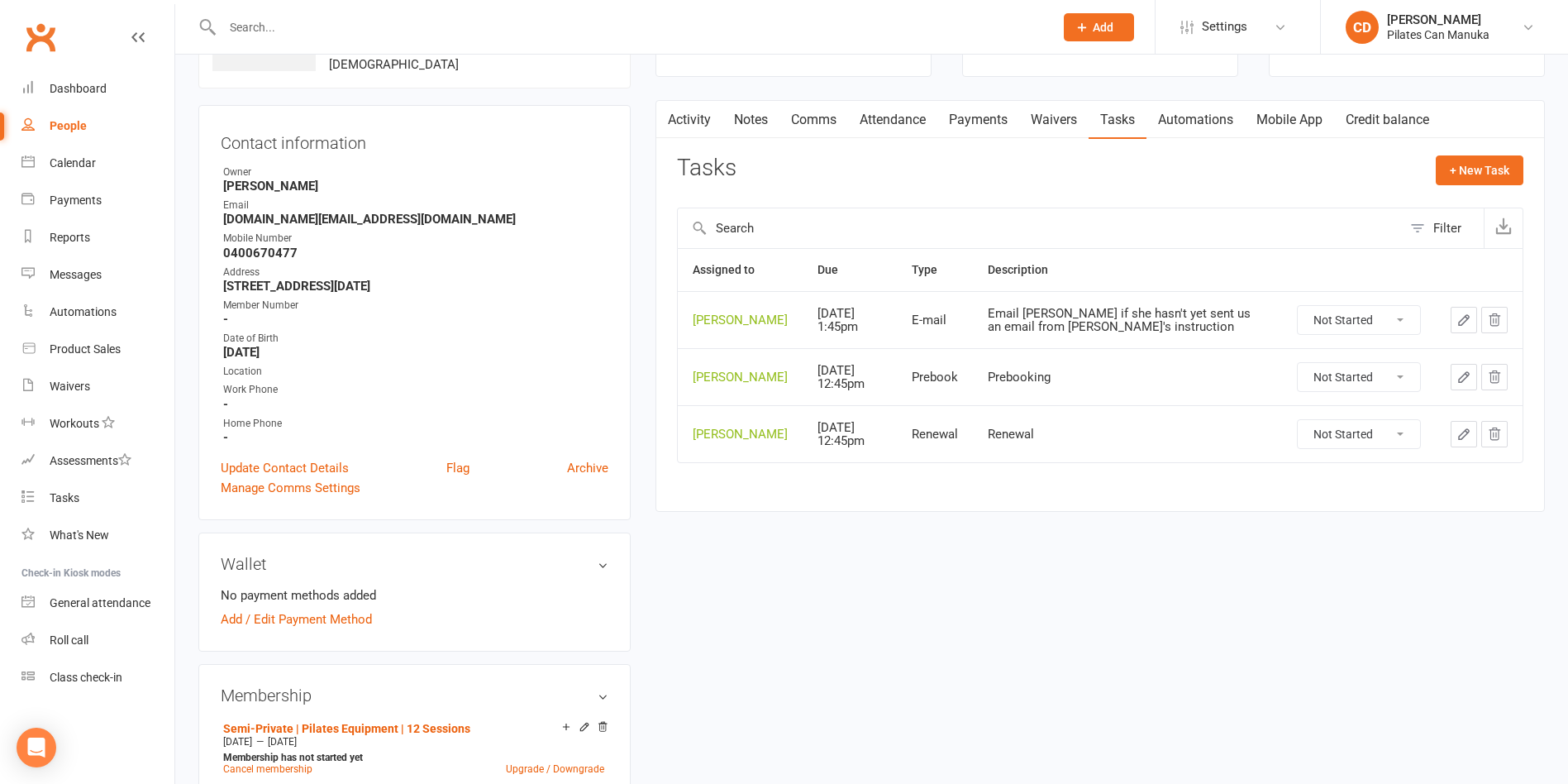click on "upload photo [PERSON_NAME] Activated [DATE] Added [DATE]   Active member [DEMOGRAPHIC_DATA]  Contact information Owner   [PERSON_NAME] Email  [DOMAIN_NAME][EMAIL_ADDRESS][DOMAIN_NAME]
Mobile Number  [PHONE_NUMBER]
Address  [STREET_ADDRESS][DATE]
Member Number  -
Date of Birth  [DEMOGRAPHIC_DATA]
Location
Work Phone  -
Home Phone  -
Update Contact Details Flag Archive Manage Comms Settings
Wallet No payment methods added
Add / Edit Payment Method
Membership      Semi-Private | Pilates Equipment | 12 Sessions [DATE] — [DATE] Membership has not started yet     Cancel membership Upgrade / Downgrade     Semi-Private | Pilates Equipment | 12 Sessions [DATE] — [DATE] Booked: 10 Attended: 8 Late cancellations: 2 0 classes remaining    Cancel membership Upgrade / Downgrade Show expired memberships Add new membership
Family Members  No relationships found. Add link to existing contact  Add link to new contact
Suspensions  No active suspensions found.
edit No" at bounding box center (871, 776) 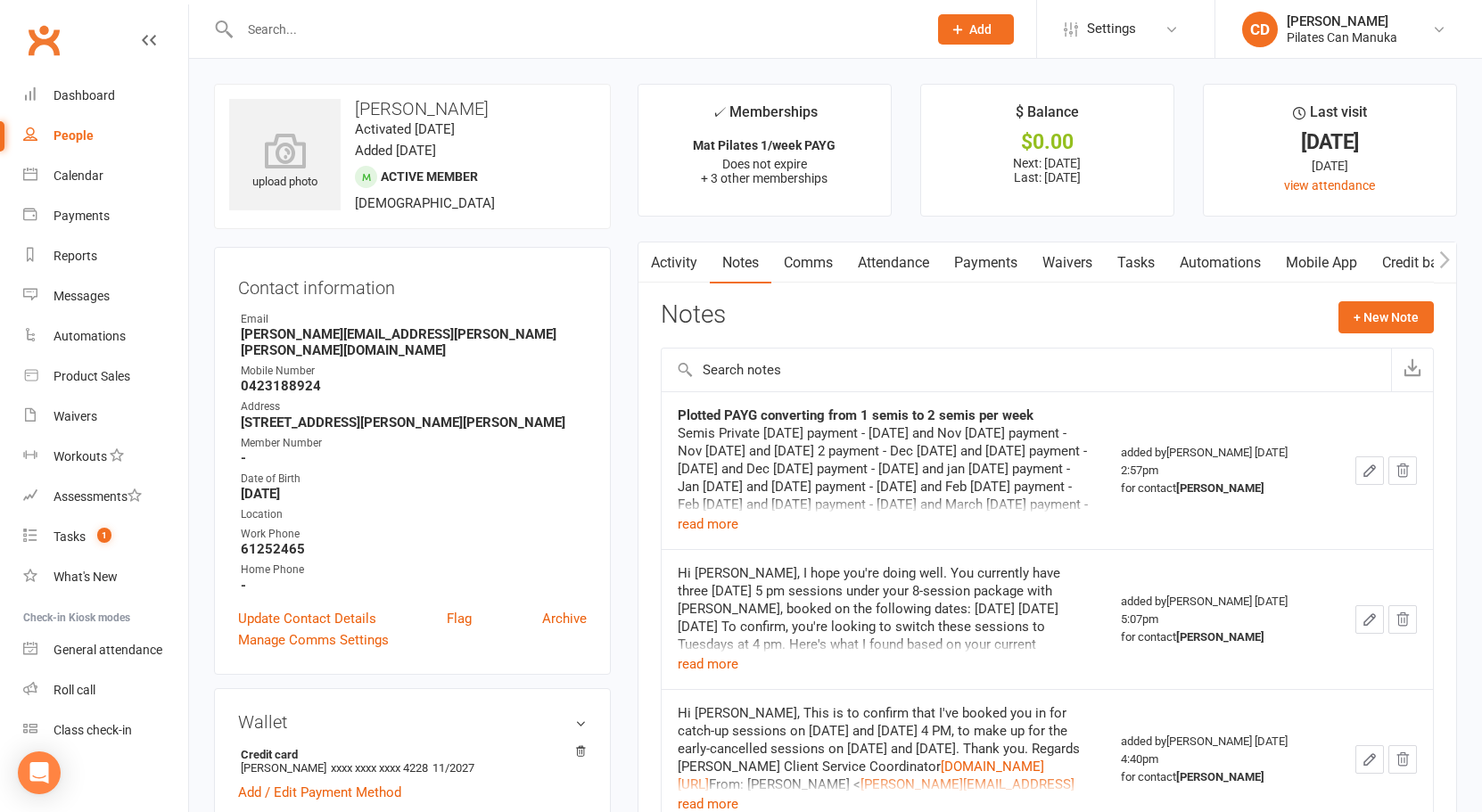 scroll, scrollTop: 0, scrollLeft: 0, axis: both 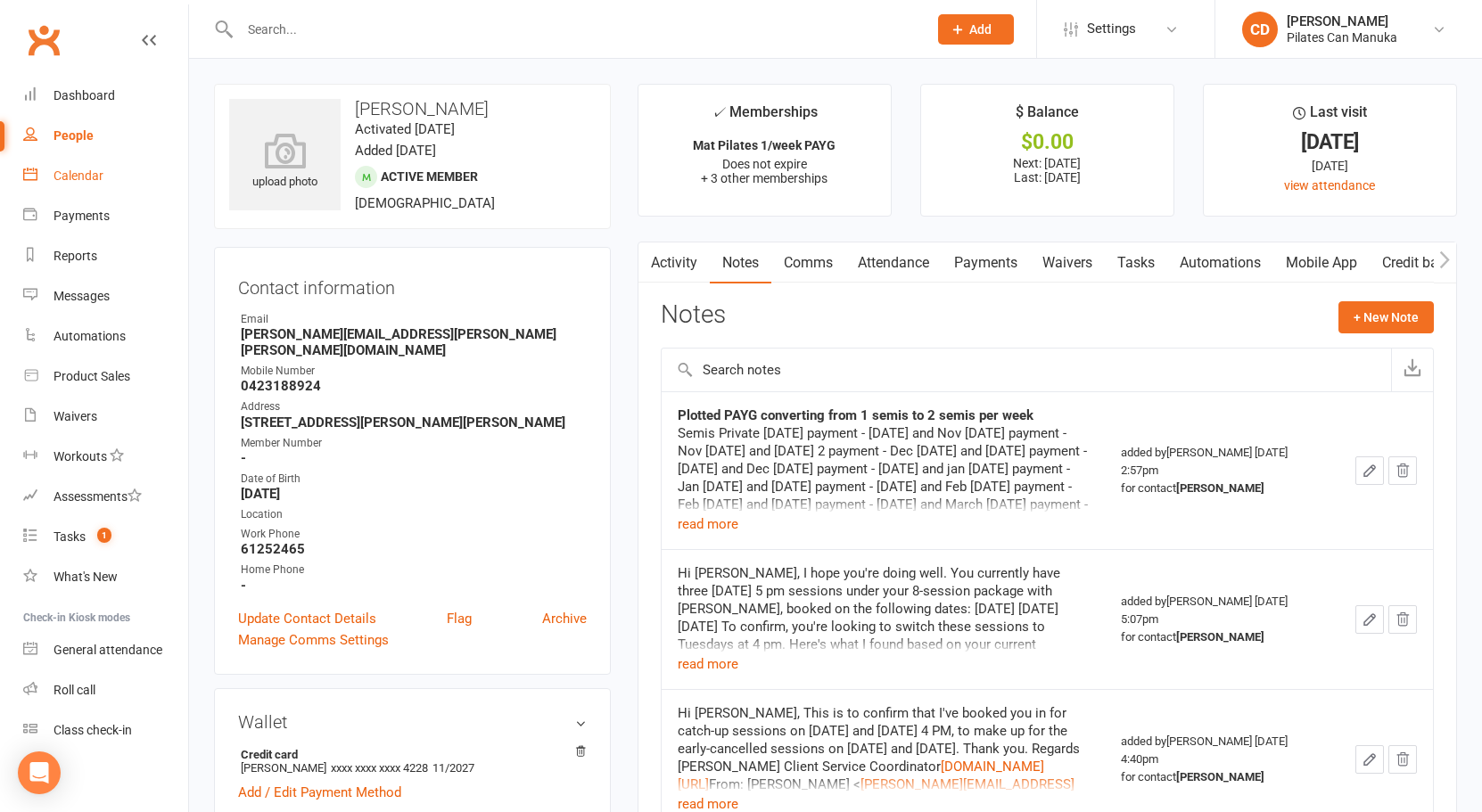 click on "Calendar" at bounding box center (78, 176) 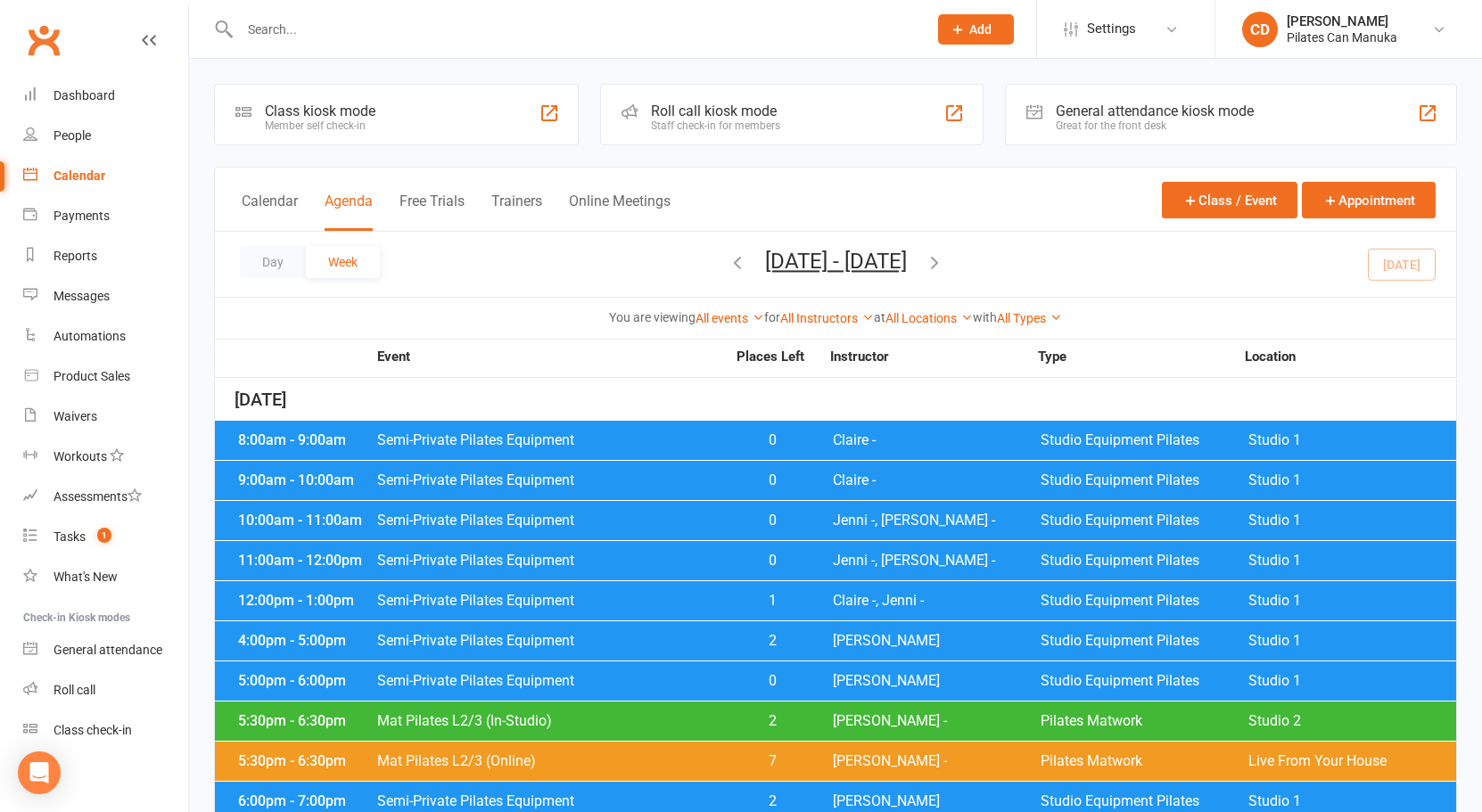 click on "[DATE]" at bounding box center [836, 399] 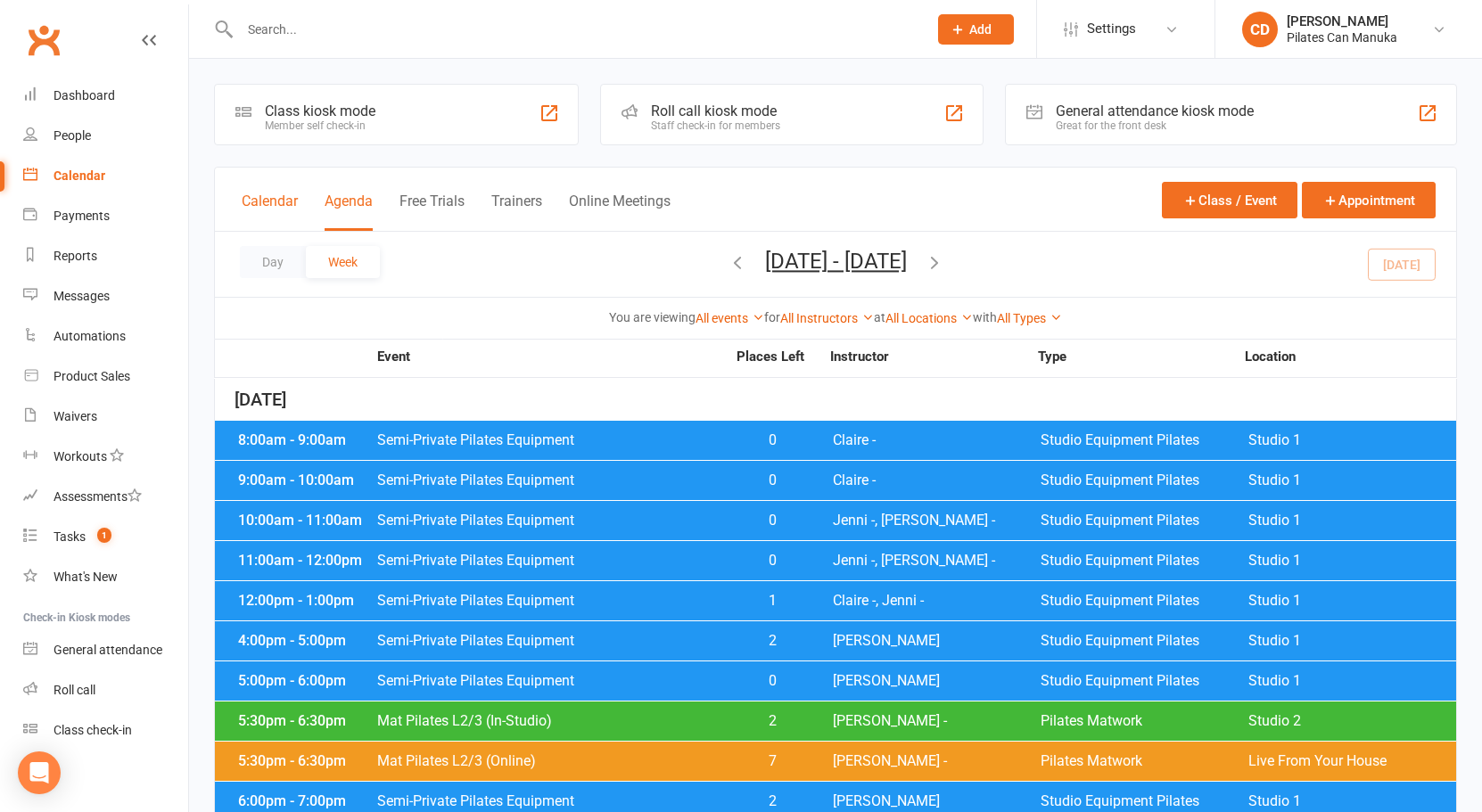 click on "Calendar" at bounding box center [269, 211] 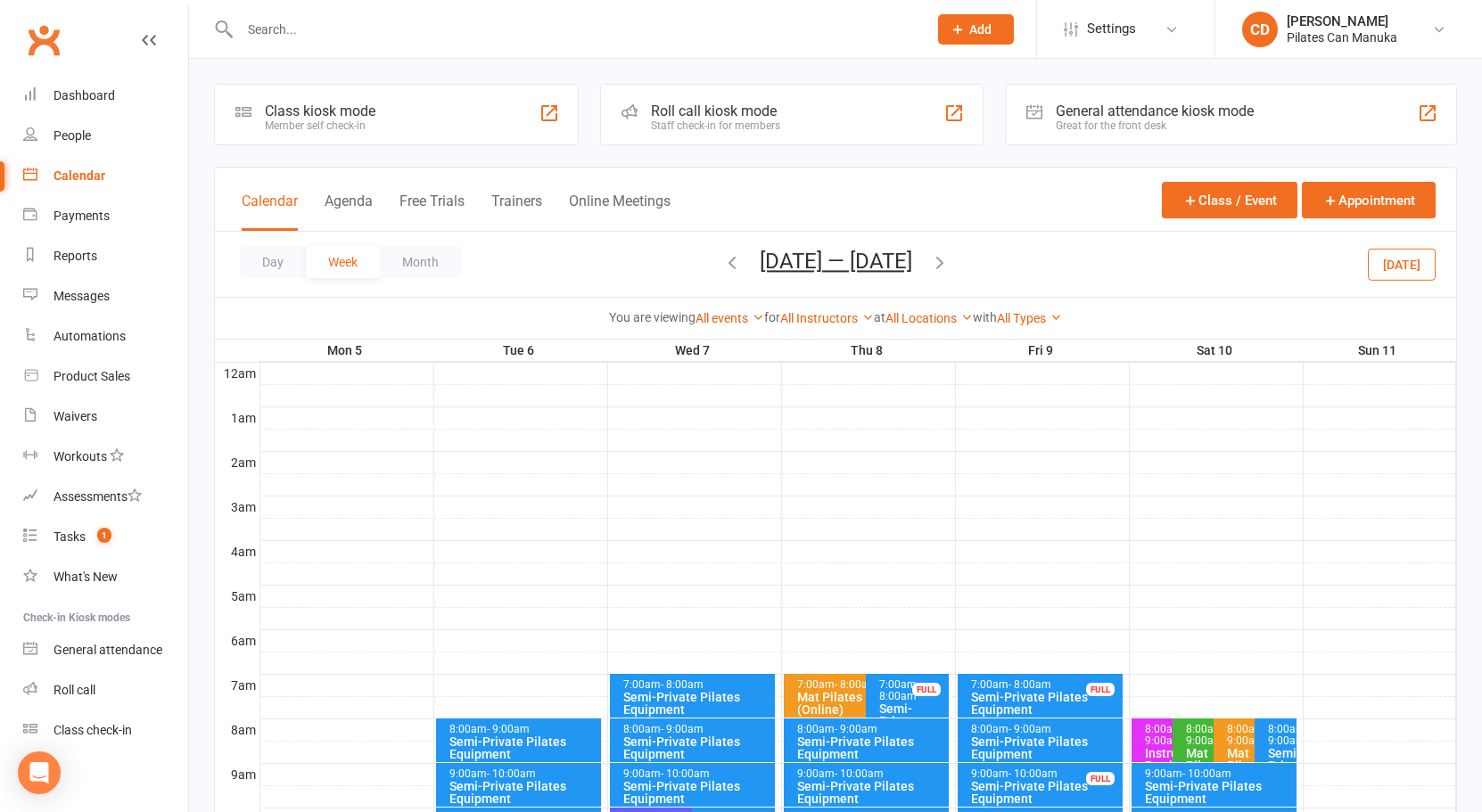 click on "[DATE] — [DATE]" at bounding box center (836, 261) 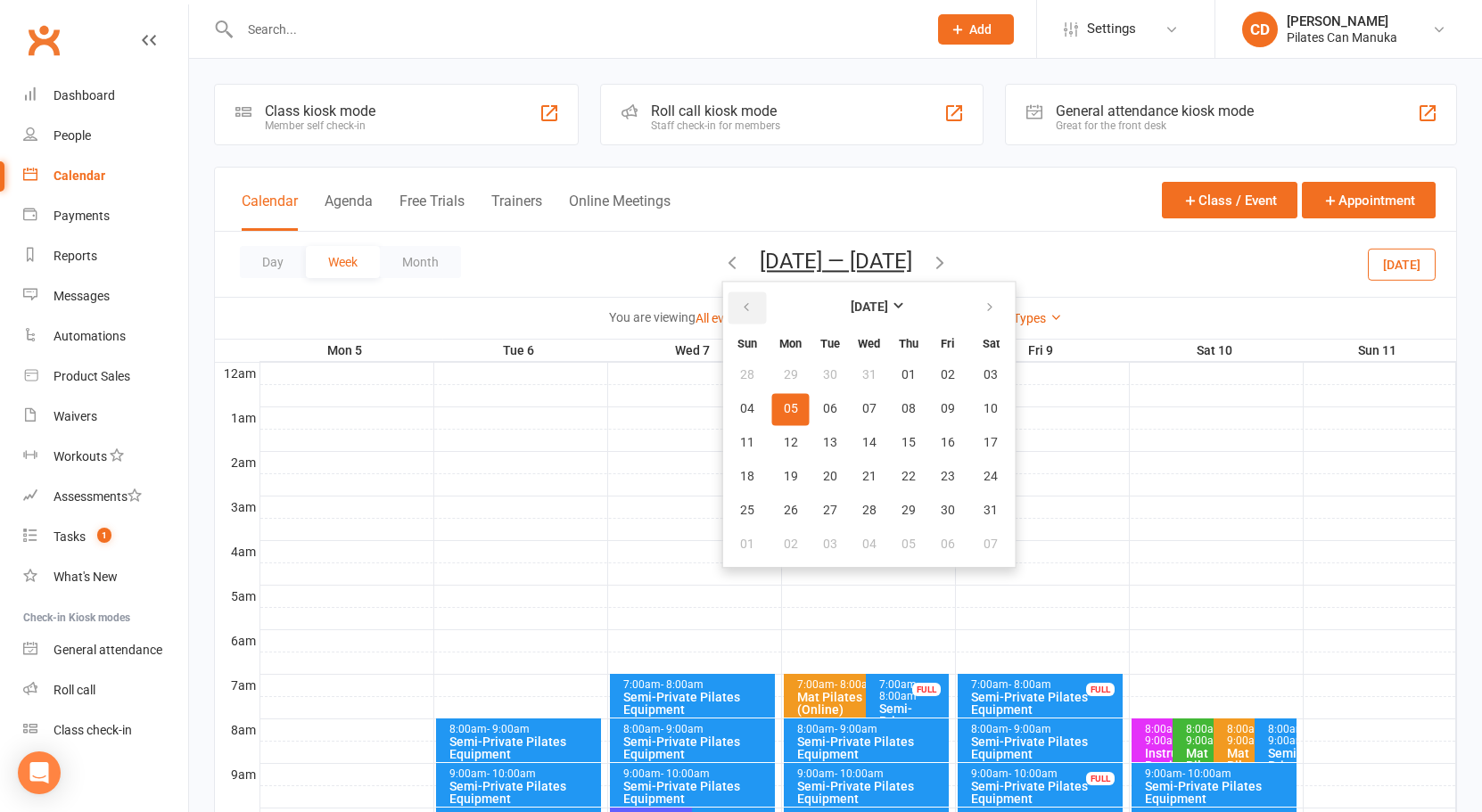 click at bounding box center (747, 308) 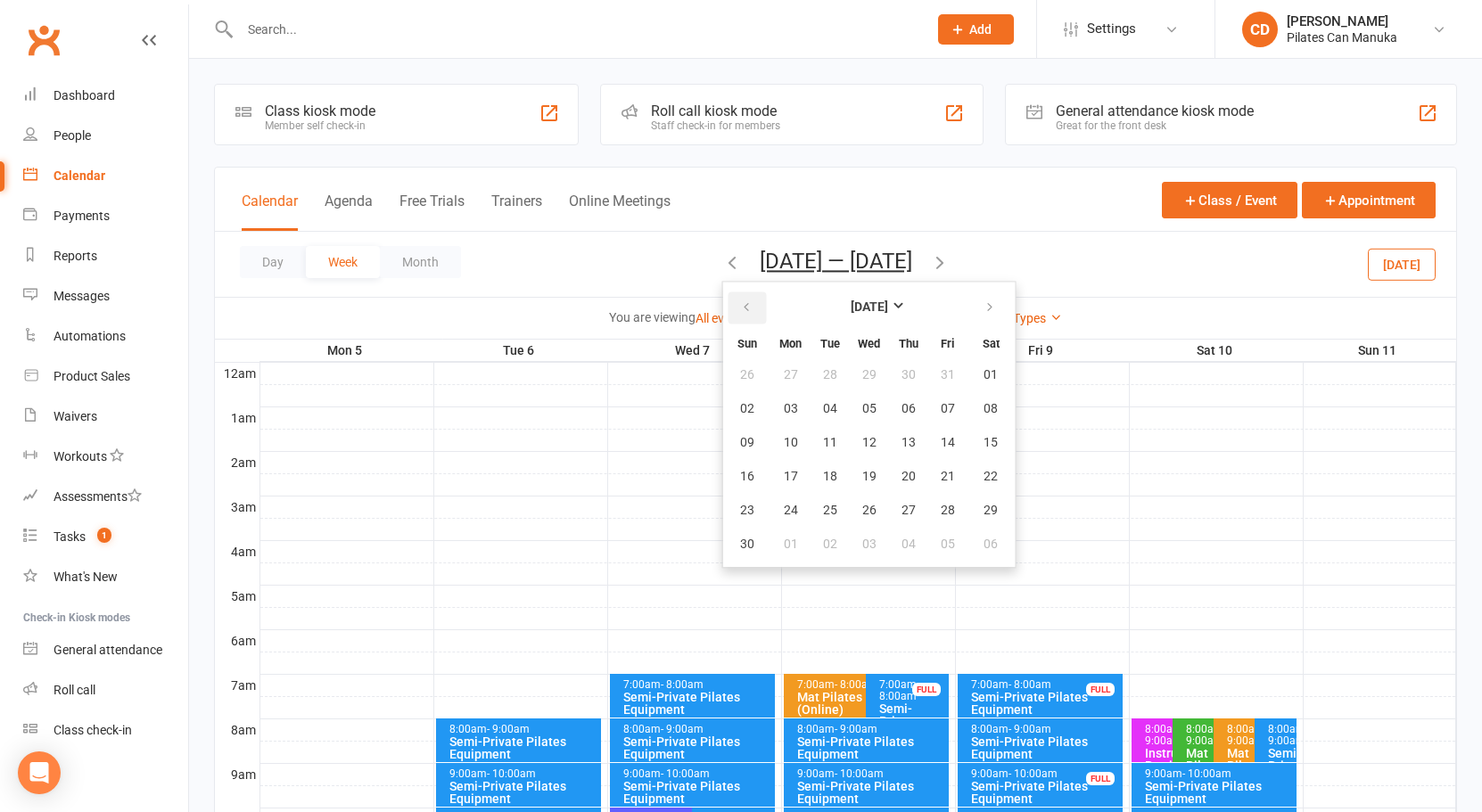 click at bounding box center (747, 308) 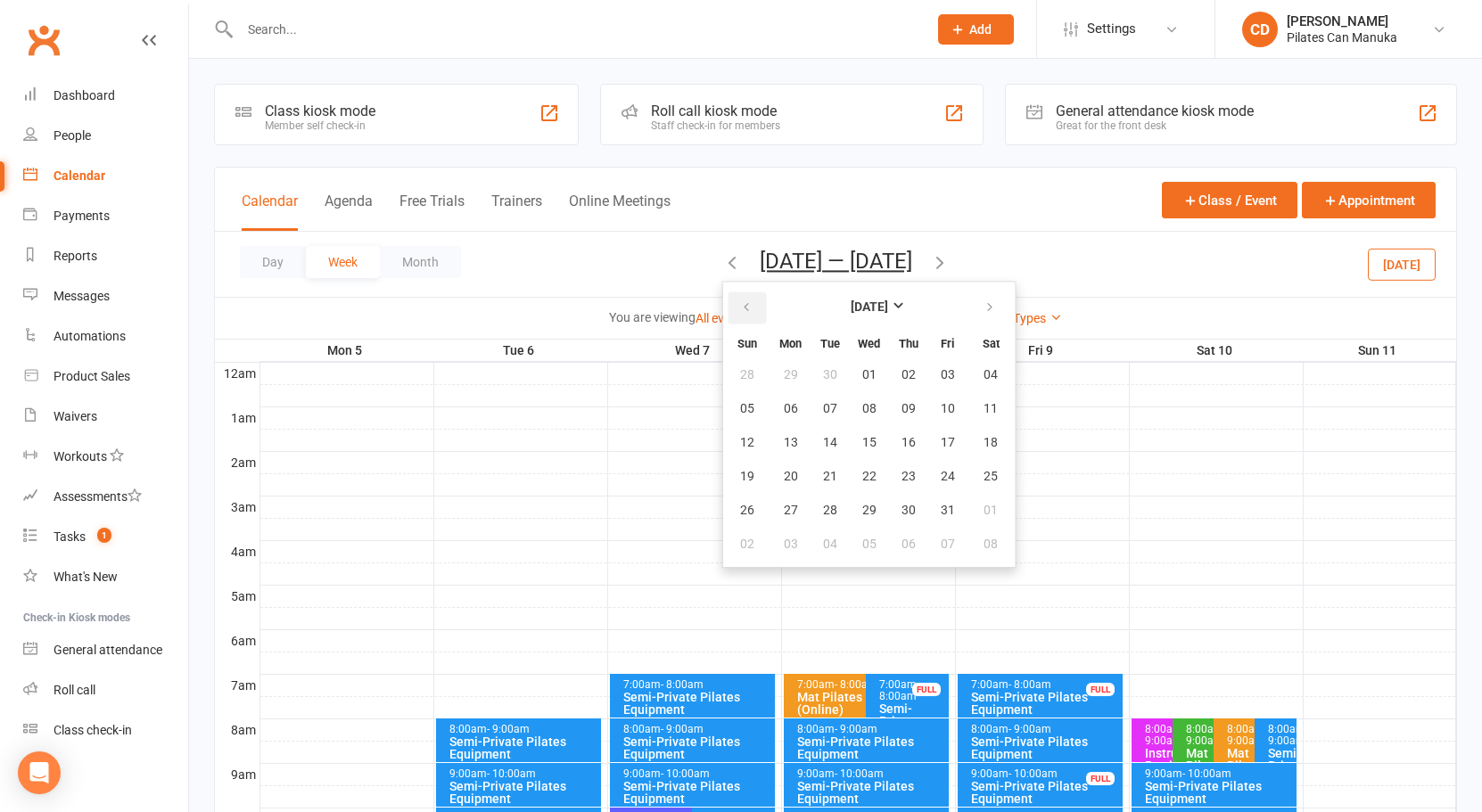 click at bounding box center (747, 308) 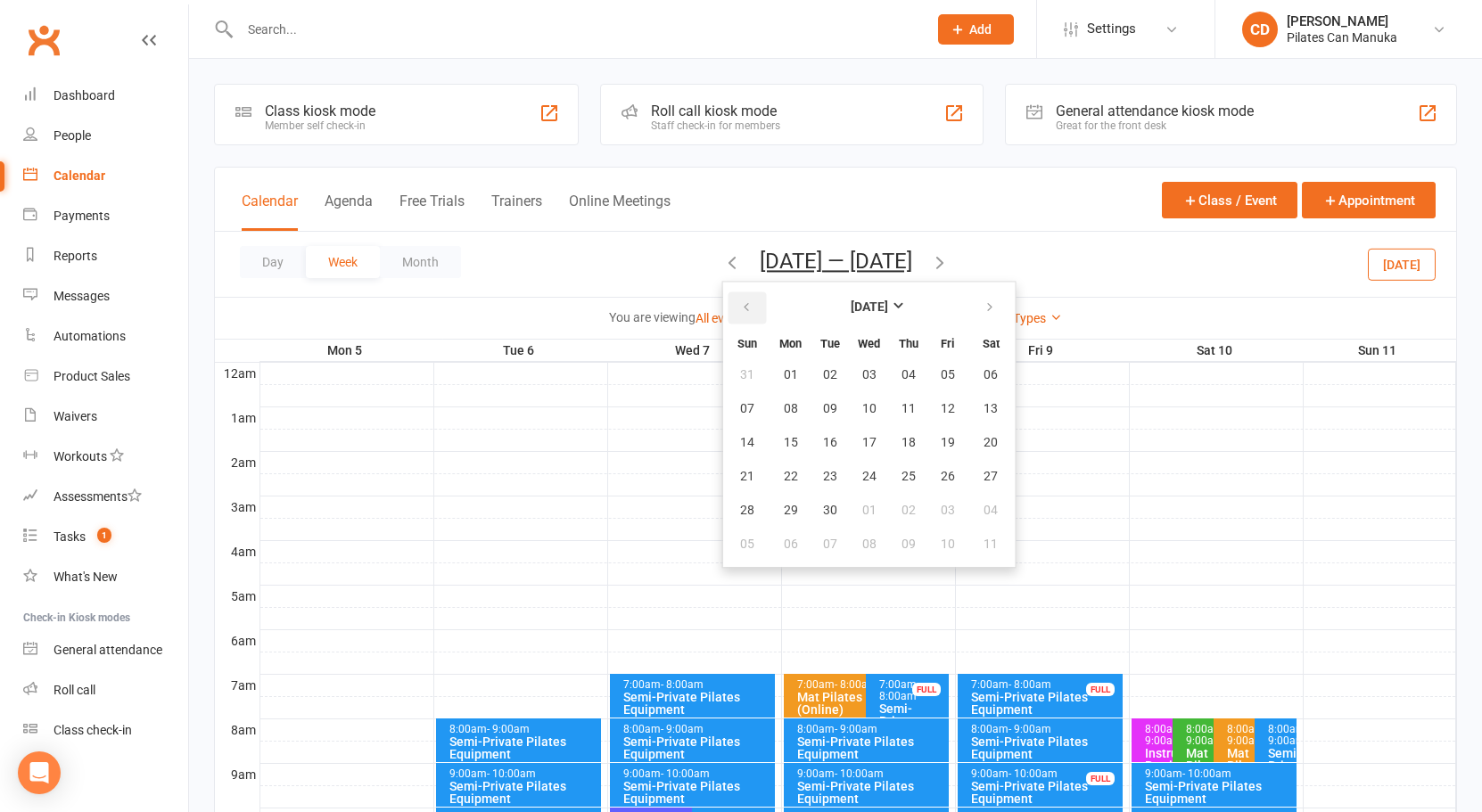 click at bounding box center [747, 308] 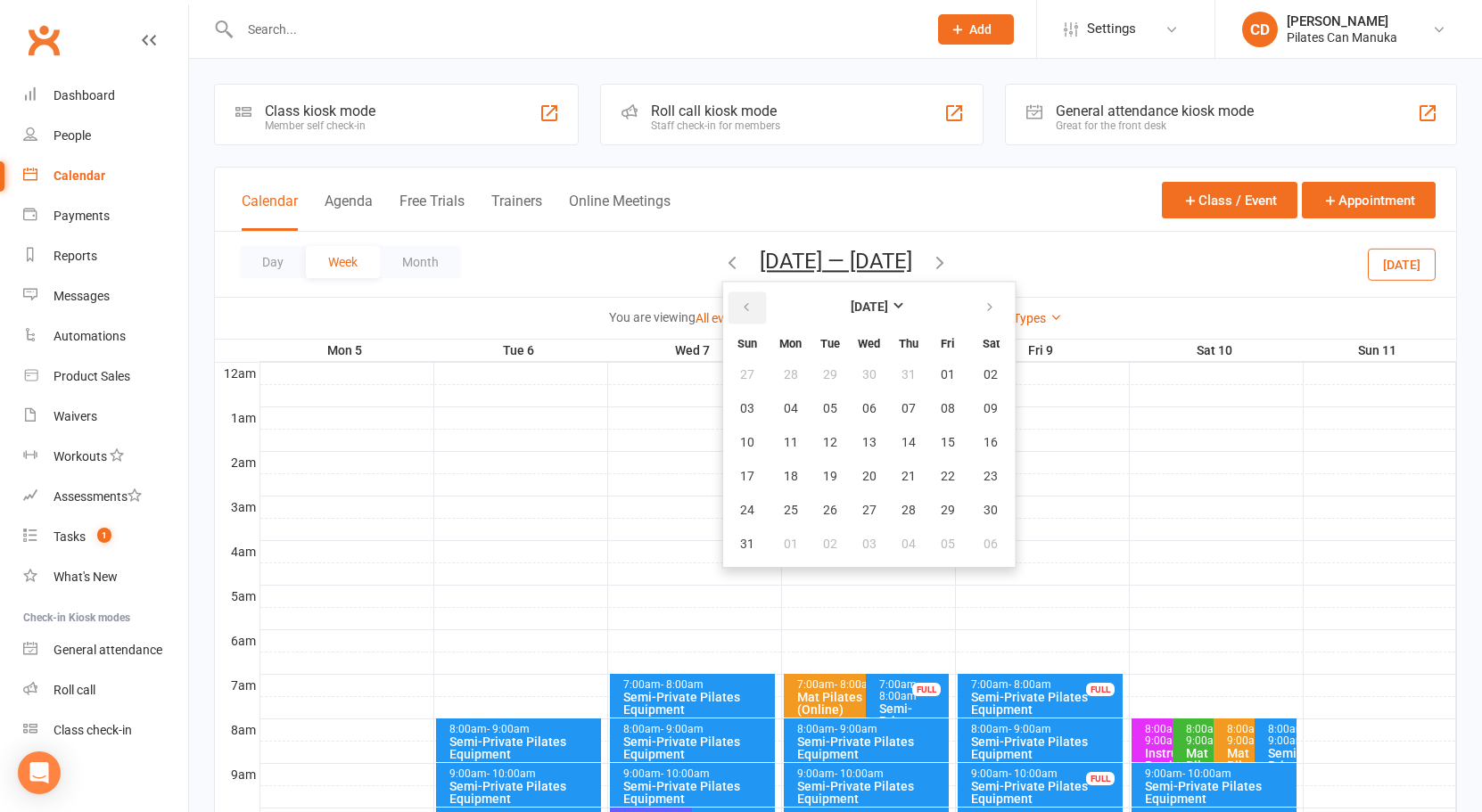 click at bounding box center [747, 308] 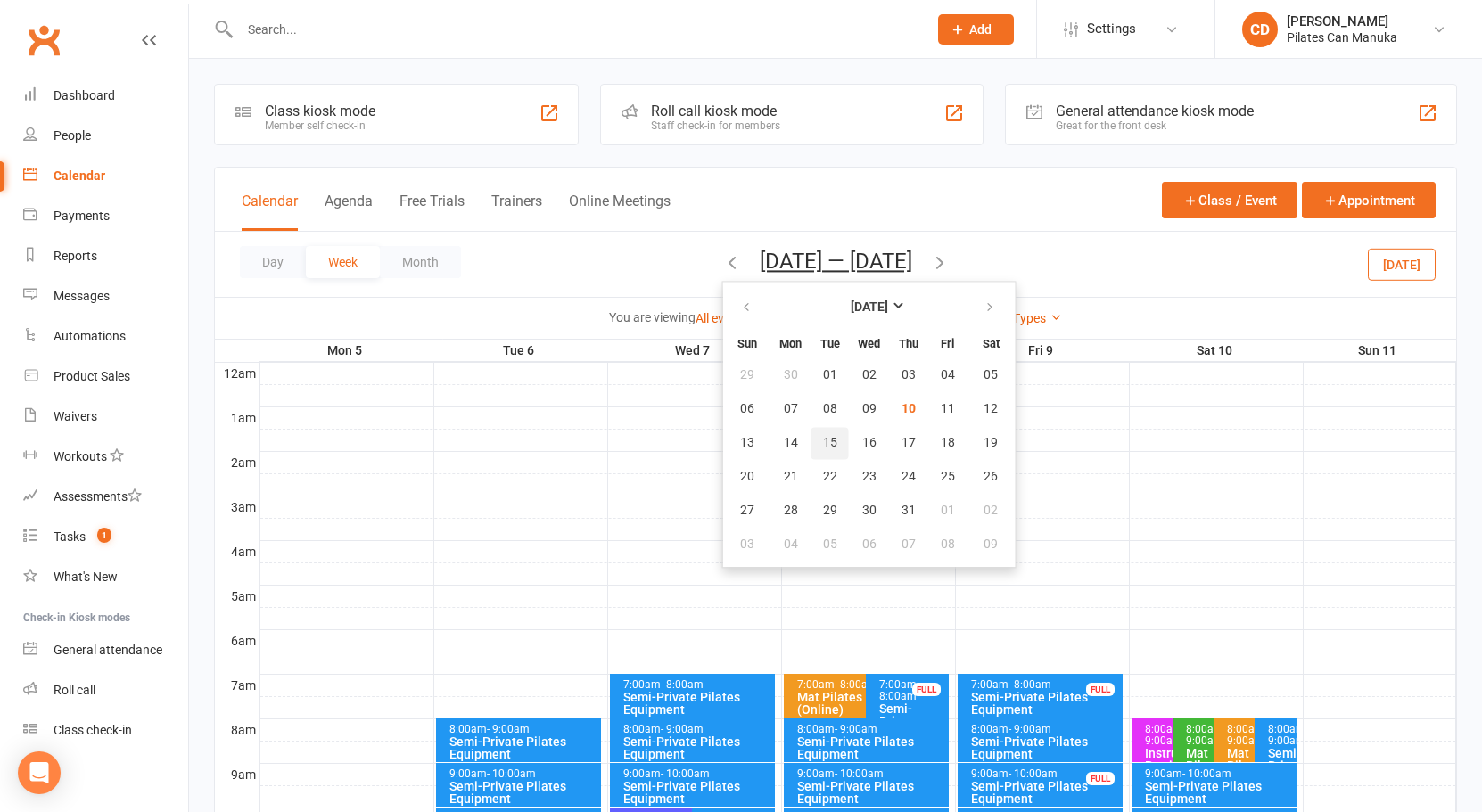 click on "15" at bounding box center [830, 443] 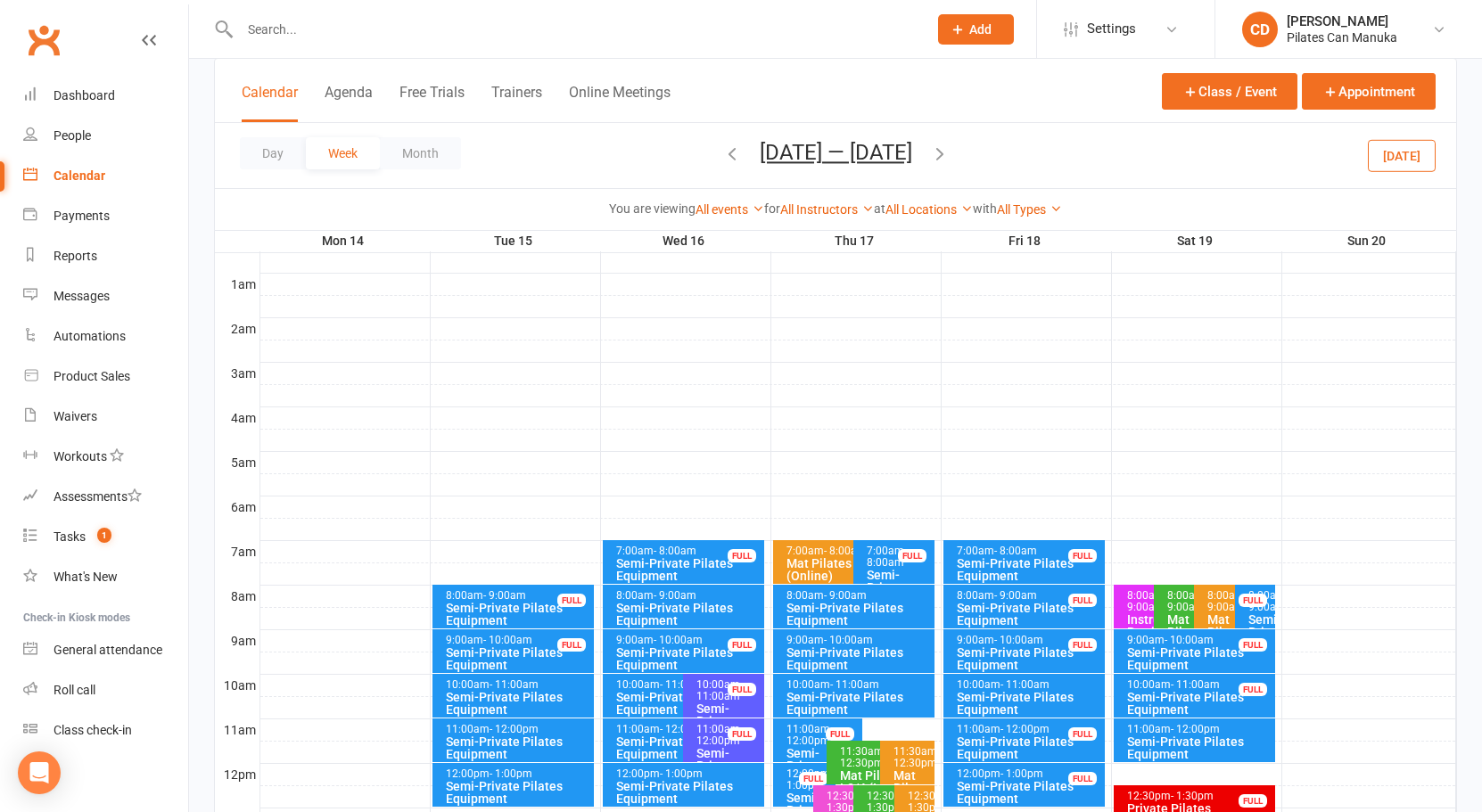 scroll, scrollTop: 267, scrollLeft: 0, axis: vertical 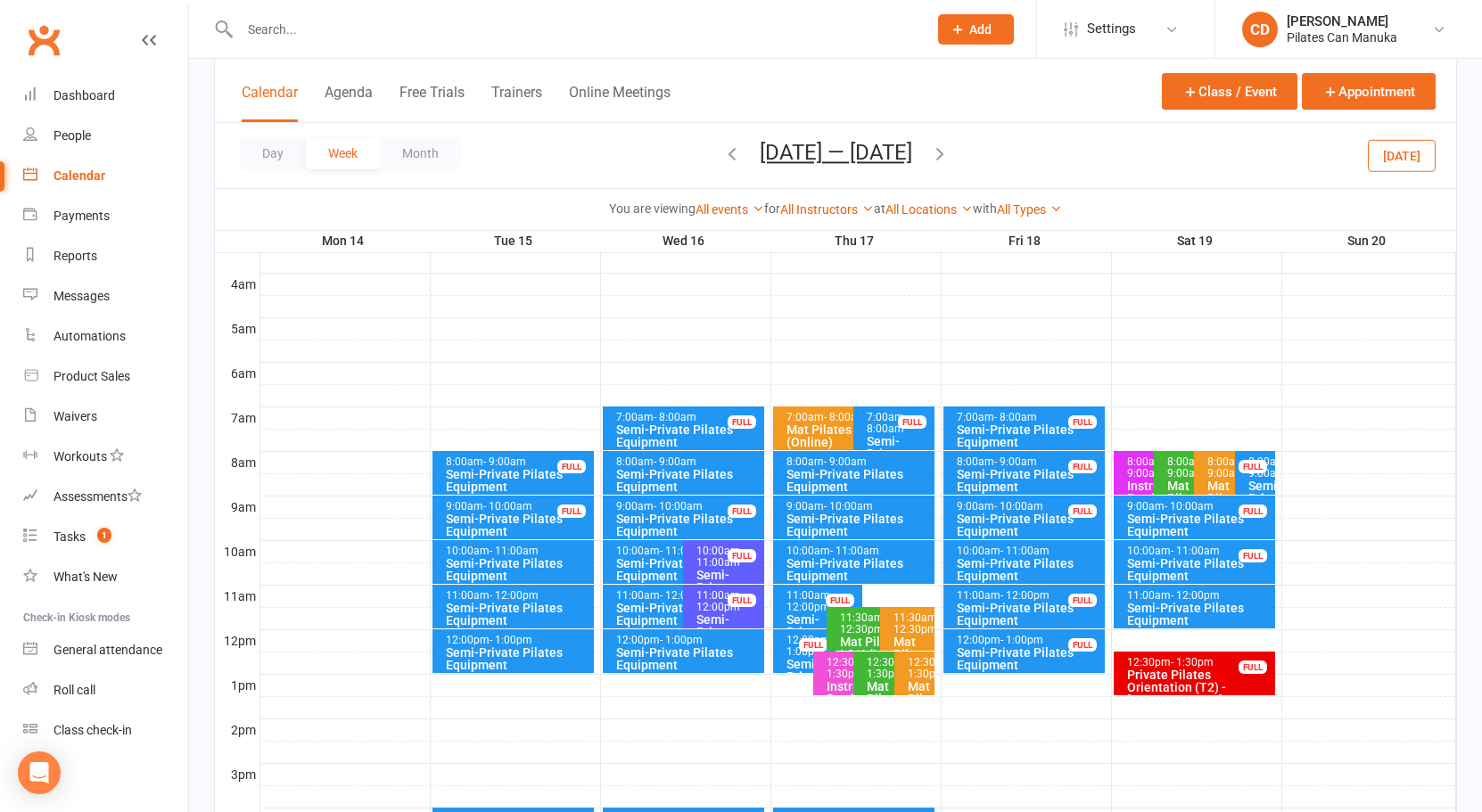 click on "12:00pm  - 1:00pm Semi-Private Pilates Equipment" at bounding box center (513, 651) 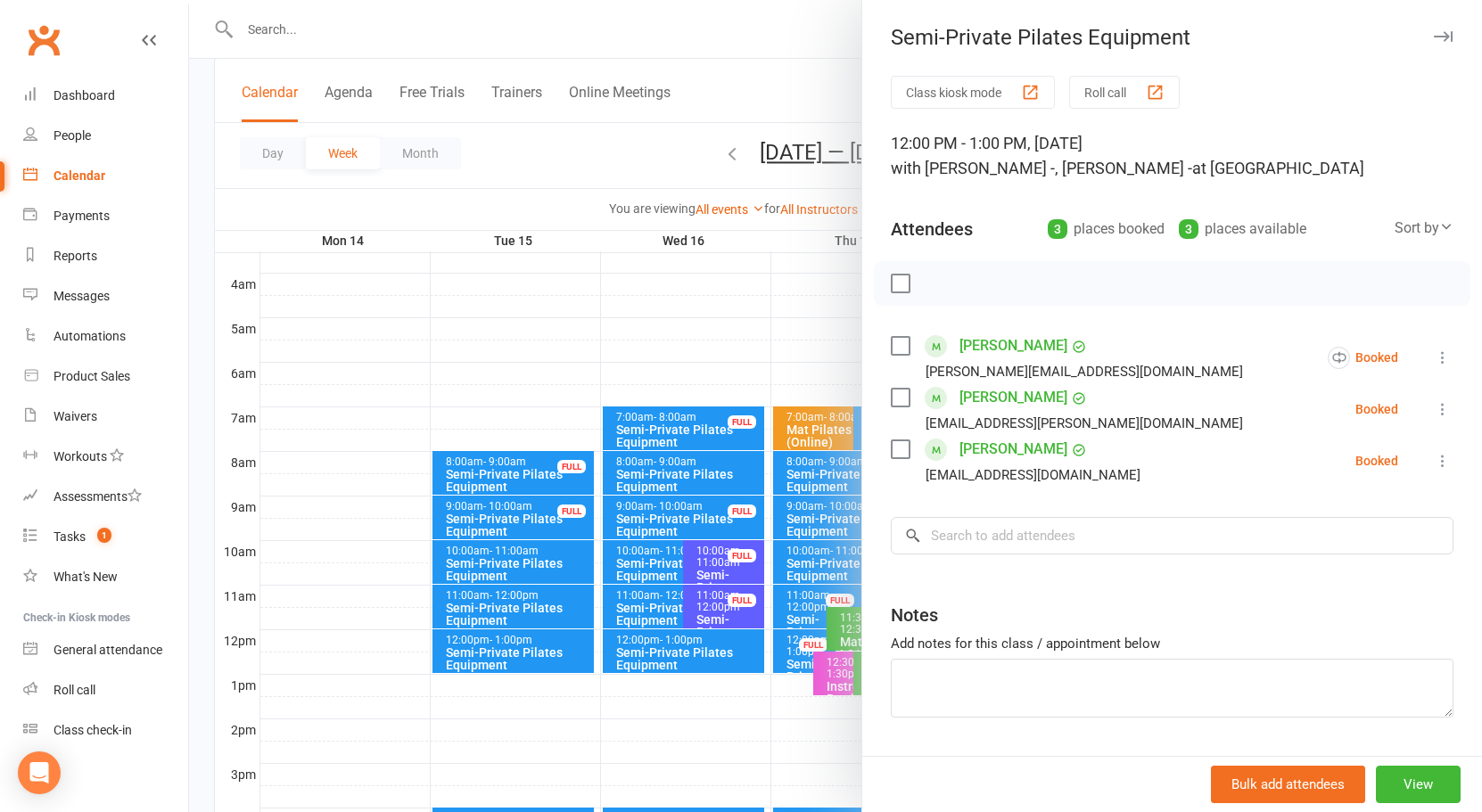 click at bounding box center (836, 406) 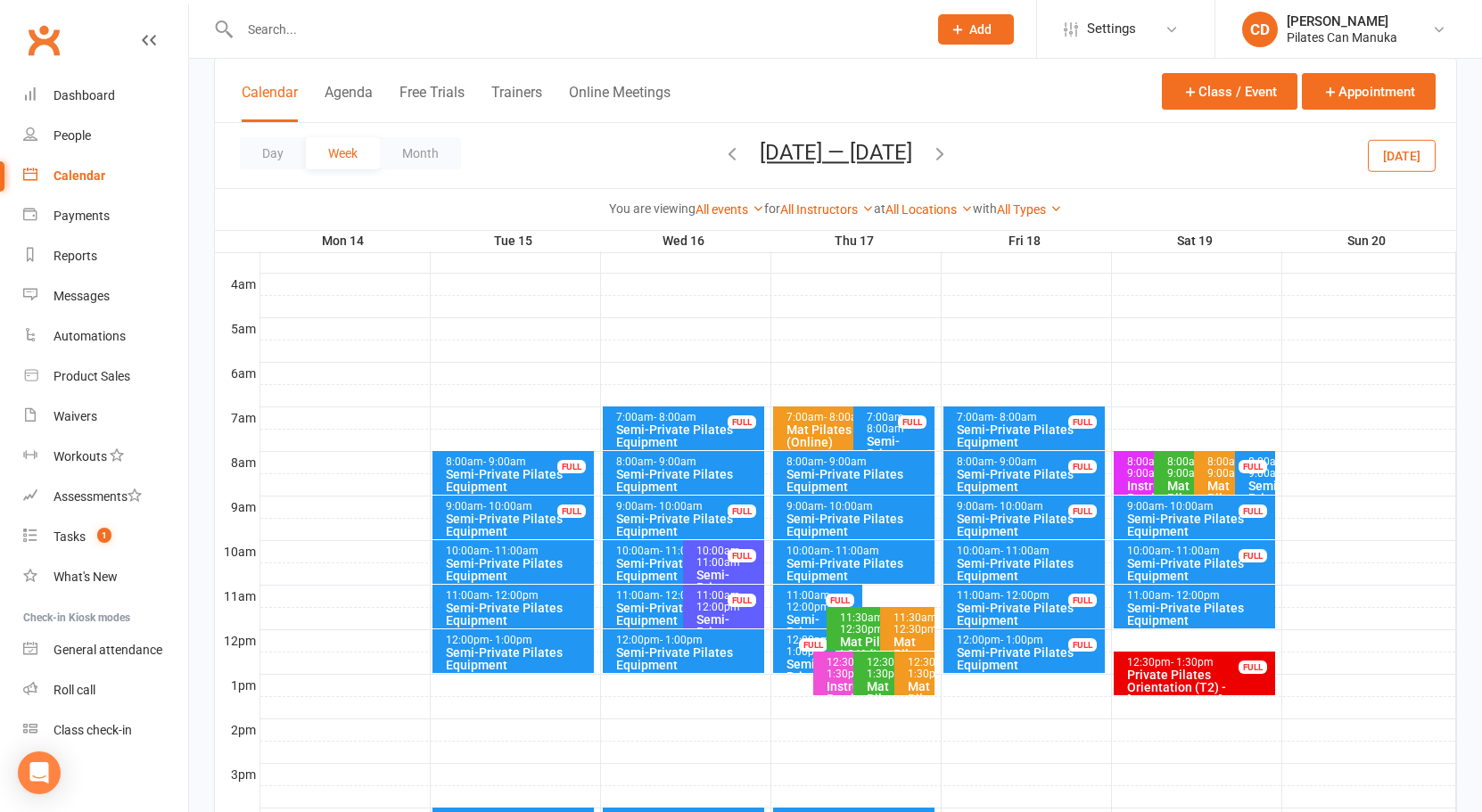 click at bounding box center (940, 153) 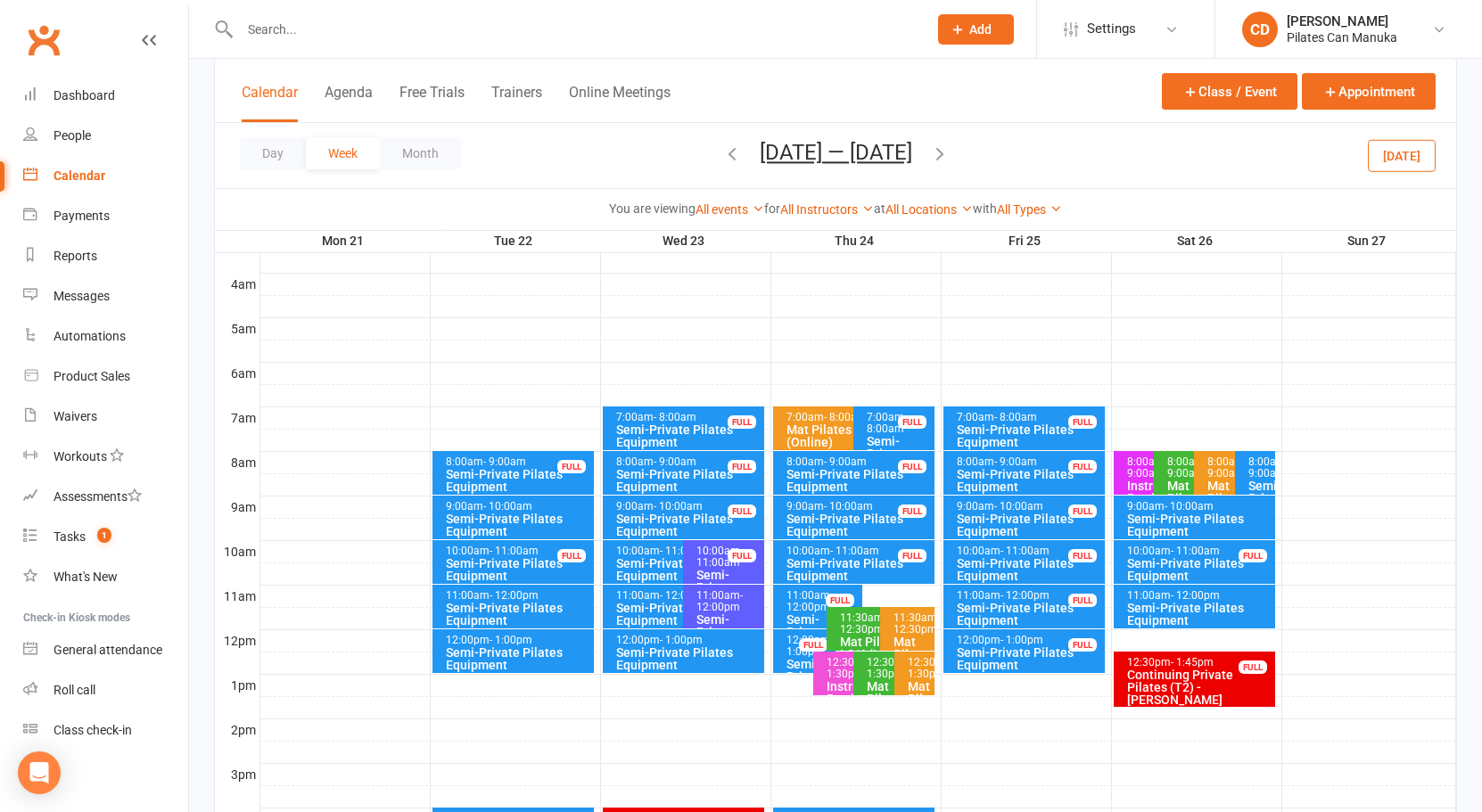 click on "Semi-Private Pilates Equipment" at bounding box center [517, 659] 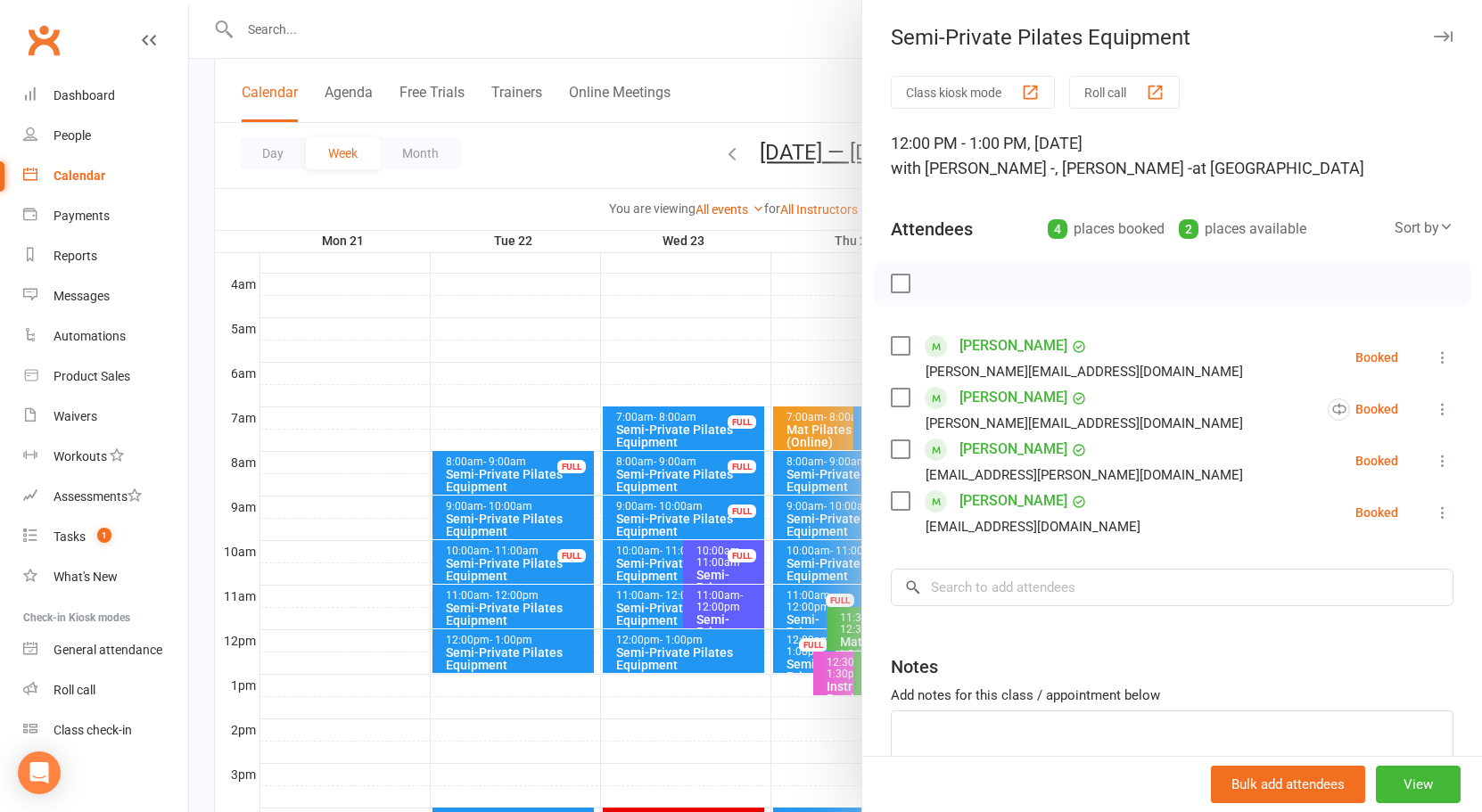 click at bounding box center [836, 406] 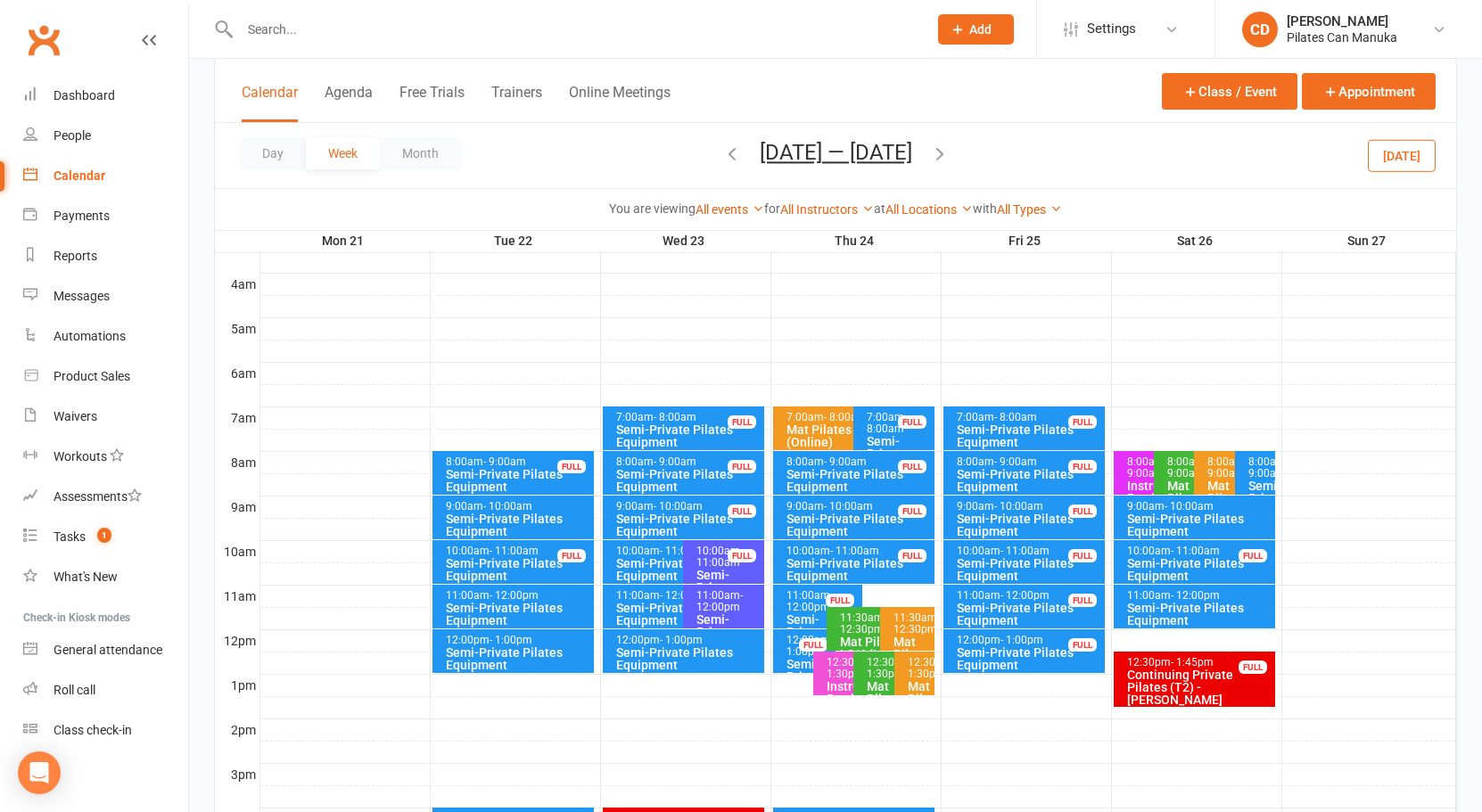 click on "[DATE] — [DATE]" at bounding box center (836, 152) 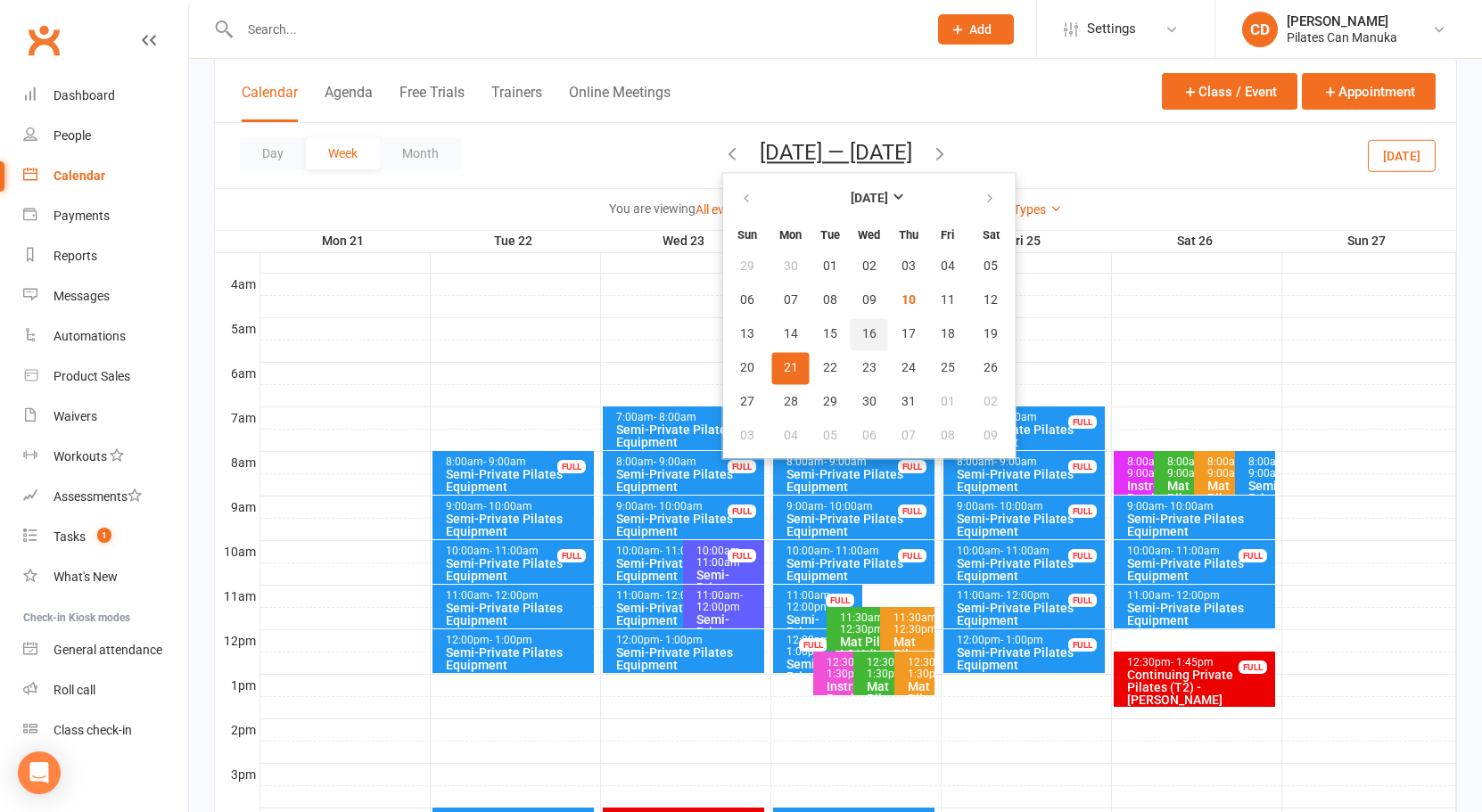 click on "16" at bounding box center (869, 334) 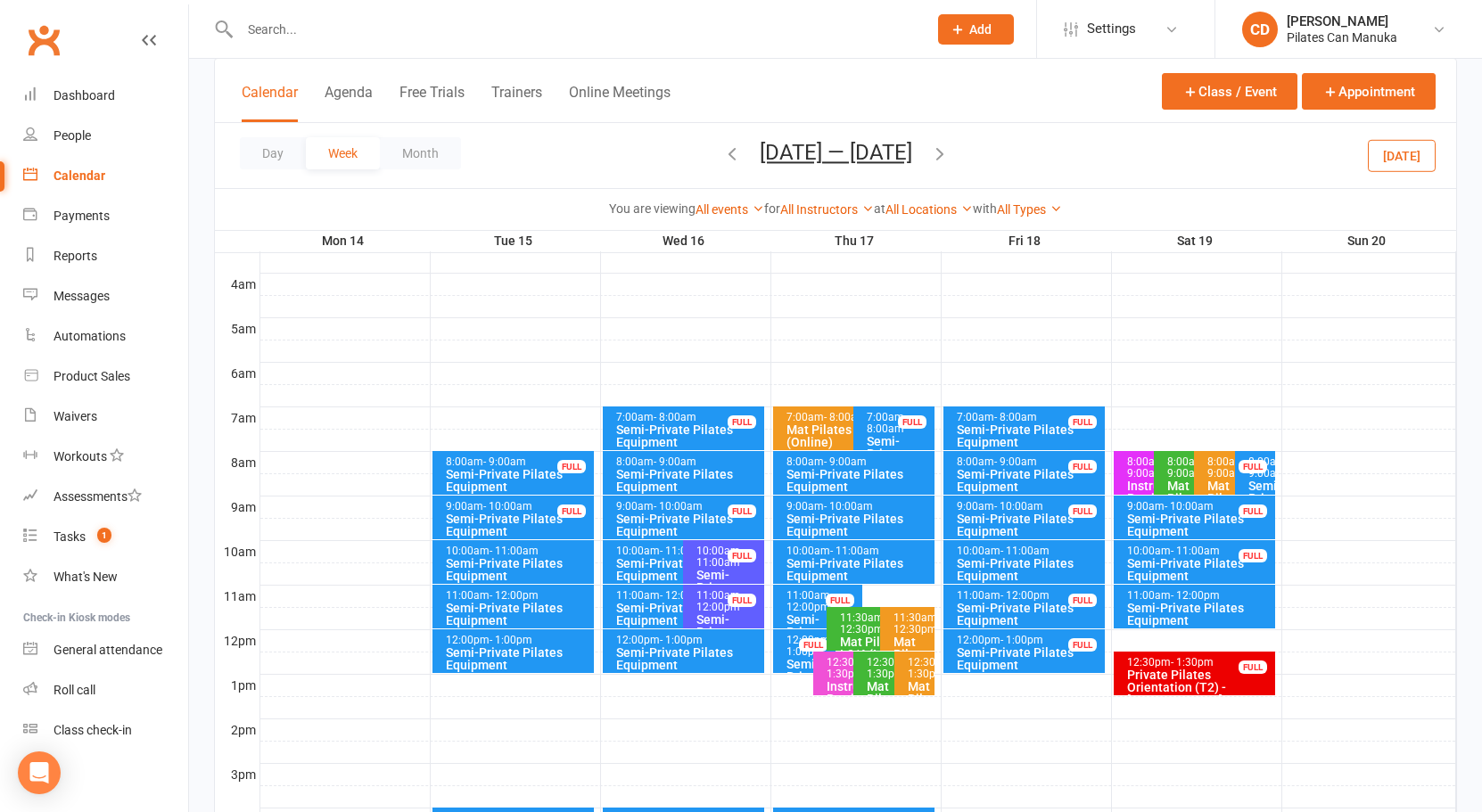click on "Semi-Private Pilates Equipment" at bounding box center (679, 614) 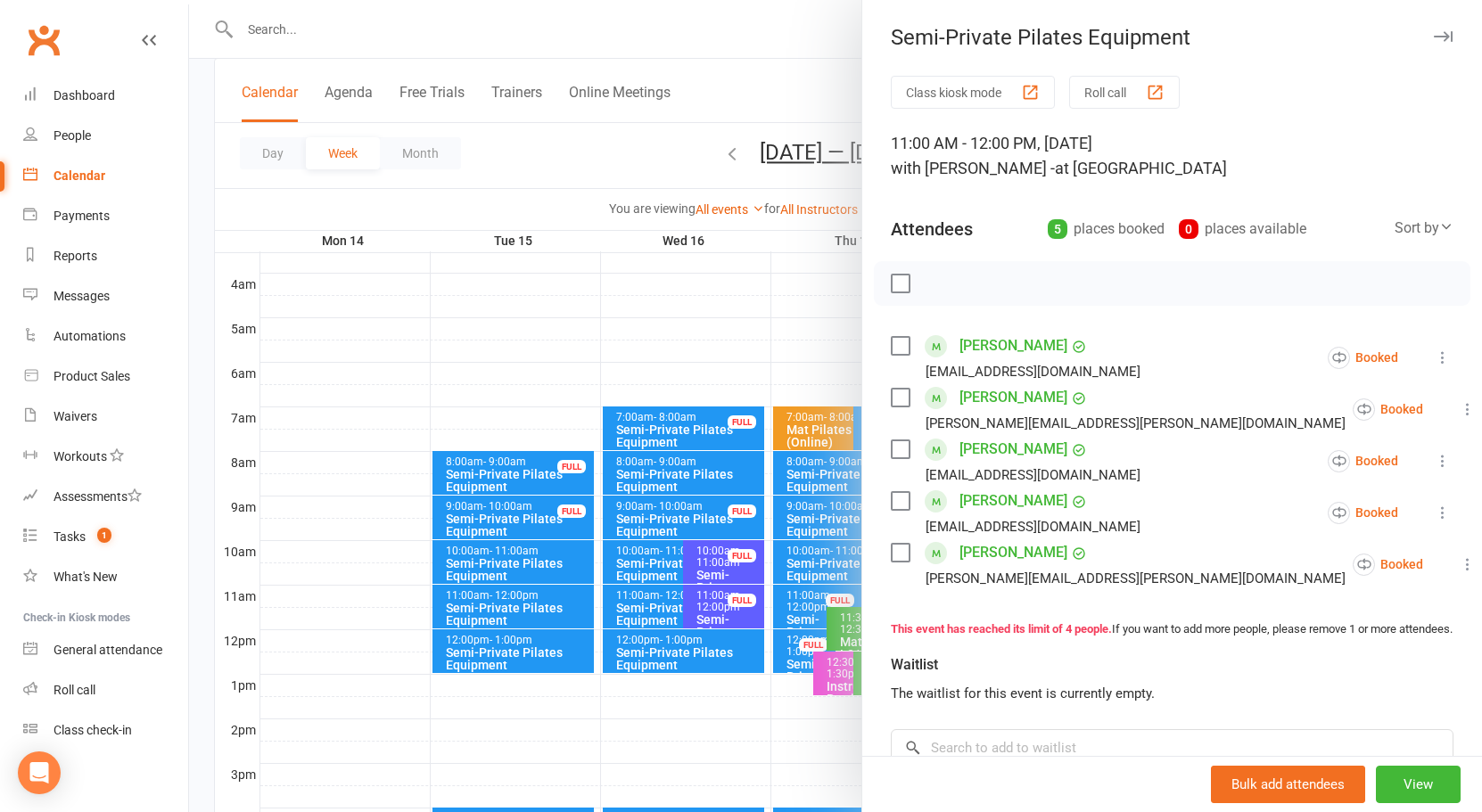 click at bounding box center [836, 406] 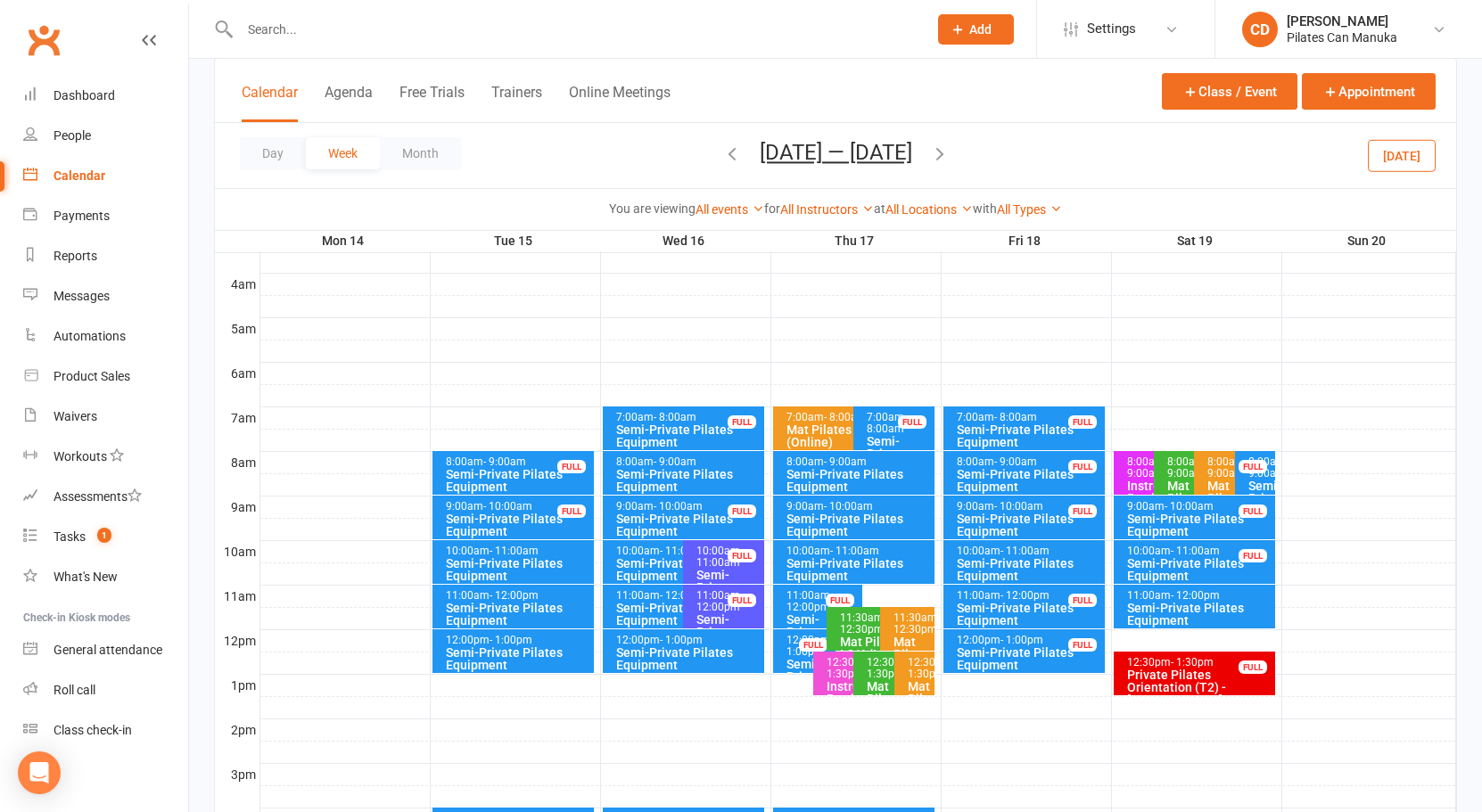 click on "- 12:00pm" at bounding box center (720, 601) 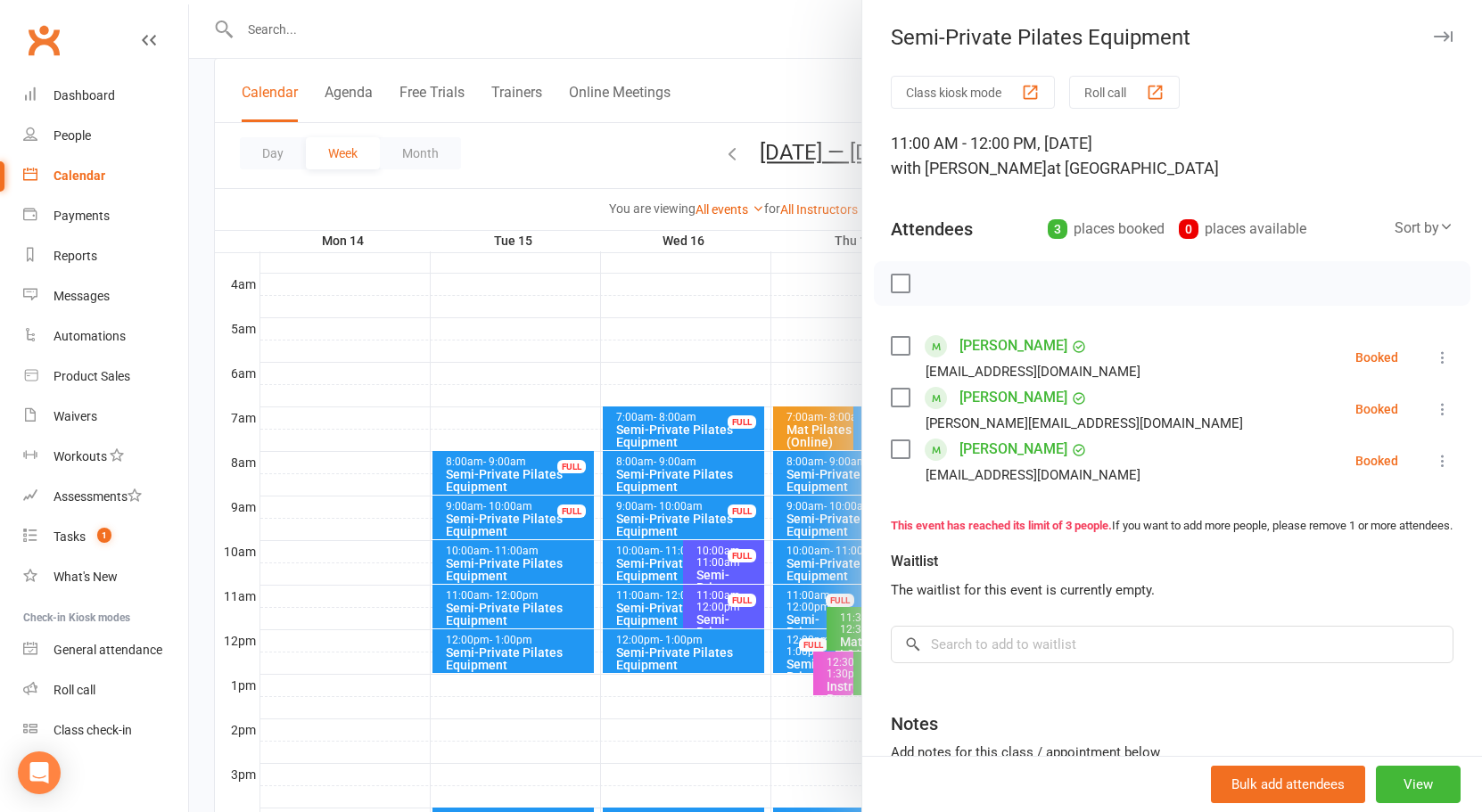 click at bounding box center [836, 406] 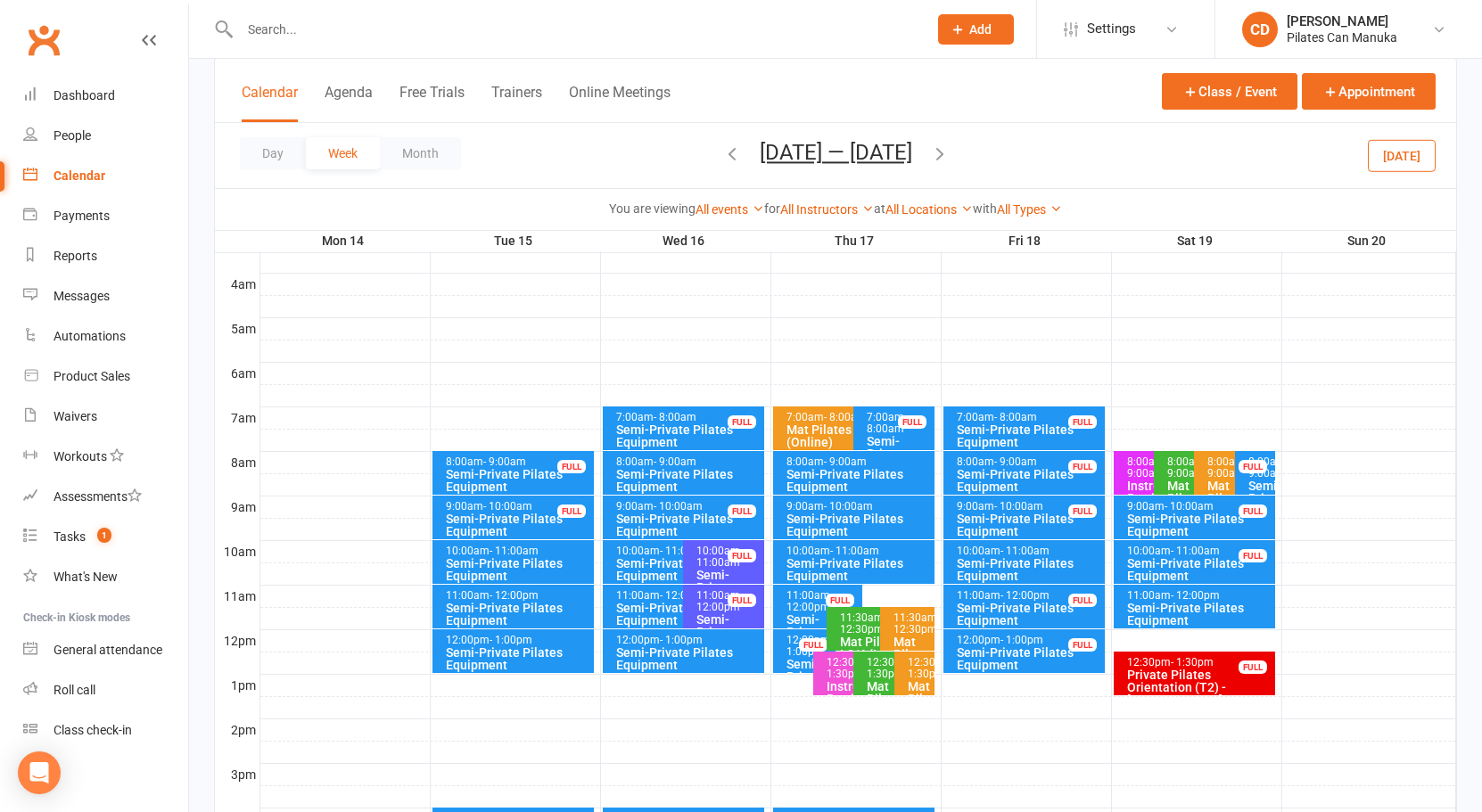 click at bounding box center [940, 153] 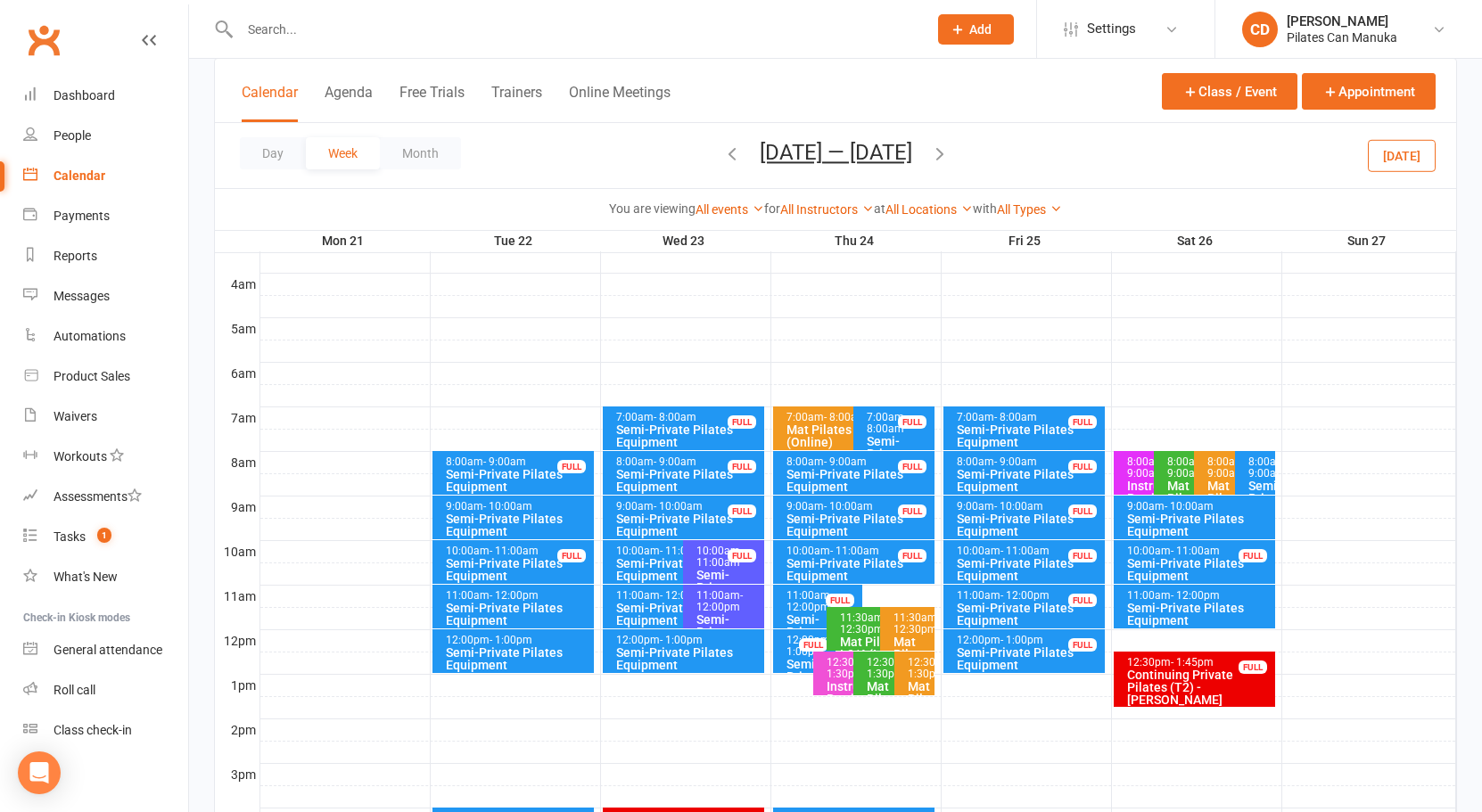 click at bounding box center (940, 153) 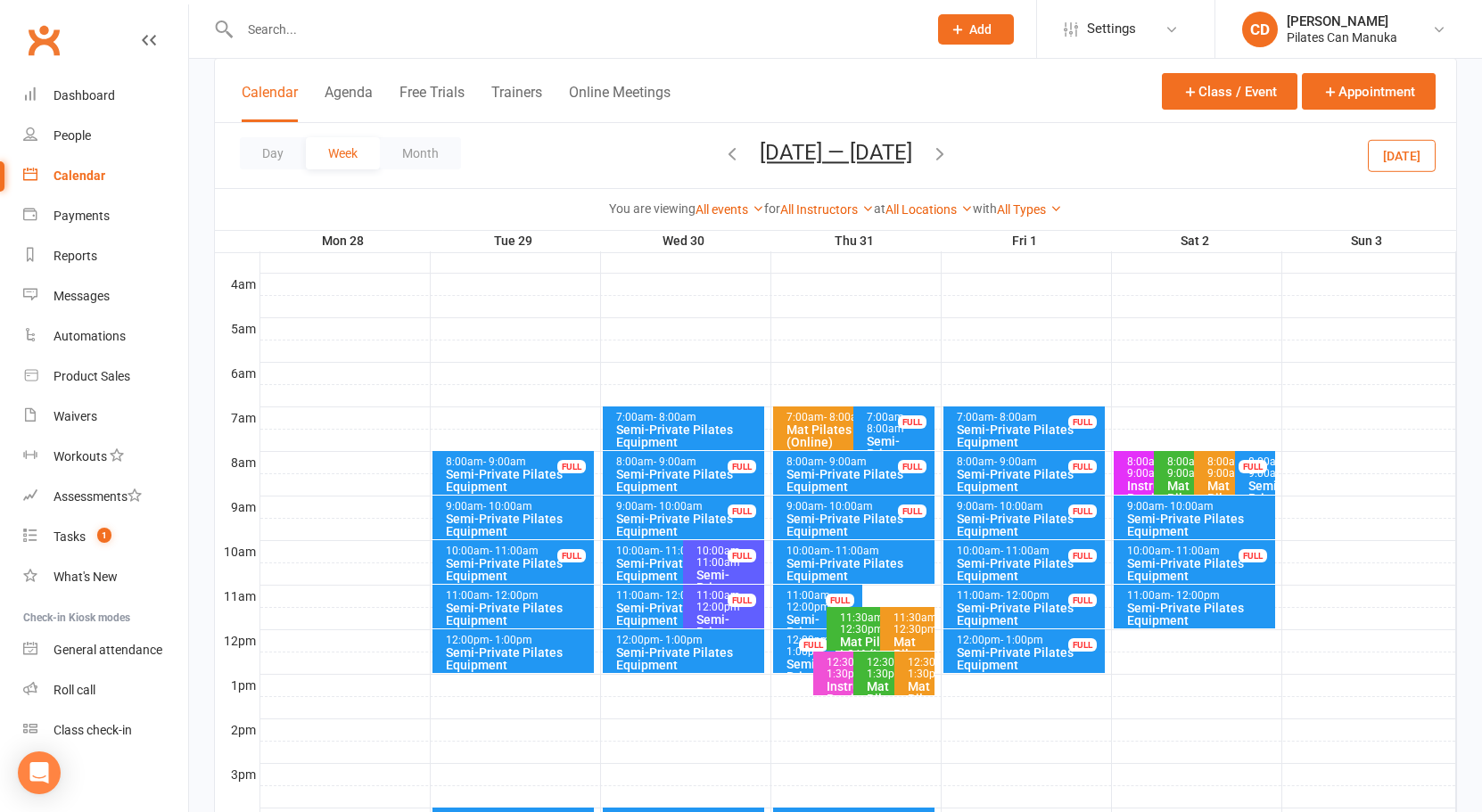 click at bounding box center [940, 153] 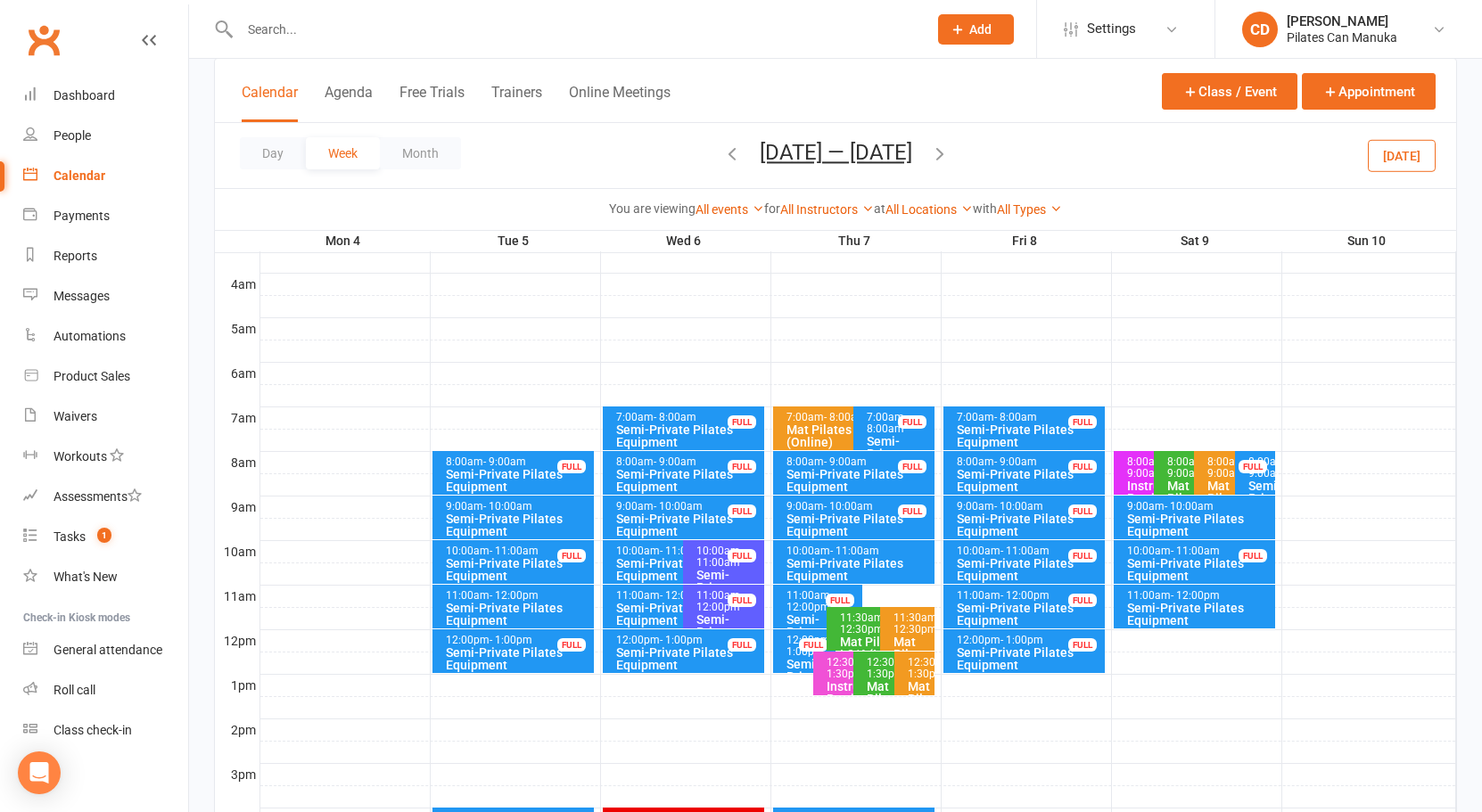 click at bounding box center [940, 153] 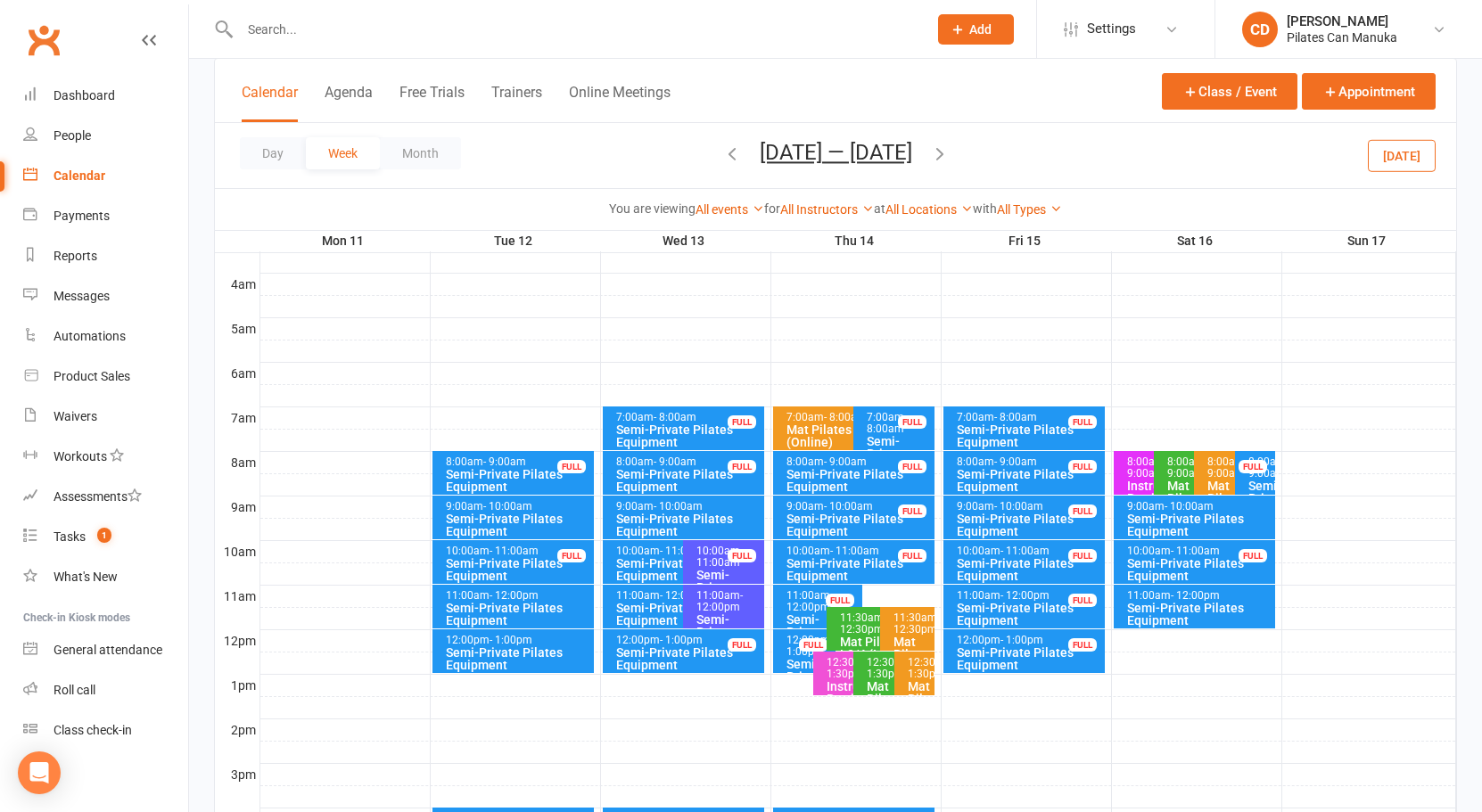 click at bounding box center [732, 153] 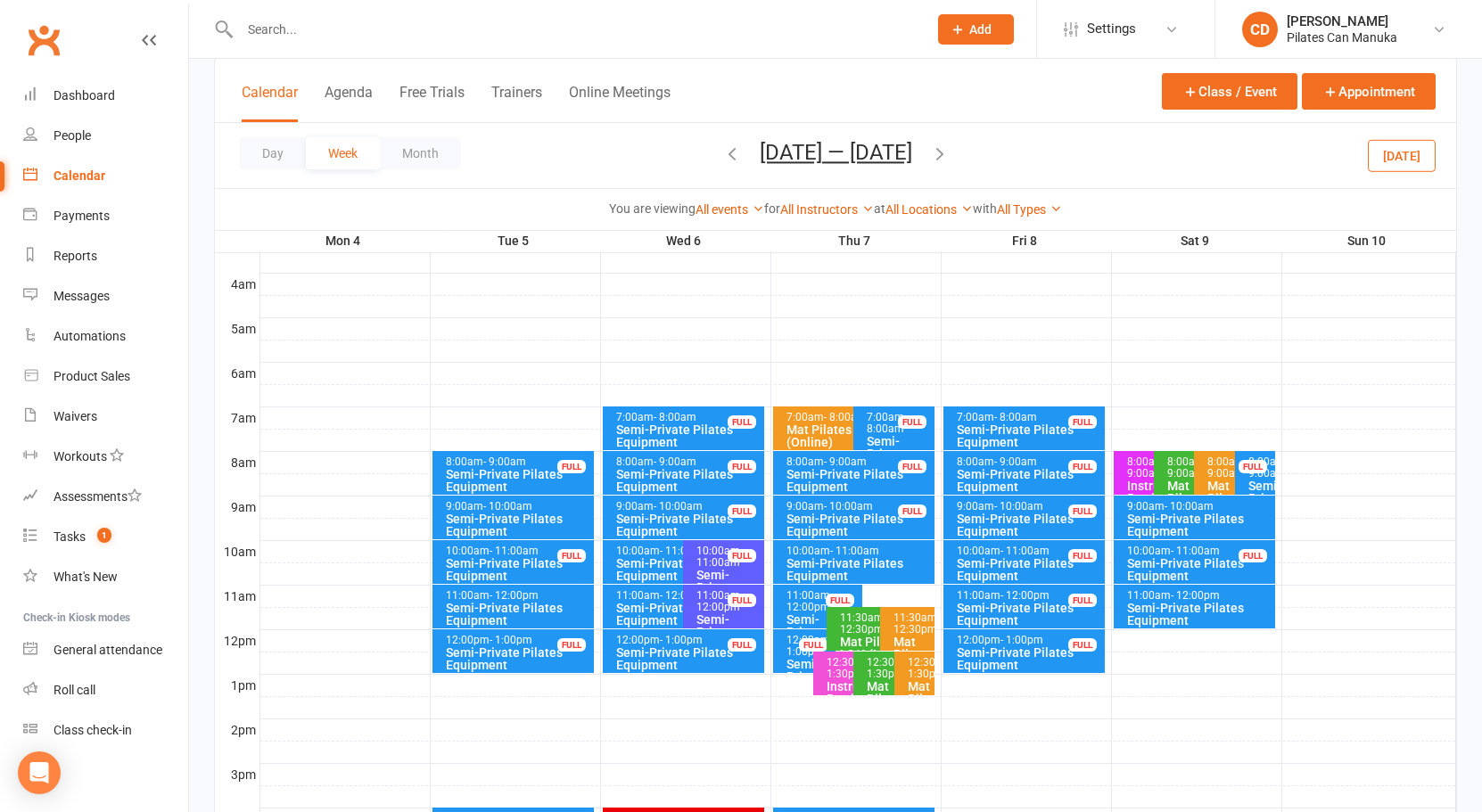click at bounding box center (732, 153) 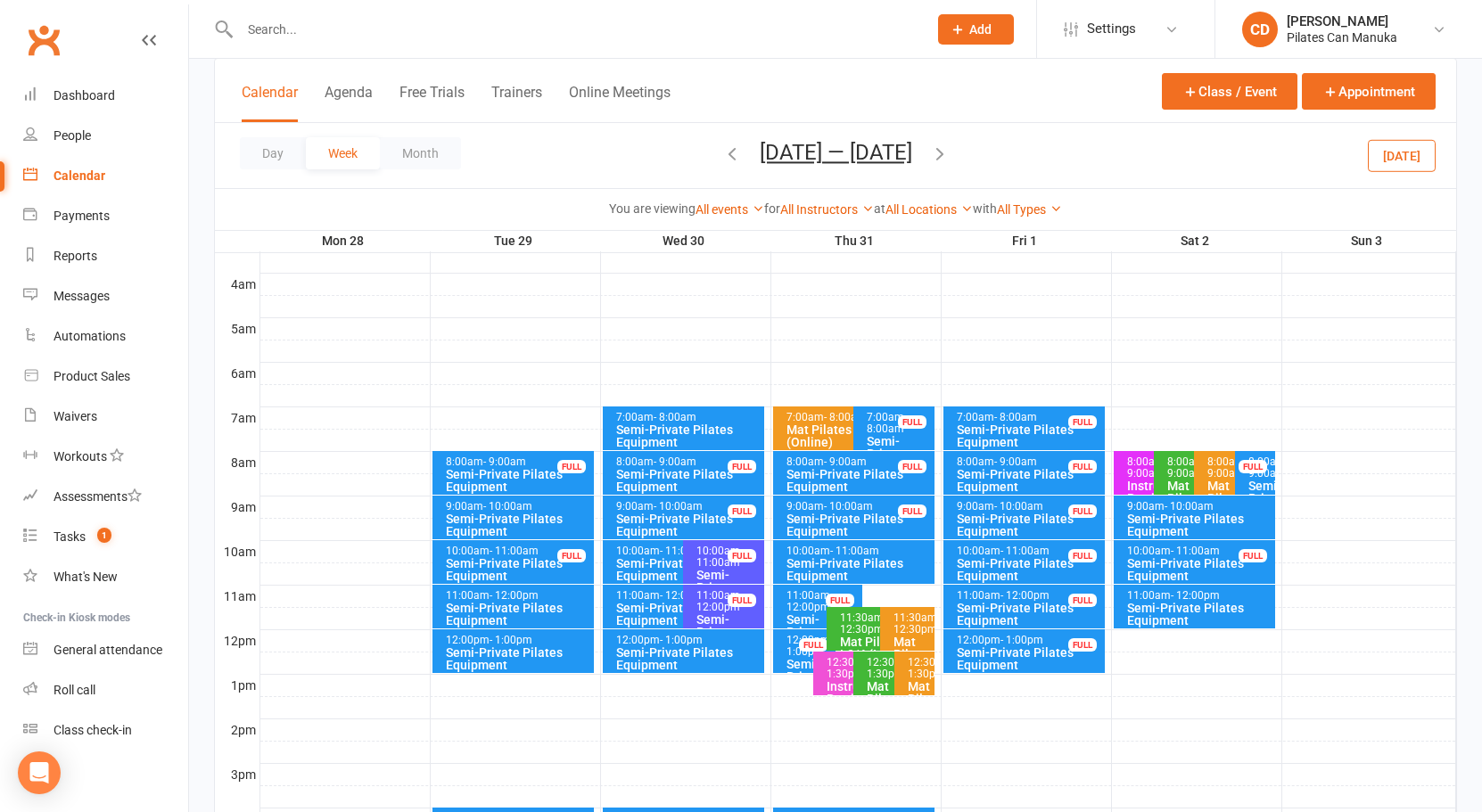 click on "11:00am  - 12:00pm" at bounding box center [728, 602] 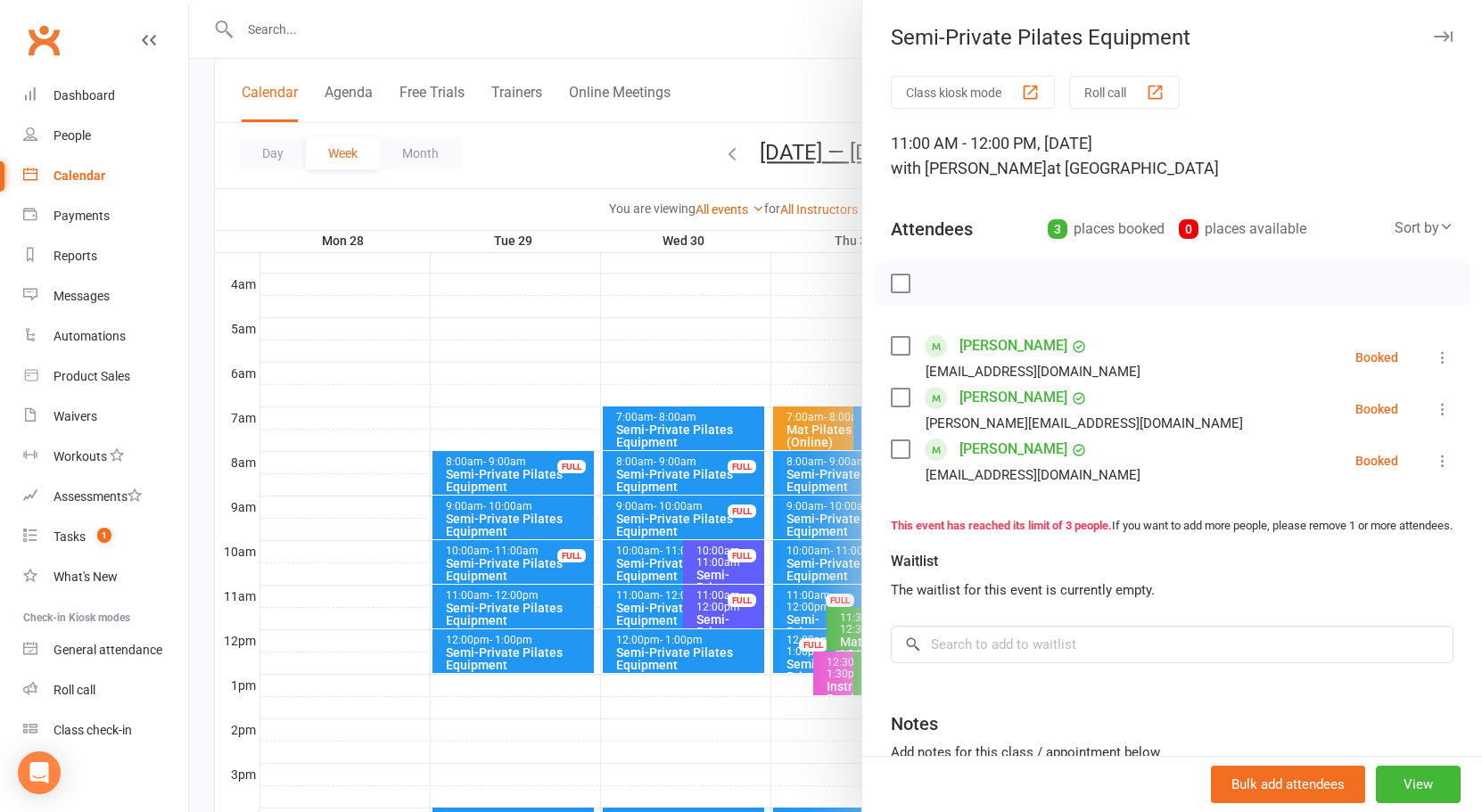 click at bounding box center (836, 406) 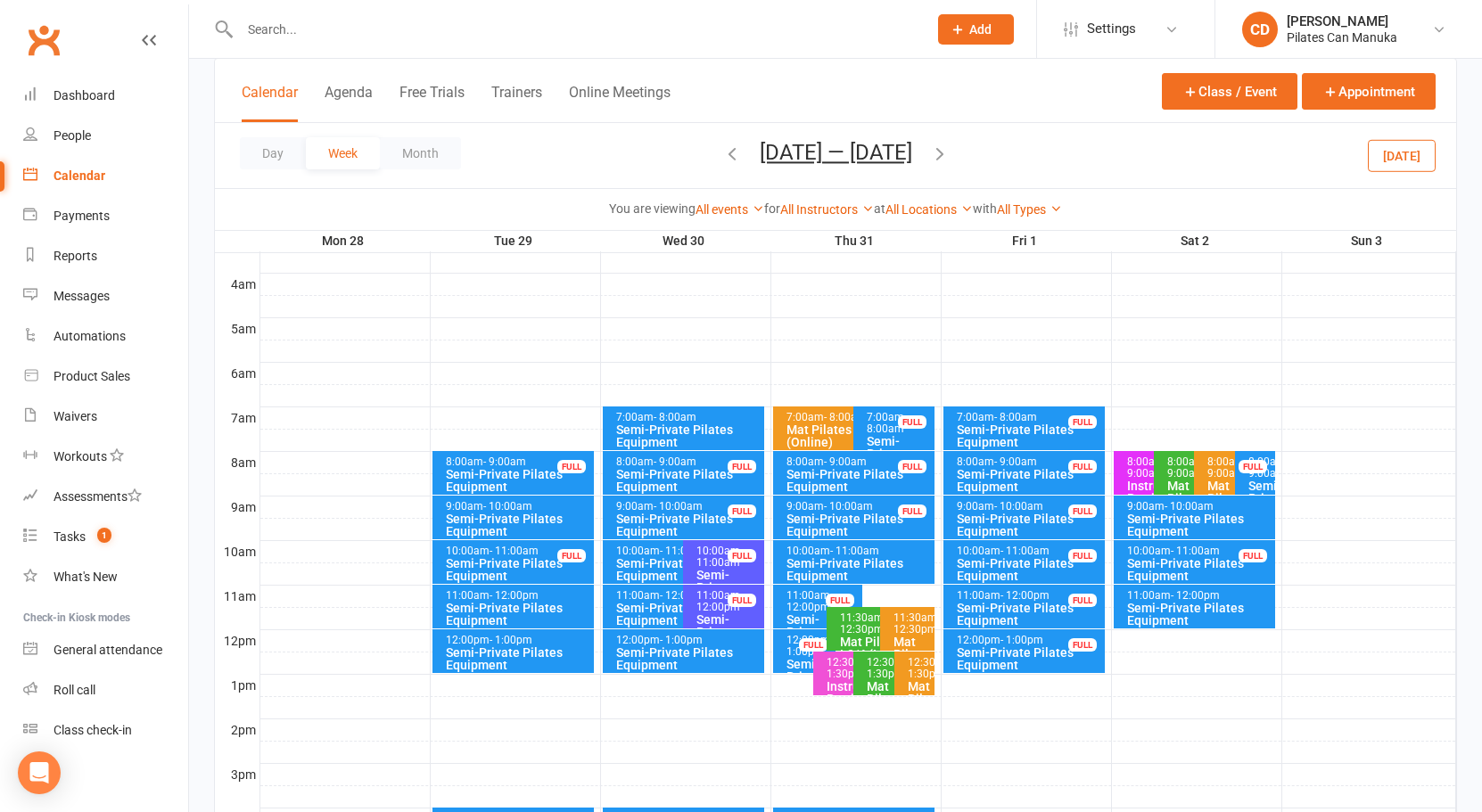 click on "Semi-Private Pilates Equipment" at bounding box center (679, 614) 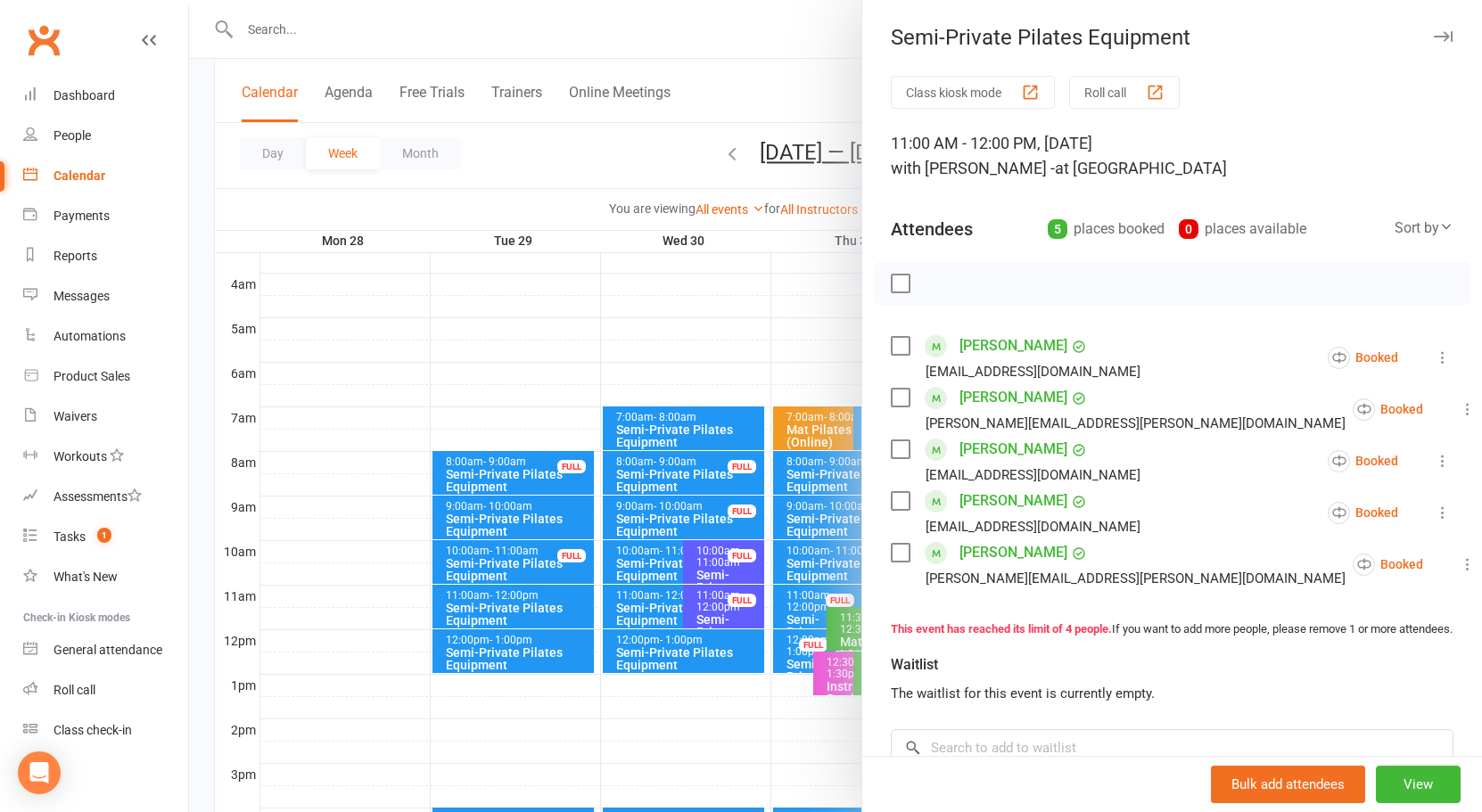 click at bounding box center [836, 406] 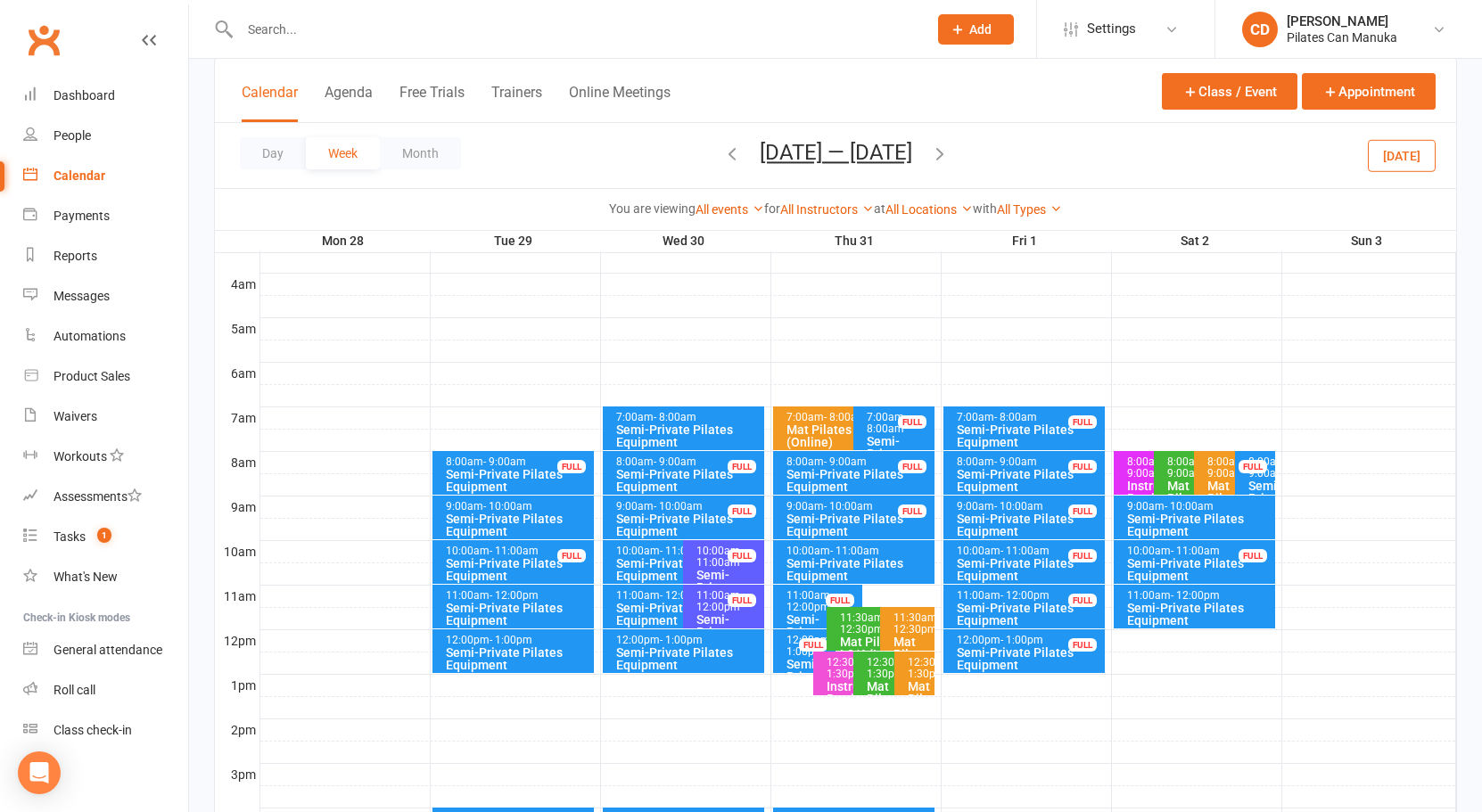 click at bounding box center (732, 153) 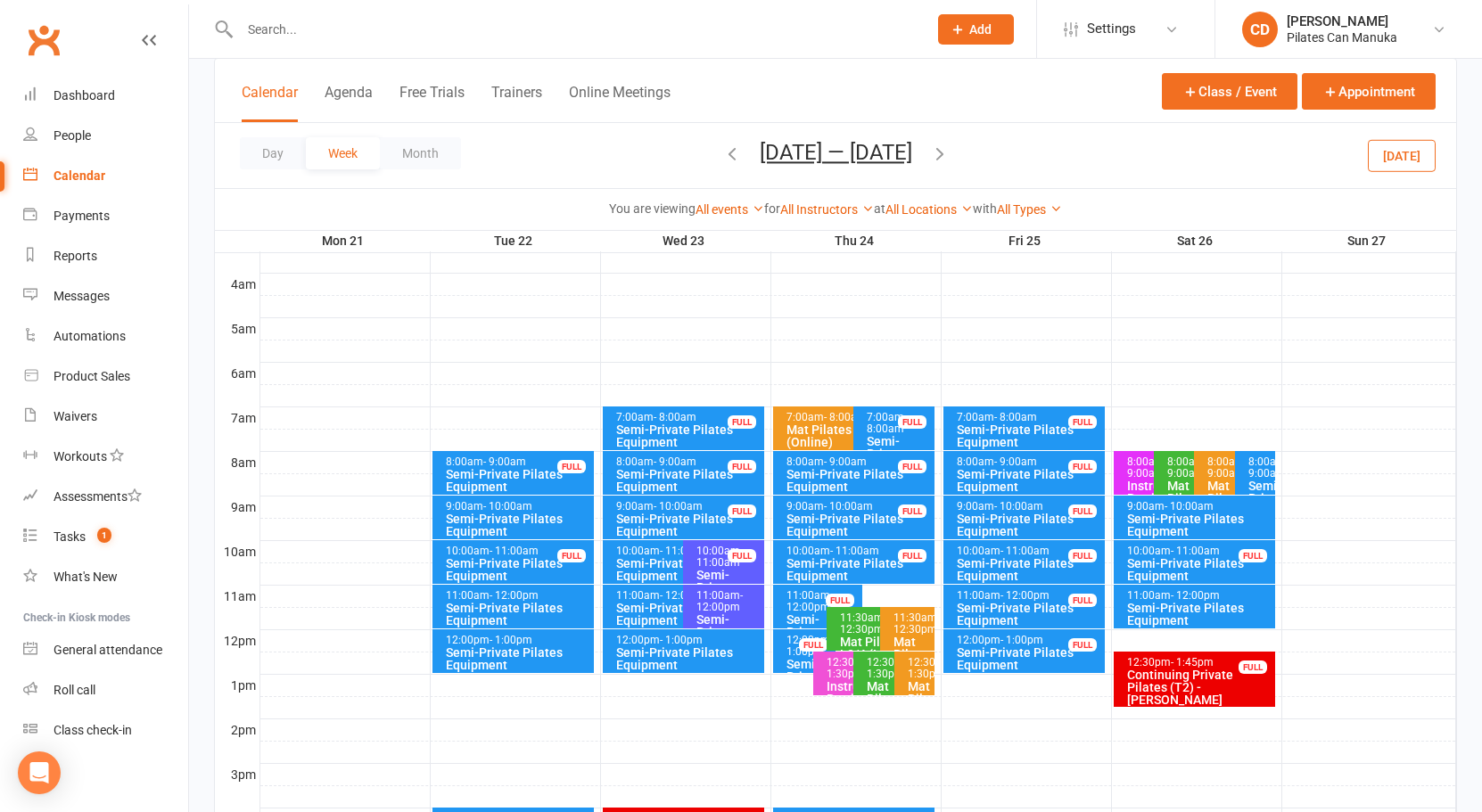 click at bounding box center (940, 153) 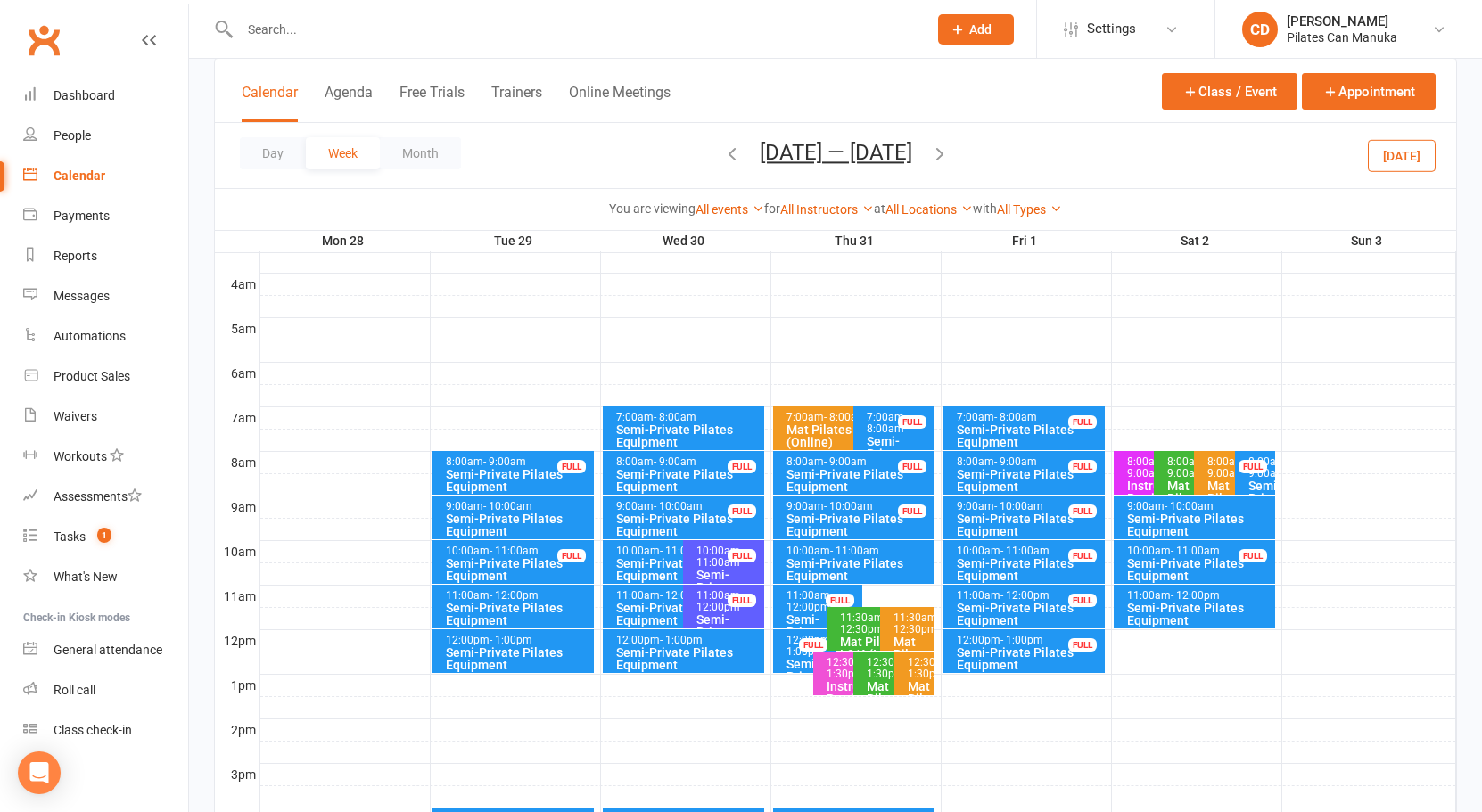 click at bounding box center [940, 153] 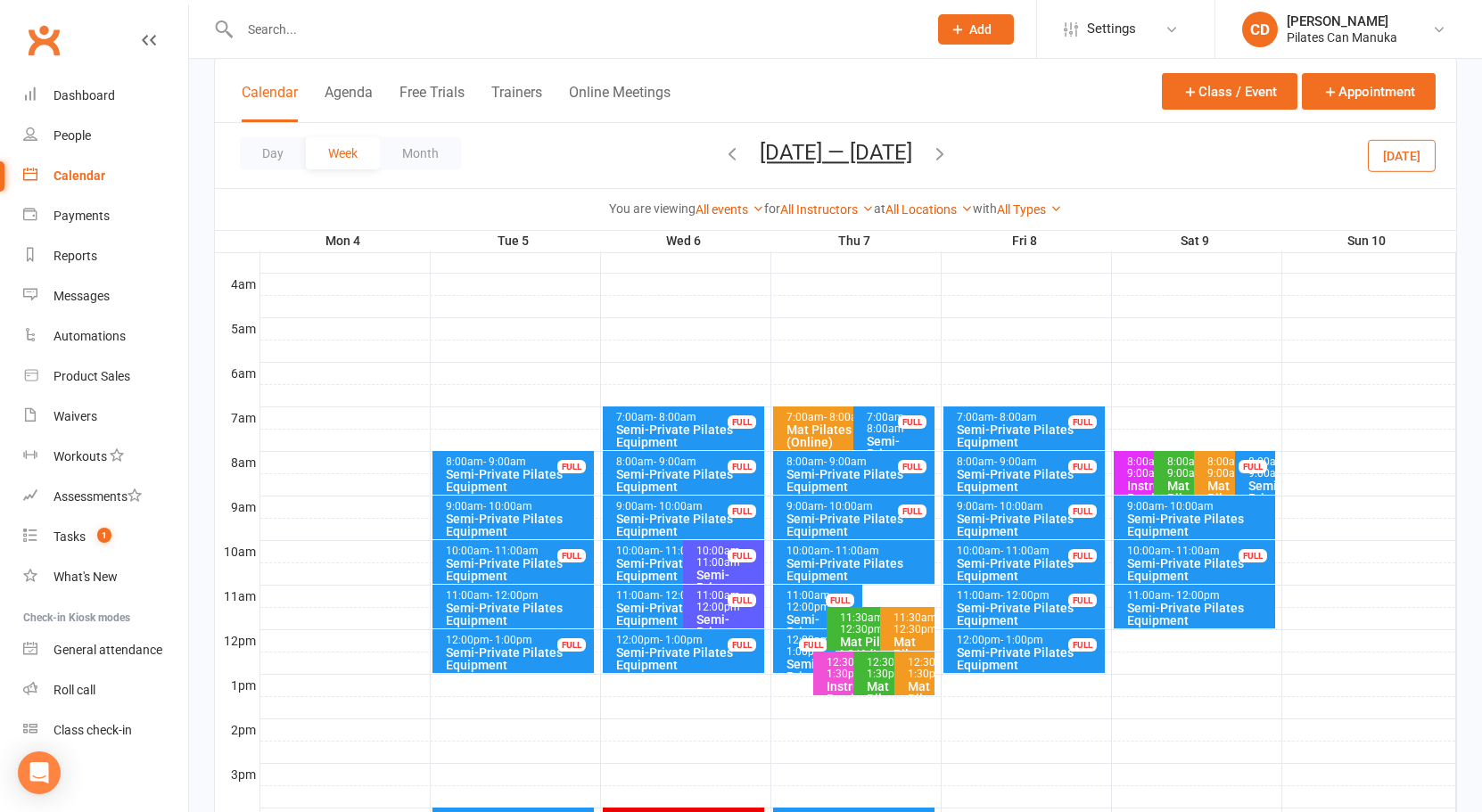 click at bounding box center (732, 153) 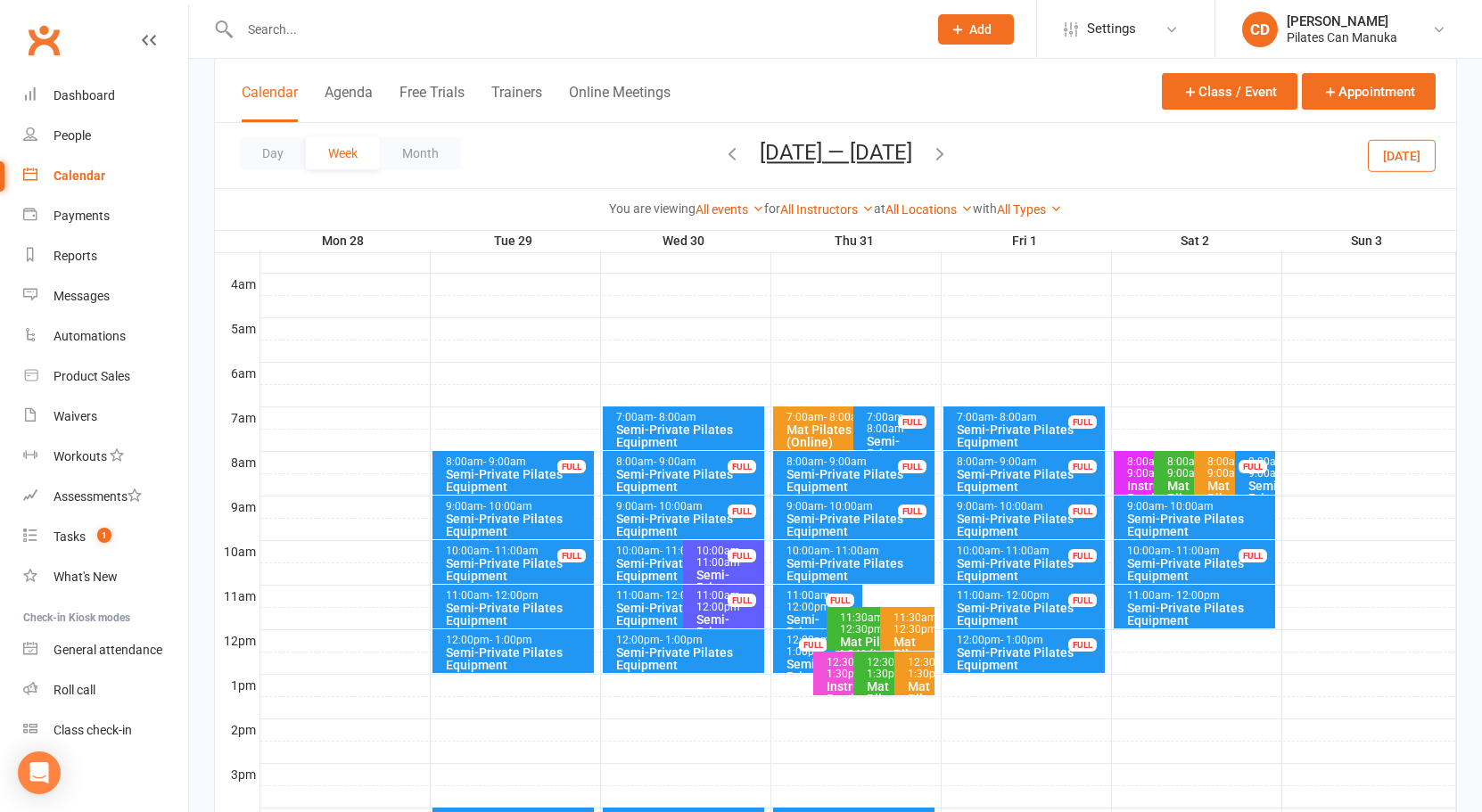 click at bounding box center [732, 153] 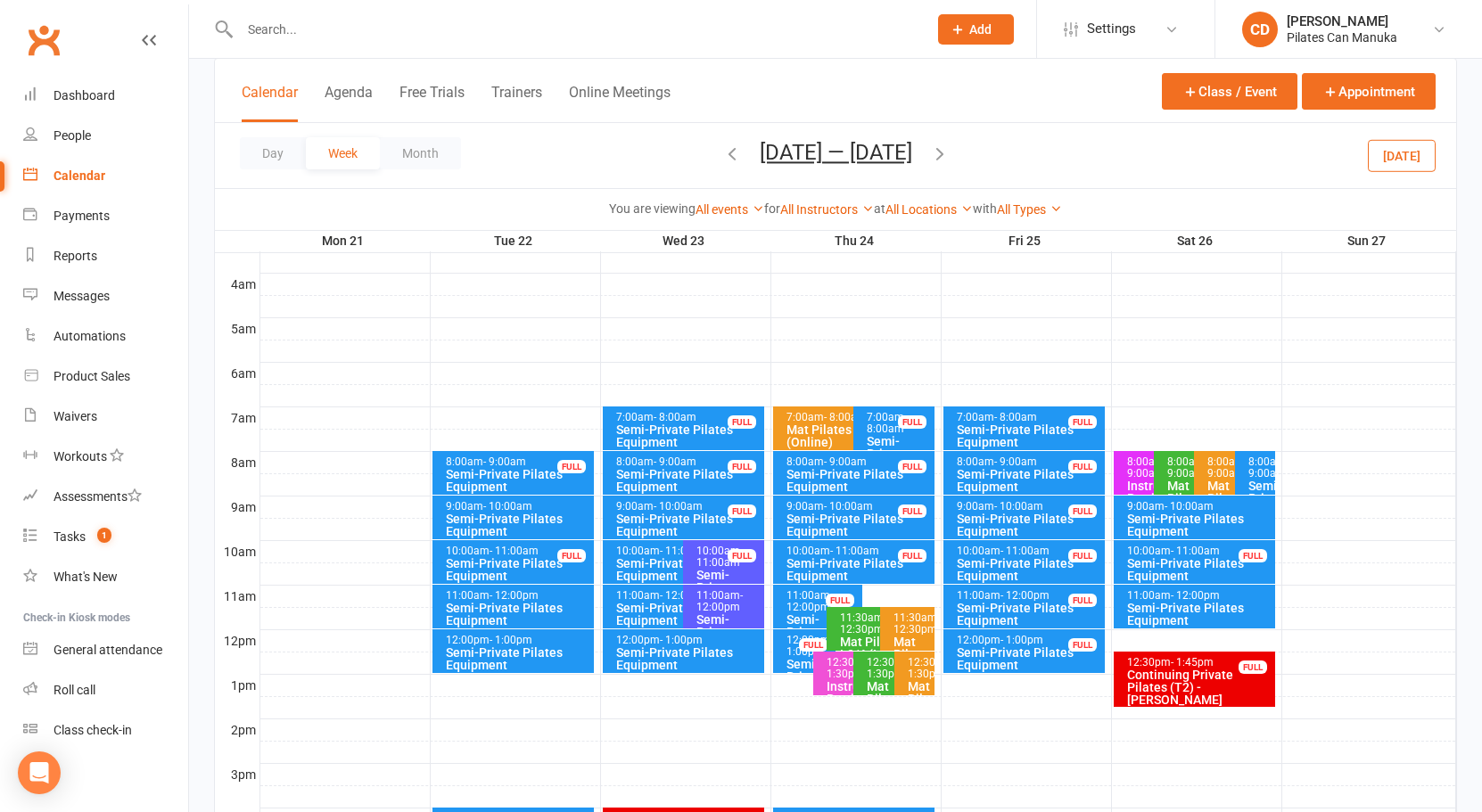 click at bounding box center [732, 153] 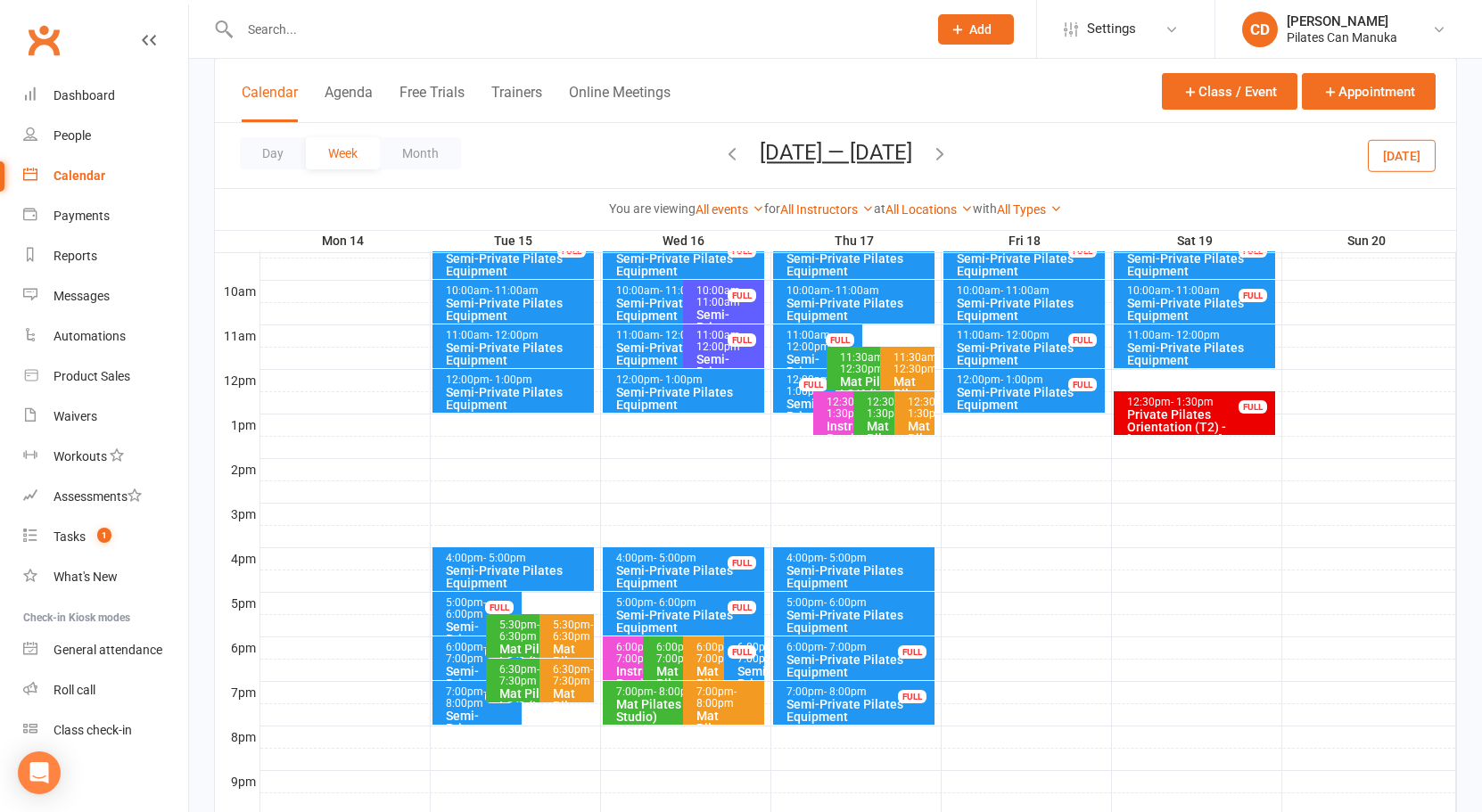 scroll, scrollTop: 668, scrollLeft: 0, axis: vertical 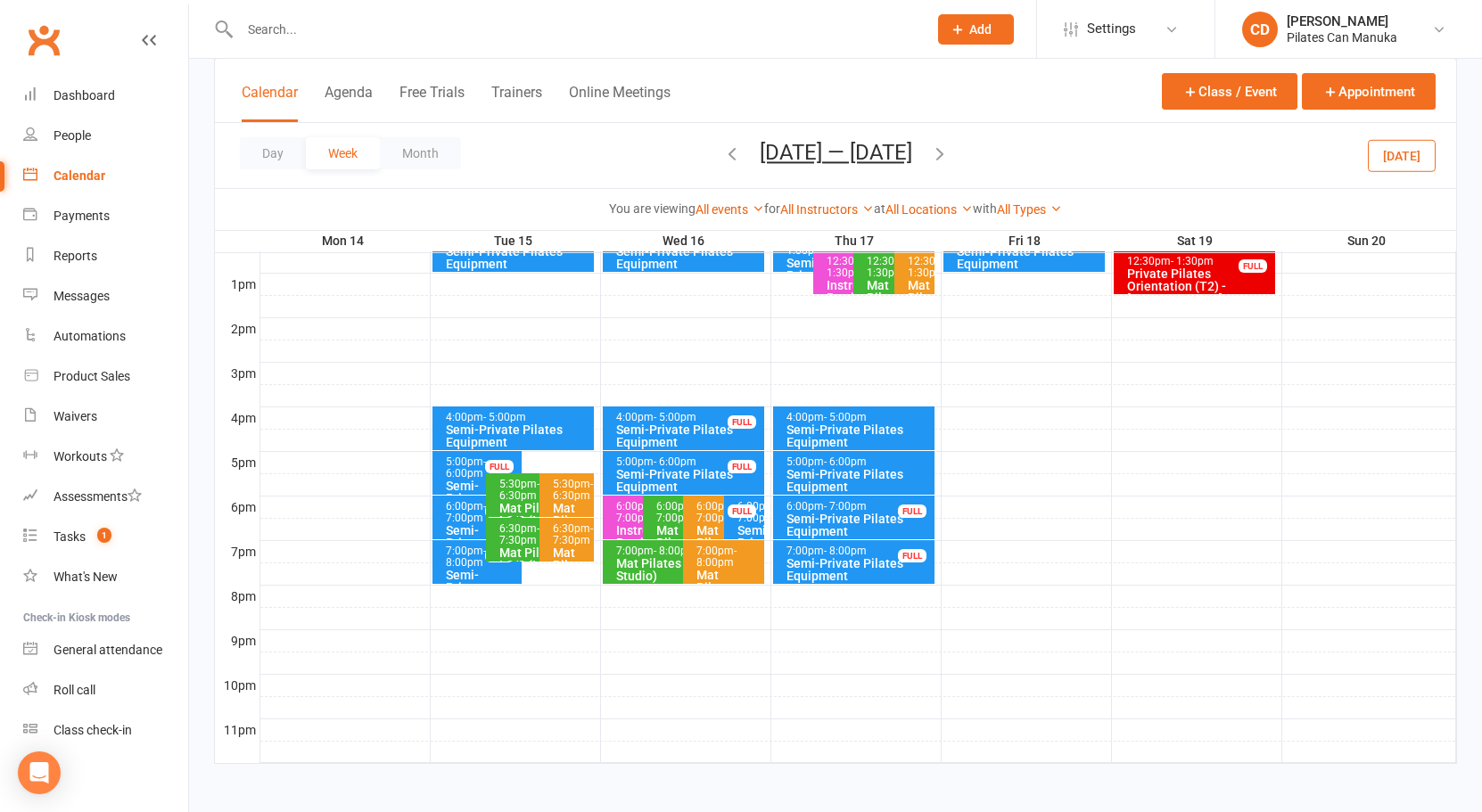 click on "Semi-Private Pilates Equipment" at bounding box center [858, 480] 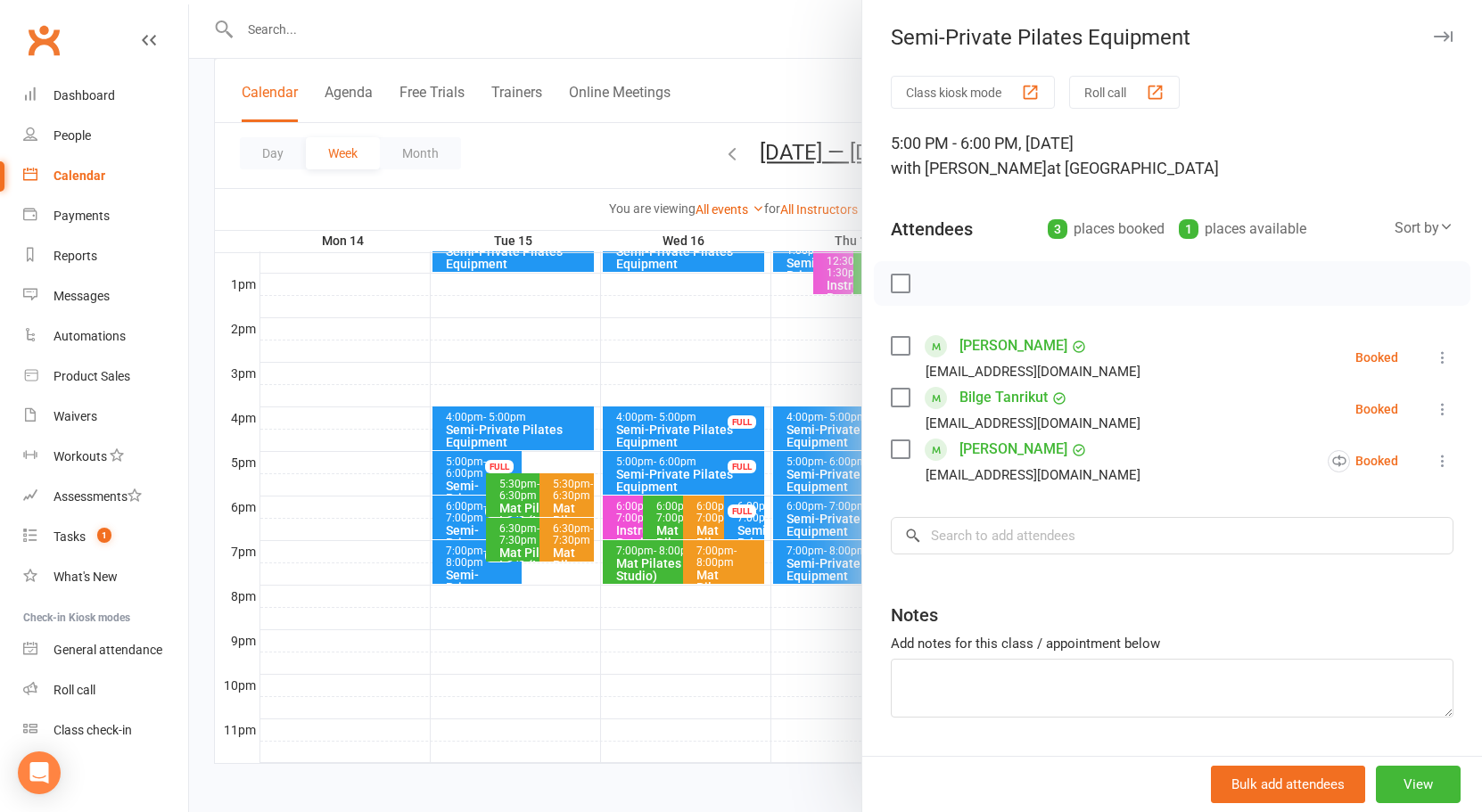 click at bounding box center [836, 406] 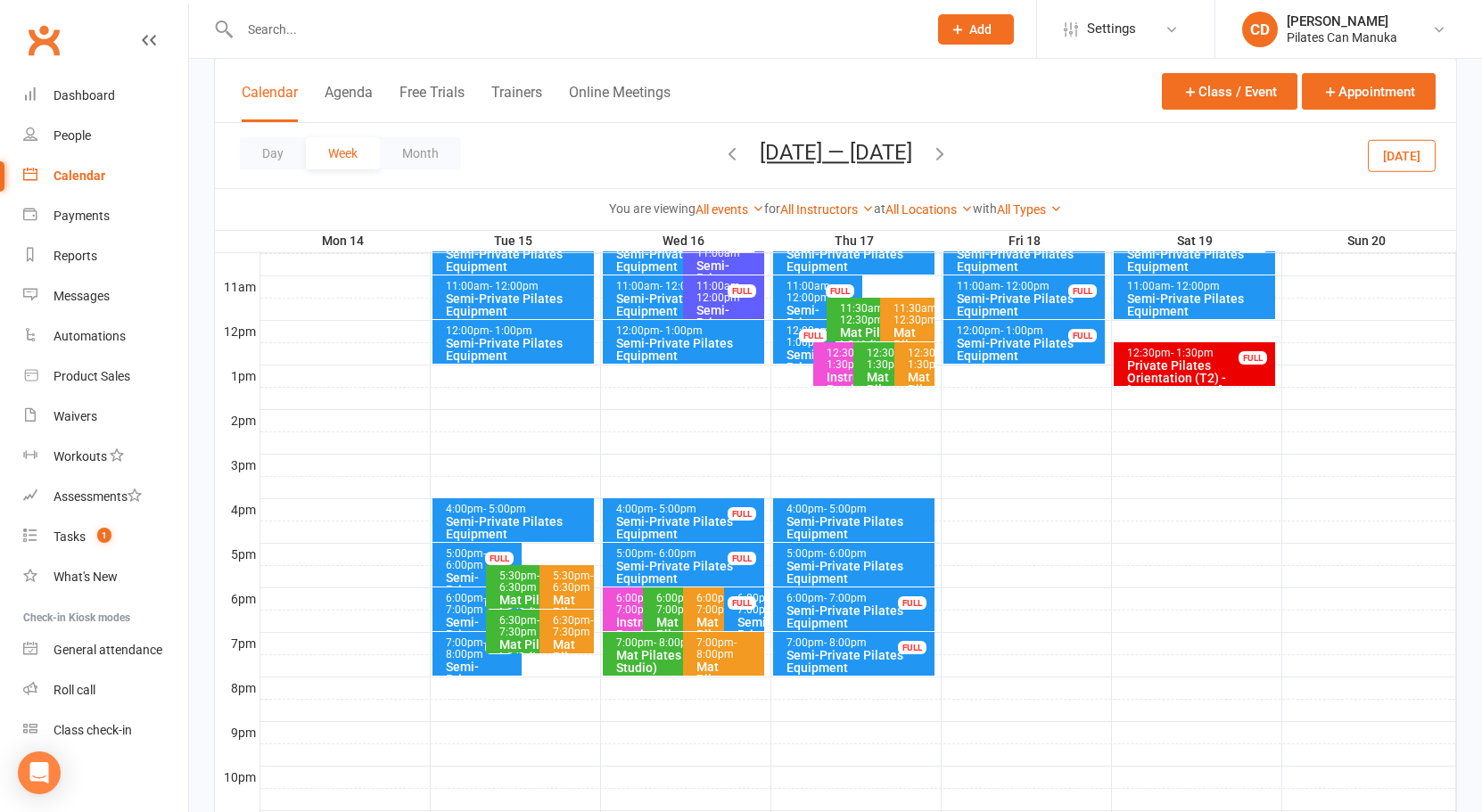 scroll, scrollTop: 535, scrollLeft: 0, axis: vertical 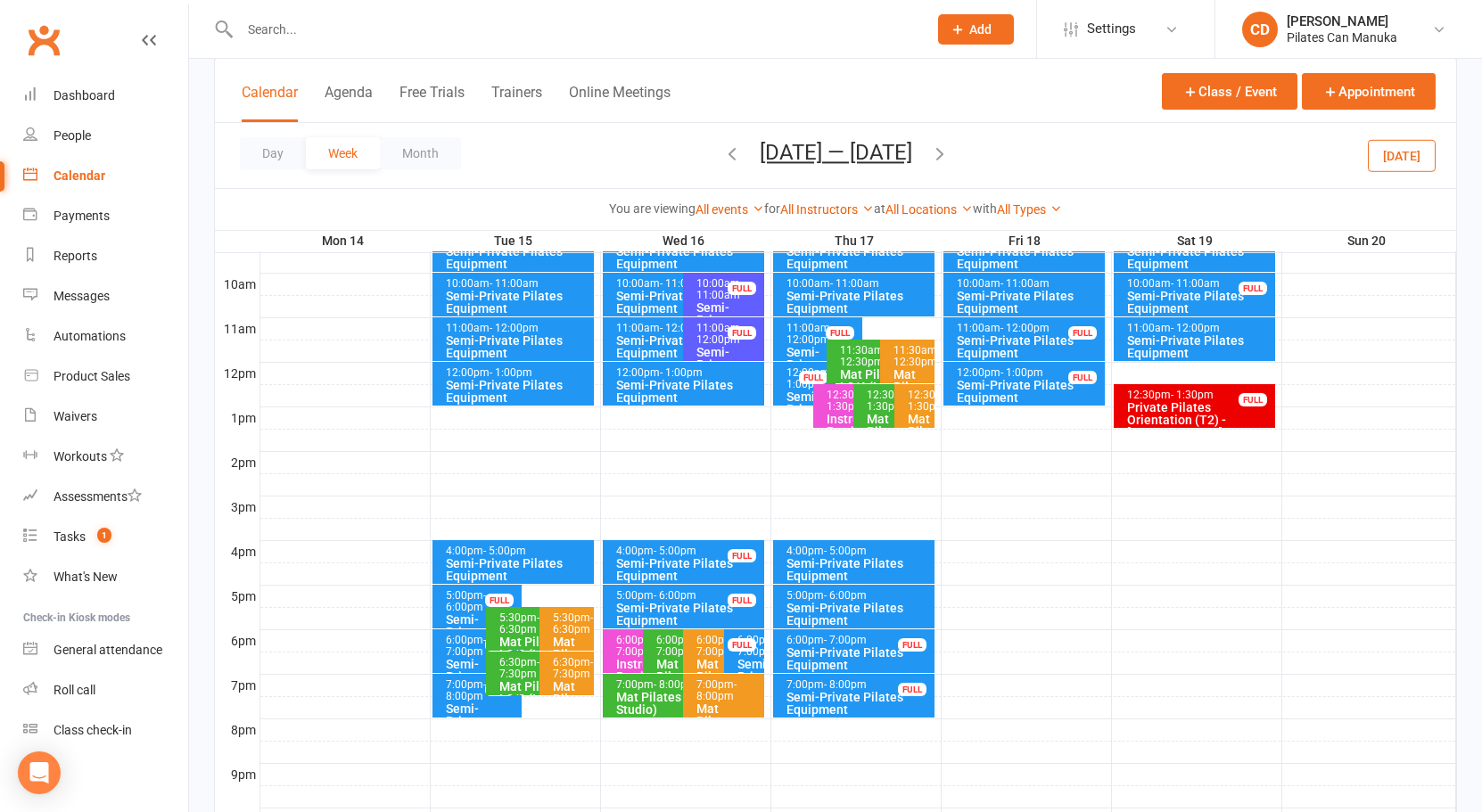 click at bounding box center (940, 153) 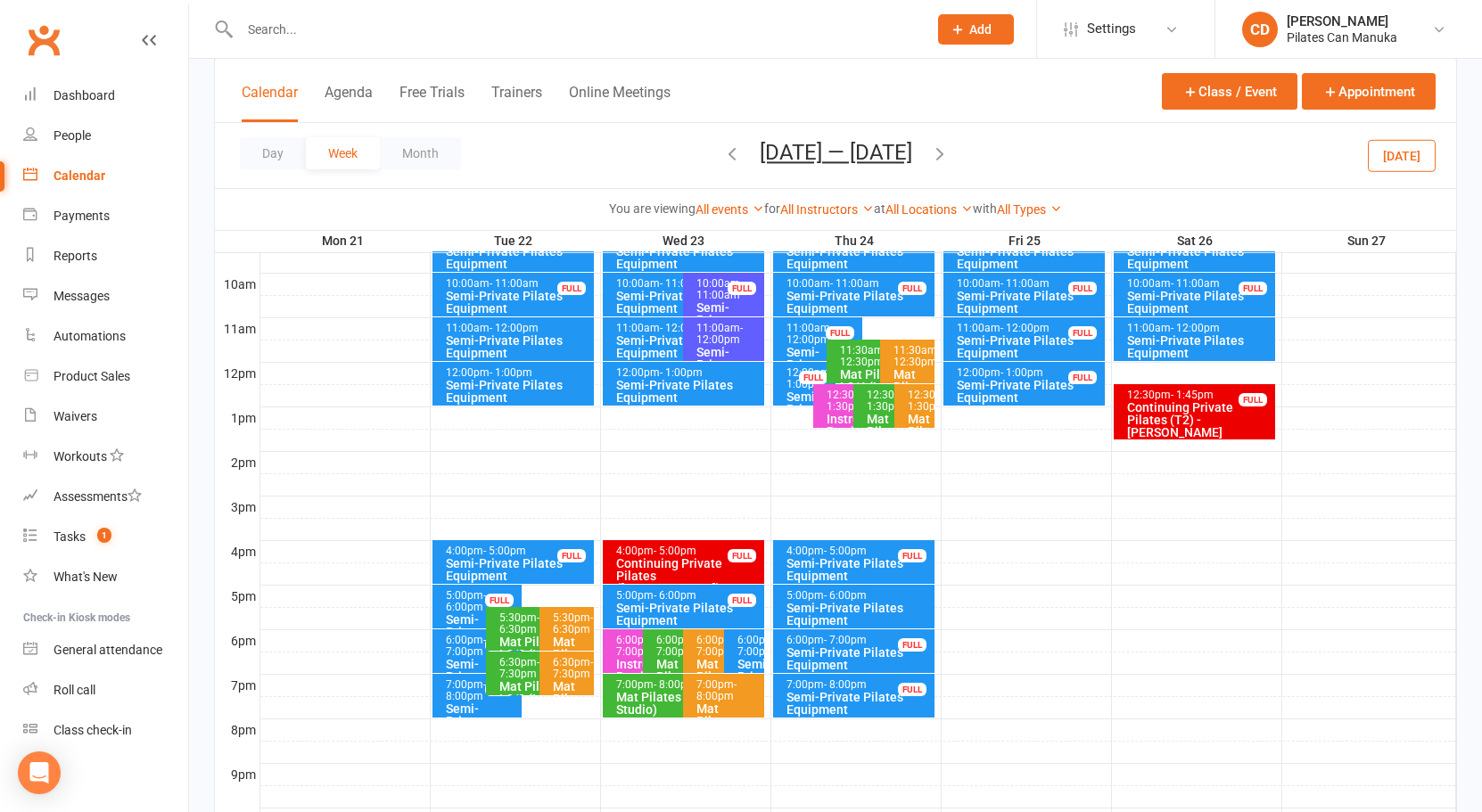 click on "[DATE] — [DATE]" at bounding box center (836, 152) 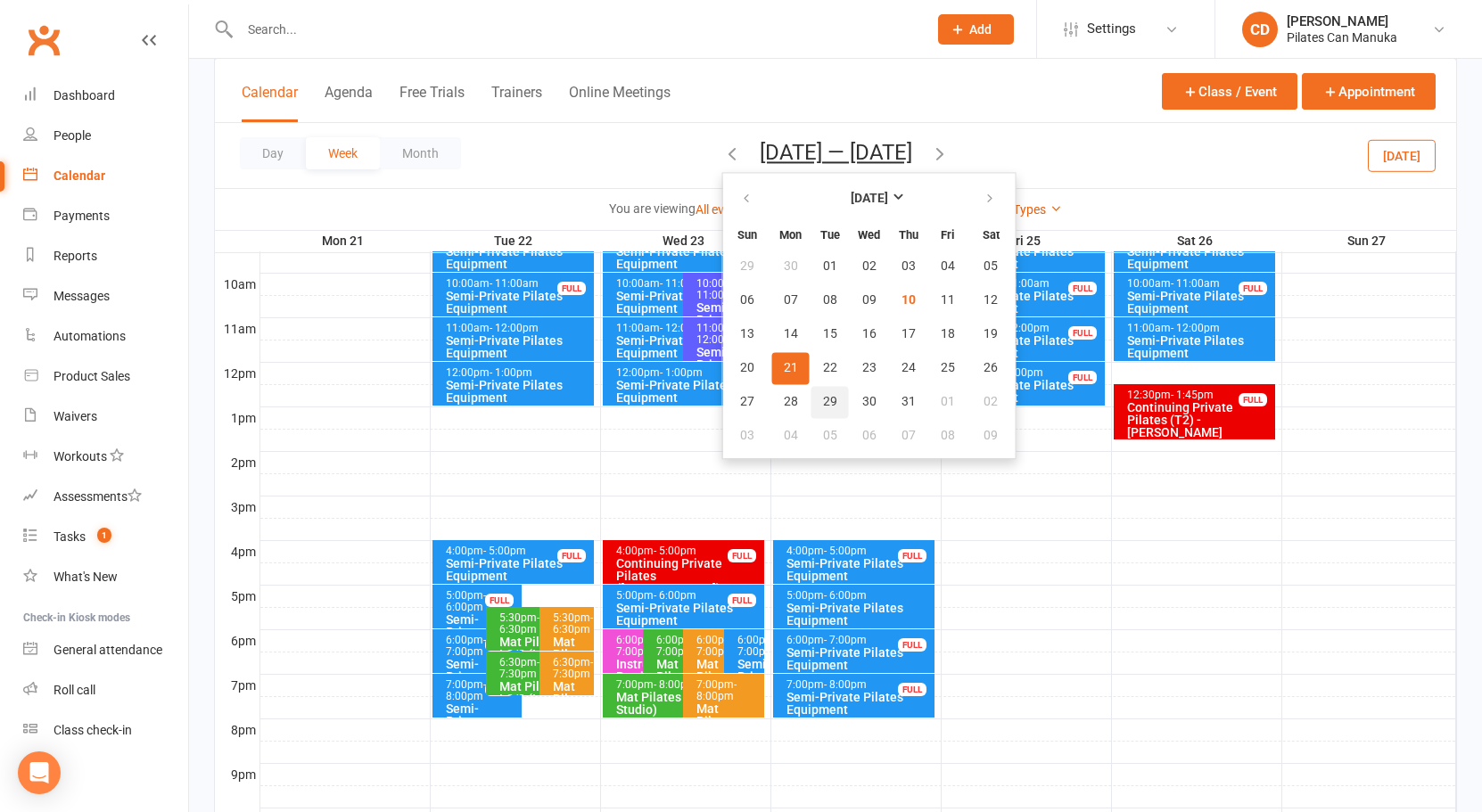click on "29" at bounding box center (830, 402) 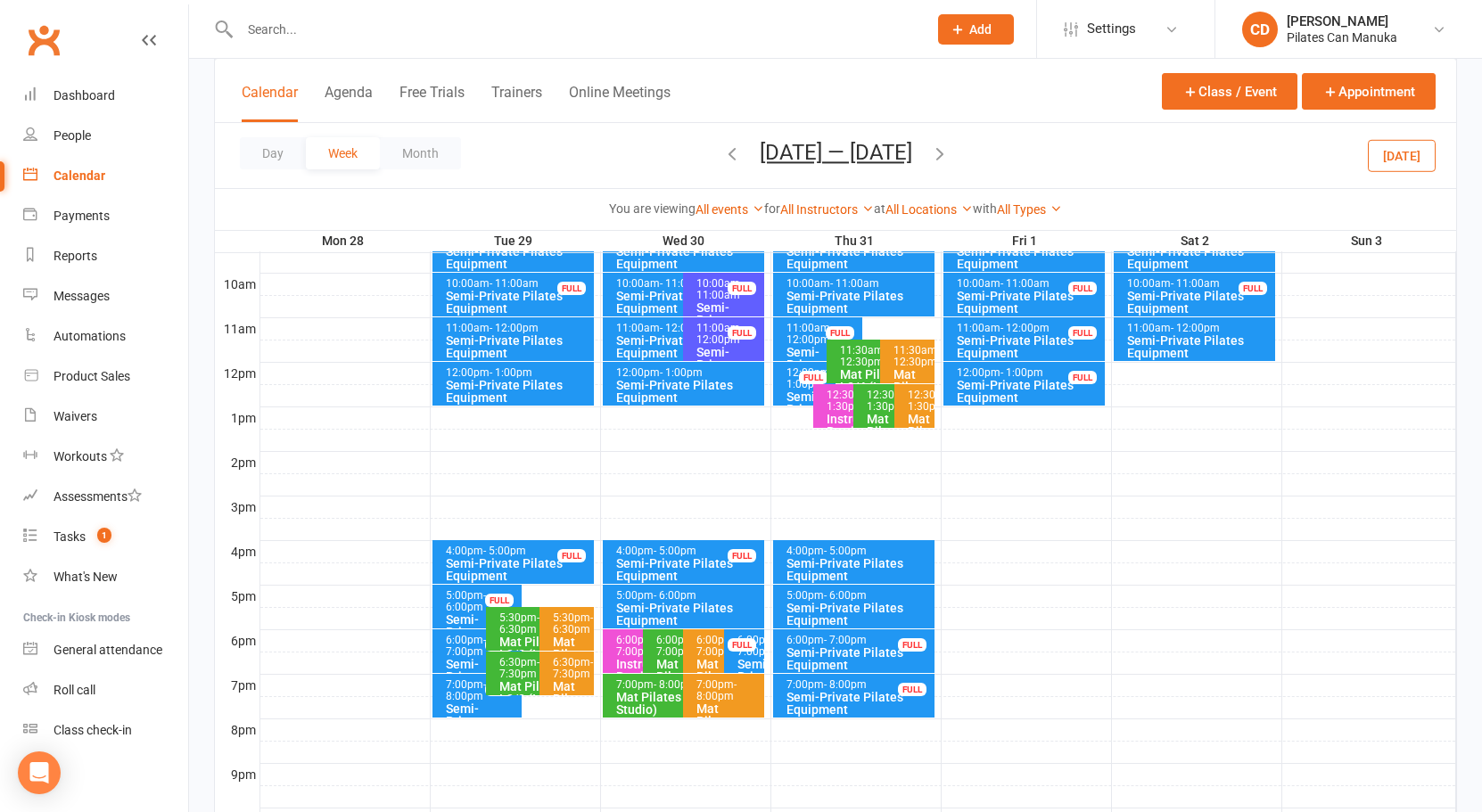 click at bounding box center [940, 153] 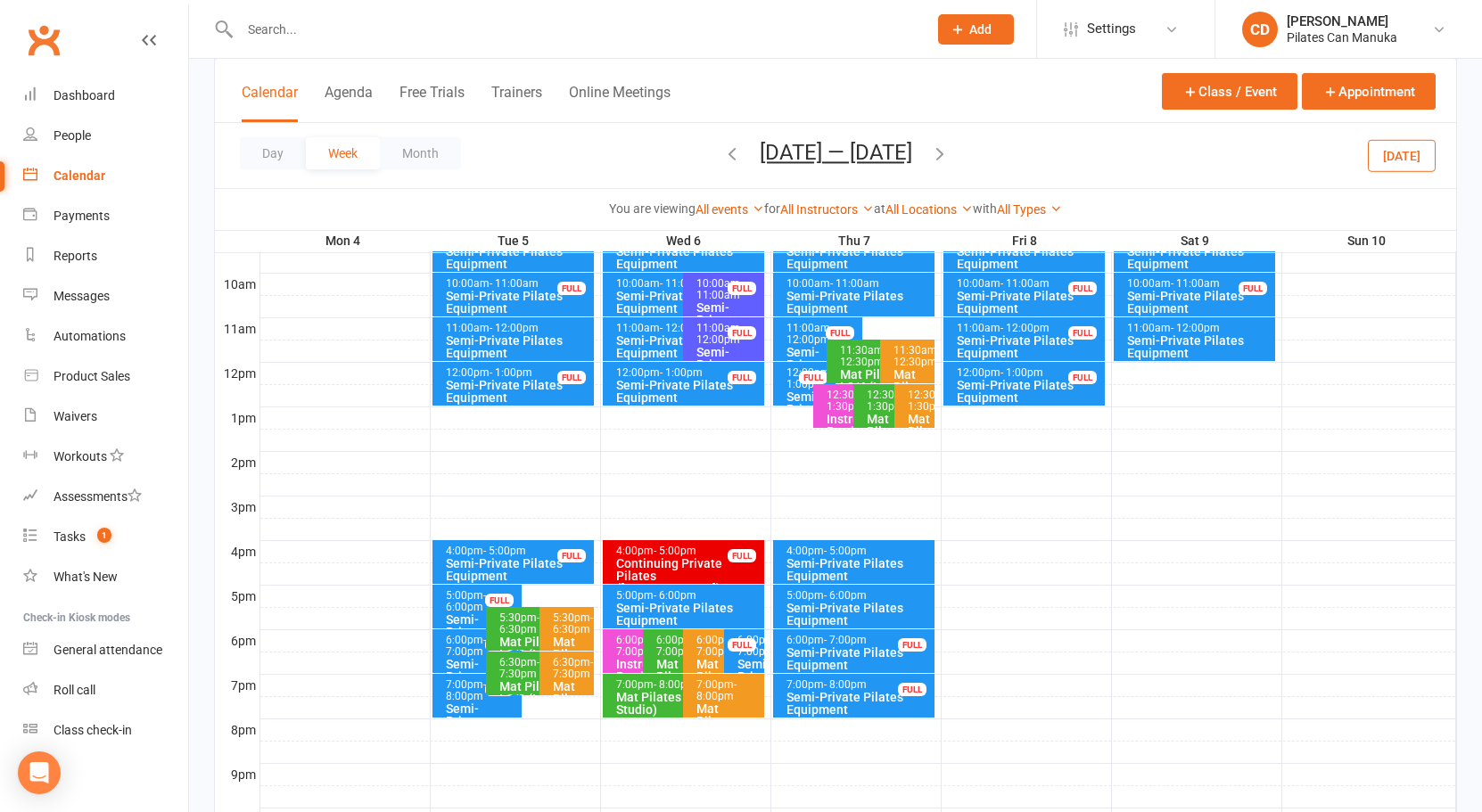 click at bounding box center (940, 153) 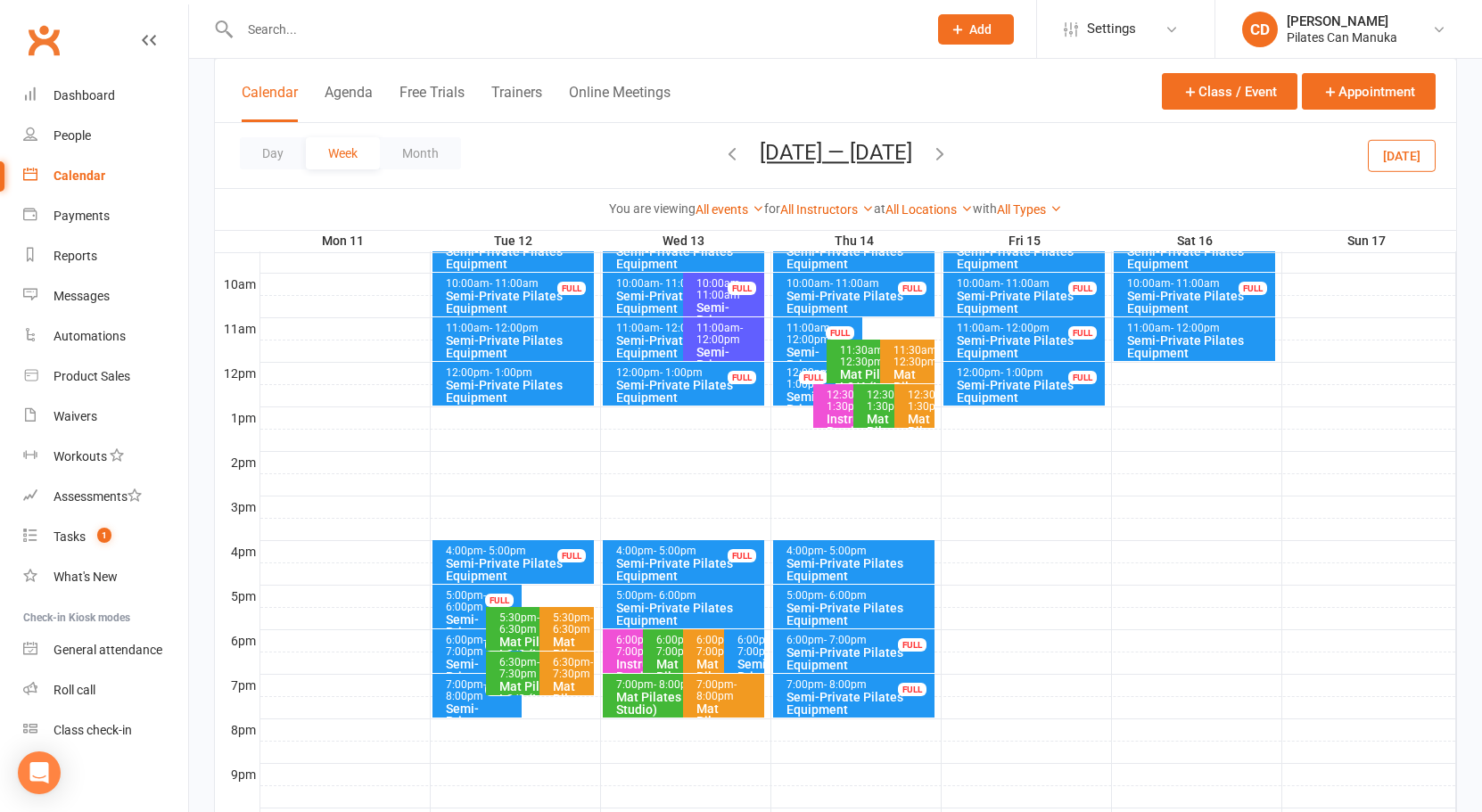click at bounding box center [940, 153] 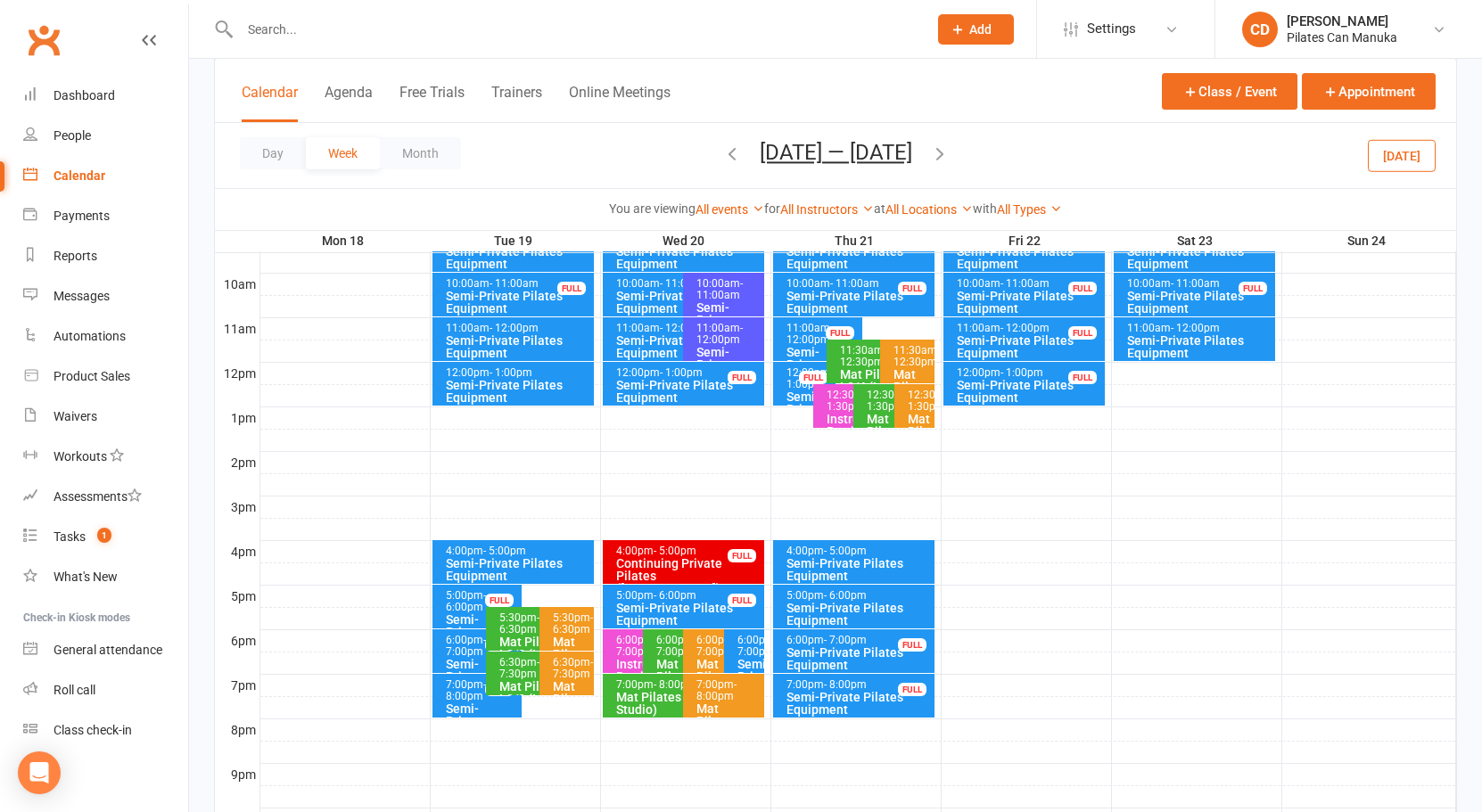 click at bounding box center (940, 153) 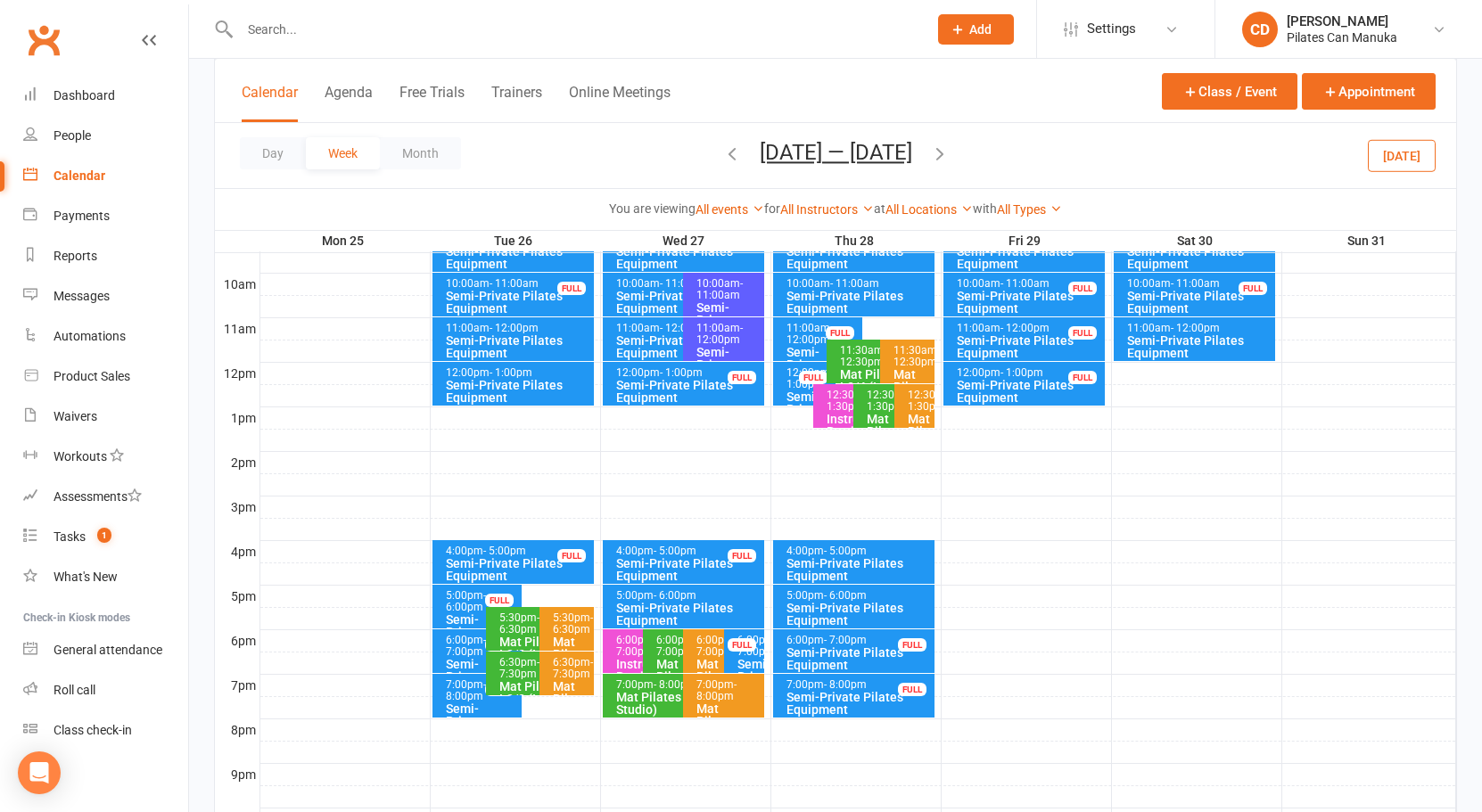 click at bounding box center [732, 153] 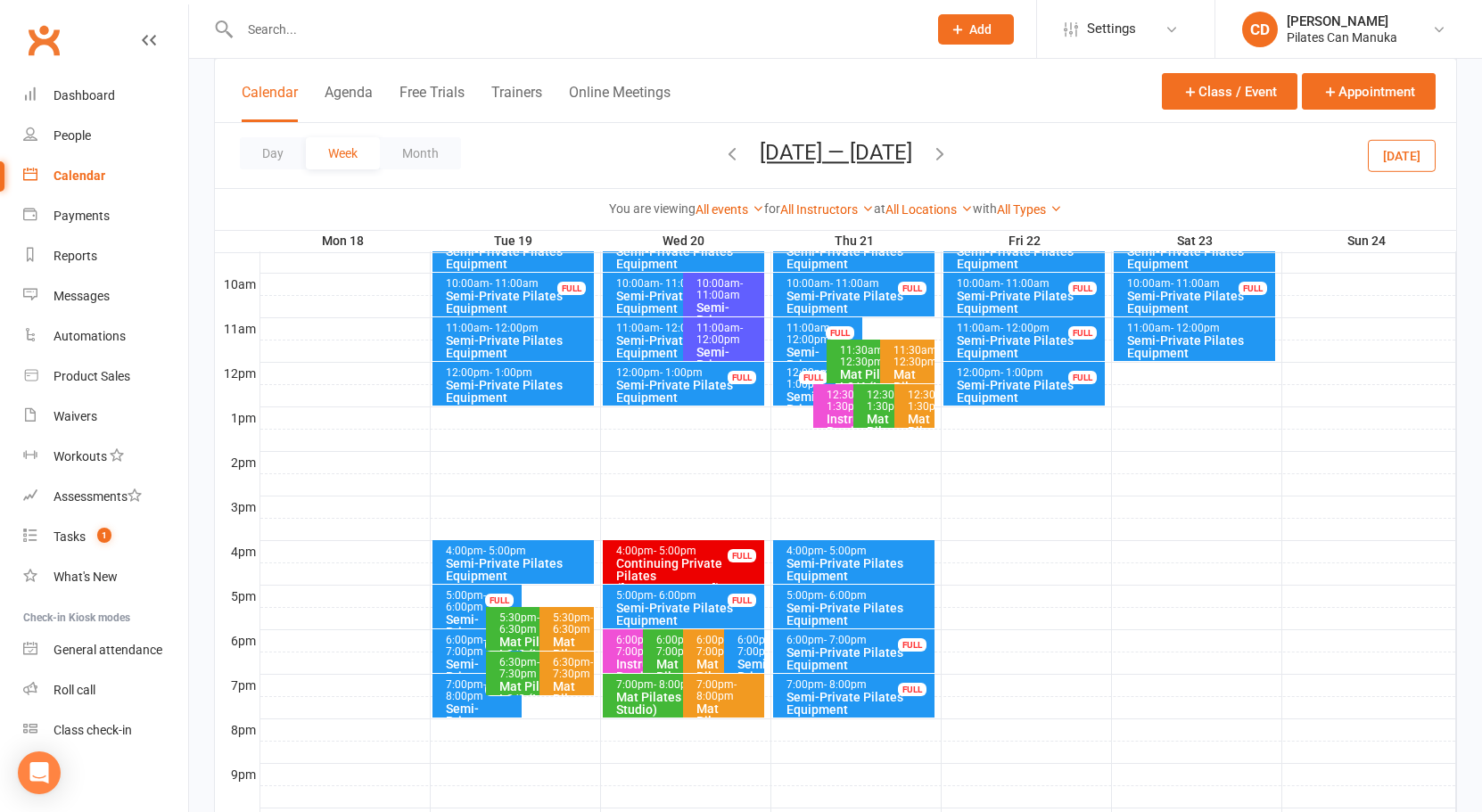 click at bounding box center [732, 153] 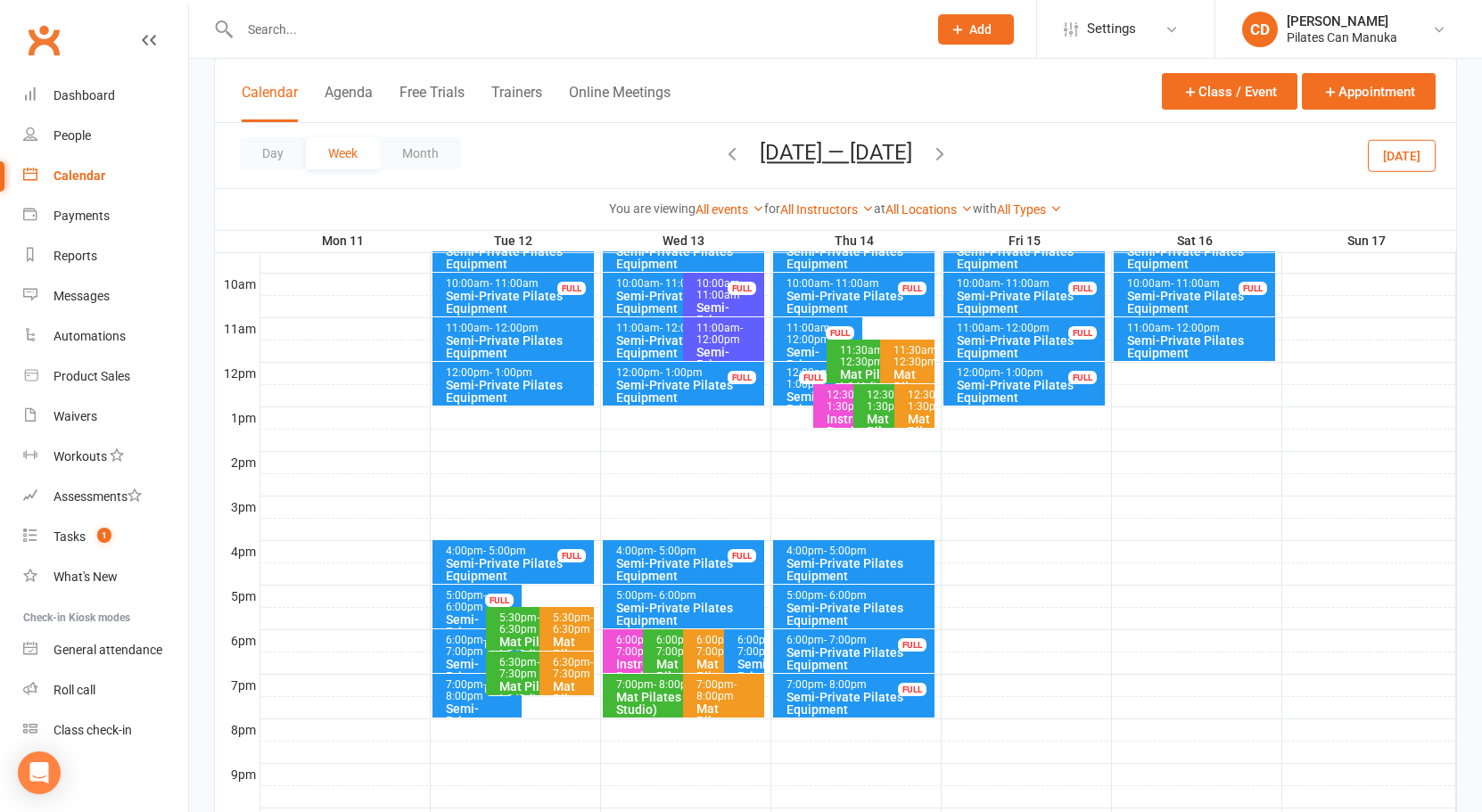 click at bounding box center [732, 153] 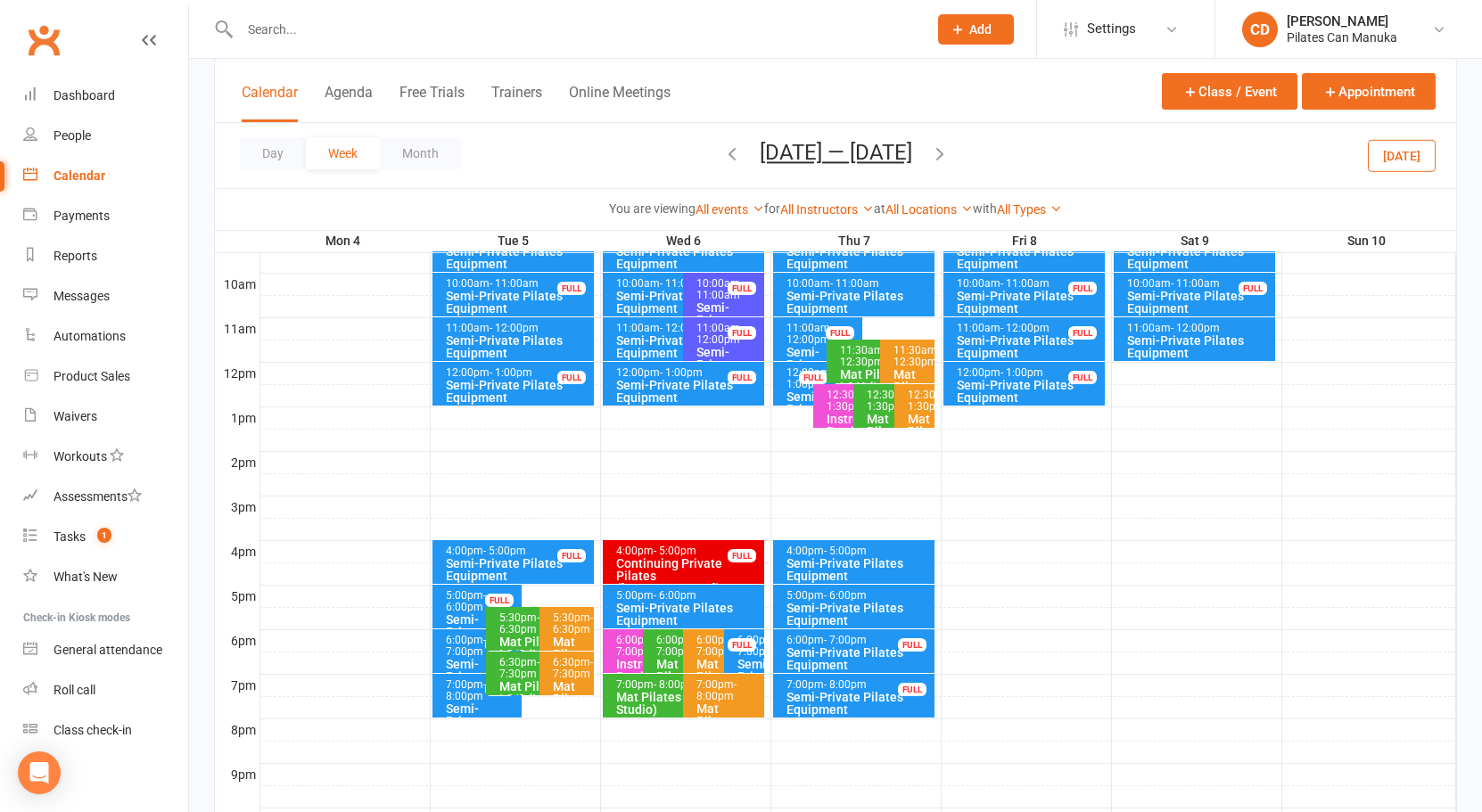 click at bounding box center [732, 153] 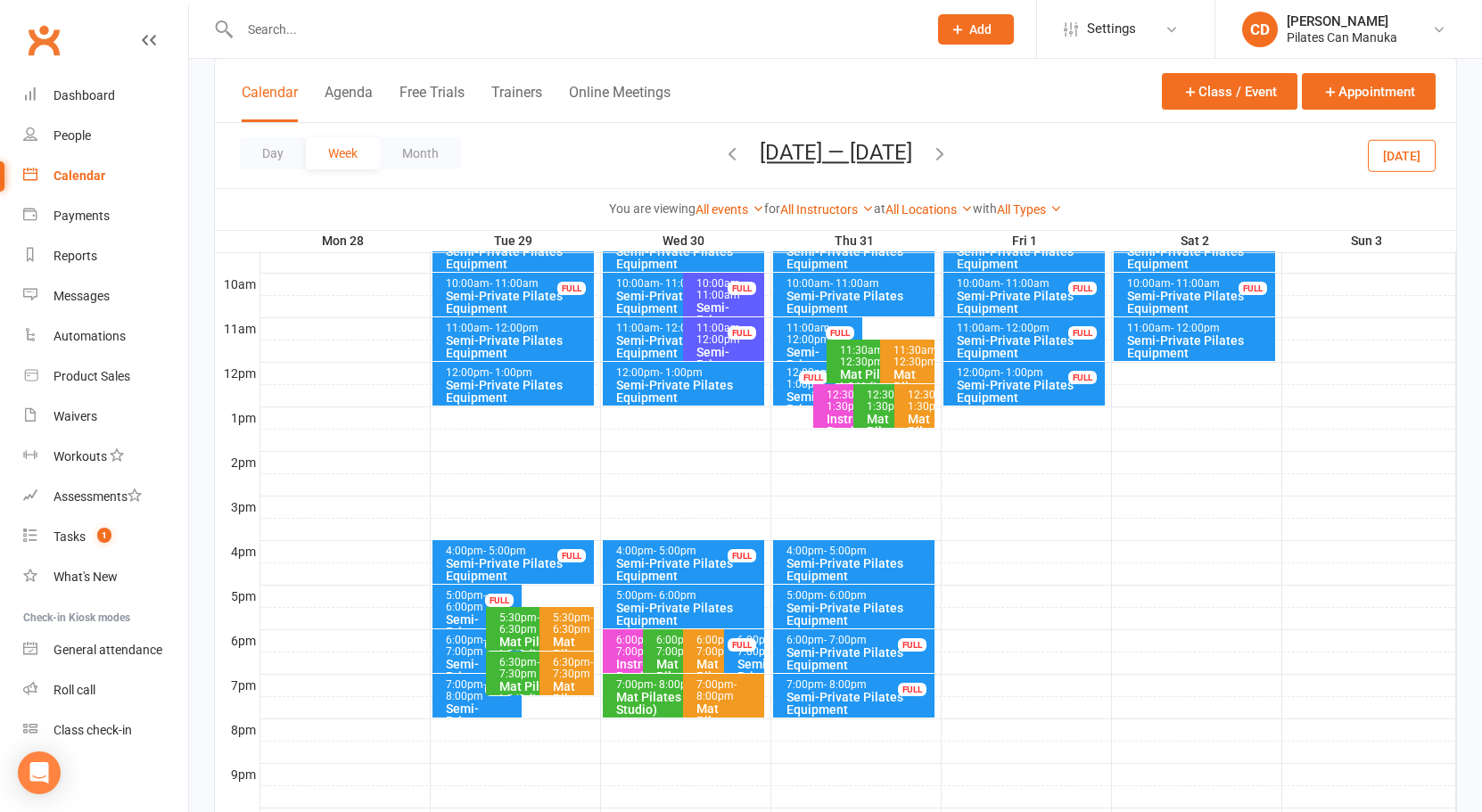 click at bounding box center (732, 153) 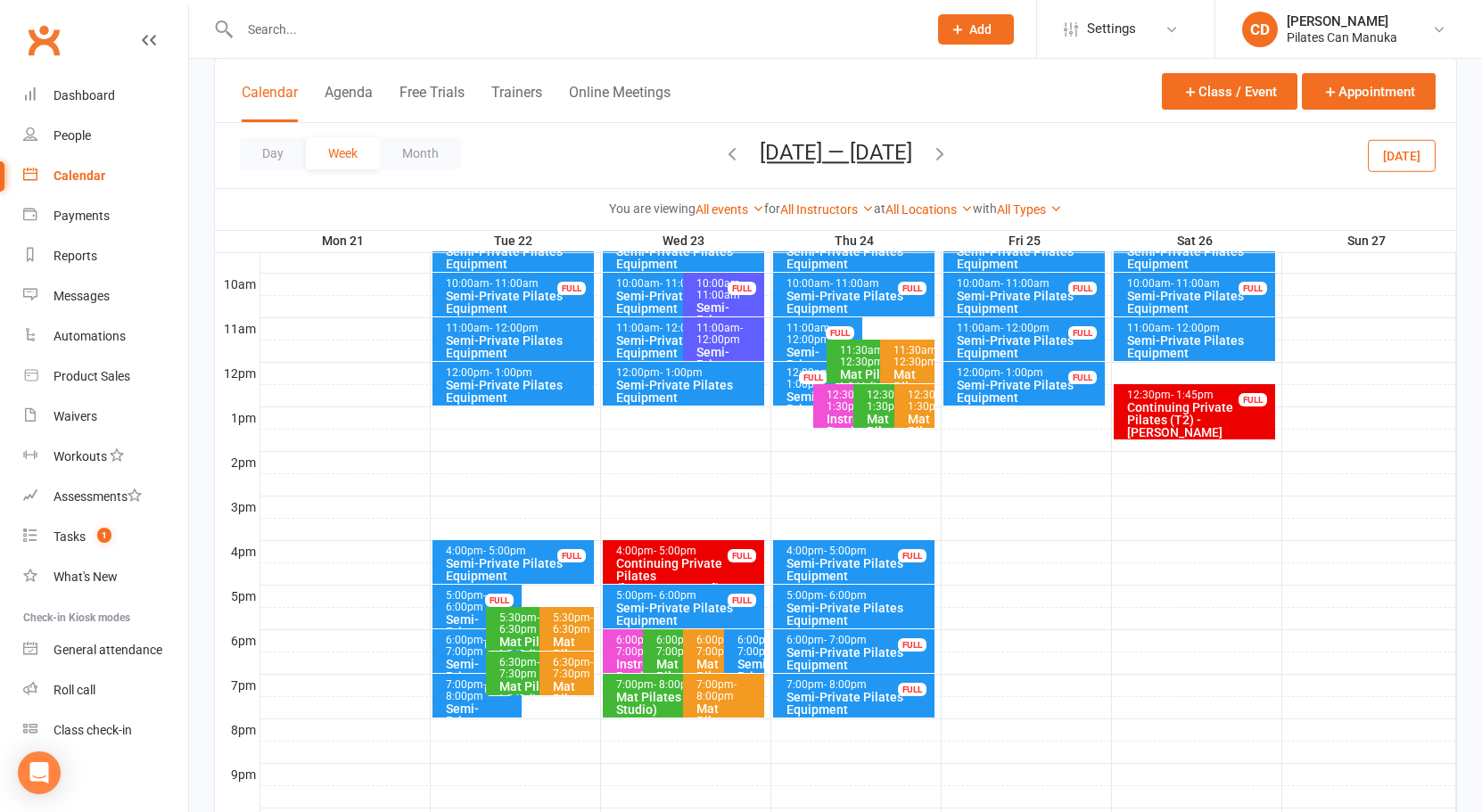 click on "Day Week Month [DATE] — [DATE]
[DATE]
Sun Mon Tue Wed Thu Fri Sat
29
30
01
02
03
04
05
06
07
08
09
10
11
12
13
14
15
16
17
18
19
20
21
22
23
24
25
26
27
28
29
30
31
01
02
03 04" at bounding box center (836, 155) 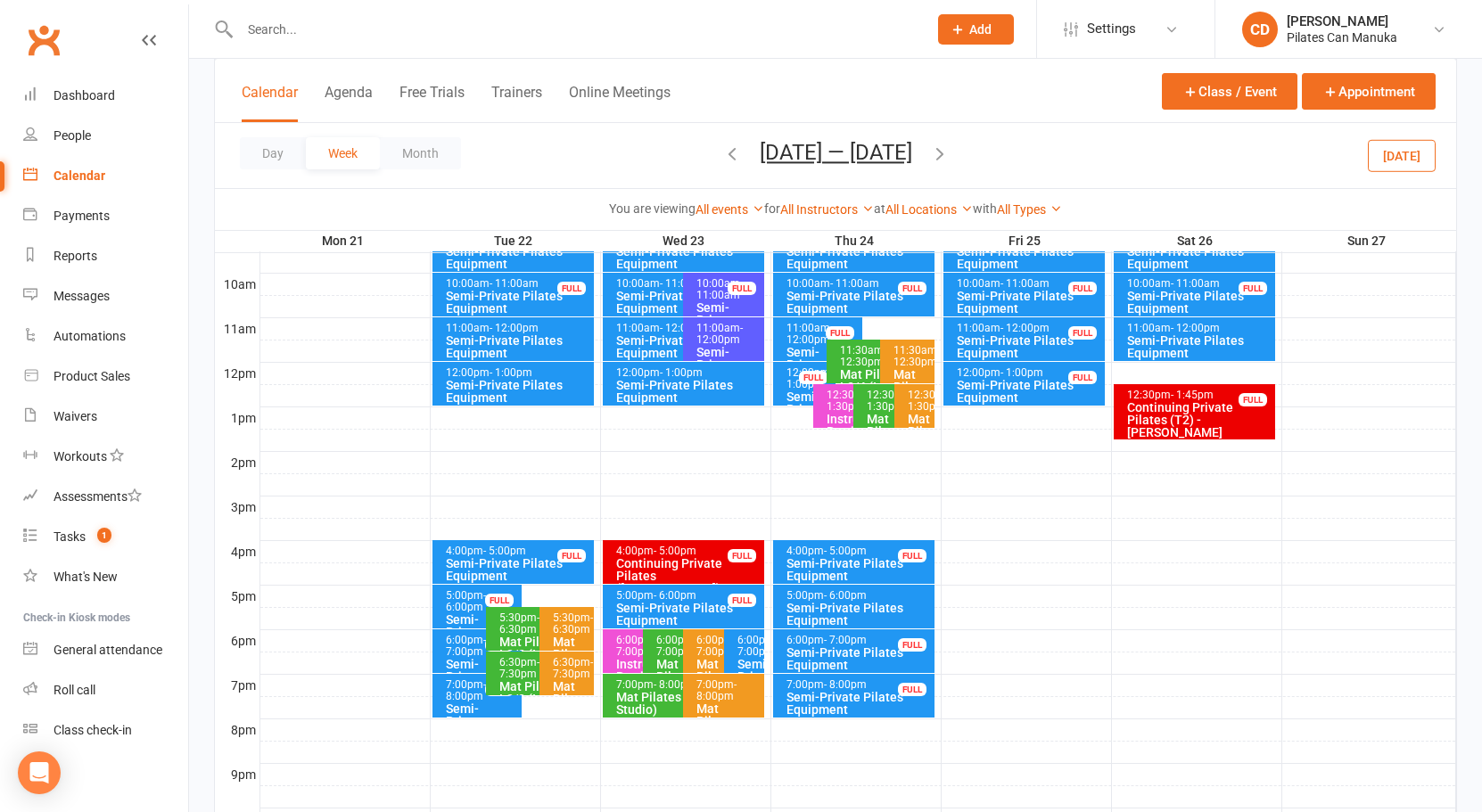 click at bounding box center (732, 153) 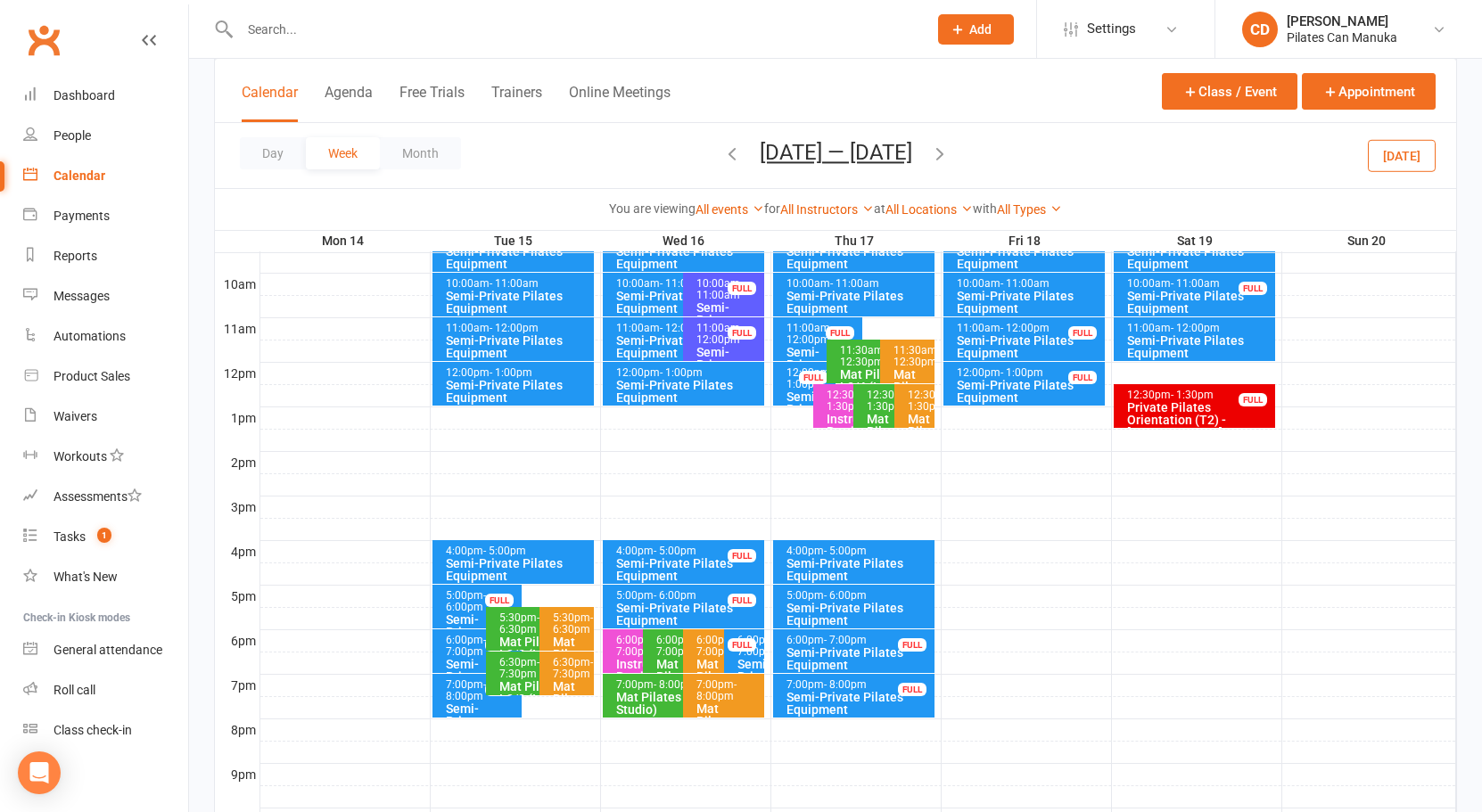 click at bounding box center [940, 153] 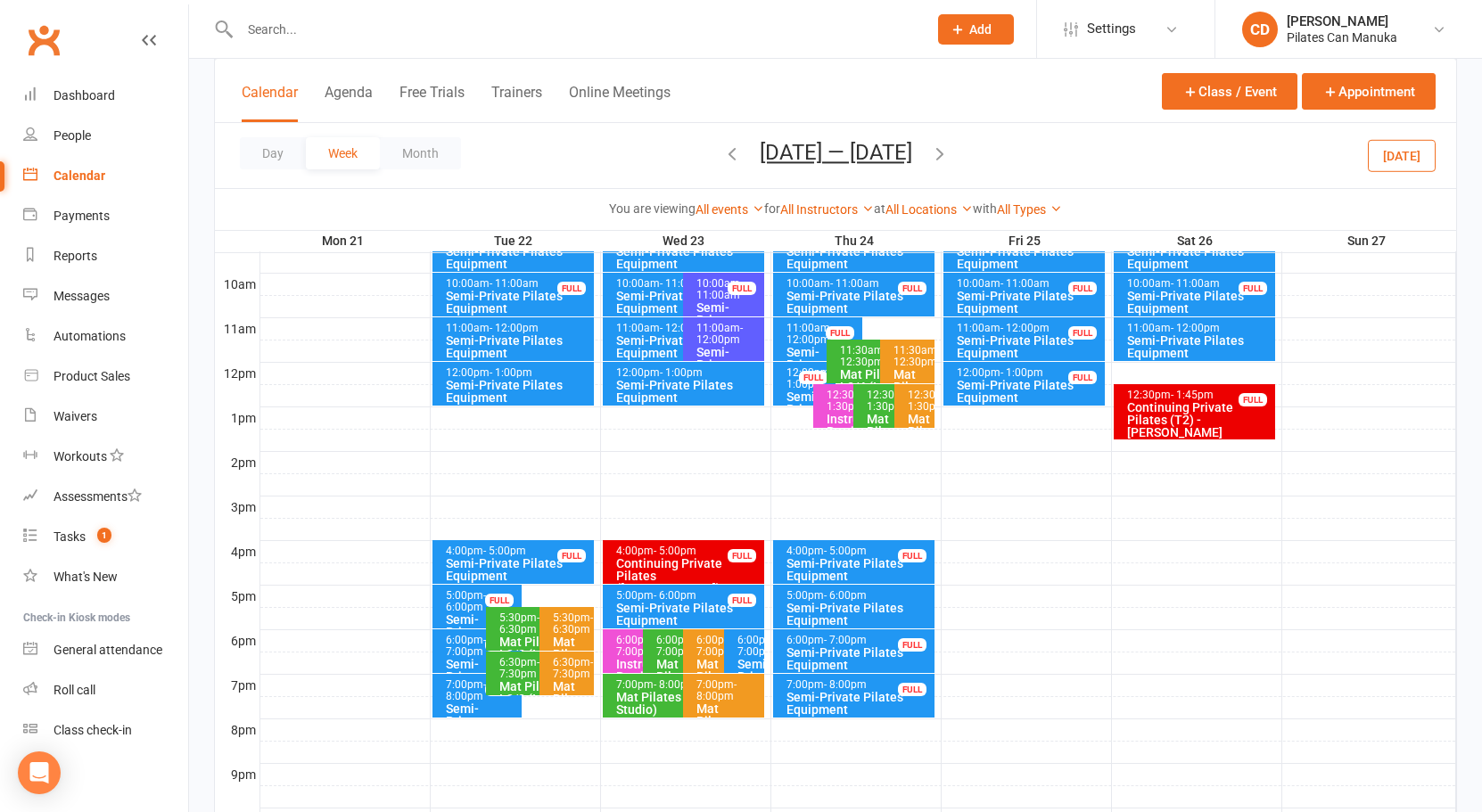 click at bounding box center (940, 153) 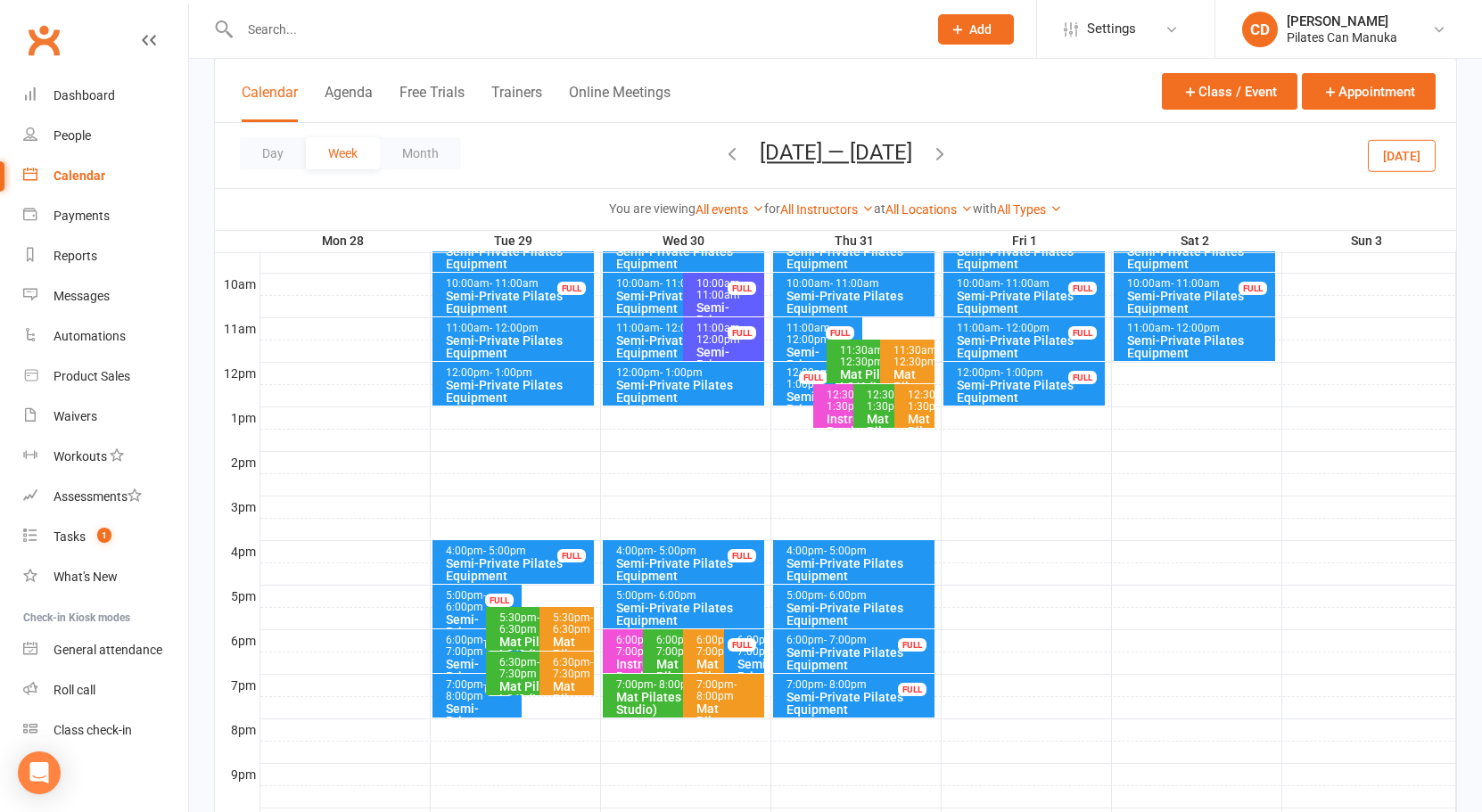 click at bounding box center (940, 153) 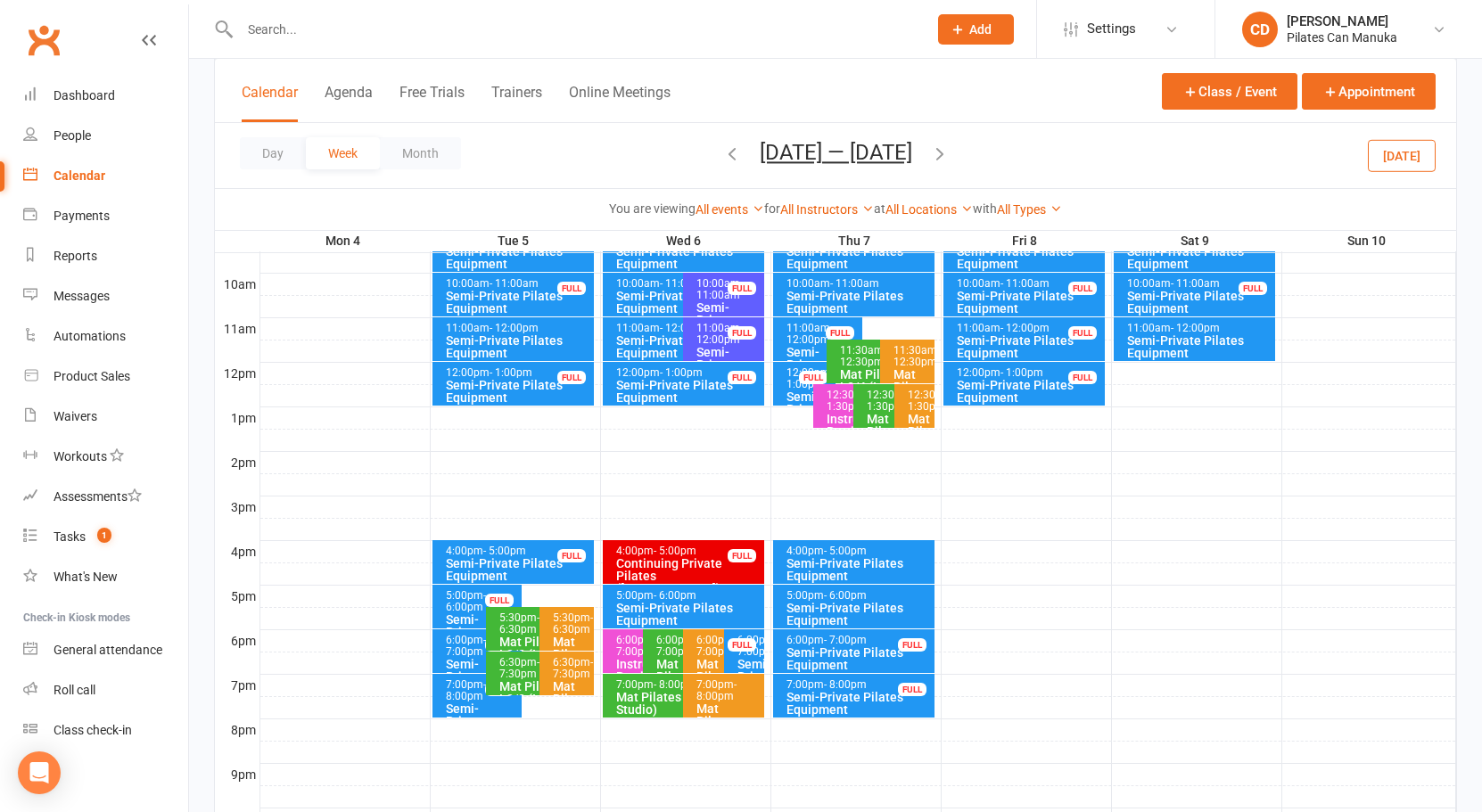 click at bounding box center (940, 153) 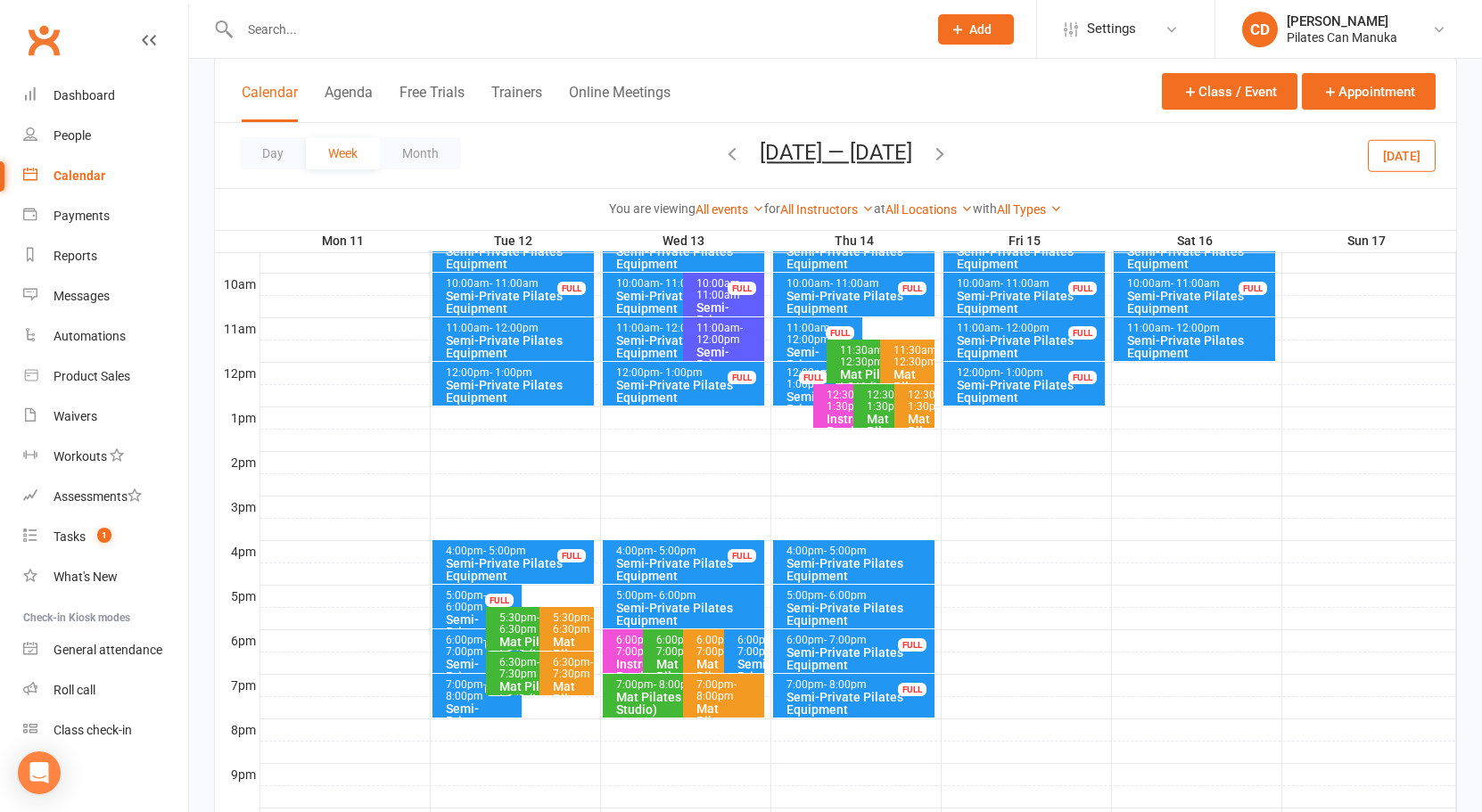 click at bounding box center (940, 153) 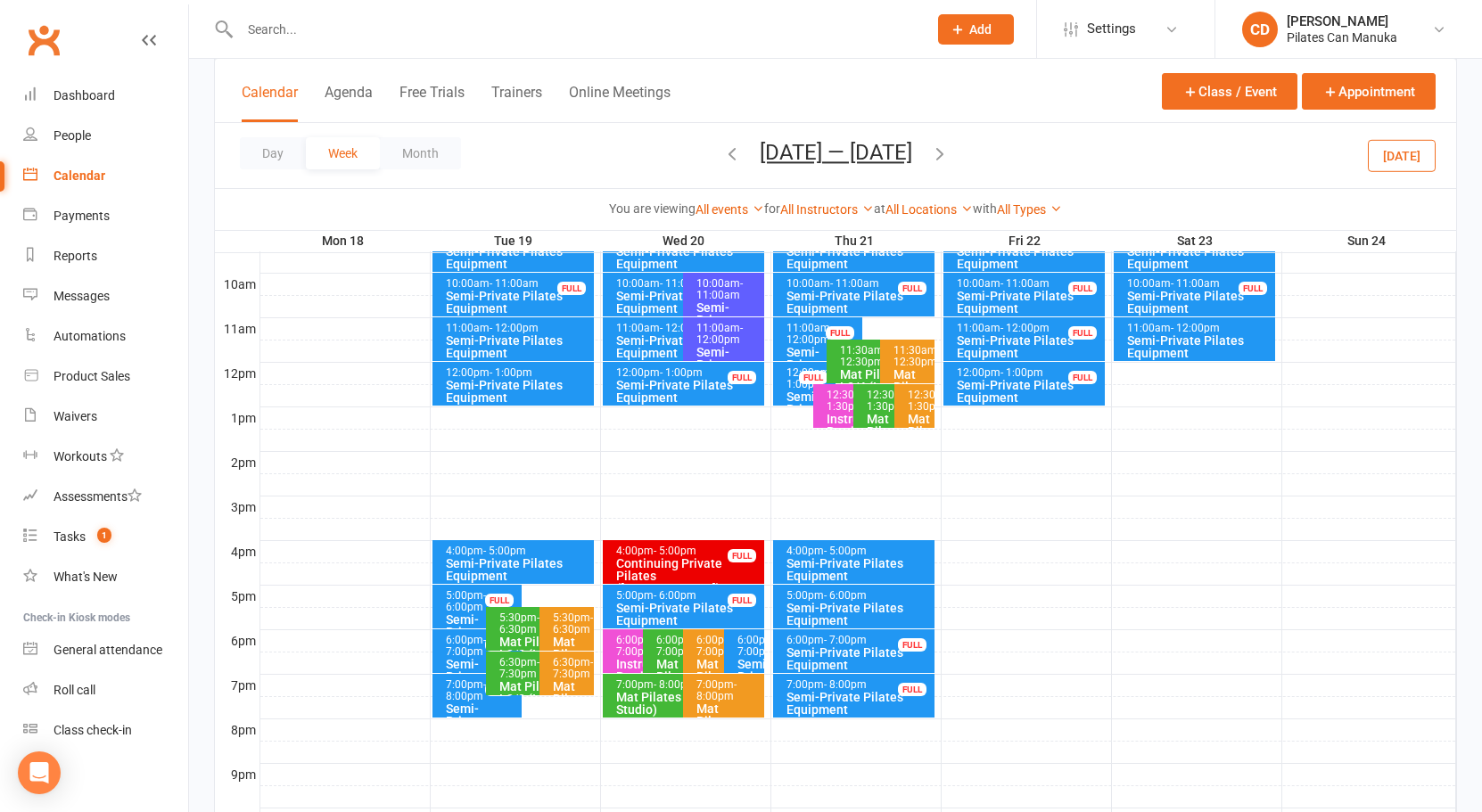 click at bounding box center [940, 153] 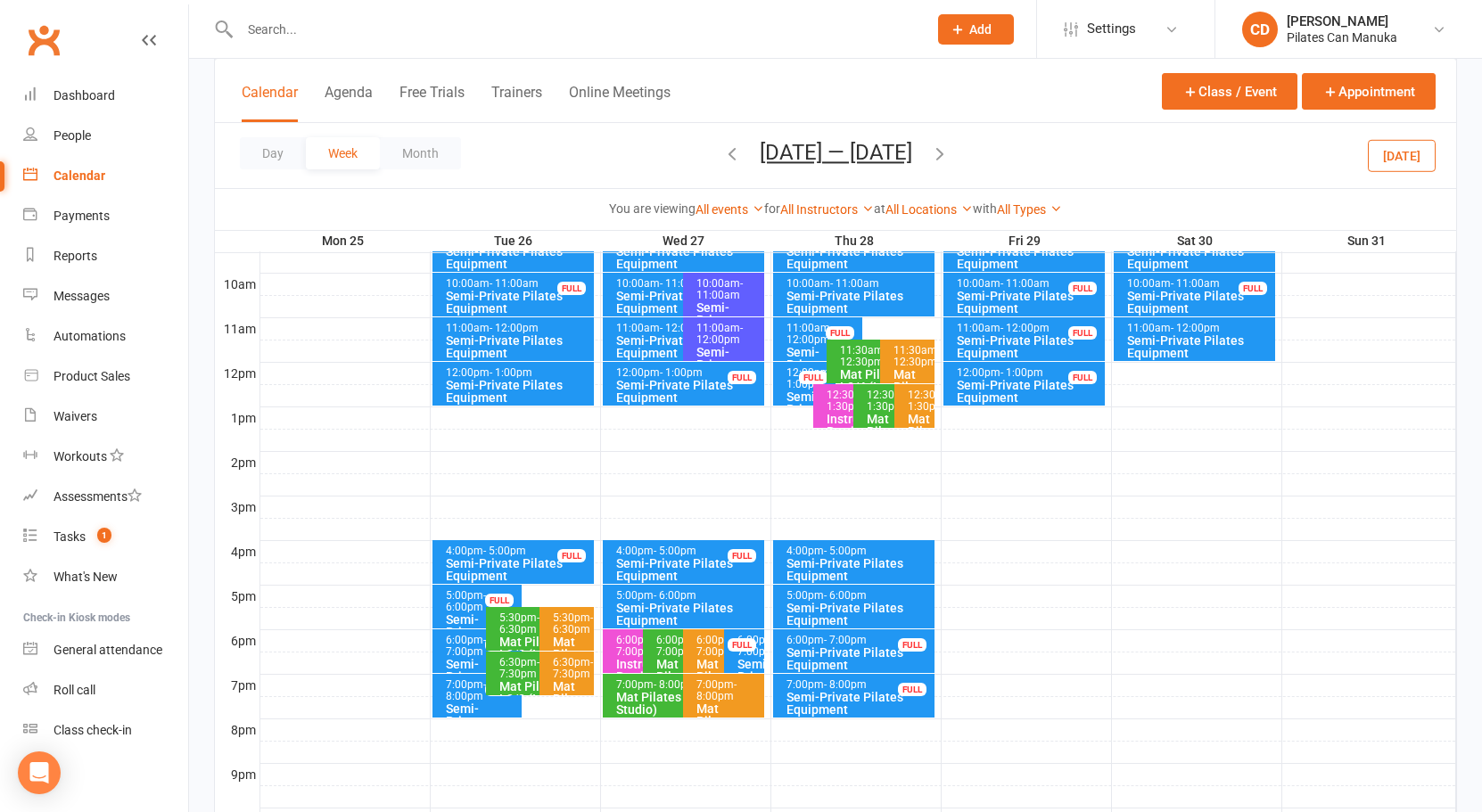 click on "[DATE] — [DATE]" at bounding box center (836, 152) 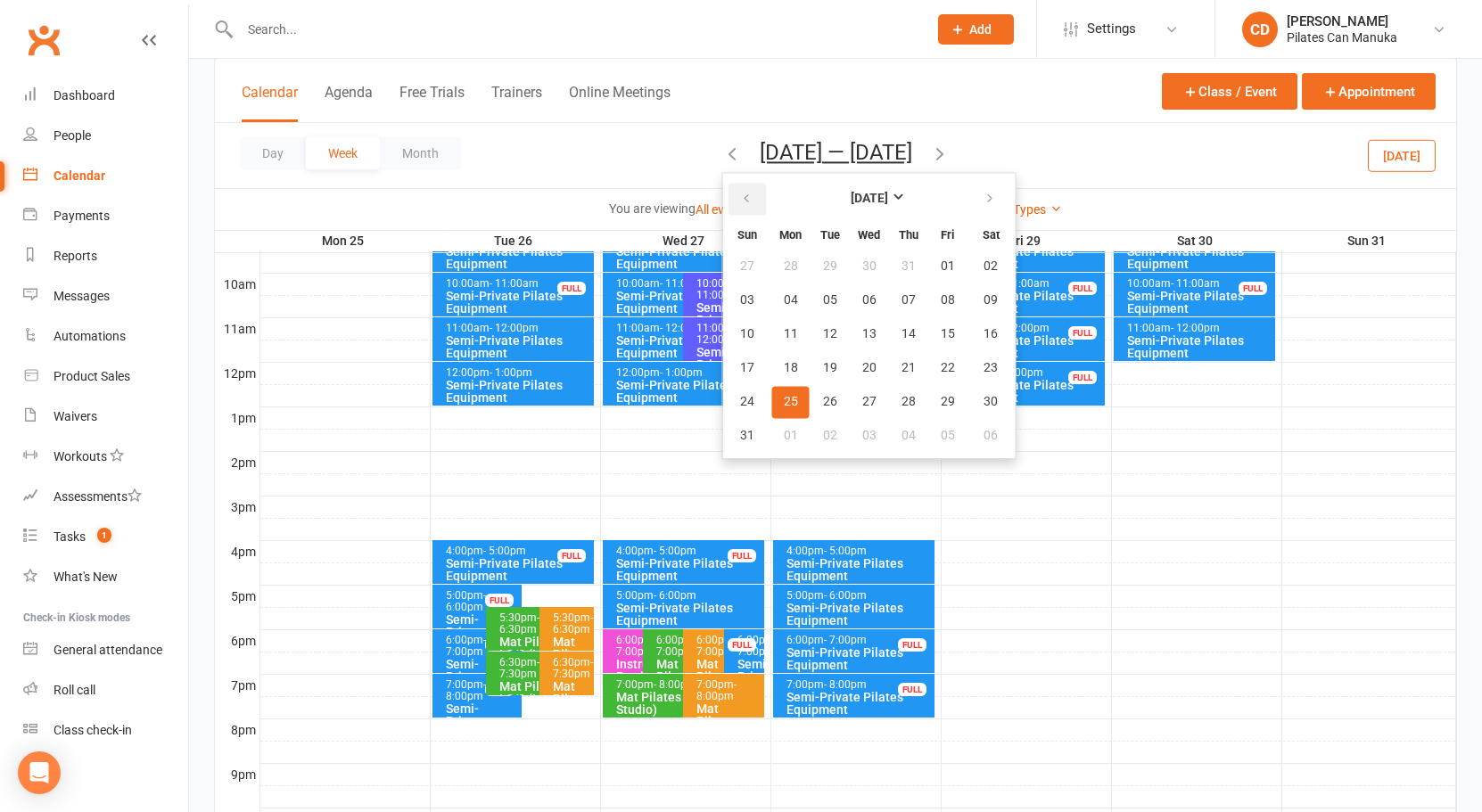 click at bounding box center [747, 199] 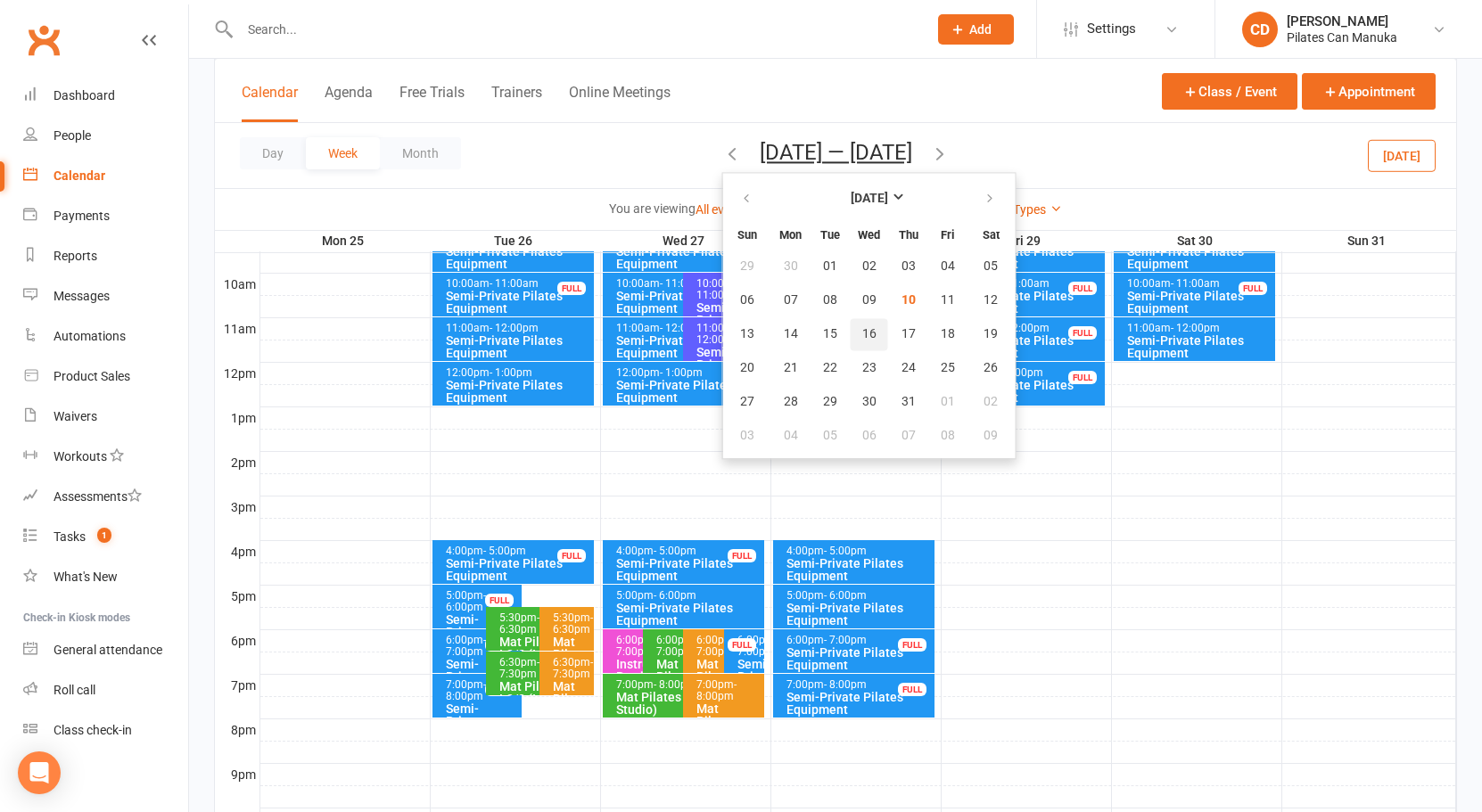 click on "16" at bounding box center [869, 334] 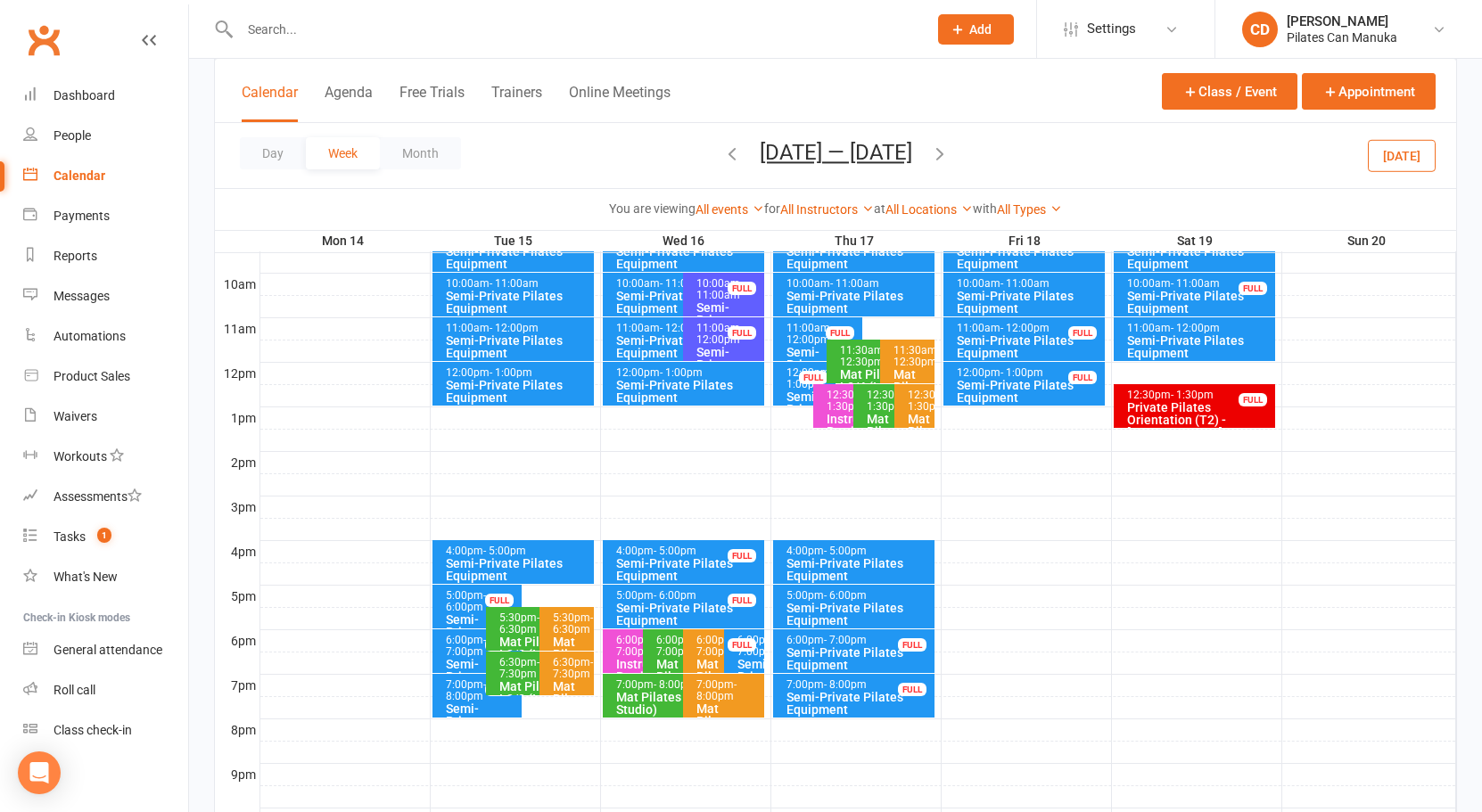 click at bounding box center (940, 153) 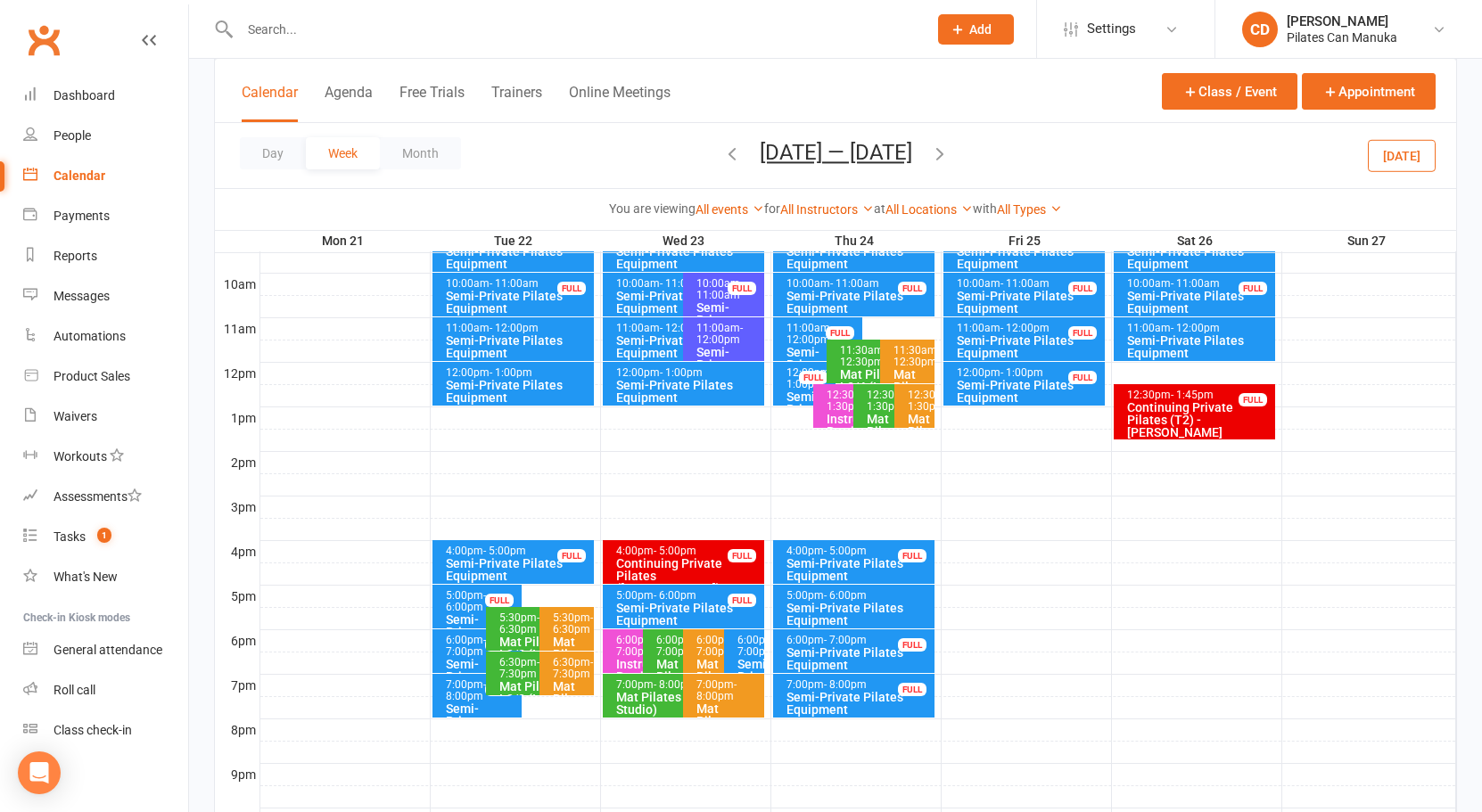 click at bounding box center [940, 153] 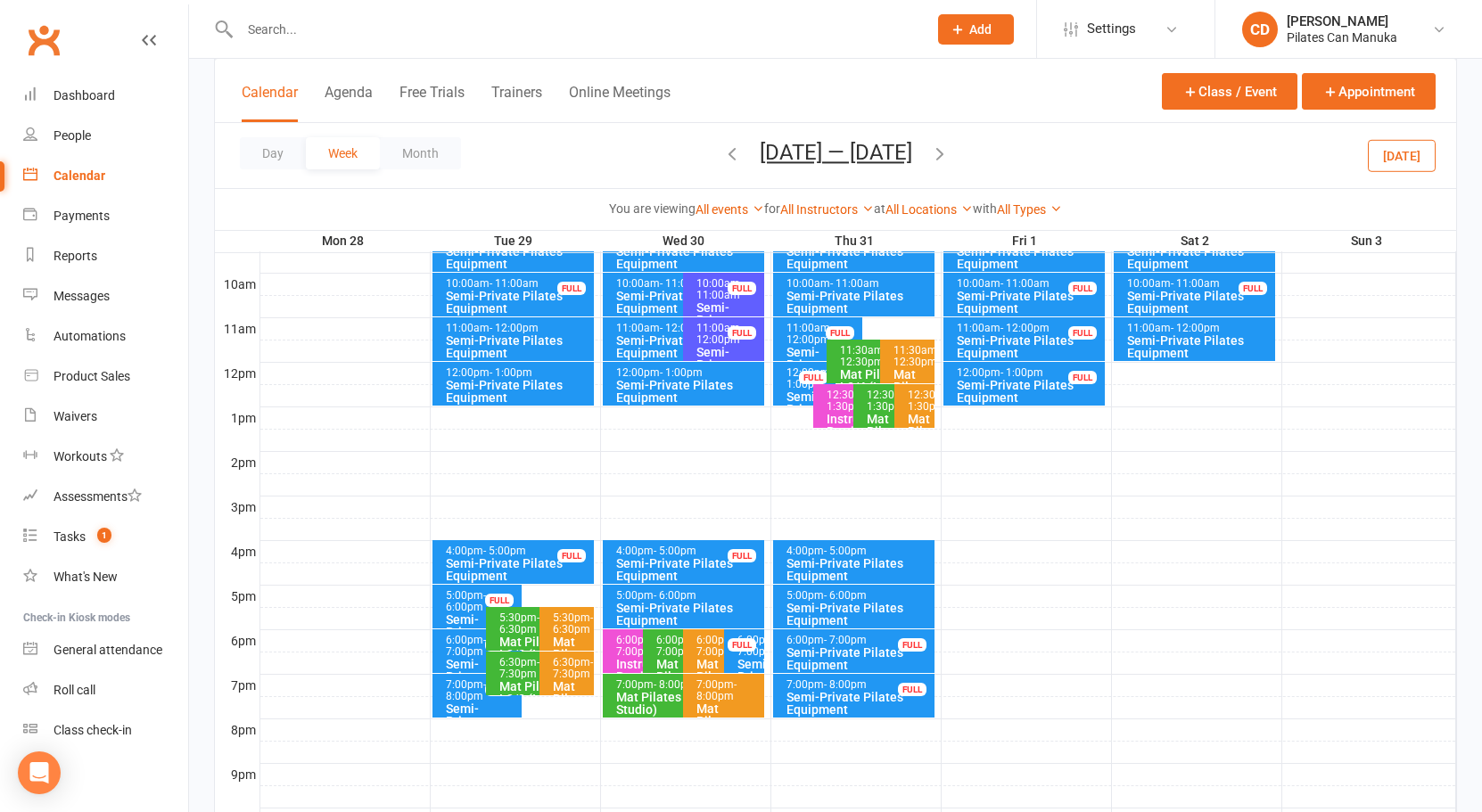 click on "[DATE] — [DATE]" at bounding box center (836, 152) 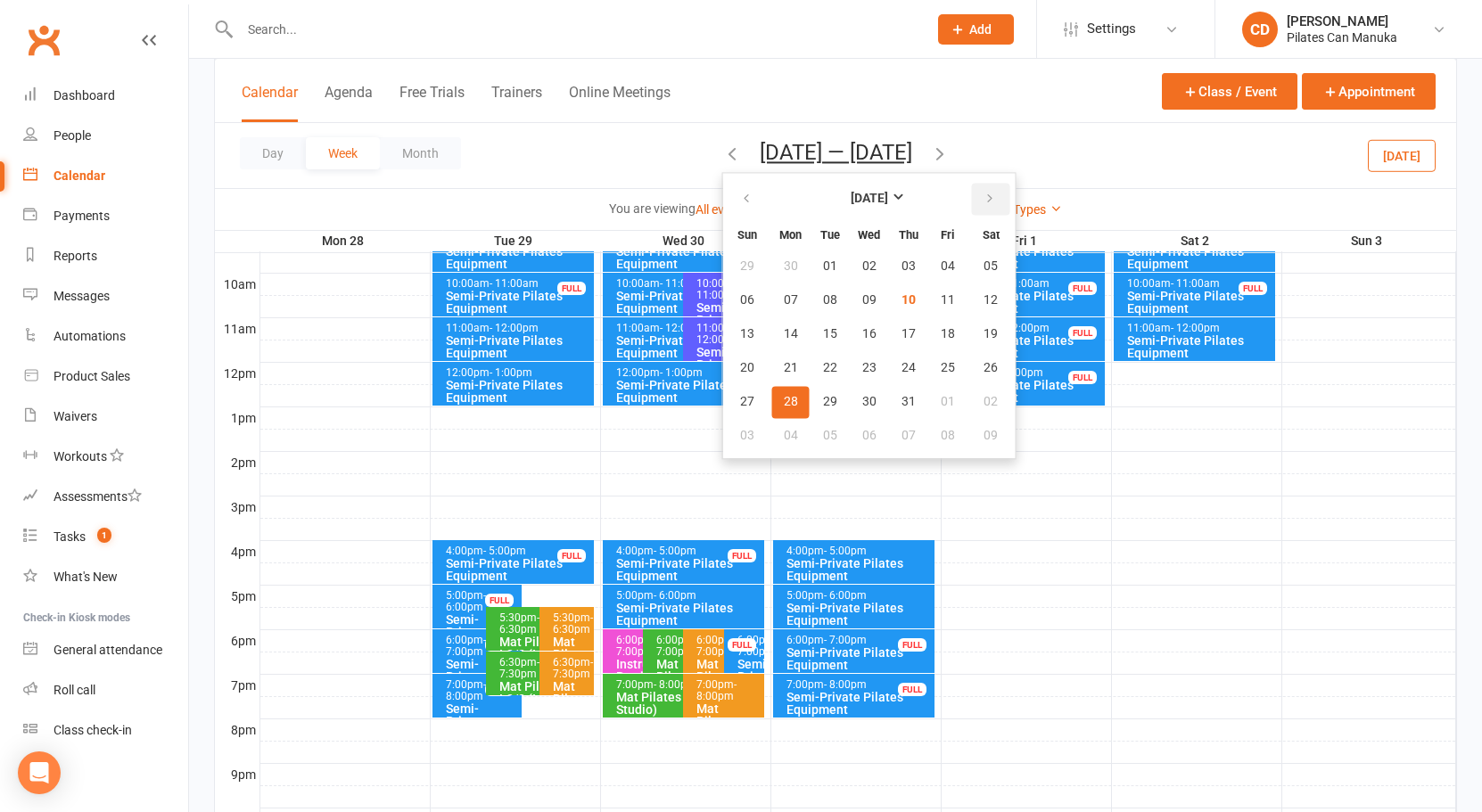 click at bounding box center (991, 199) 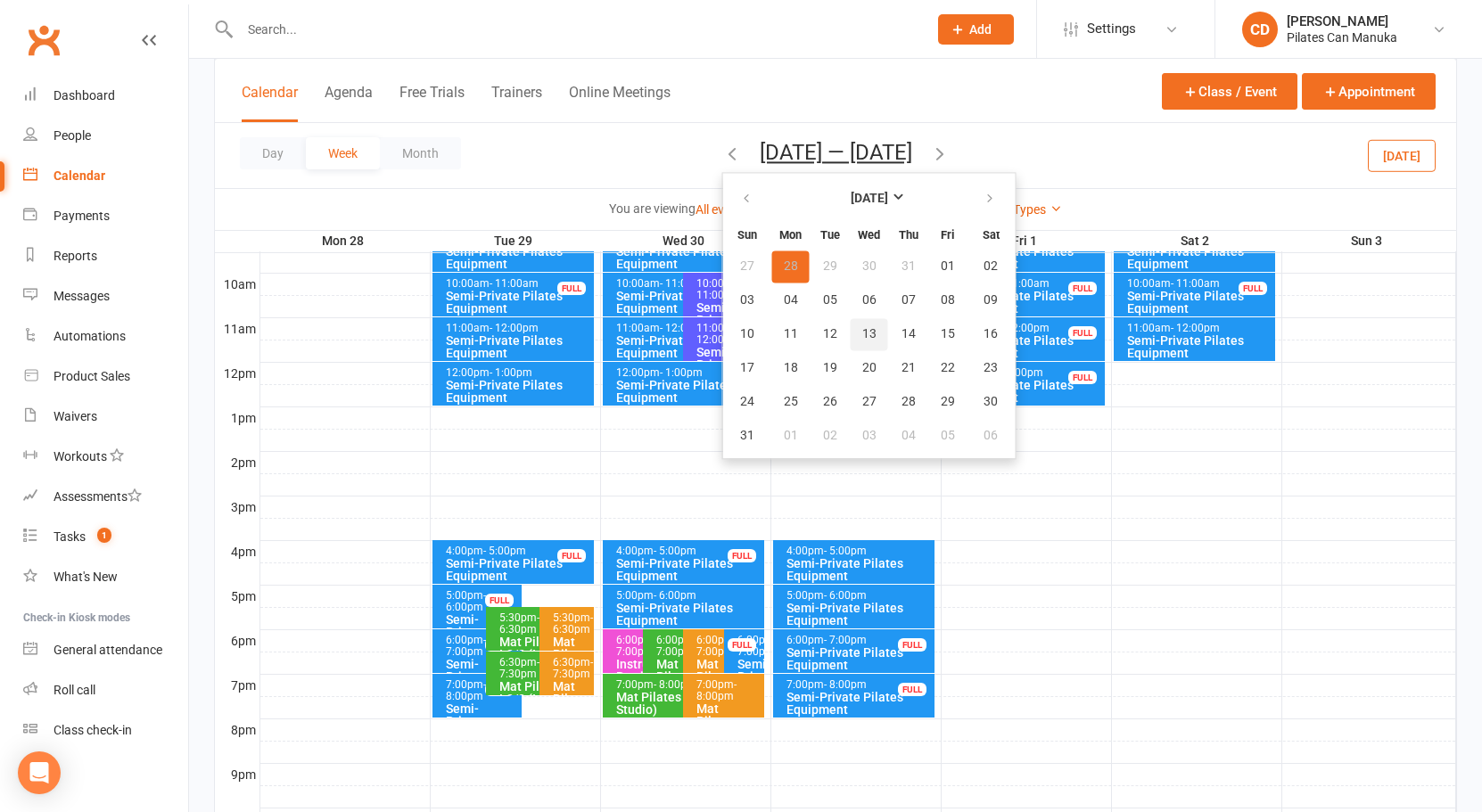 click on "13" at bounding box center [869, 334] 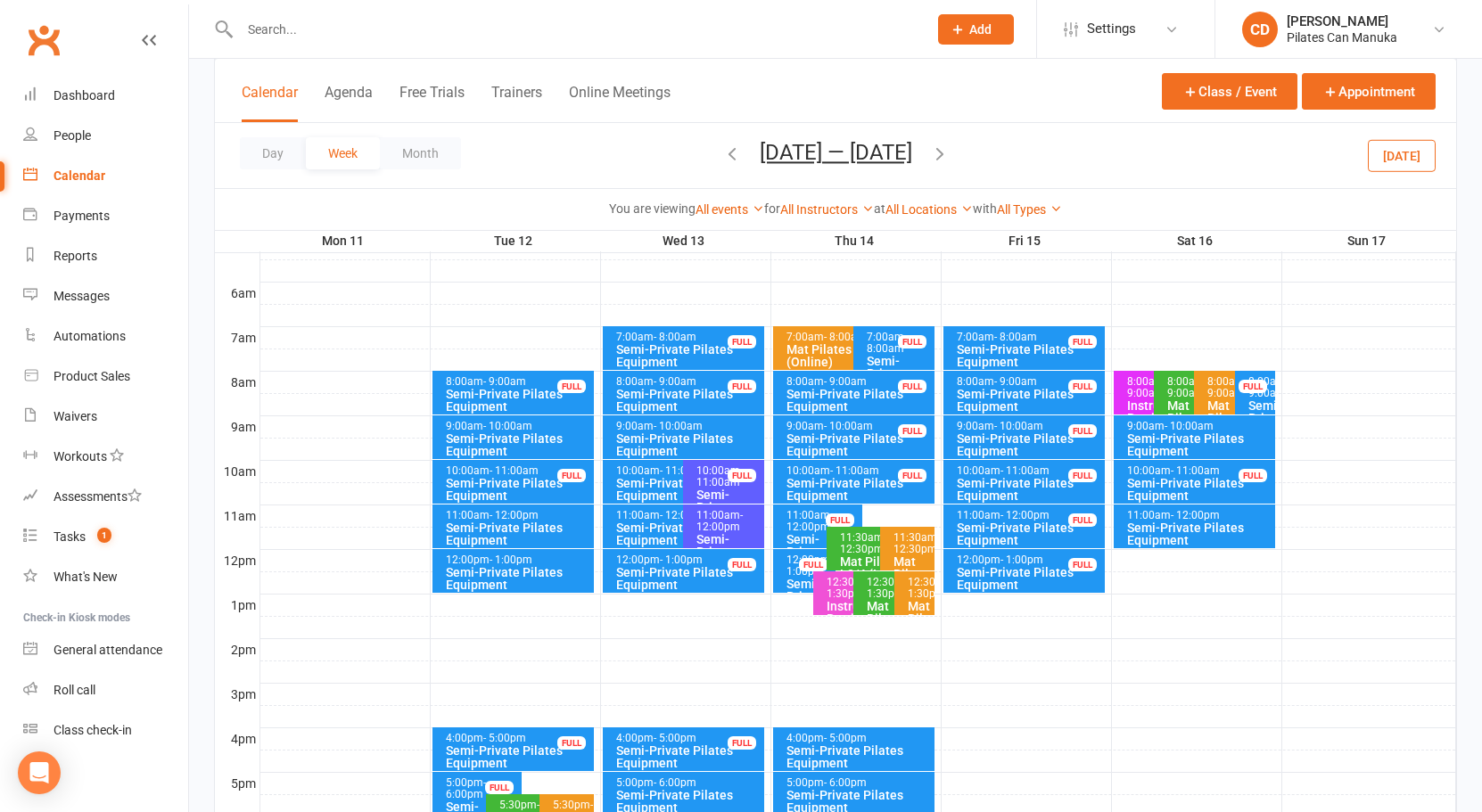 scroll, scrollTop: 267, scrollLeft: 0, axis: vertical 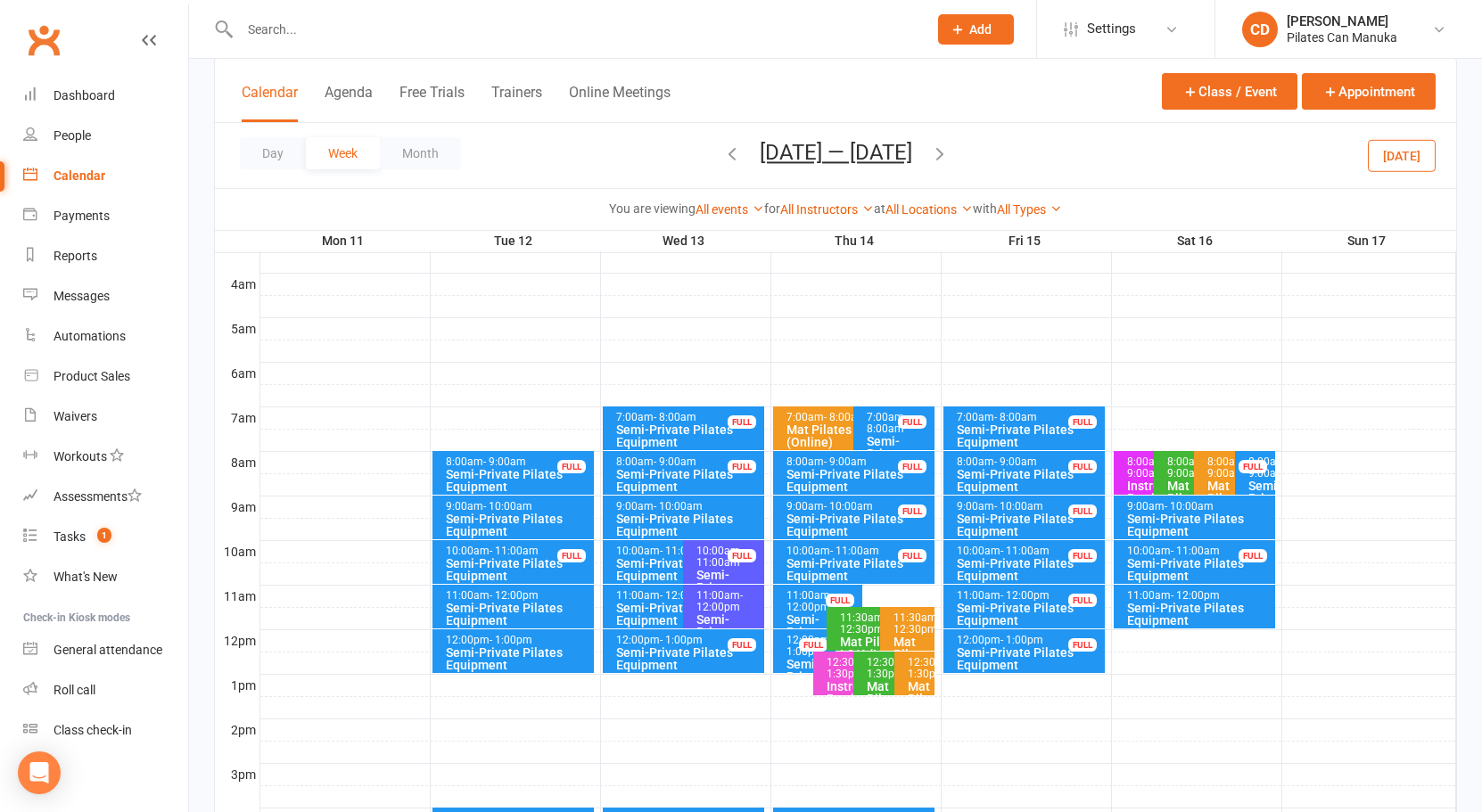 click at bounding box center [732, 153] 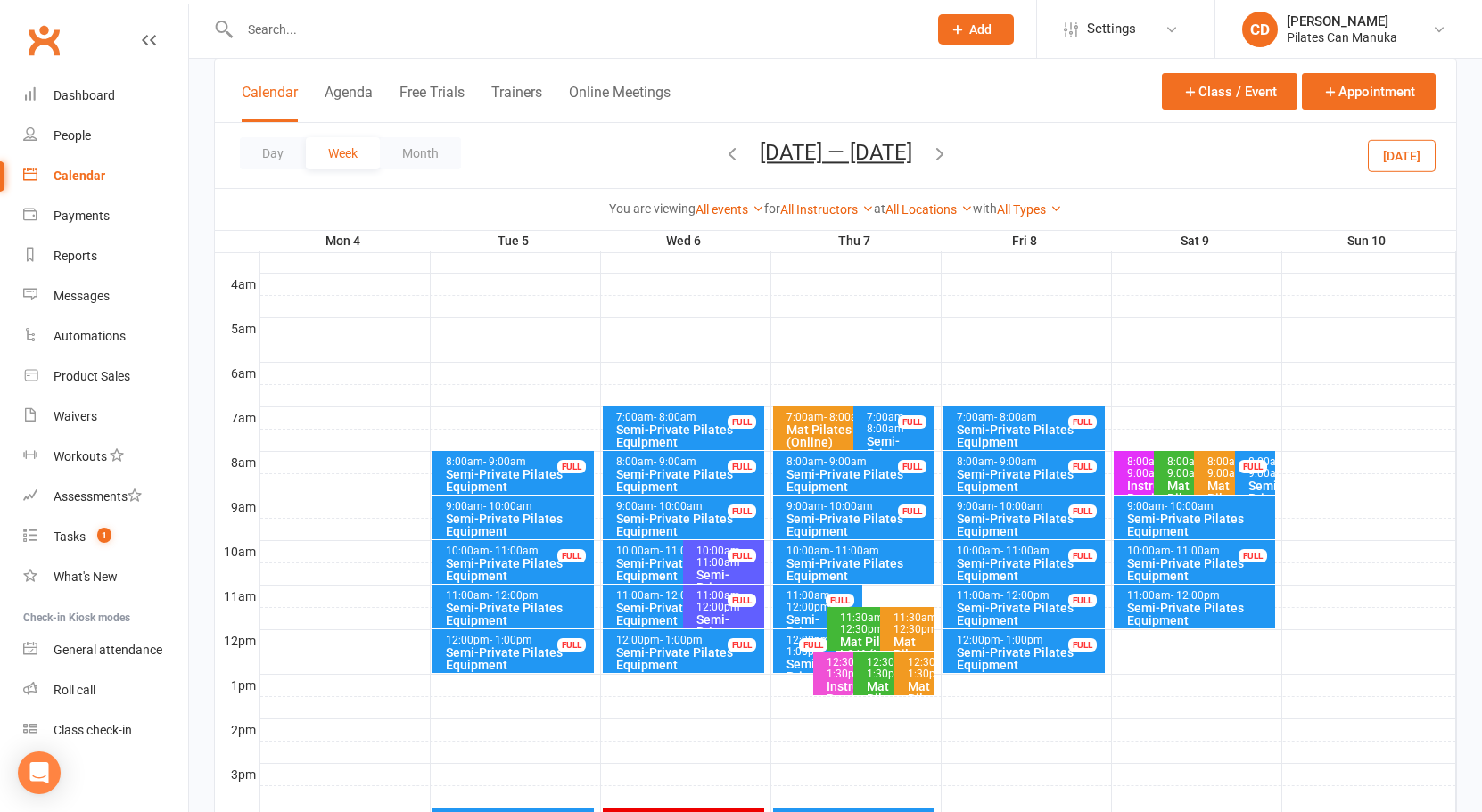 click at bounding box center [732, 153] 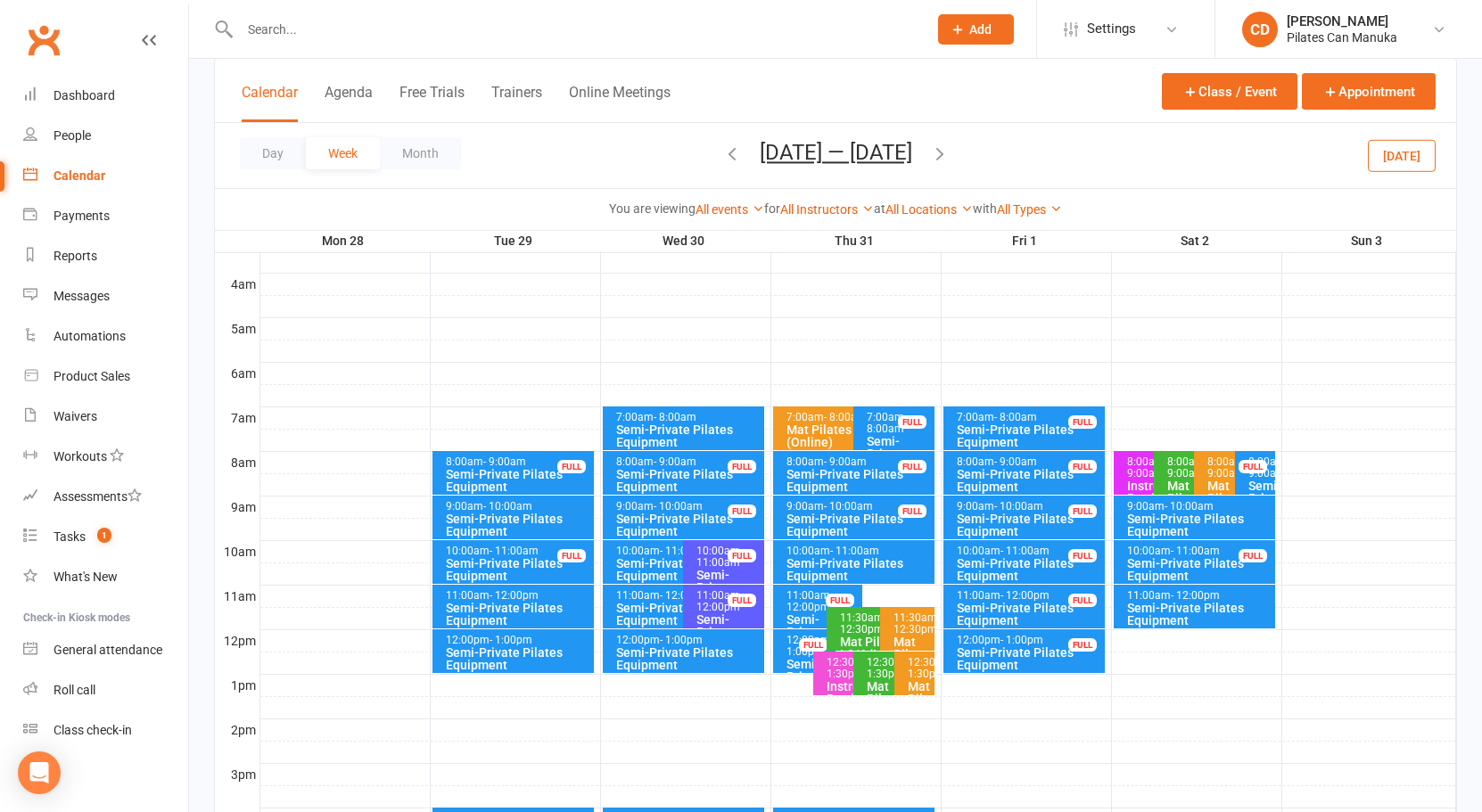 click on "[DATE] — [DATE]" at bounding box center (836, 152) 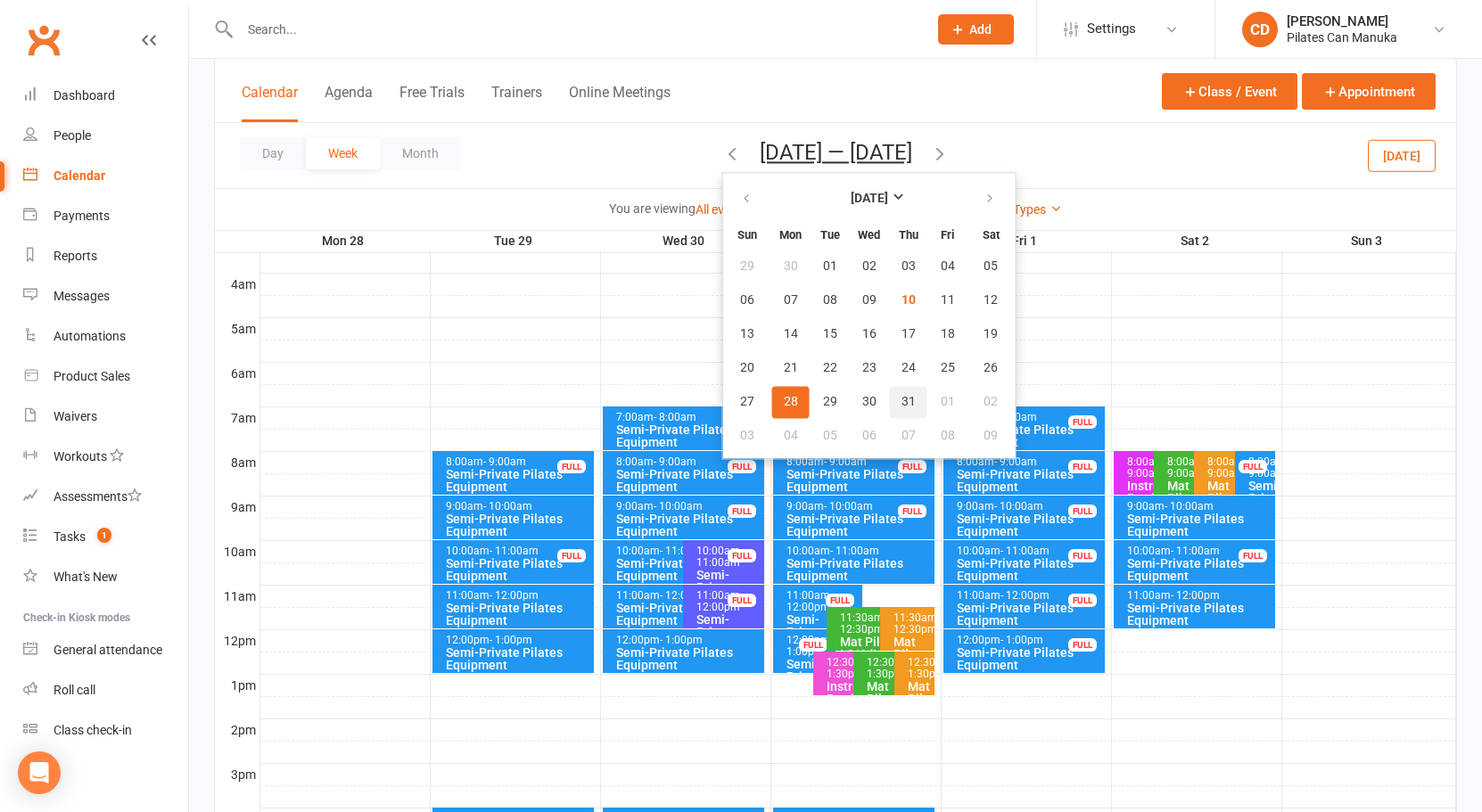 click on "31" at bounding box center (909, 402) 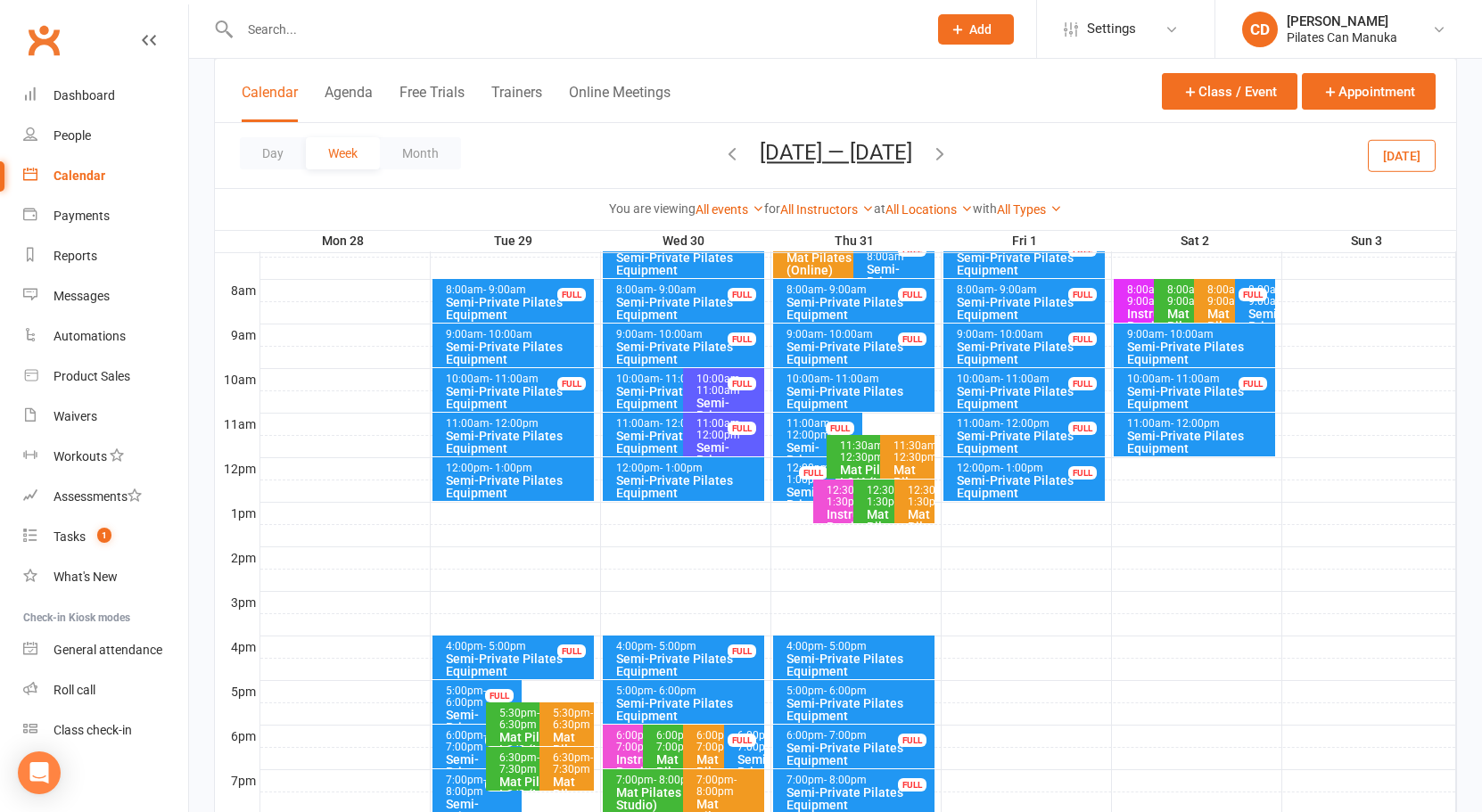 scroll, scrollTop: 401, scrollLeft: 0, axis: vertical 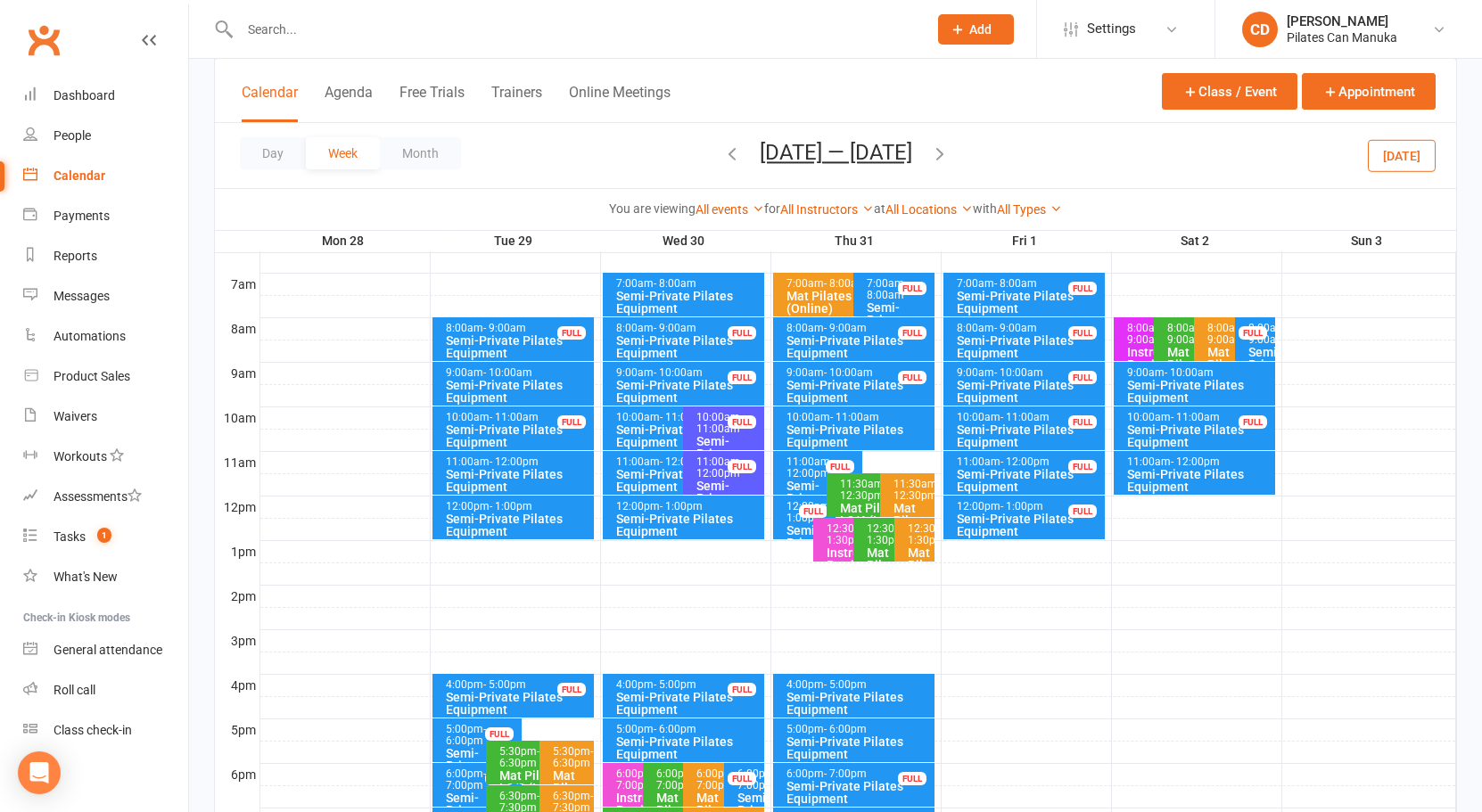 click on "[DATE] — [DATE]" at bounding box center [836, 152] 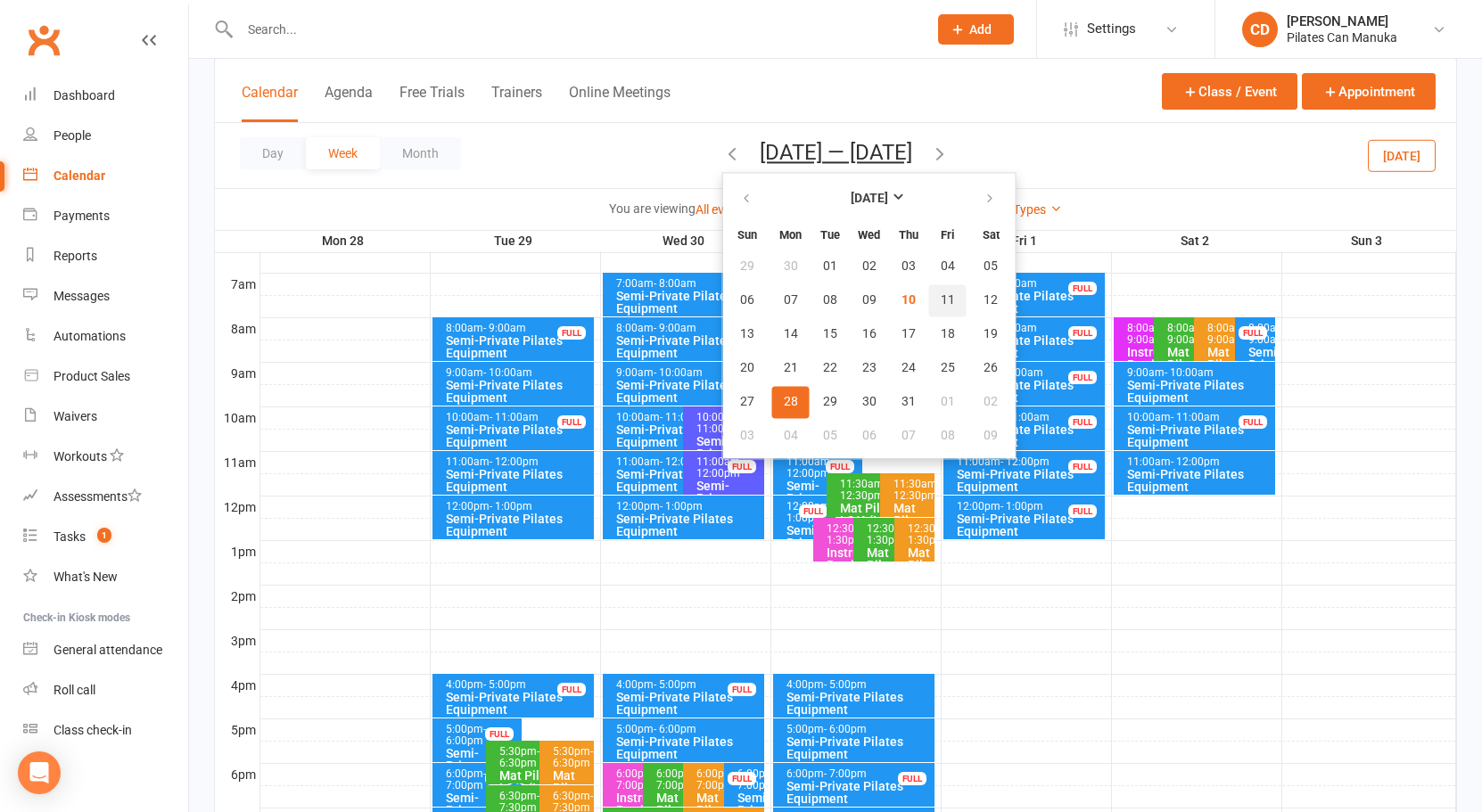 click on "11" at bounding box center (948, 300) 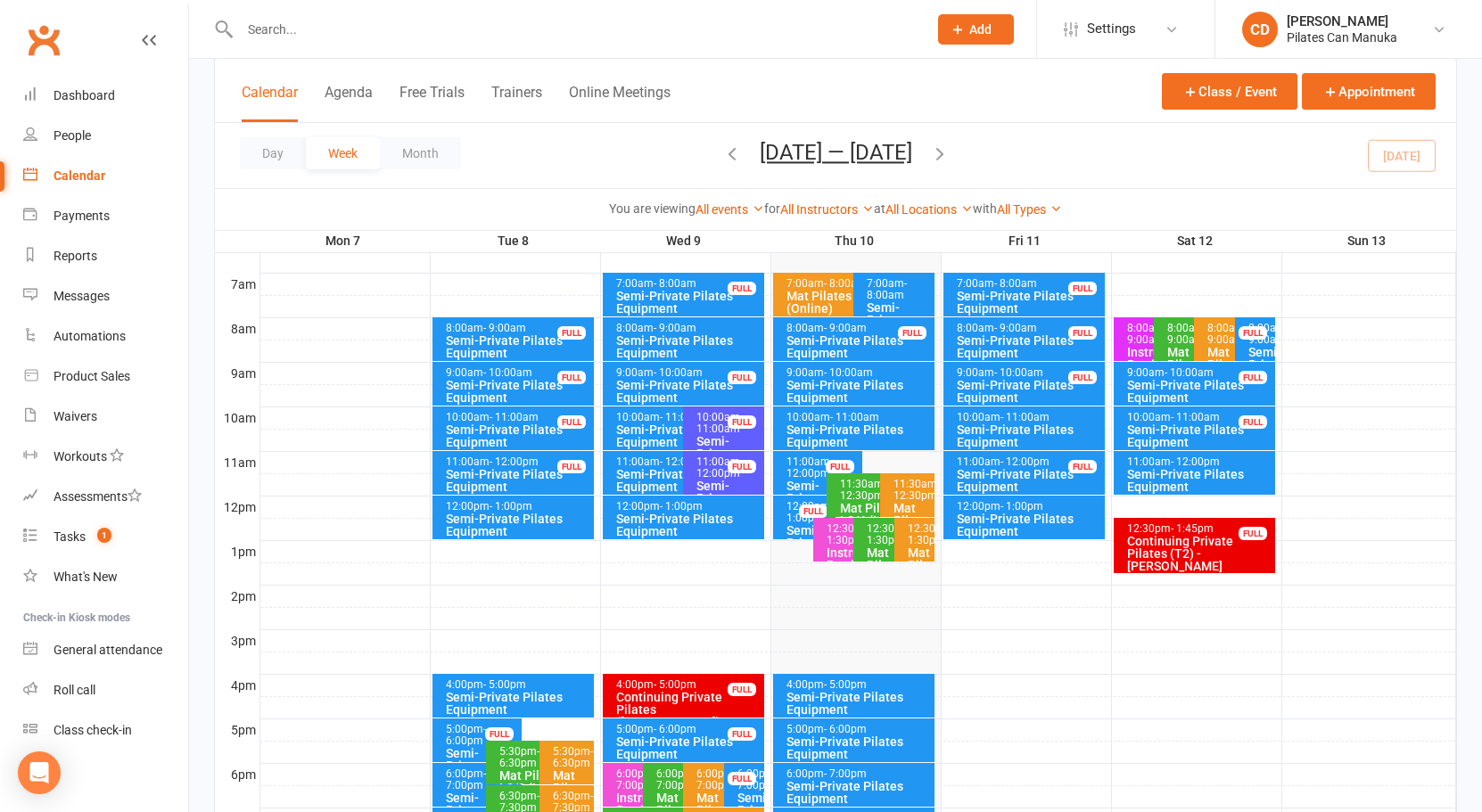 click at bounding box center (940, 153) 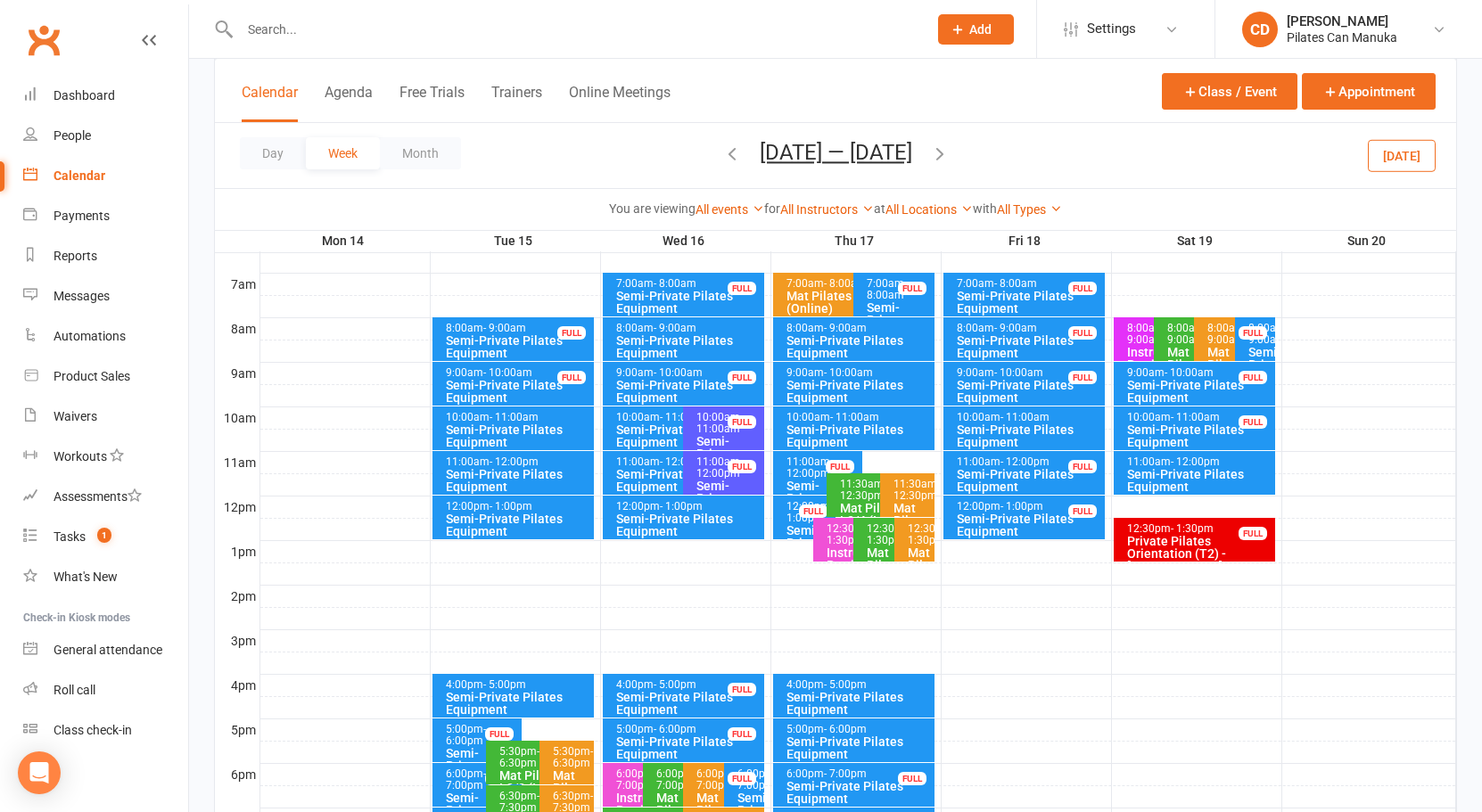 click at bounding box center [940, 153] 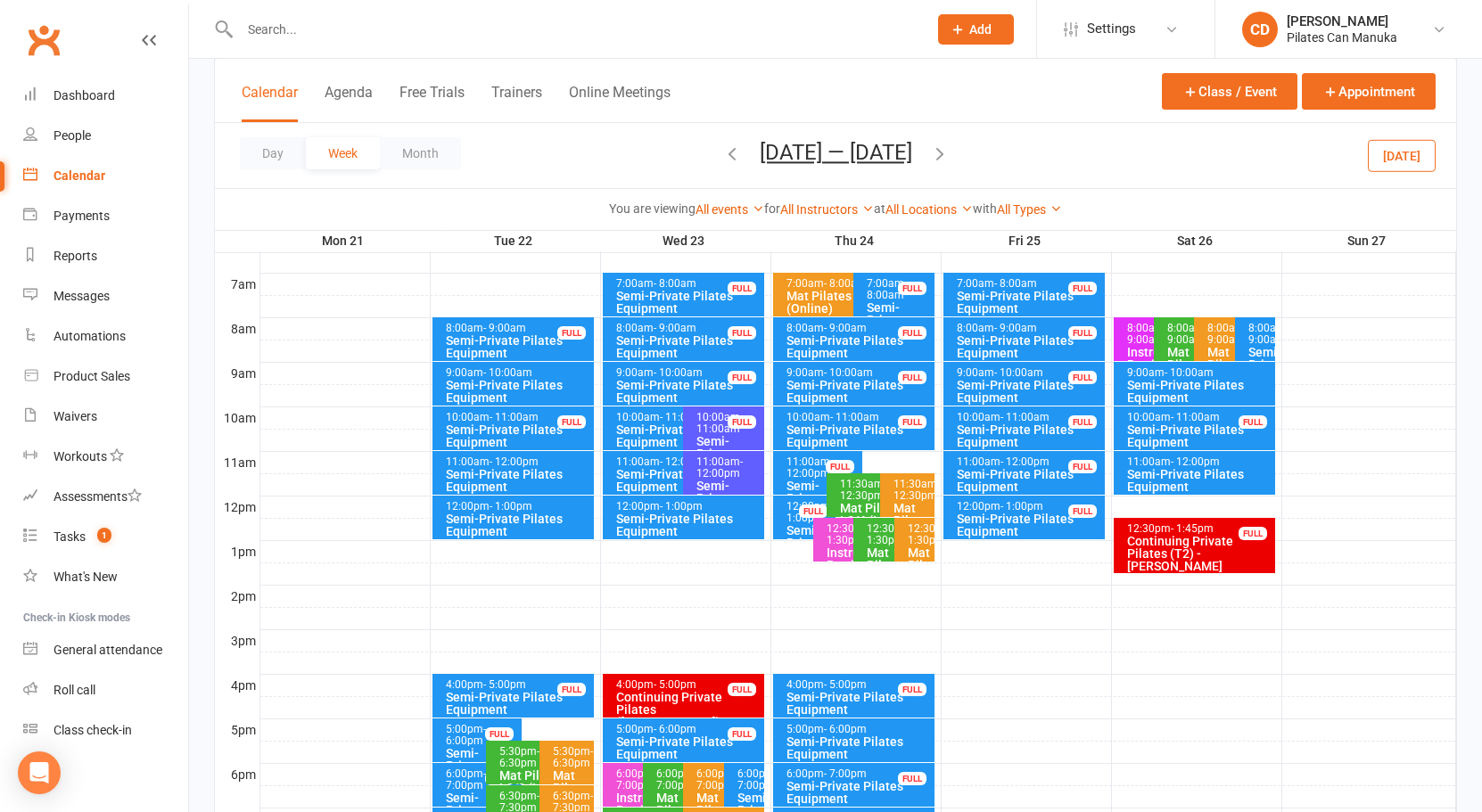click on "[DATE] — [DATE]" at bounding box center (836, 152) 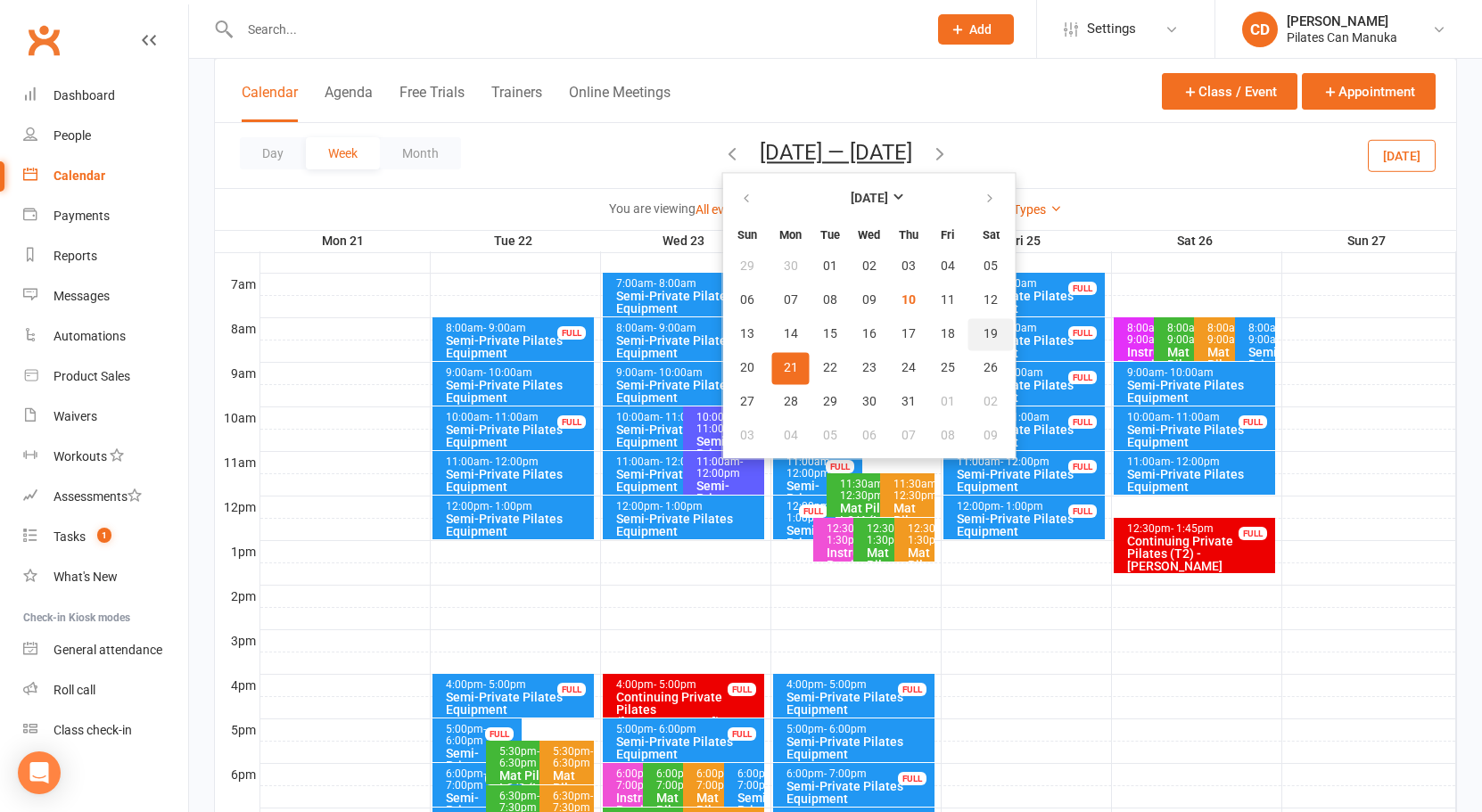 click on "19" at bounding box center [991, 334] 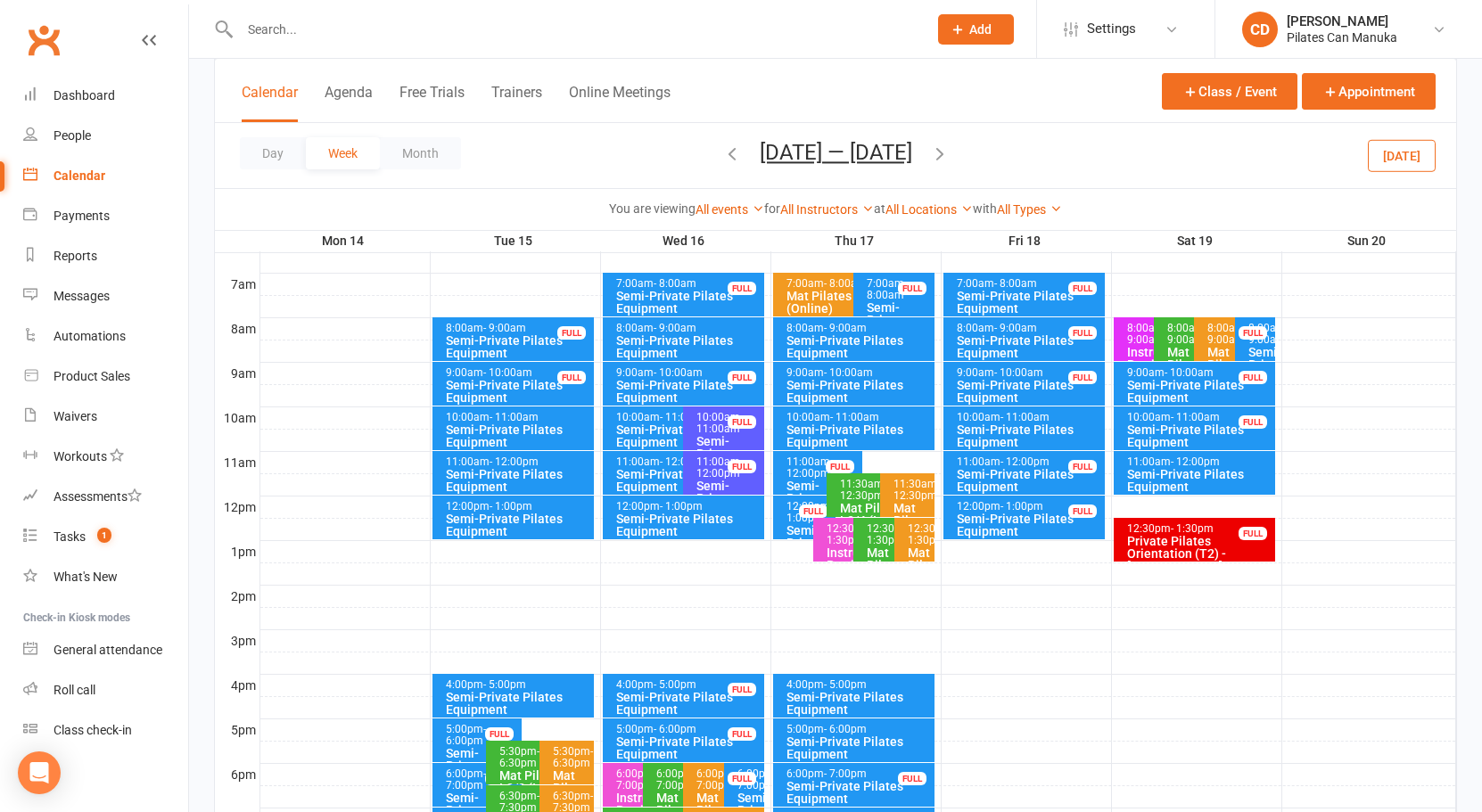 click at bounding box center (940, 153) 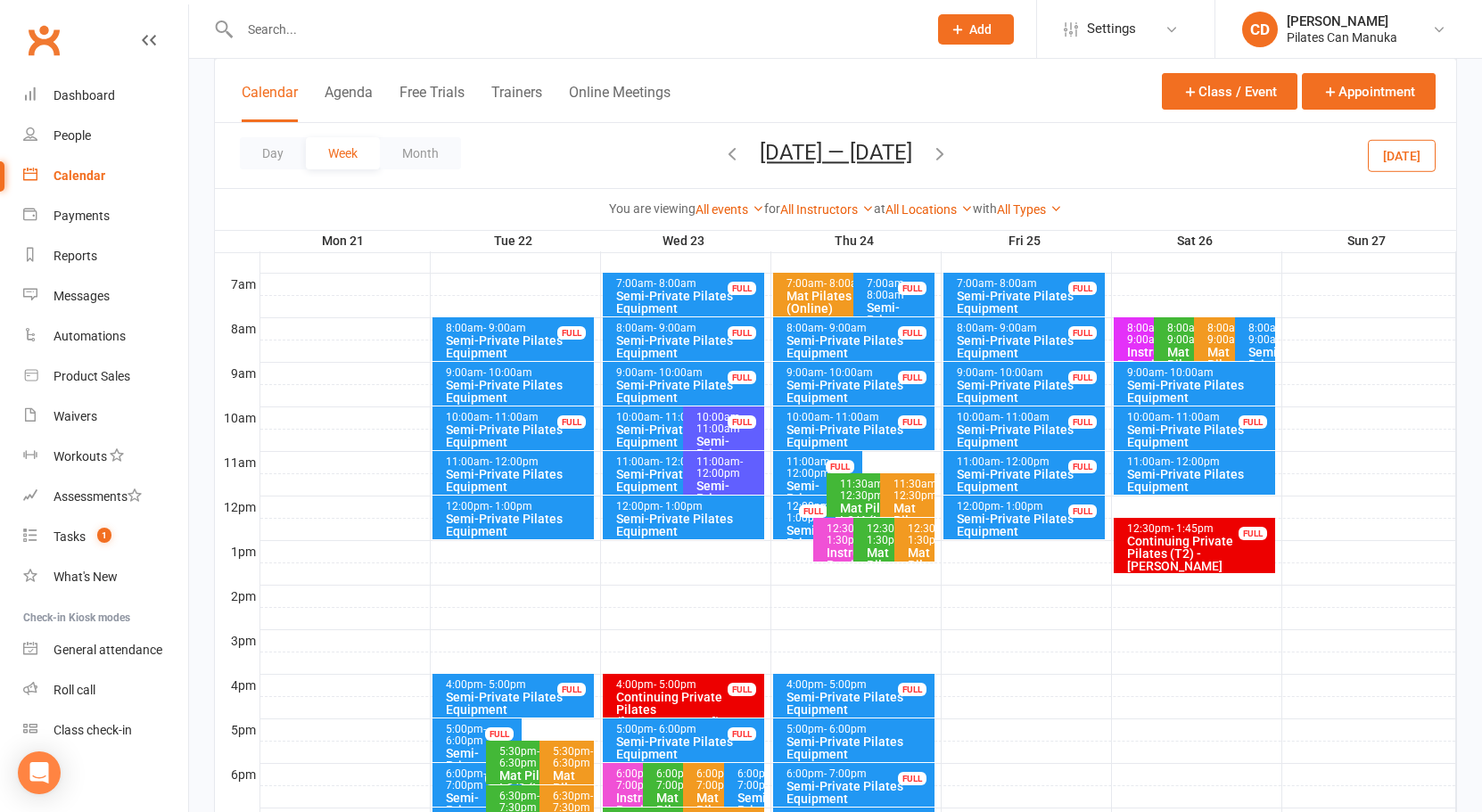 click at bounding box center [940, 153] 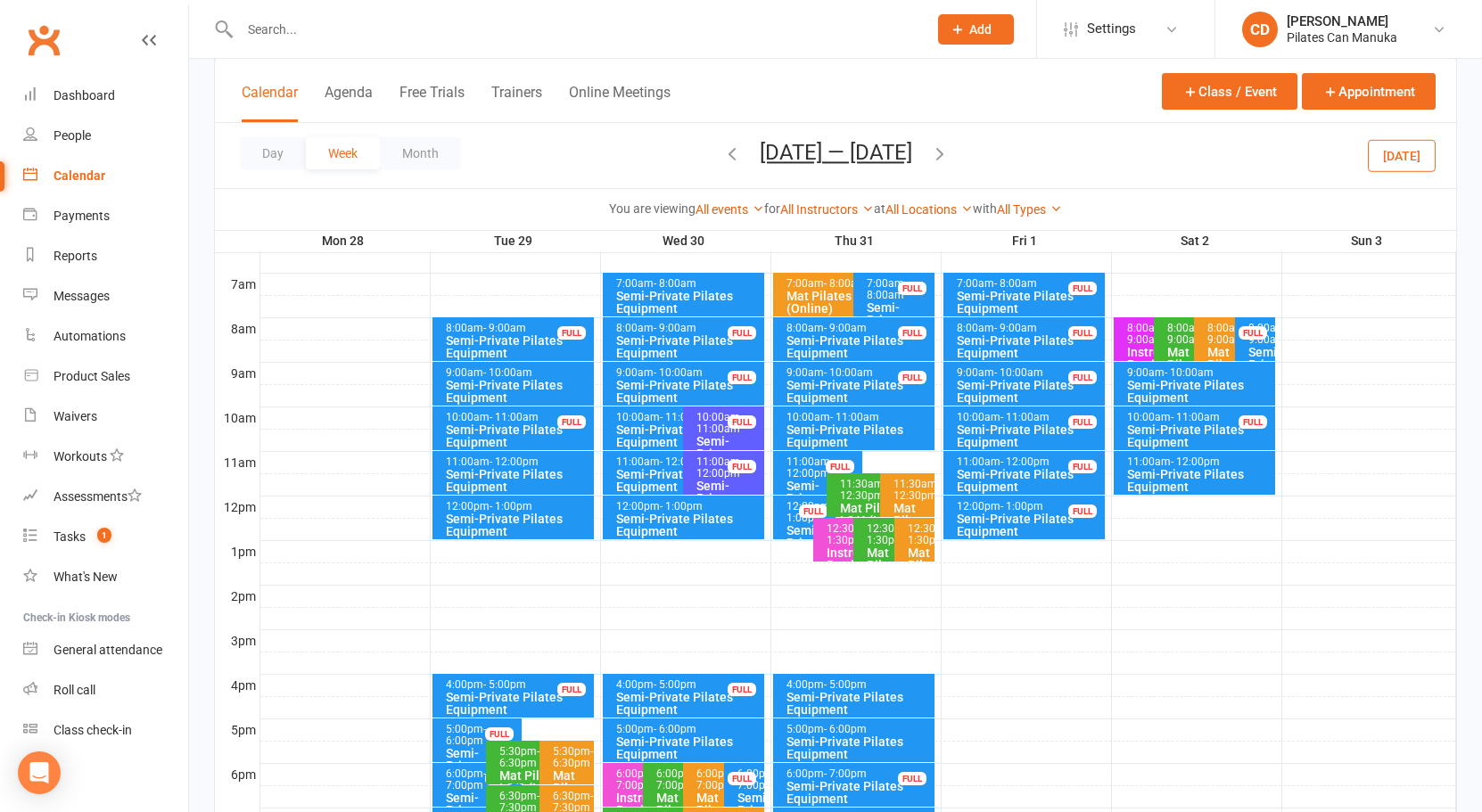 click at bounding box center [940, 153] 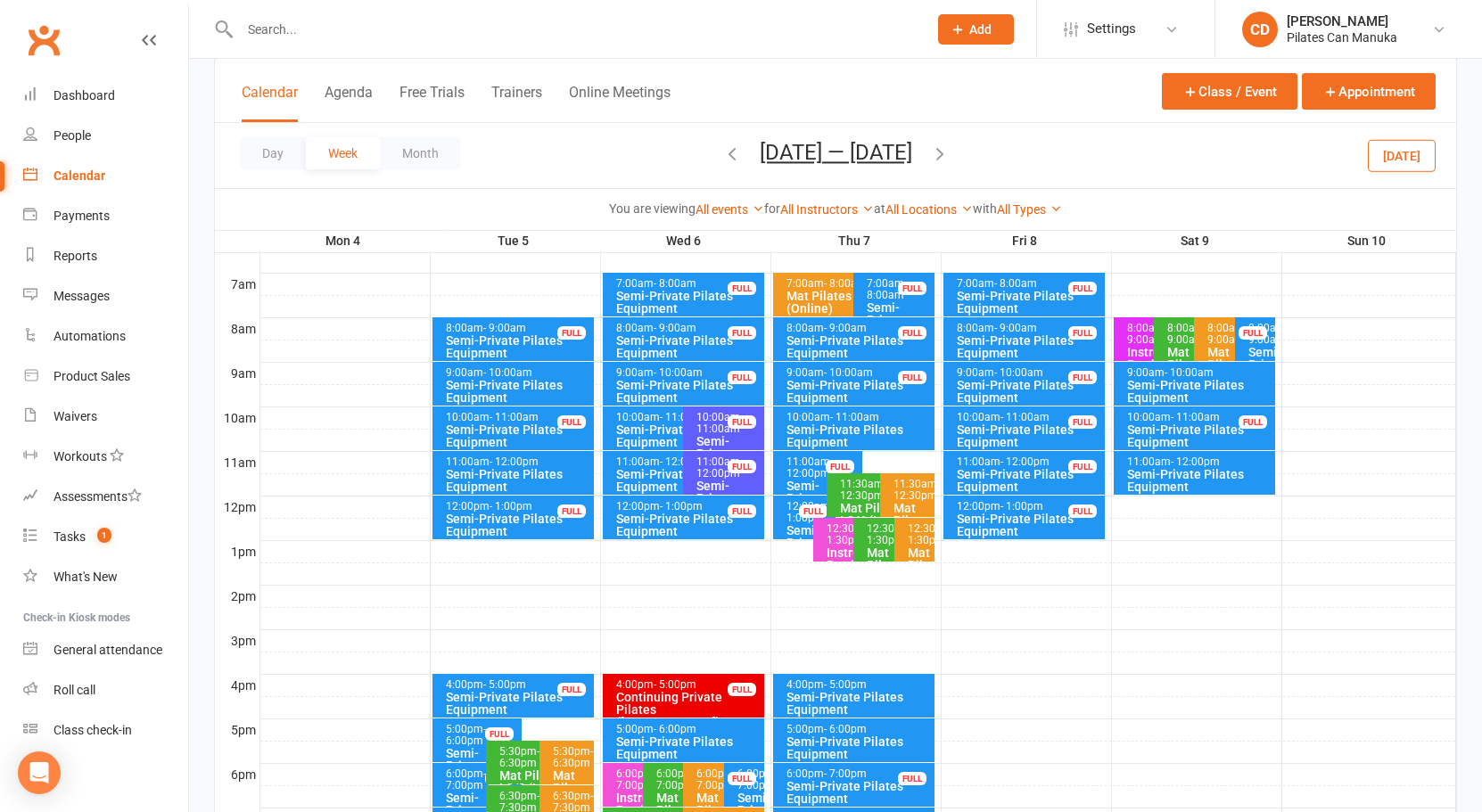 click at bounding box center (940, 153) 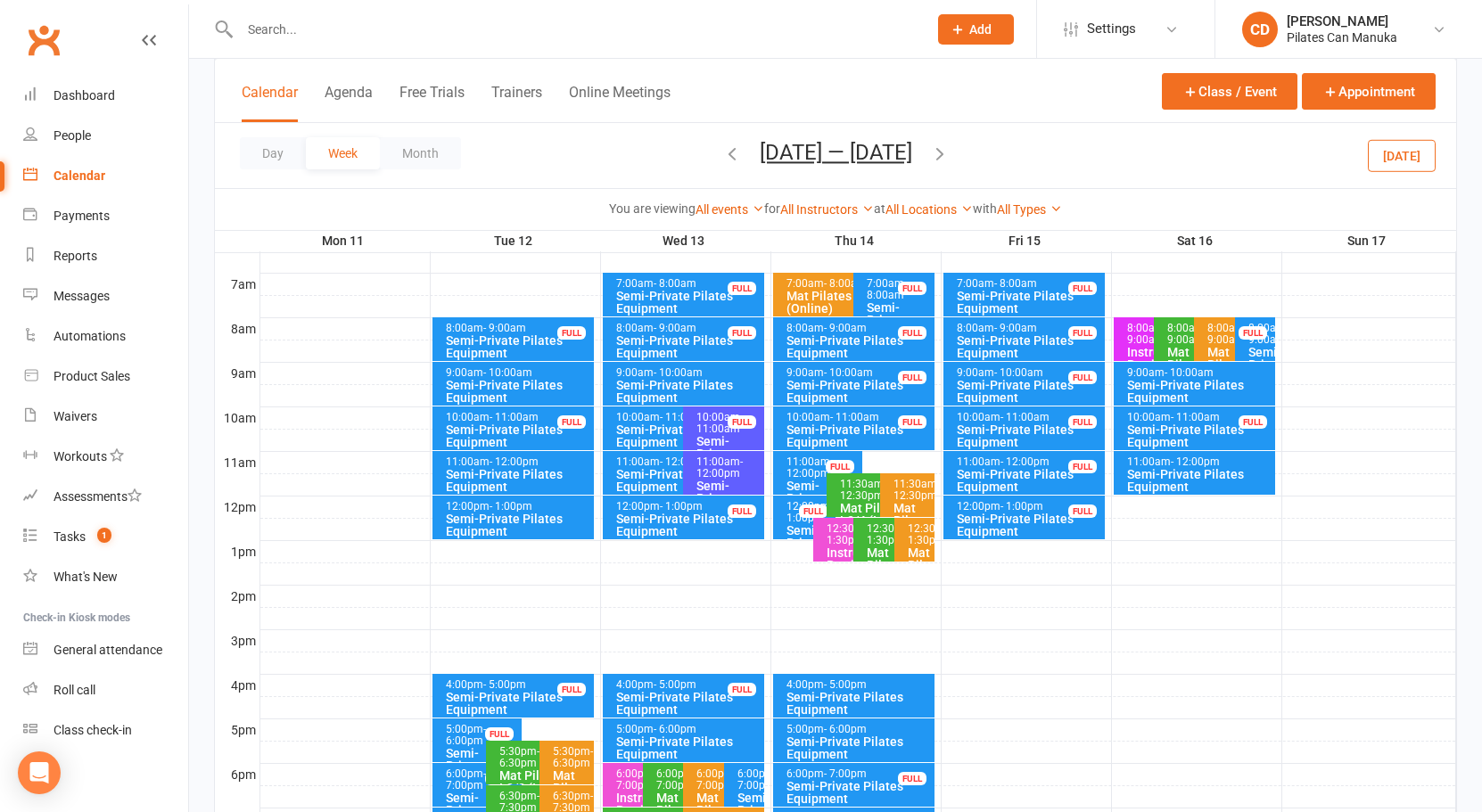 click at bounding box center (940, 153) 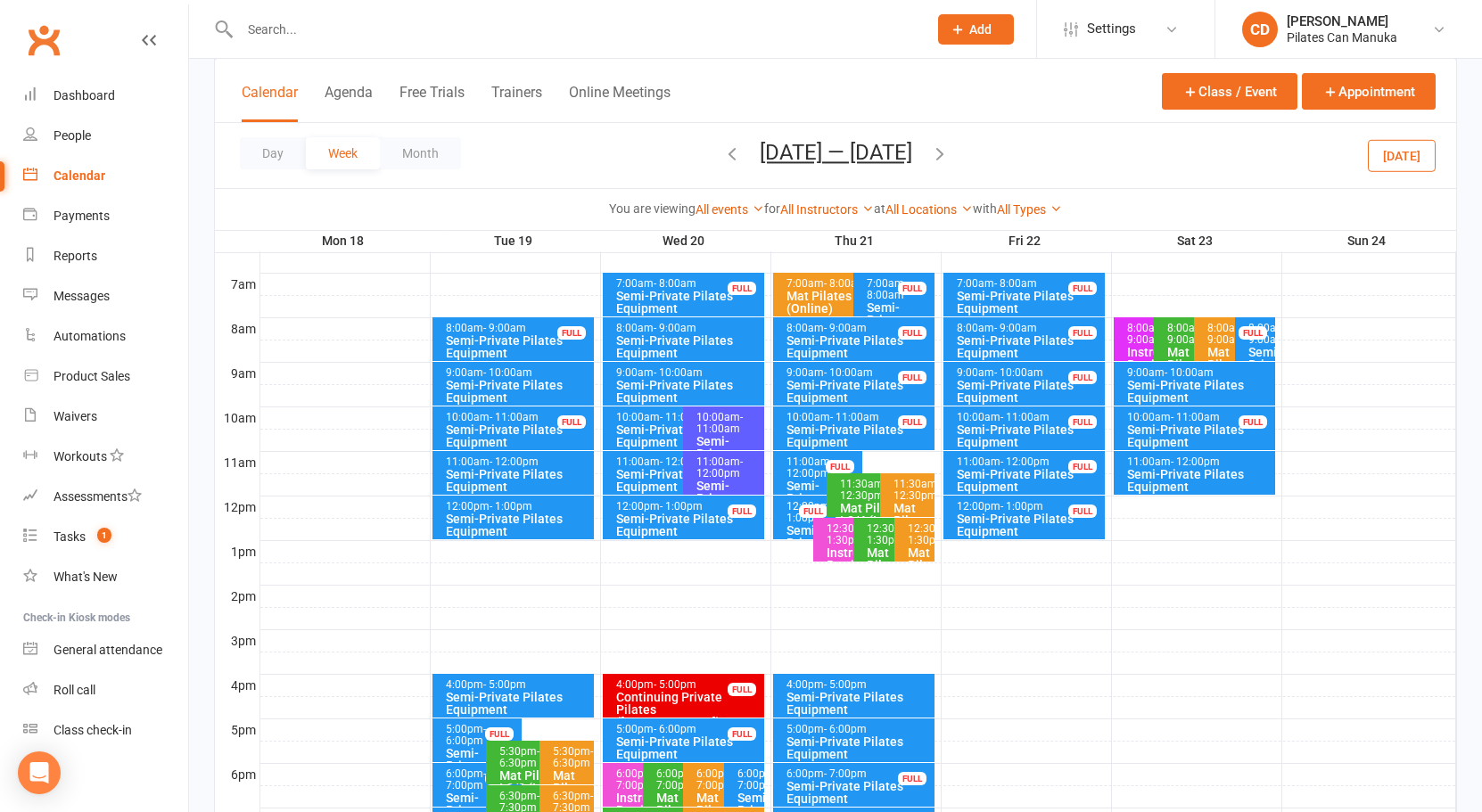 click on "Calendar Agenda Free Trials Trainers Online Meetings
Class / Event  Appointment" at bounding box center [836, 91] 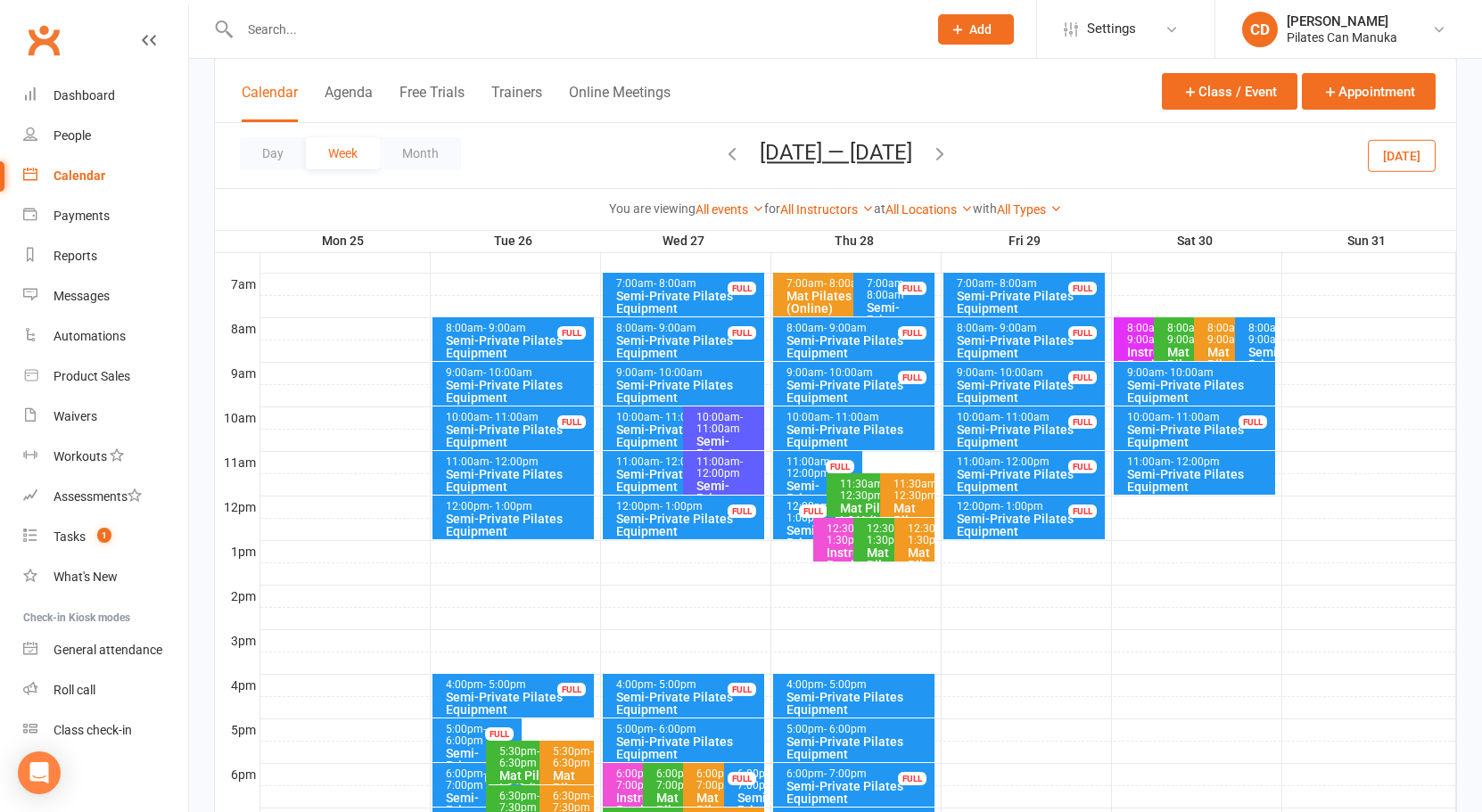 click on "[DATE] — [DATE]" at bounding box center [836, 152] 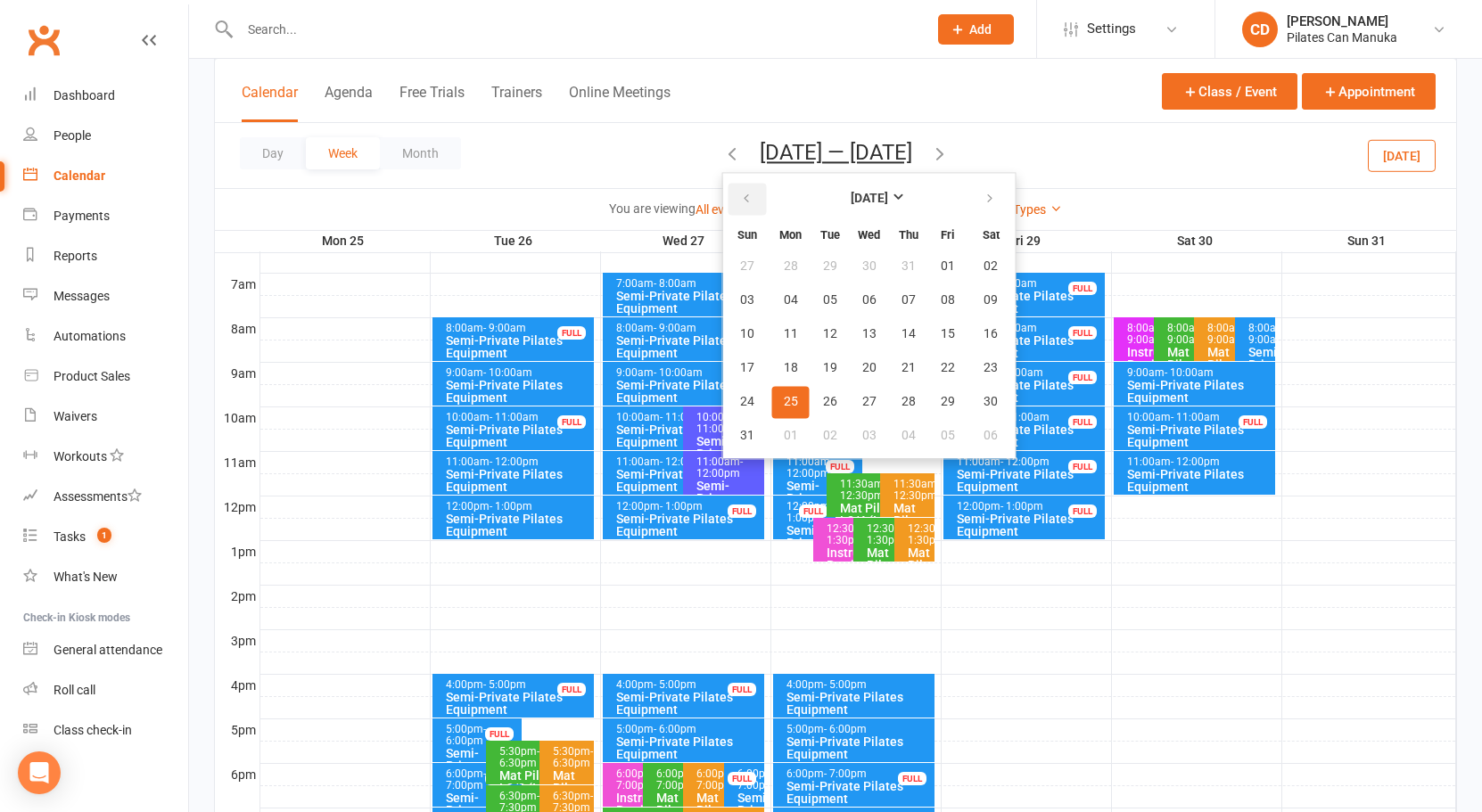 click at bounding box center [747, 199] 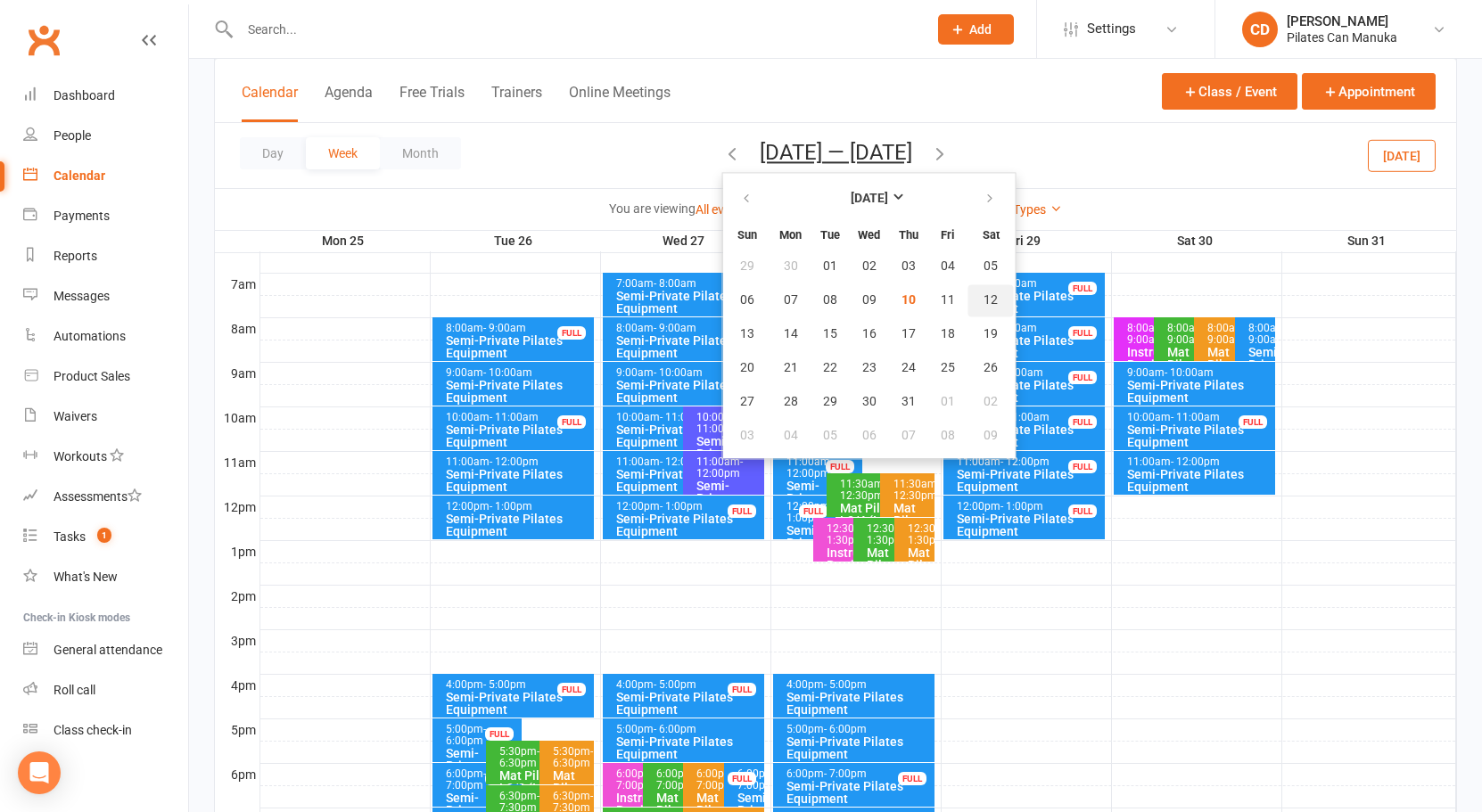 click on "12" at bounding box center (991, 300) 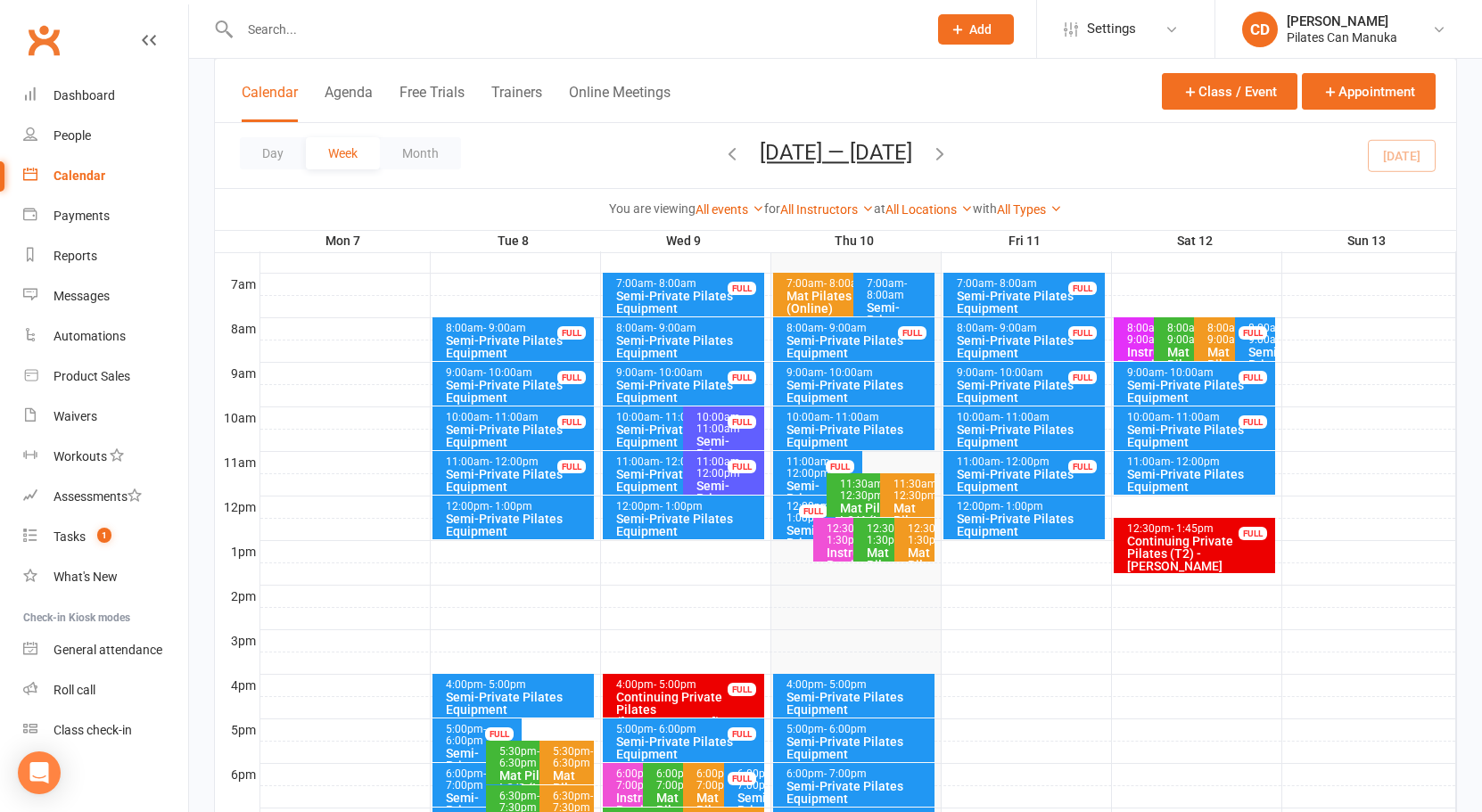 click at bounding box center (940, 153) 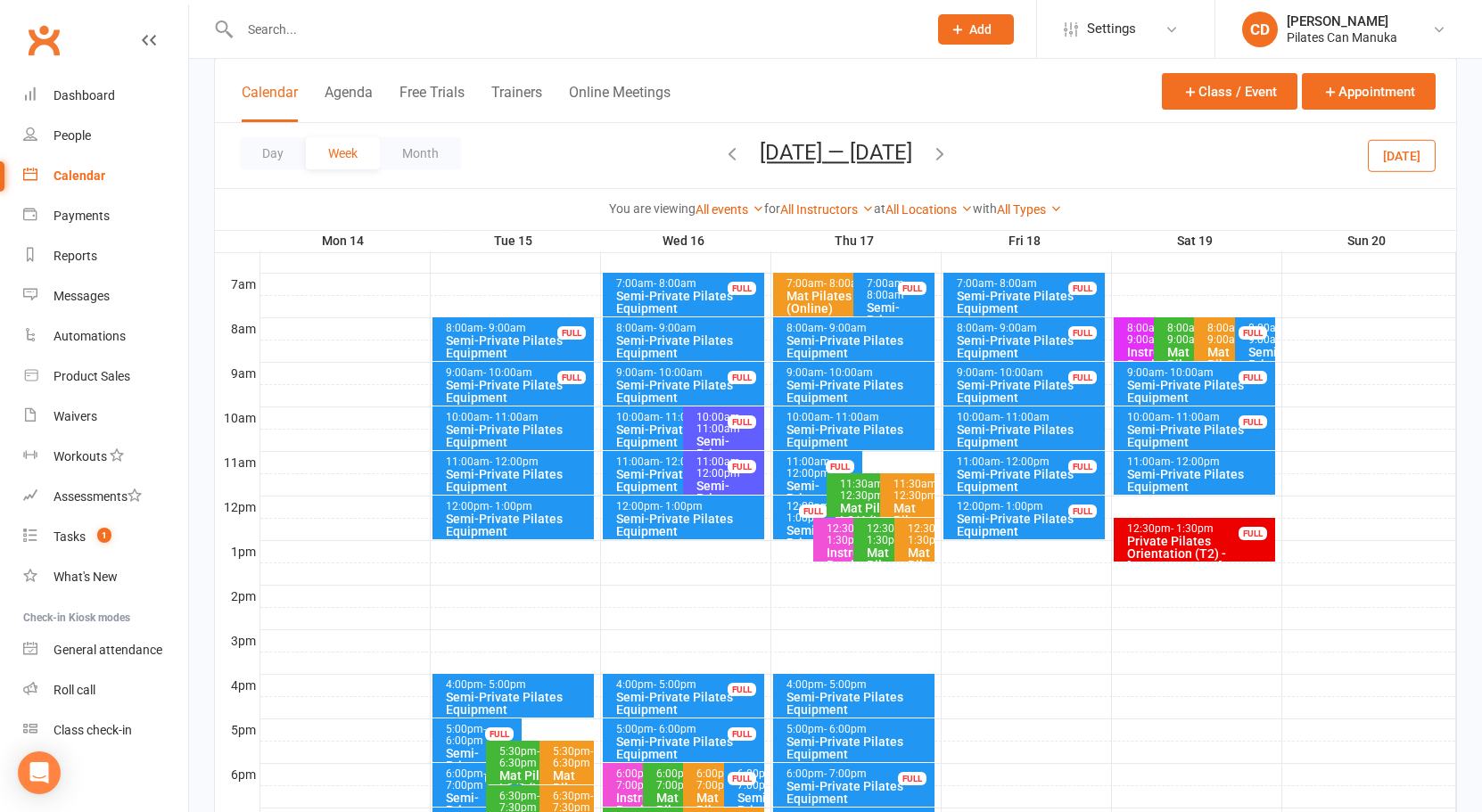 click at bounding box center [940, 153] 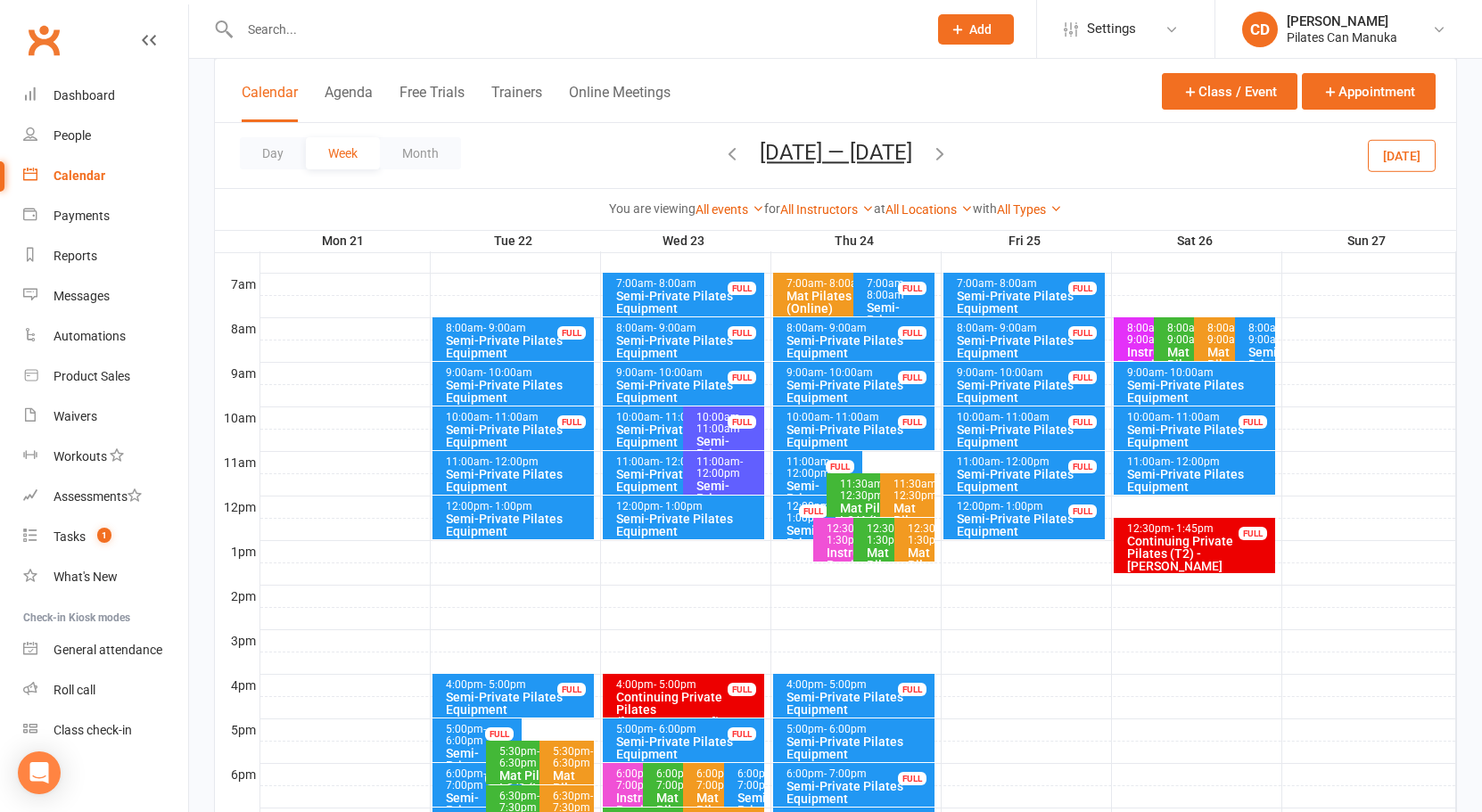 click at bounding box center [732, 153] 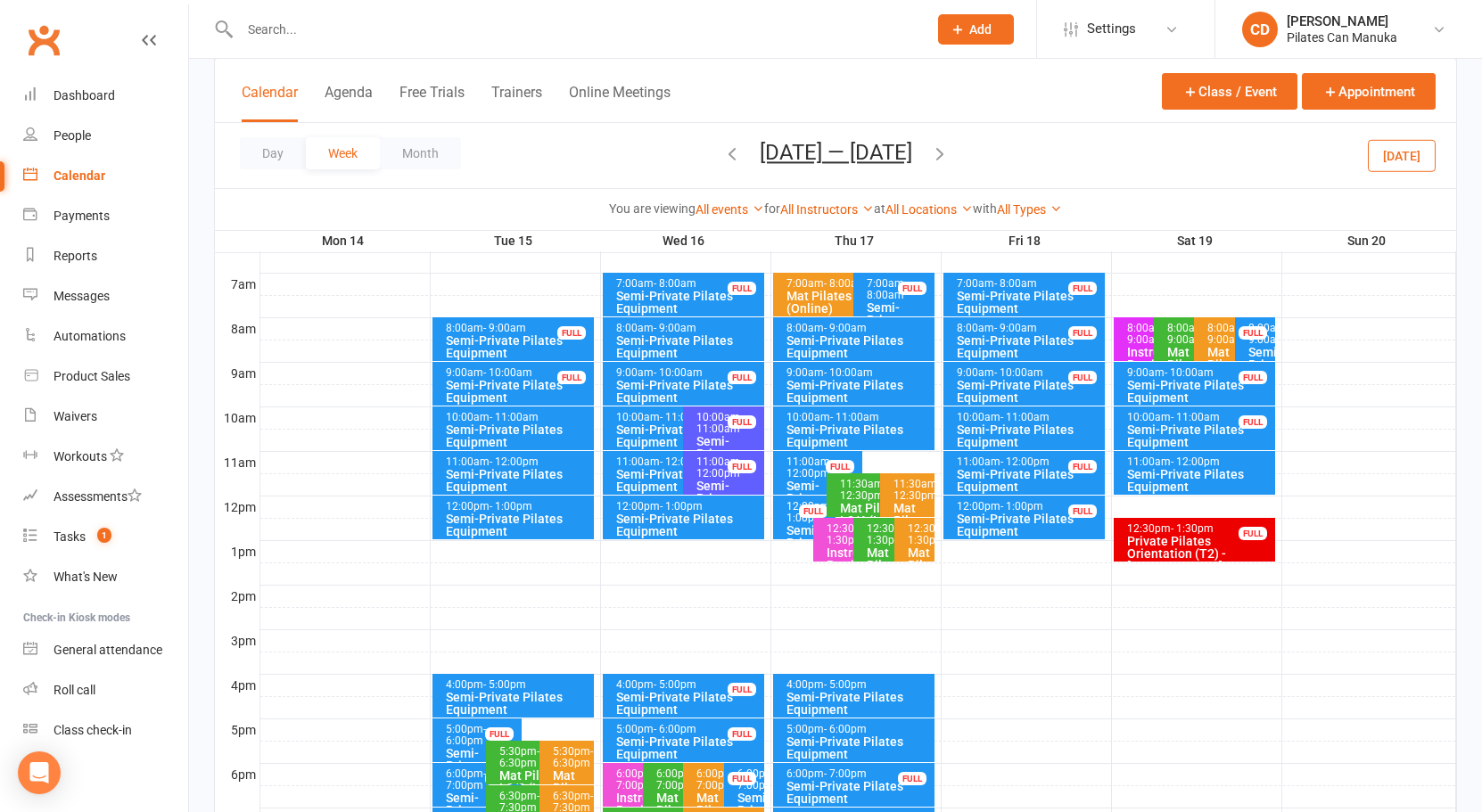 click at bounding box center (732, 153) 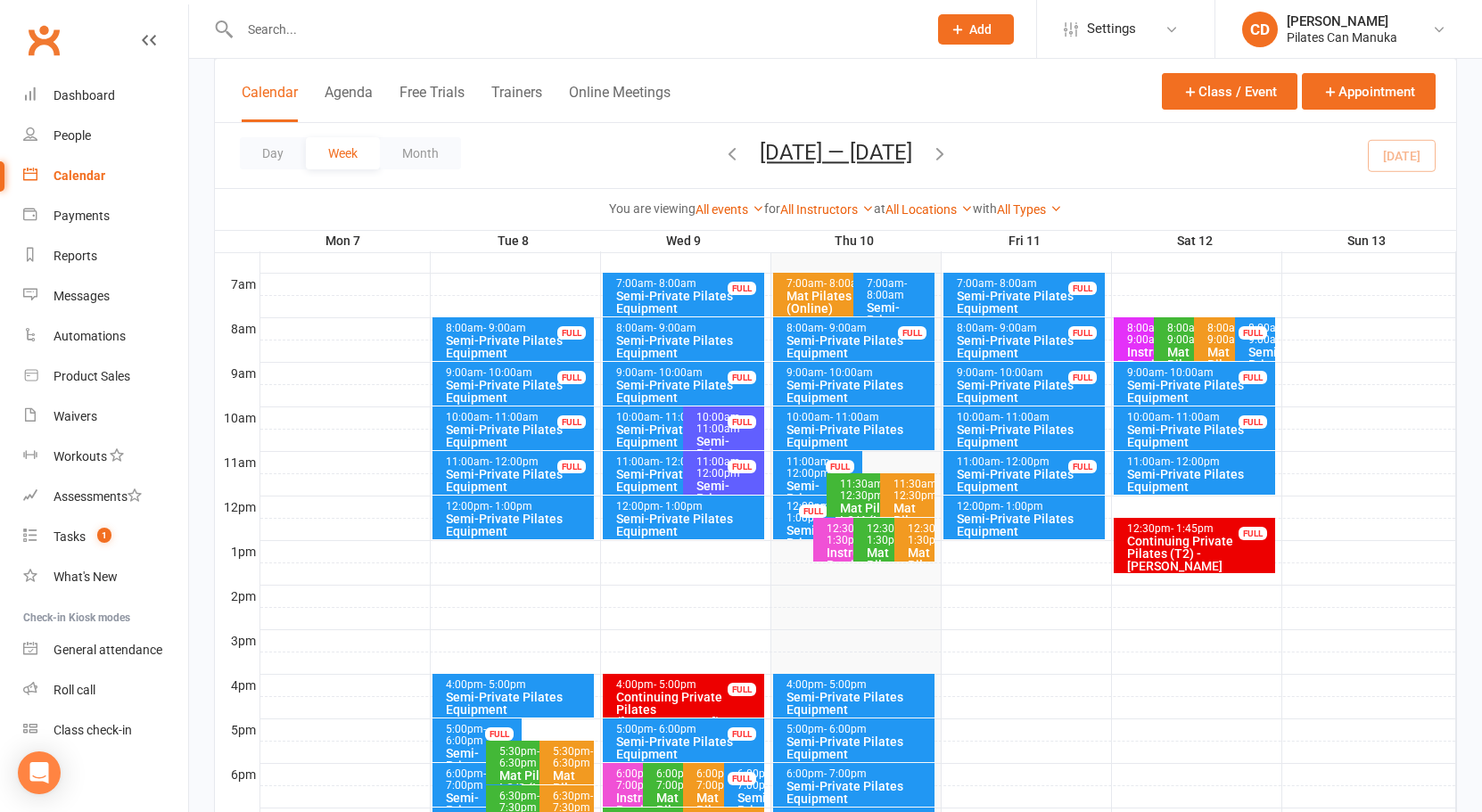 click at bounding box center [940, 153] 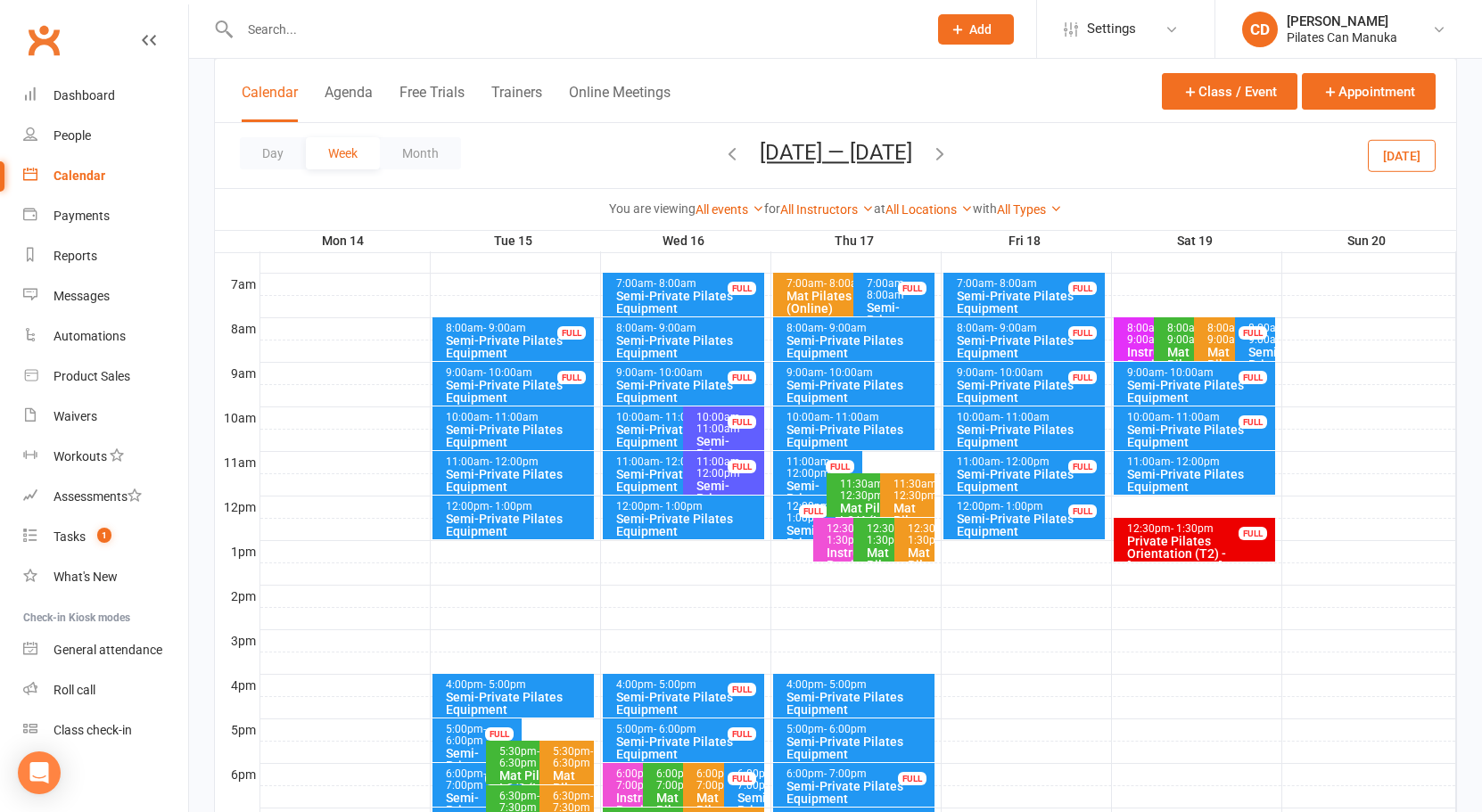 click at bounding box center [940, 153] 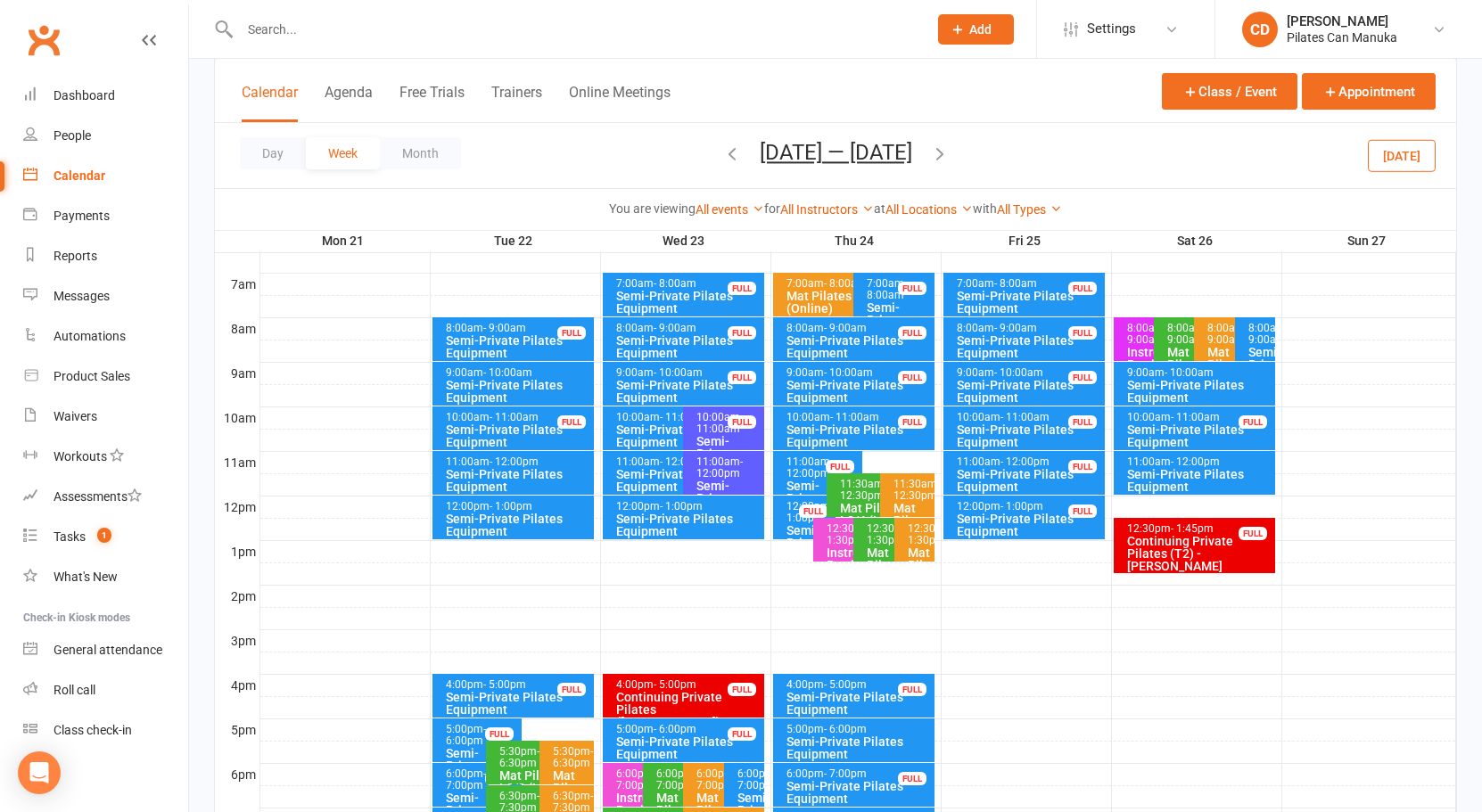 click at bounding box center [940, 153] 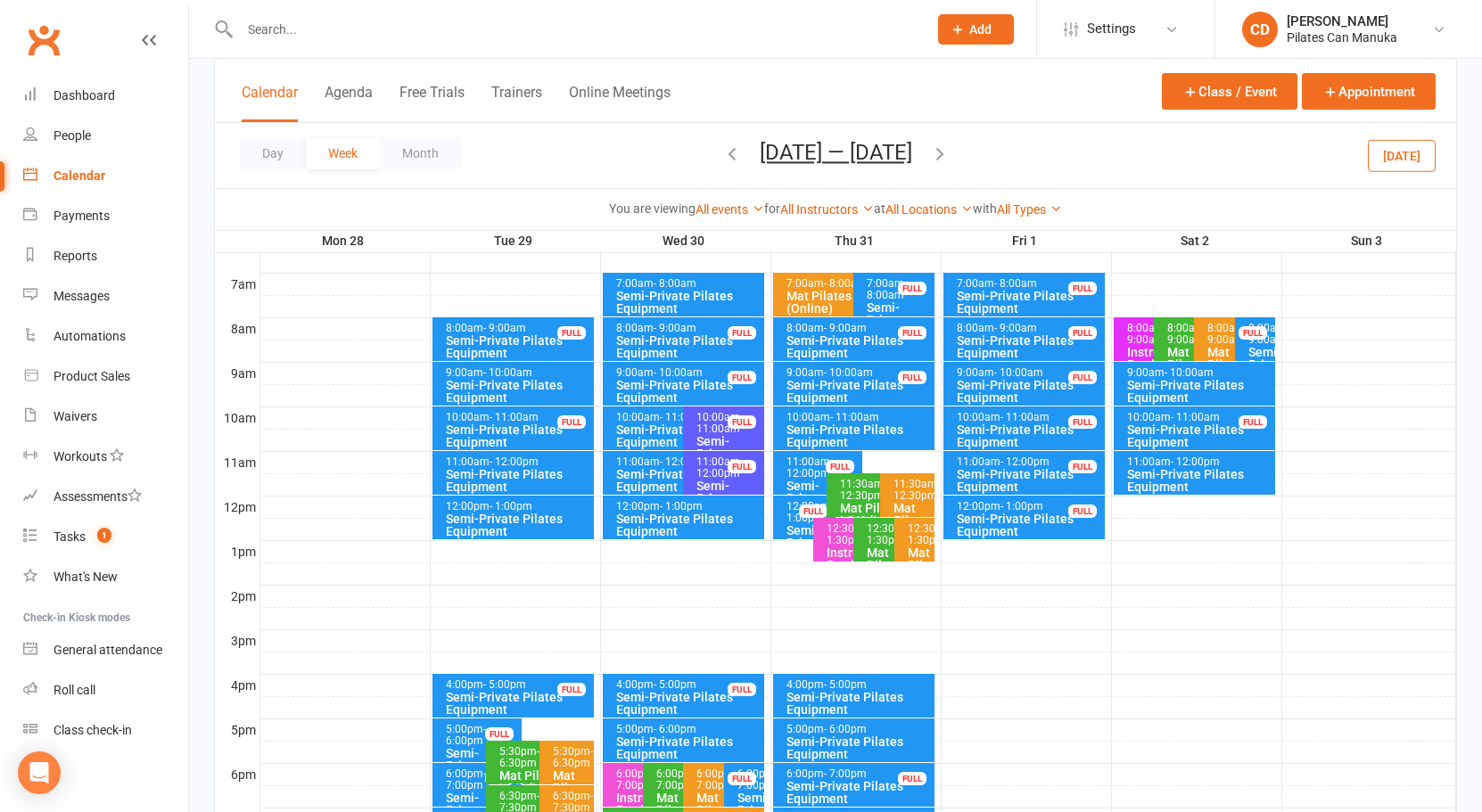 click at bounding box center (940, 153) 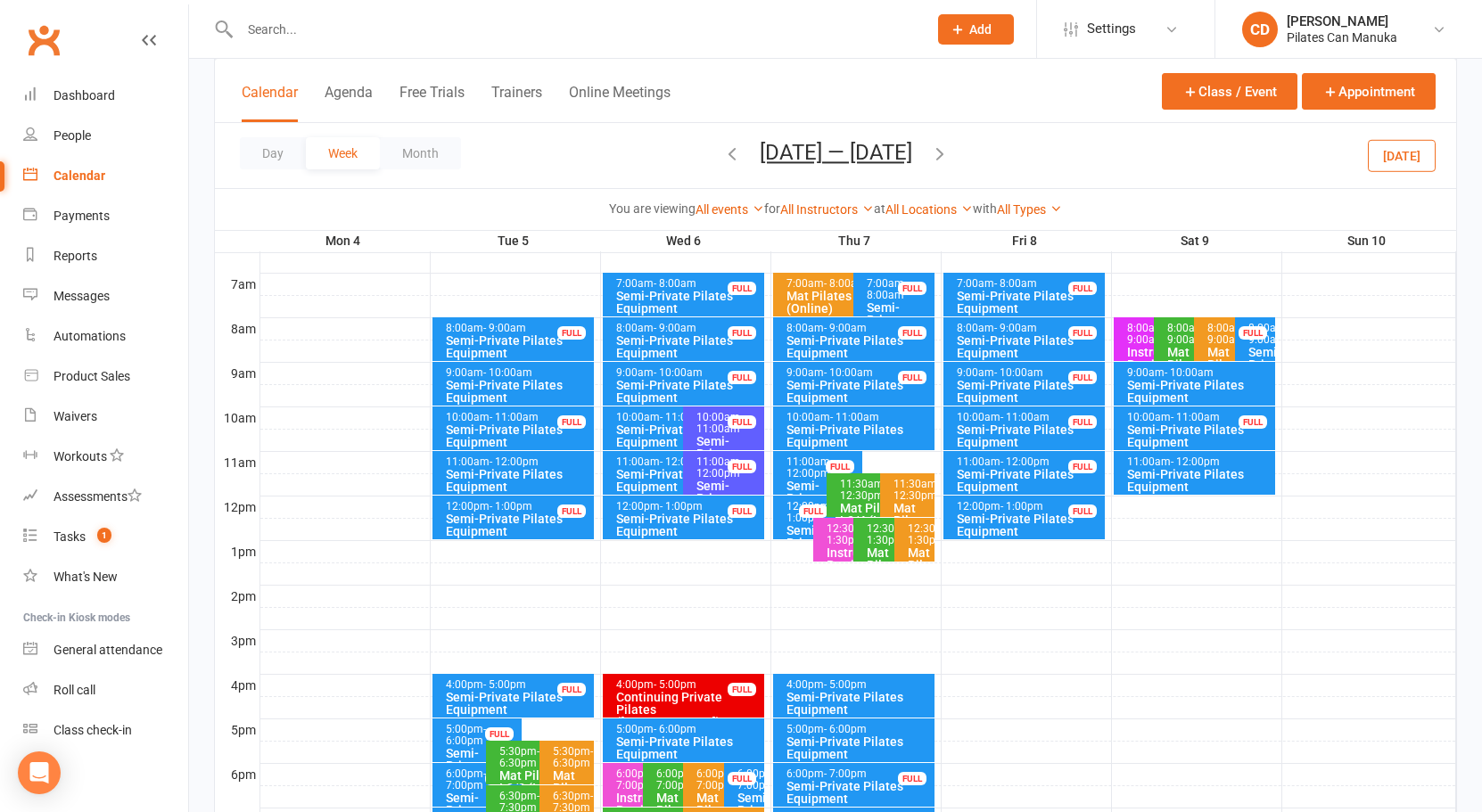 click at bounding box center [940, 153] 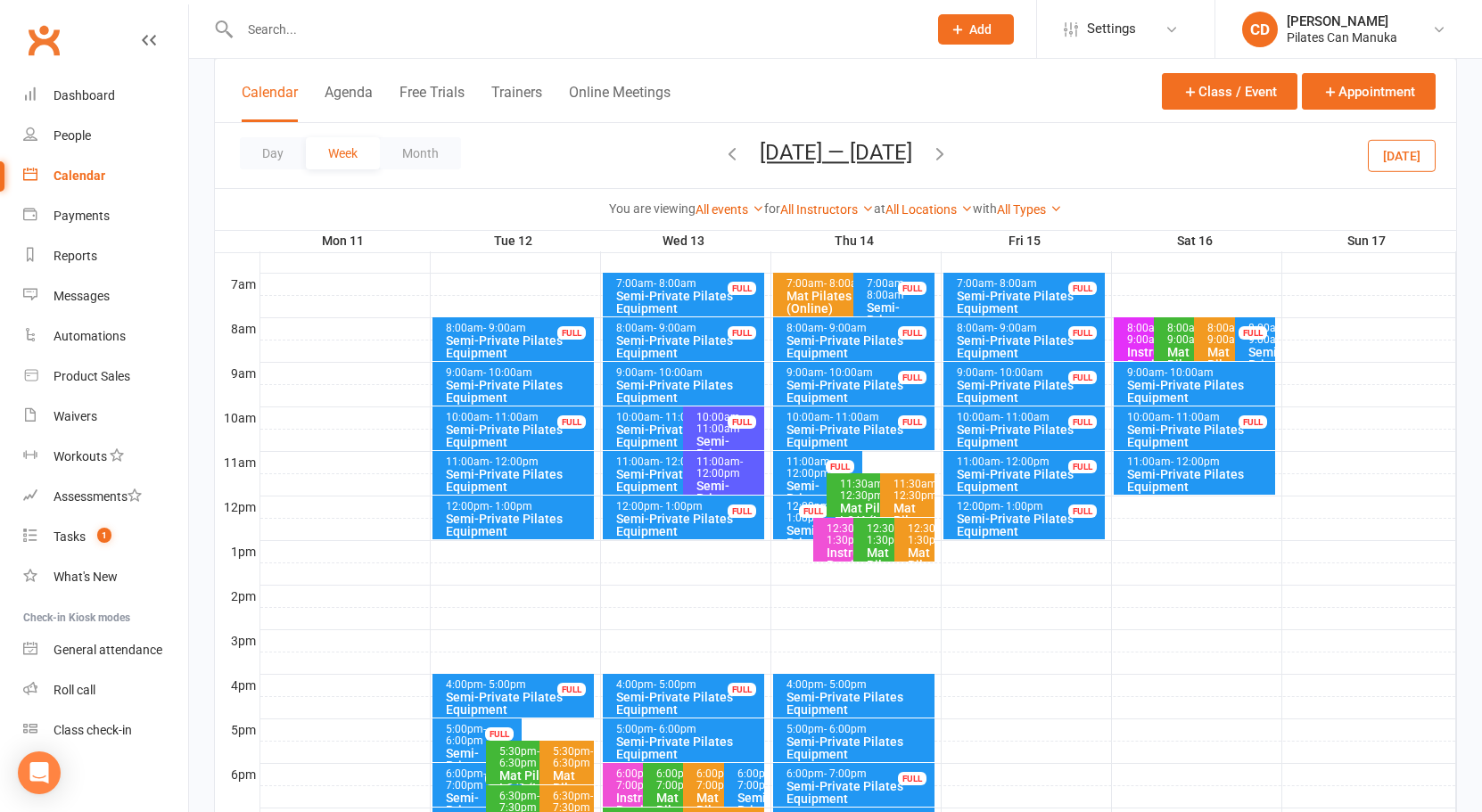 click at bounding box center (940, 153) 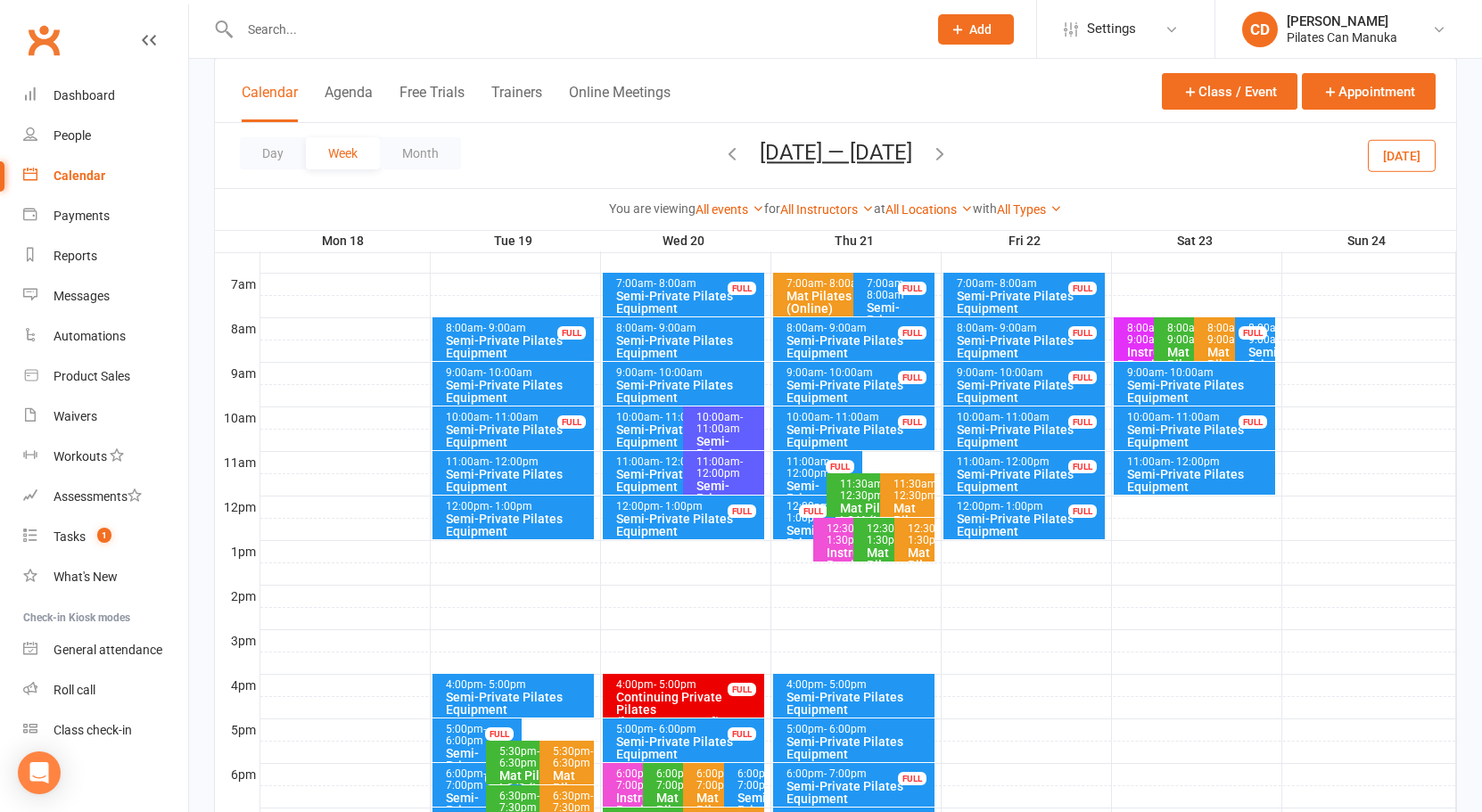 click at bounding box center (940, 153) 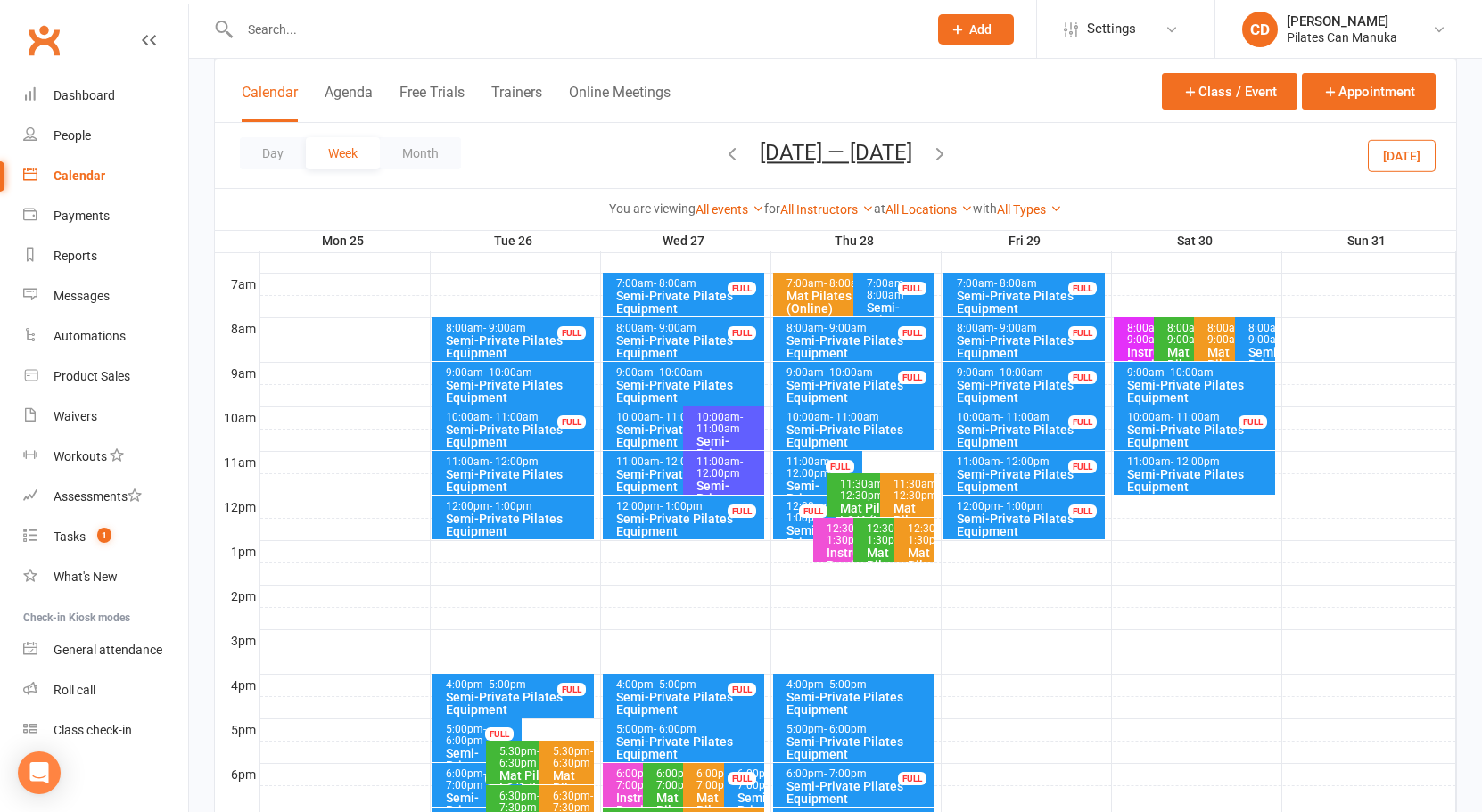 click at bounding box center [940, 153] 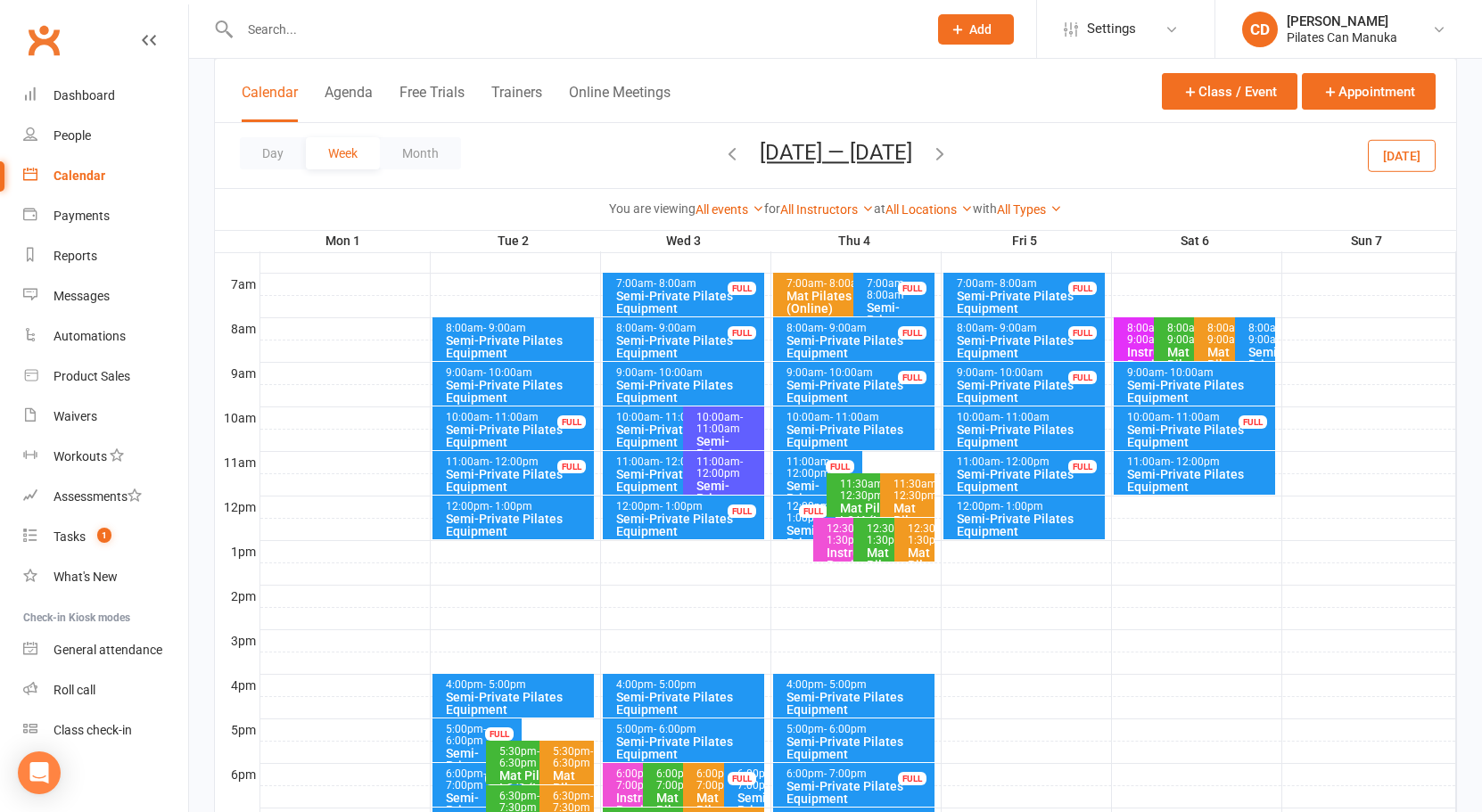 click on "Day Week Month [DATE] — [DATE]
[DATE]
Sun Mon Tue Wed Thu Fri Sat
29
30
01
02
03
04
05
06
07
08
09
10
11
12
13
14
15
16
17
18
19
20
21
22
23
24
25
26
27
28
29
30
31
01
02
03 04" at bounding box center (836, 155) 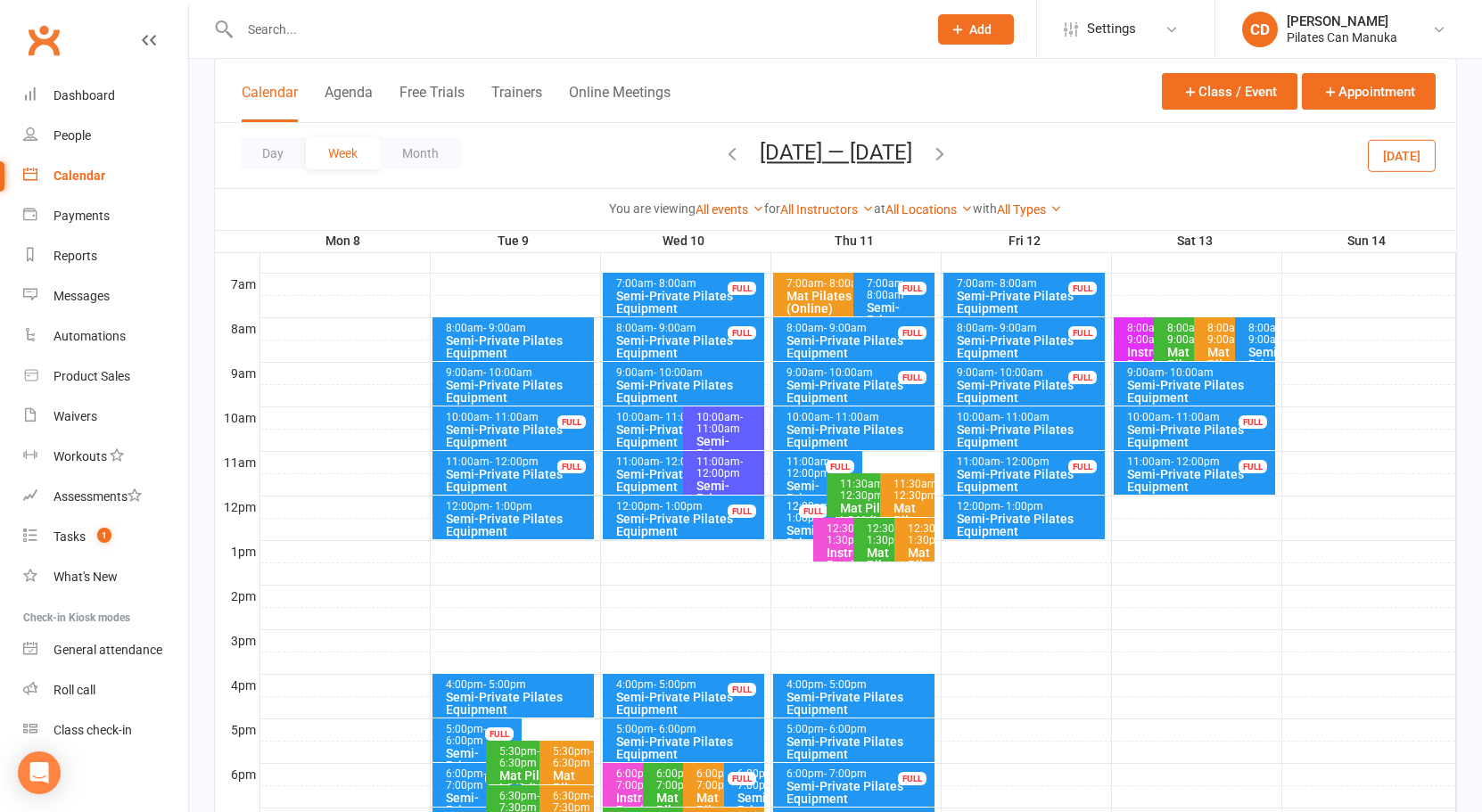 click at bounding box center (940, 153) 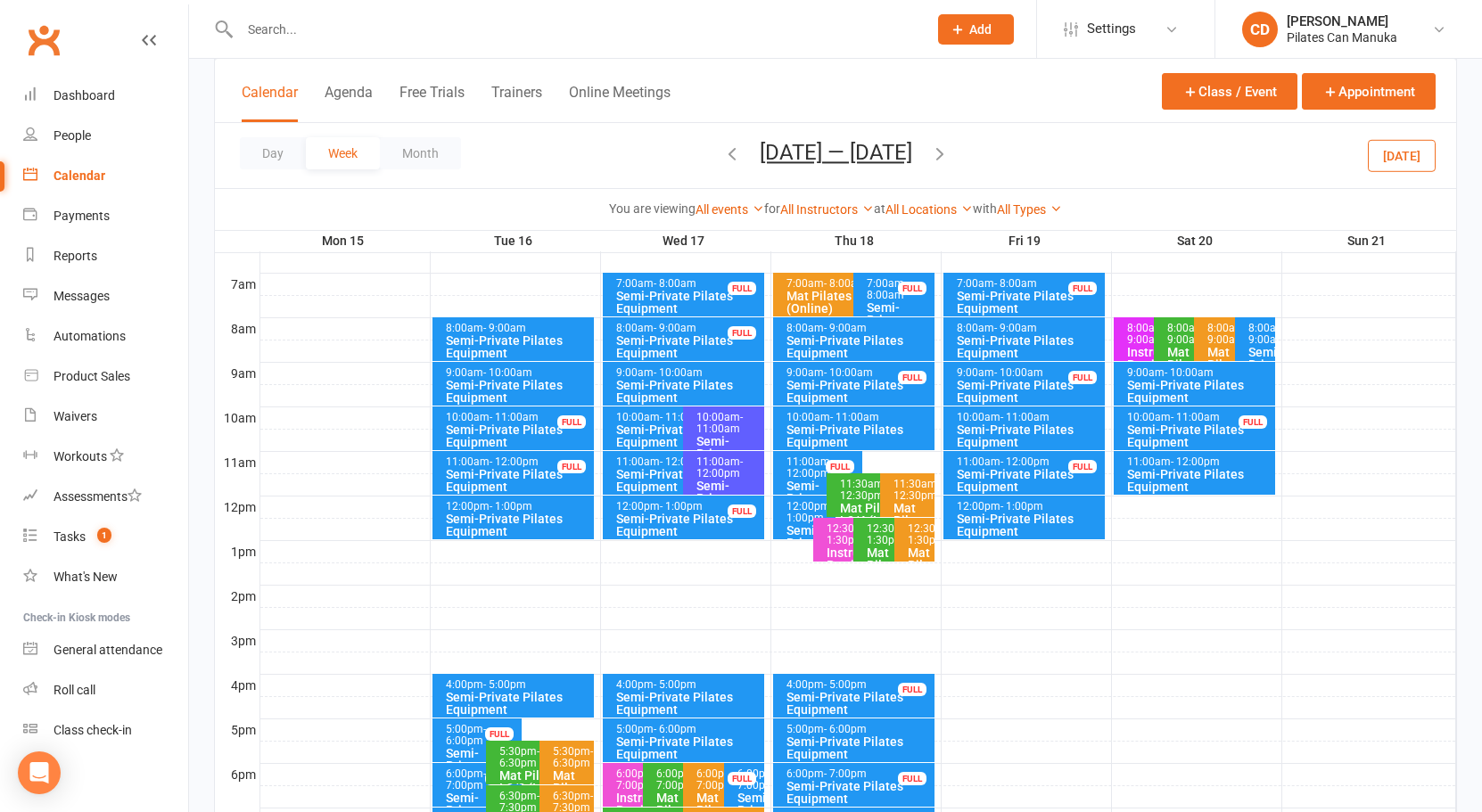 click at bounding box center [940, 153] 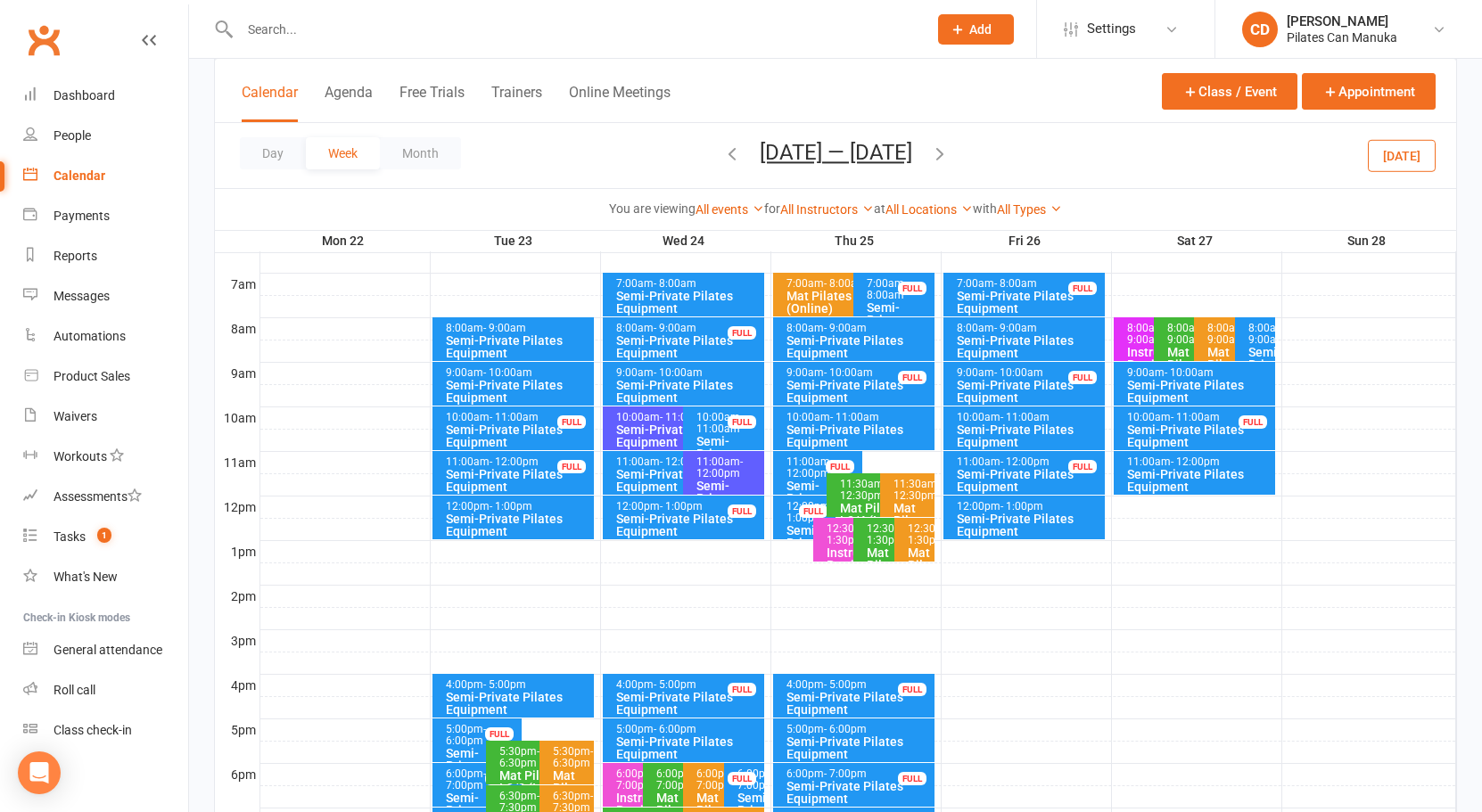 click at bounding box center [940, 153] 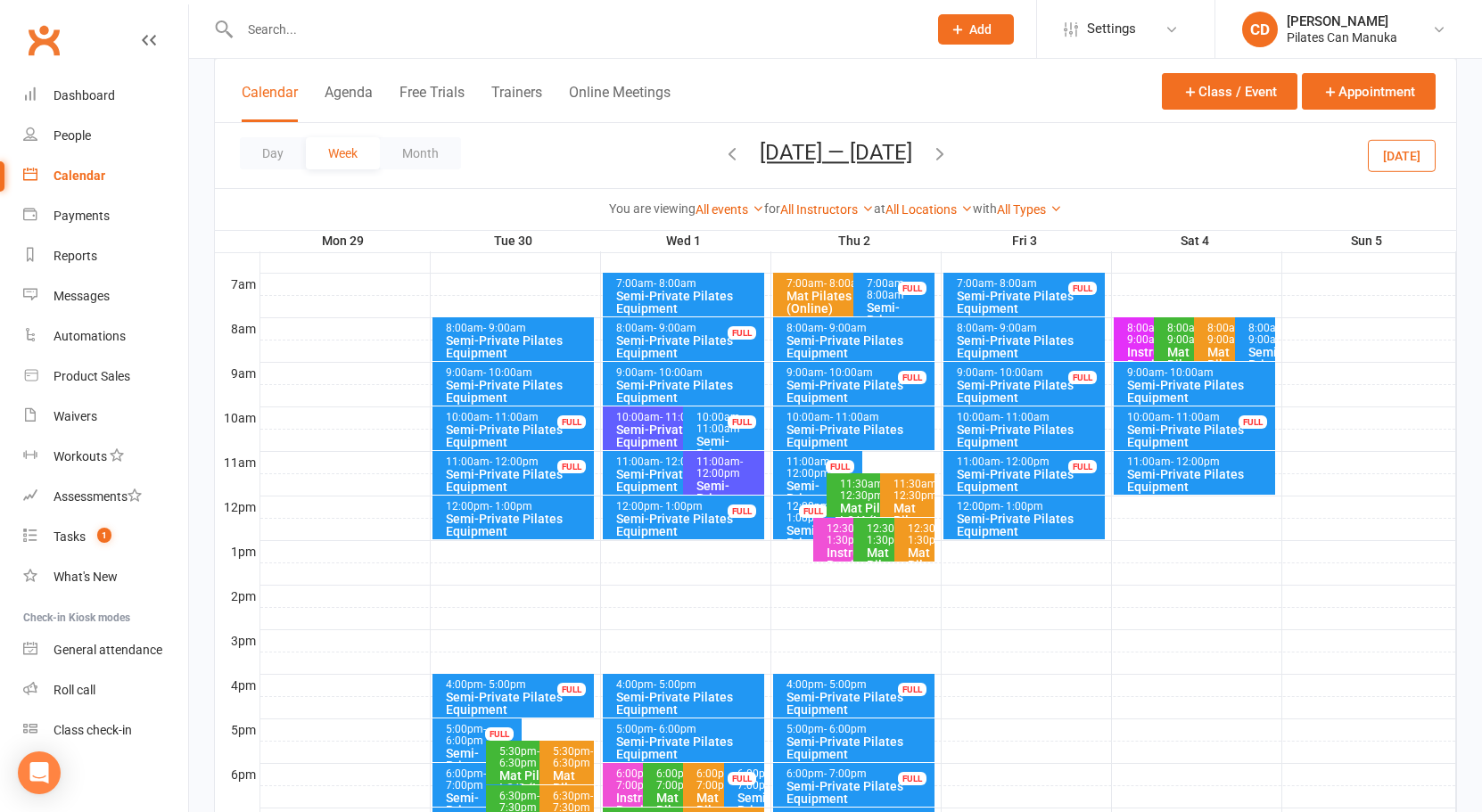 click at bounding box center [940, 153] 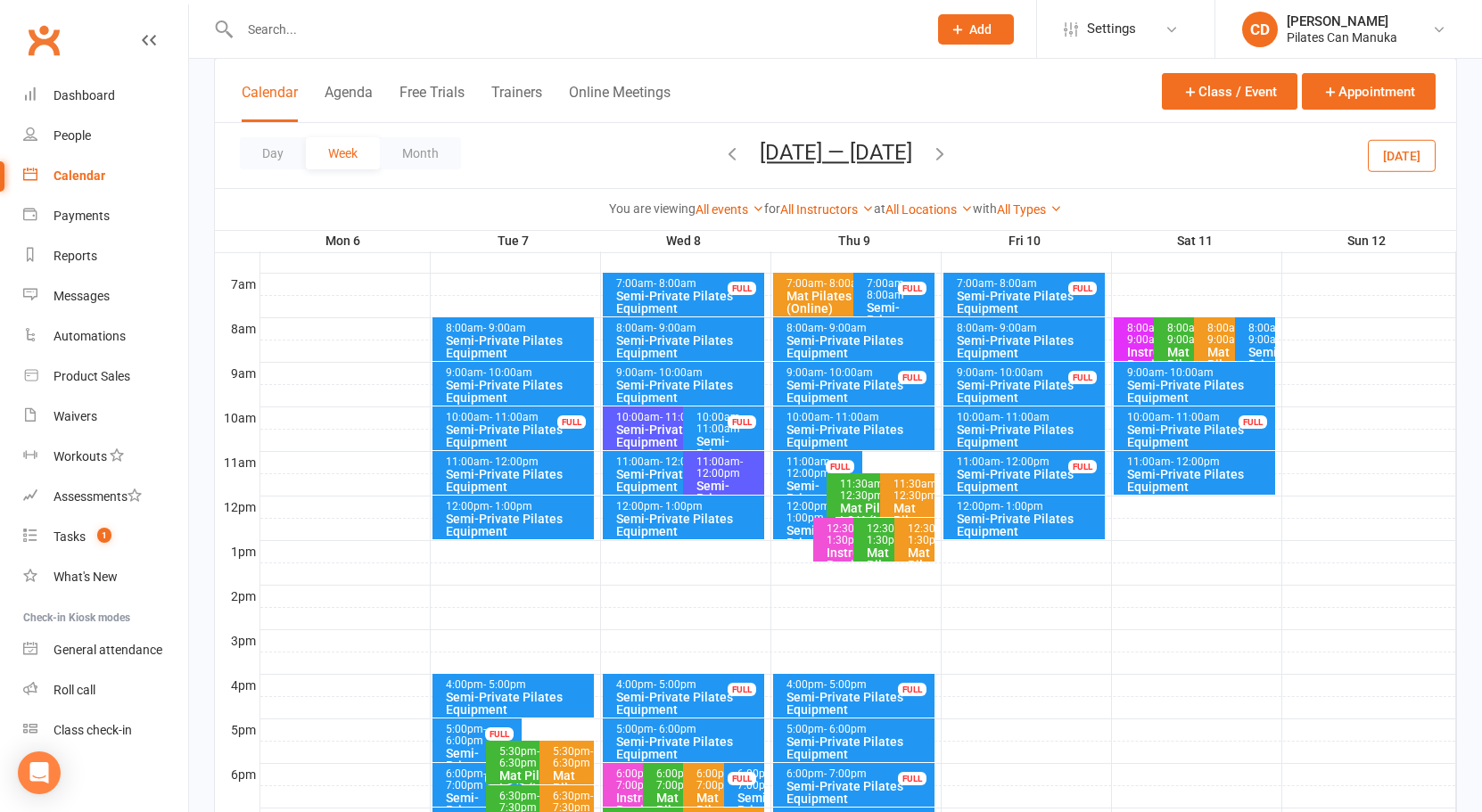 click on "[DATE] — [DATE]
[DATE]
Sun Mon Tue Wed Thu Fri Sat
29
30
01
02
03
04
05
06
07
08
09
10
11
12
13
14
15
16
17
18
19
20
21
22
23
24
25
26
27
28
29
30
31
01
02
03" at bounding box center [836, 155] 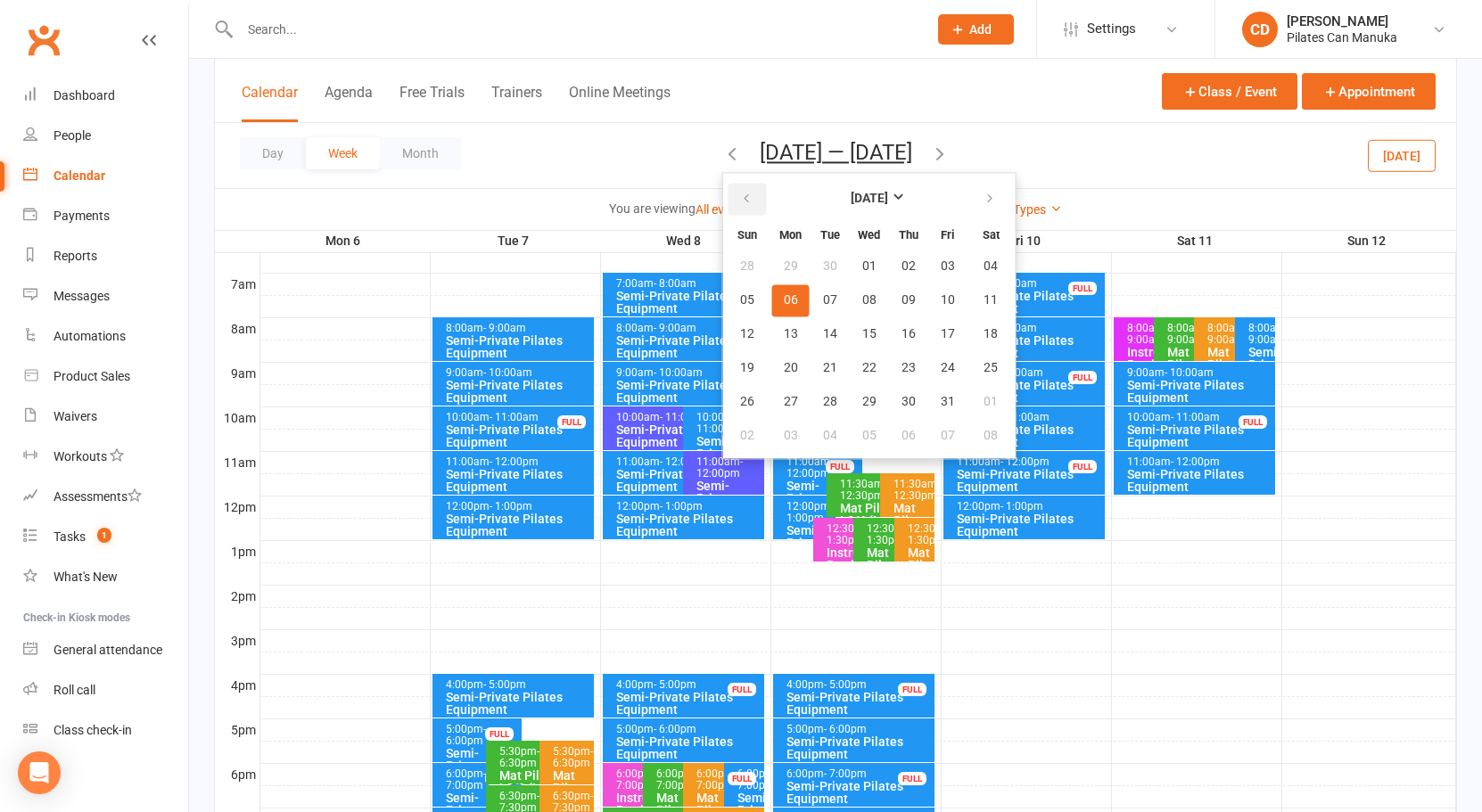 click at bounding box center (746, 199) 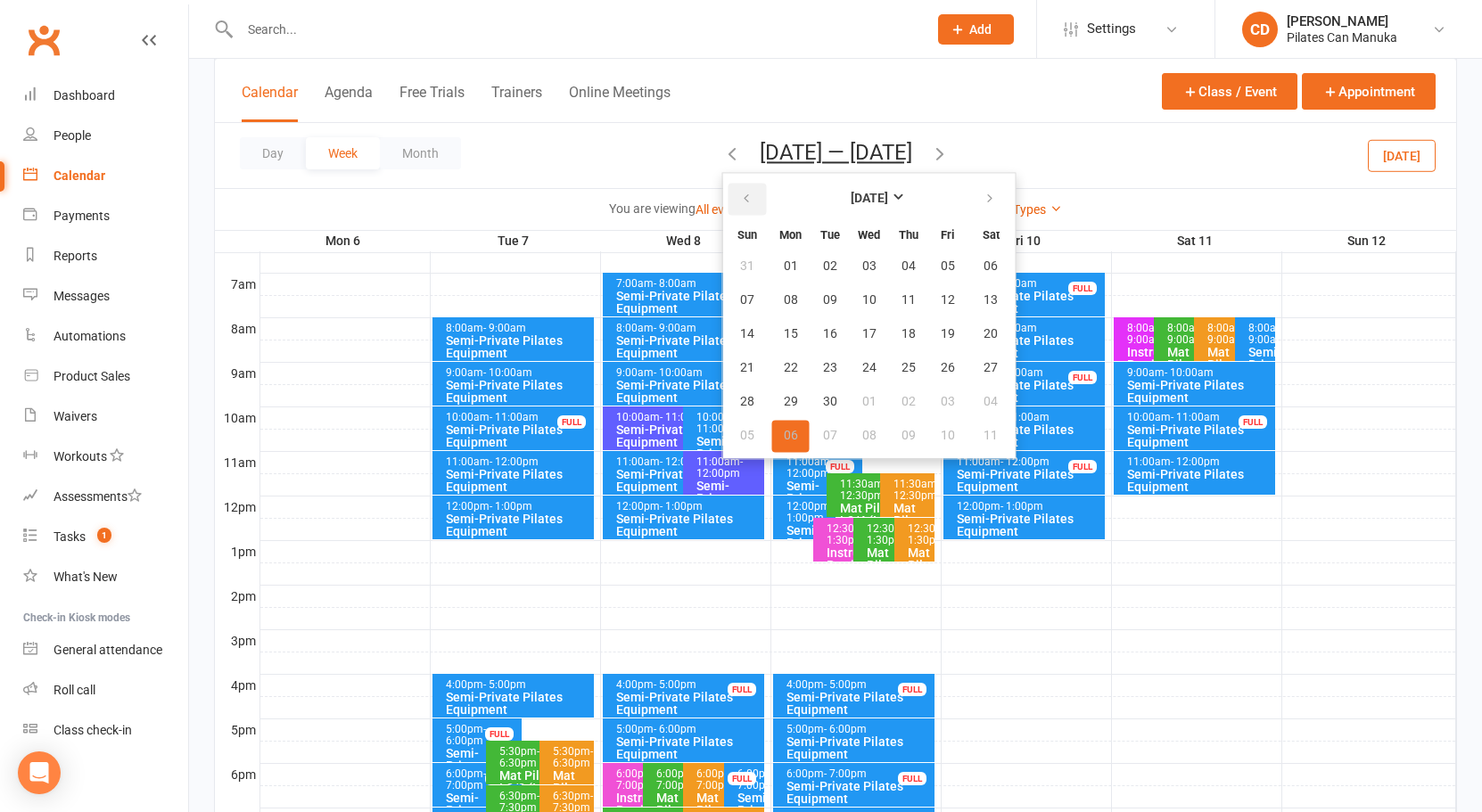 click at bounding box center (746, 199) 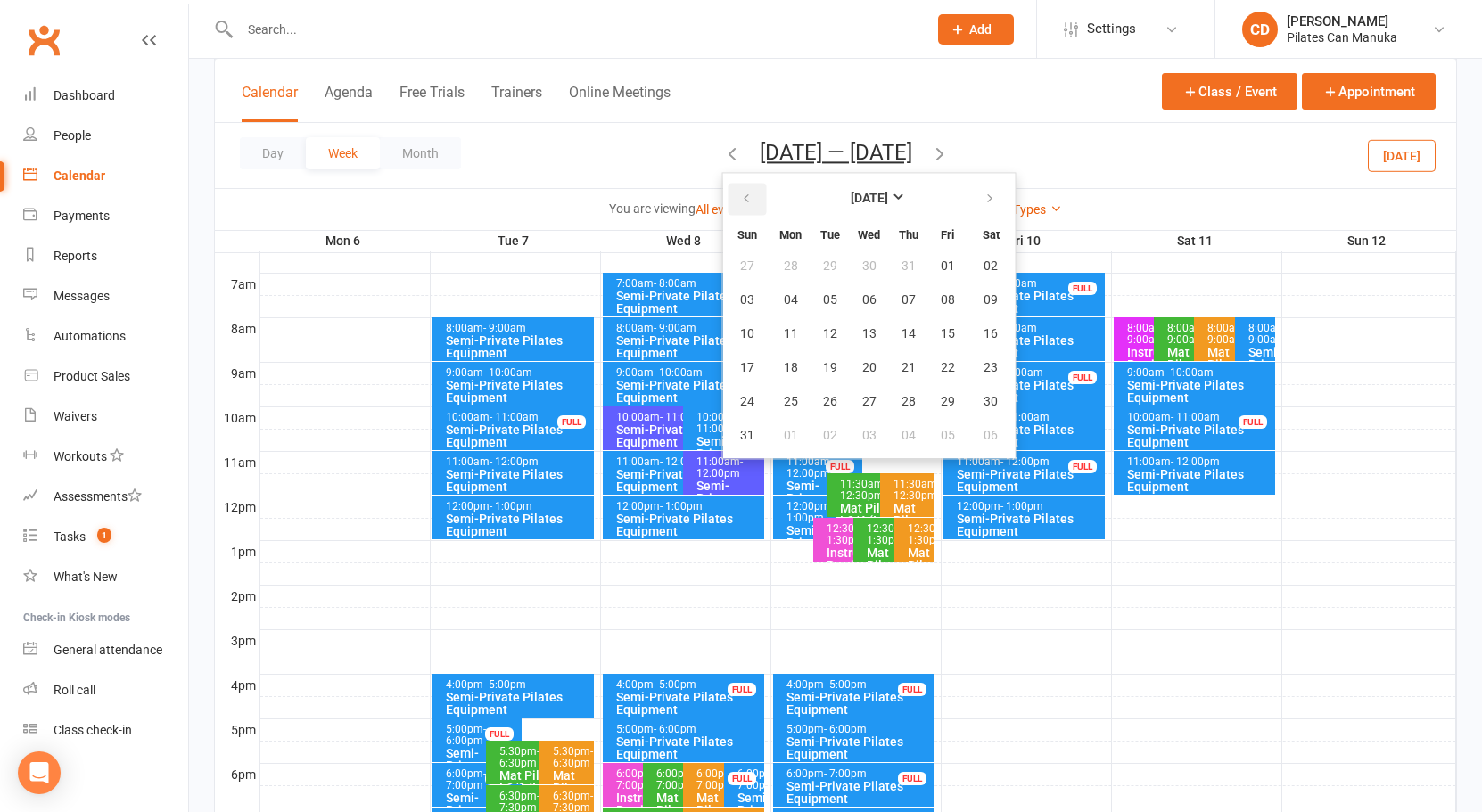 click at bounding box center [746, 199] 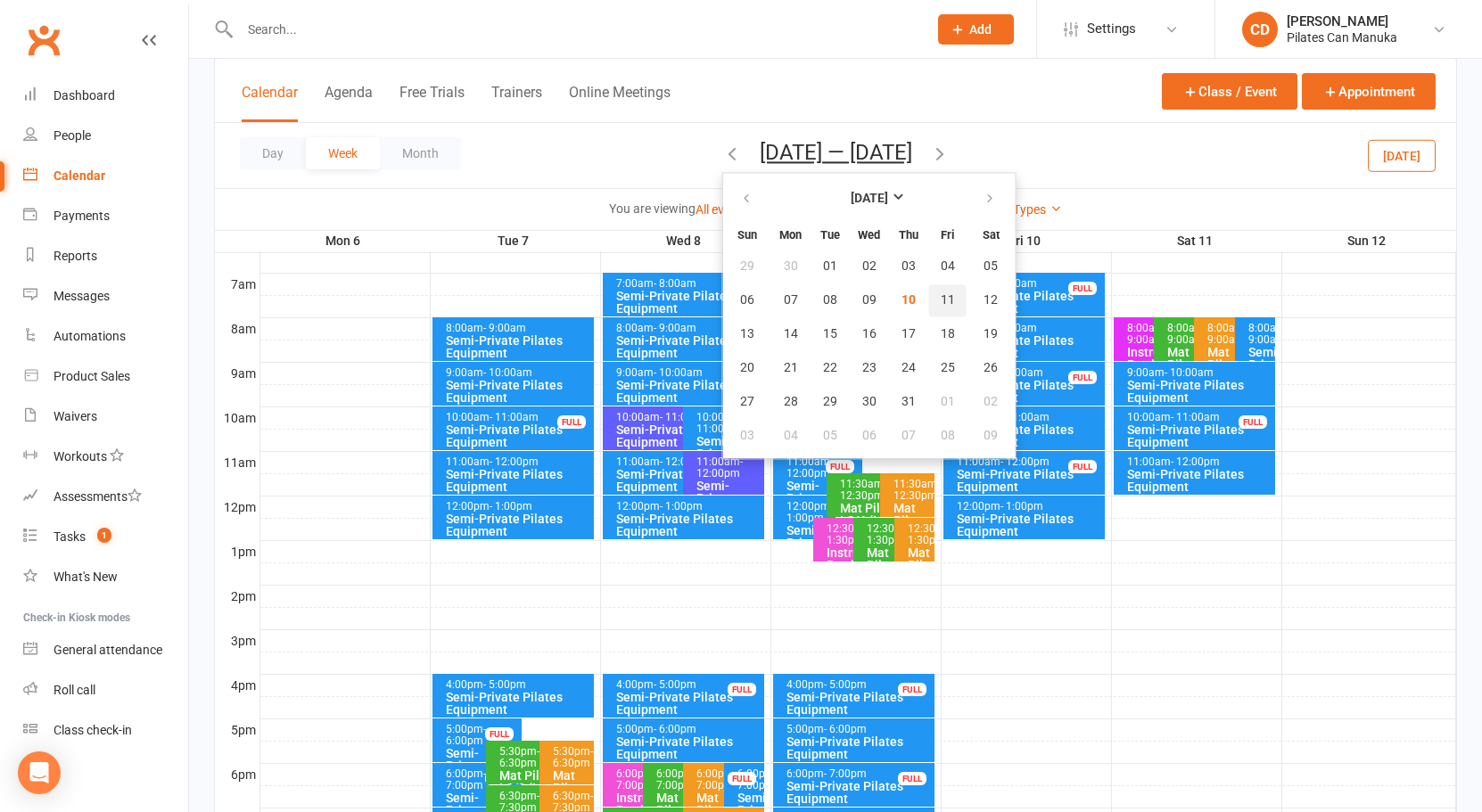 click on "11" at bounding box center [948, 300] 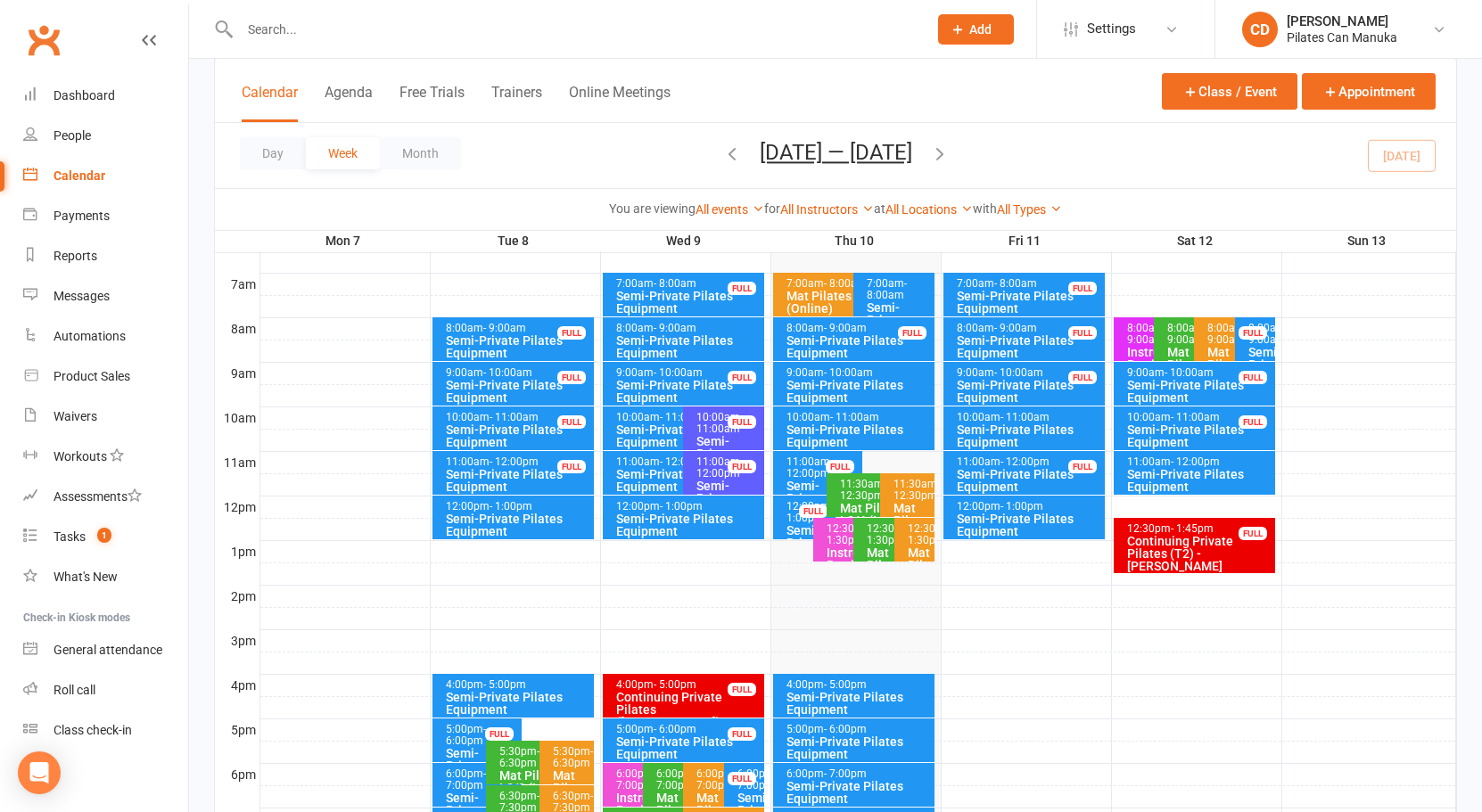 click at bounding box center [940, 153] 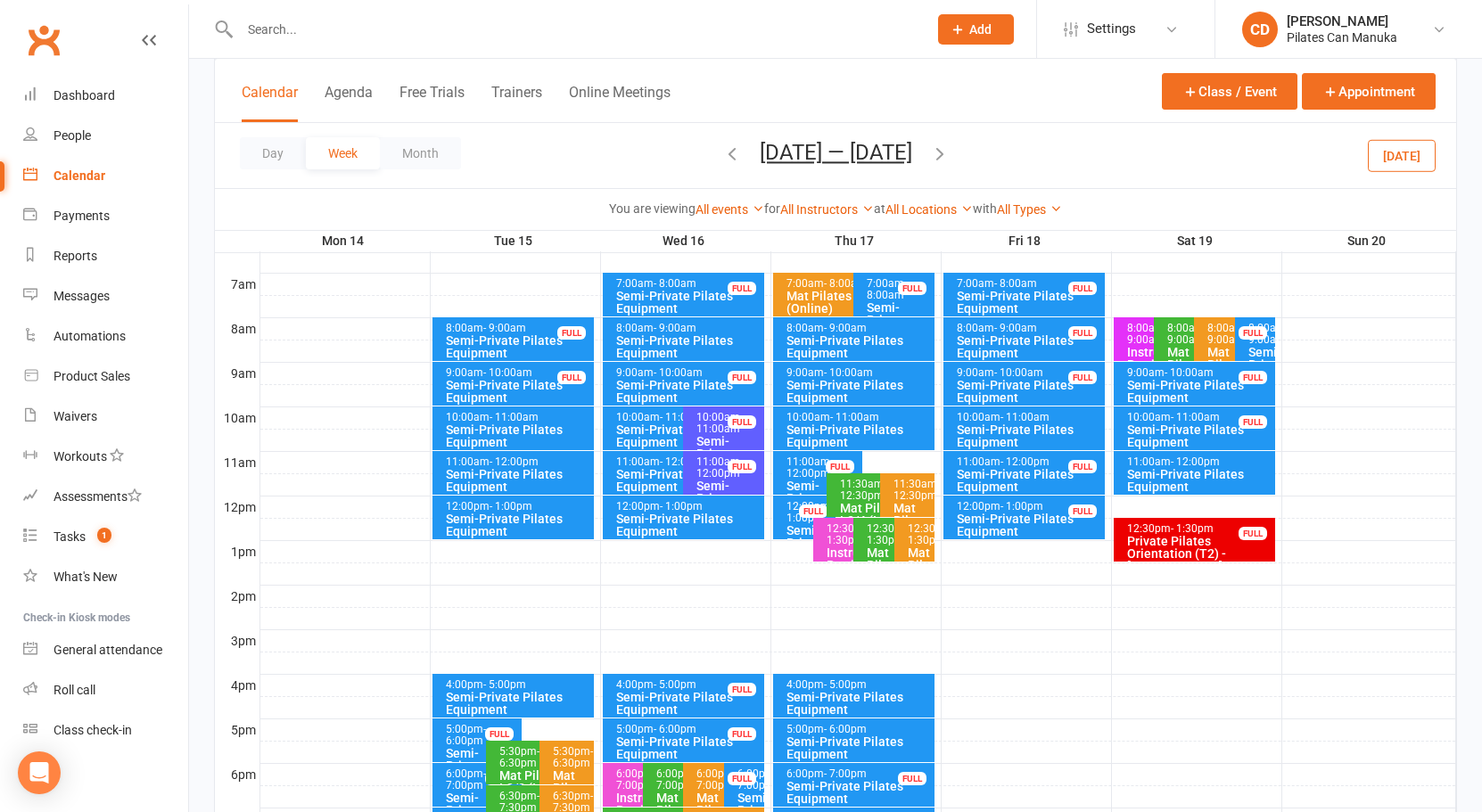 scroll, scrollTop: 535, scrollLeft: 0, axis: vertical 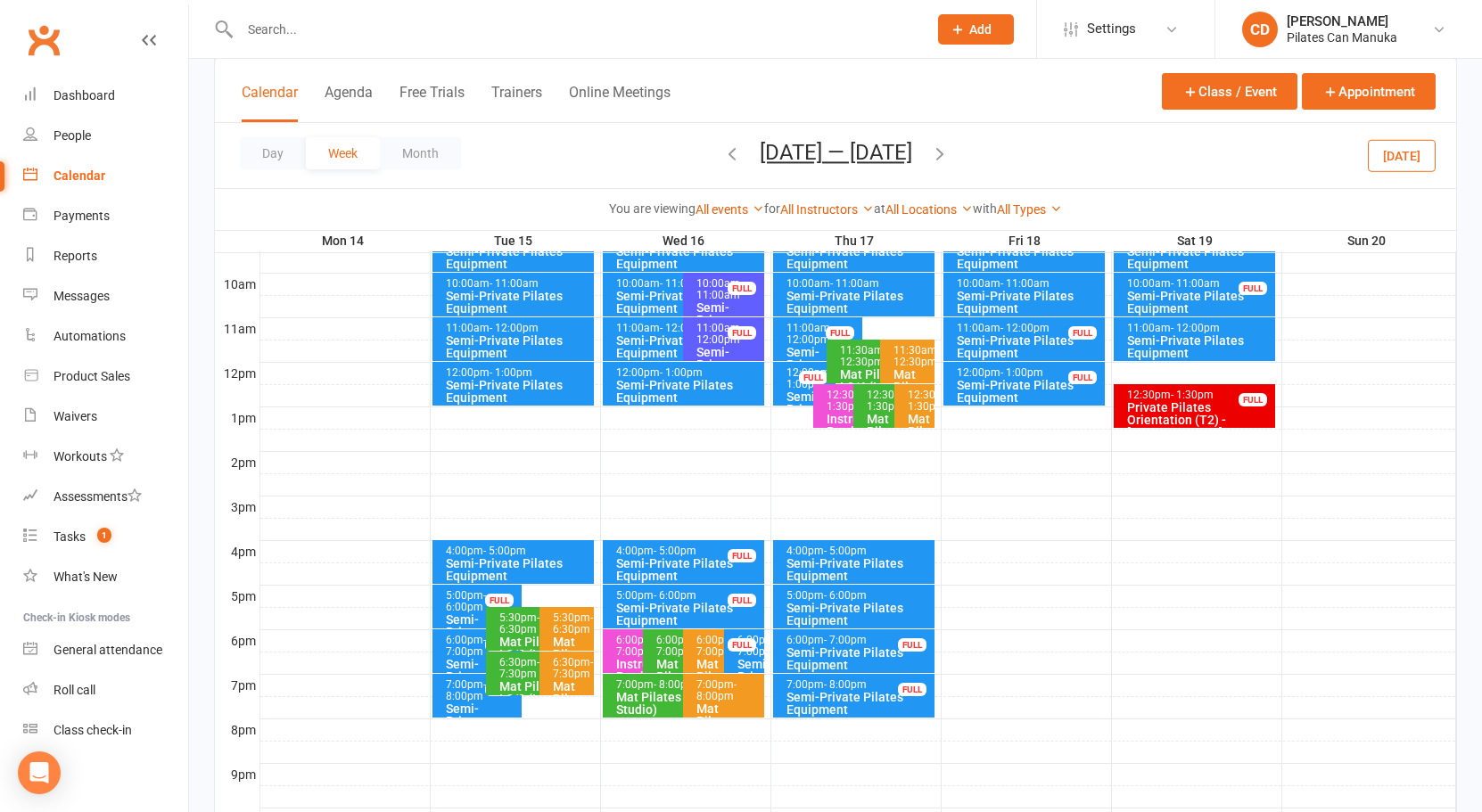 click on "Semi-Private Pilates Equipment" at bounding box center (517, 570) 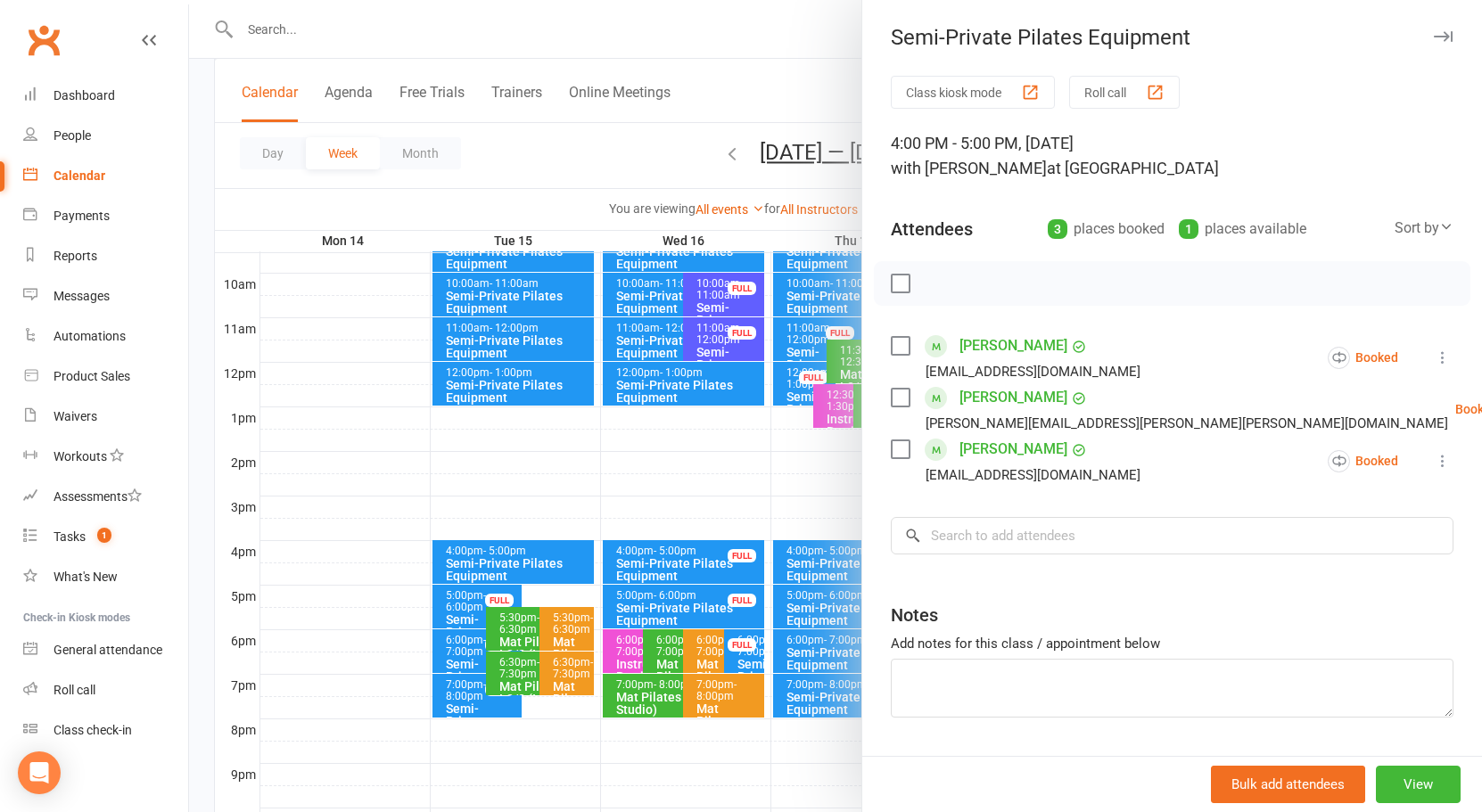 click at bounding box center [836, 406] 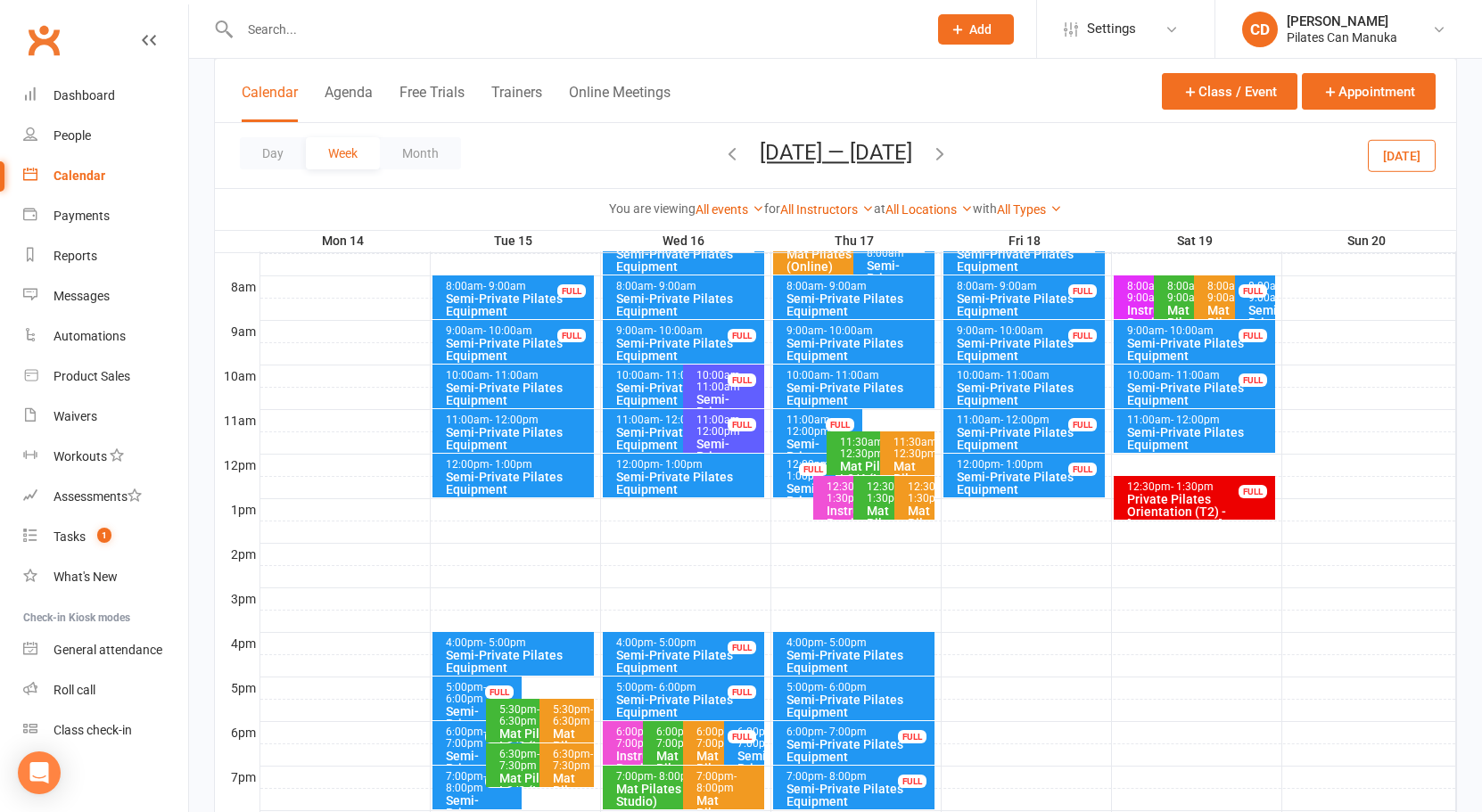 scroll, scrollTop: 401, scrollLeft: 0, axis: vertical 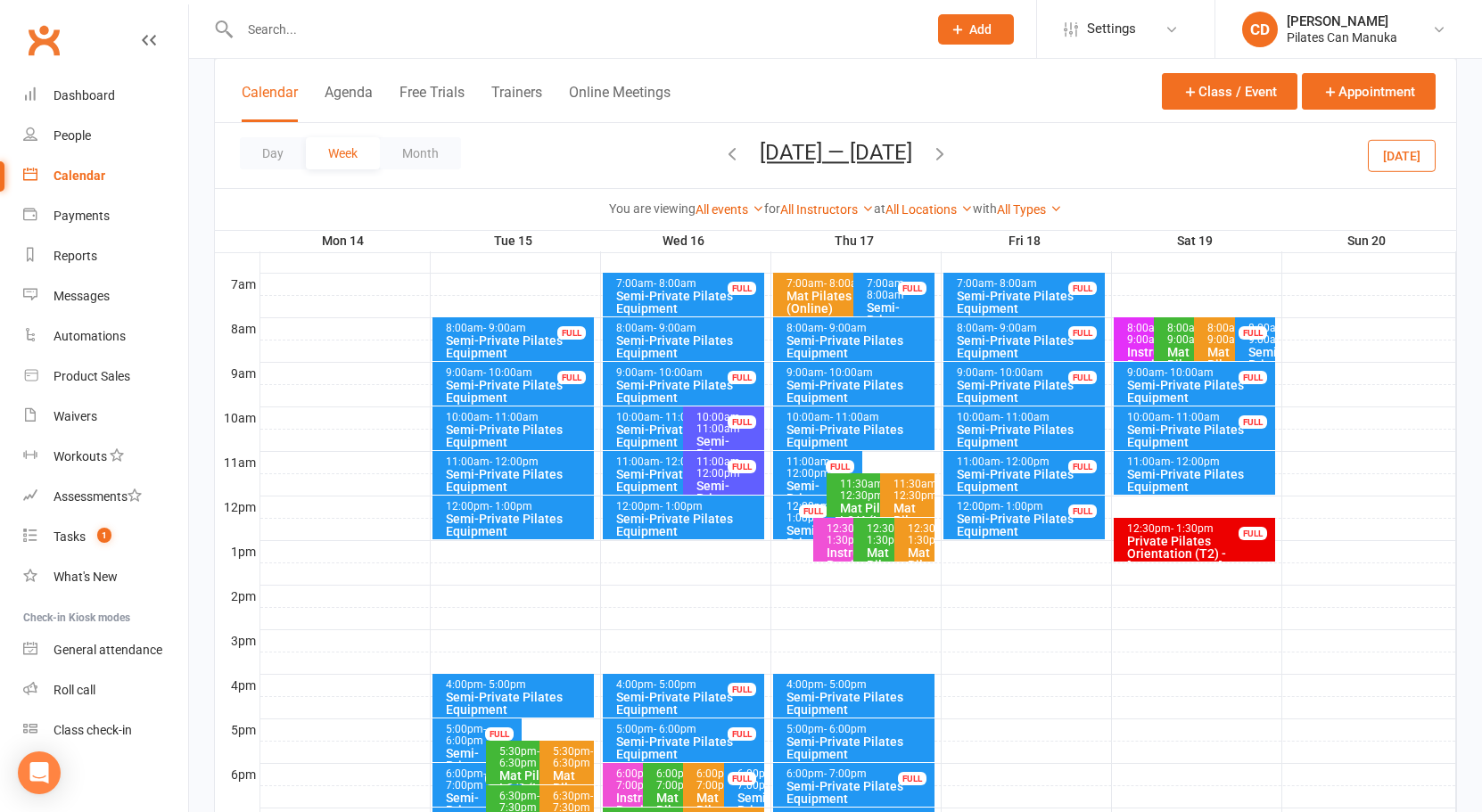 click at bounding box center (940, 153) 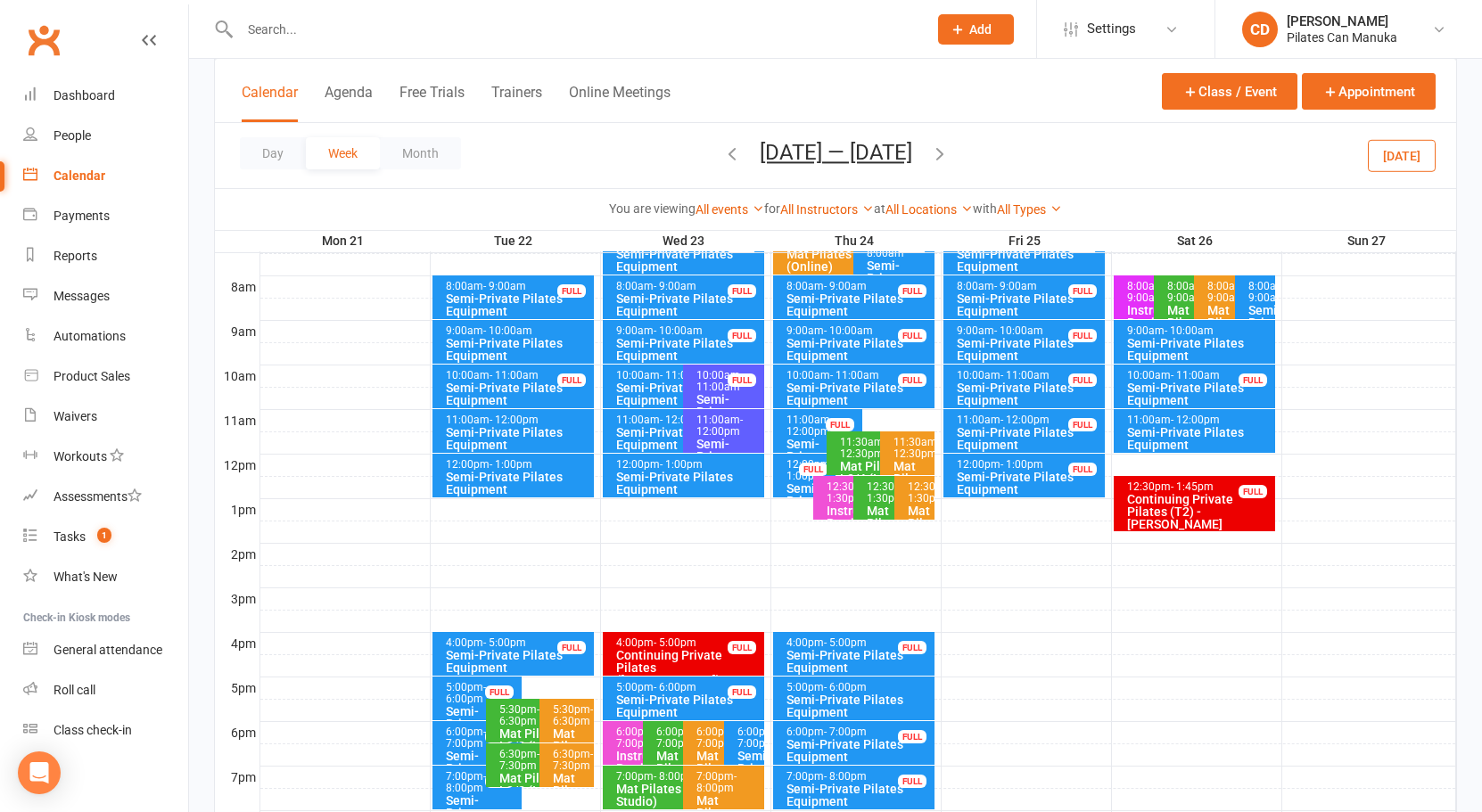scroll, scrollTop: 401, scrollLeft: 0, axis: vertical 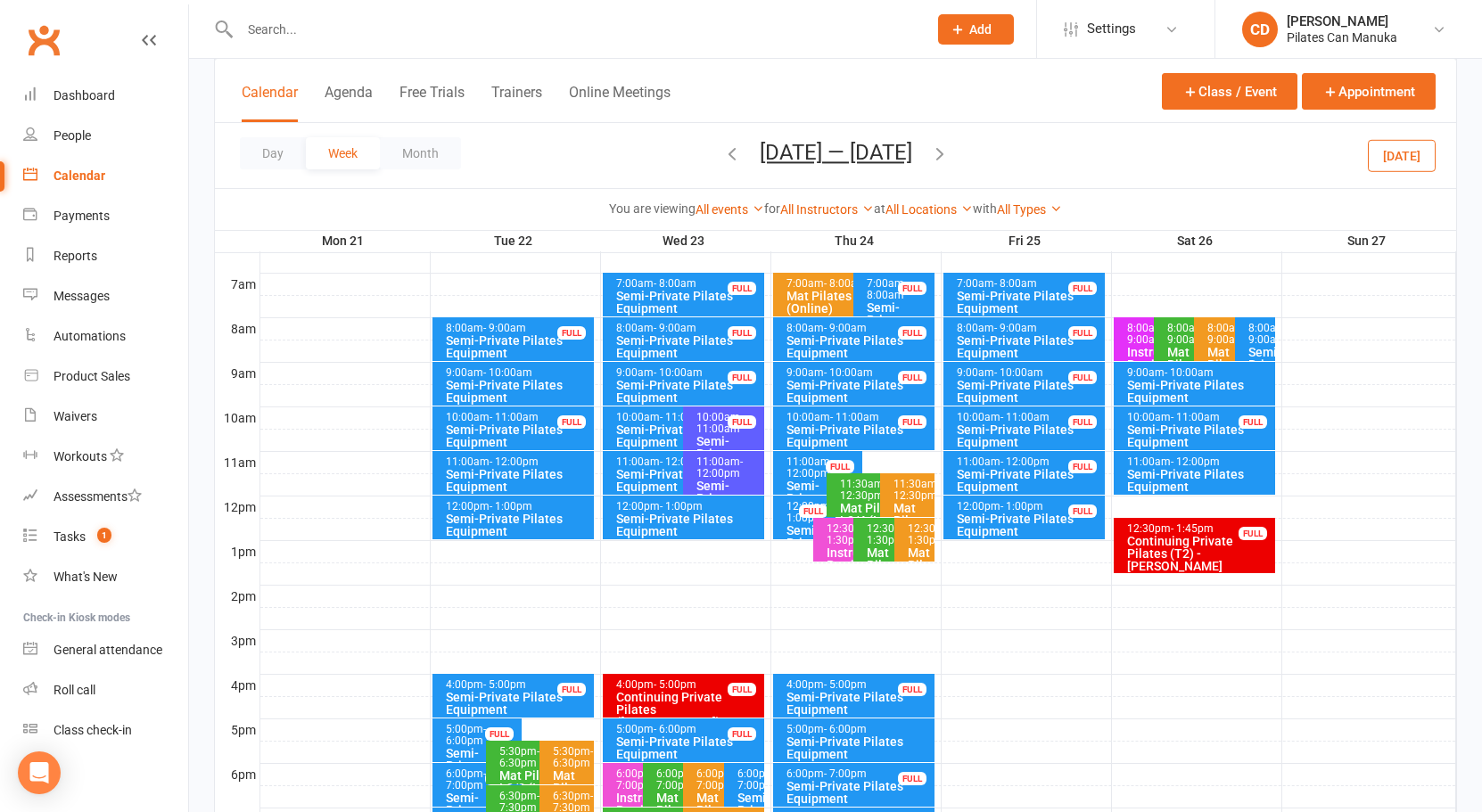 click on "- 12:00pm" at bounding box center (720, 467) 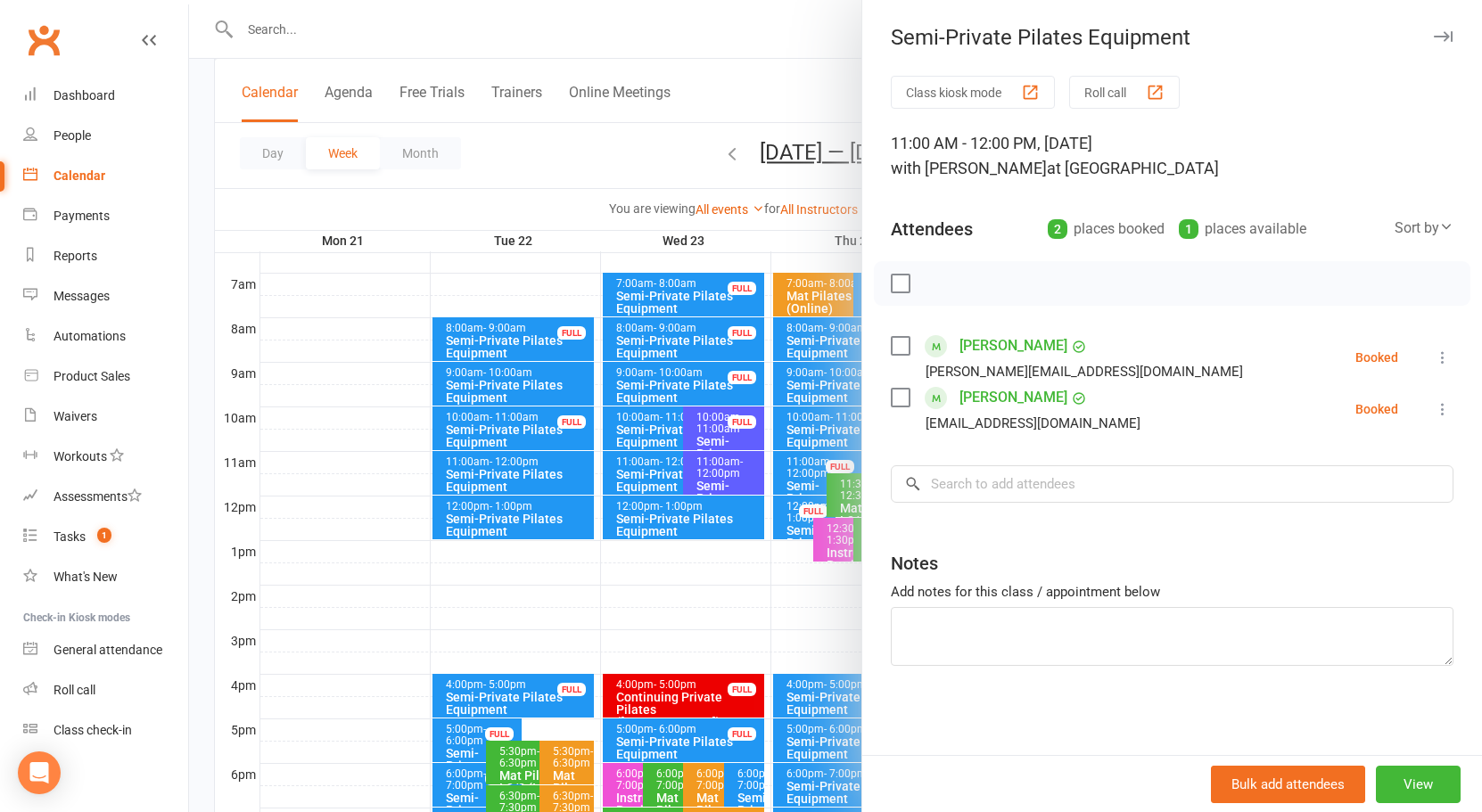 click at bounding box center (836, 406) 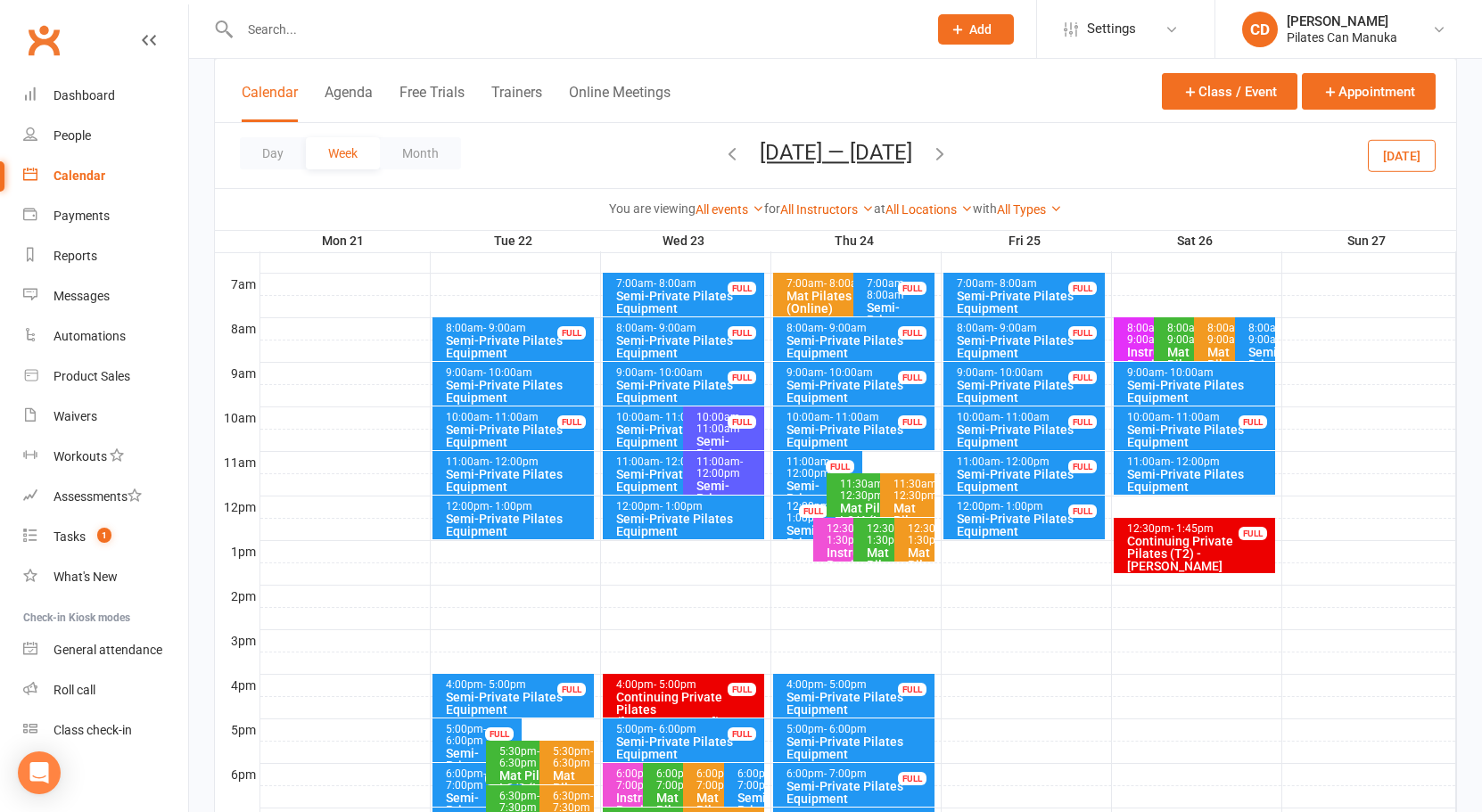 click at bounding box center [940, 153] 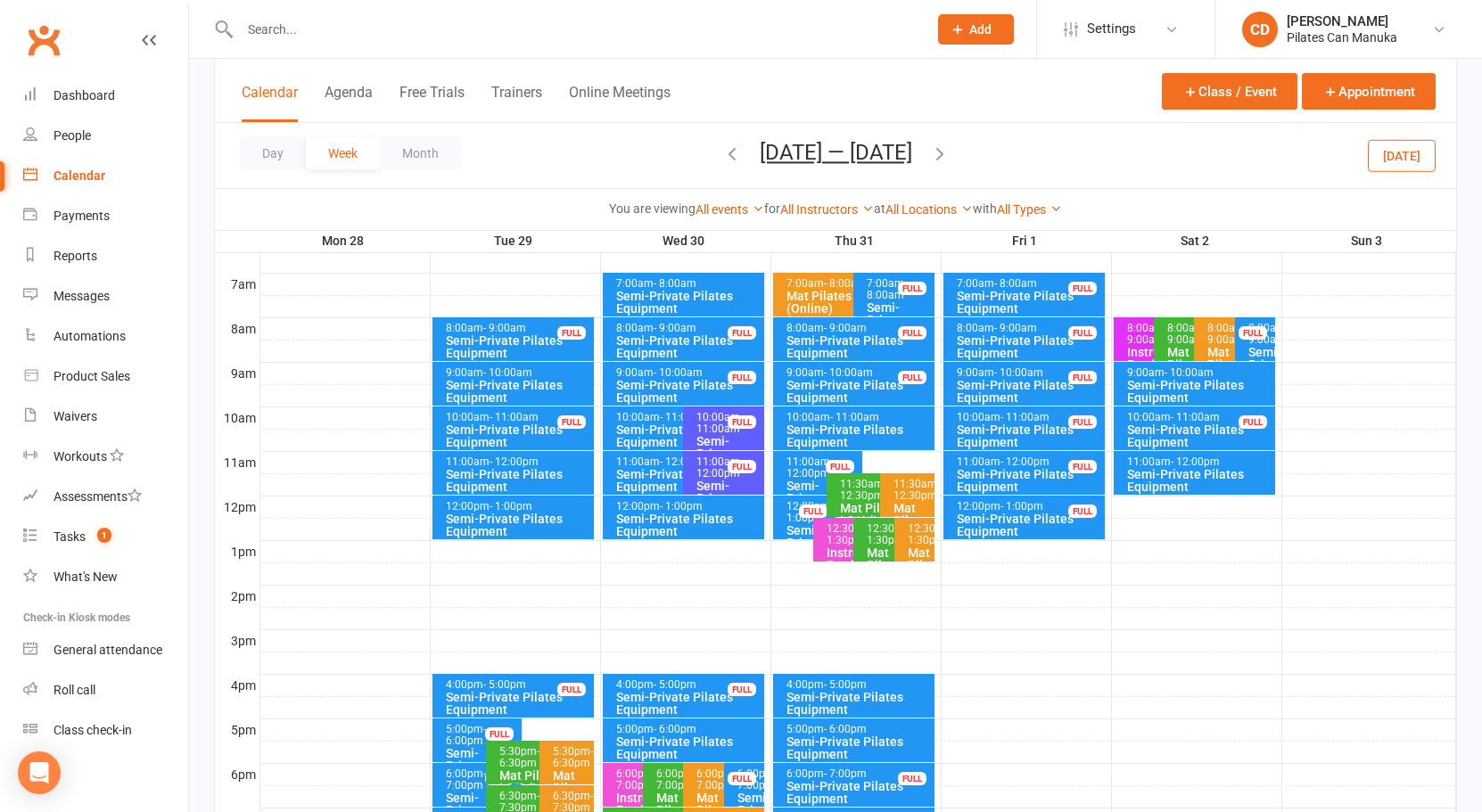 click on "- 12:00pm" at bounding box center [720, 467] 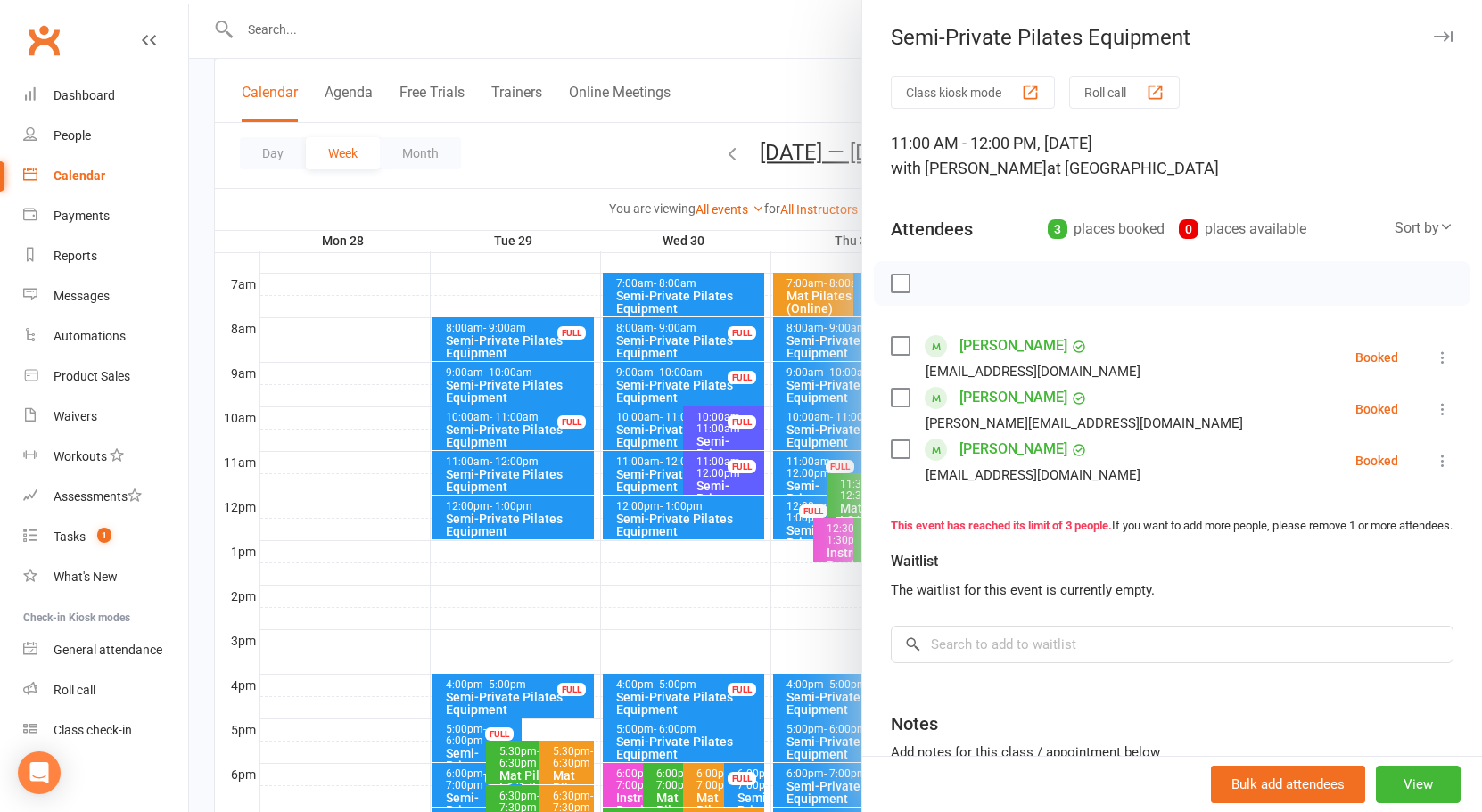 click at bounding box center (836, 406) 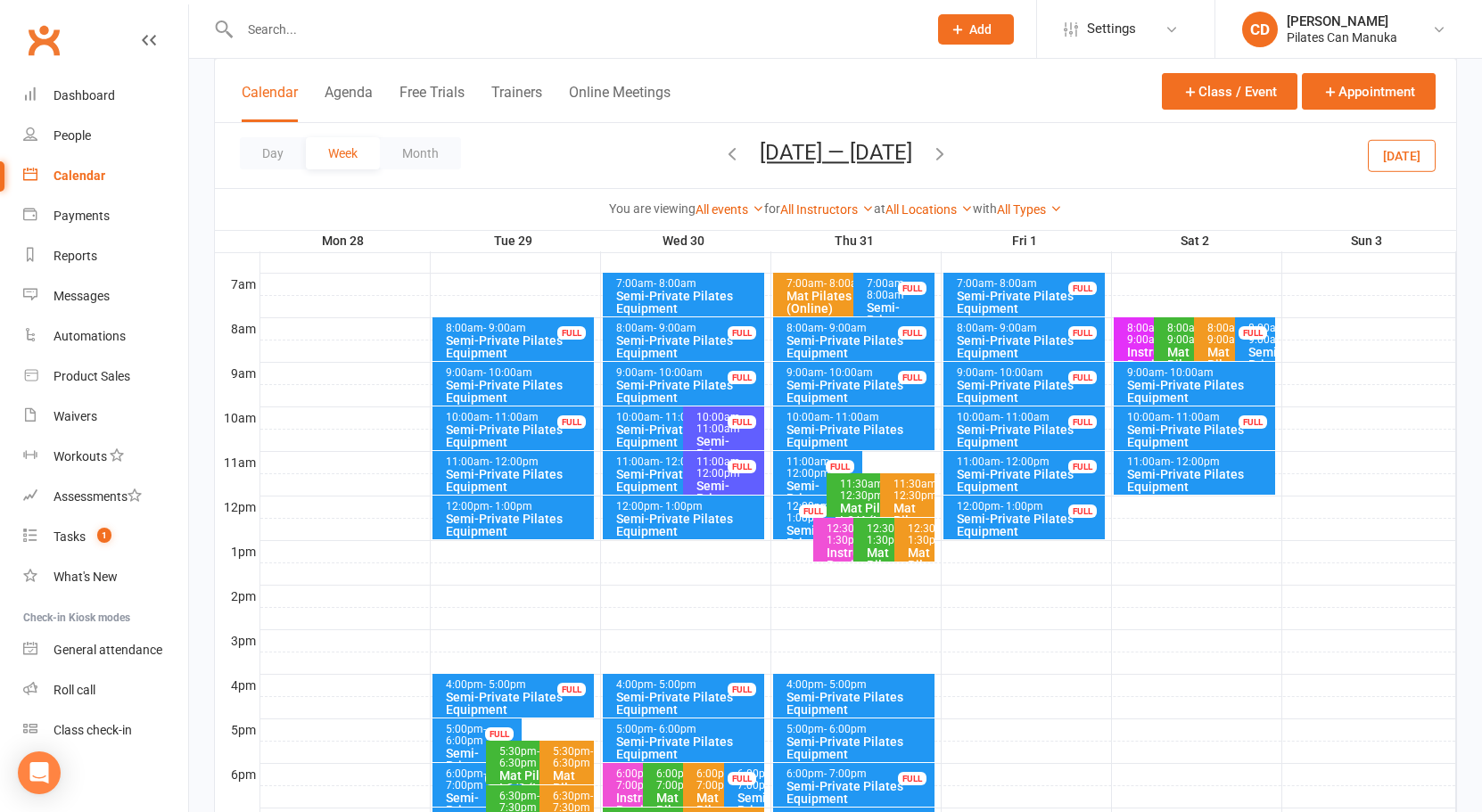 click at bounding box center (940, 153) 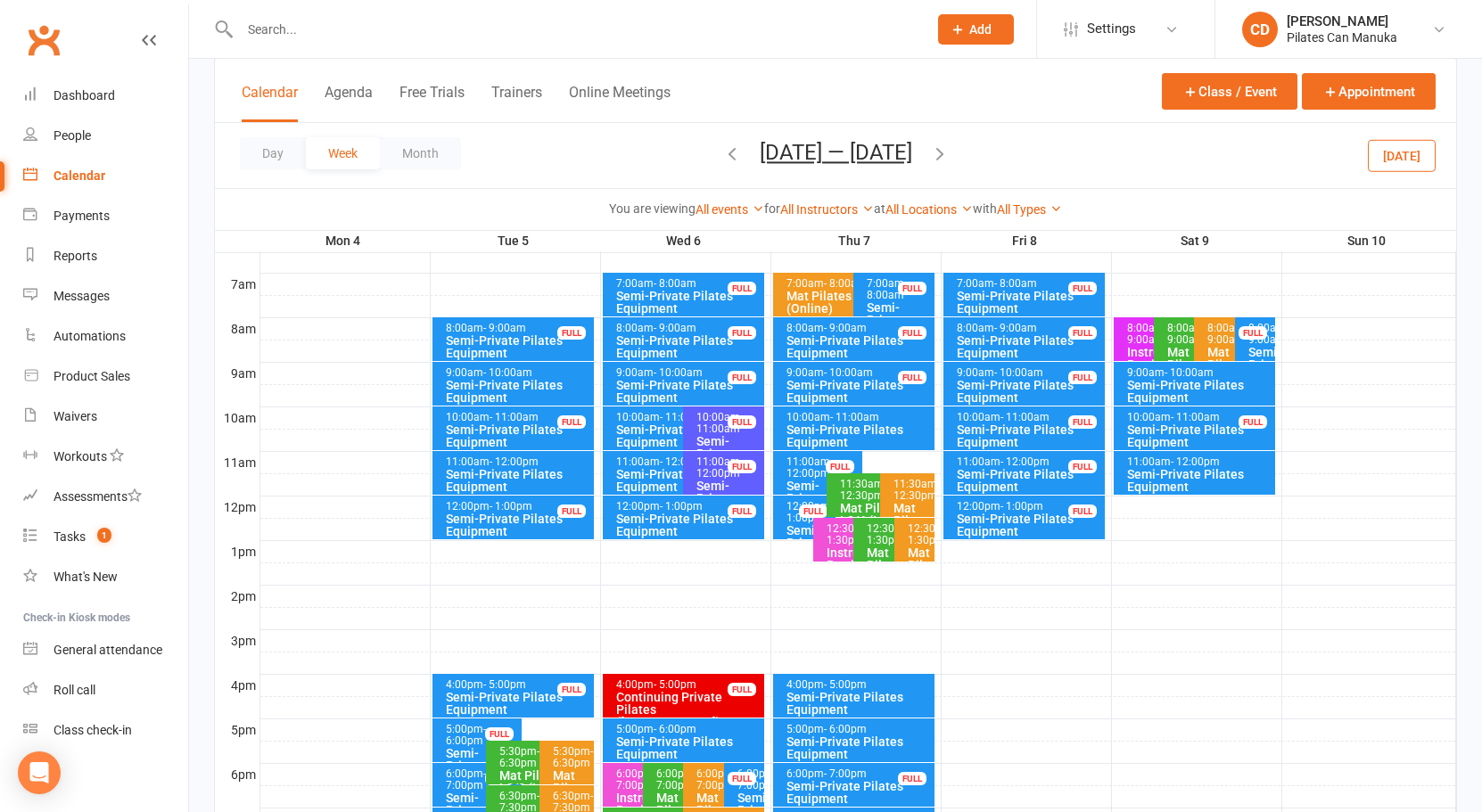 click at bounding box center [940, 153] 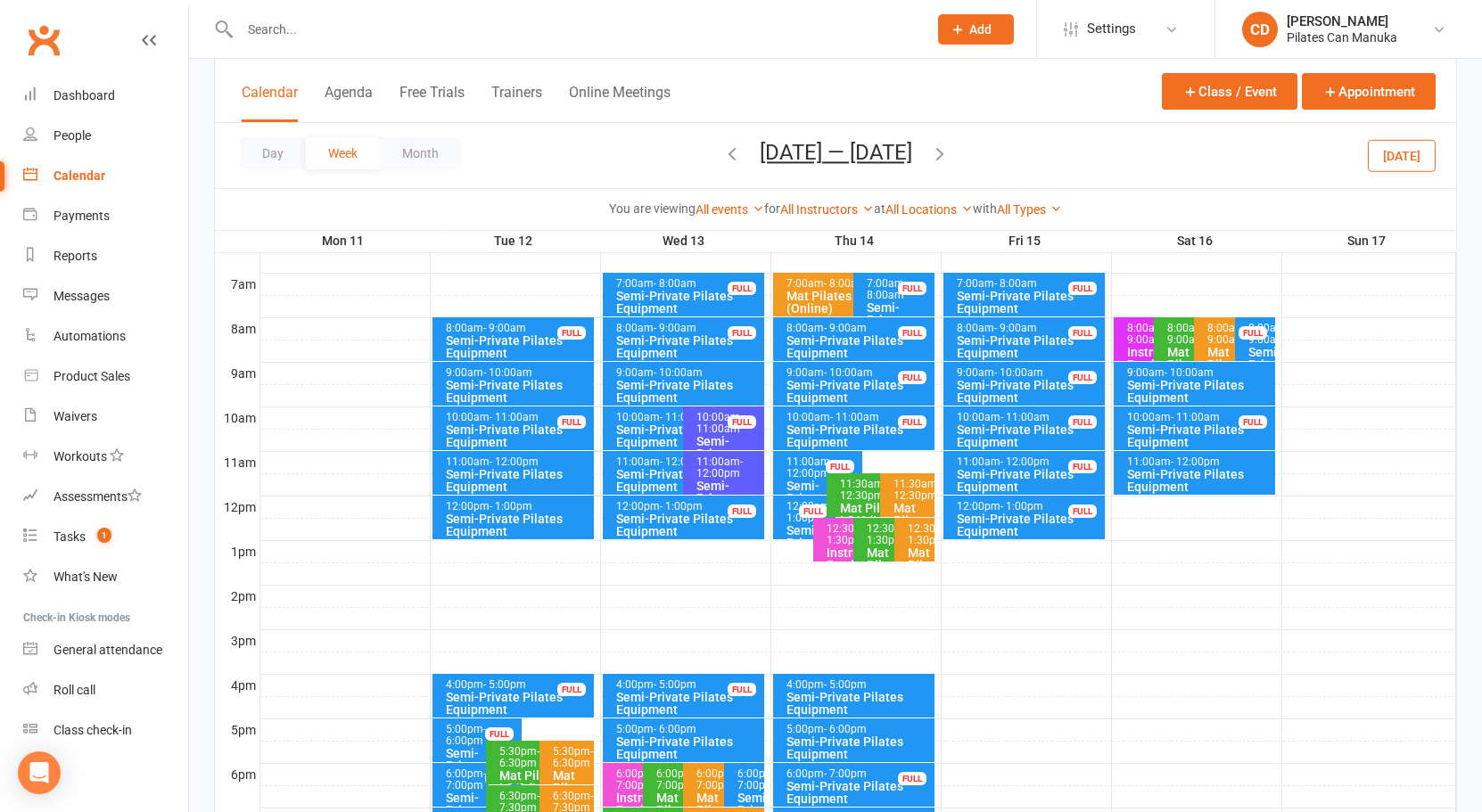 click at bounding box center (940, 153) 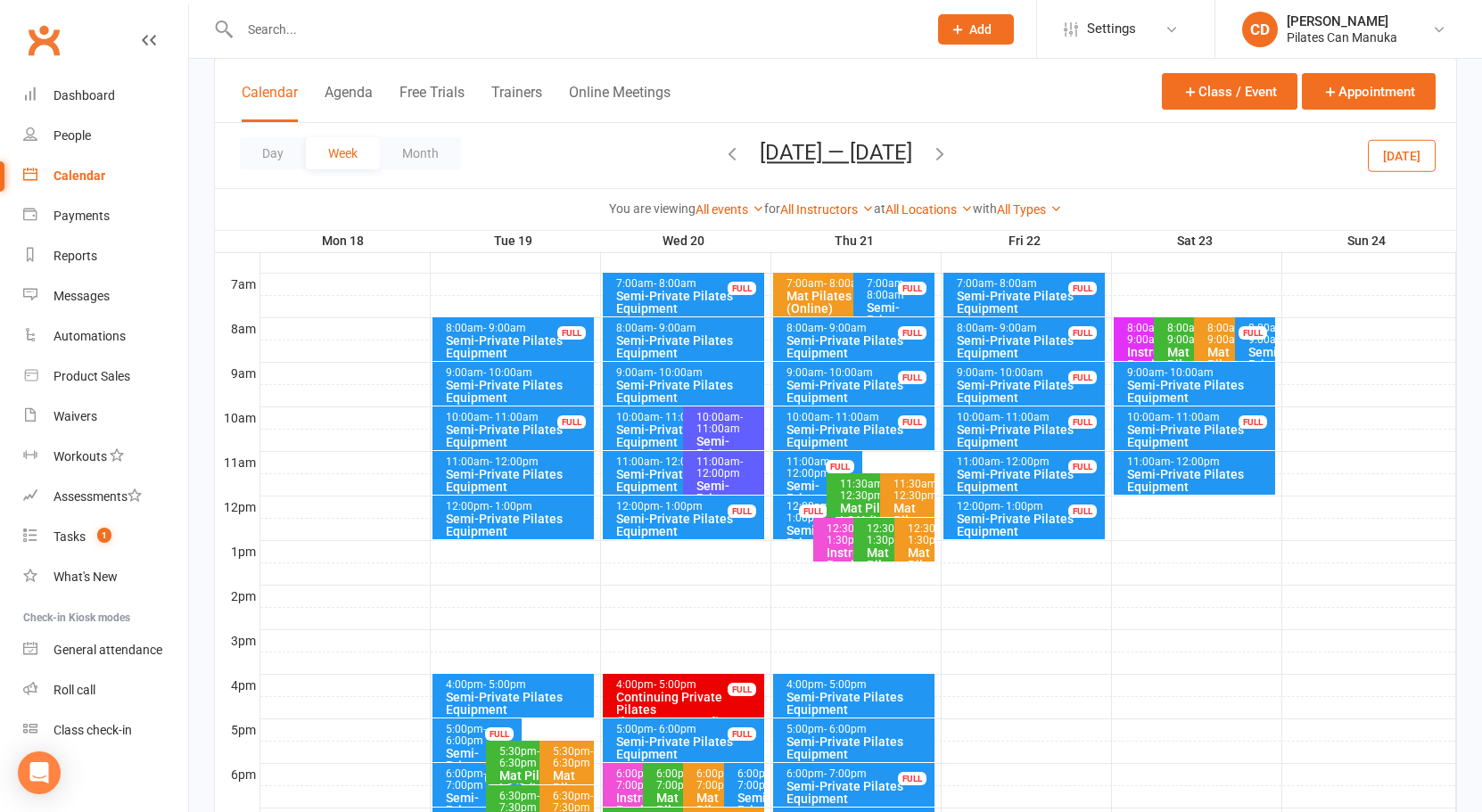 click at bounding box center (940, 153) 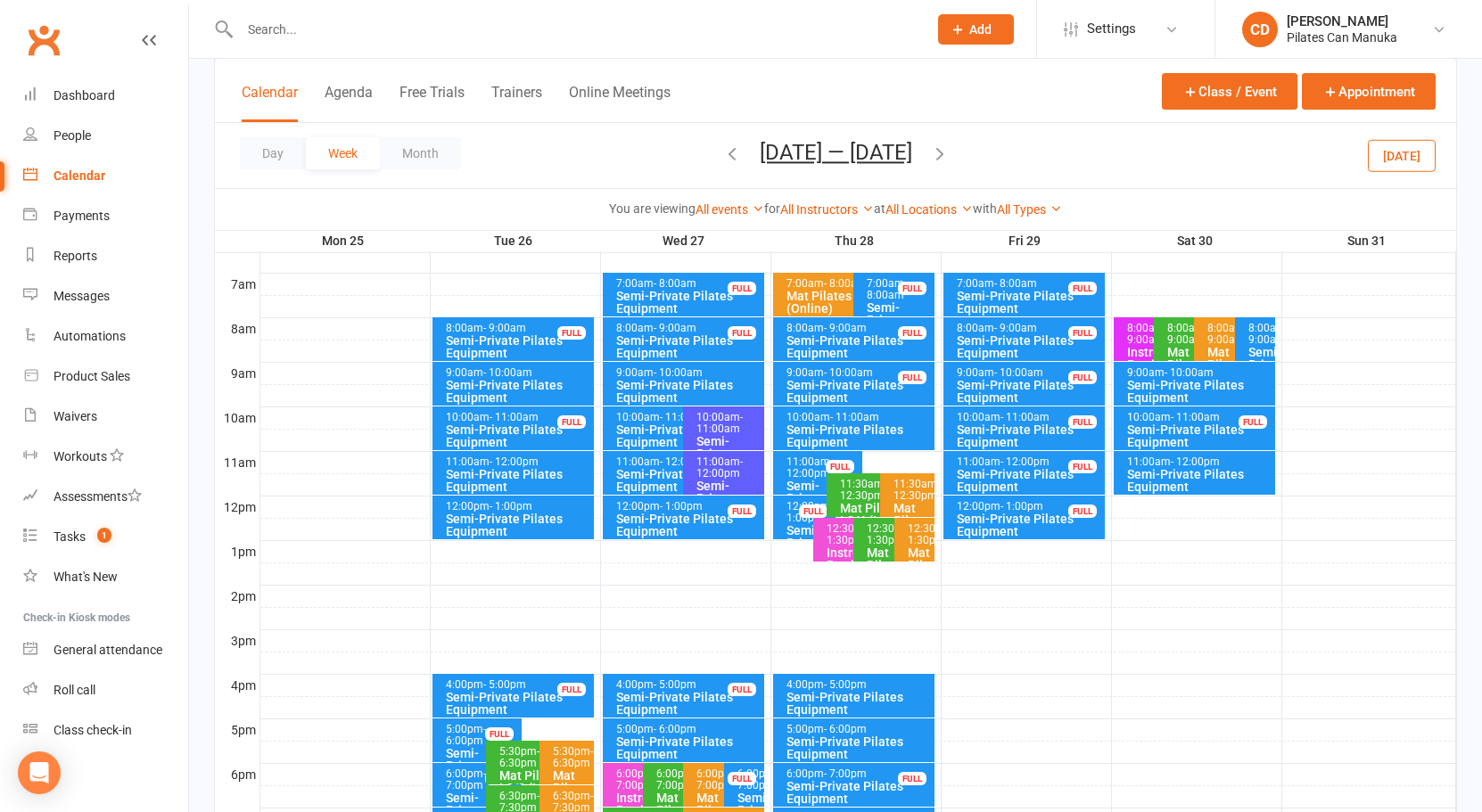 click at bounding box center [940, 153] 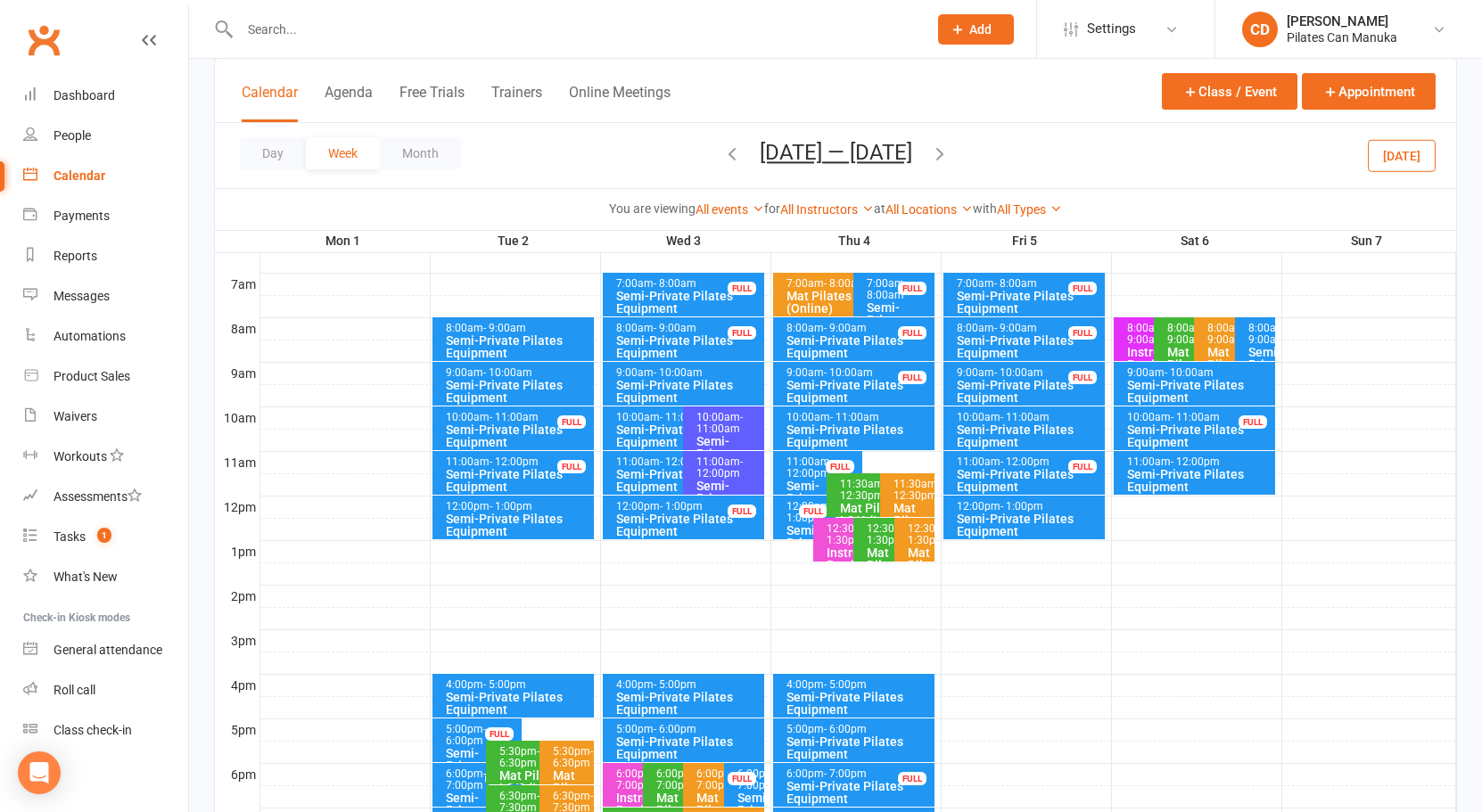 click at bounding box center (940, 153) 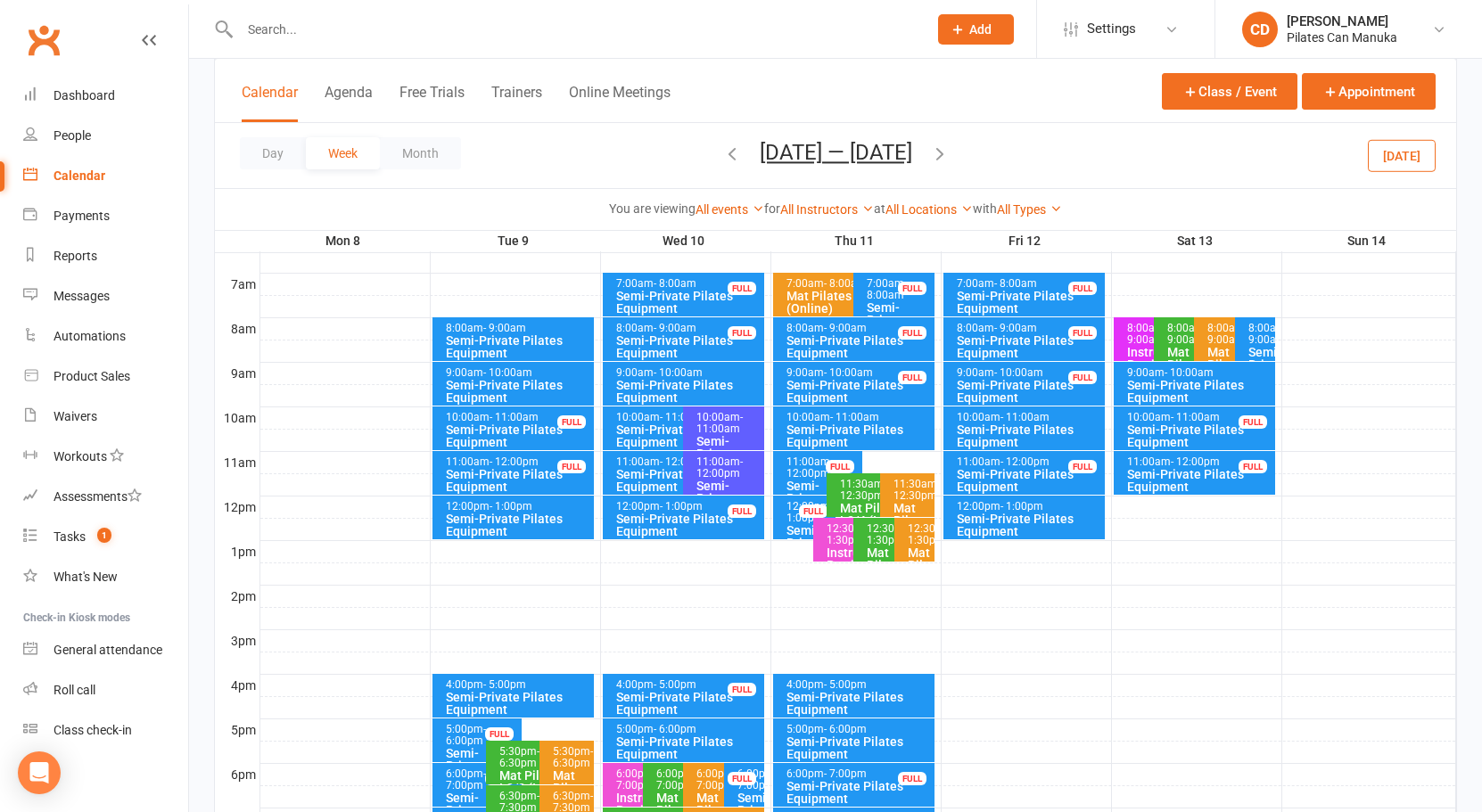 click at bounding box center [940, 153] 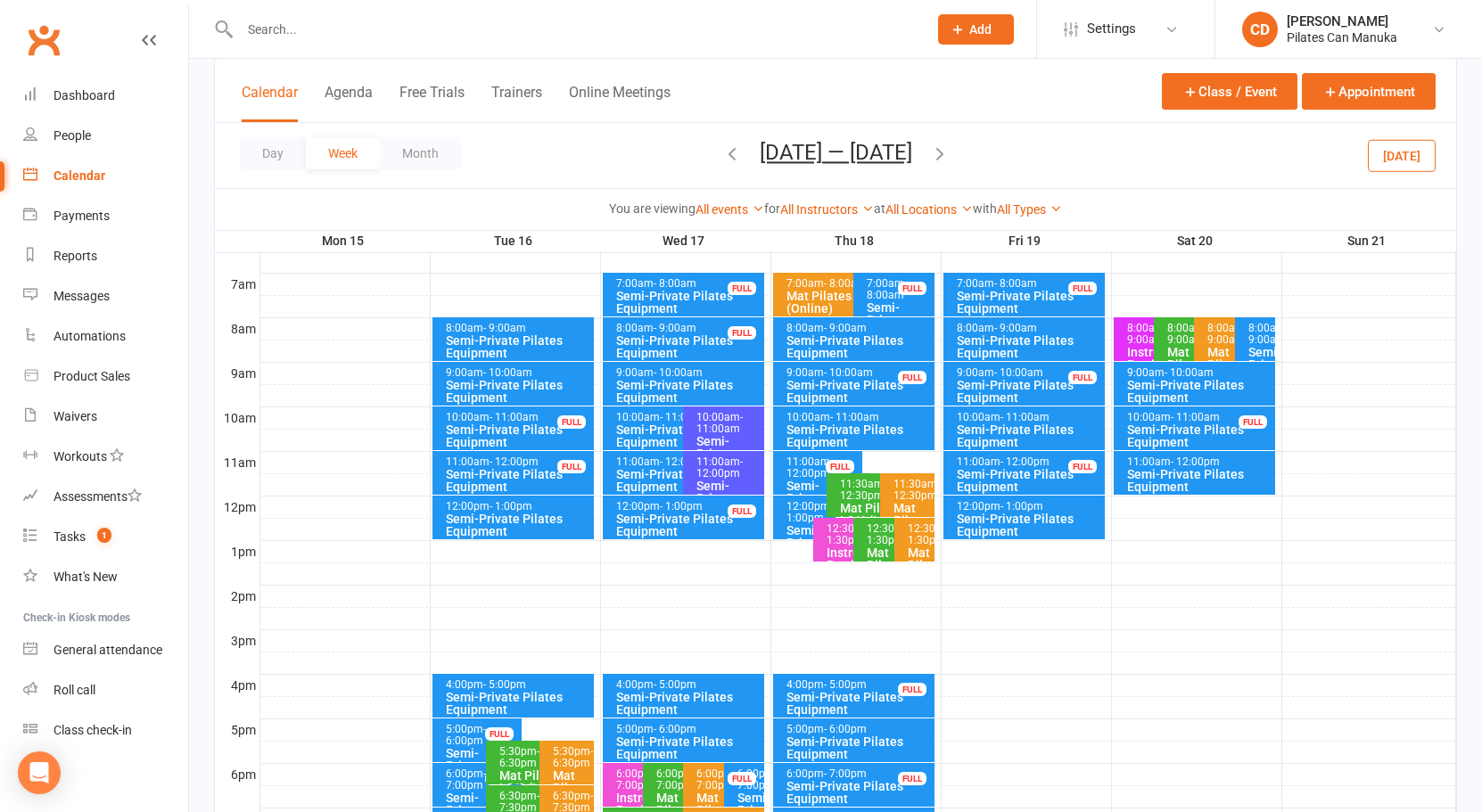 click at bounding box center [940, 153] 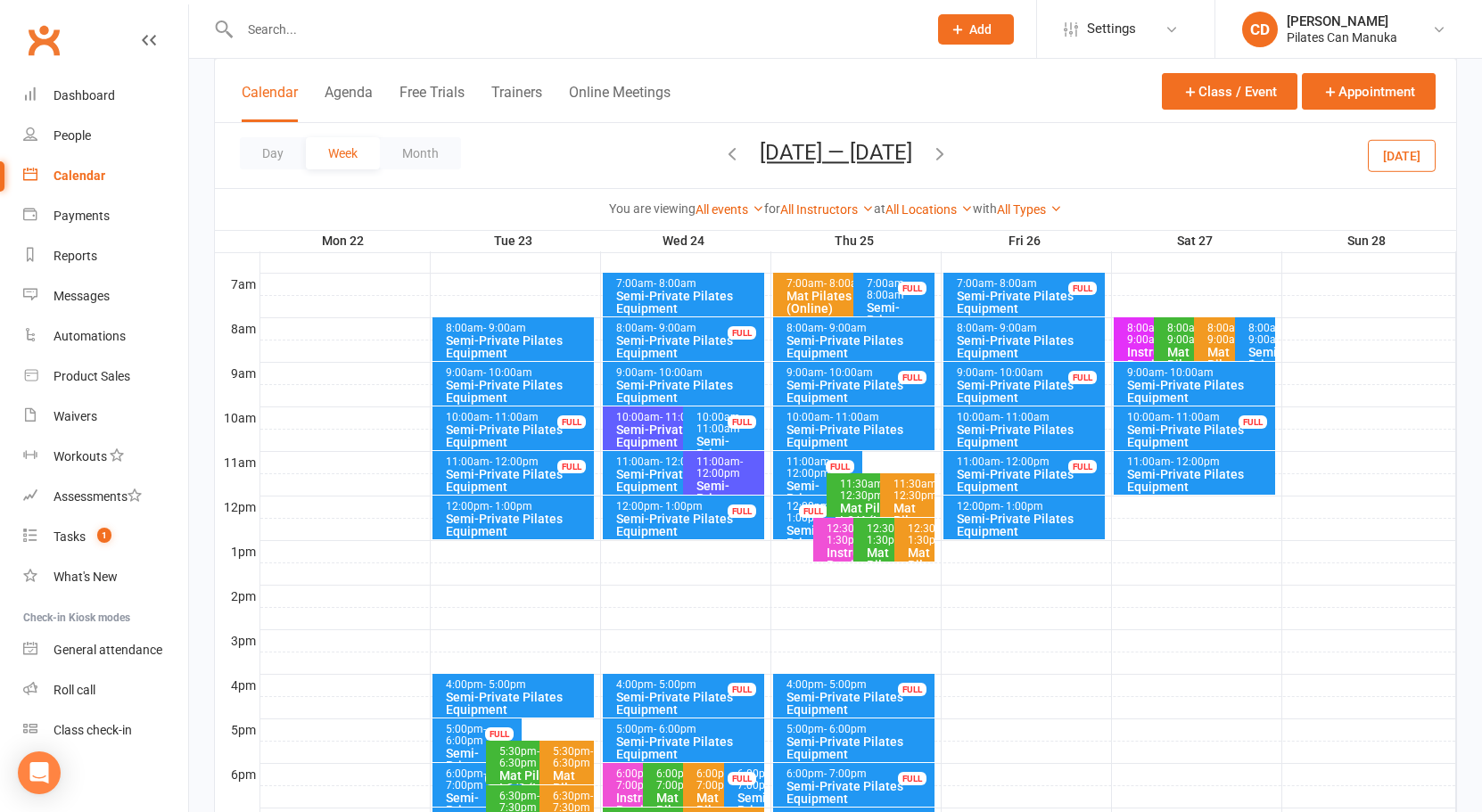 click at bounding box center (940, 153) 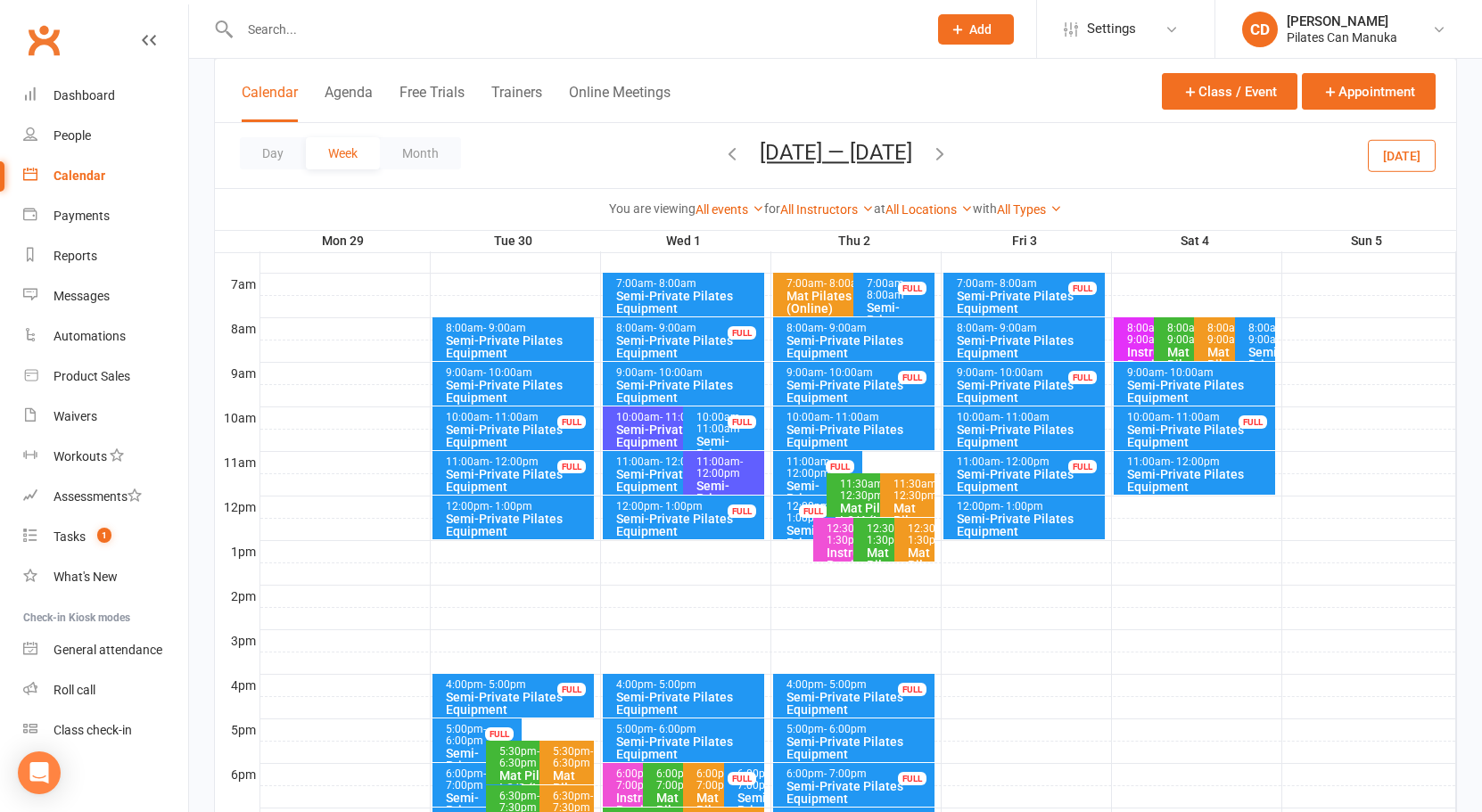 click at bounding box center [732, 153] 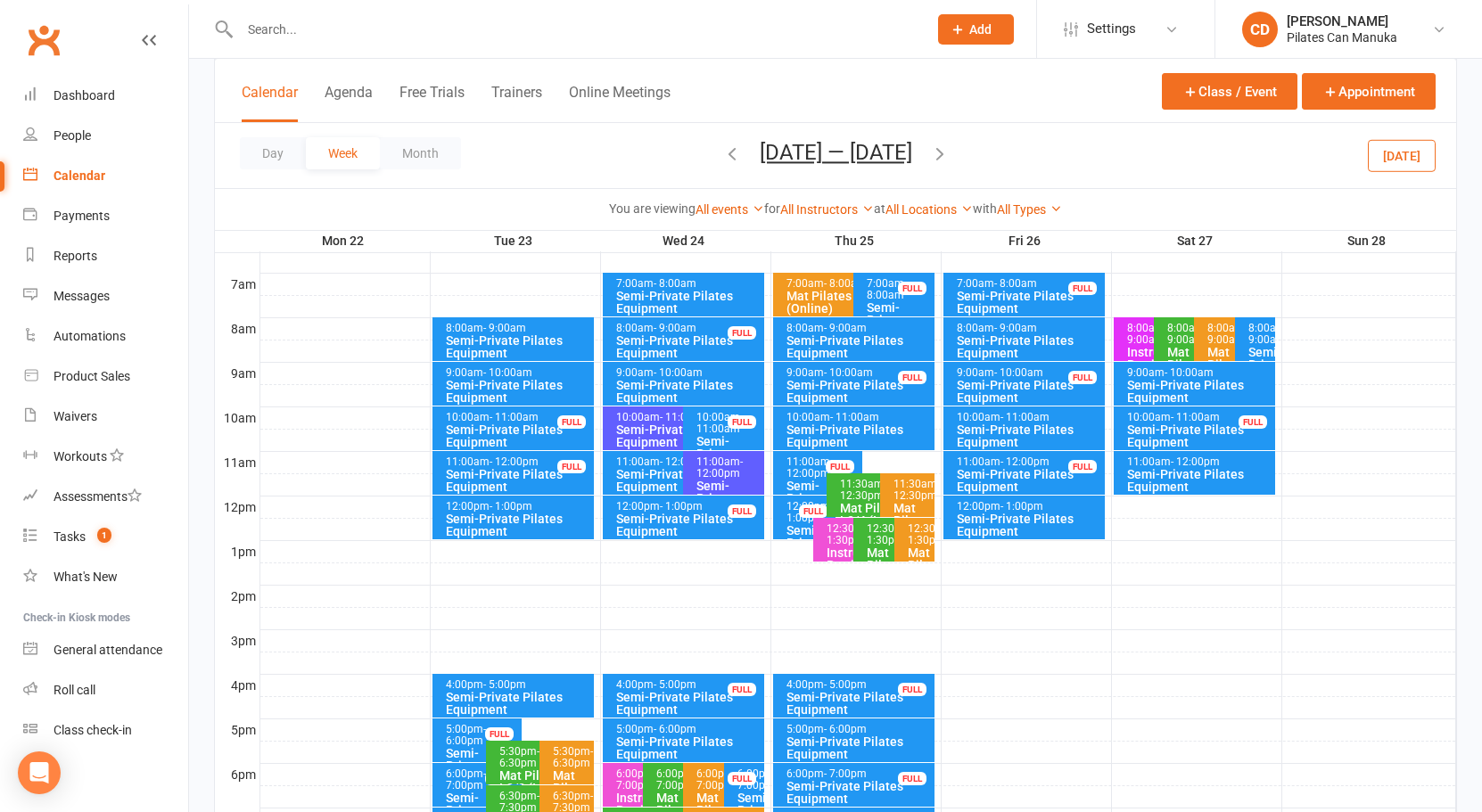 click at bounding box center (940, 153) 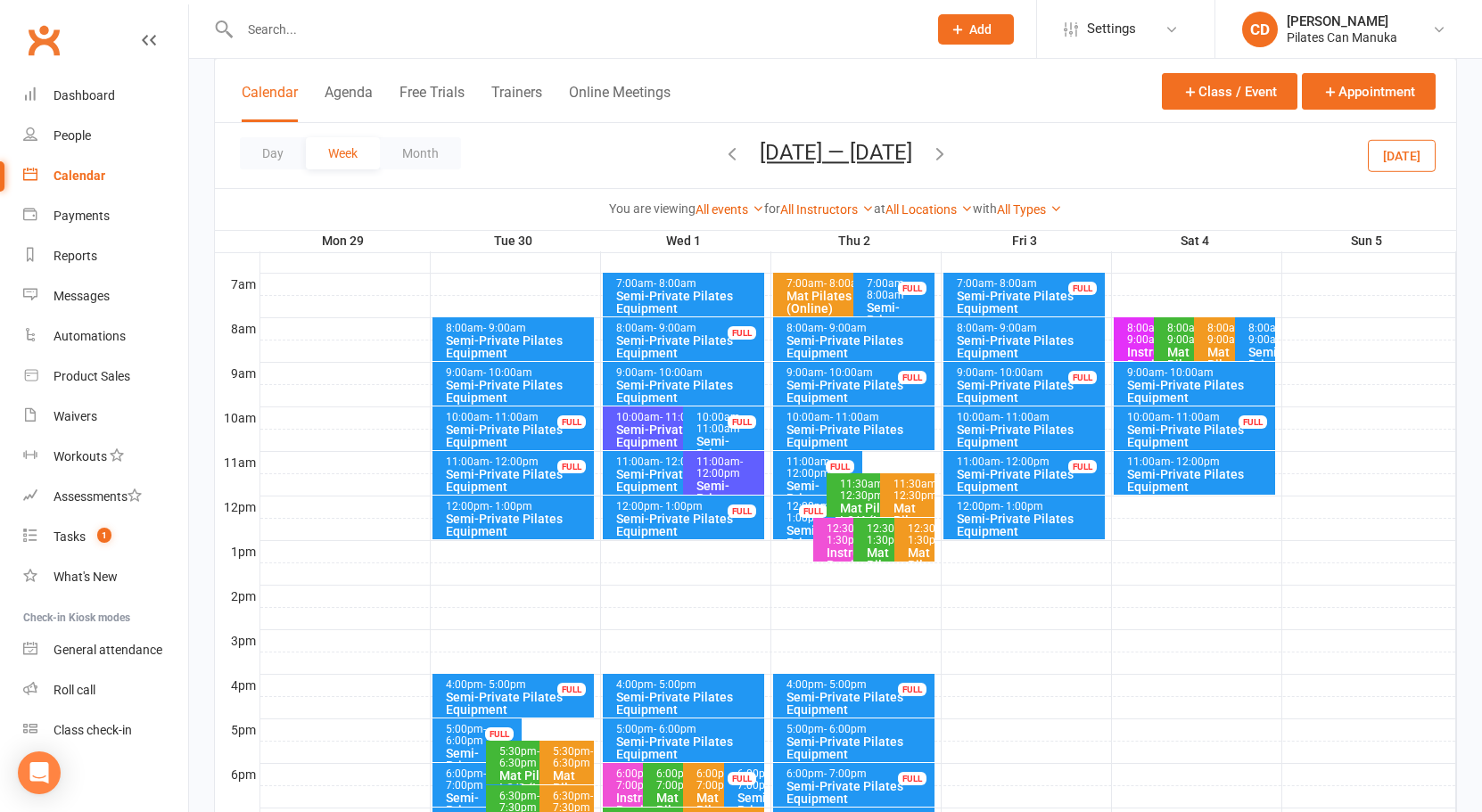 click at bounding box center [940, 153] 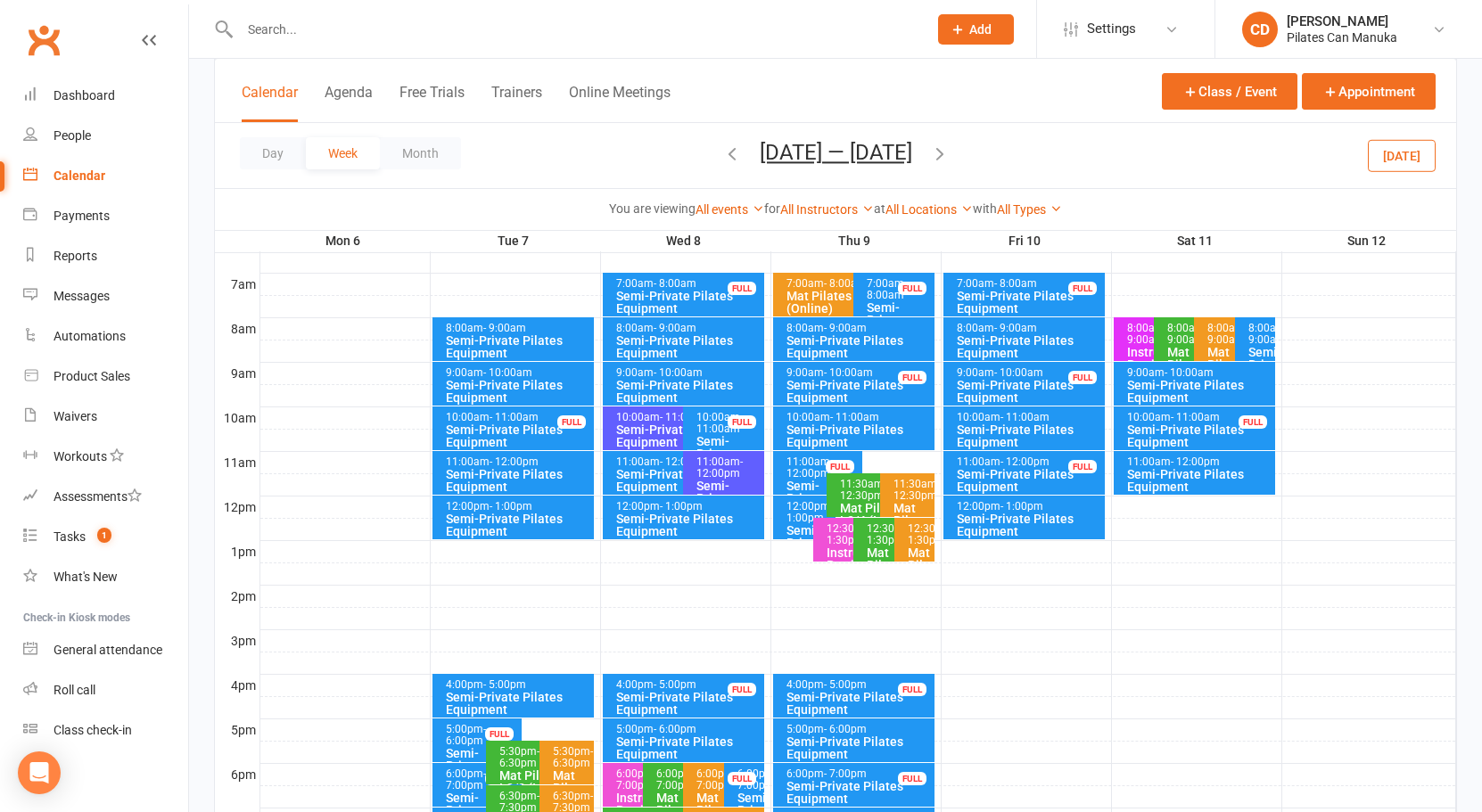 click at bounding box center [940, 153] 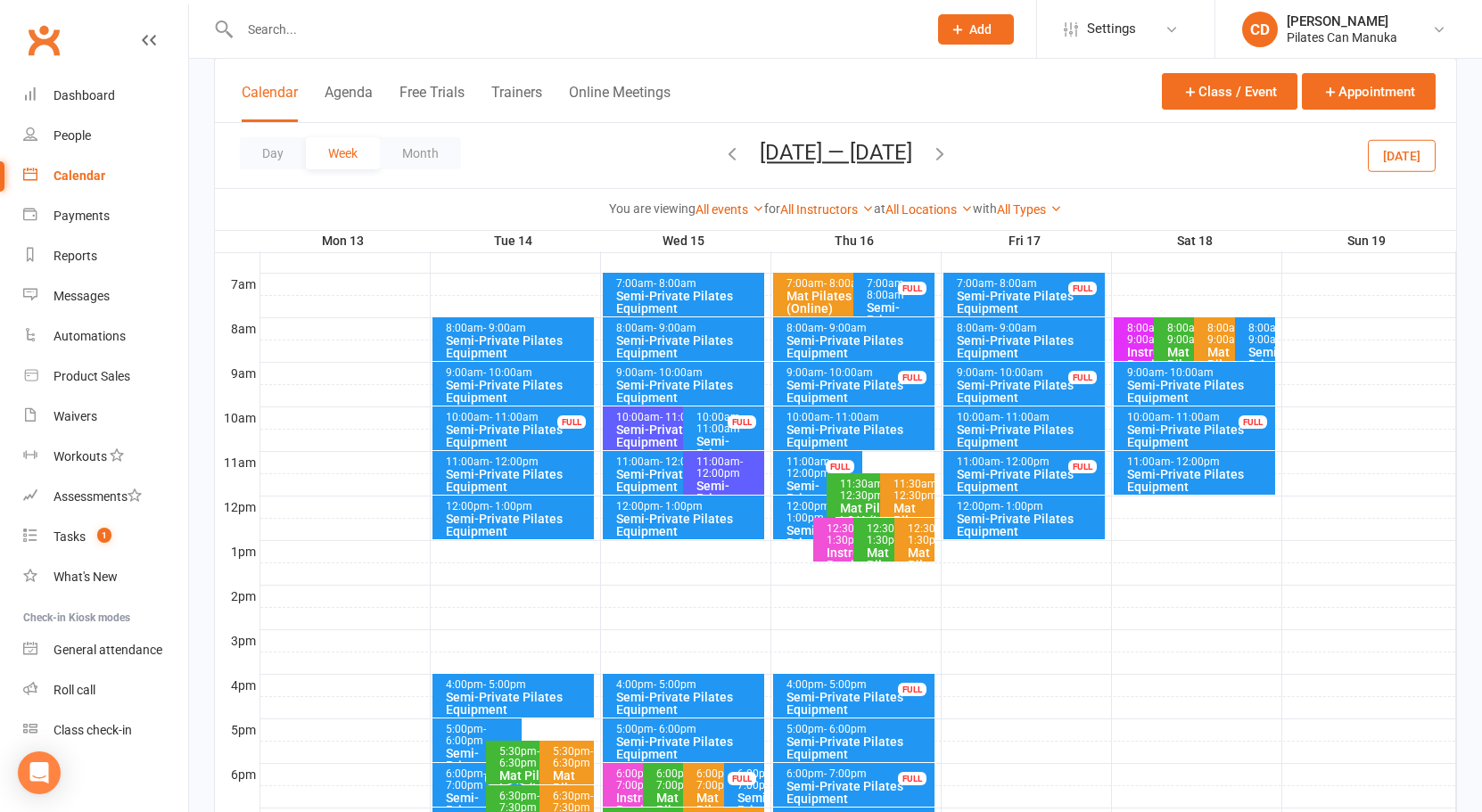 click at bounding box center (940, 153) 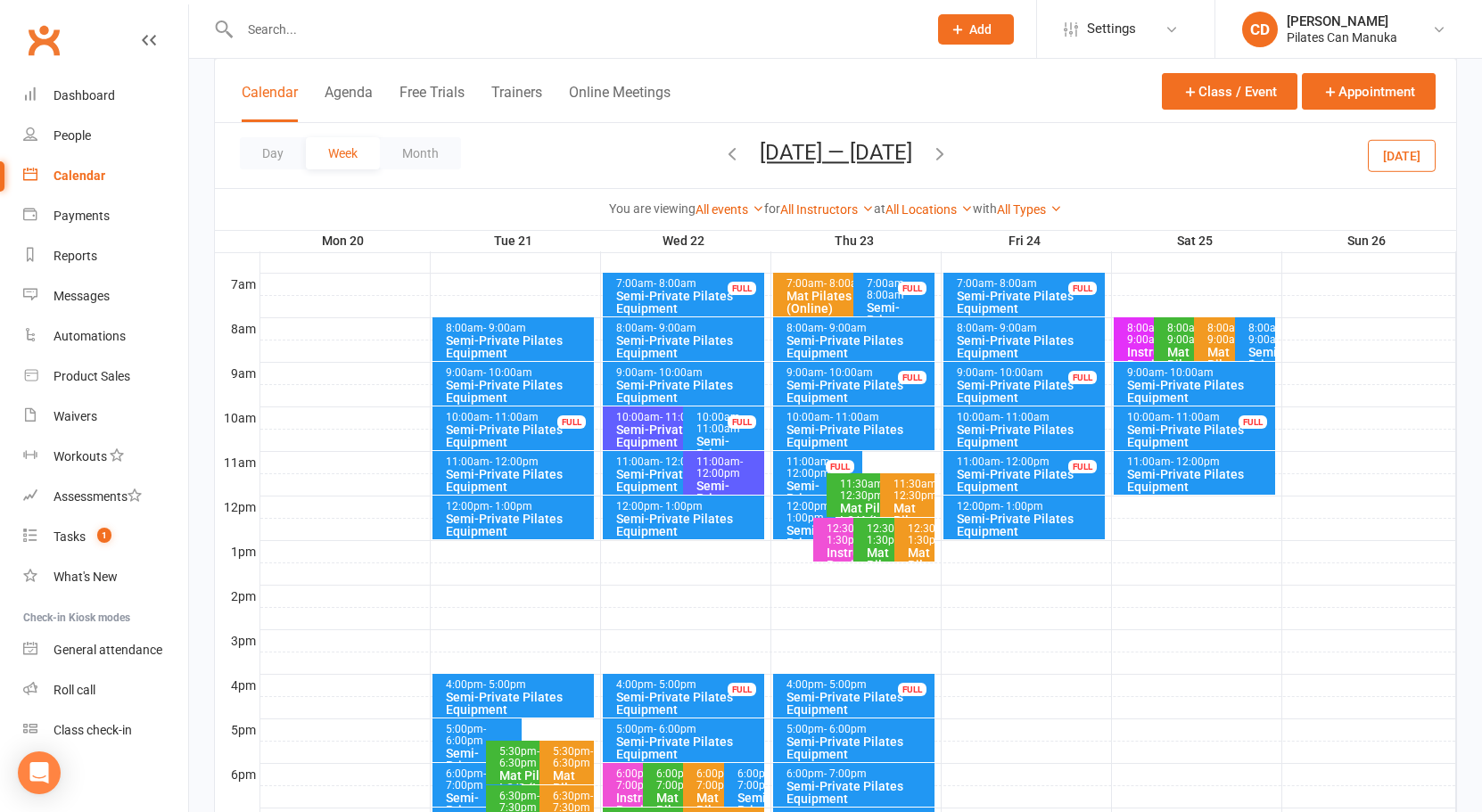 click at bounding box center [940, 153] 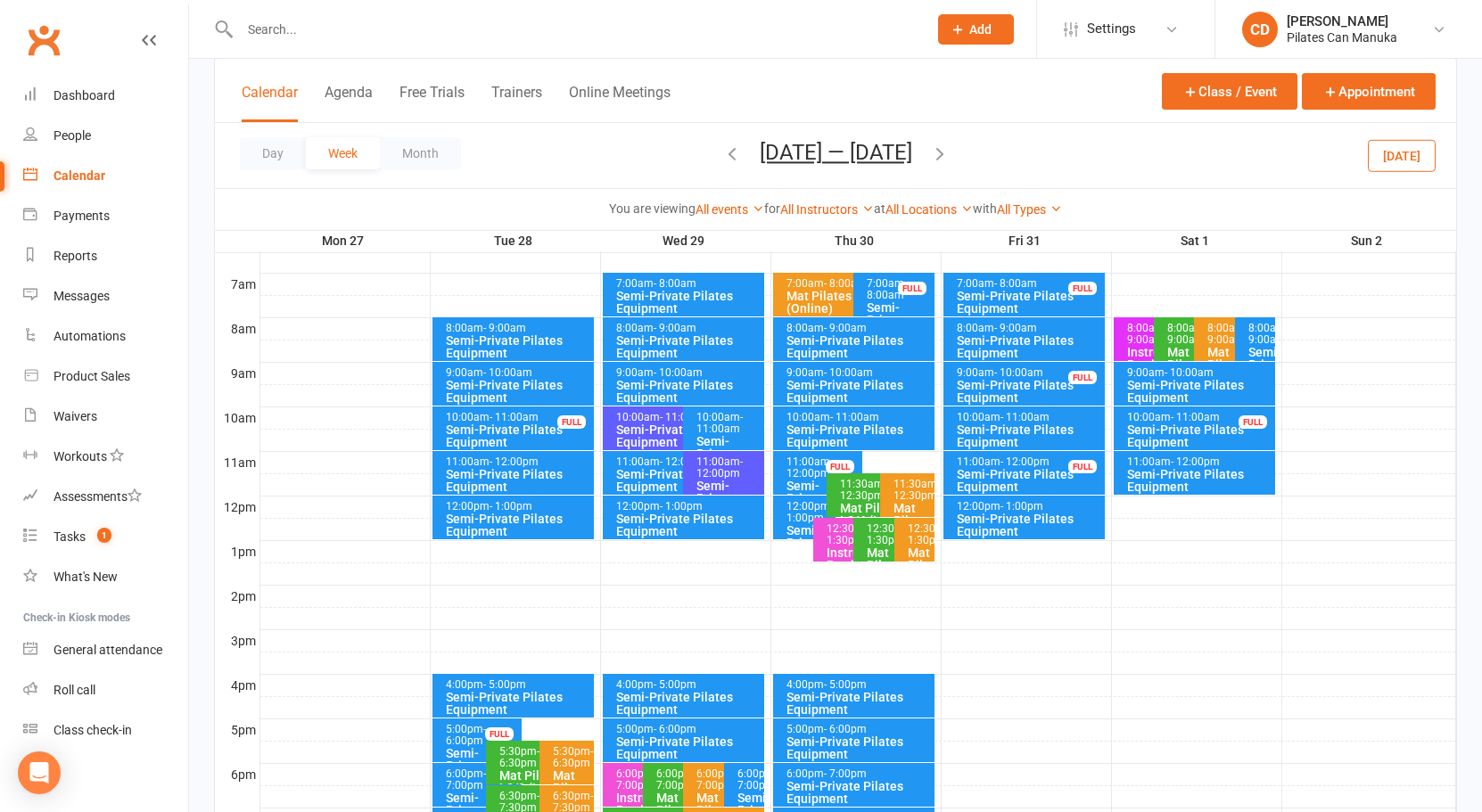 click on "[DATE] — [DATE]" at bounding box center (836, 152) 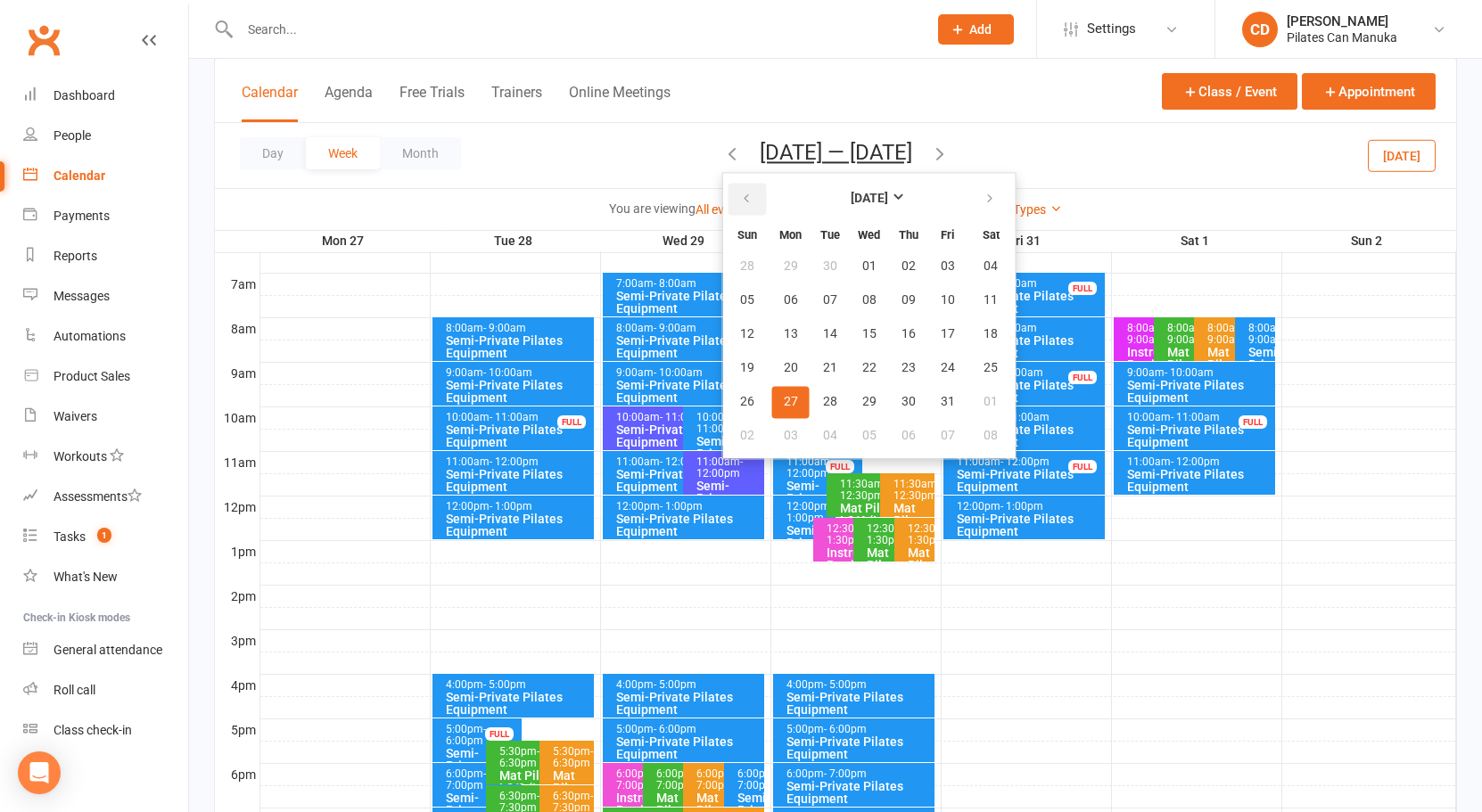 click at bounding box center (746, 199) 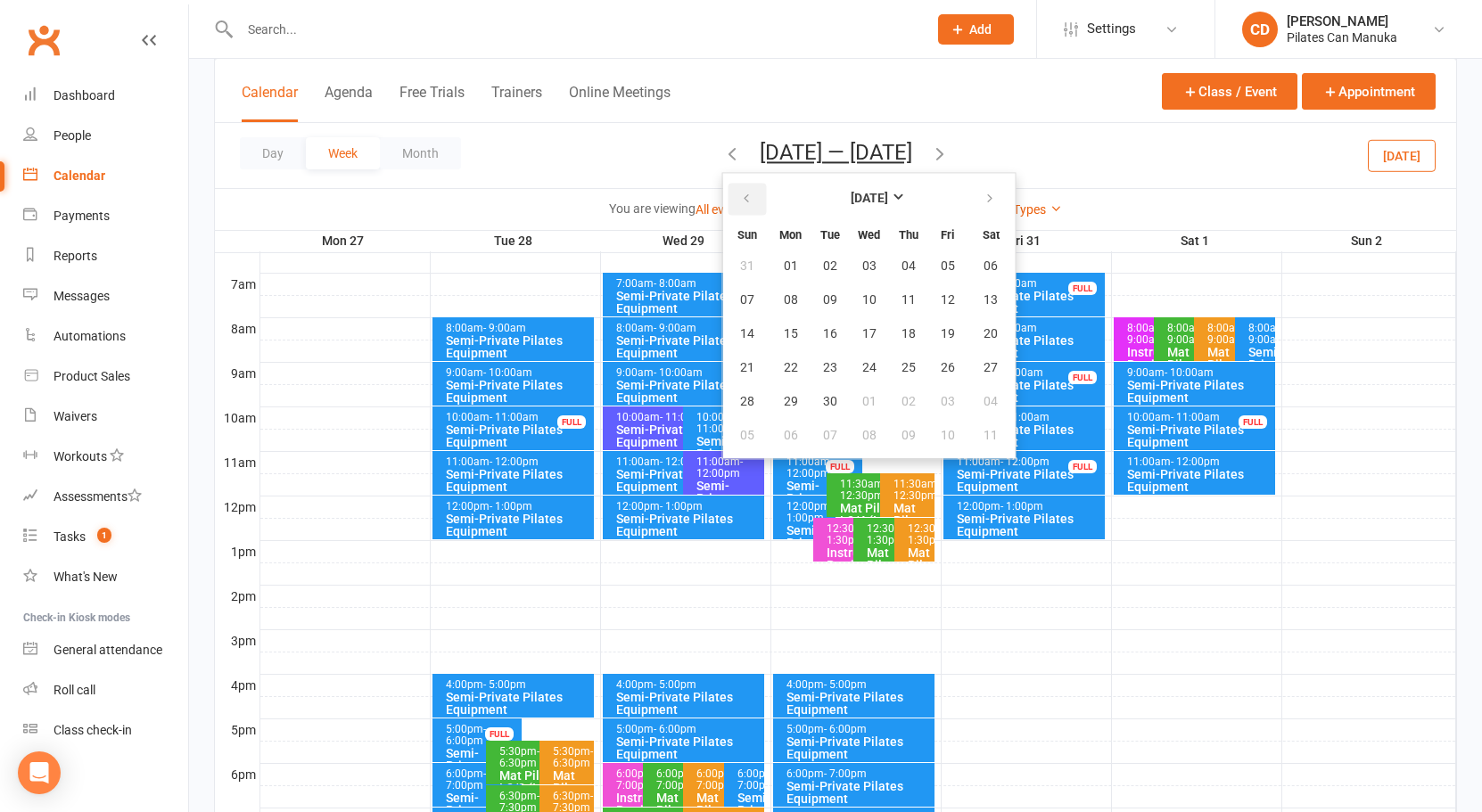 click at bounding box center [746, 199] 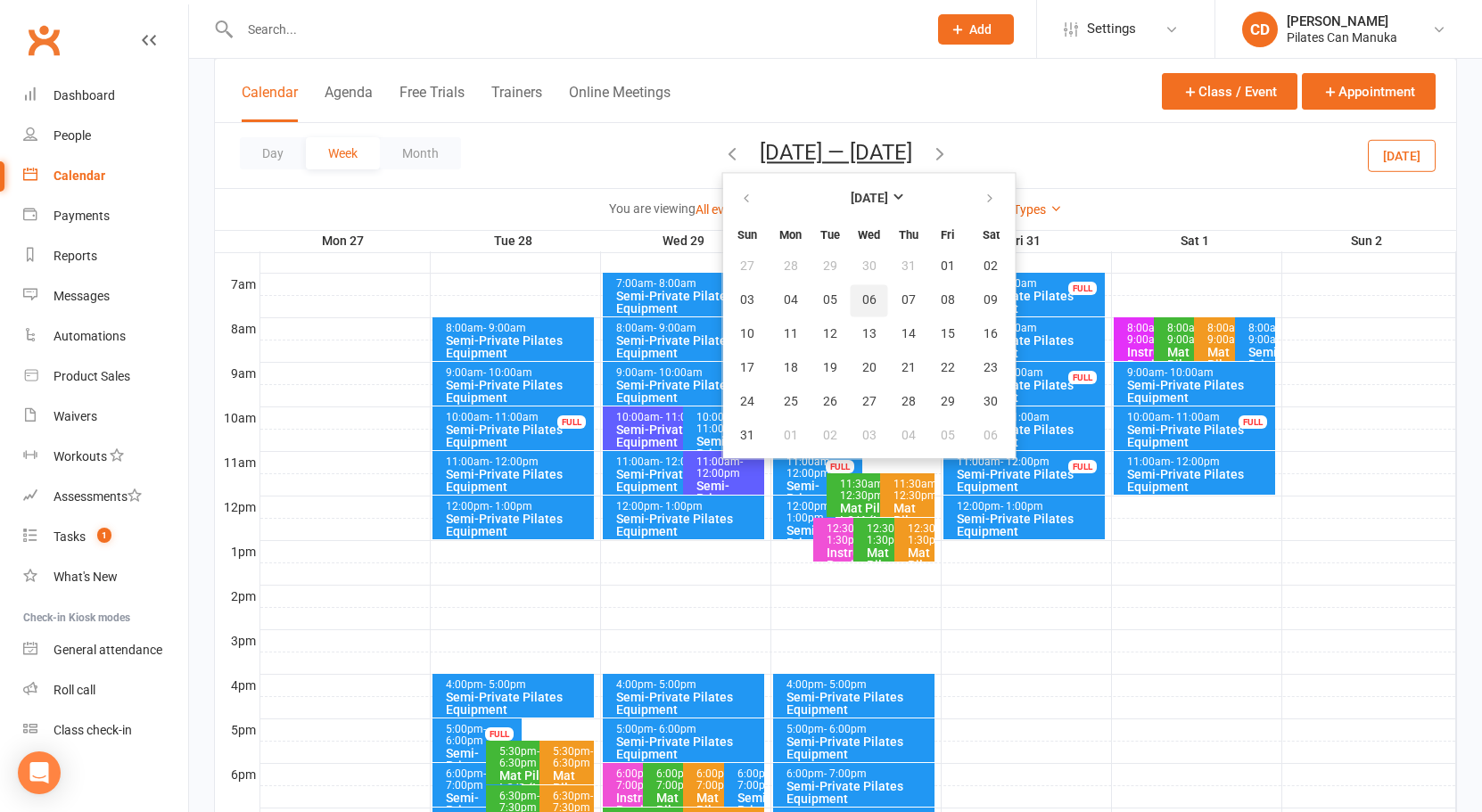 click on "06" at bounding box center (869, 300) 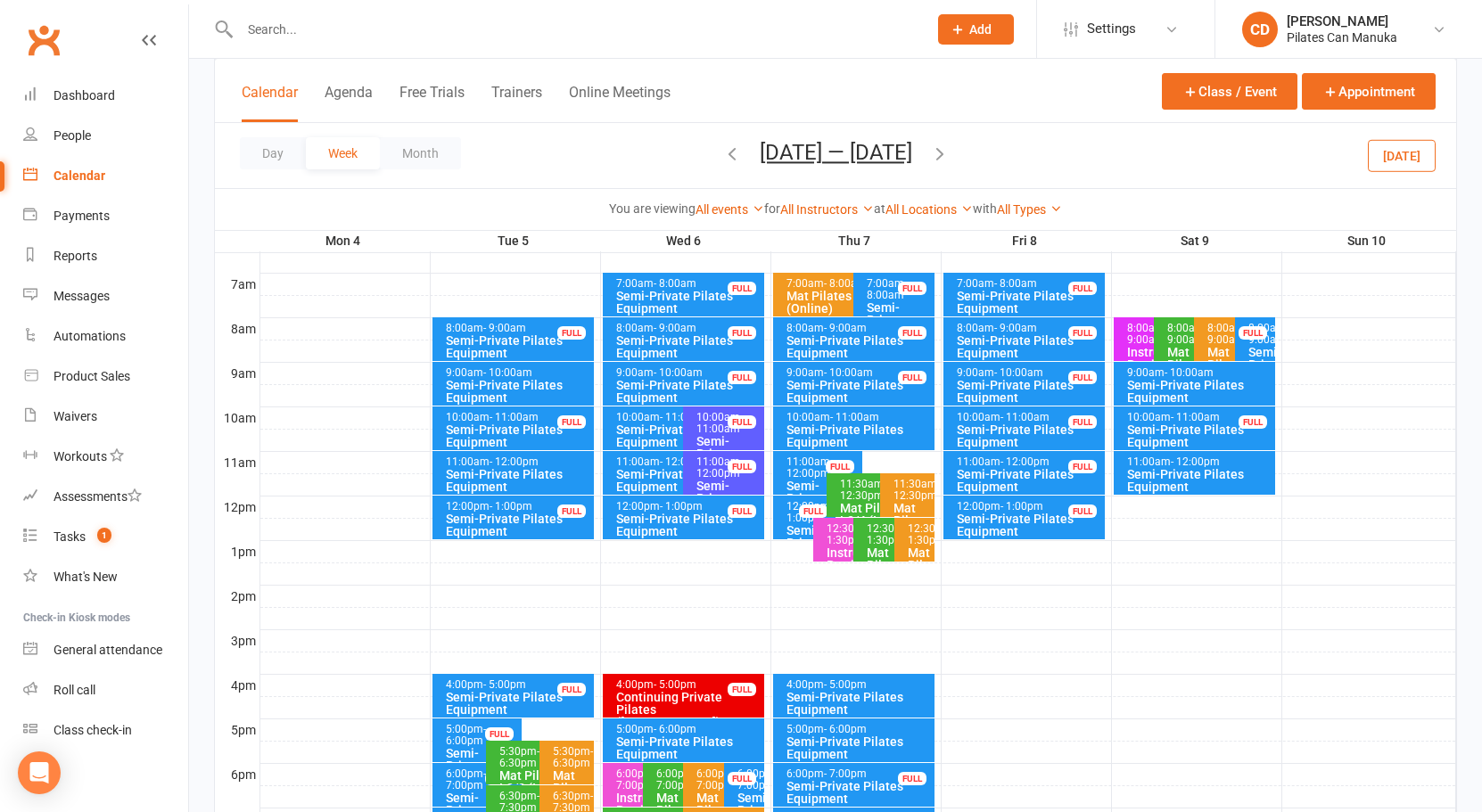 click at bounding box center [732, 153] 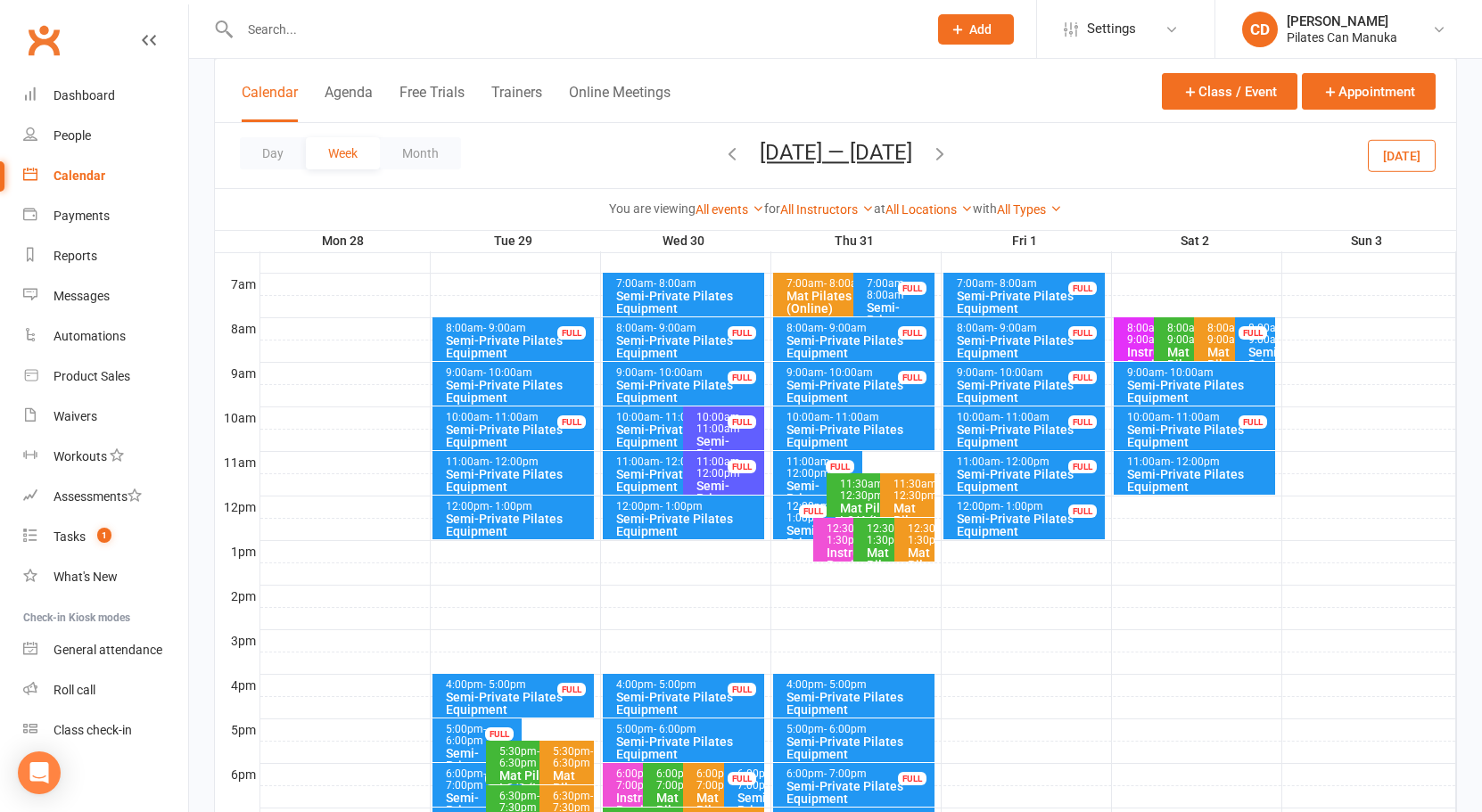 click at bounding box center [732, 153] 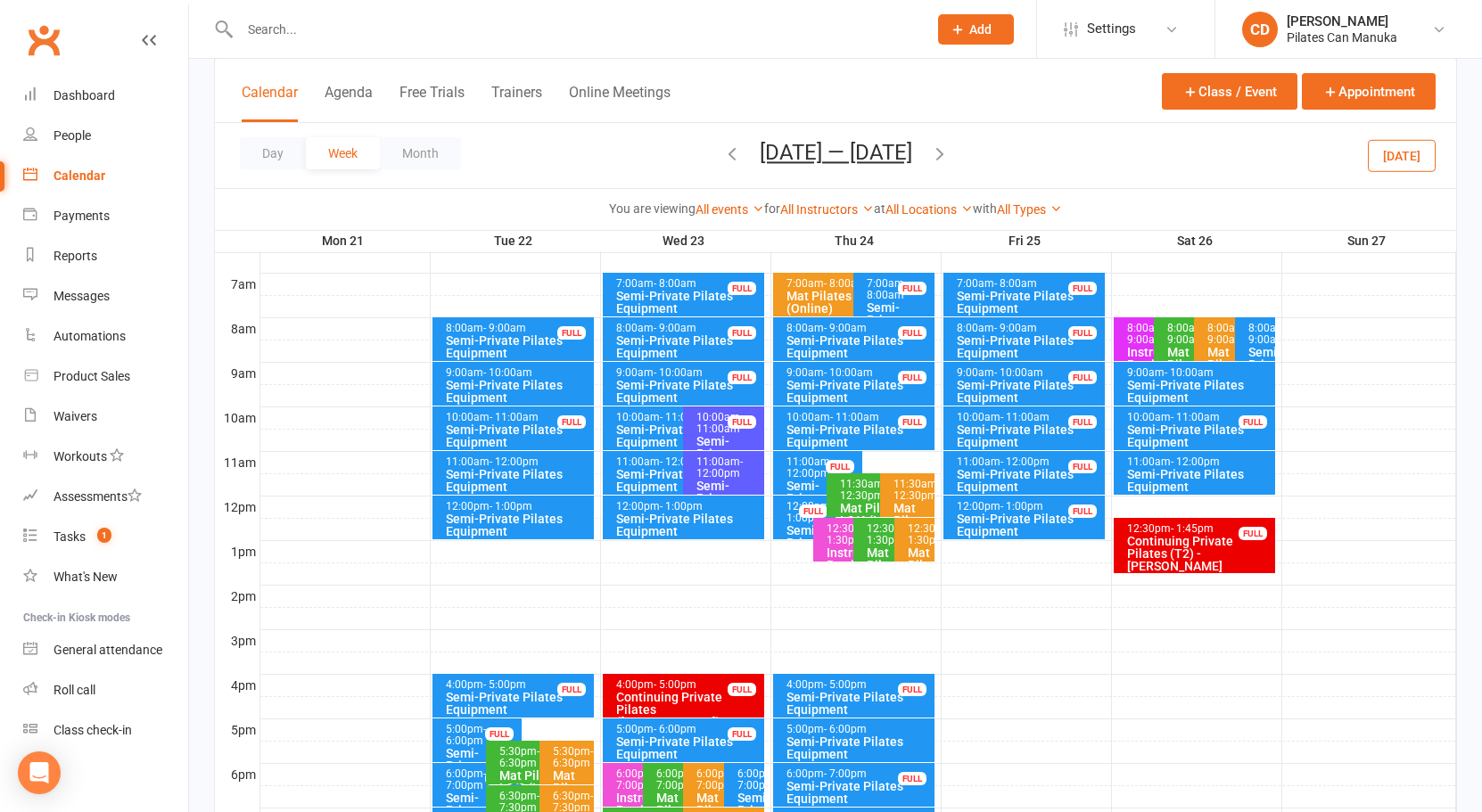 click at bounding box center (940, 153) 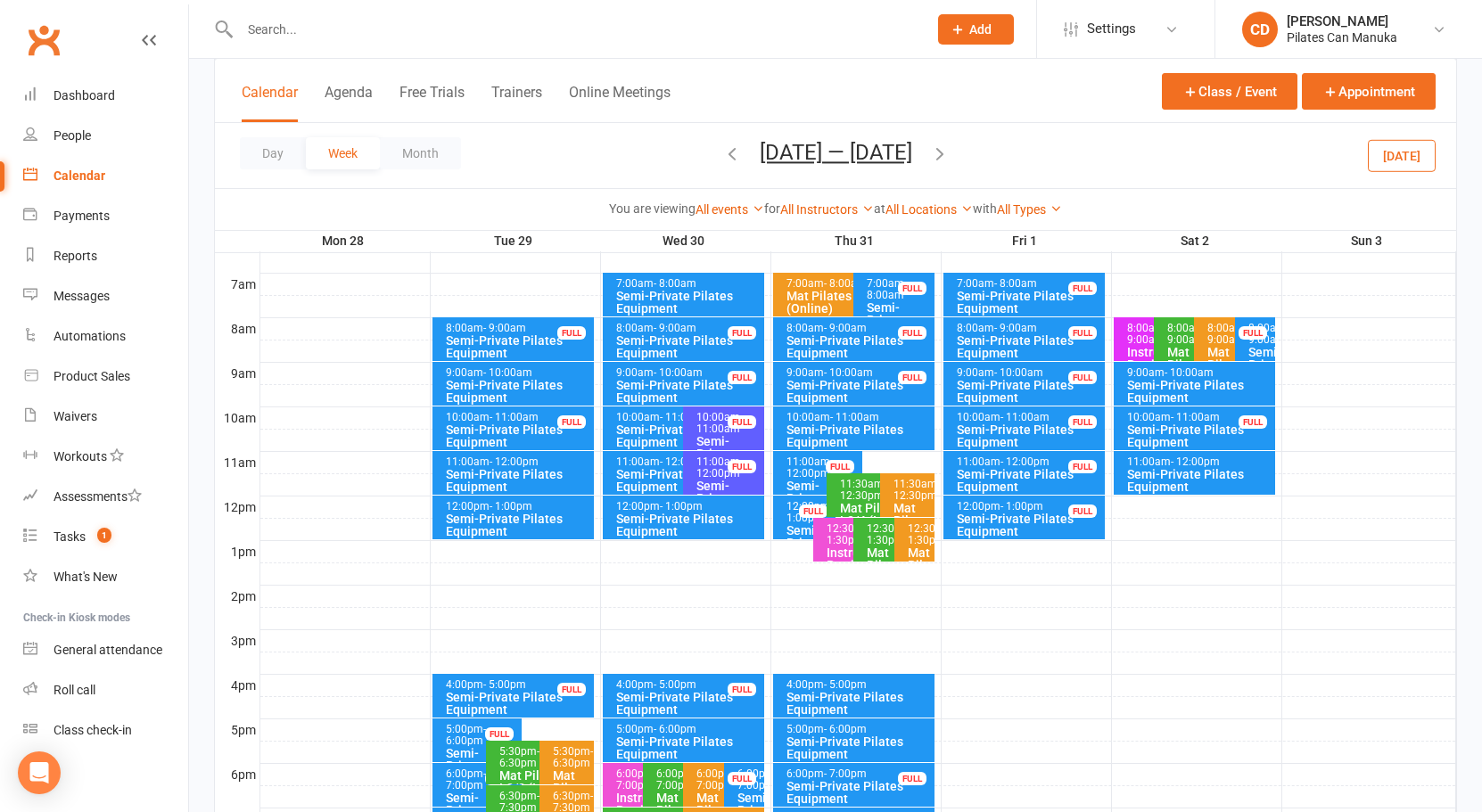click at bounding box center (732, 153) 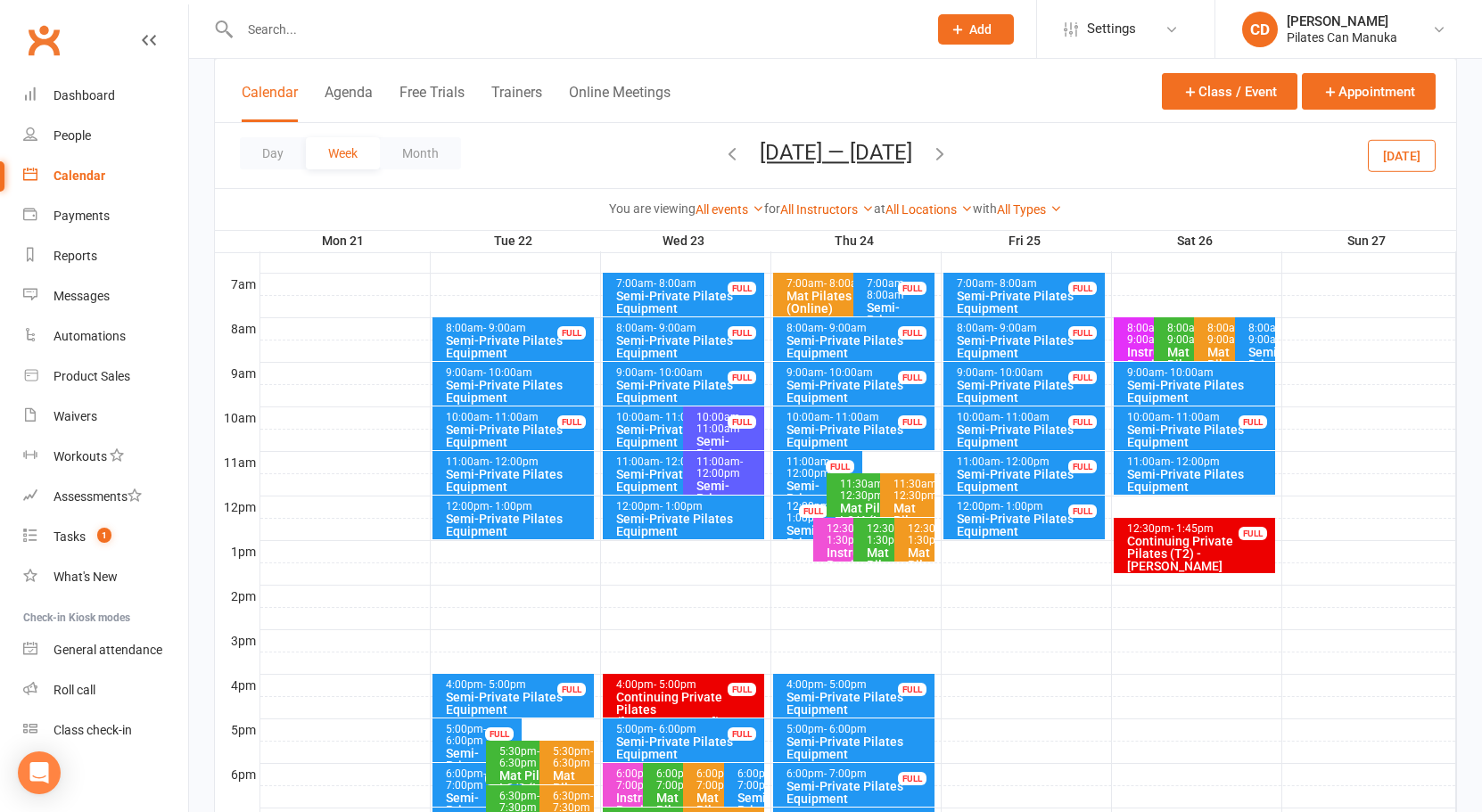 click on "Day Week Month [DATE] — [DATE]
[DATE]
Sun Mon Tue Wed Thu Fri Sat
27
28
29
30
31
01
02
03
04
05
06
07
08
09
10
11
12
13
14
15
16
17
18
19
20
21
22
23
24
25
26
27
28
29
30
31" at bounding box center (836, 155) 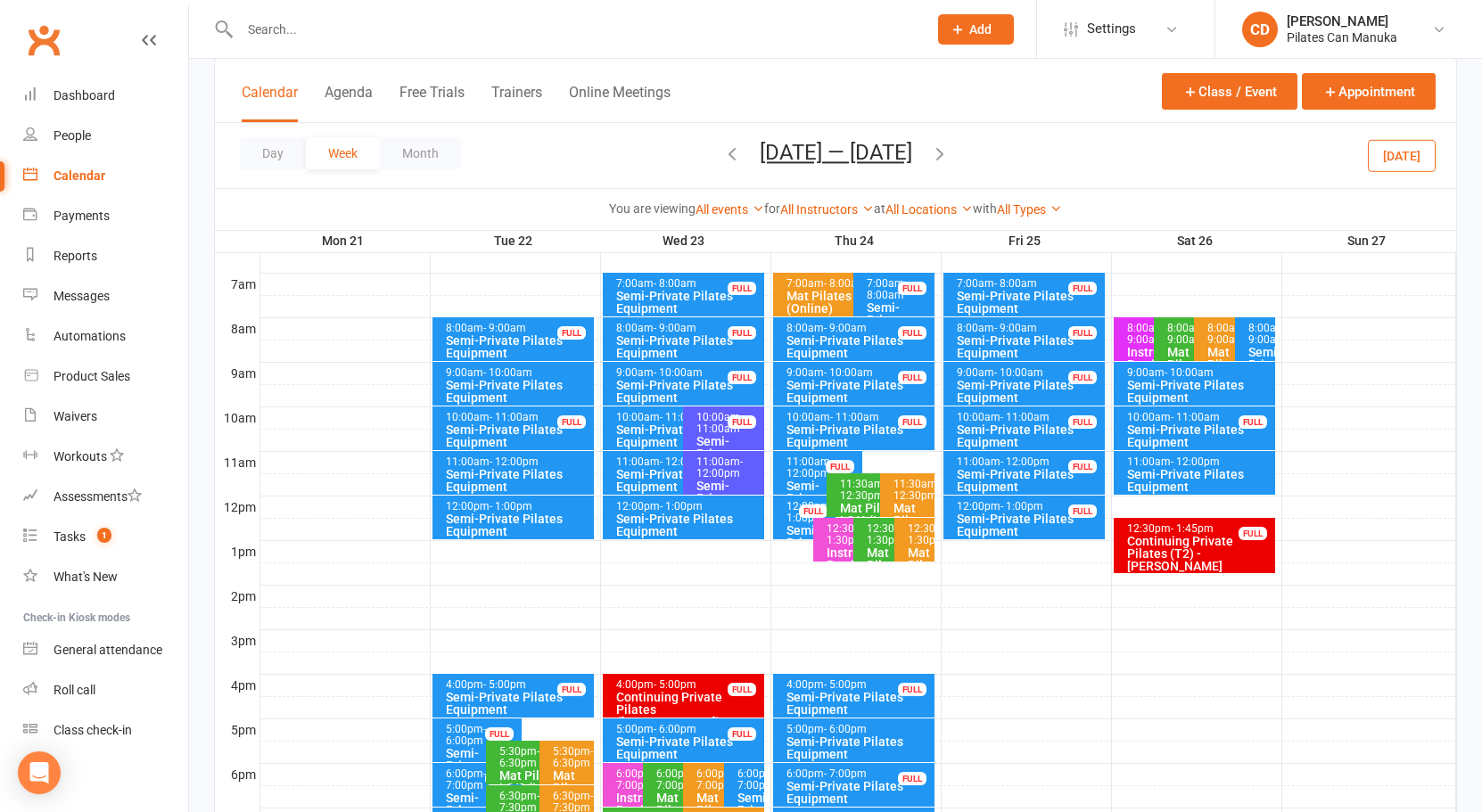 click at bounding box center [940, 153] 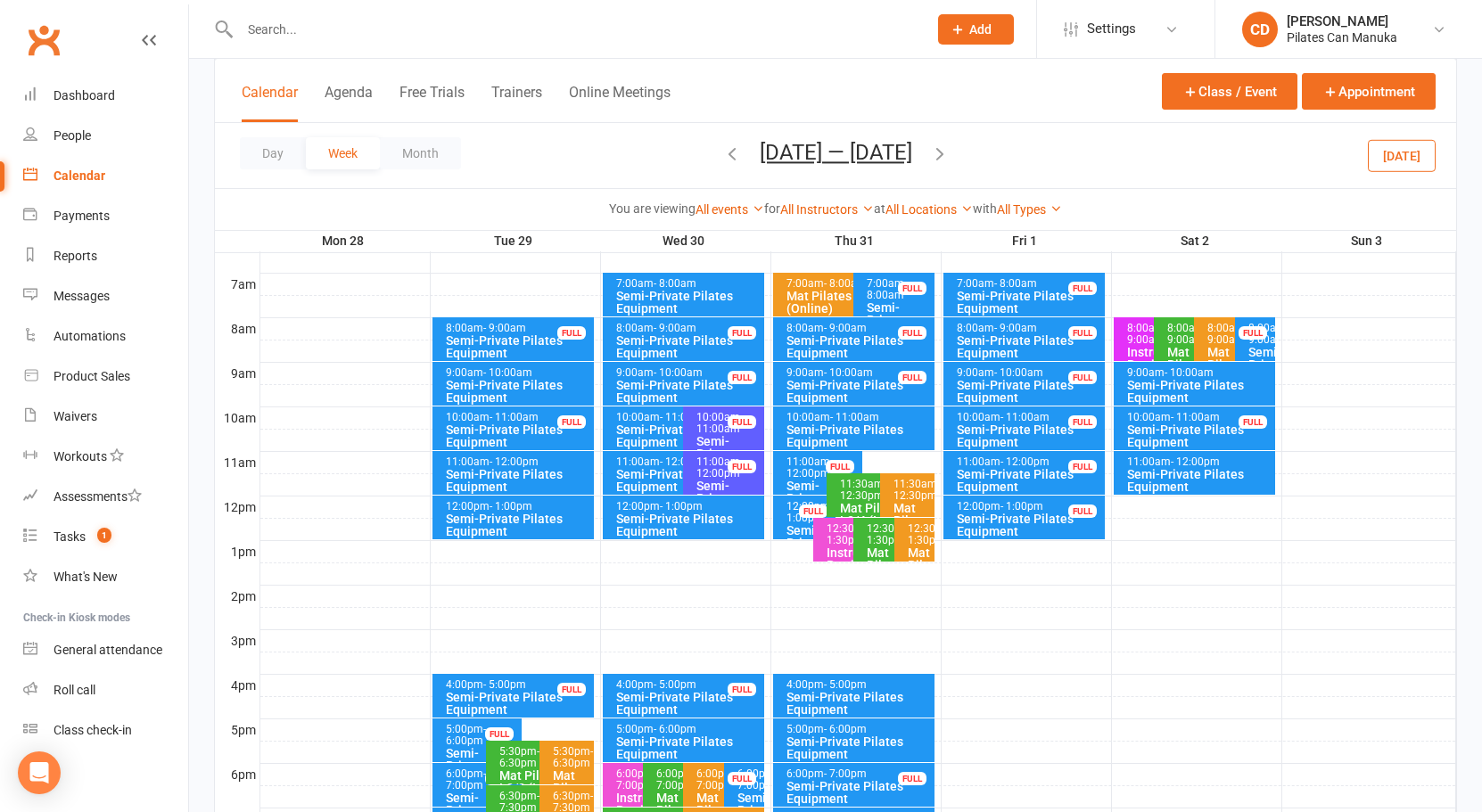 click at bounding box center (940, 153) 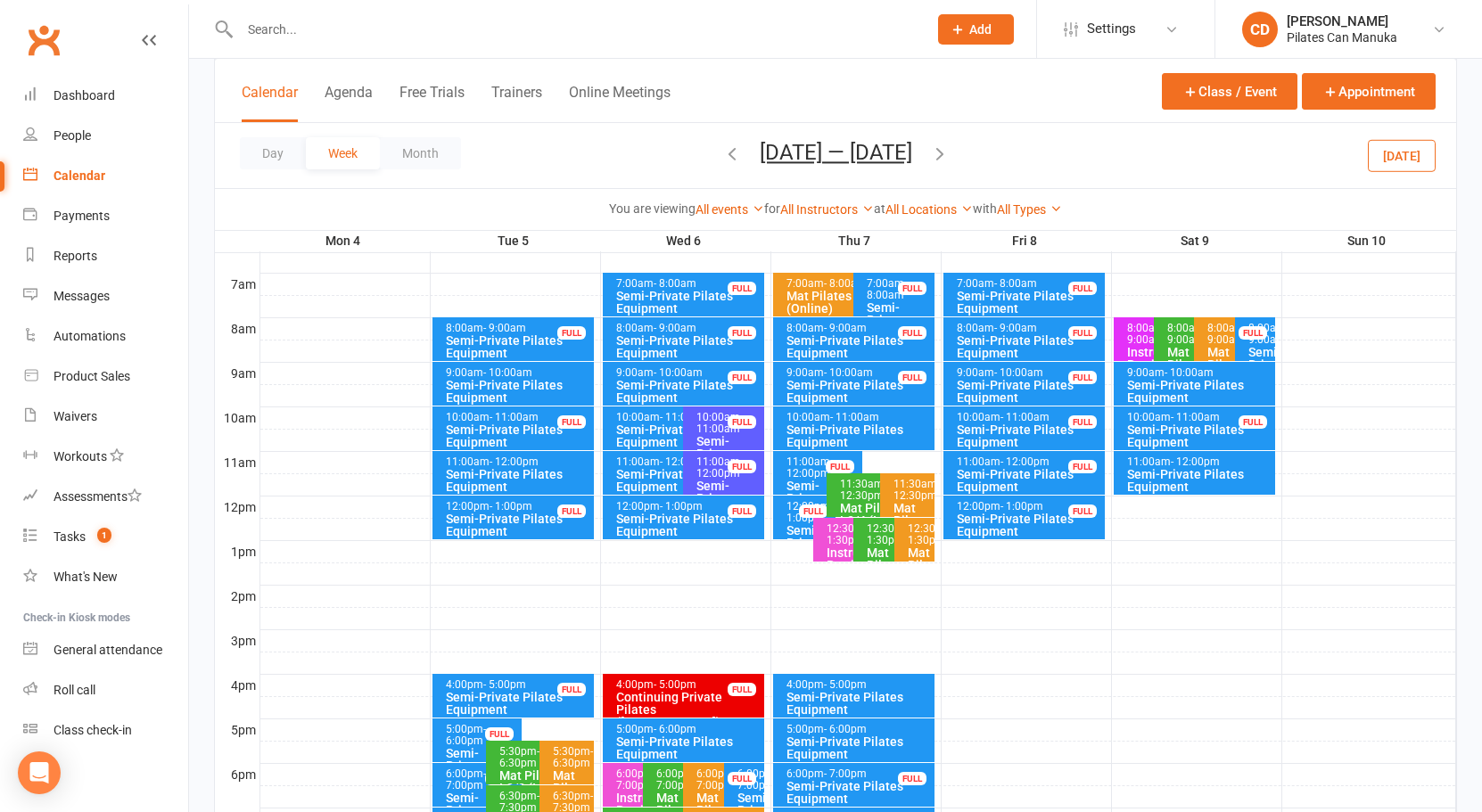 click at bounding box center (940, 153) 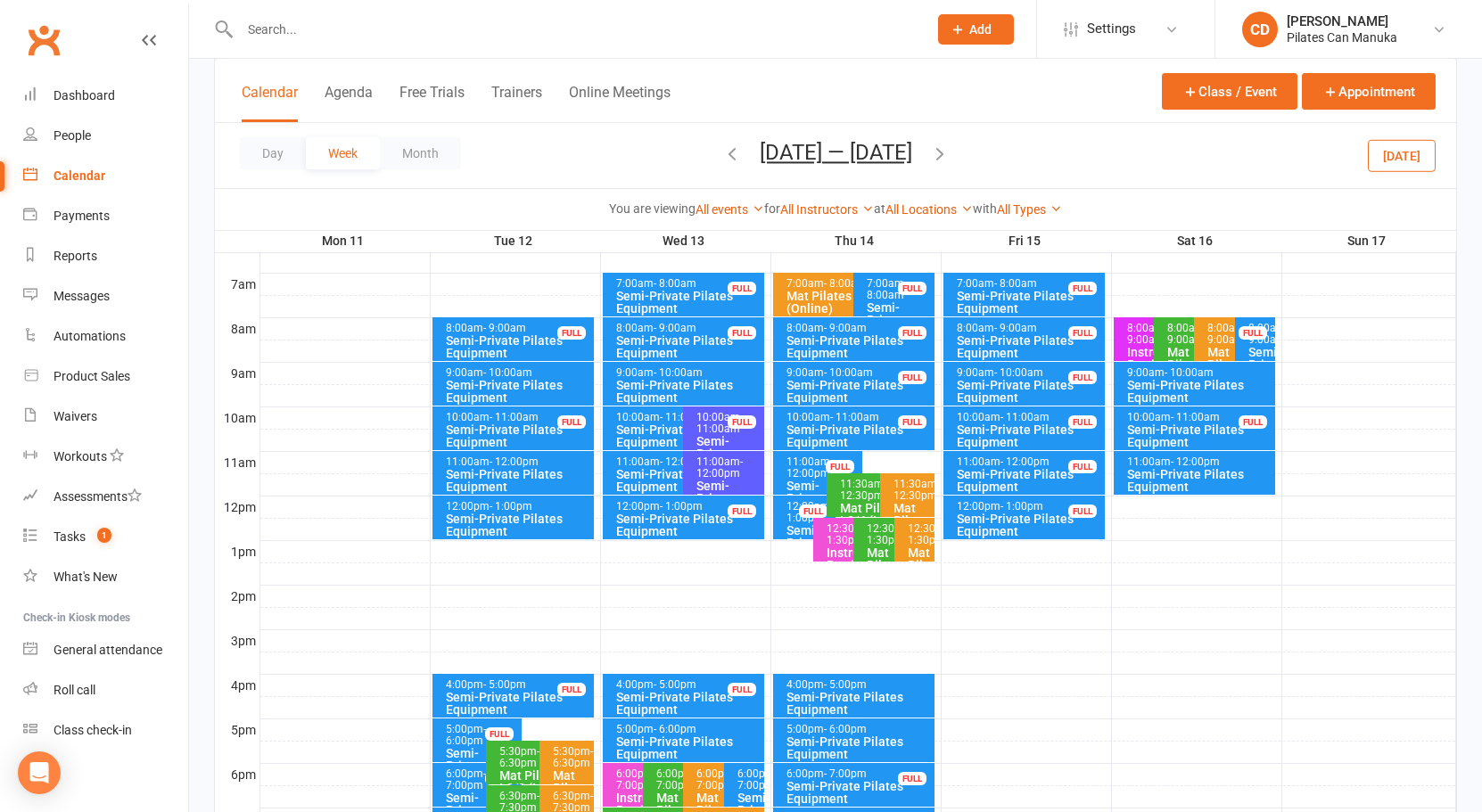 click on "[DATE] — [DATE]" at bounding box center (836, 152) 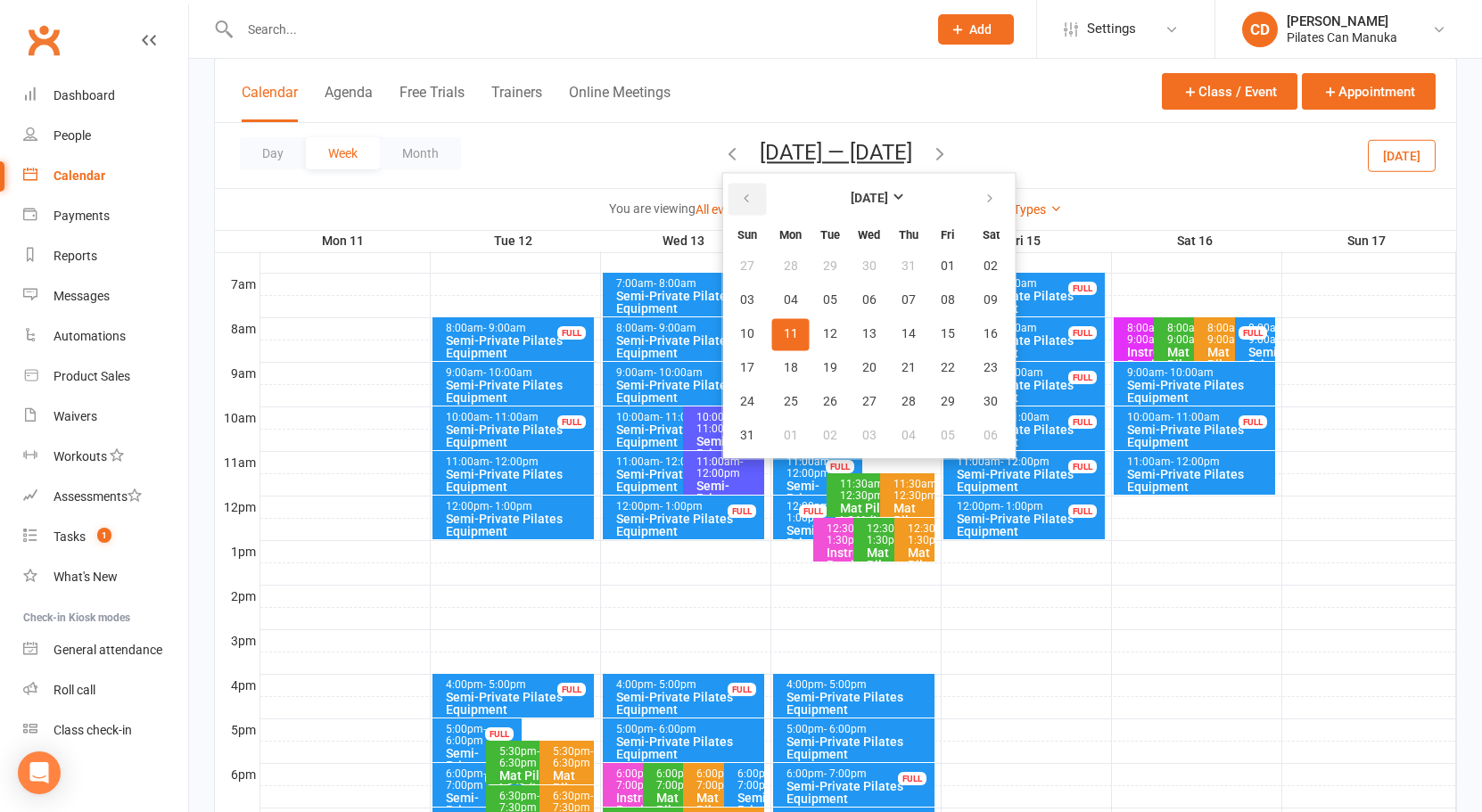 click at bounding box center [746, 199] 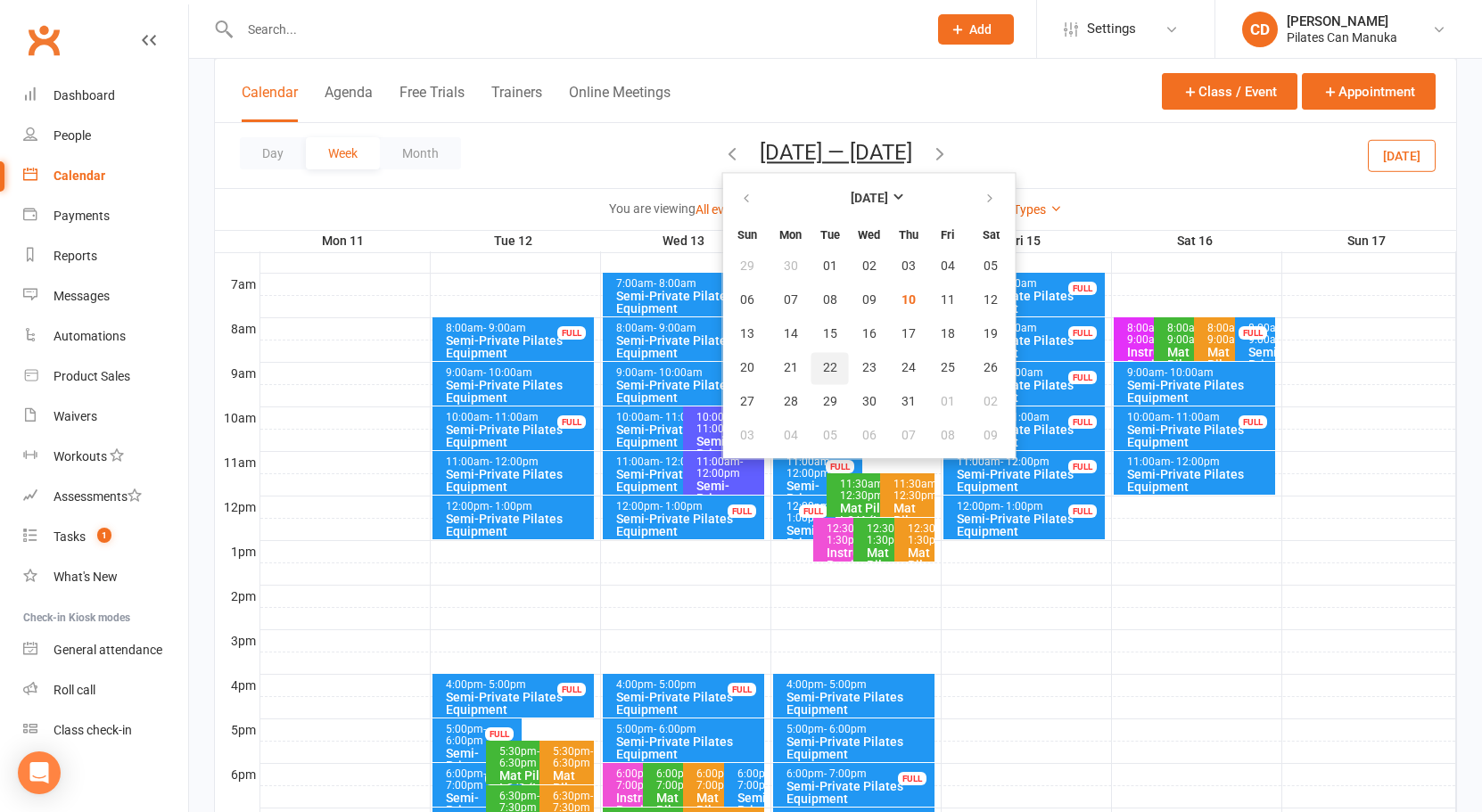 click on "22" at bounding box center [830, 368] 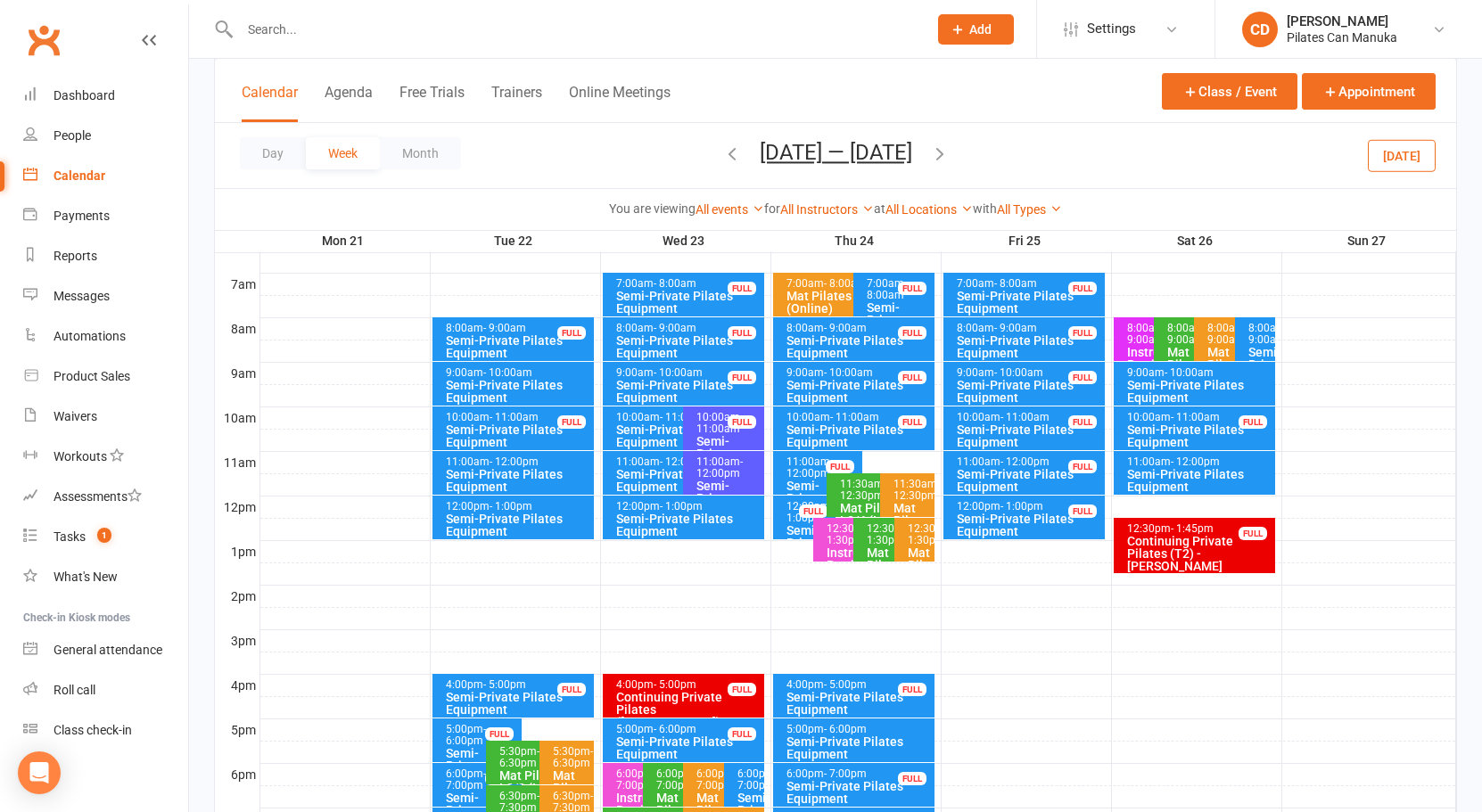 scroll, scrollTop: 535, scrollLeft: 0, axis: vertical 